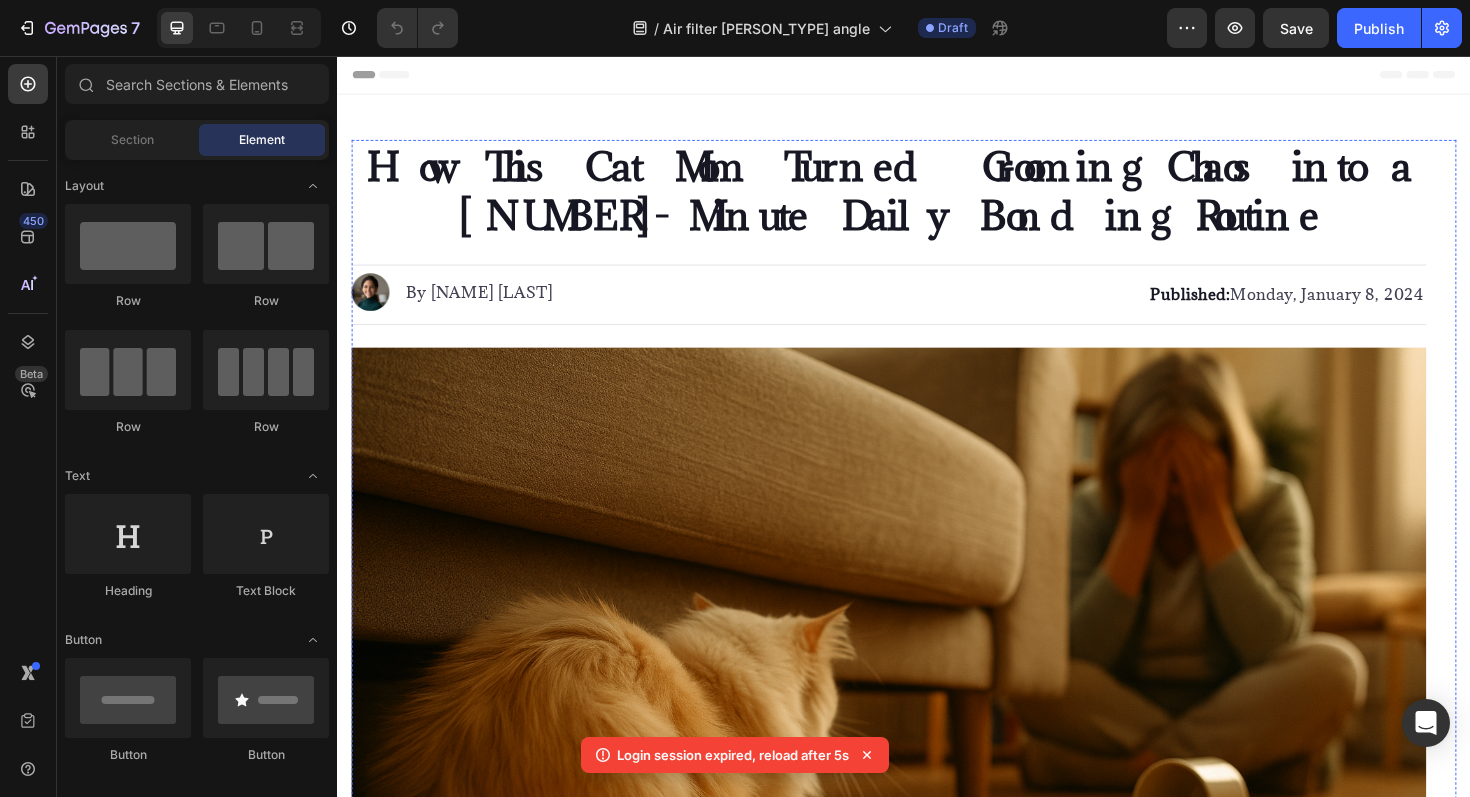 scroll, scrollTop: 1335, scrollLeft: 0, axis: vertical 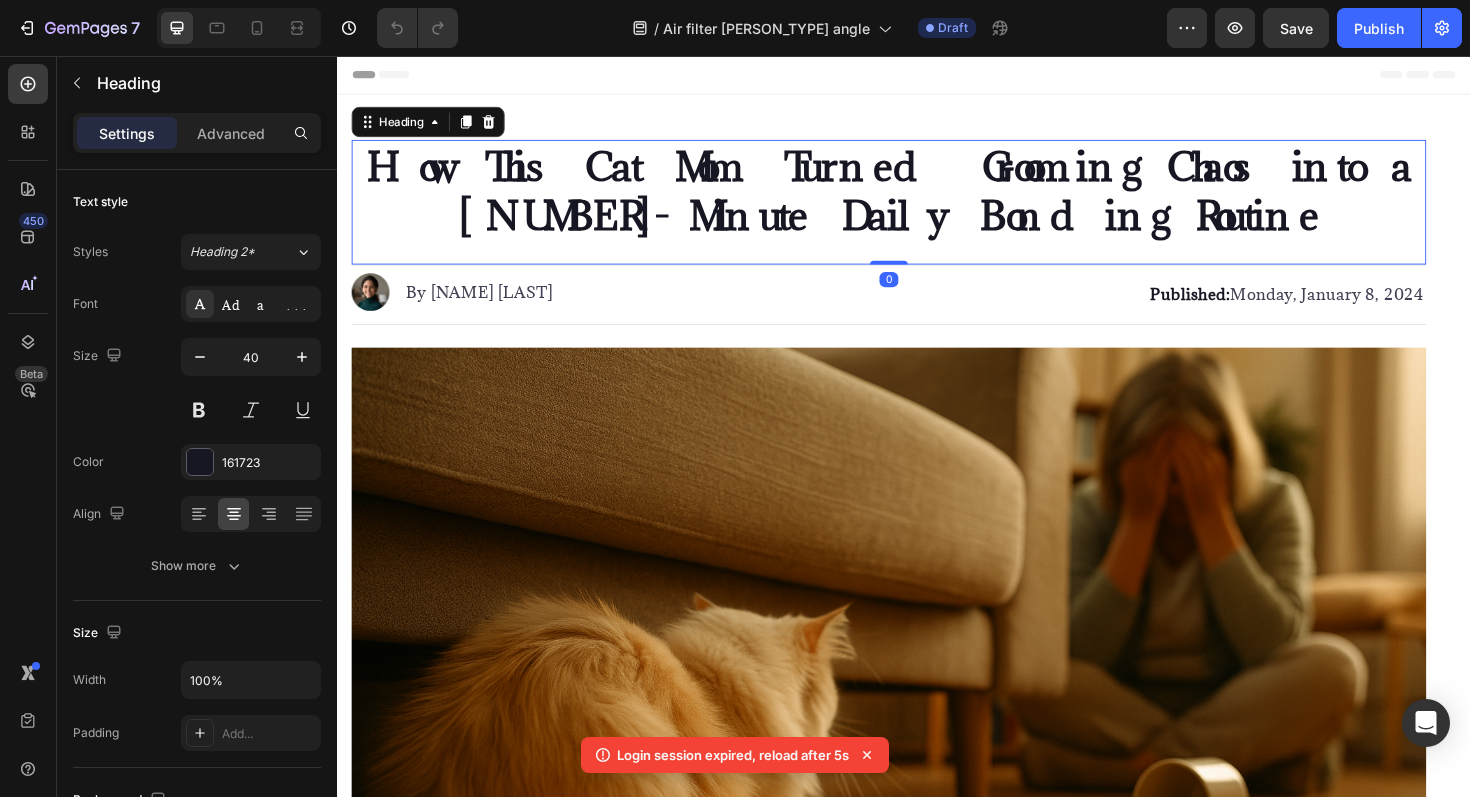click on "How This Cat Mom Turned Grooming Chaos into a [NUMBER]-Minute Daily Bonding Routine" at bounding box center [921, 198] 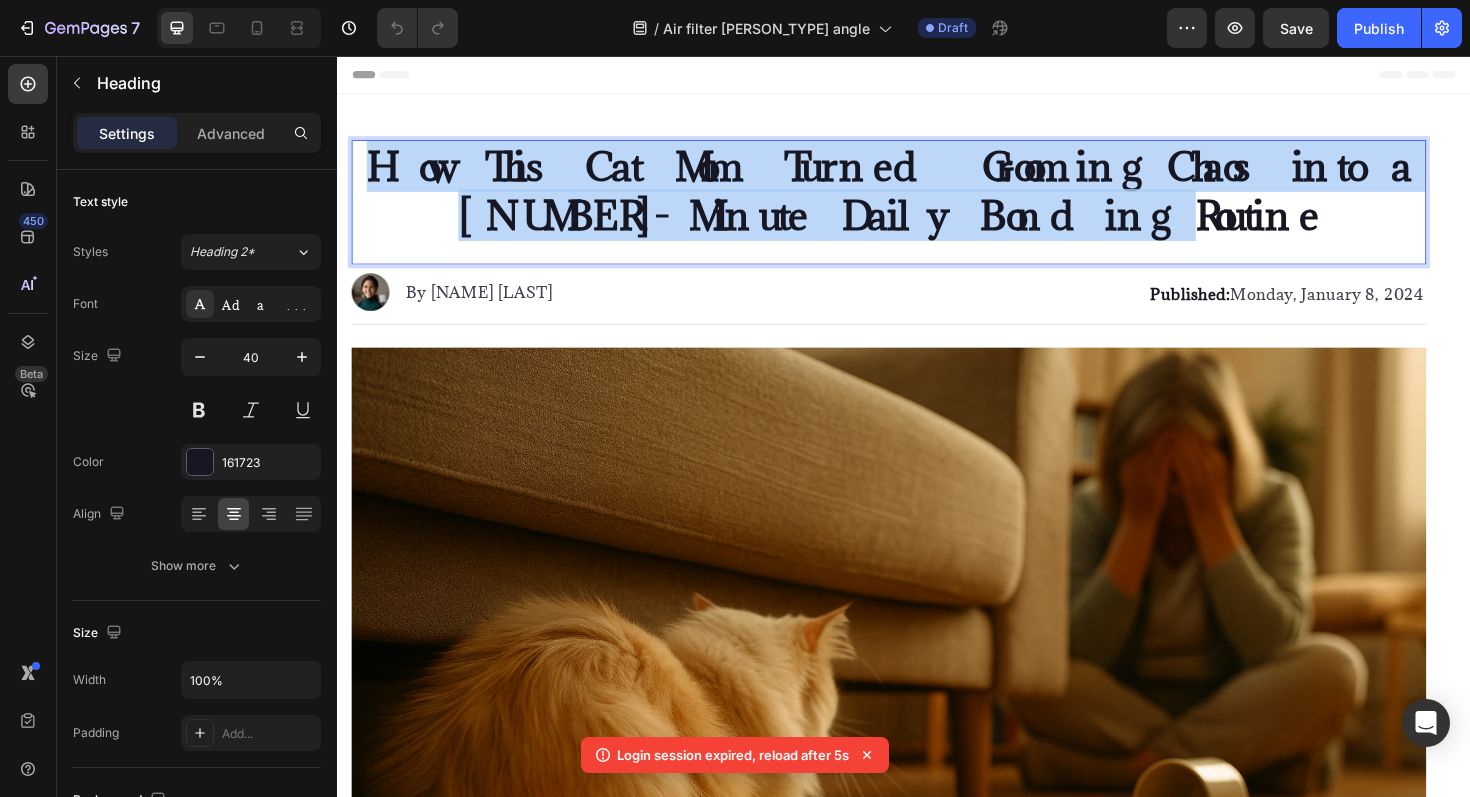 click on "How This Cat Mom Turned Grooming Chaos into a [NUMBER]-Minute Daily Bonding Routine" at bounding box center [921, 198] 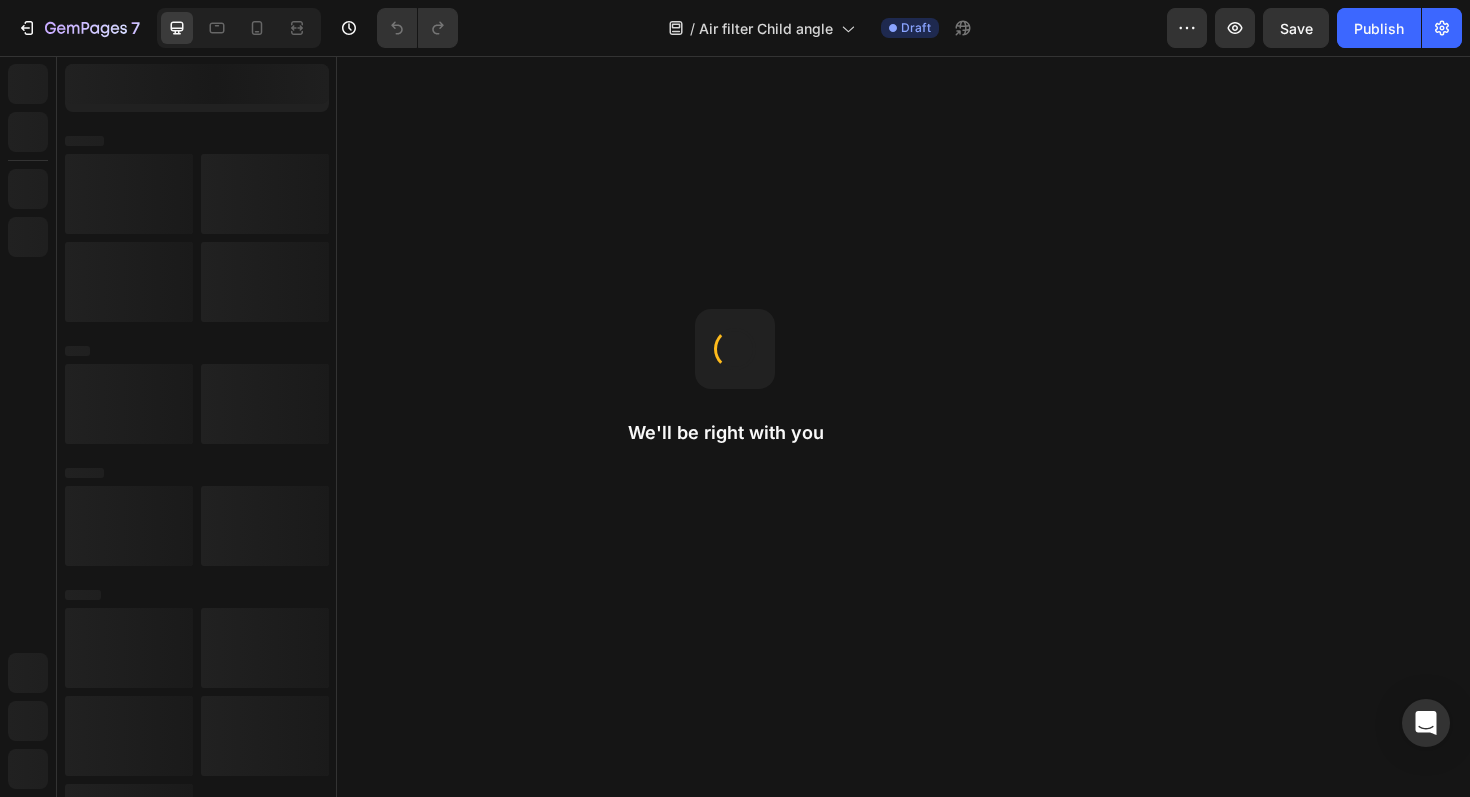 scroll, scrollTop: 0, scrollLeft: 0, axis: both 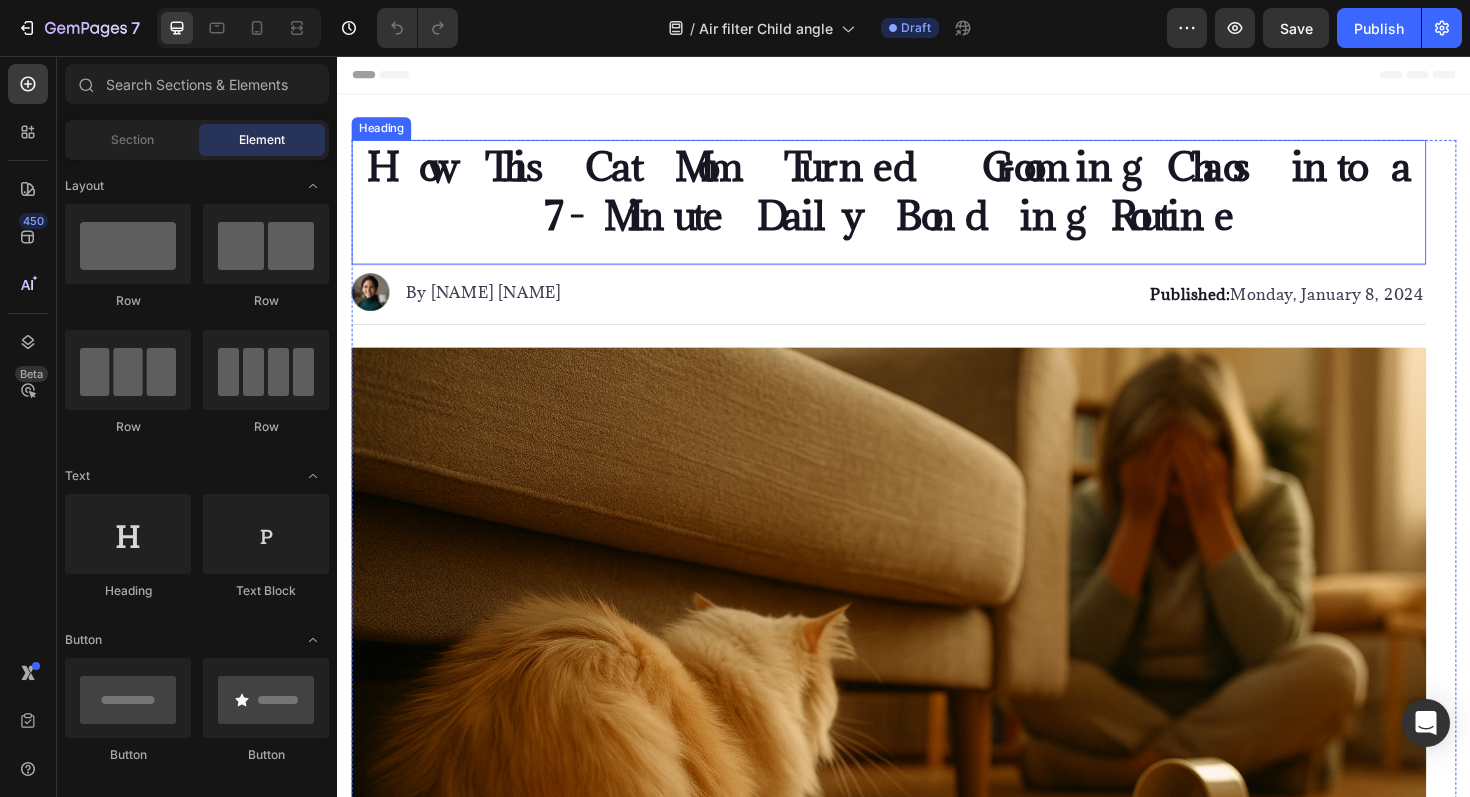 click on "How This Cat Mom Turned Grooming Chaos into a 7-Minute Daily Bonding Routine" at bounding box center [921, 198] 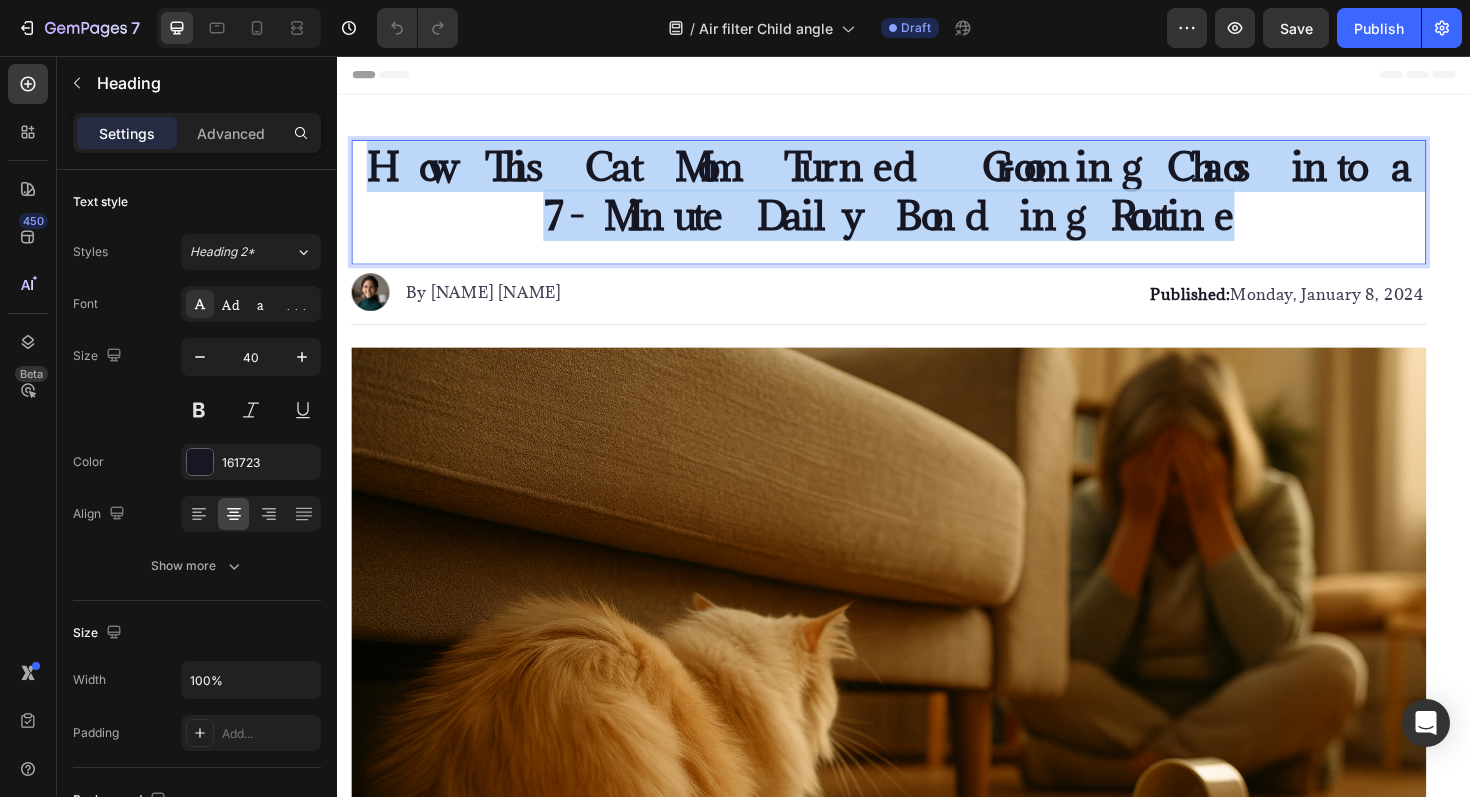 click on "How This Cat Mom Turned Grooming Chaos into a 7-Minute Daily Bonding Routine" at bounding box center (921, 198) 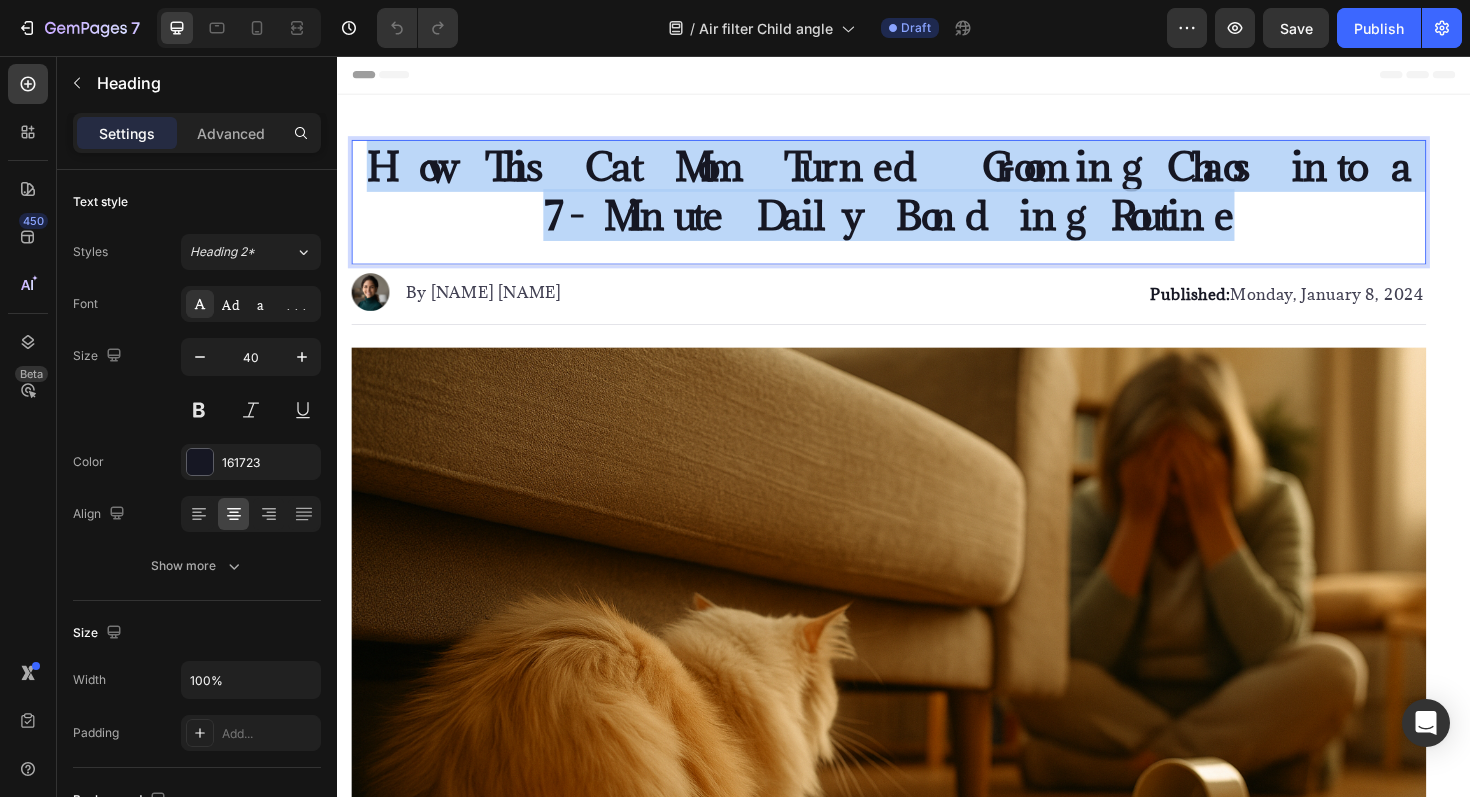 click on "How This Cat Mom Turned Grooming Chaos into a 7-Minute Daily Bonding Routine" at bounding box center (921, 198) 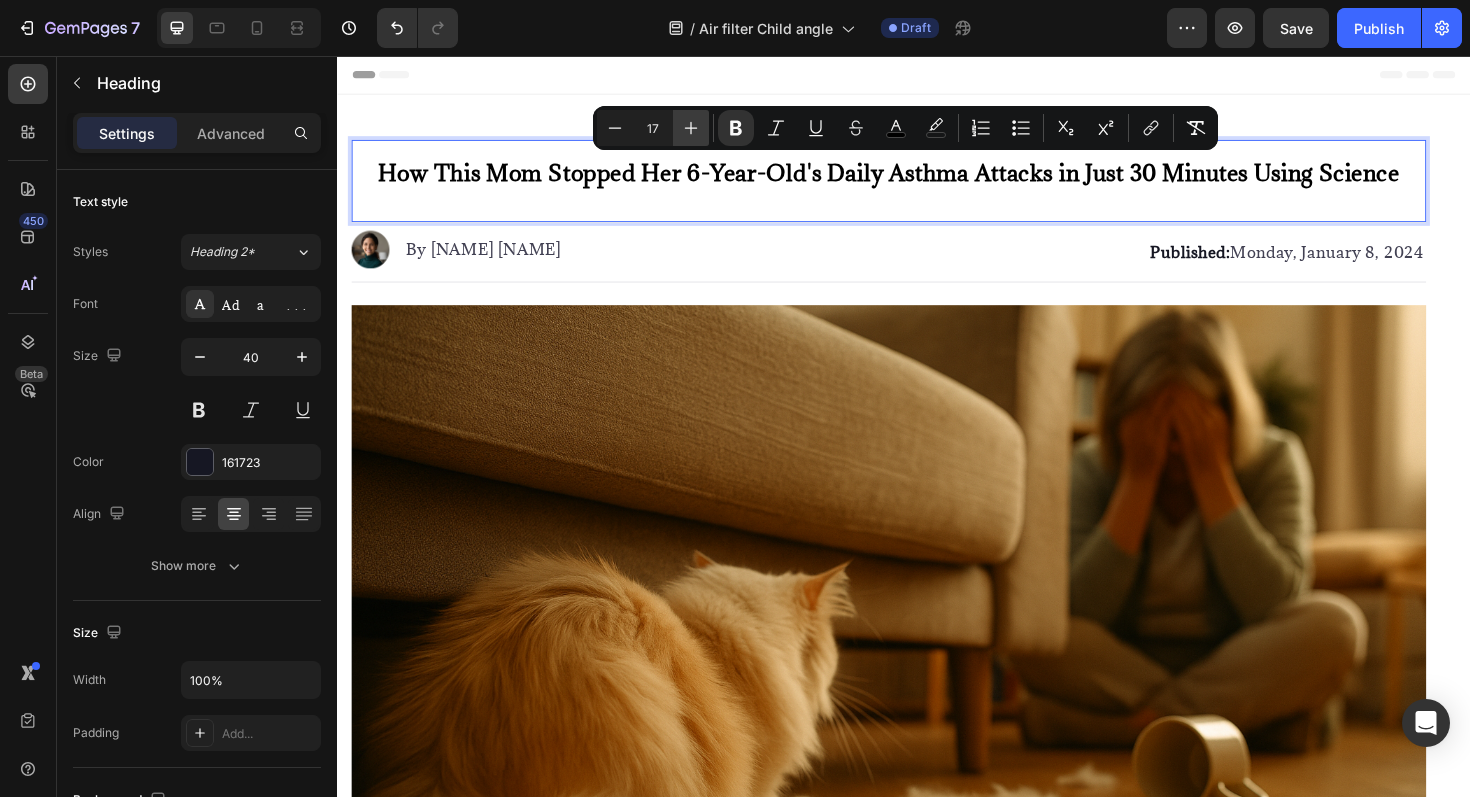 click 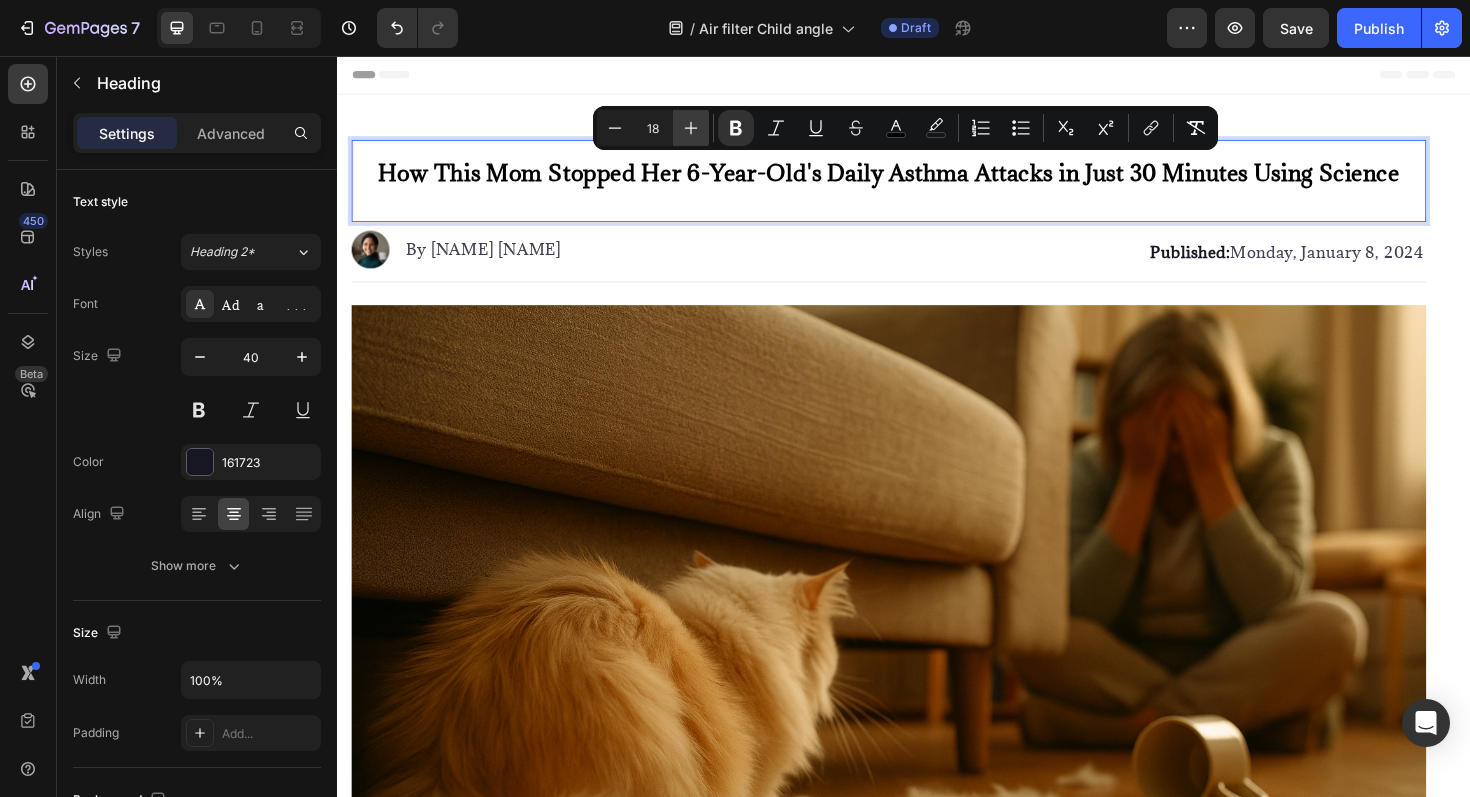 click 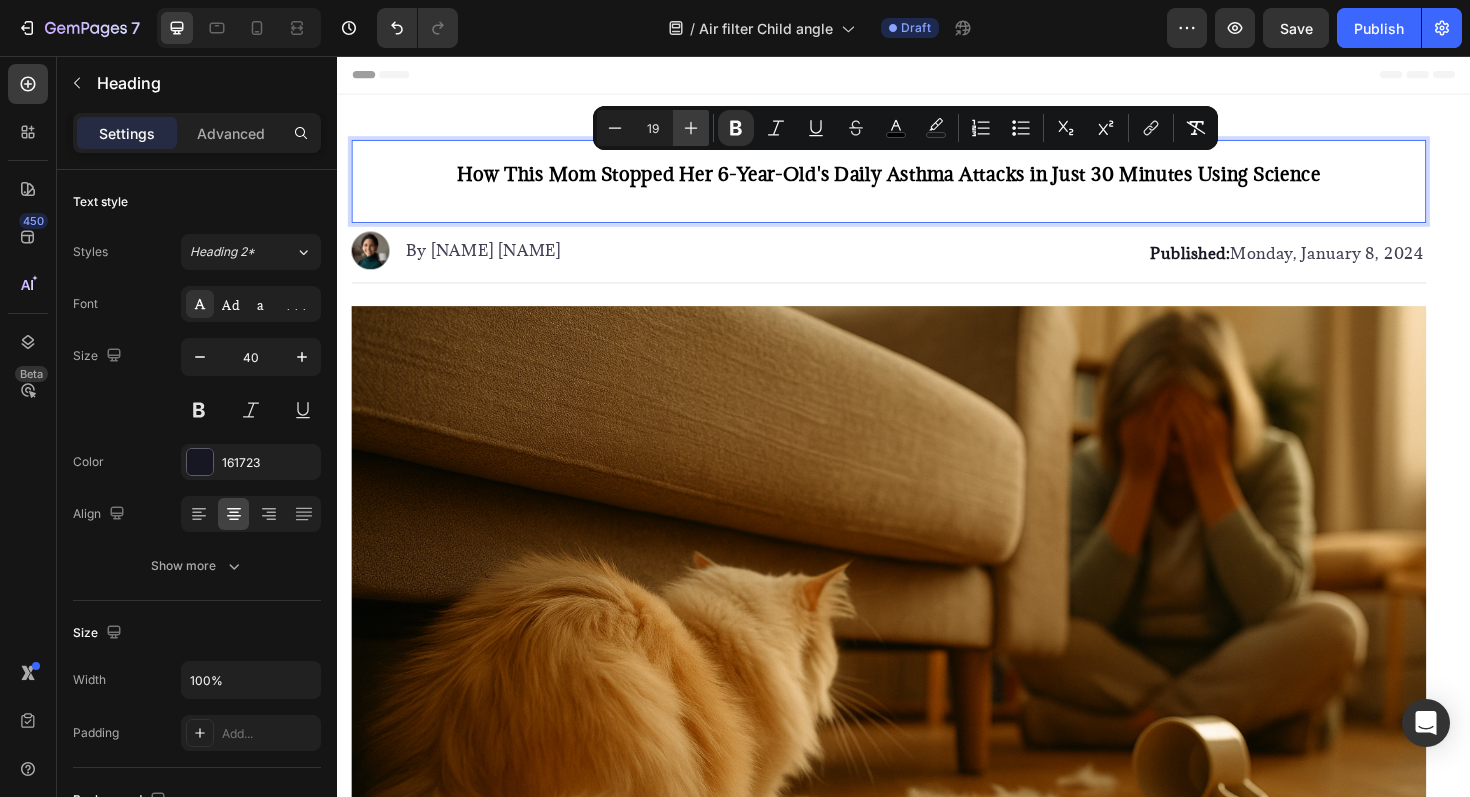 click 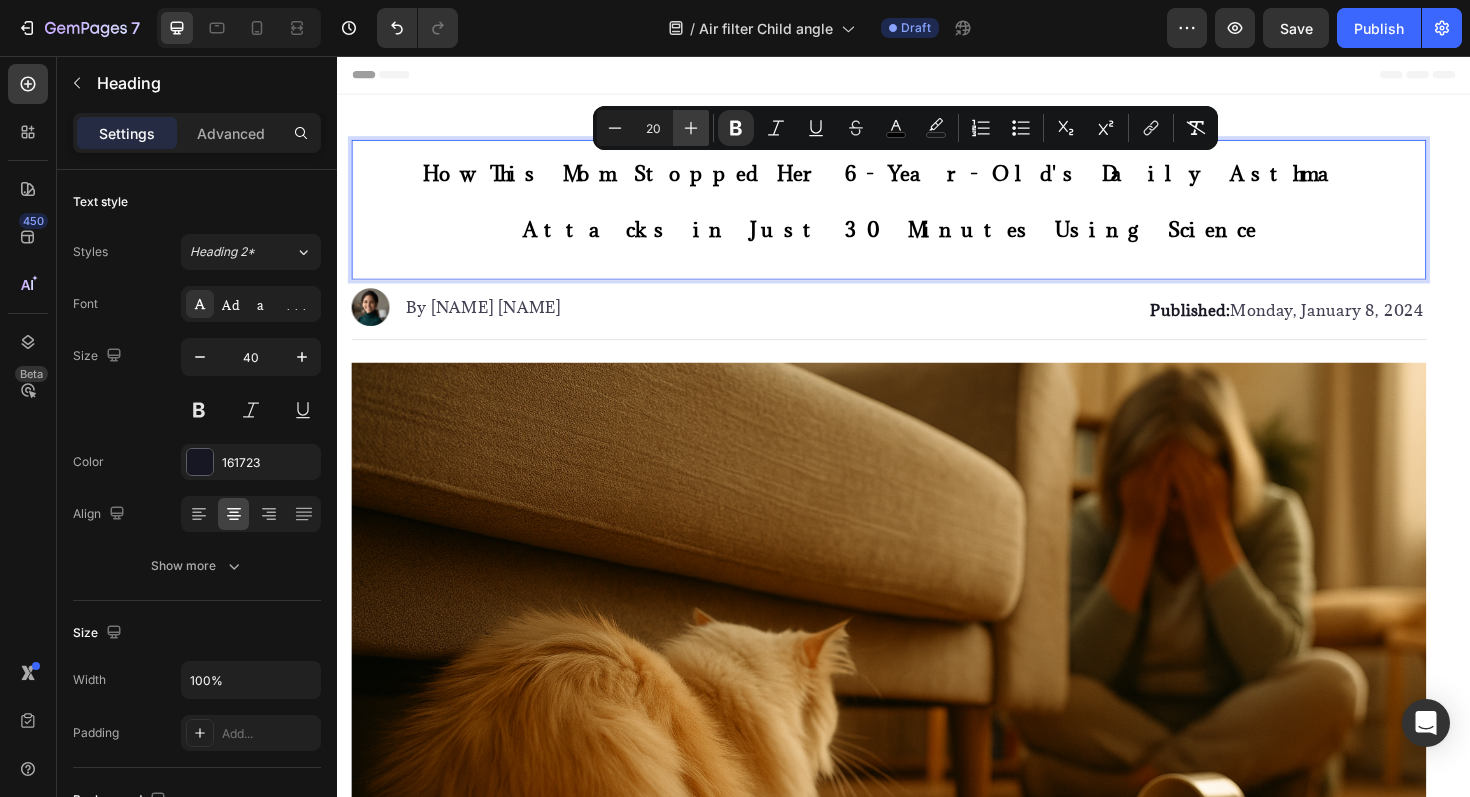 click 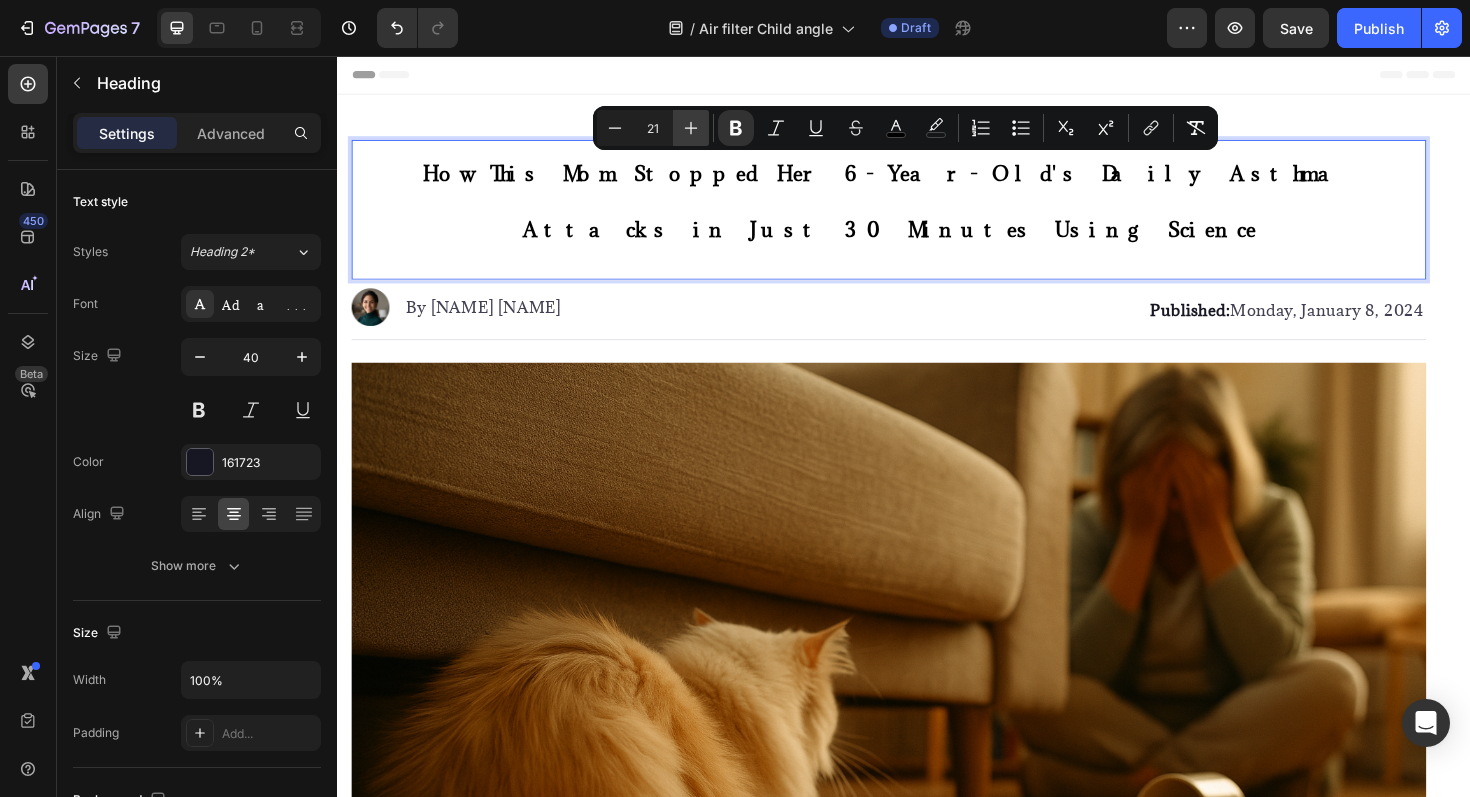 click 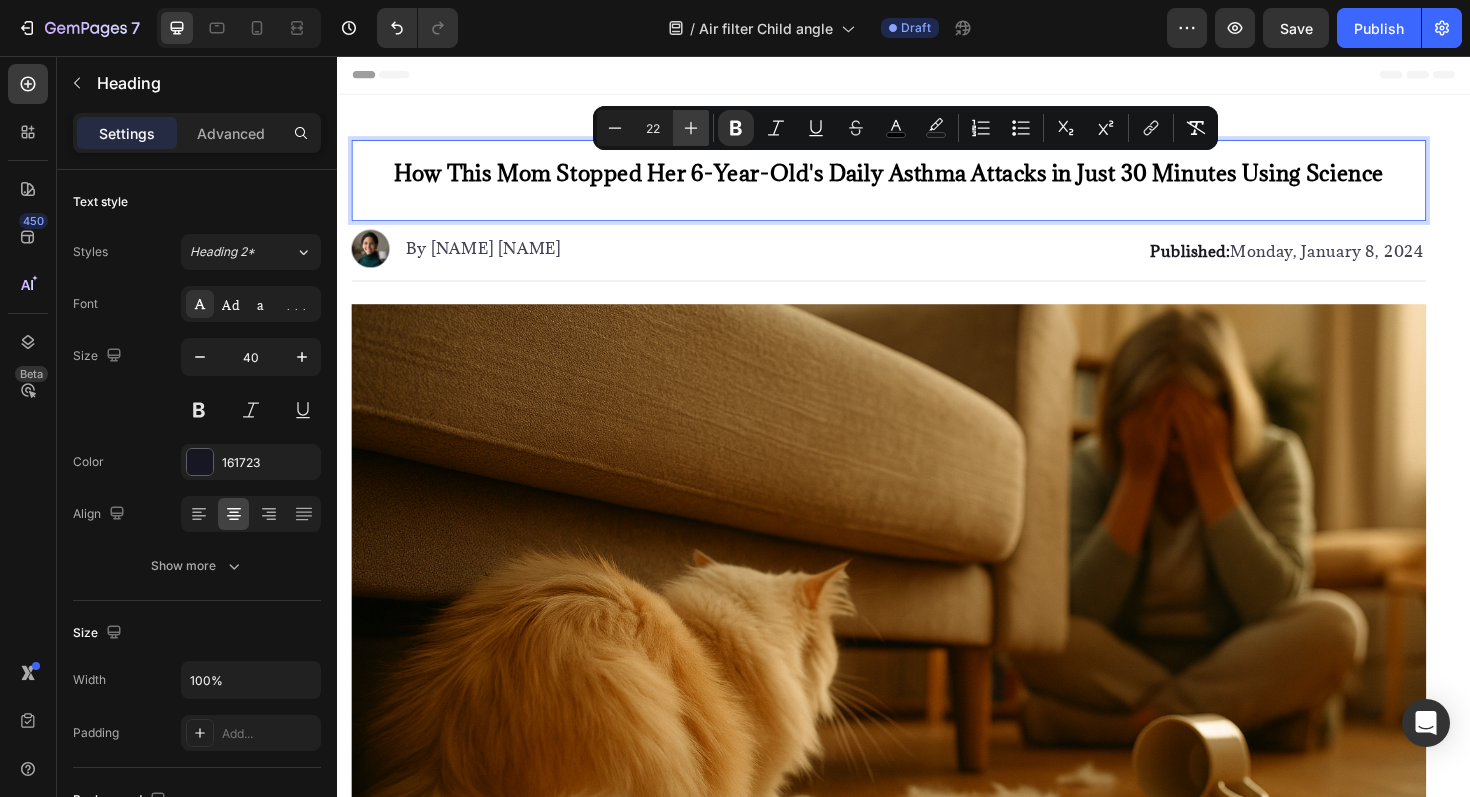 click 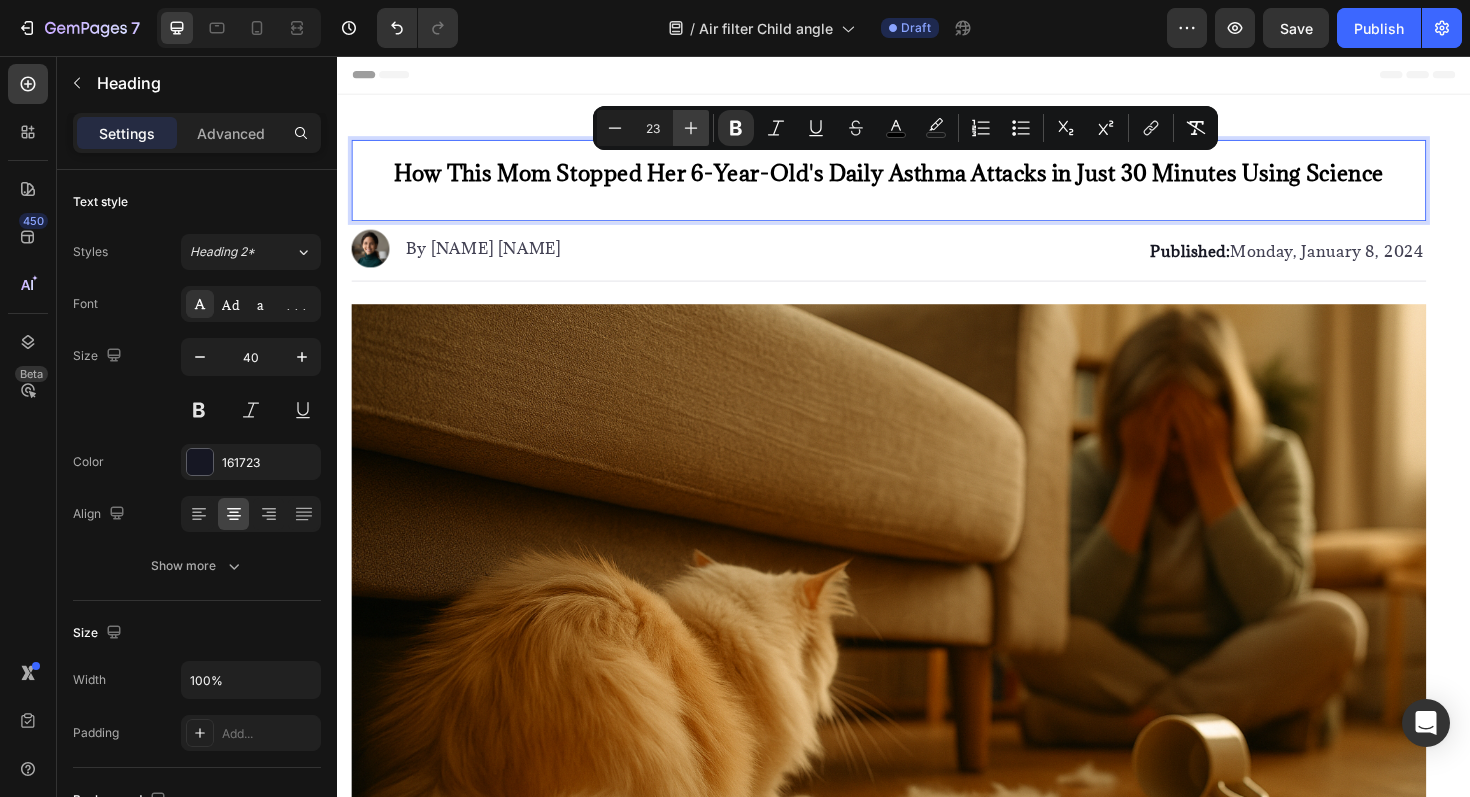 click 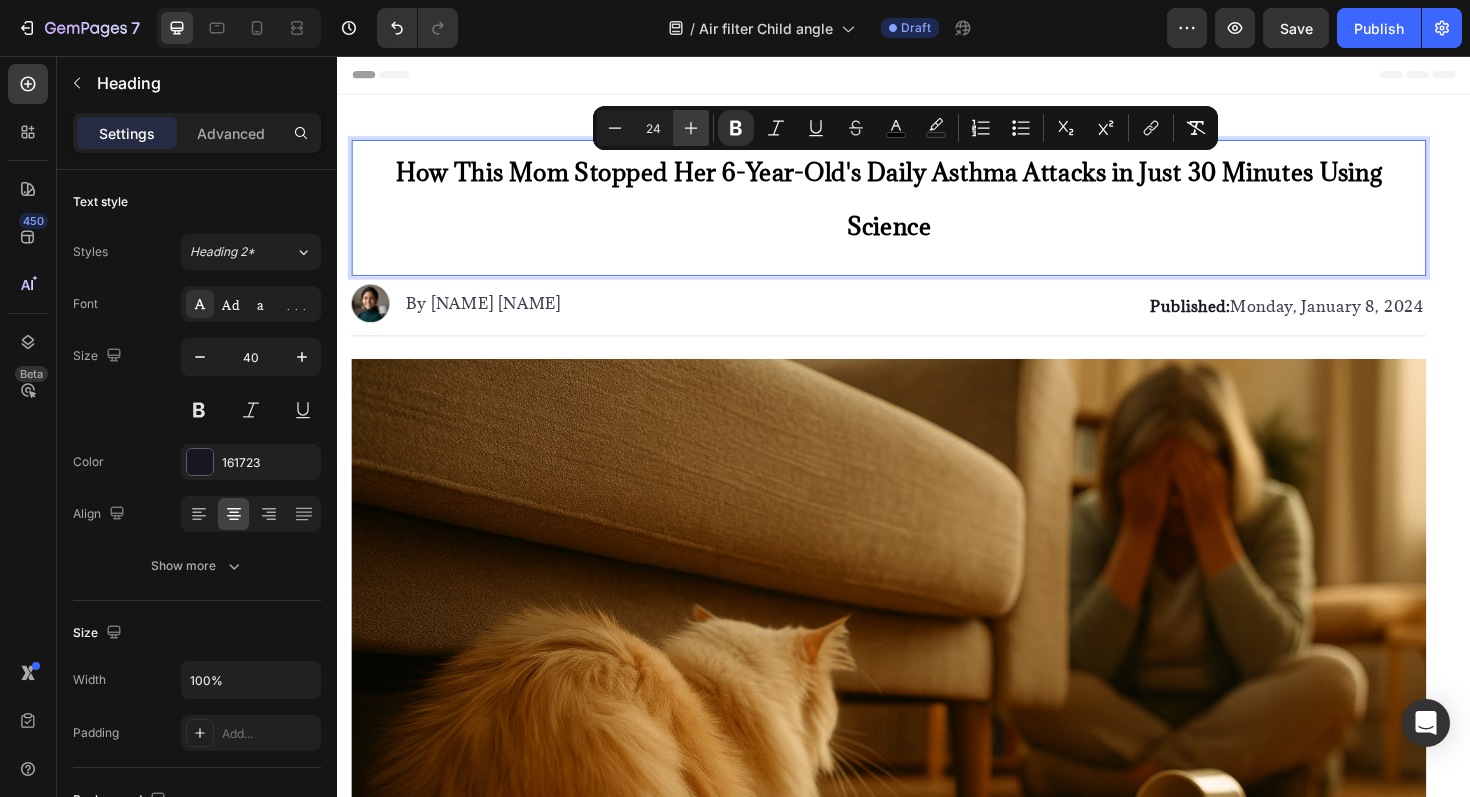 click 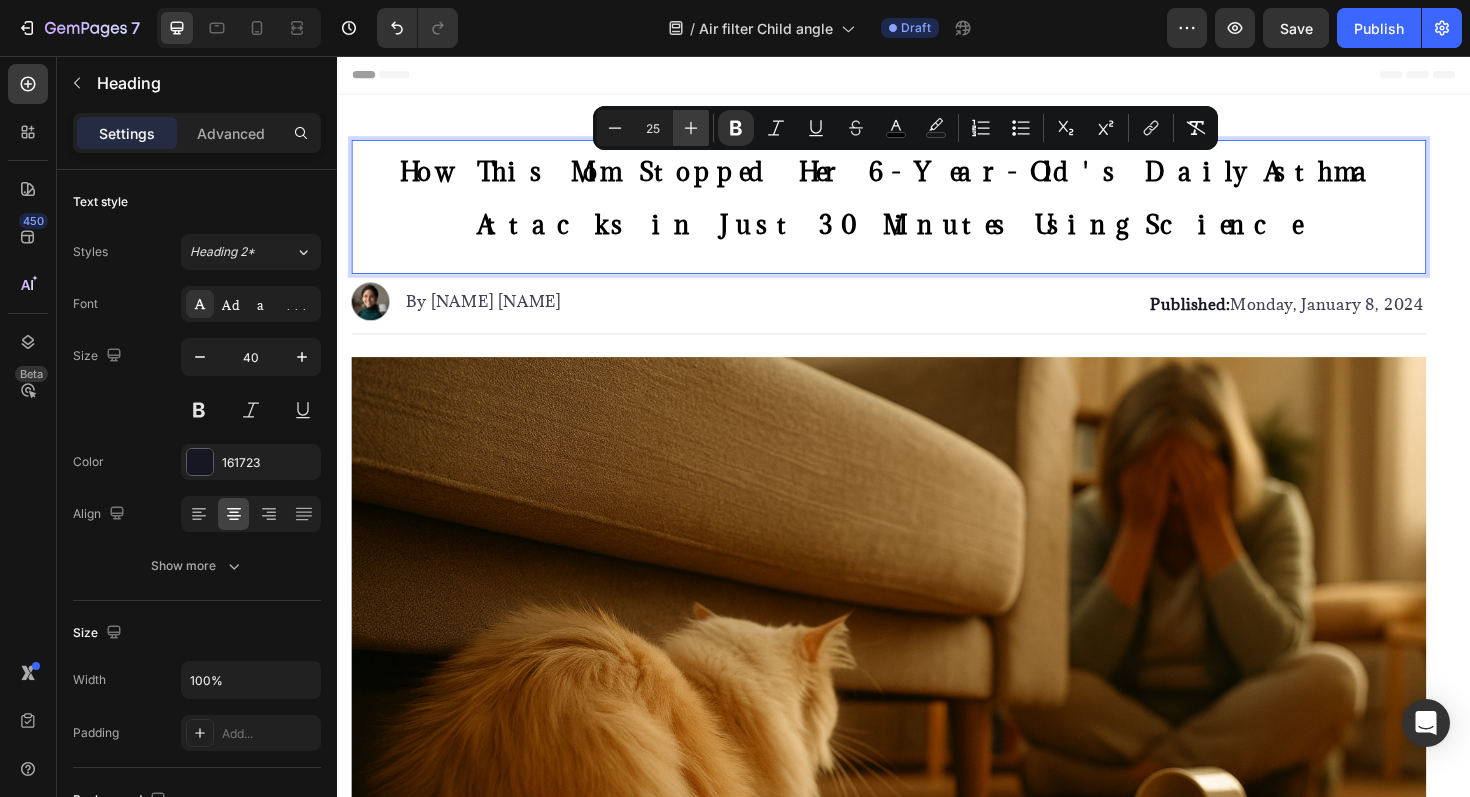 click 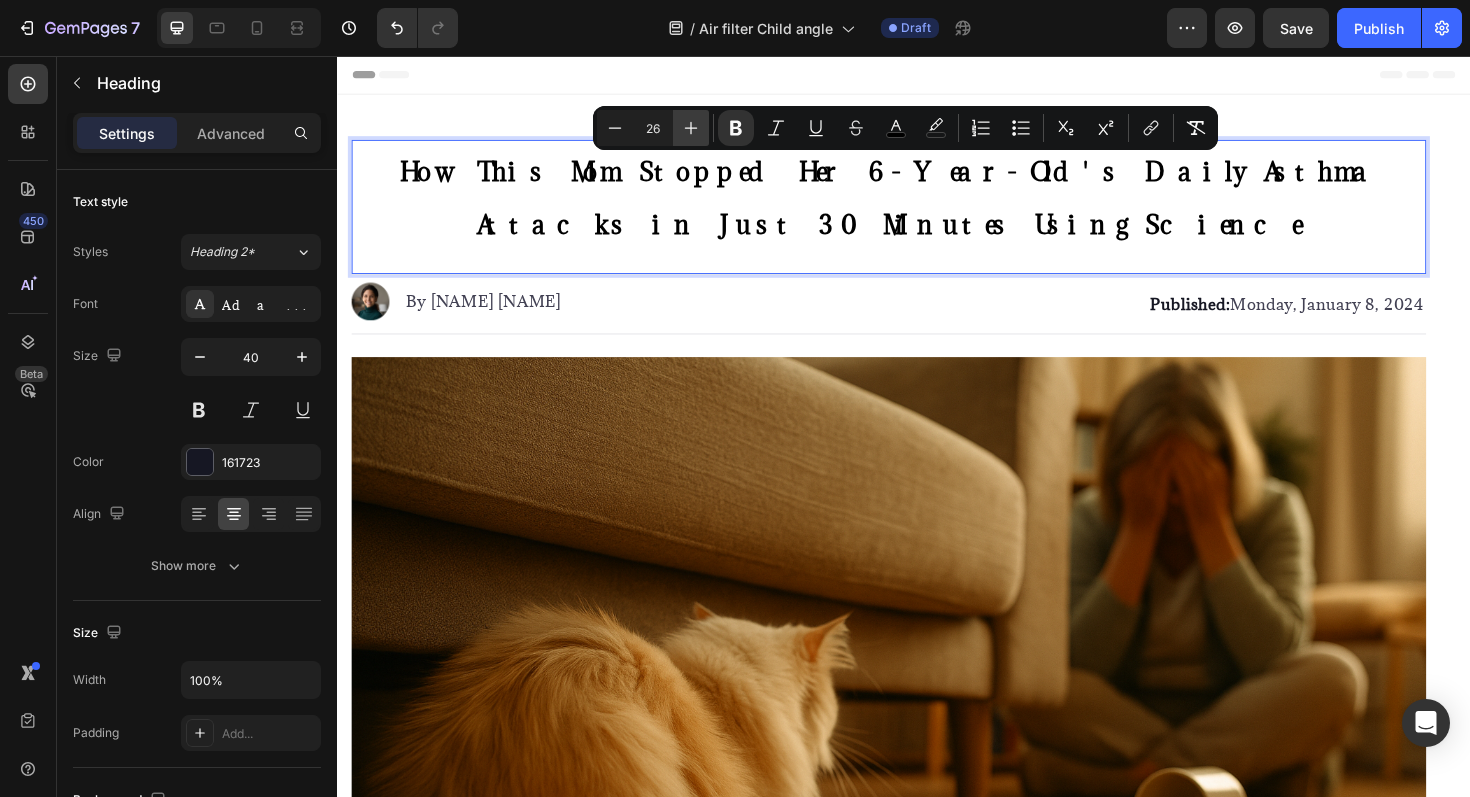 click 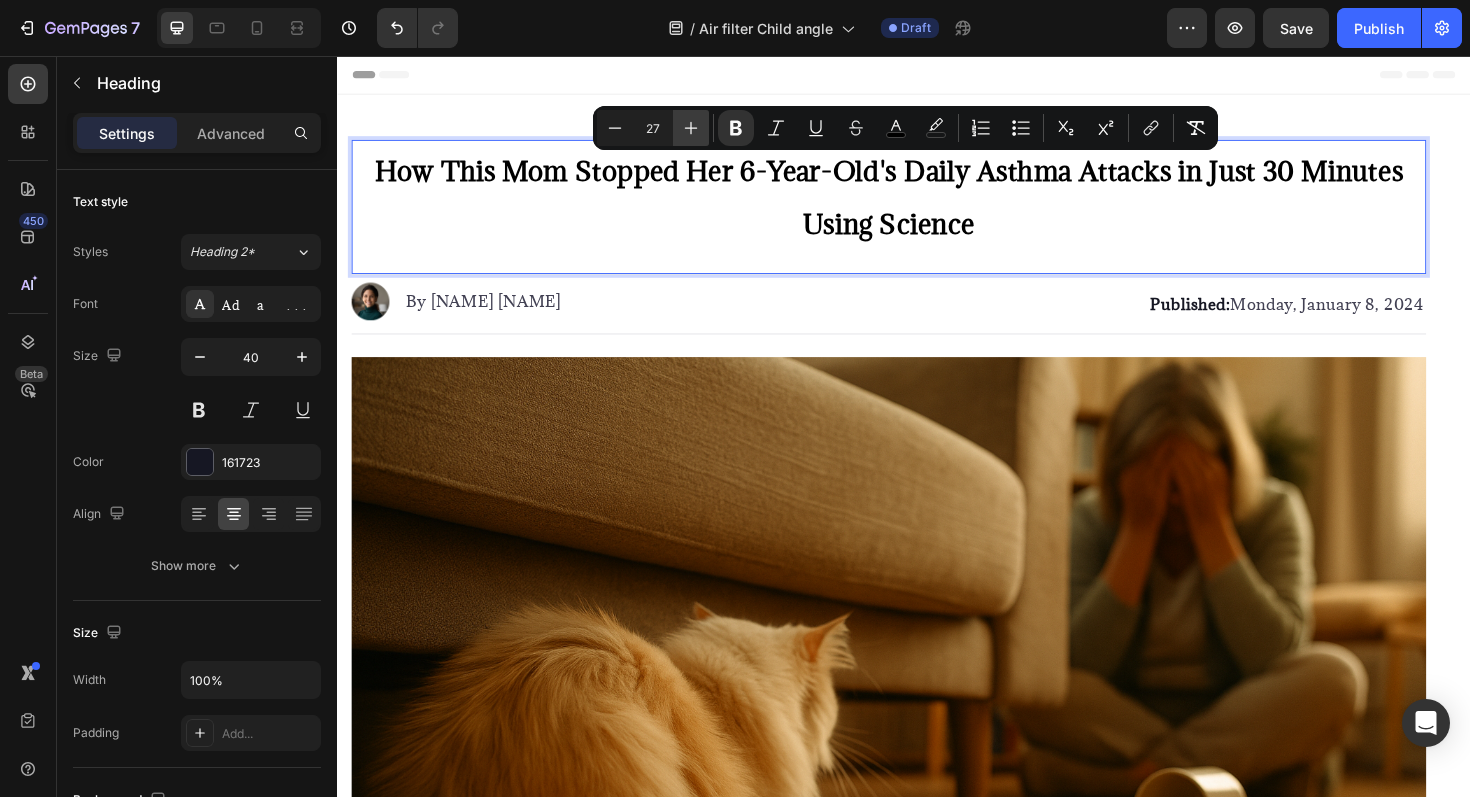 click 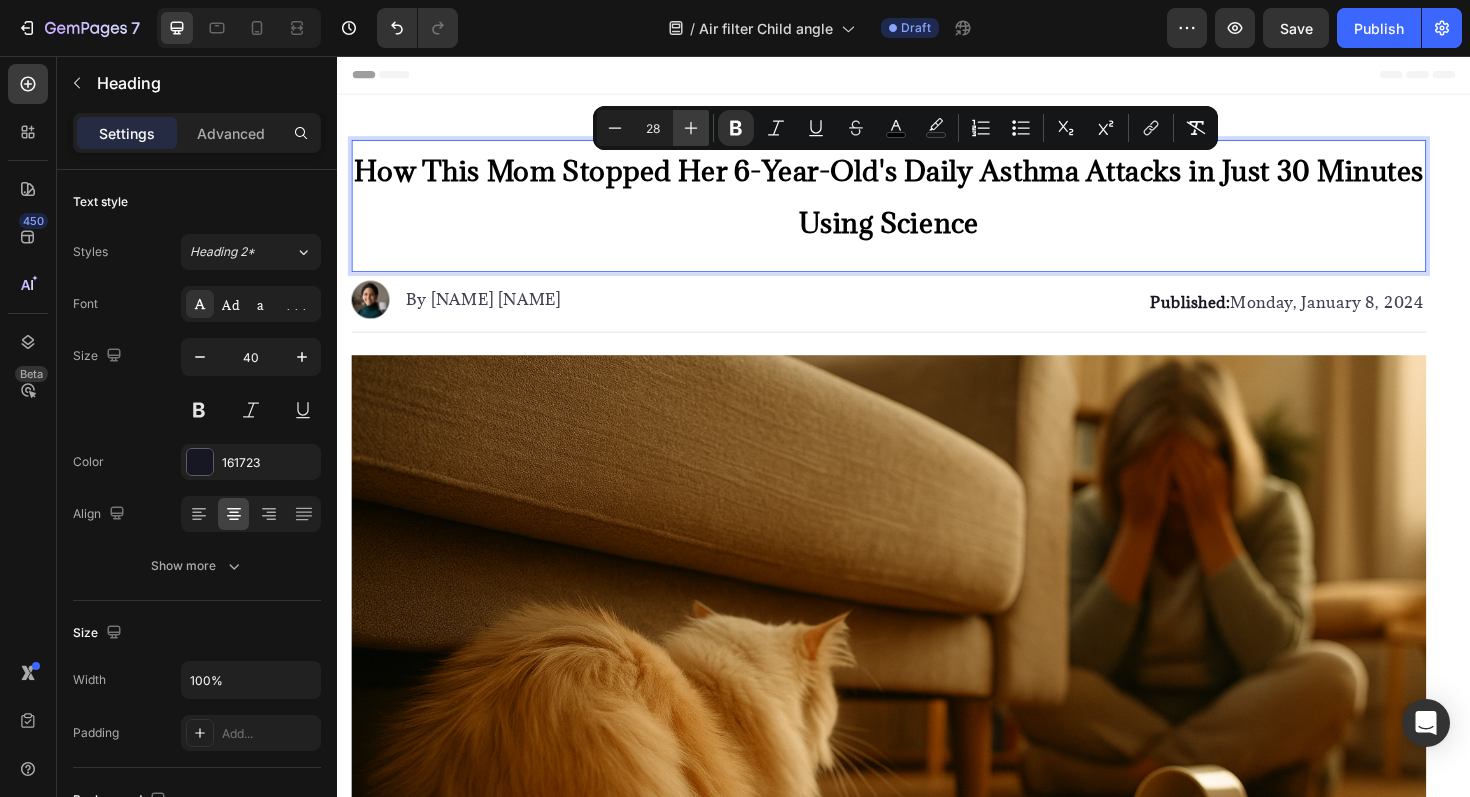 click 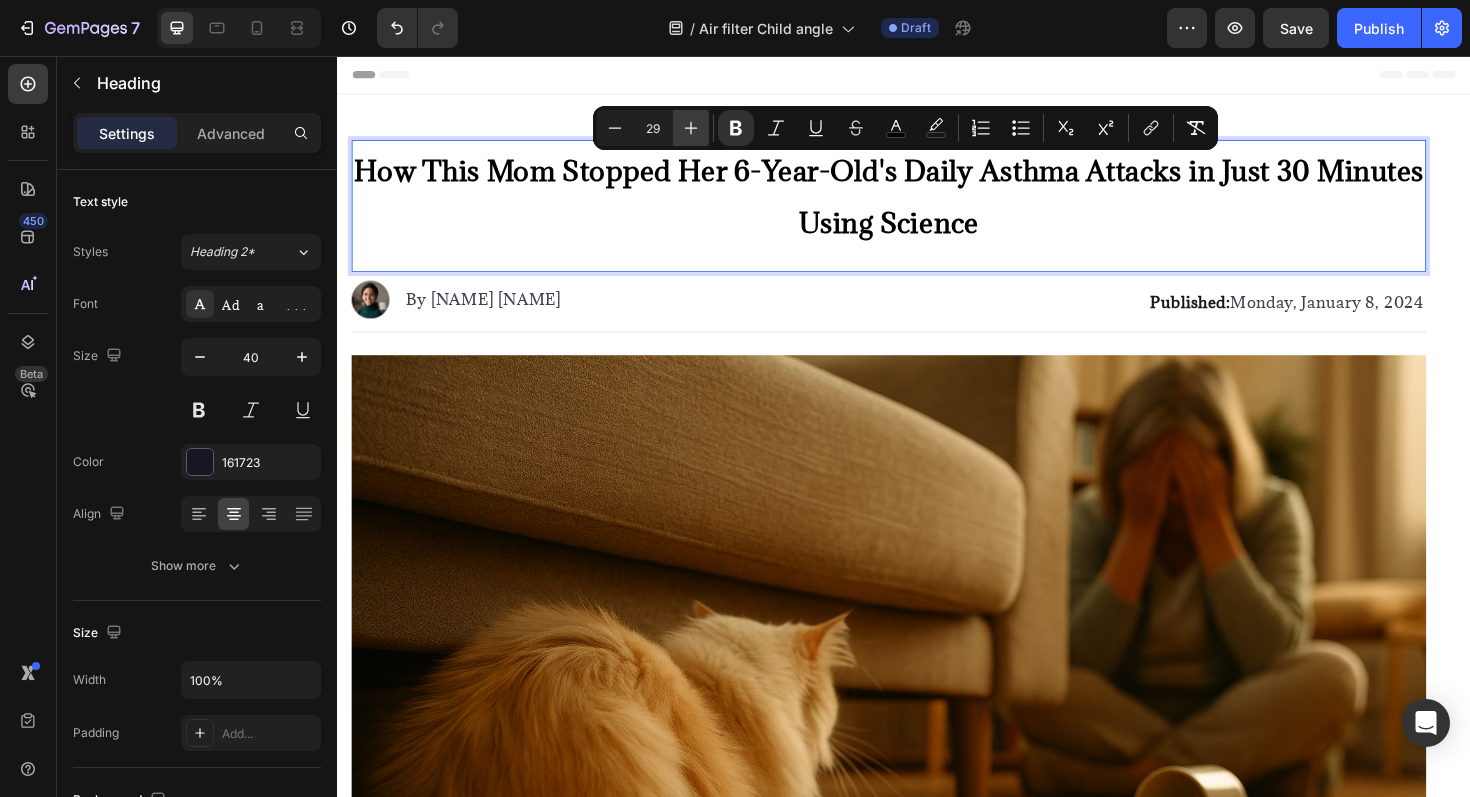 click 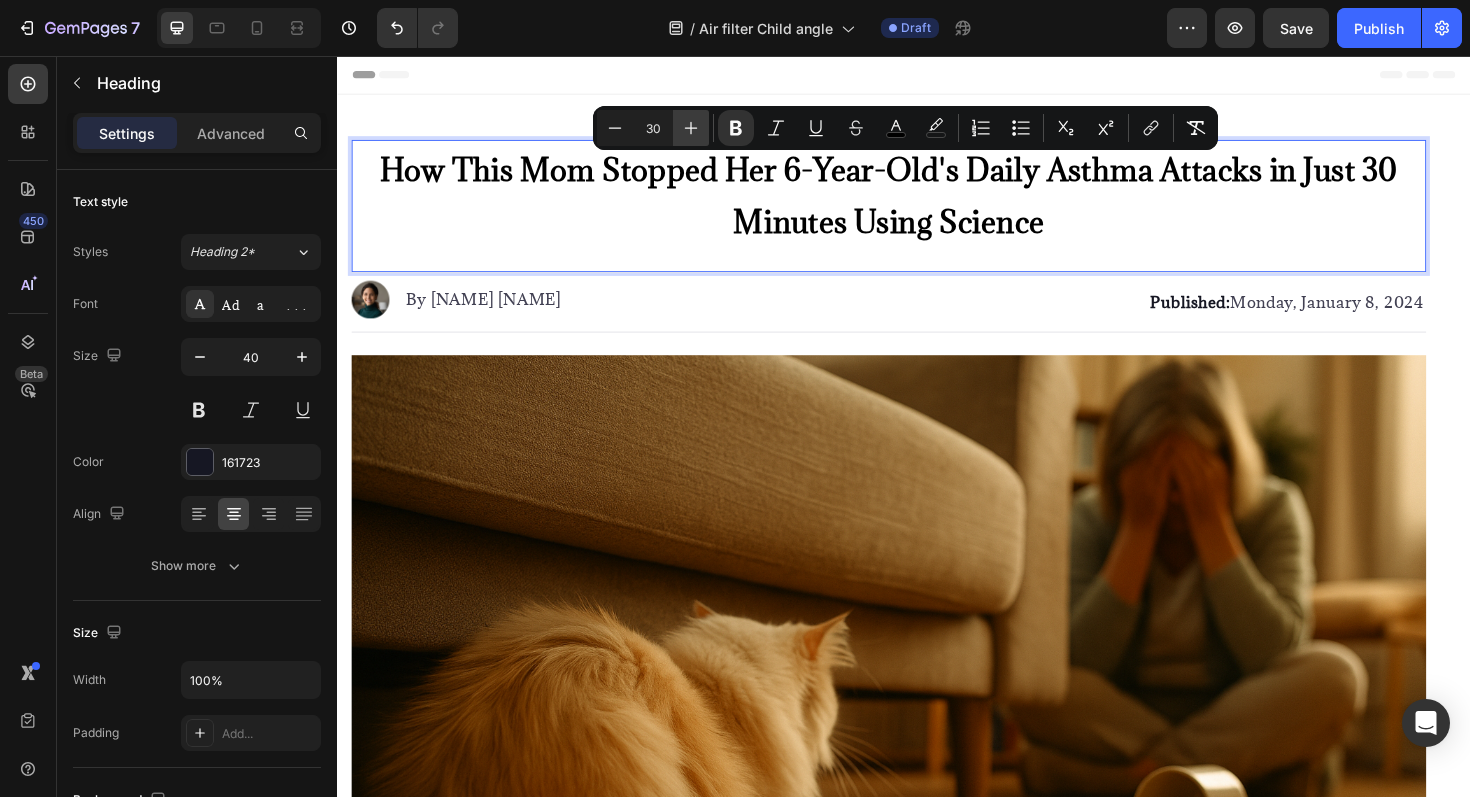 click 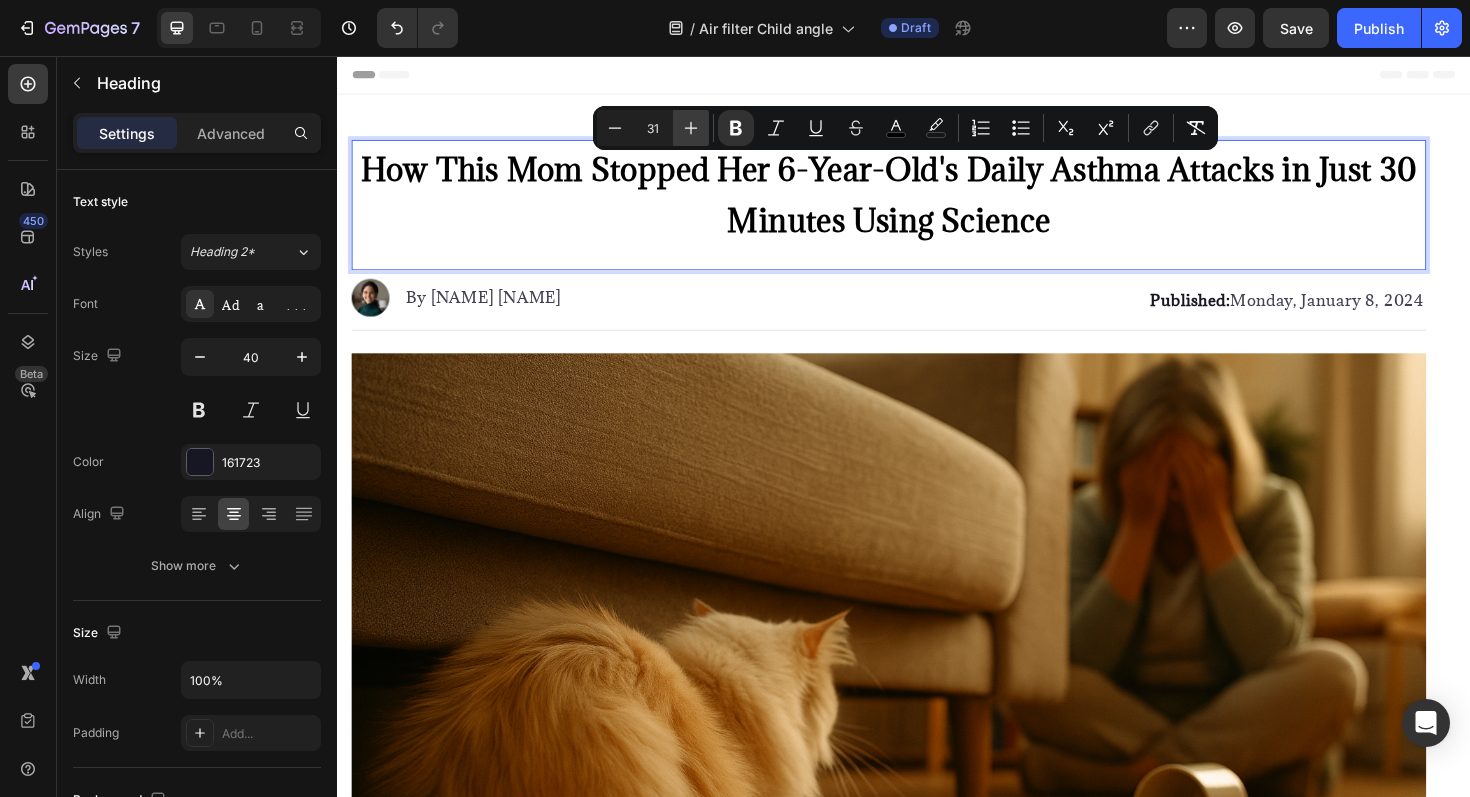 click 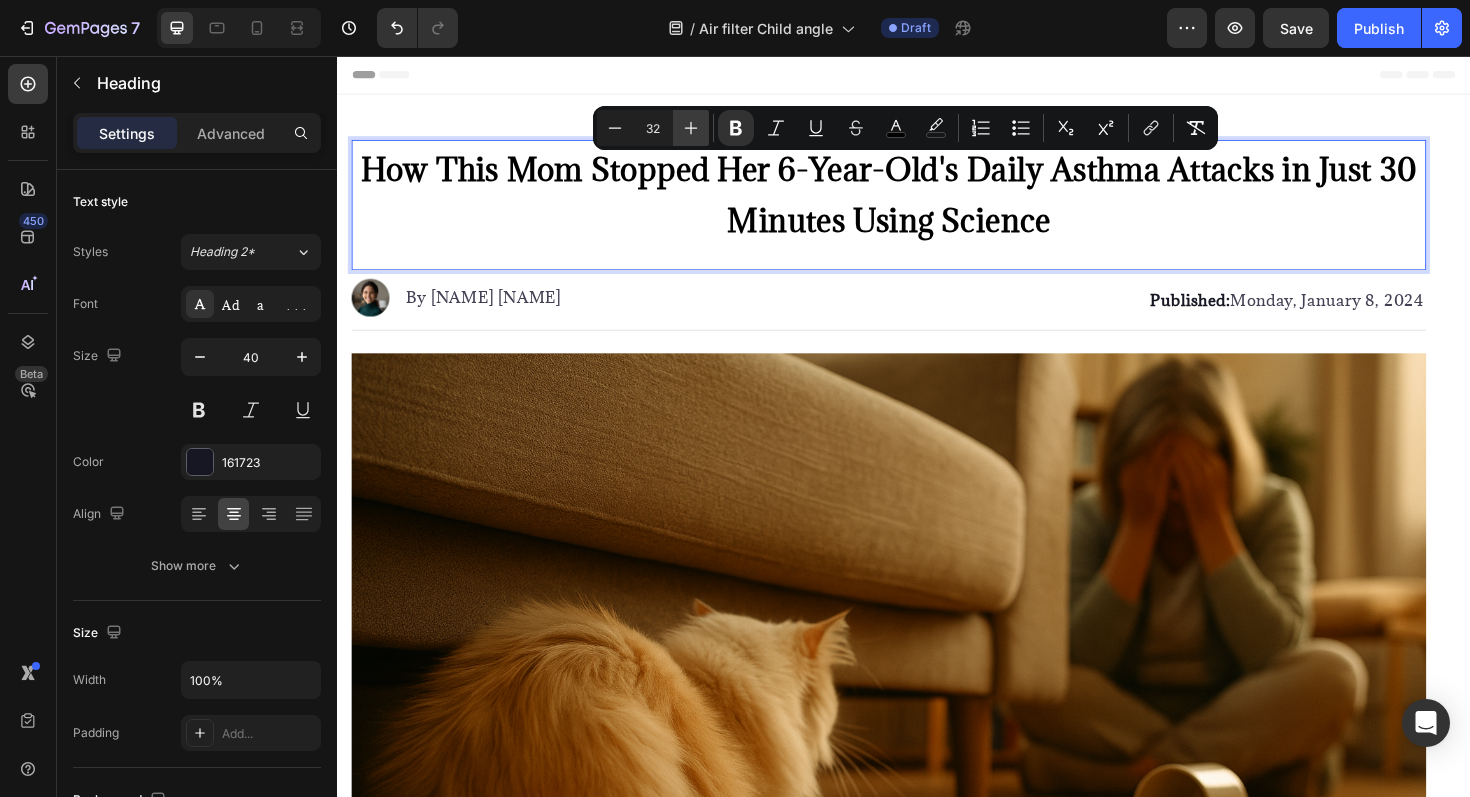 click 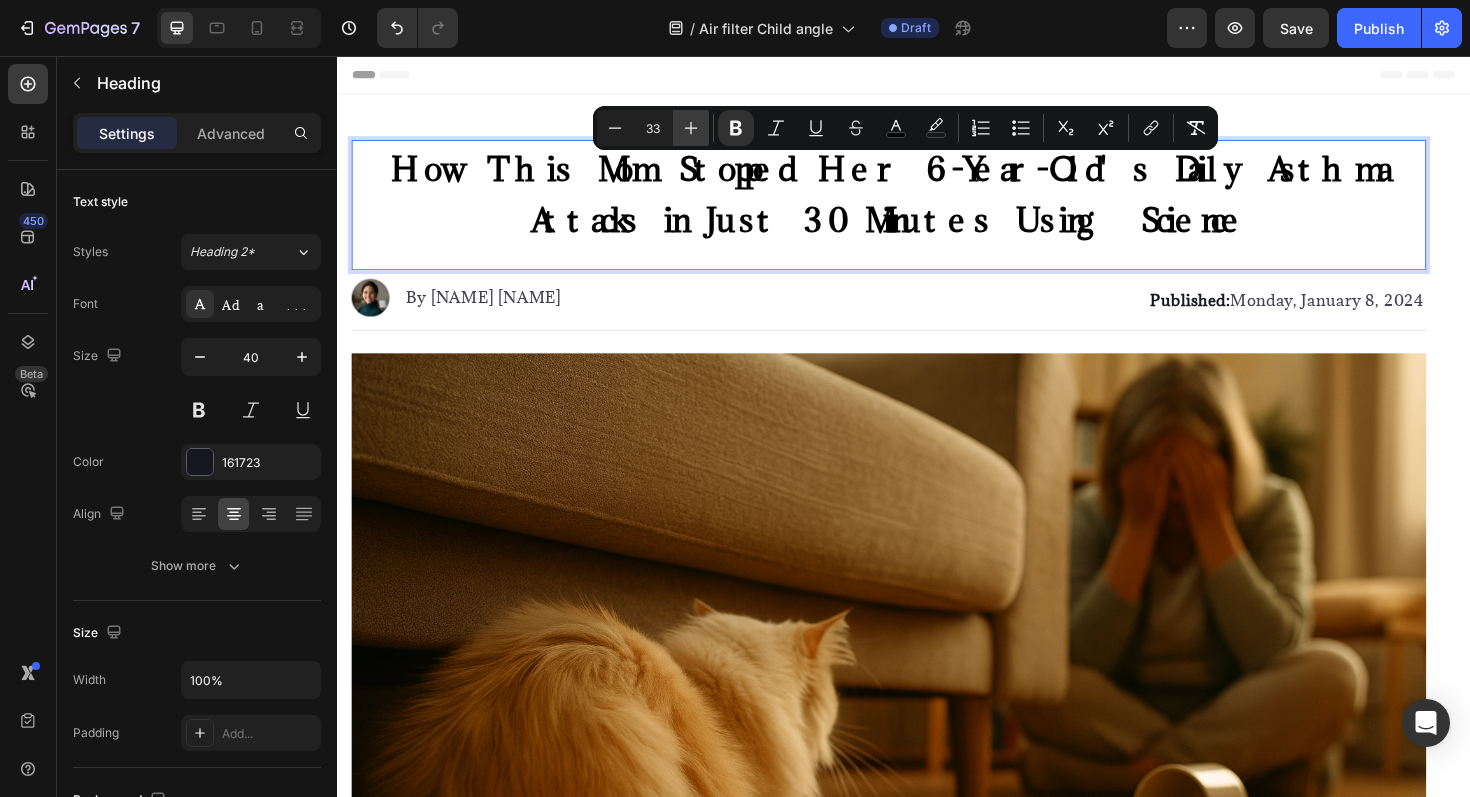 click 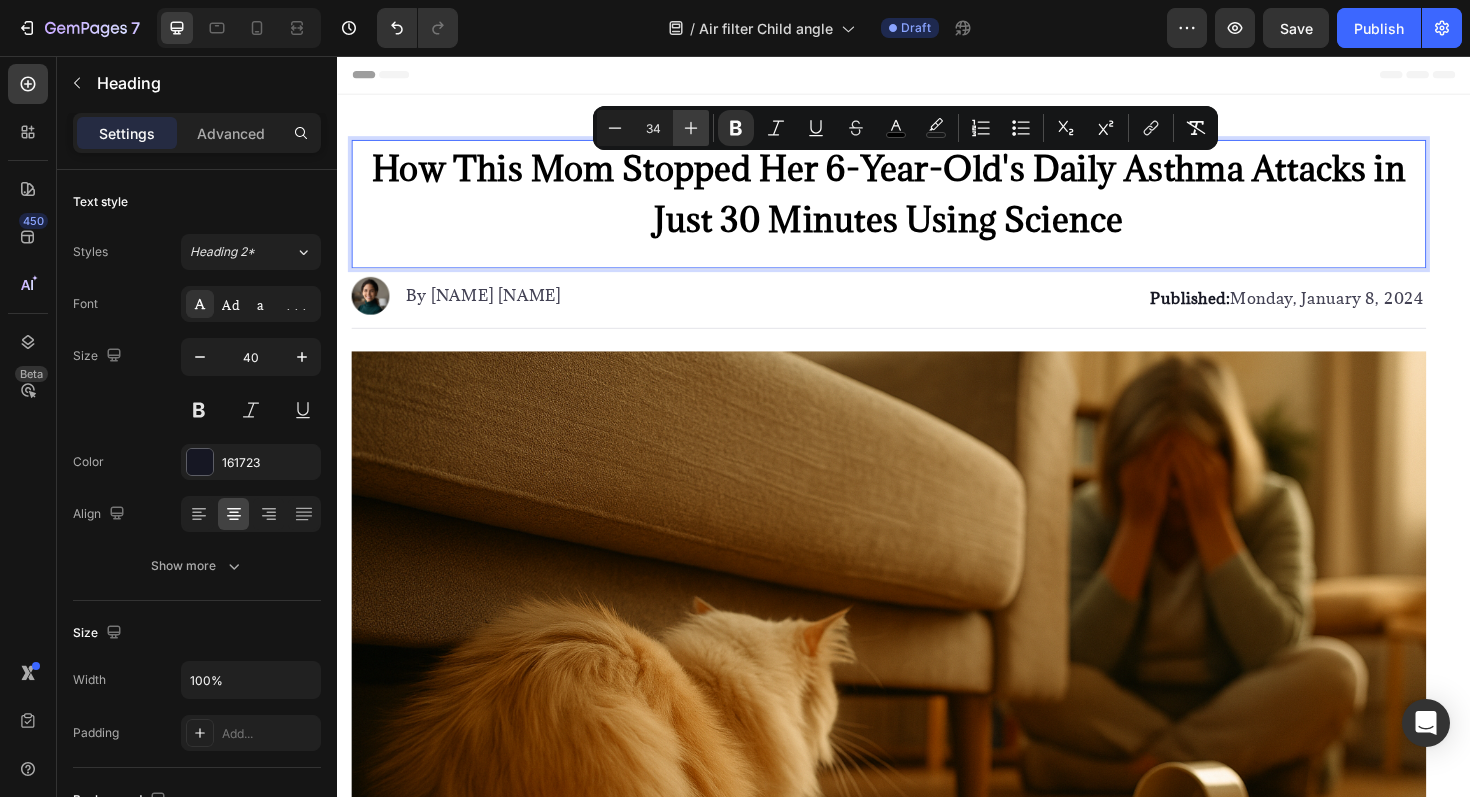 click 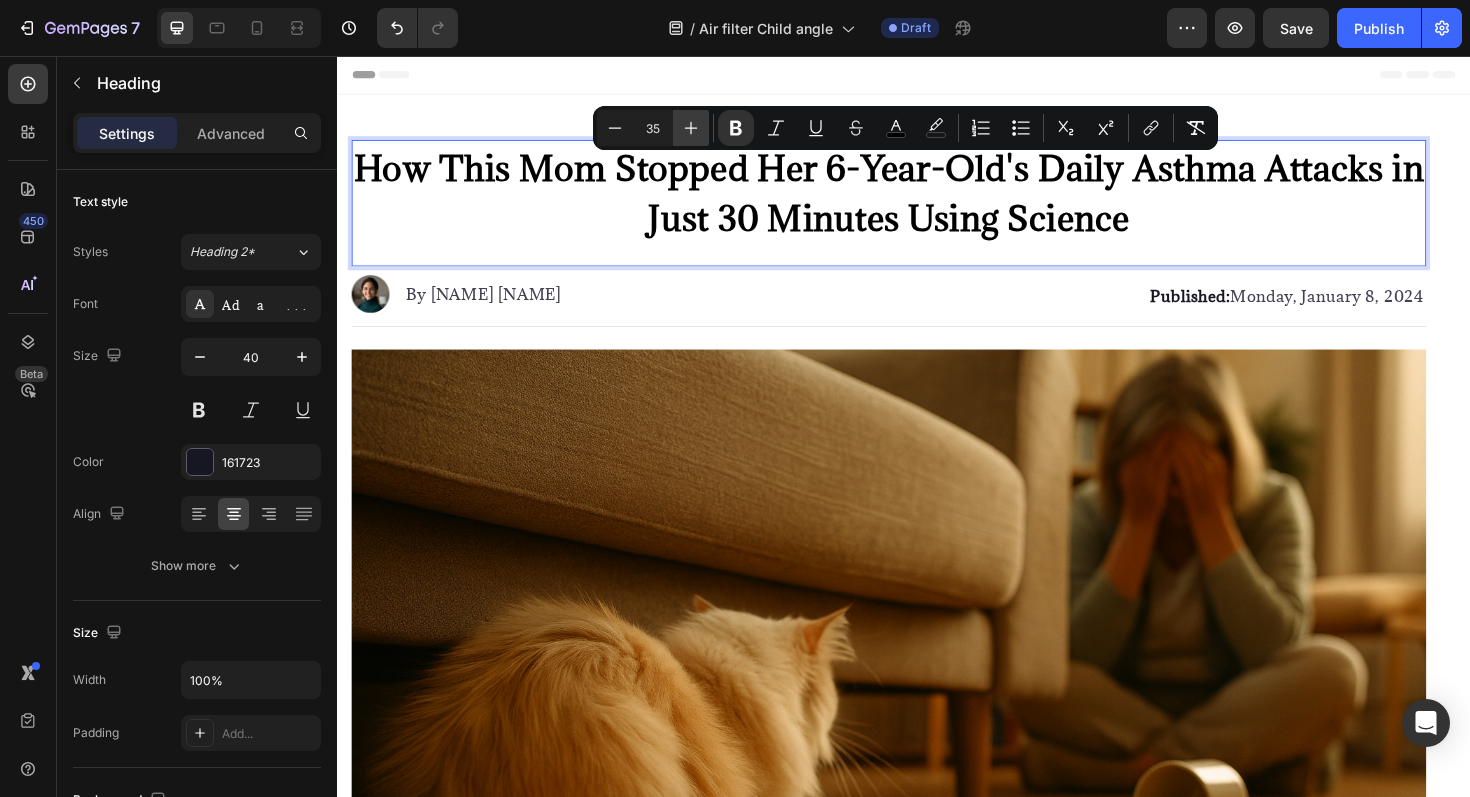 click 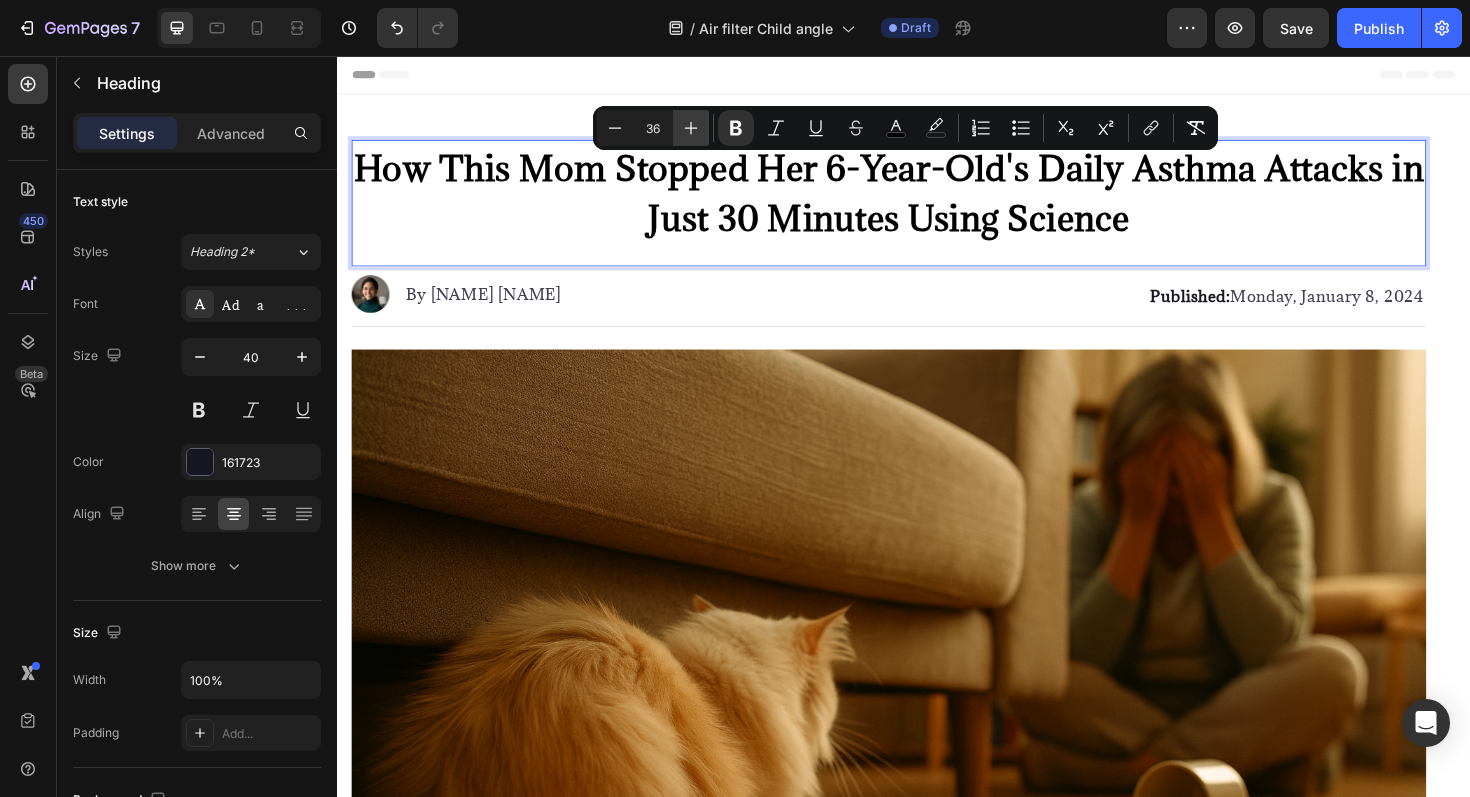 click 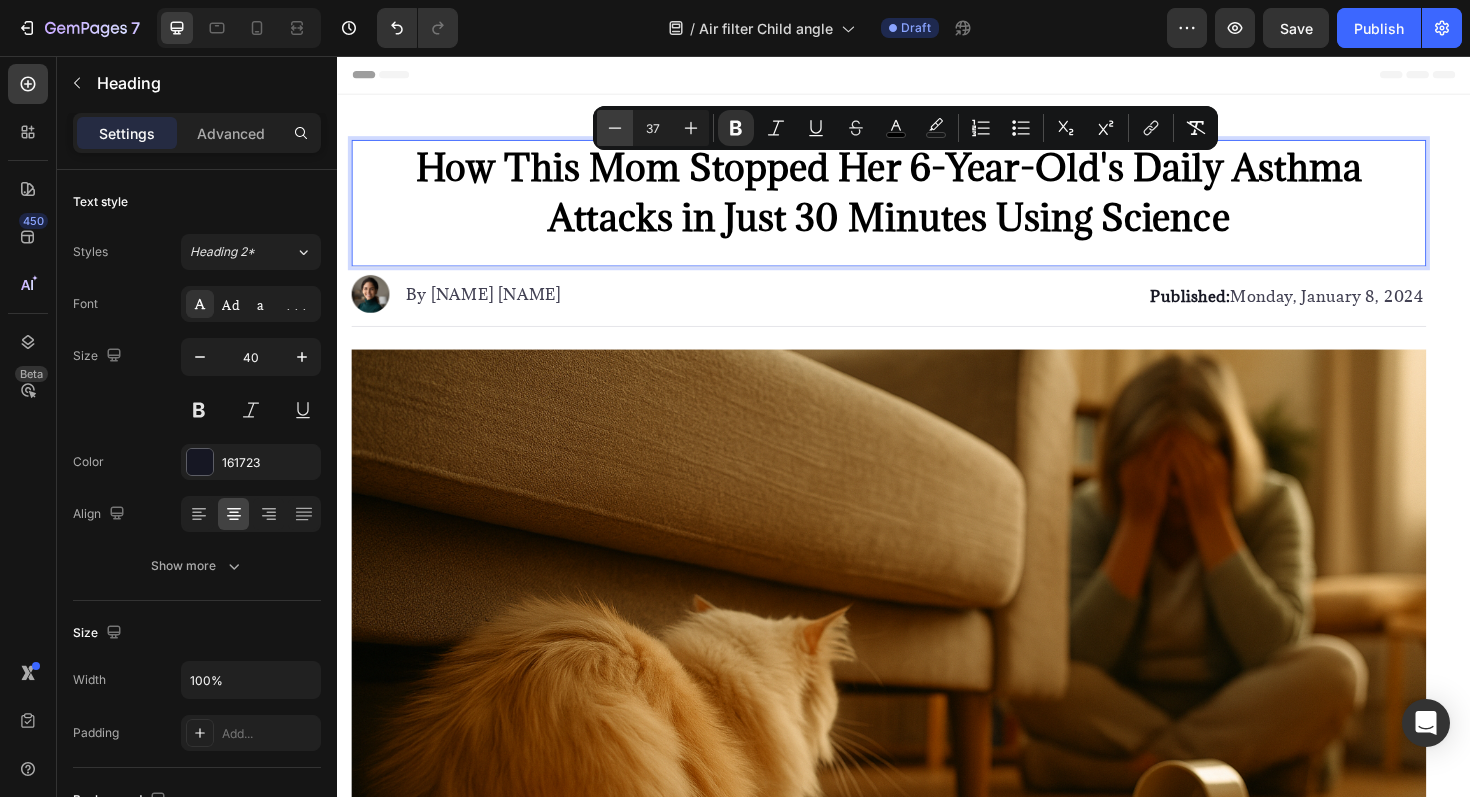 click on "Minus" at bounding box center [615, 128] 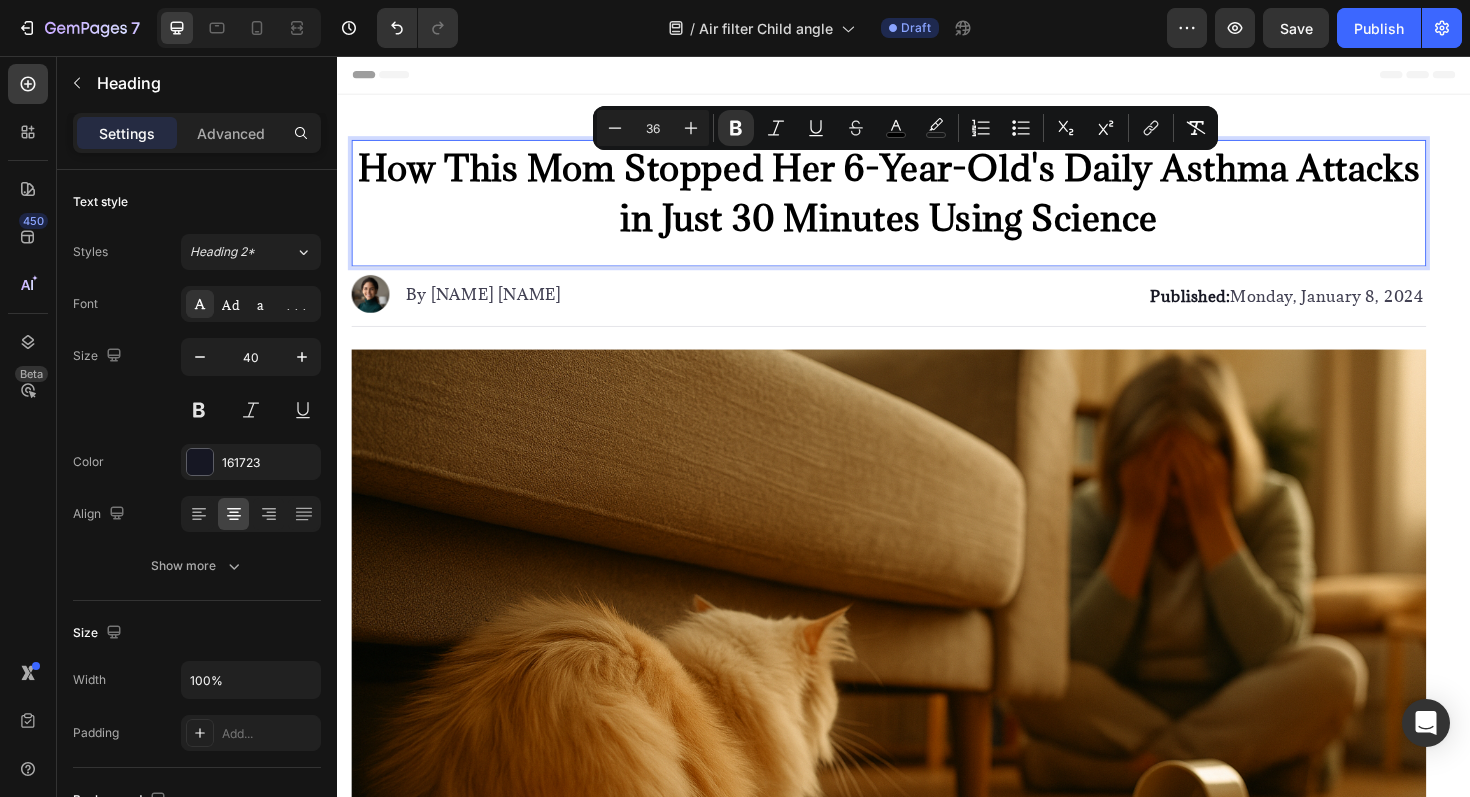 click on "How This Mom Stopped Her 6-Year-Old's Daily Asthma Attacks in Just 30 Minutes Using Science Heading   0" at bounding box center (921, 212) 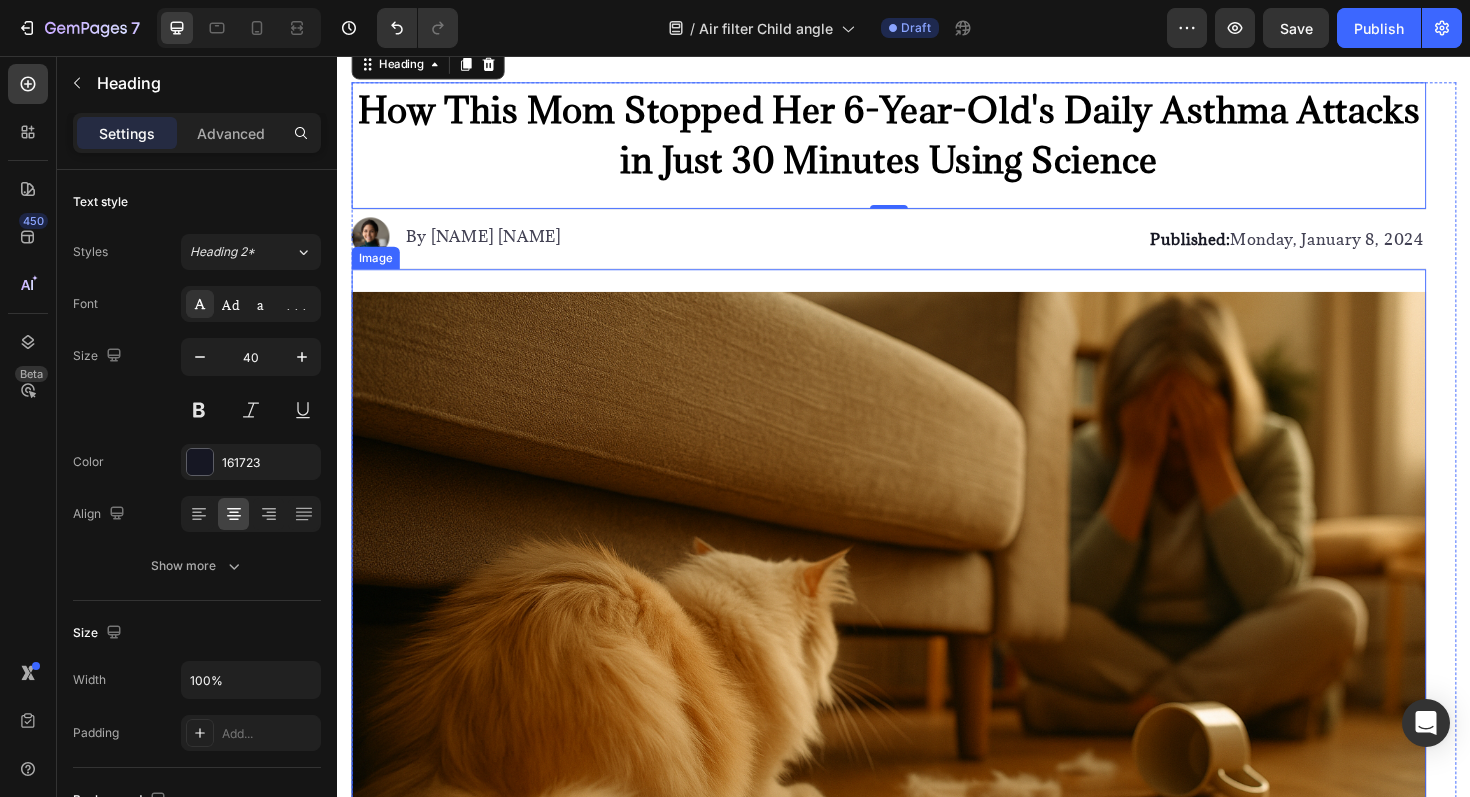 scroll, scrollTop: 60, scrollLeft: 0, axis: vertical 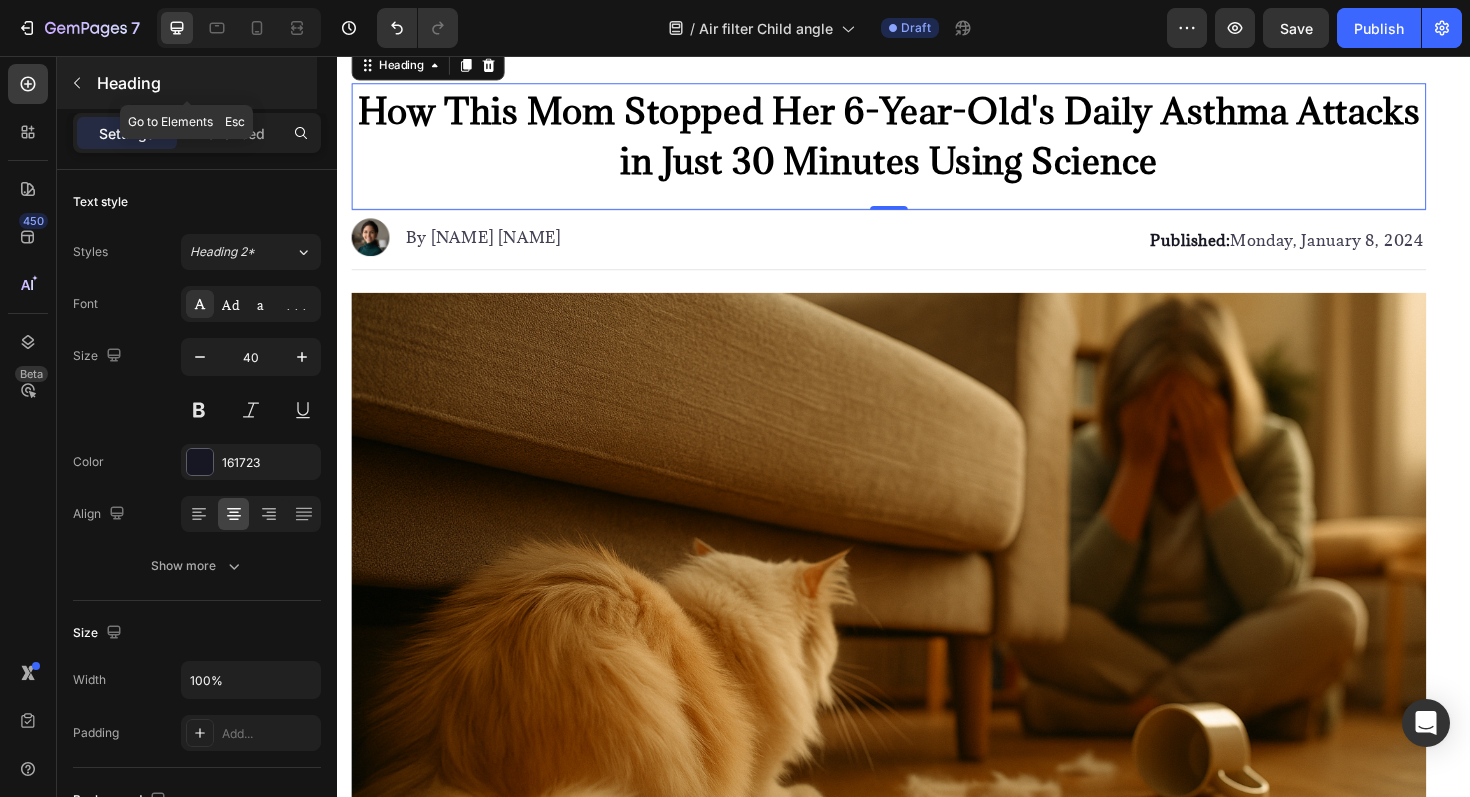 click at bounding box center (77, 83) 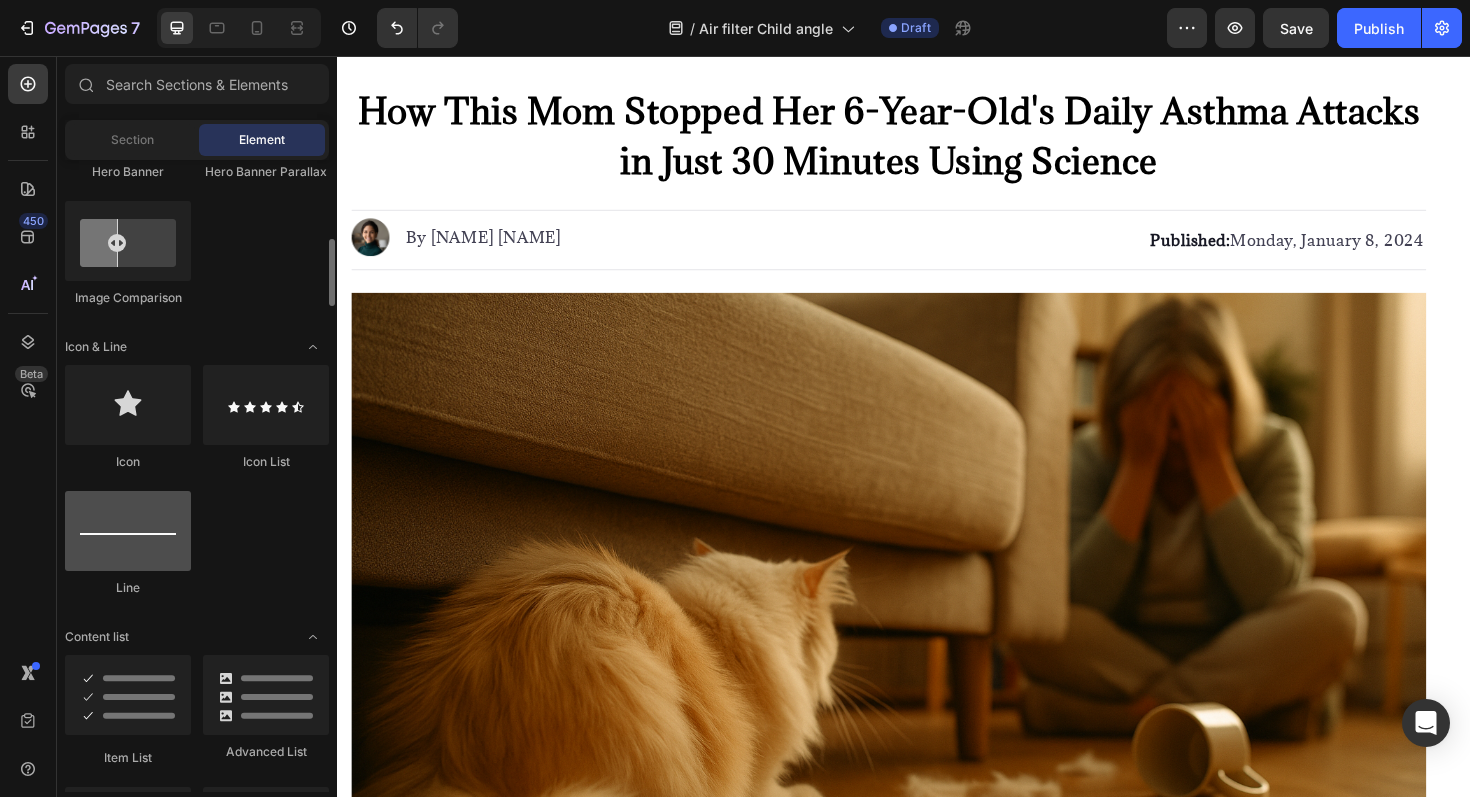 scroll, scrollTop: 1144, scrollLeft: 0, axis: vertical 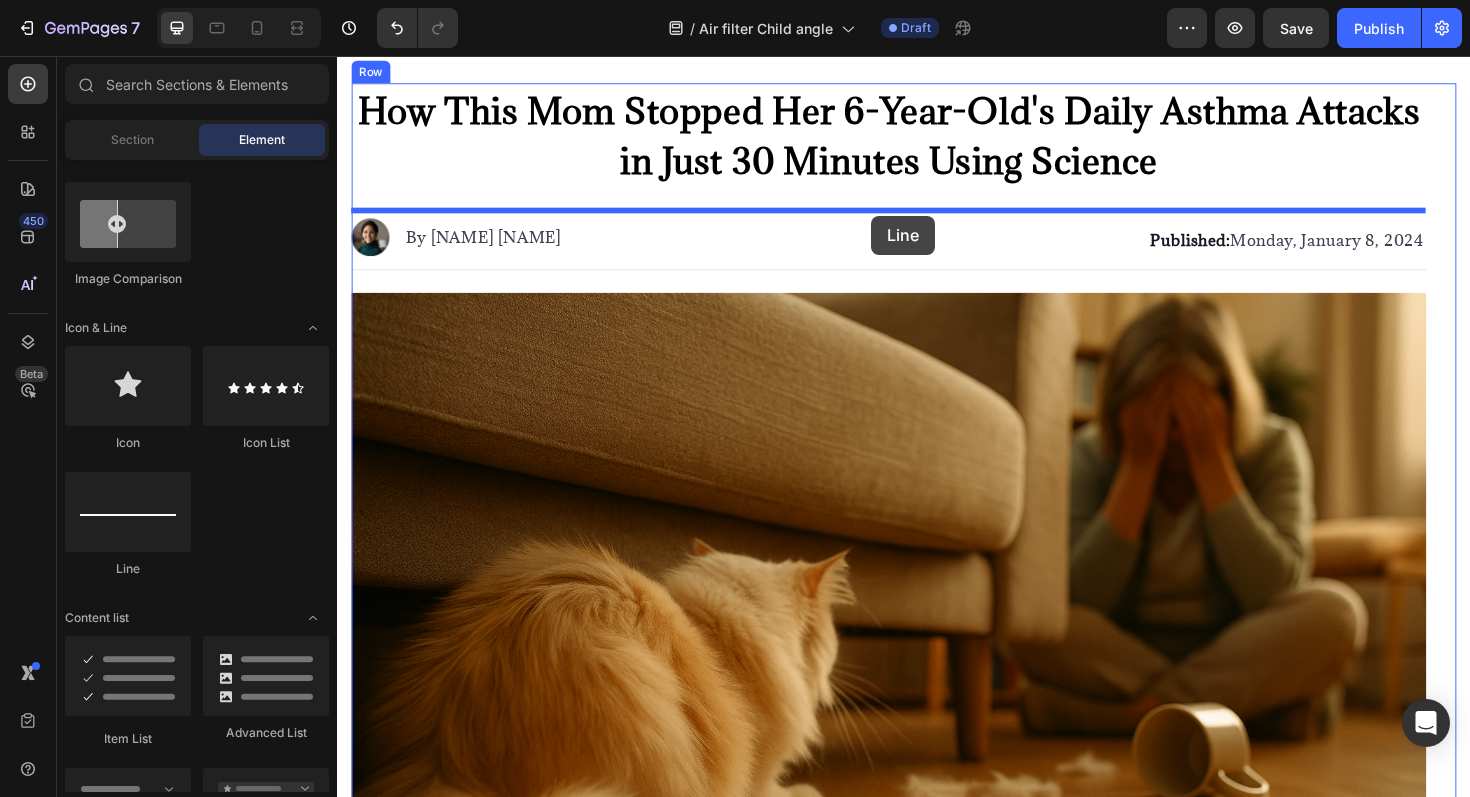drag, startPoint x: 473, startPoint y: 561, endPoint x: 904, endPoint y: 224, distance: 547.1106 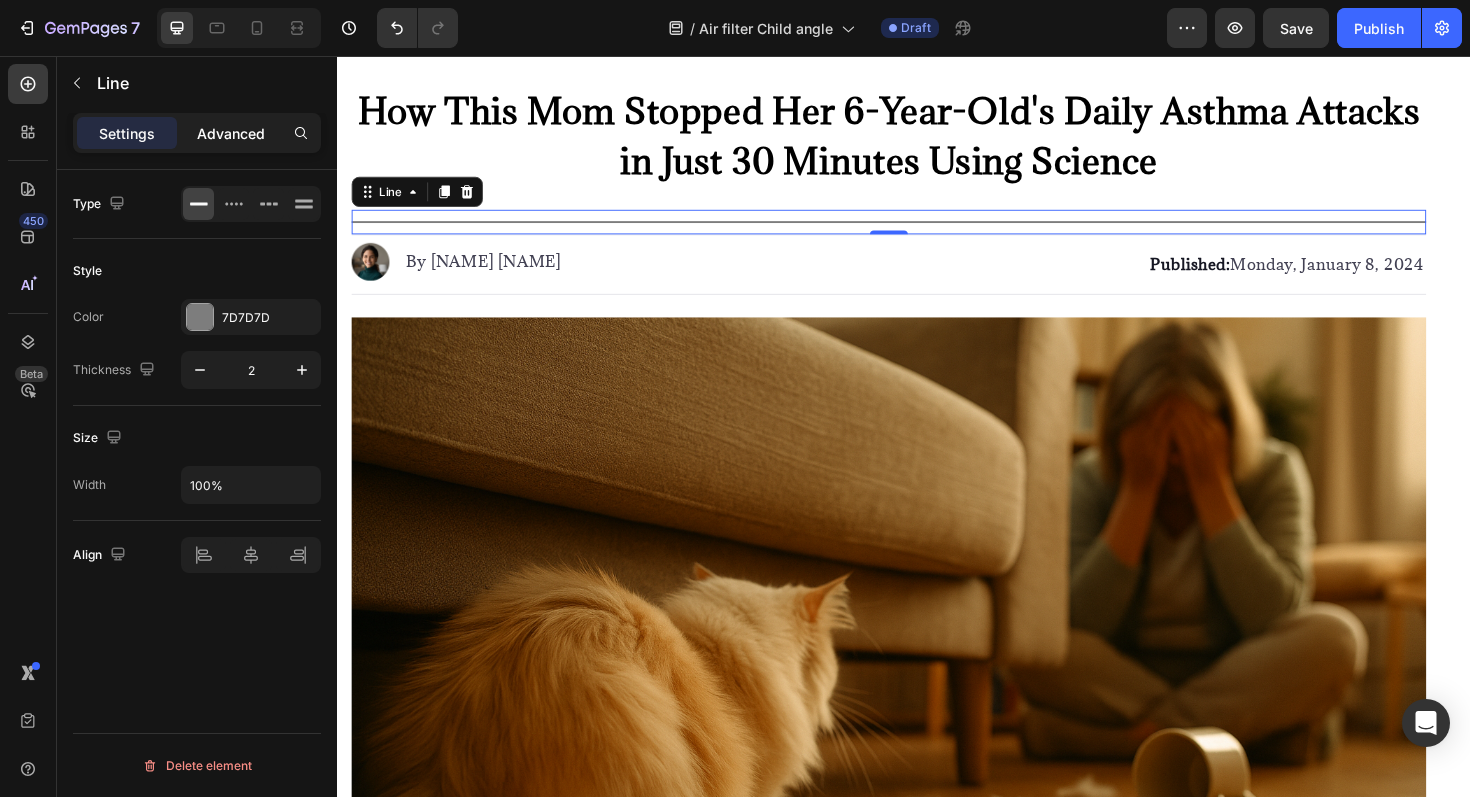 click on "Advanced" at bounding box center (231, 133) 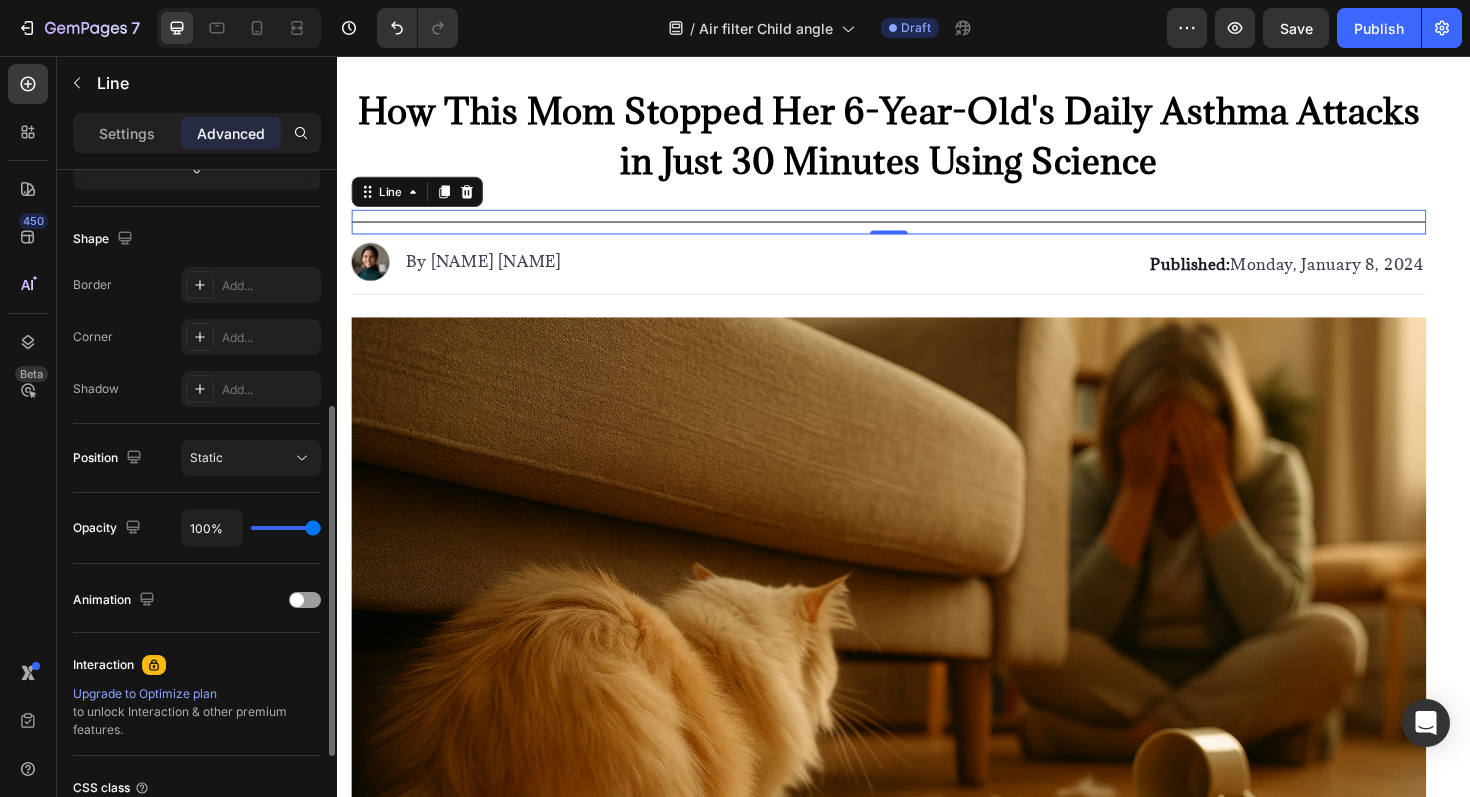 scroll, scrollTop: 489, scrollLeft: 0, axis: vertical 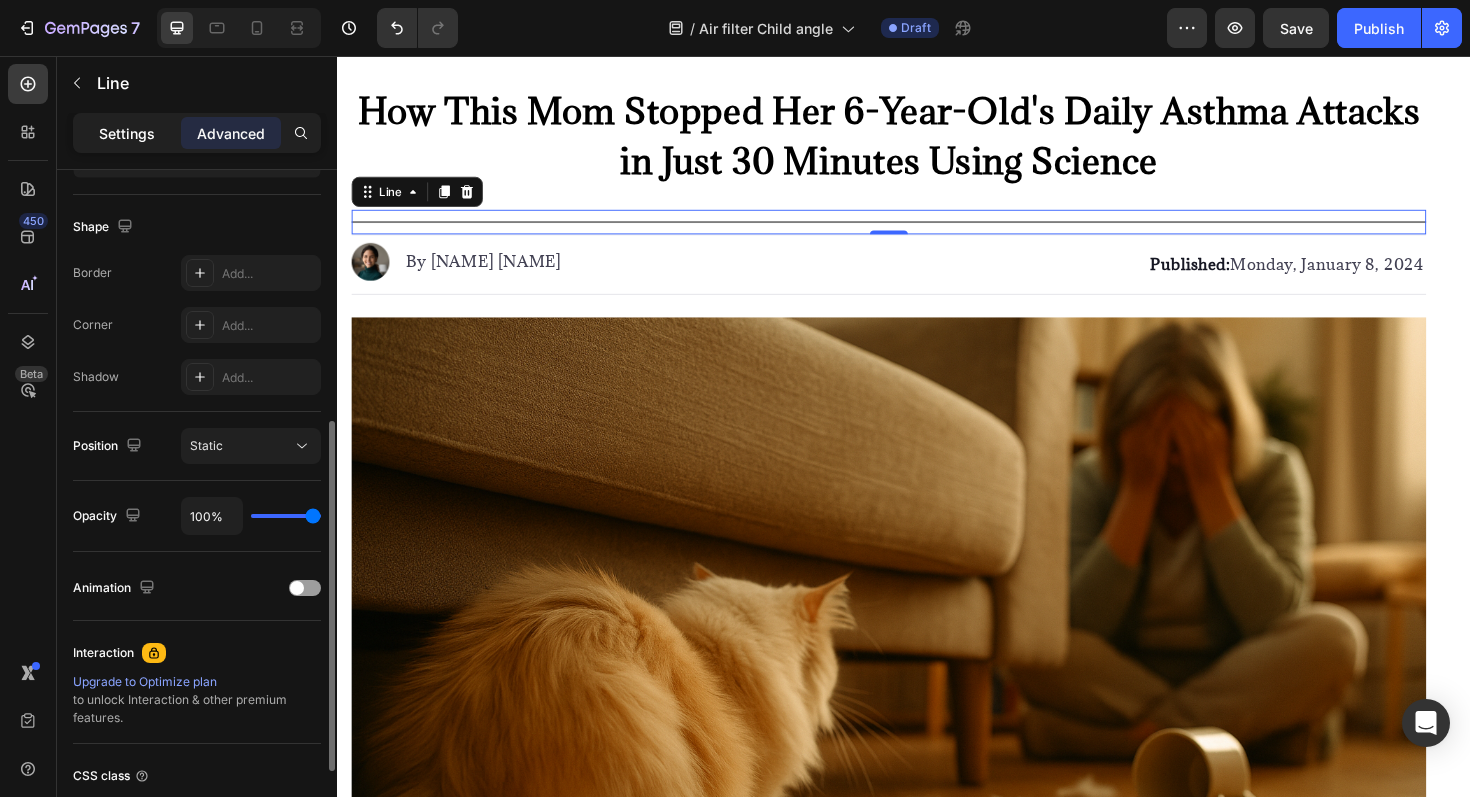 click on "Settings" at bounding box center [127, 133] 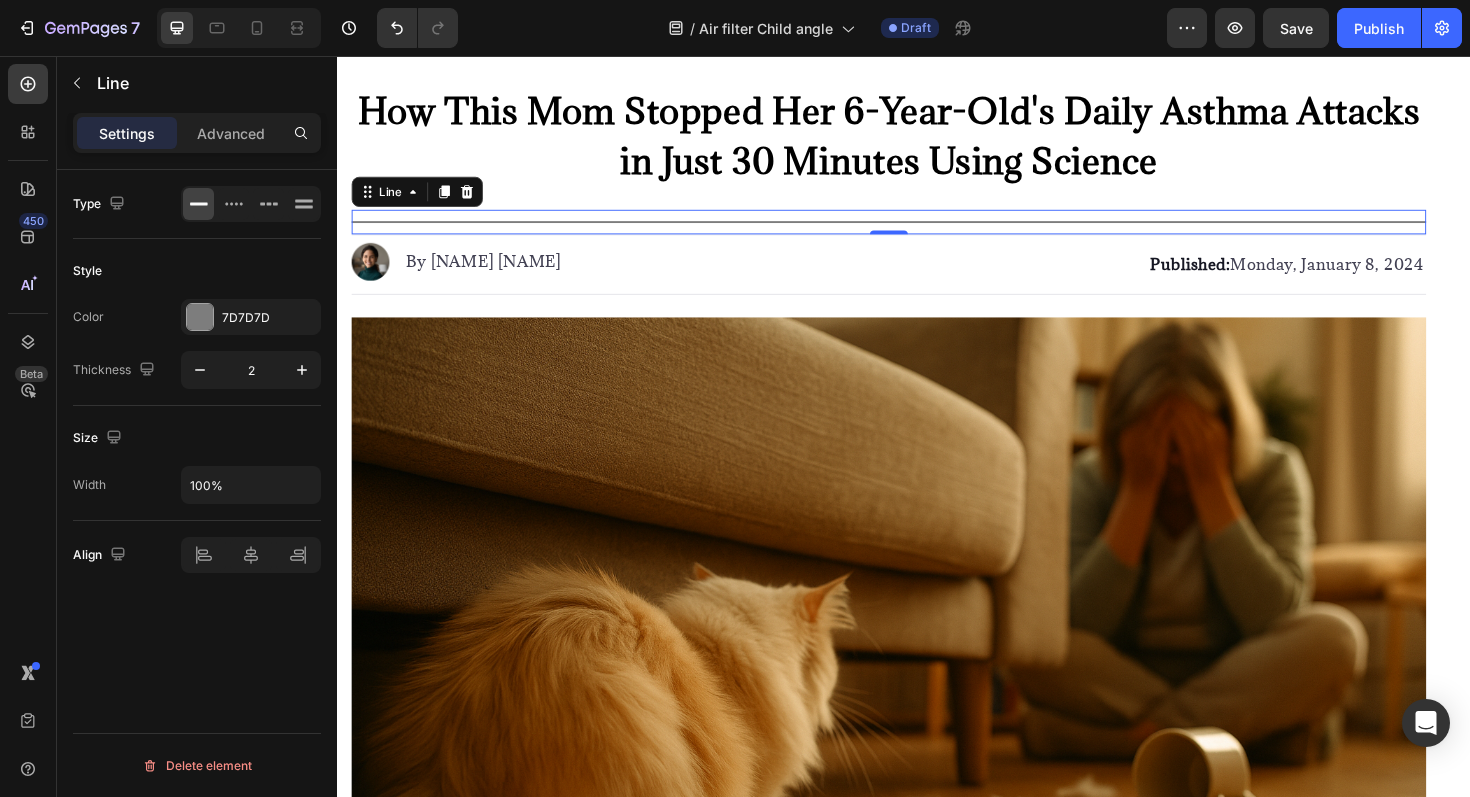 scroll, scrollTop: 0, scrollLeft: 0, axis: both 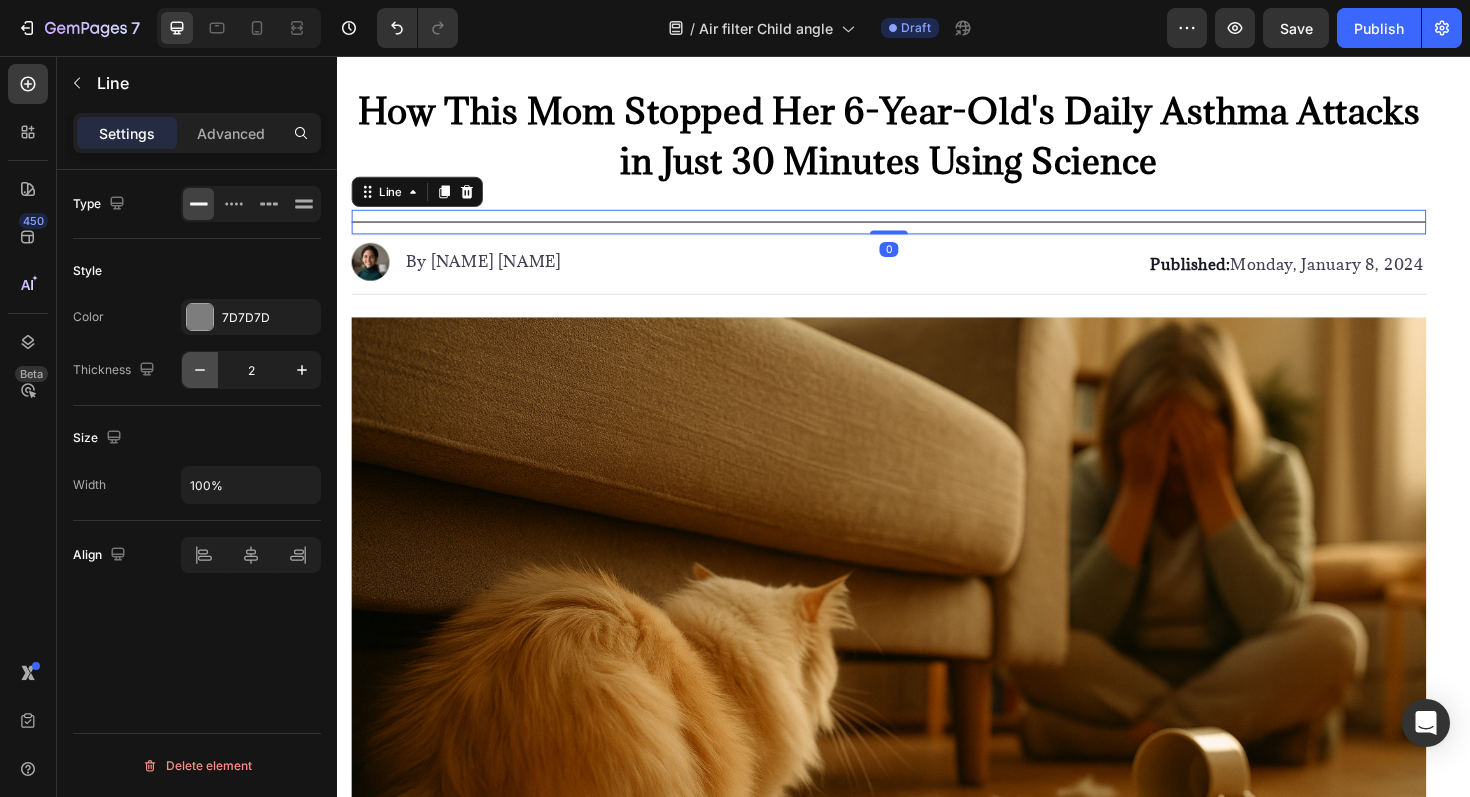 click 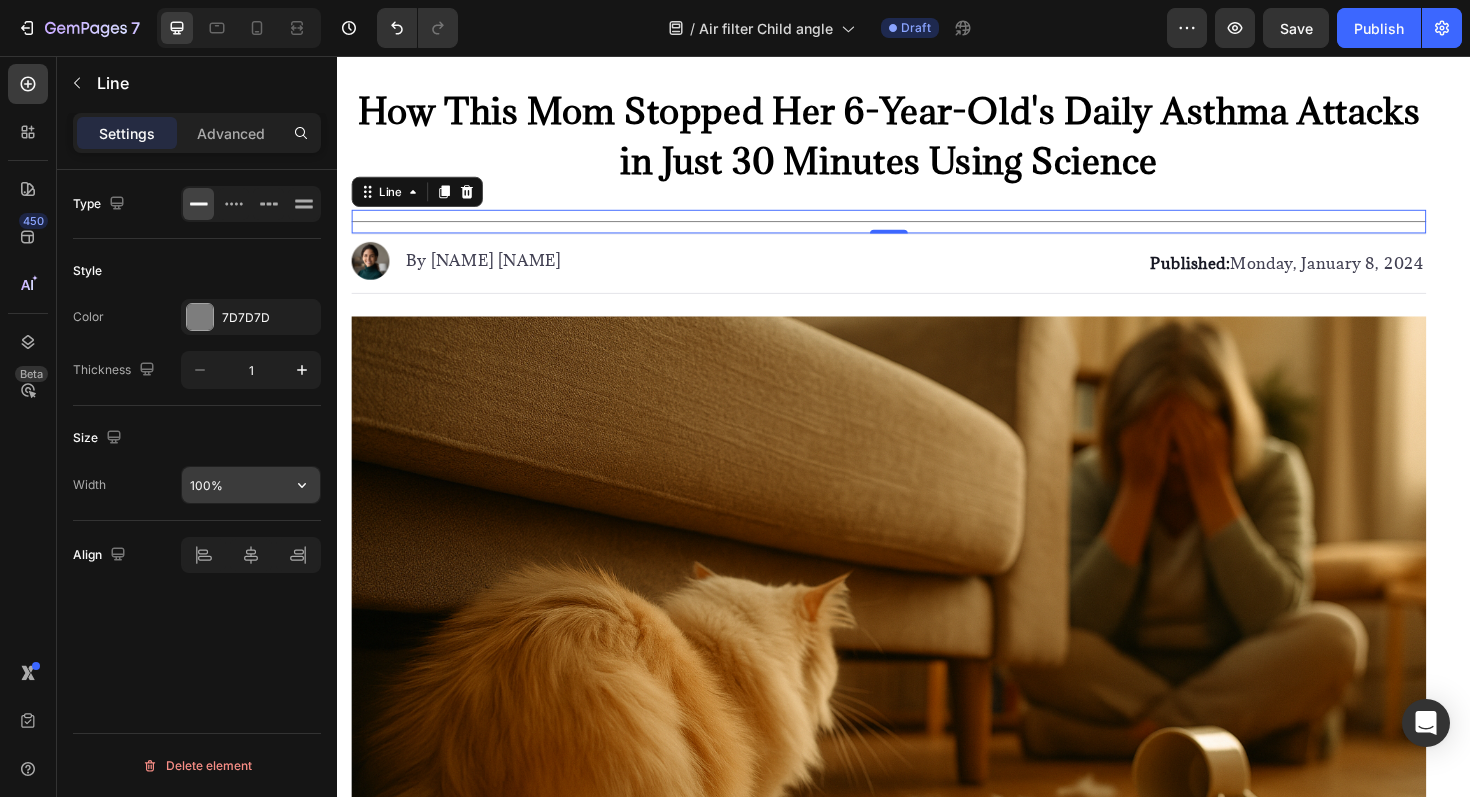 click on "100%" at bounding box center (251, 485) 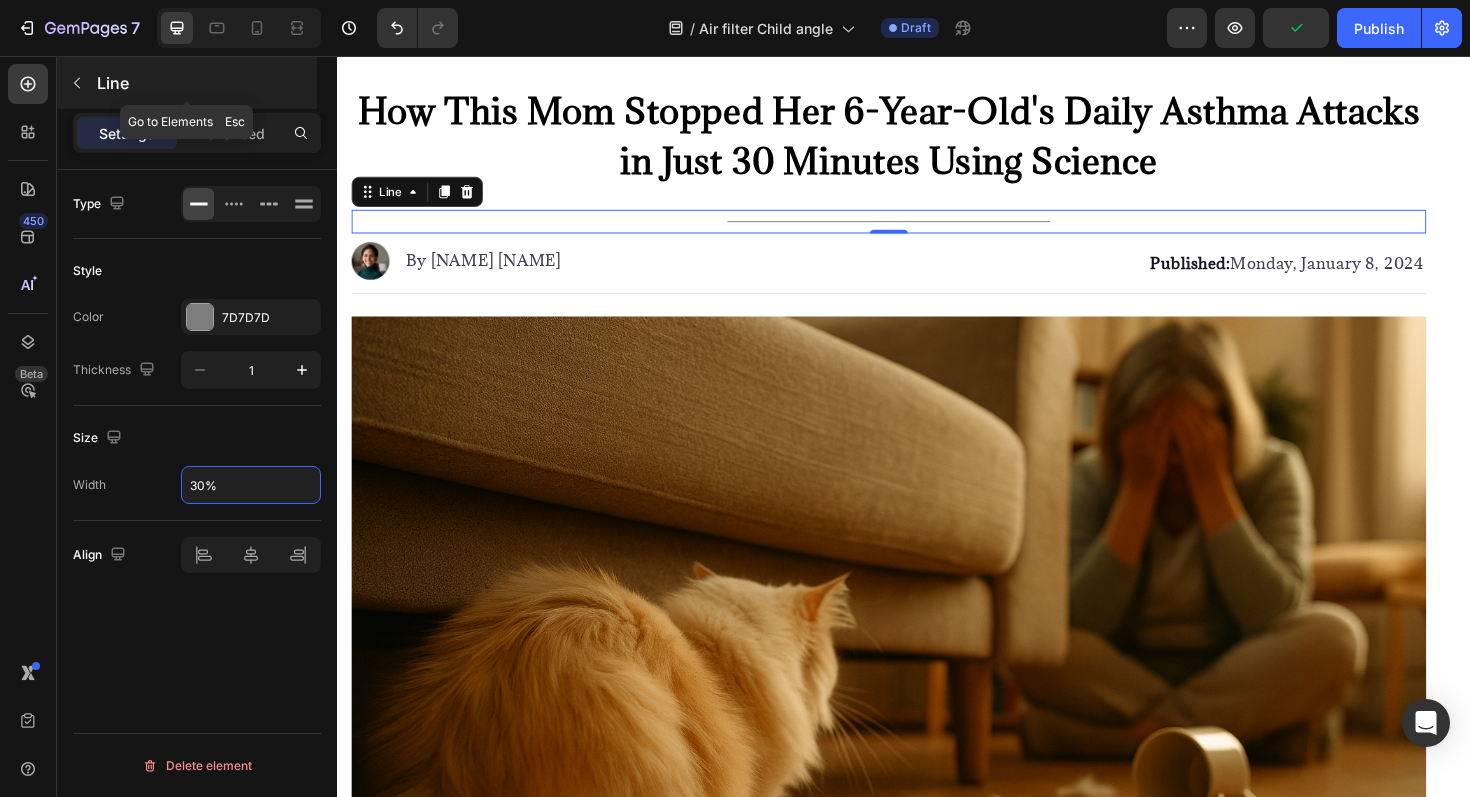 type on "30%" 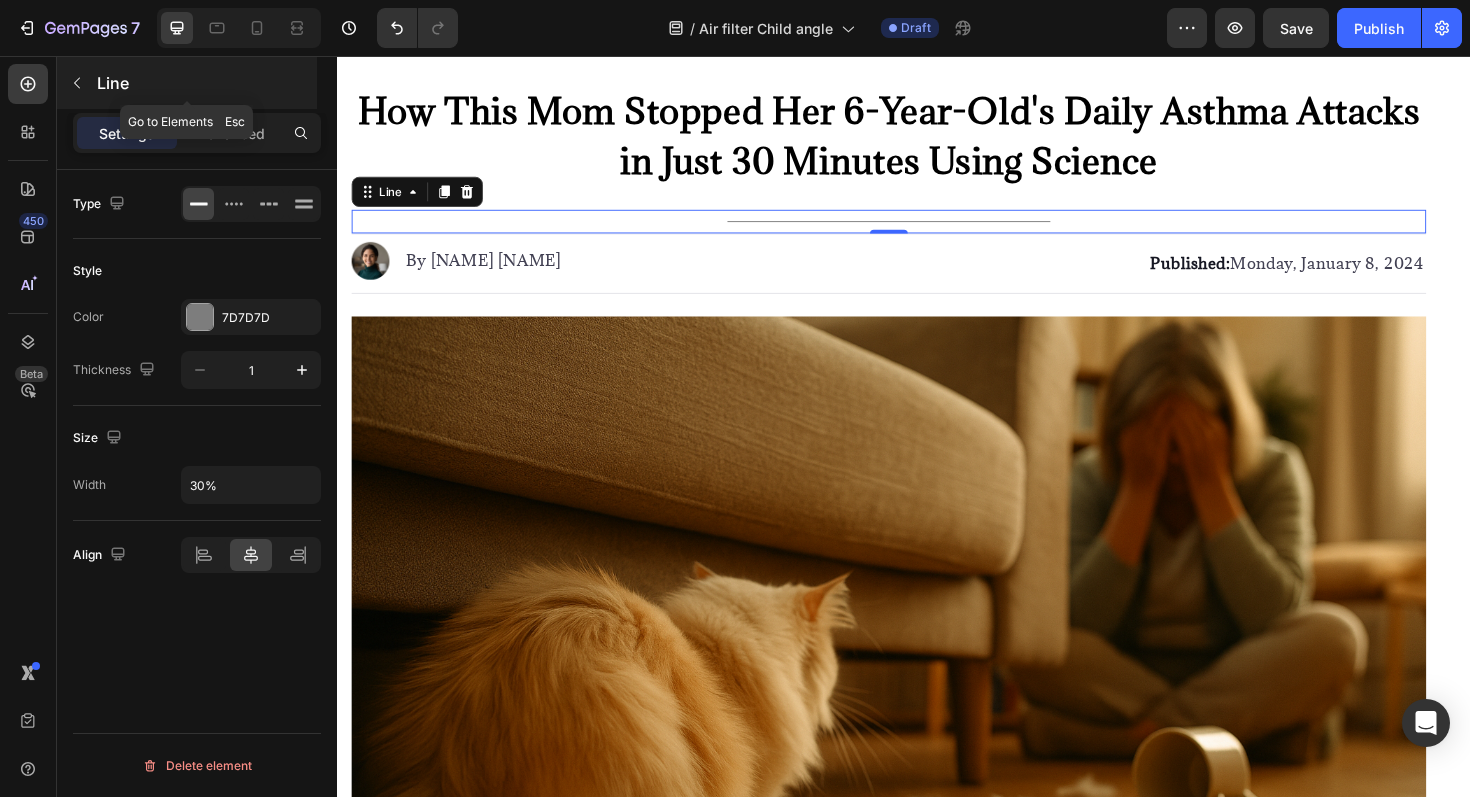 click 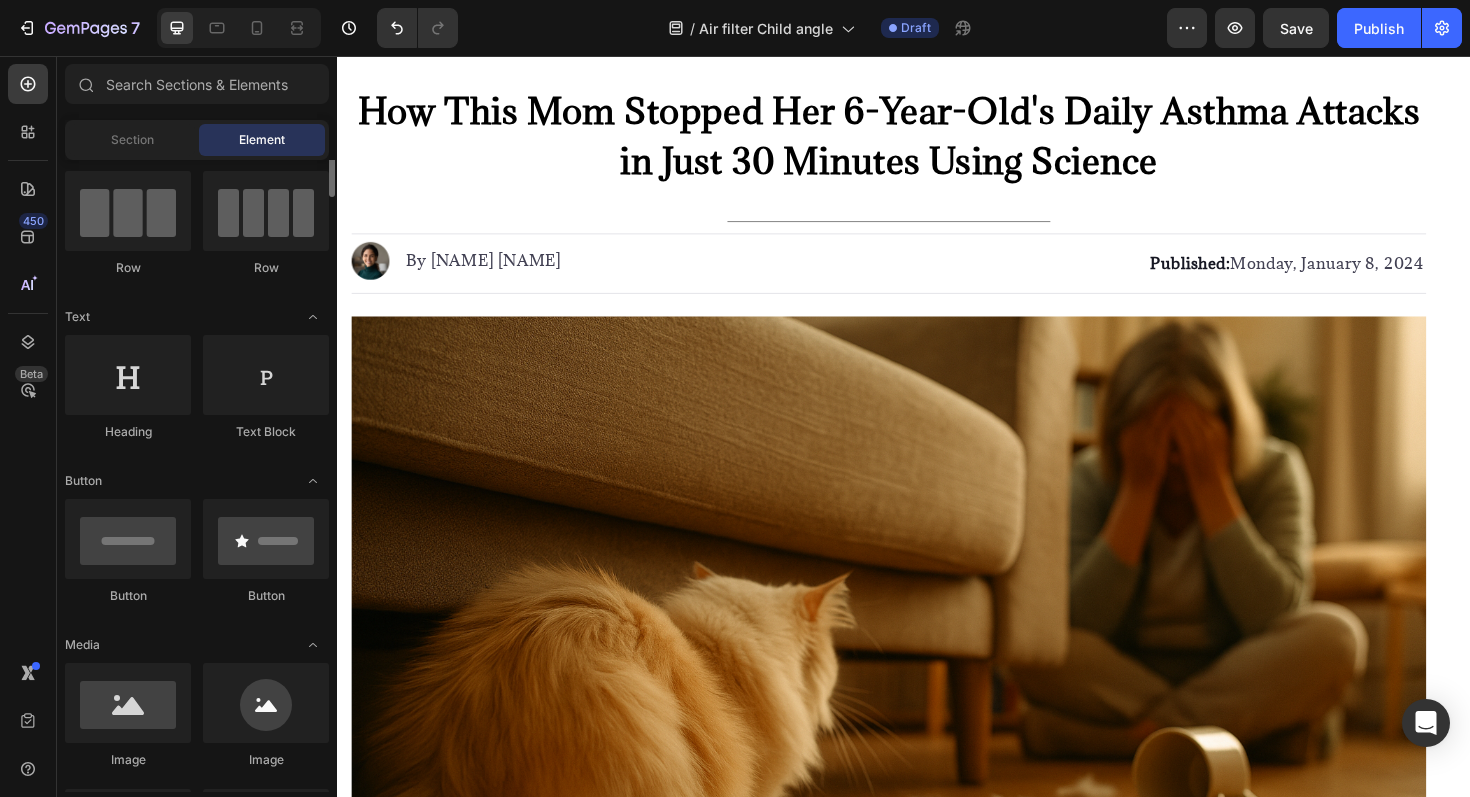 scroll, scrollTop: 0, scrollLeft: 0, axis: both 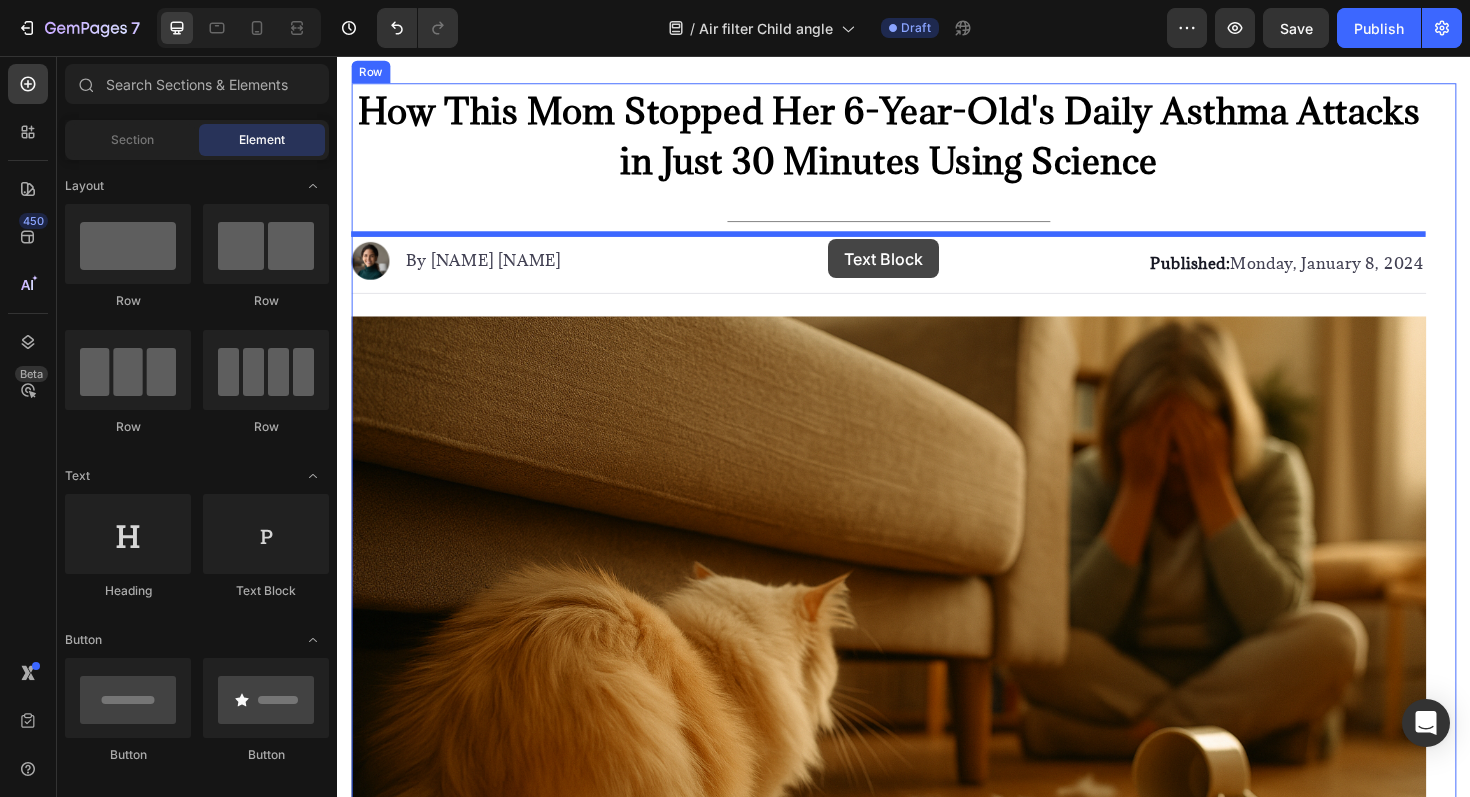 drag, startPoint x: 600, startPoint y: 614, endPoint x: 857, endPoint y: 250, distance: 445.5839 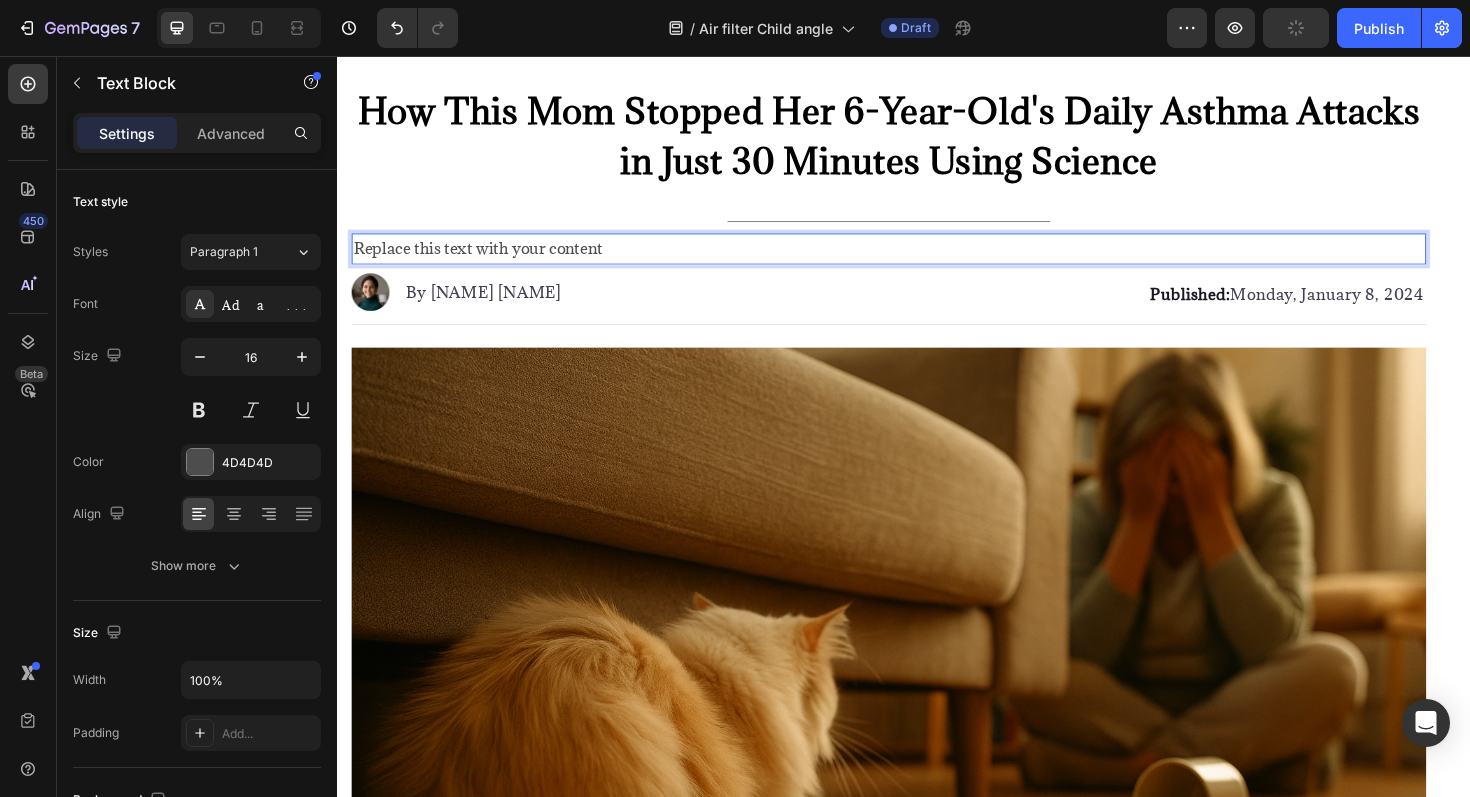 click on "Replace this text with your content" at bounding box center [921, 260] 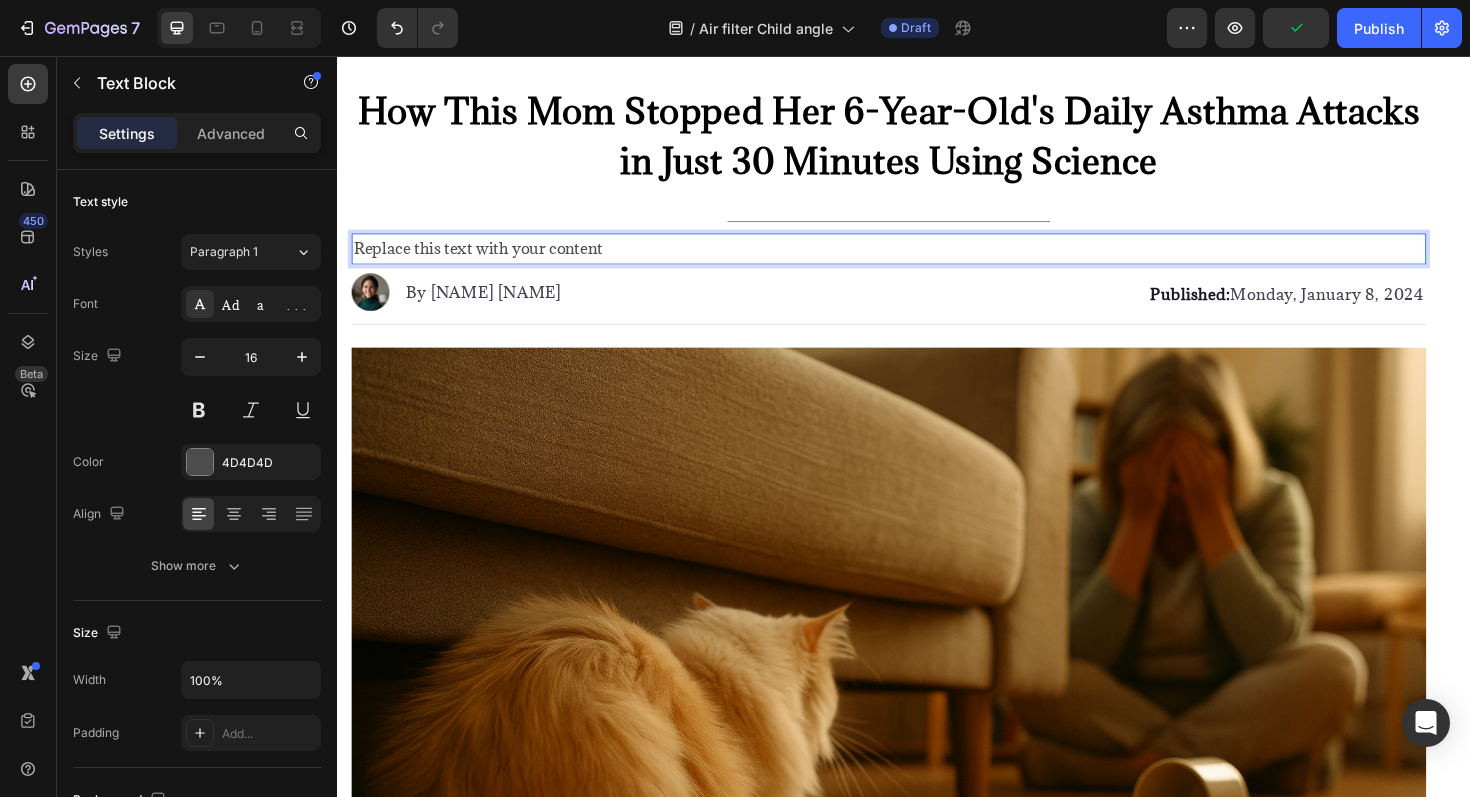 click on "Replace this text with your content" at bounding box center [921, 260] 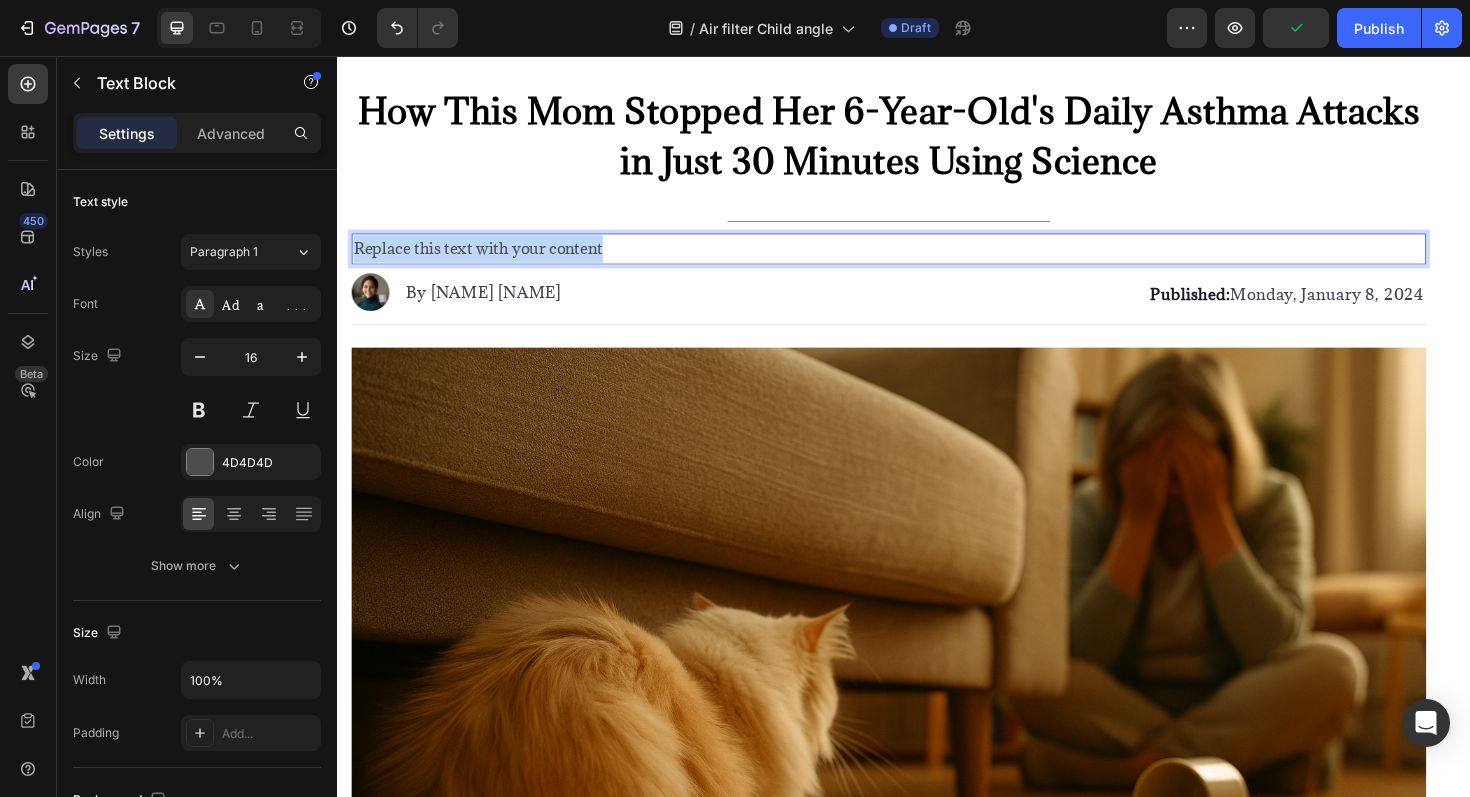click on "Replace this text with your content" at bounding box center [921, 260] 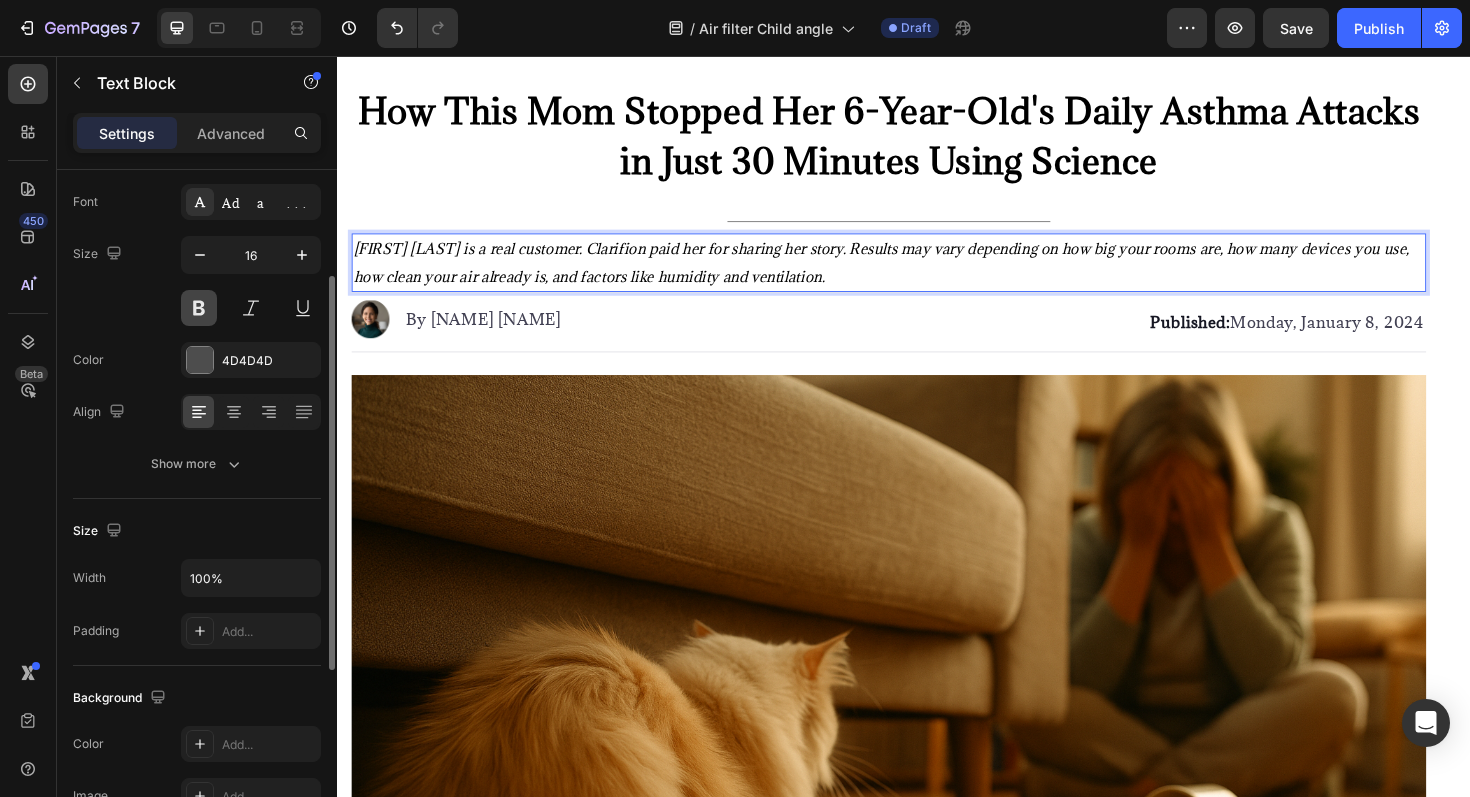 scroll, scrollTop: 132, scrollLeft: 0, axis: vertical 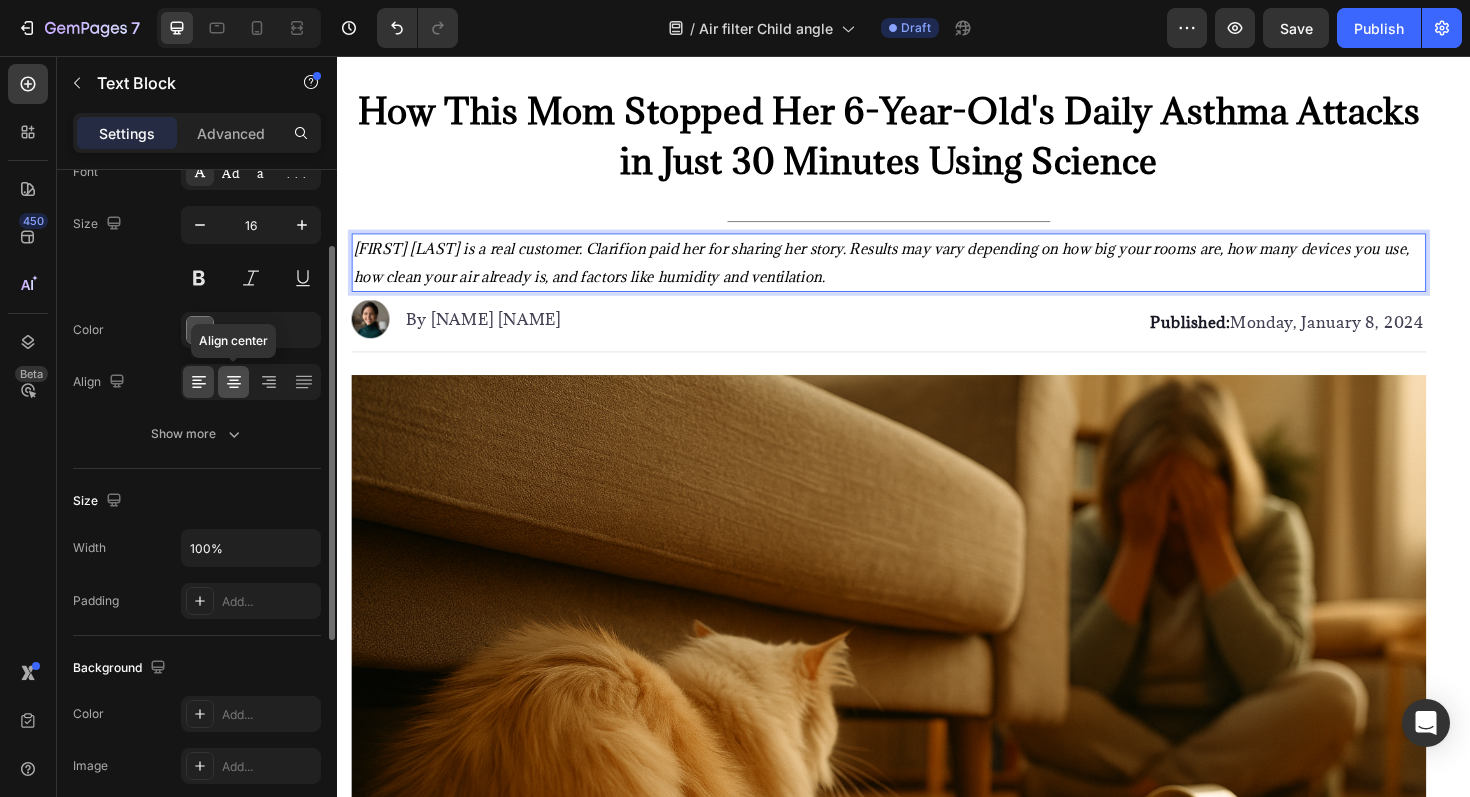 click 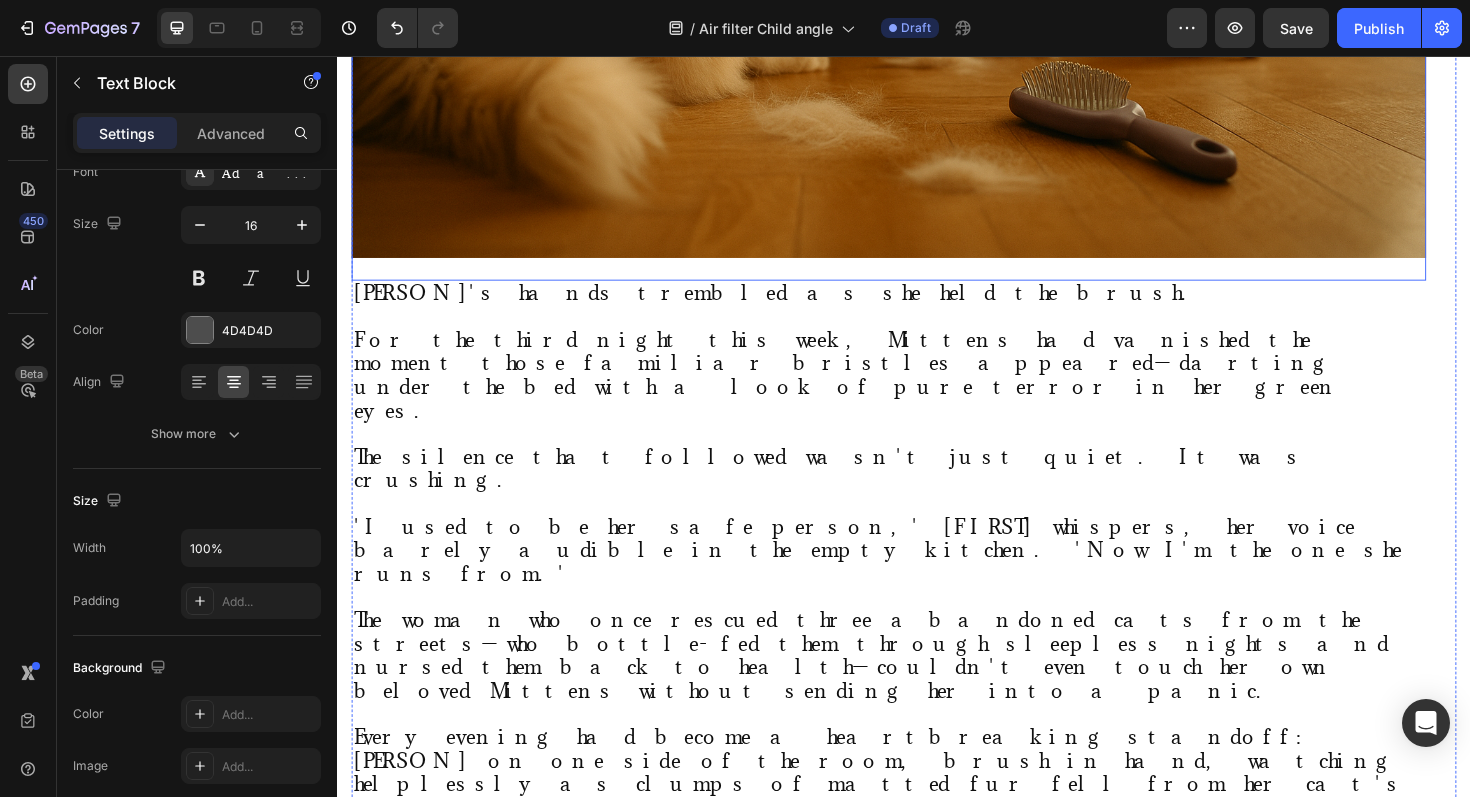 scroll, scrollTop: 980, scrollLeft: 0, axis: vertical 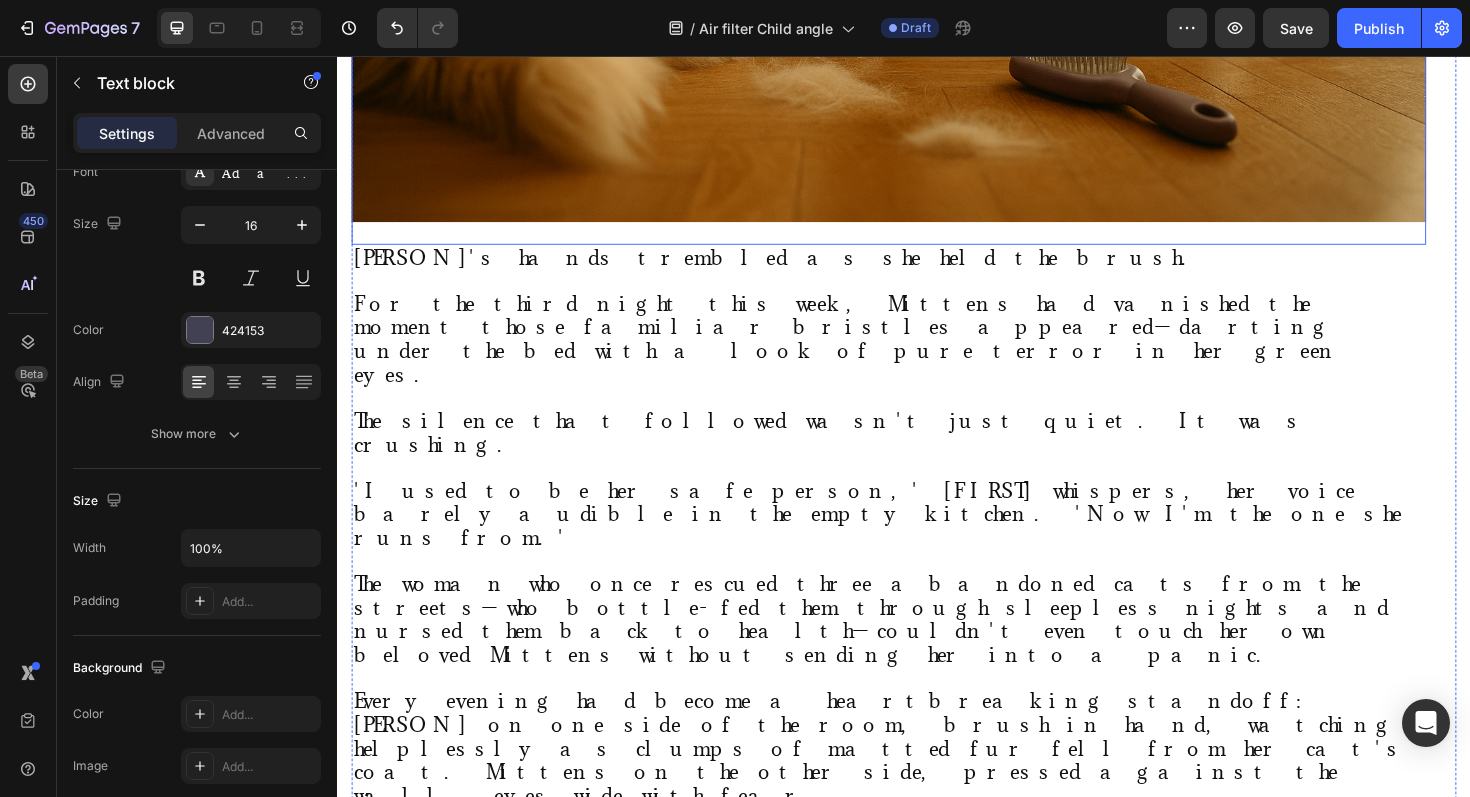 click on "'I used to be her safe person,' [FIRST] whispers, her voice barely audible in the empty kitchen. 'Now I'm the one she runs from.'" at bounding box center [921, 542] 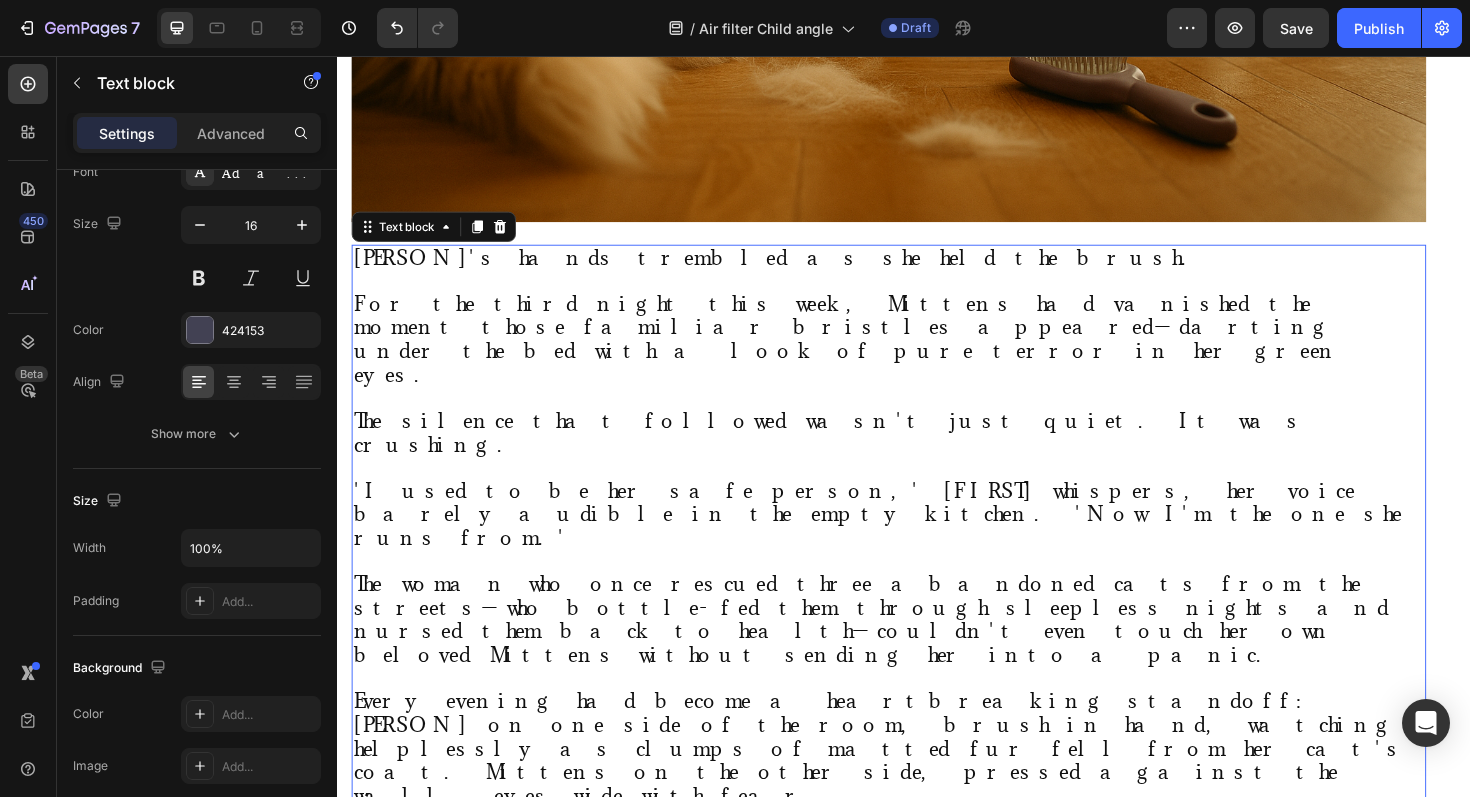 click on "'I used to be her safe person,' [FIRST] whispers, her voice barely audible in the empty kitchen. 'Now I'm the one she runs from.'" at bounding box center (921, 542) 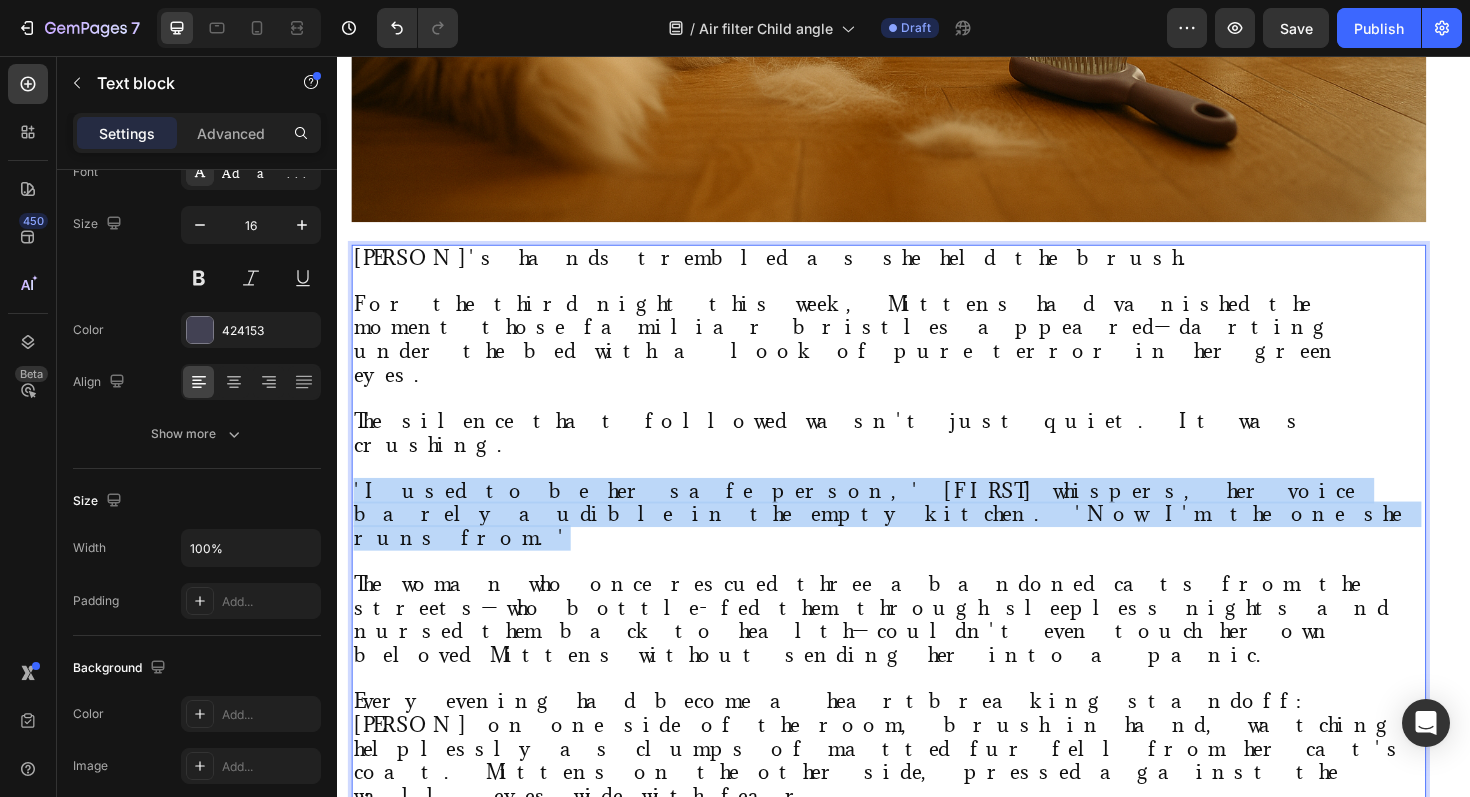 click on "'I used to be her safe person,' [FIRST] whispers, her voice barely audible in the empty kitchen. 'Now I'm the one she runs from.'" at bounding box center (921, 542) 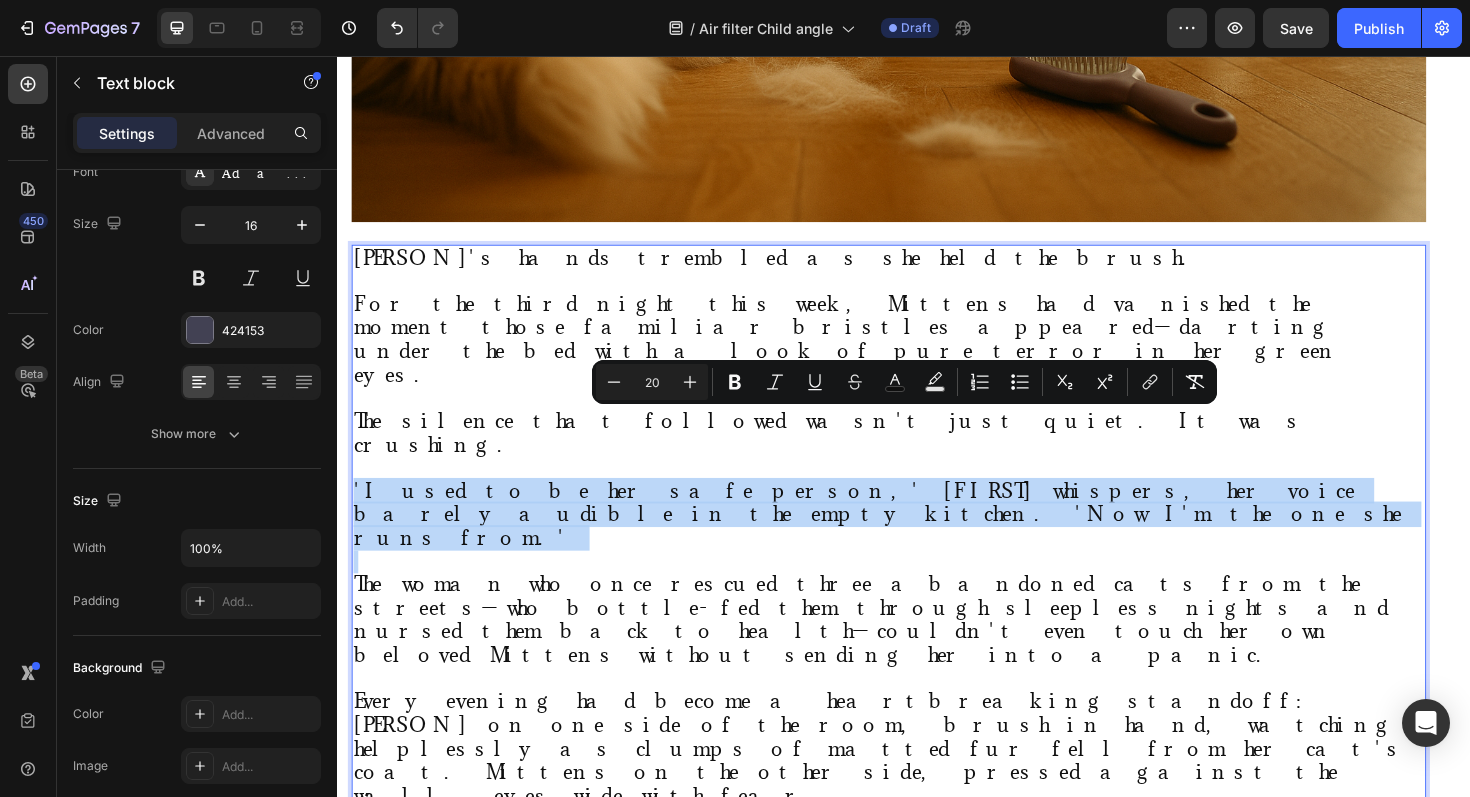 click on "'I used to be her safe person,' [FIRST] whispers, her voice barely audible in the empty kitchen. 'Now I'm the one she runs from.'" at bounding box center [921, 542] 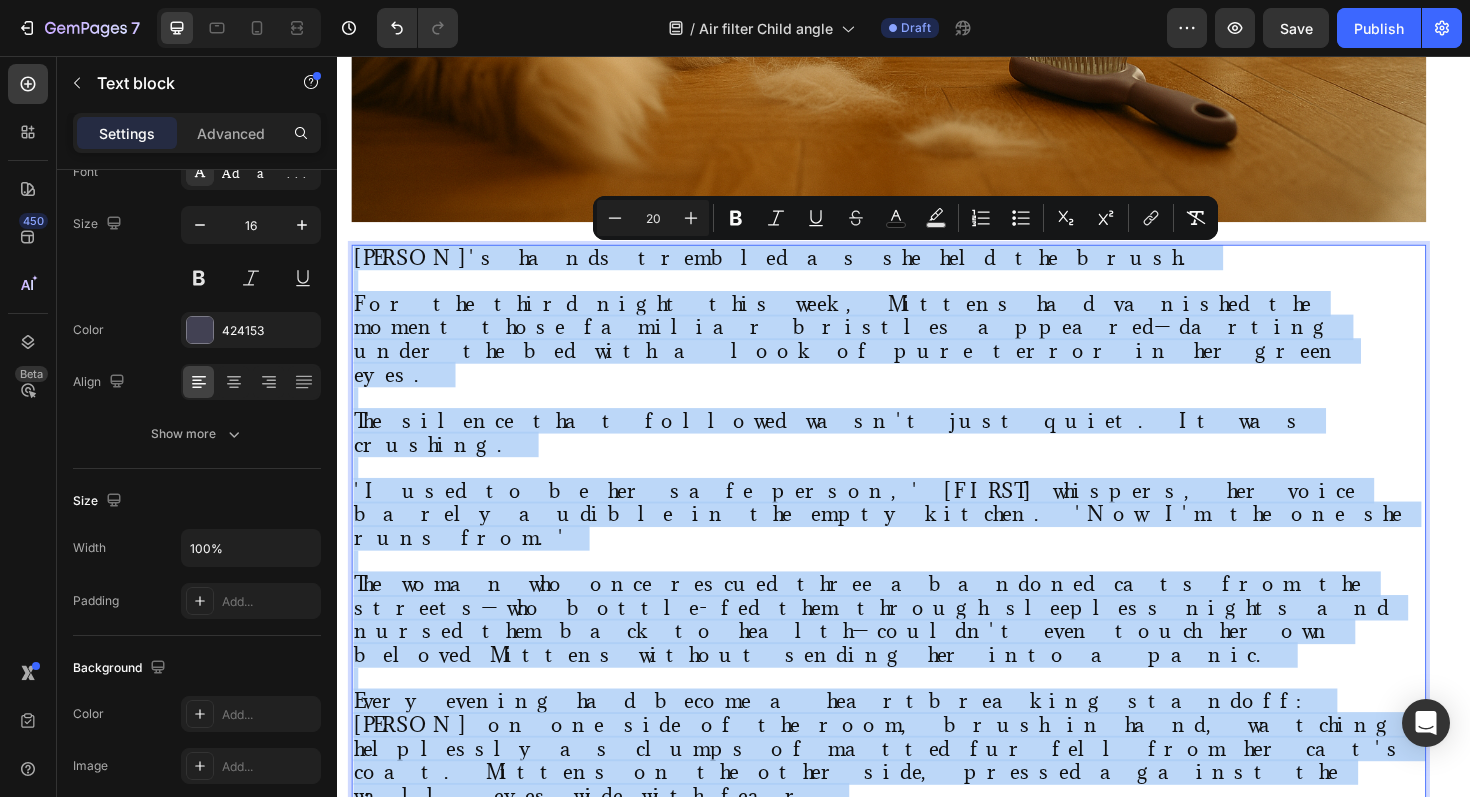 type on "11" 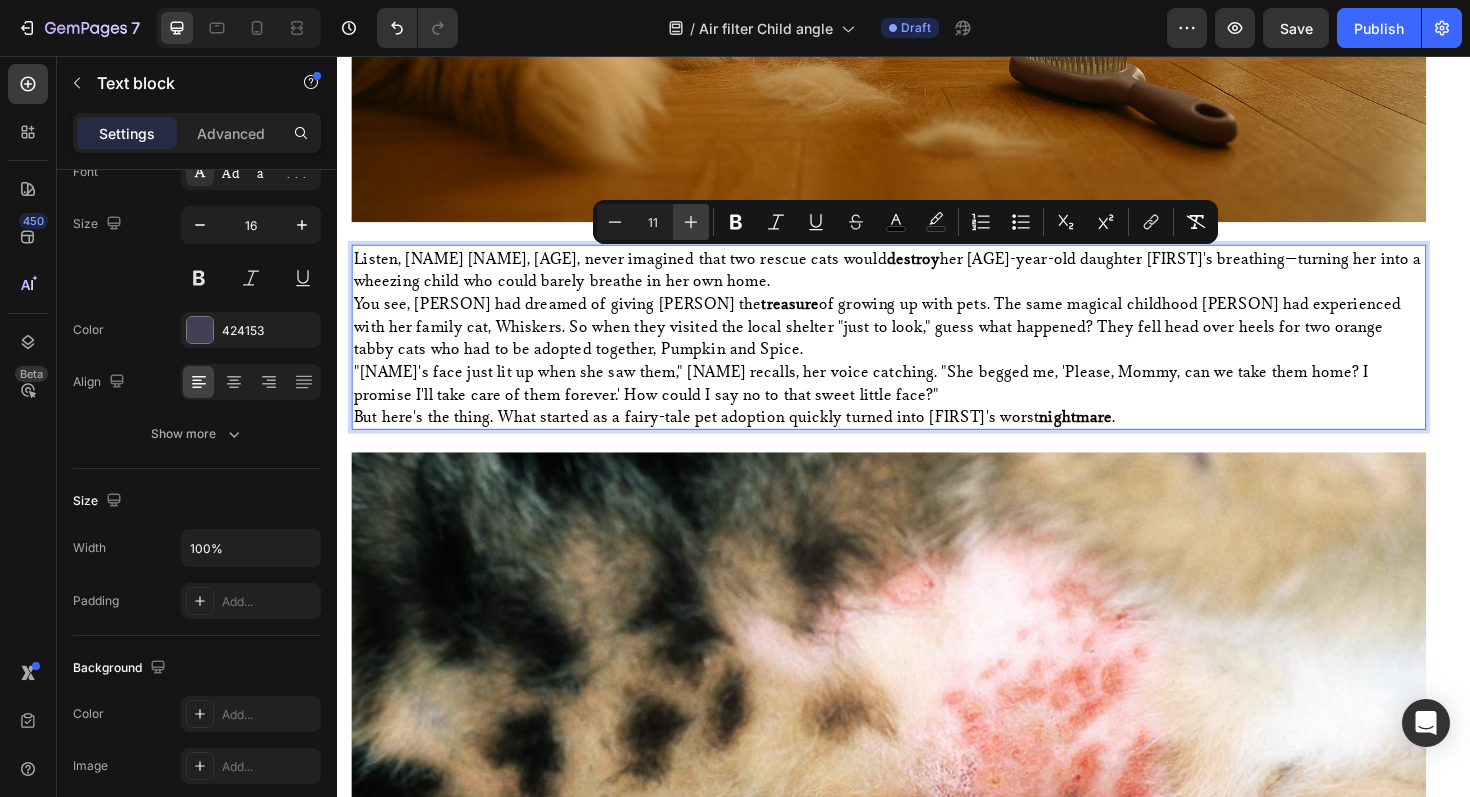 click on "Plus" at bounding box center (691, 222) 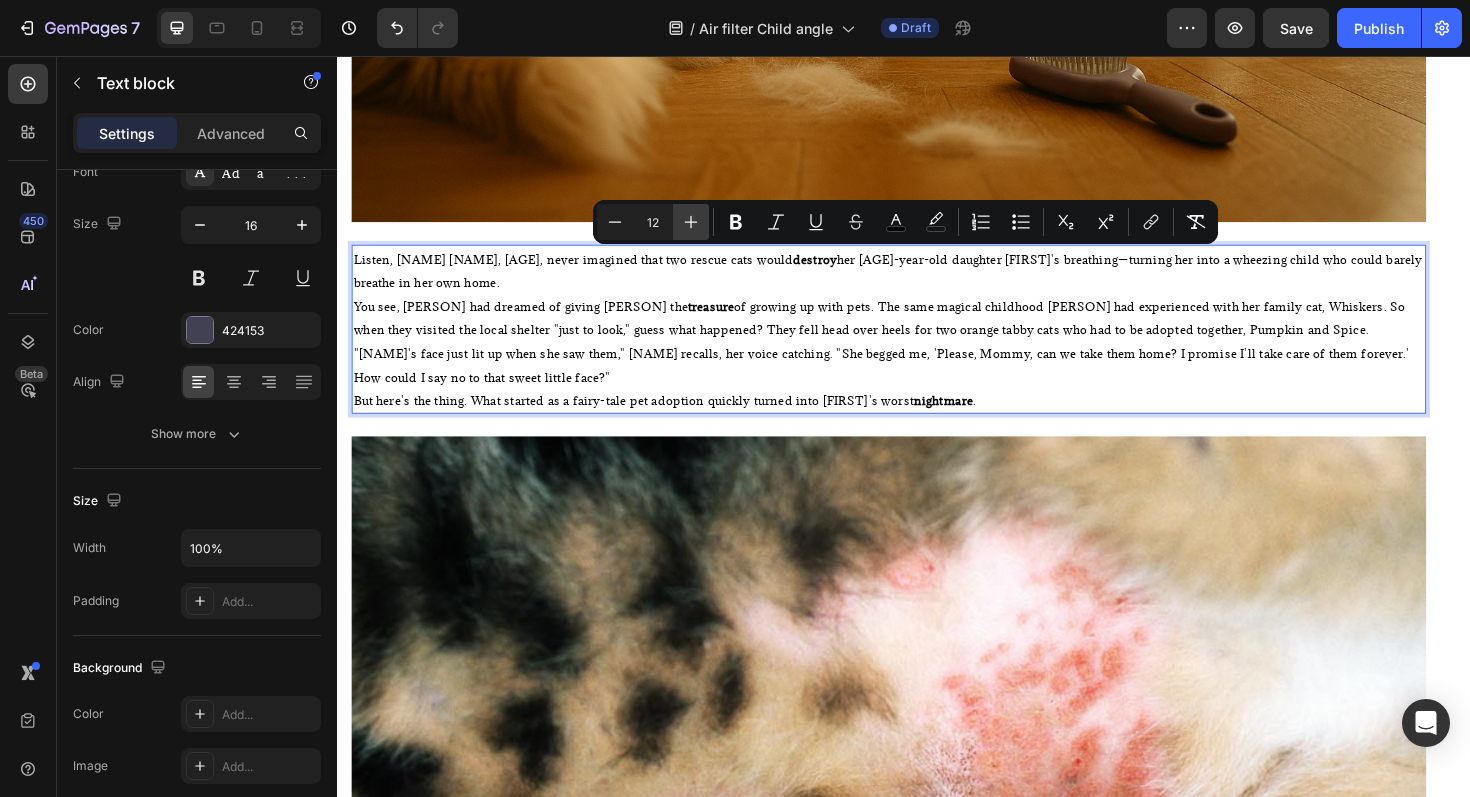 click on "Plus" at bounding box center [691, 222] 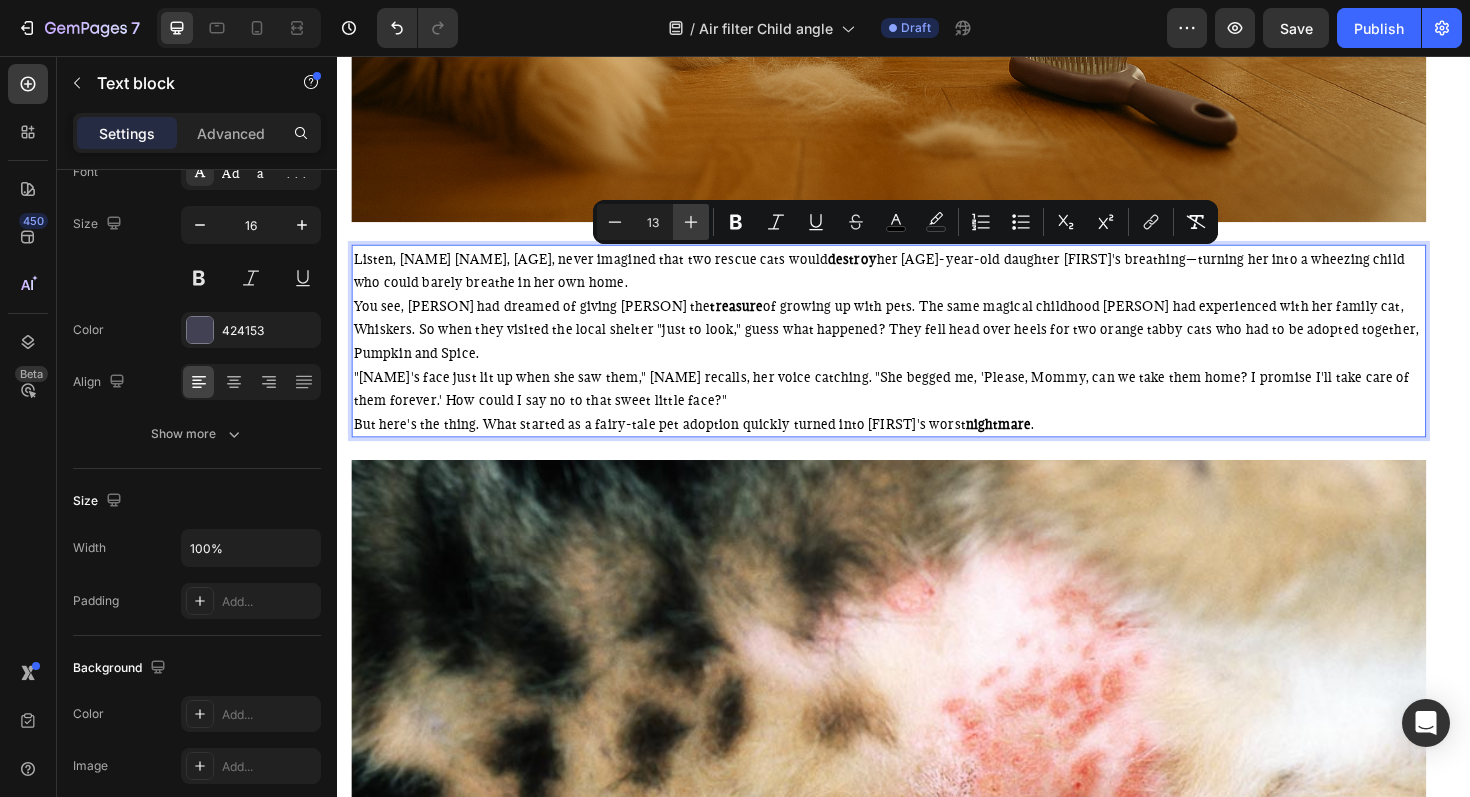 click on "Plus" at bounding box center [691, 222] 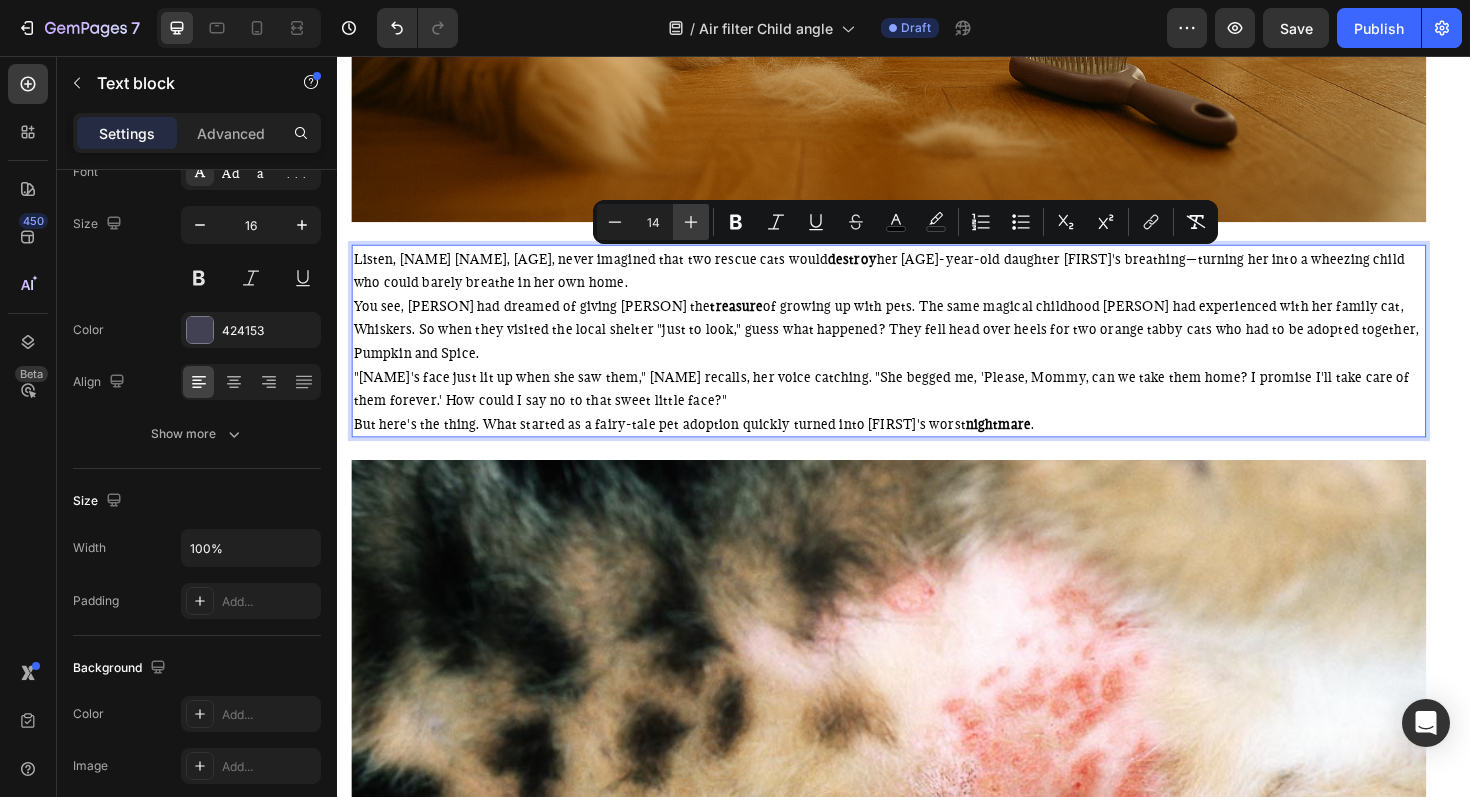 click on "Plus" at bounding box center [691, 222] 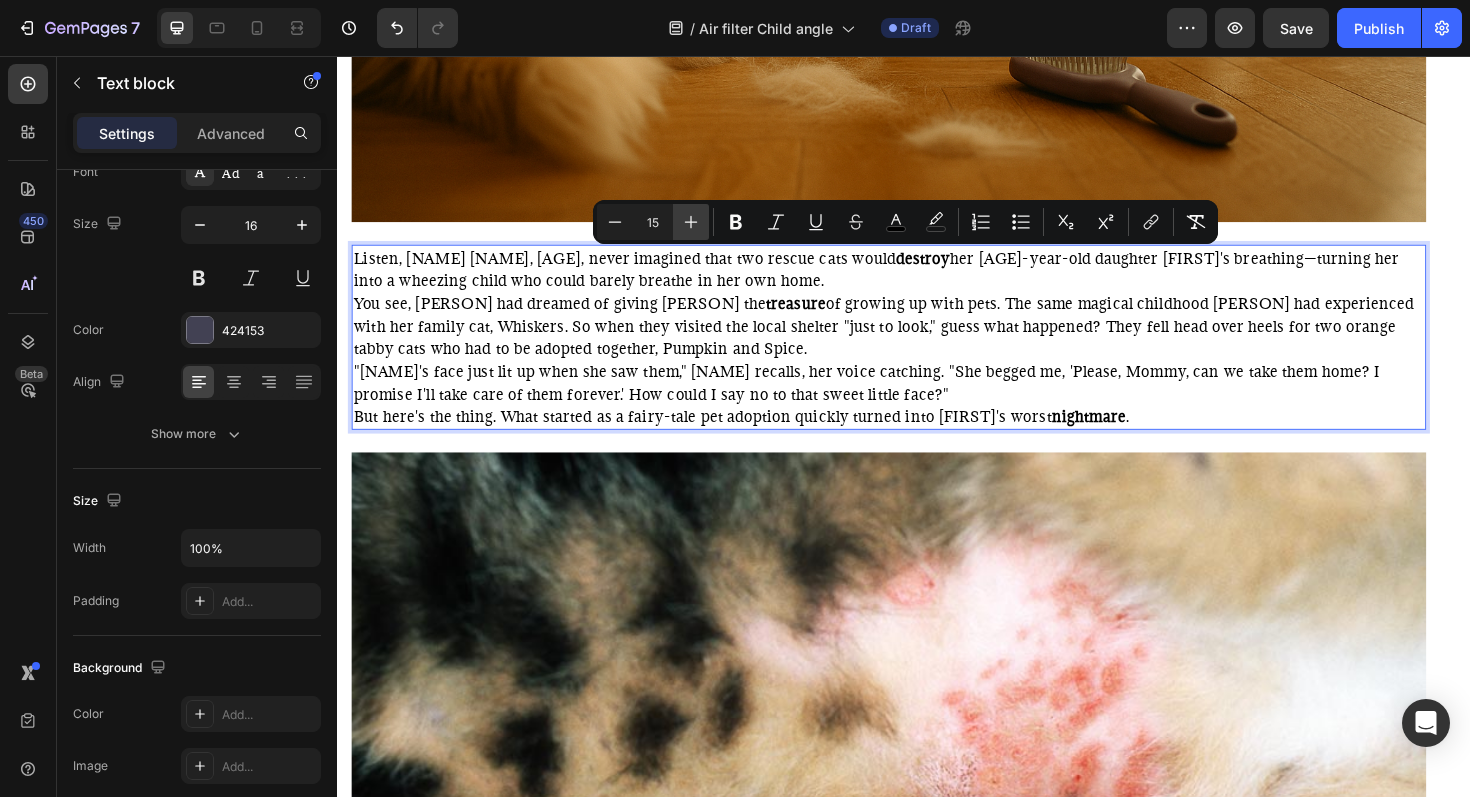 click on "Plus" at bounding box center (691, 222) 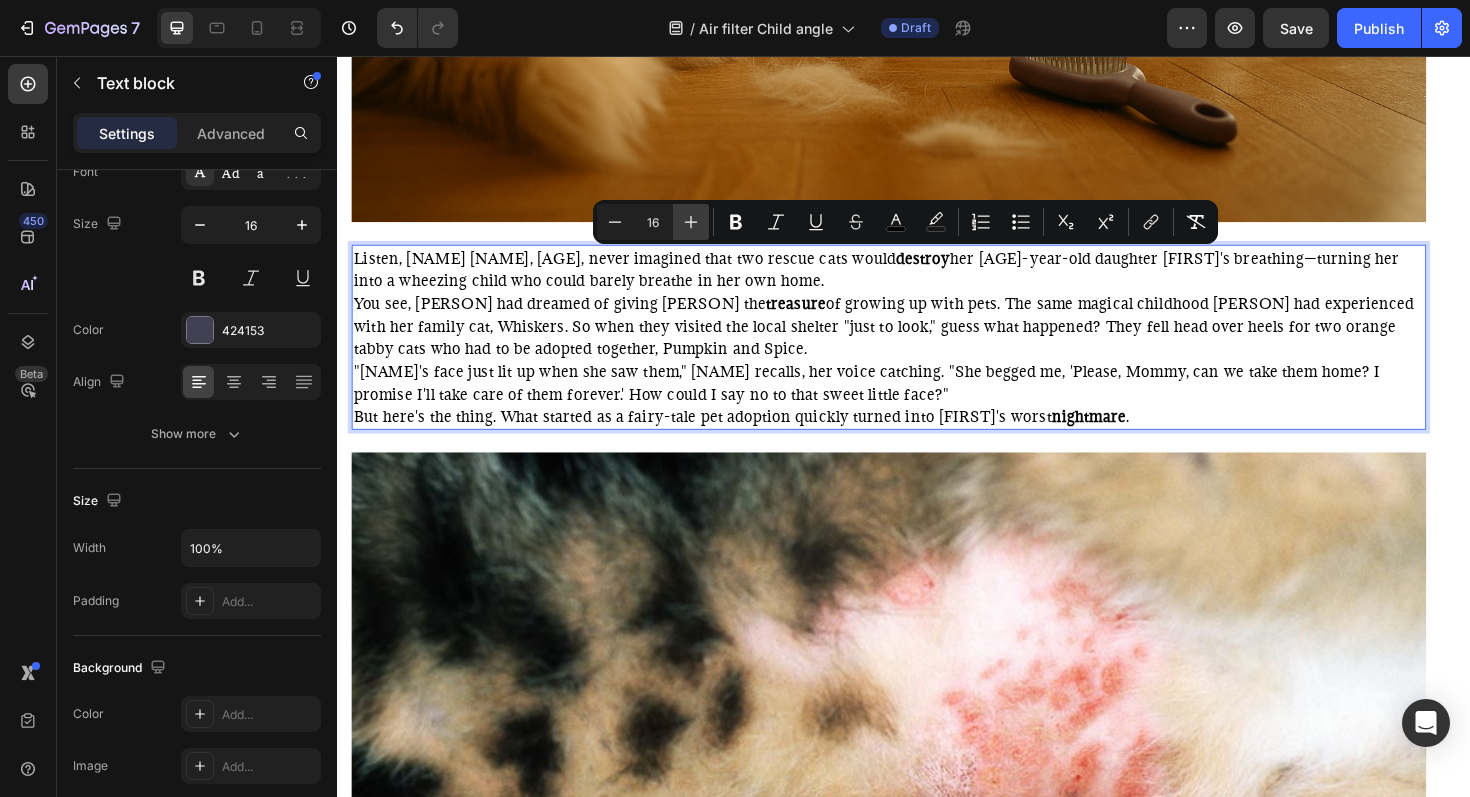 click on "Plus" at bounding box center (691, 222) 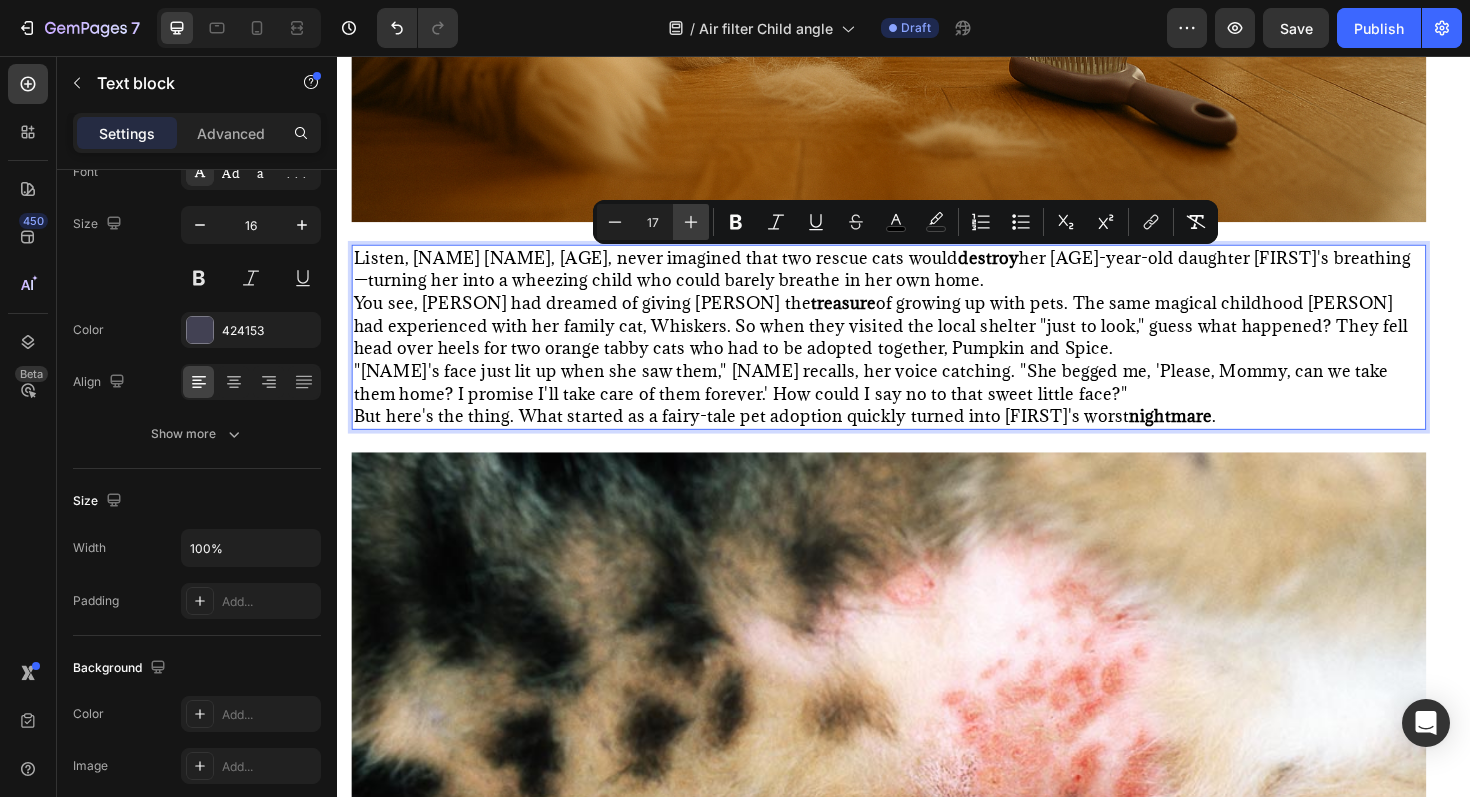 click on "Plus" at bounding box center [691, 222] 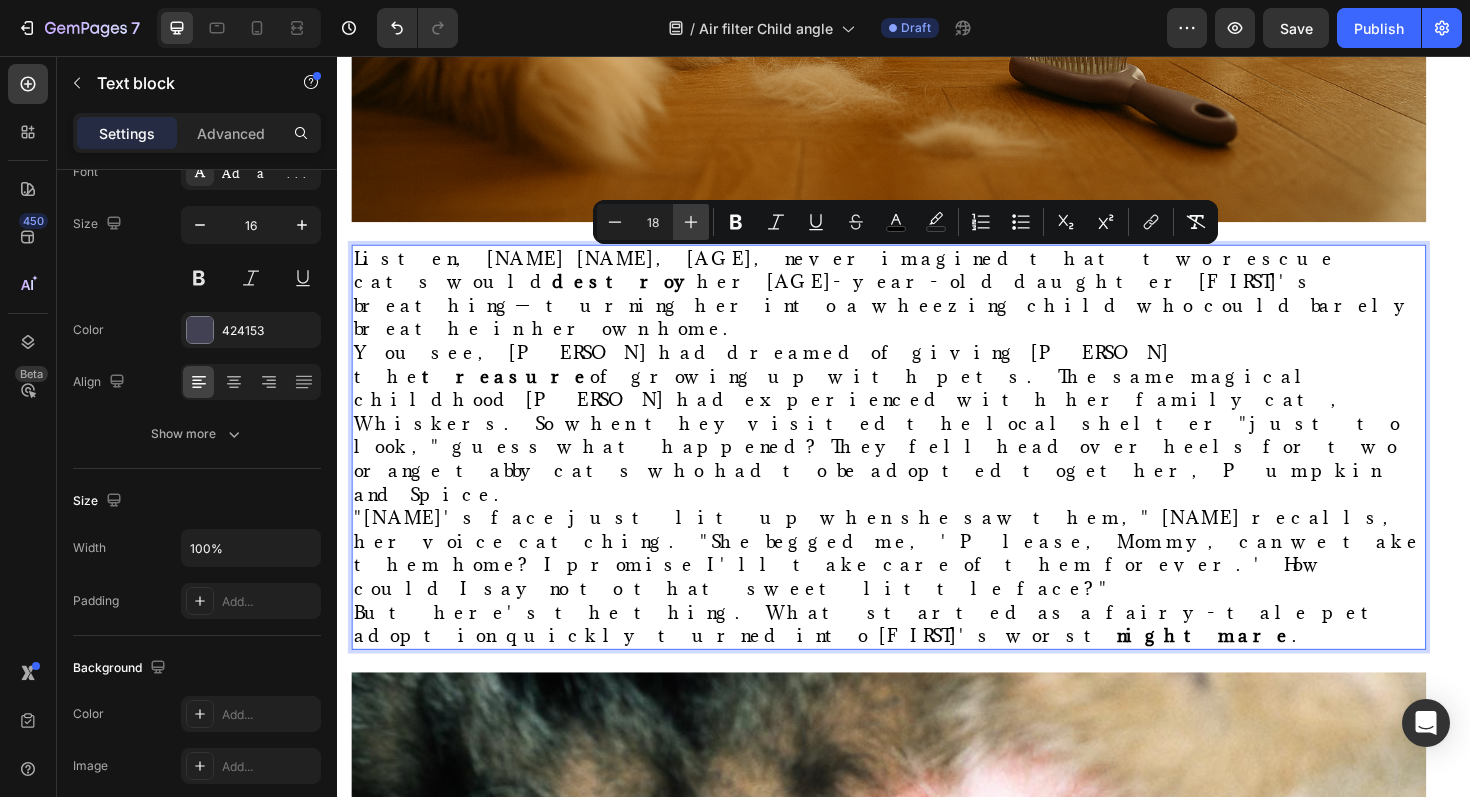 click on "Plus" at bounding box center [691, 222] 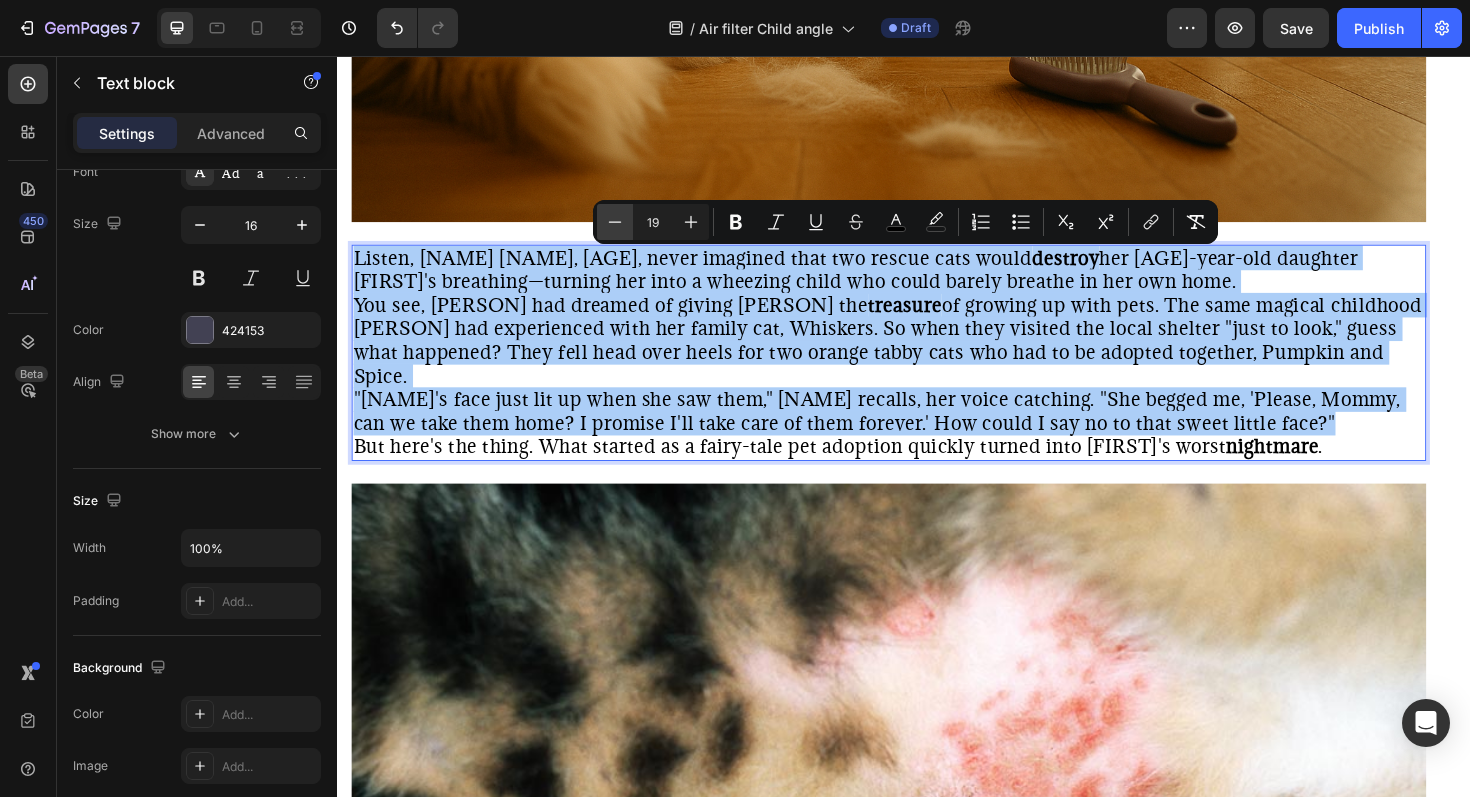 click on "Minus" at bounding box center (615, 222) 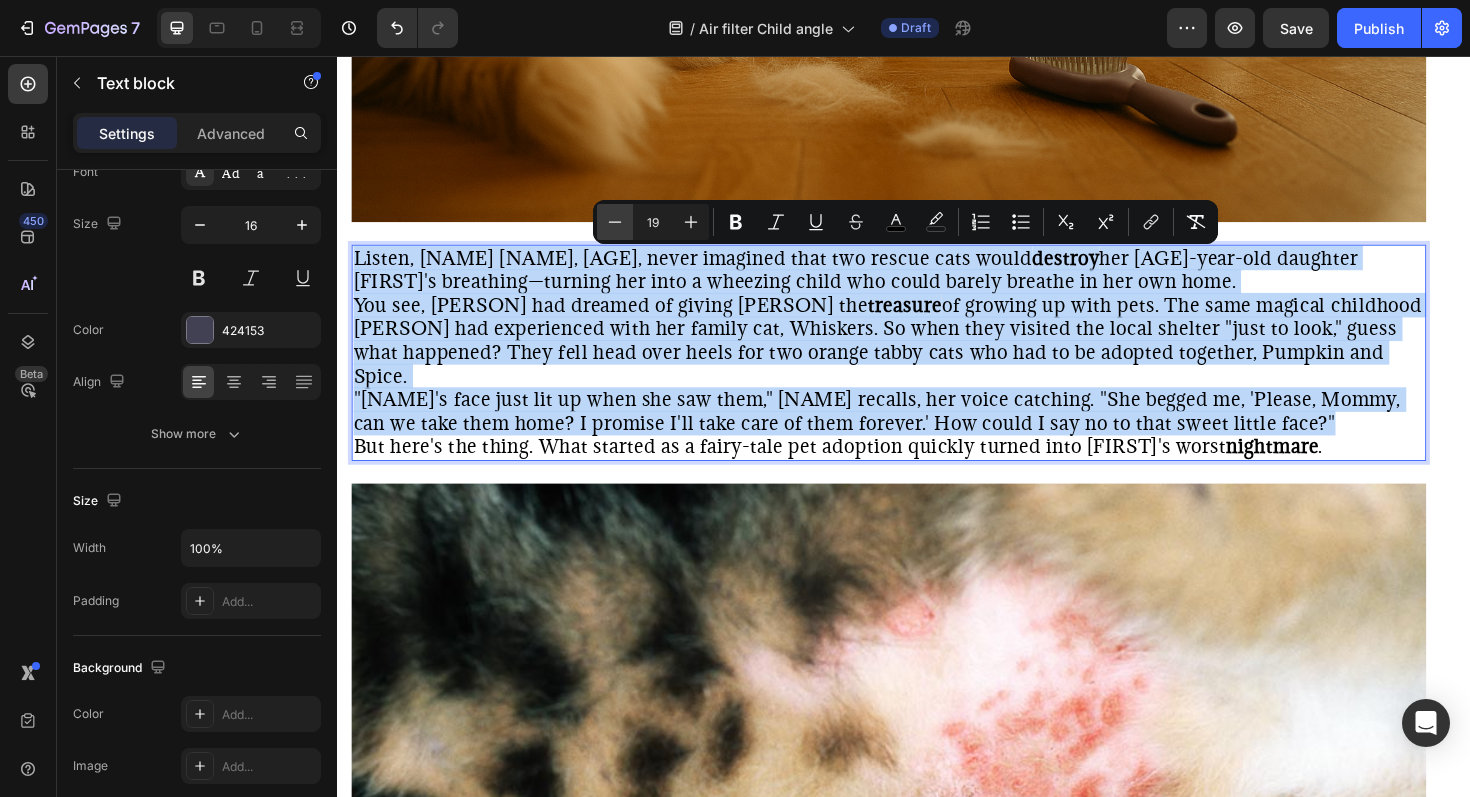 type on "18" 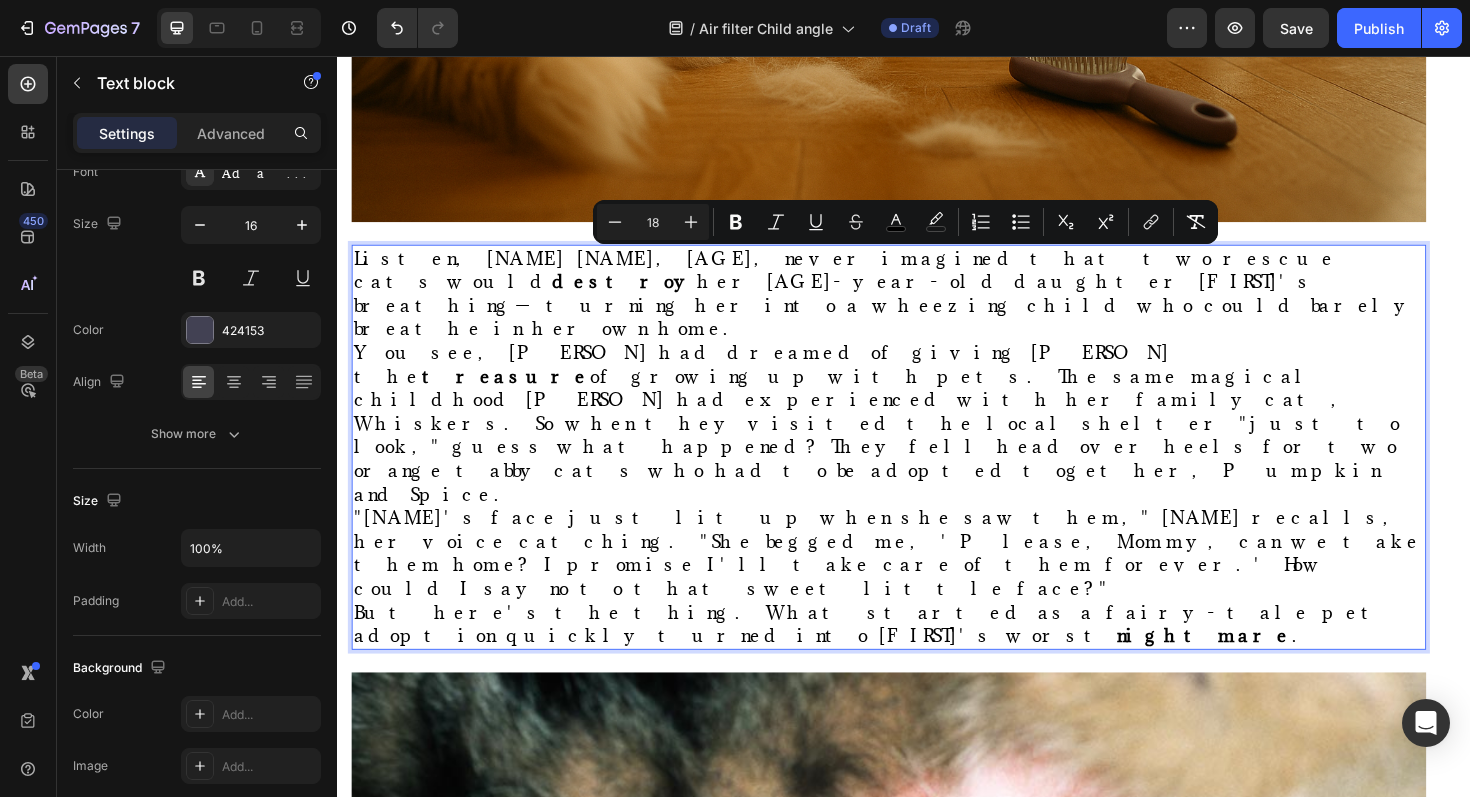 click on "You see, [NAME] had dreamed of giving [NAME] the  treasure  of growing up with pets. The same magical childhood [NAME] had experienced with her family cat, Whiskers. So when they visited the local shelter "just to look," guess what happened? They fell head over heels for two orange tabby cats who had to be adopted together, Pumpkin and Spice." at bounding box center [908, 445] 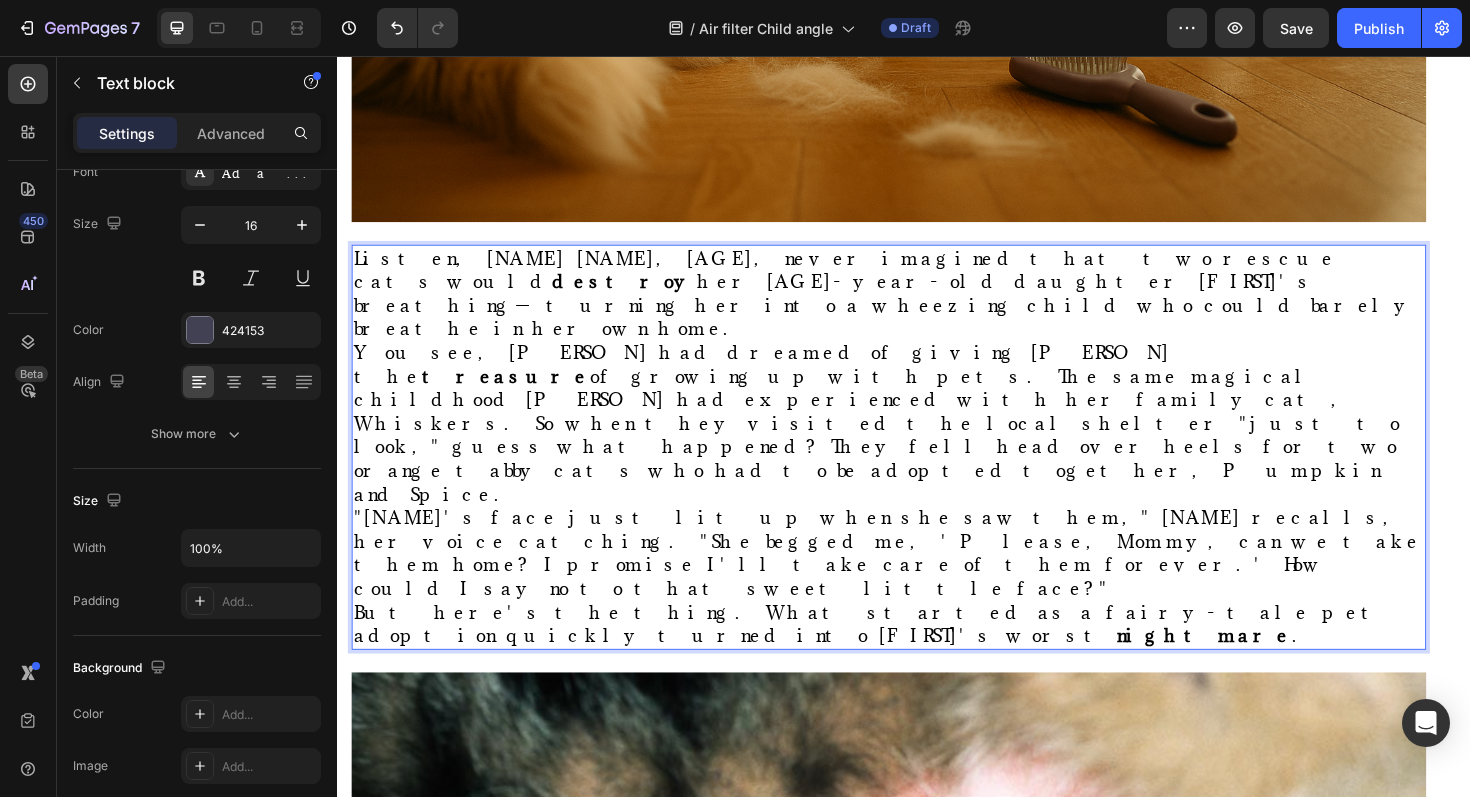 click on "Listen, [FIRST] [LAST], [AGE], never imagined that two rescue cats would destroy her [AGE]-year-old daughter [FIRST]'s breathing—turning her into a wheezing child who could barely breathe in her own home." at bounding box center (921, 308) 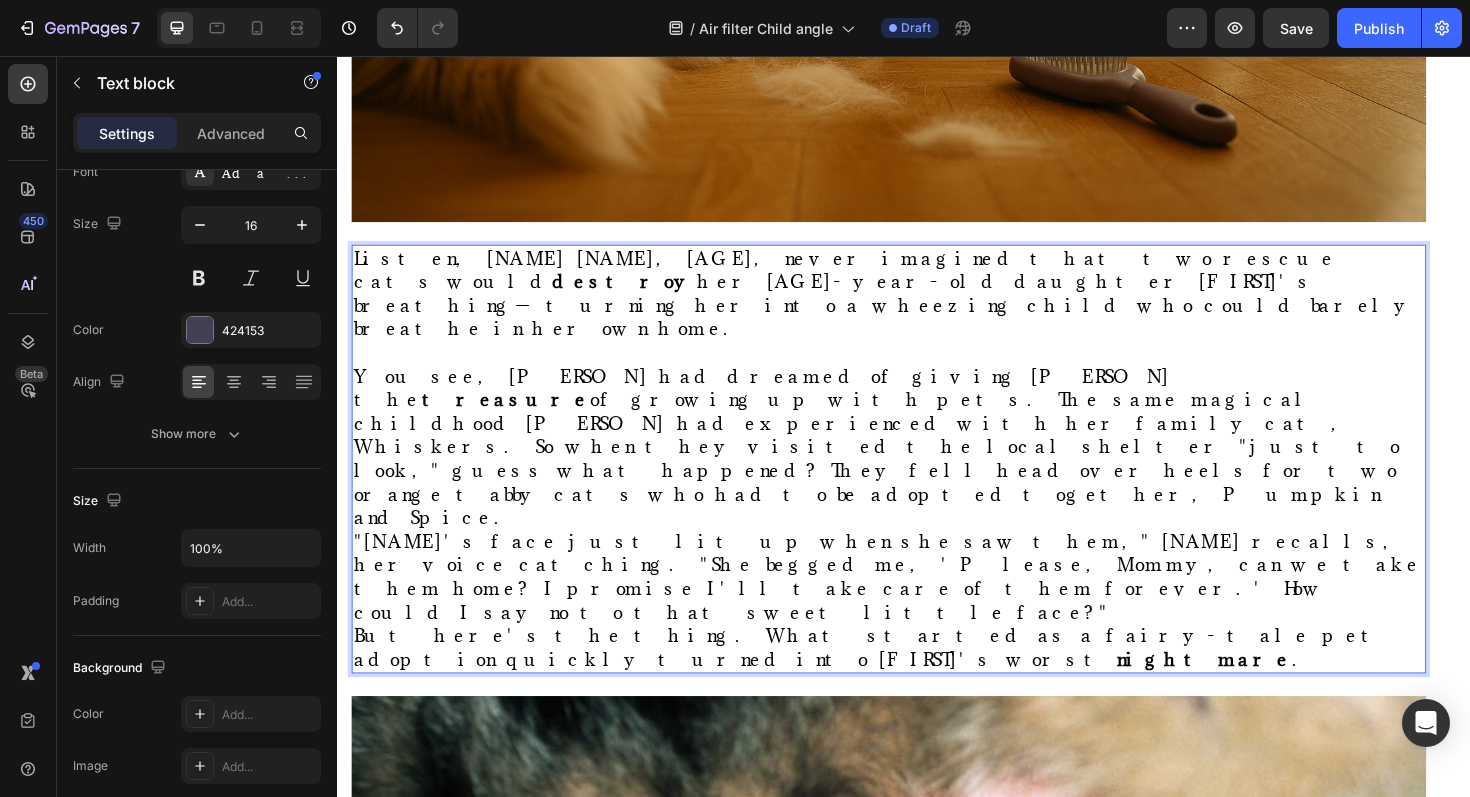 click on "You see, [NAME] had dreamed of giving [NAME] the  treasure  of growing up with pets. The same magical childhood [NAME] had experienced with her family cat, Whiskers. So when they visited the local shelter "just to look," guess what happened? They fell head over heels for two orange tabby cats who had to be adopted together, Pumpkin and Spice." at bounding box center [908, 470] 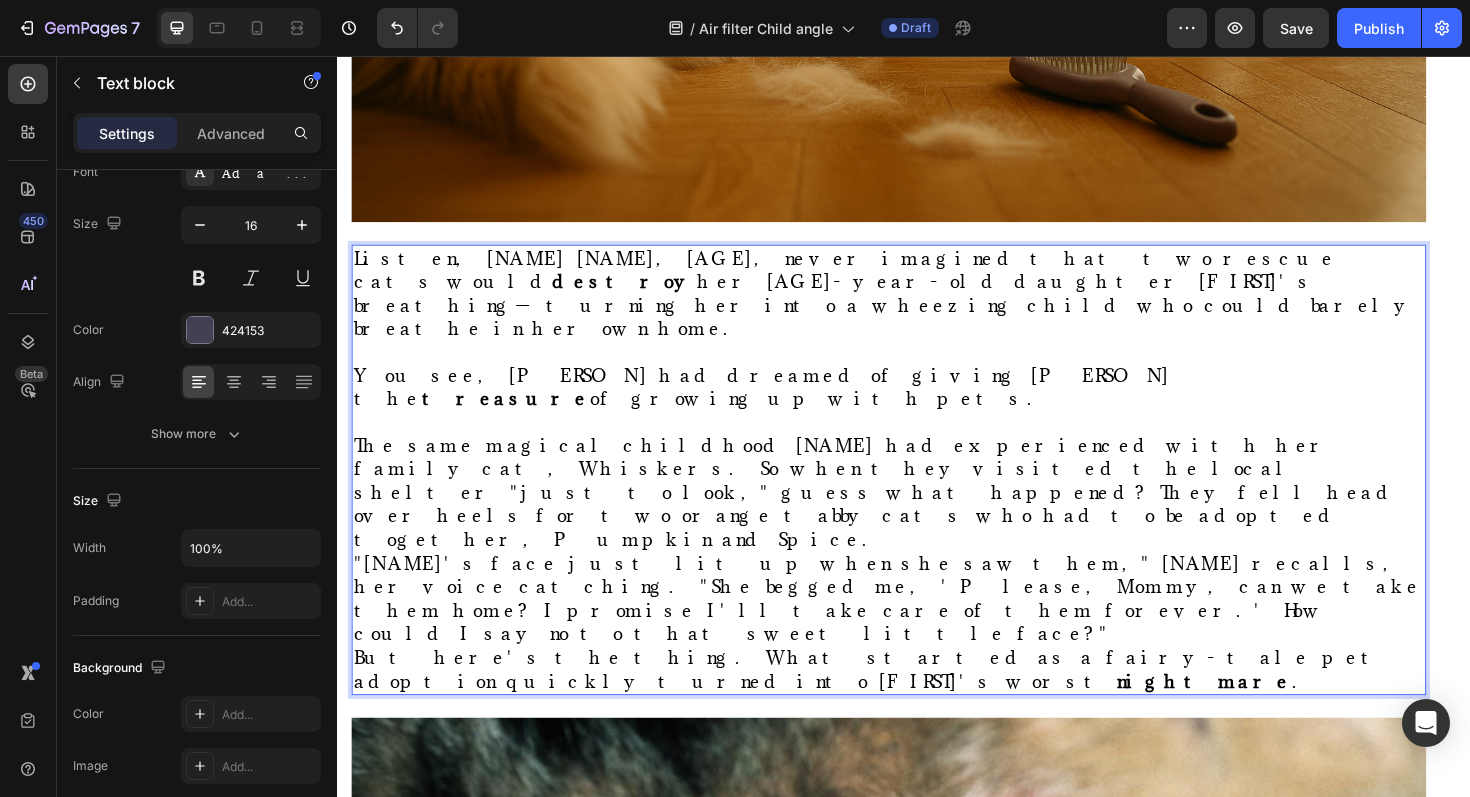 click on "The same magical childhood [NAME] had experienced with her family cat, Whiskers. So when they visited the local shelter "just to look," guess what happened? They fell head over heels for two orange tabby cats who had to be adopted together, Pumpkin and Spice." at bounding box center (907, 518) 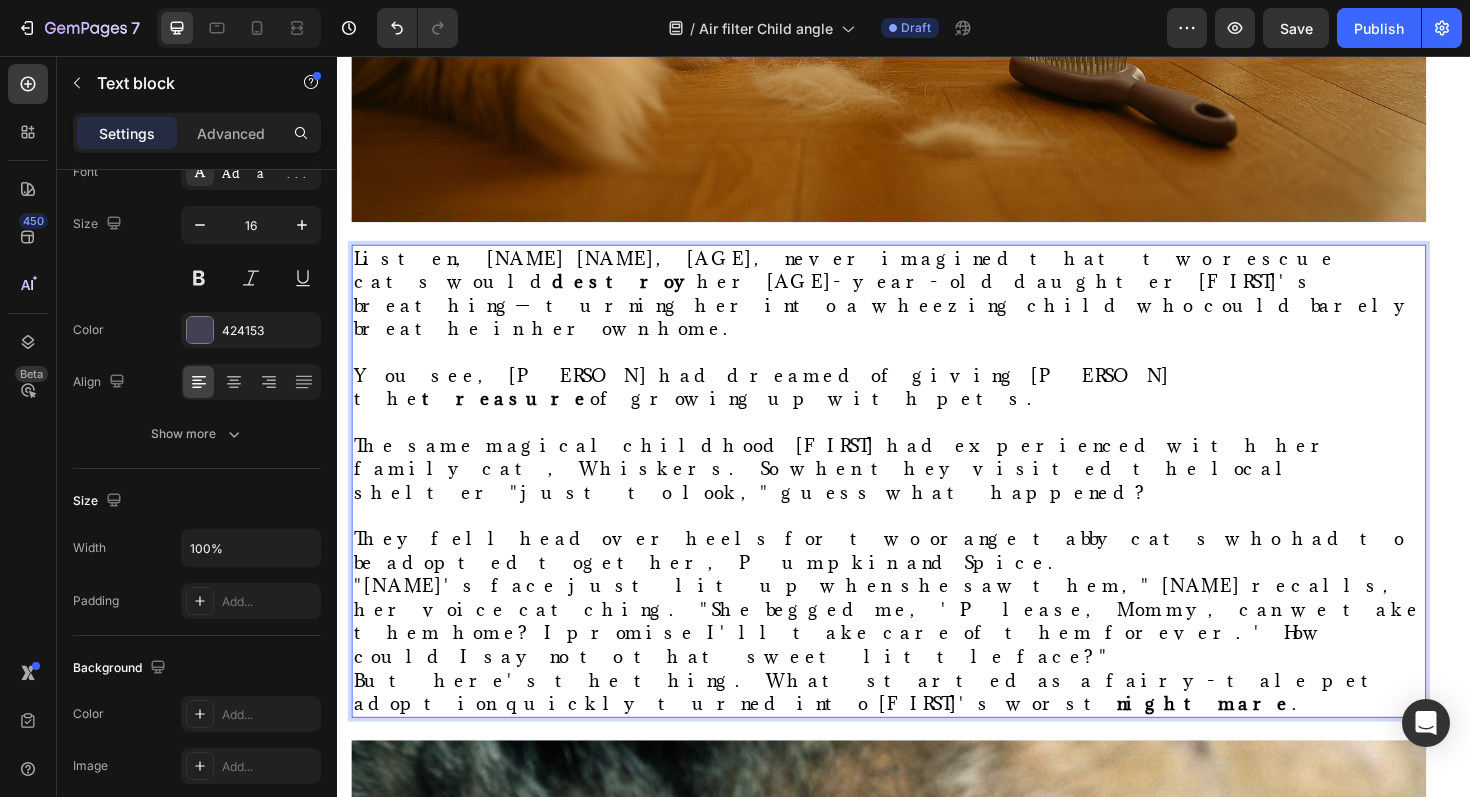 click on "They fell head over heels for two orange tabby cats who had to be adopted together, Pumpkin and Spice." at bounding box center (921, 580) 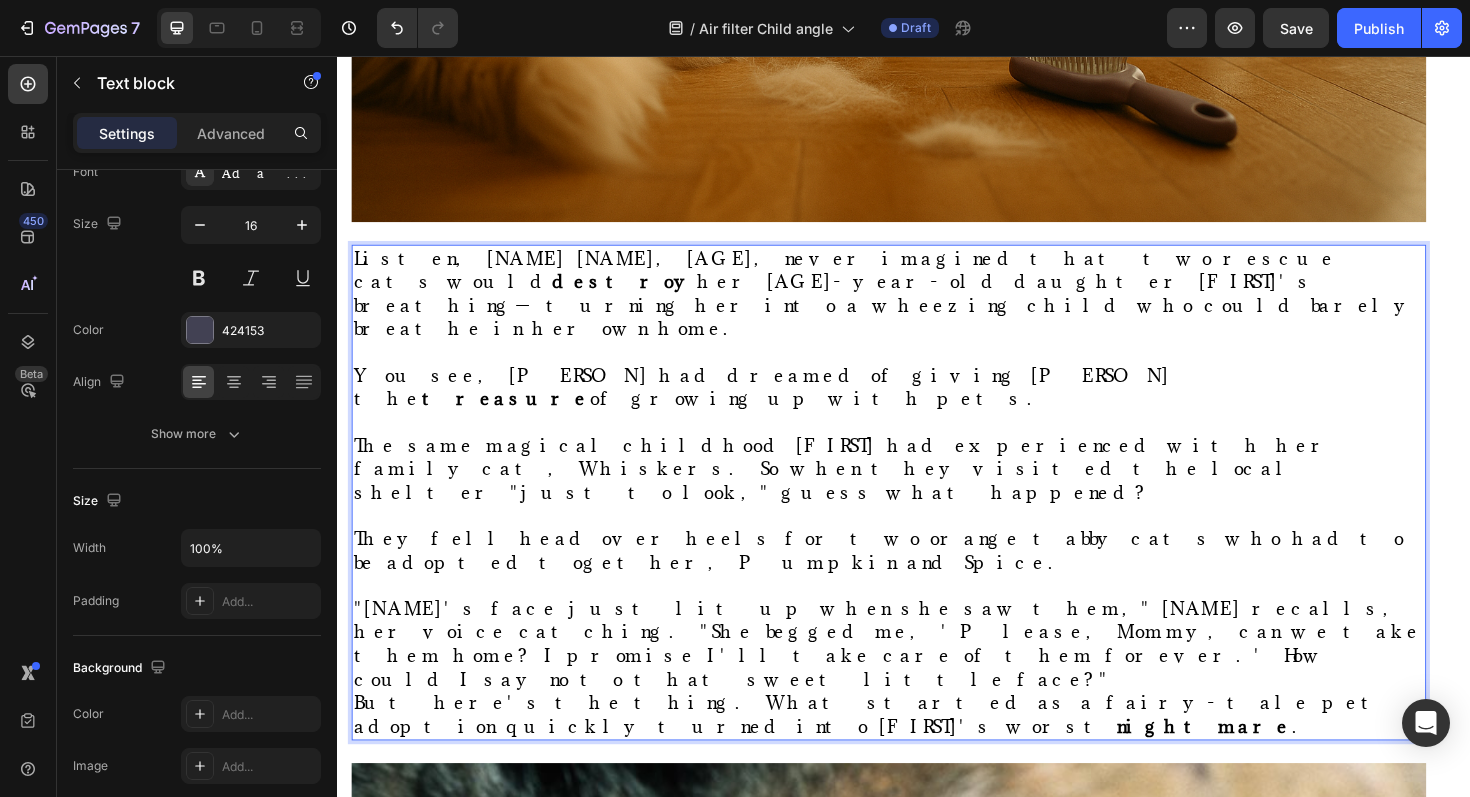 click on ""[NAME]'s face just lit up when she saw them," [NAME] recalls, her voice catching. "She begged me, 'Please, Mommy, can we take them home? I promise I'll take care of them forever.' How could I say no to that sweet little face?"" at bounding box center [920, 678] 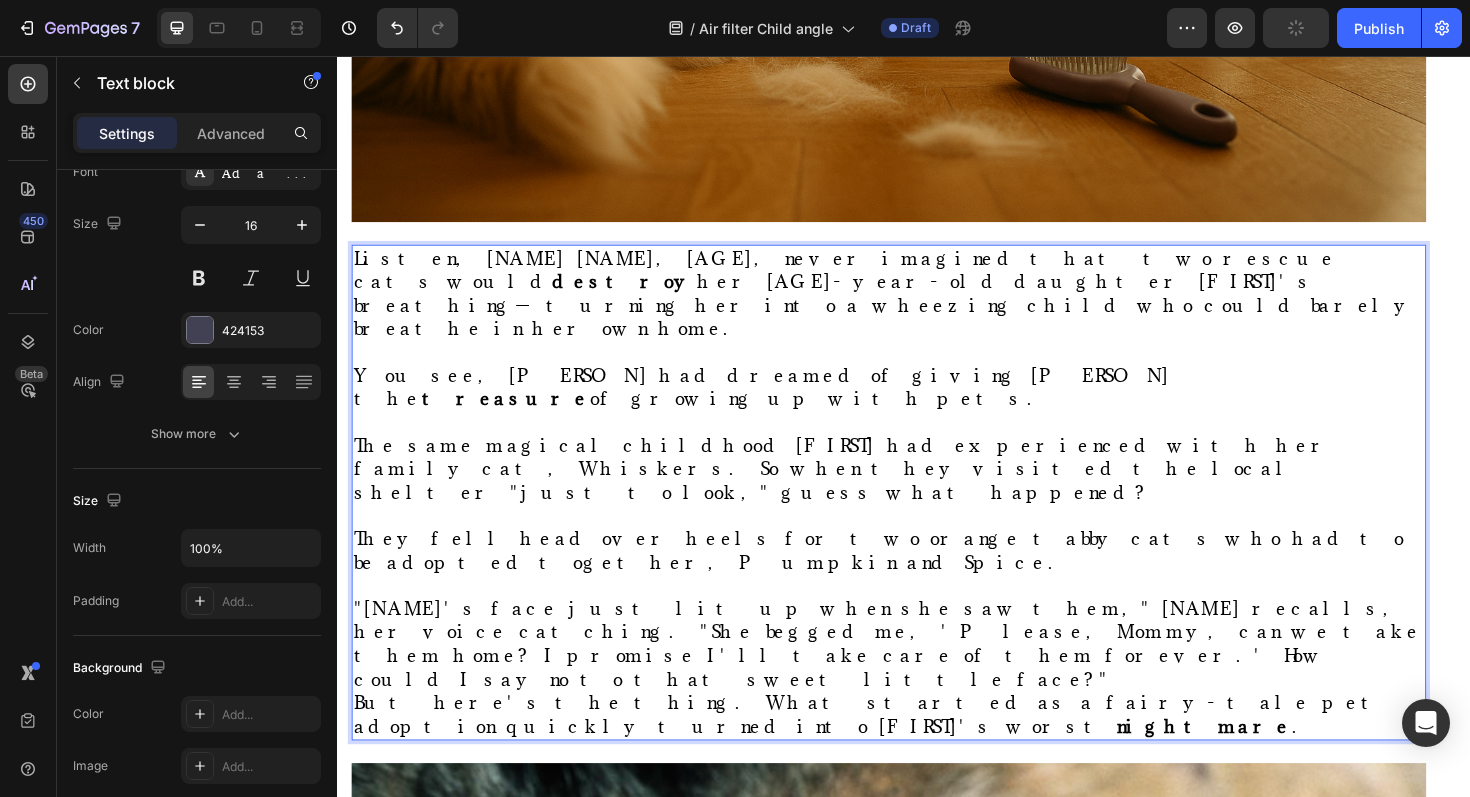 click on ""[NAME]'s face just lit up when she saw them," [NAME] recalls, her voice catching. "She begged me, 'Please, Mommy, can we take them home? I promise I'll take care of them forever.' How could I say no to that sweet little face?"" at bounding box center (920, 678) 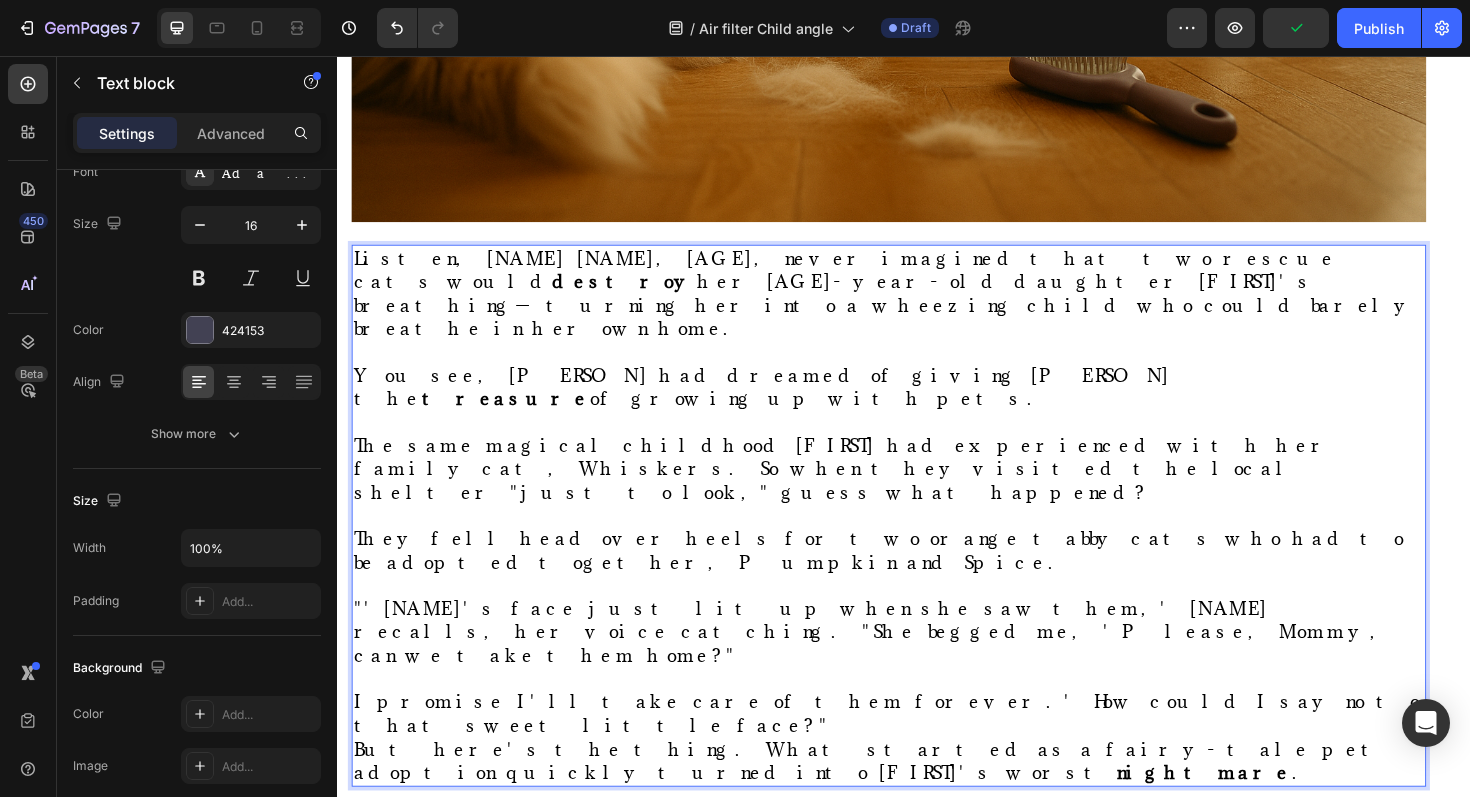 click on "I promise I'll take care of them forever.' How could I say no to that sweet little face?"" at bounding box center (921, 753) 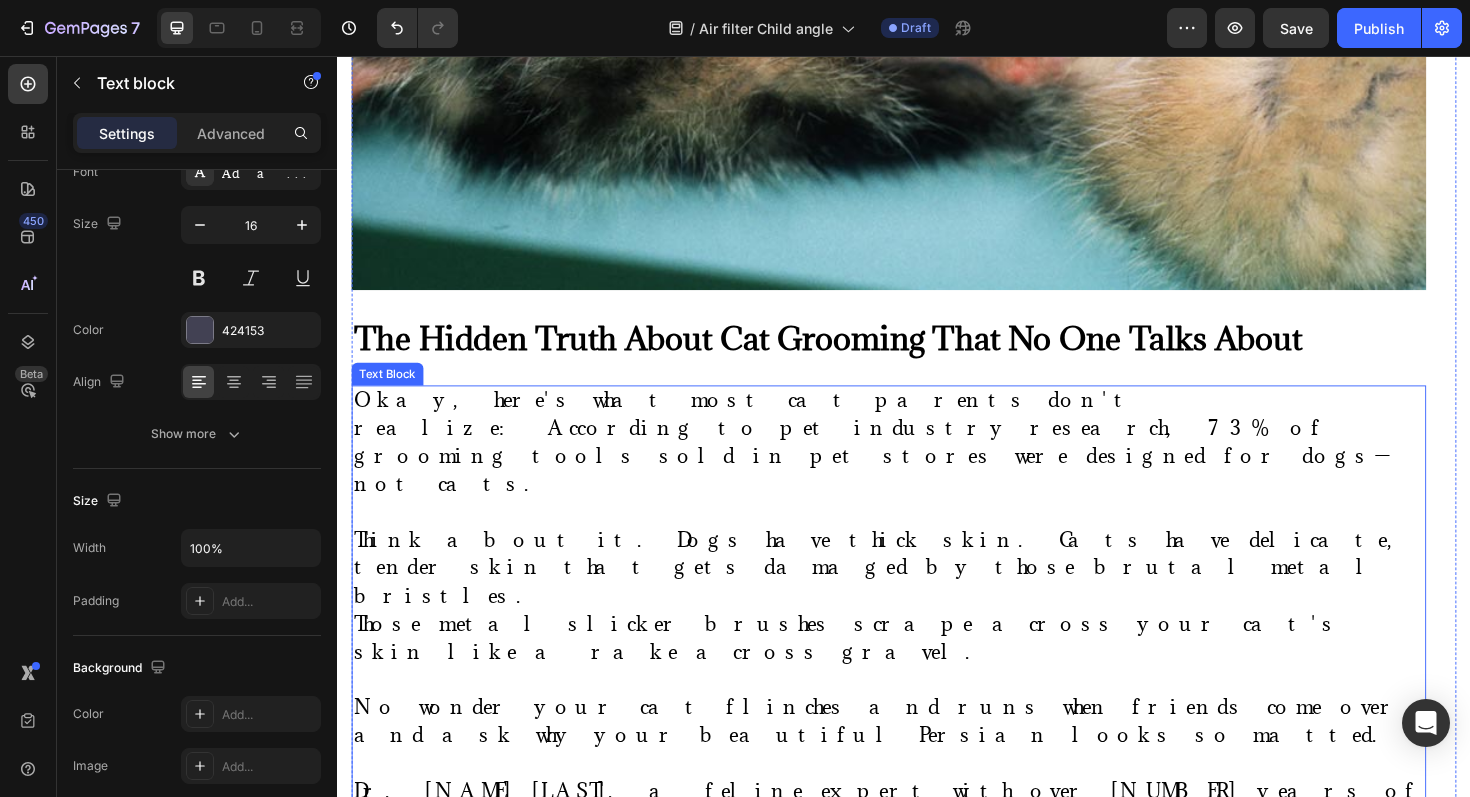 scroll, scrollTop: 2353, scrollLeft: 0, axis: vertical 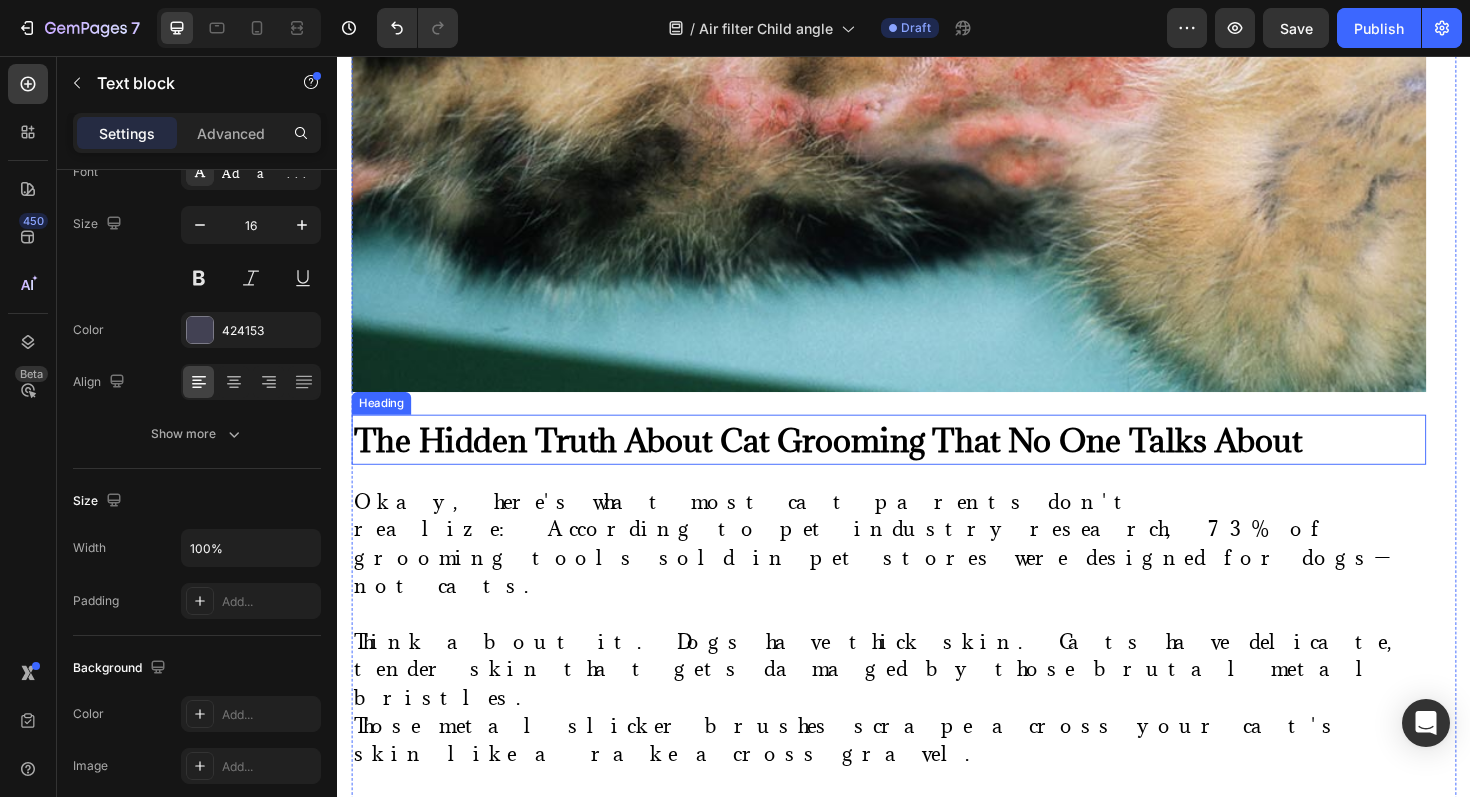 click on "The Hidden Truth About Cat Grooming That No One Talks About" at bounding box center [856, 462] 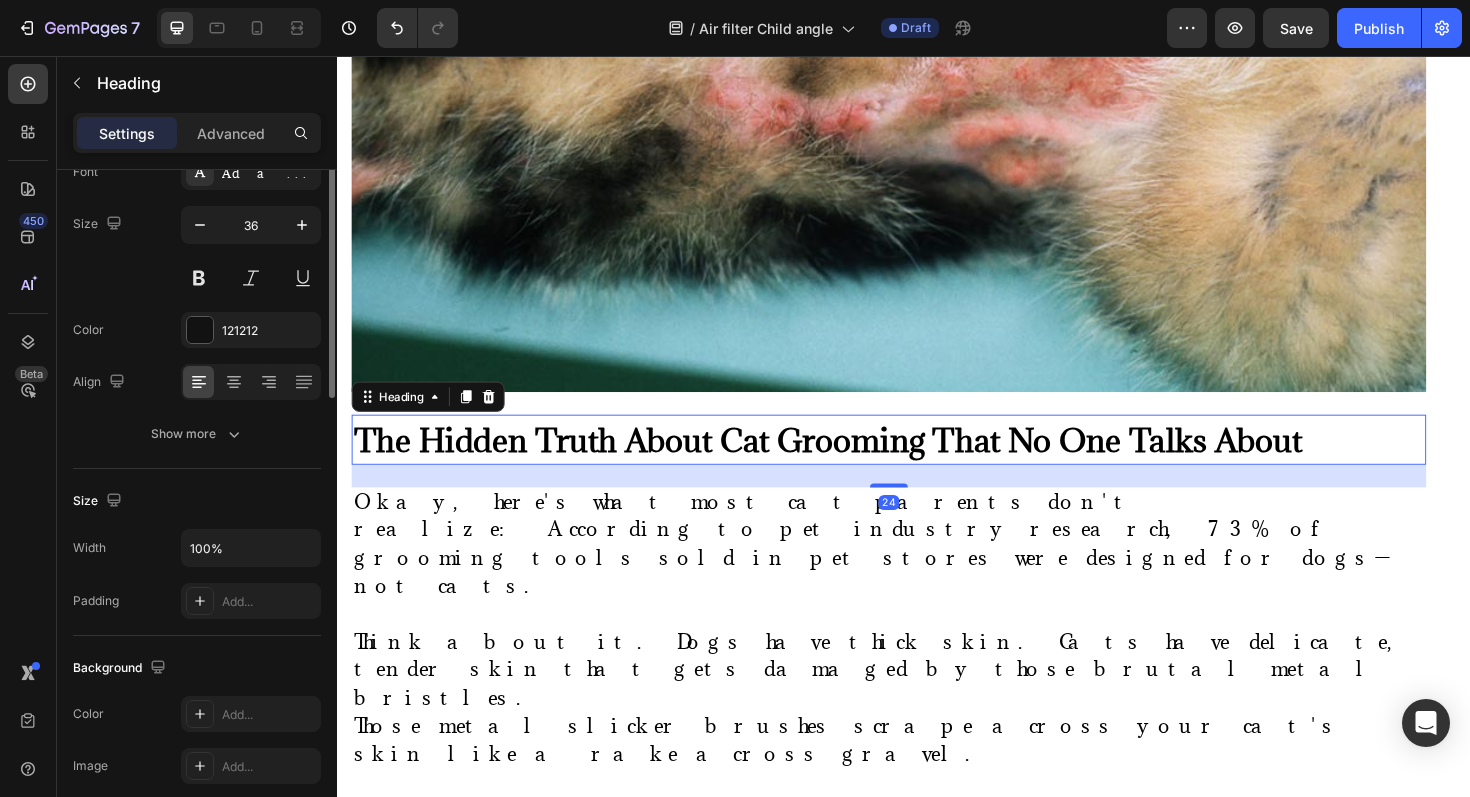 scroll, scrollTop: 0, scrollLeft: 0, axis: both 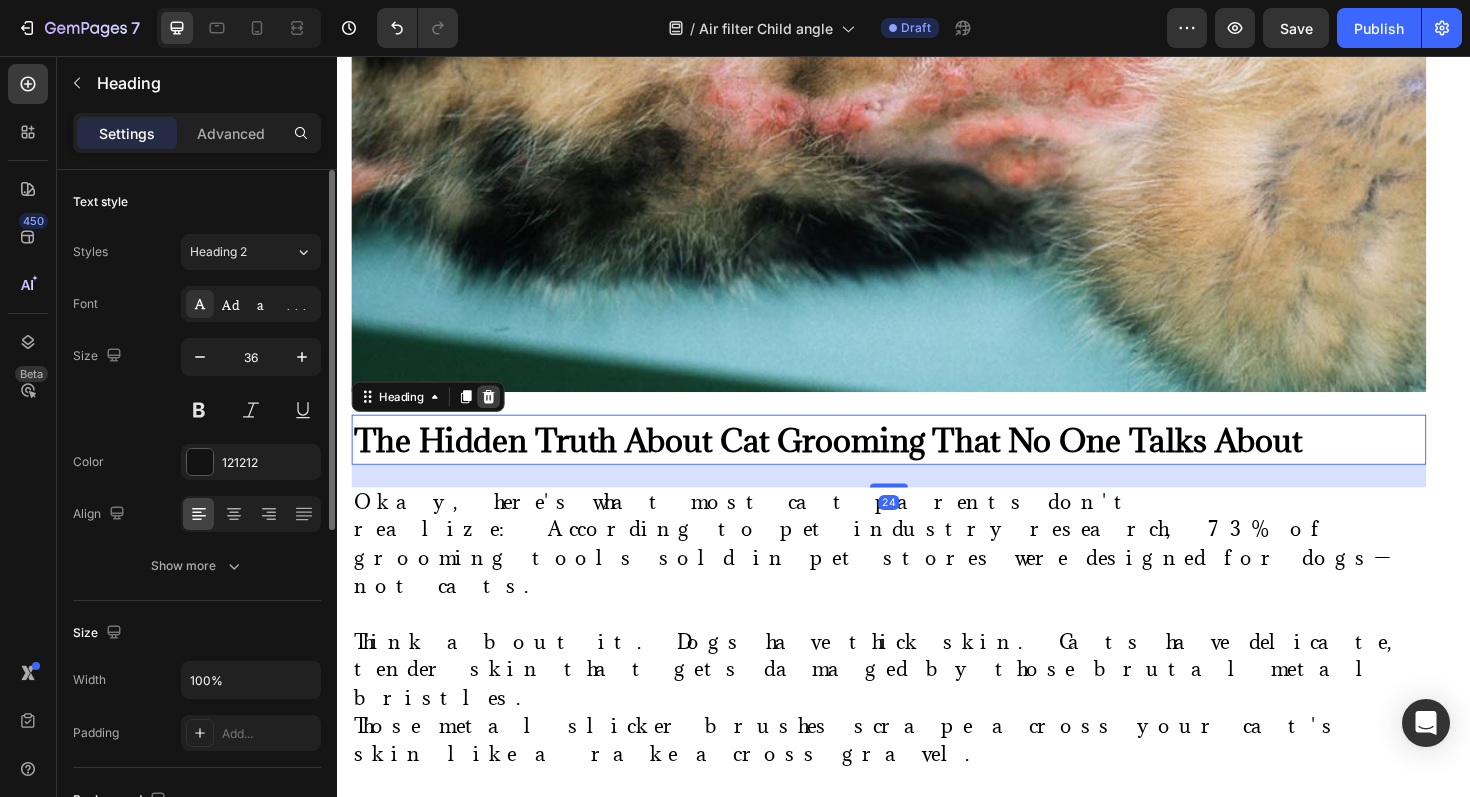 click 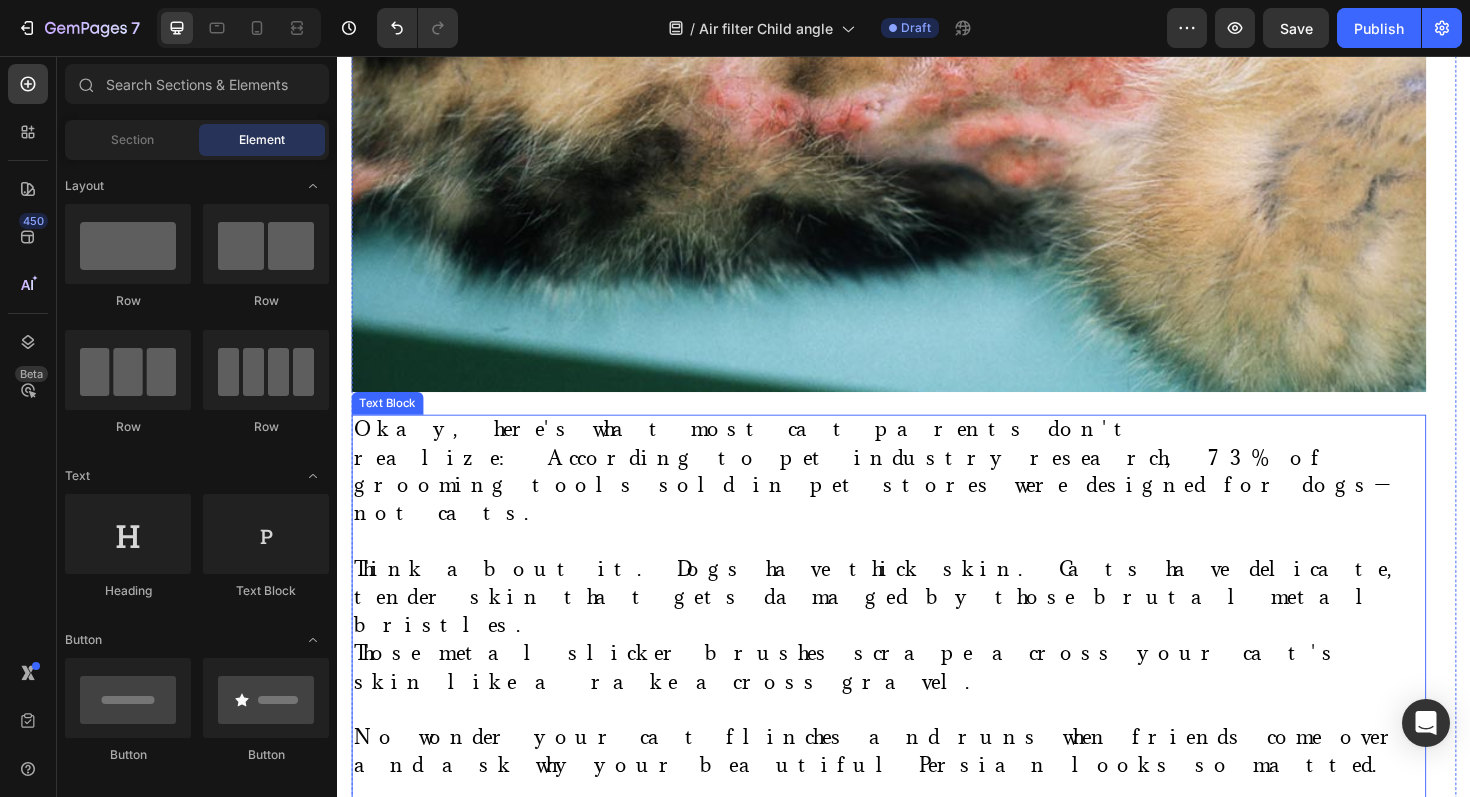 click at bounding box center (921, 837) 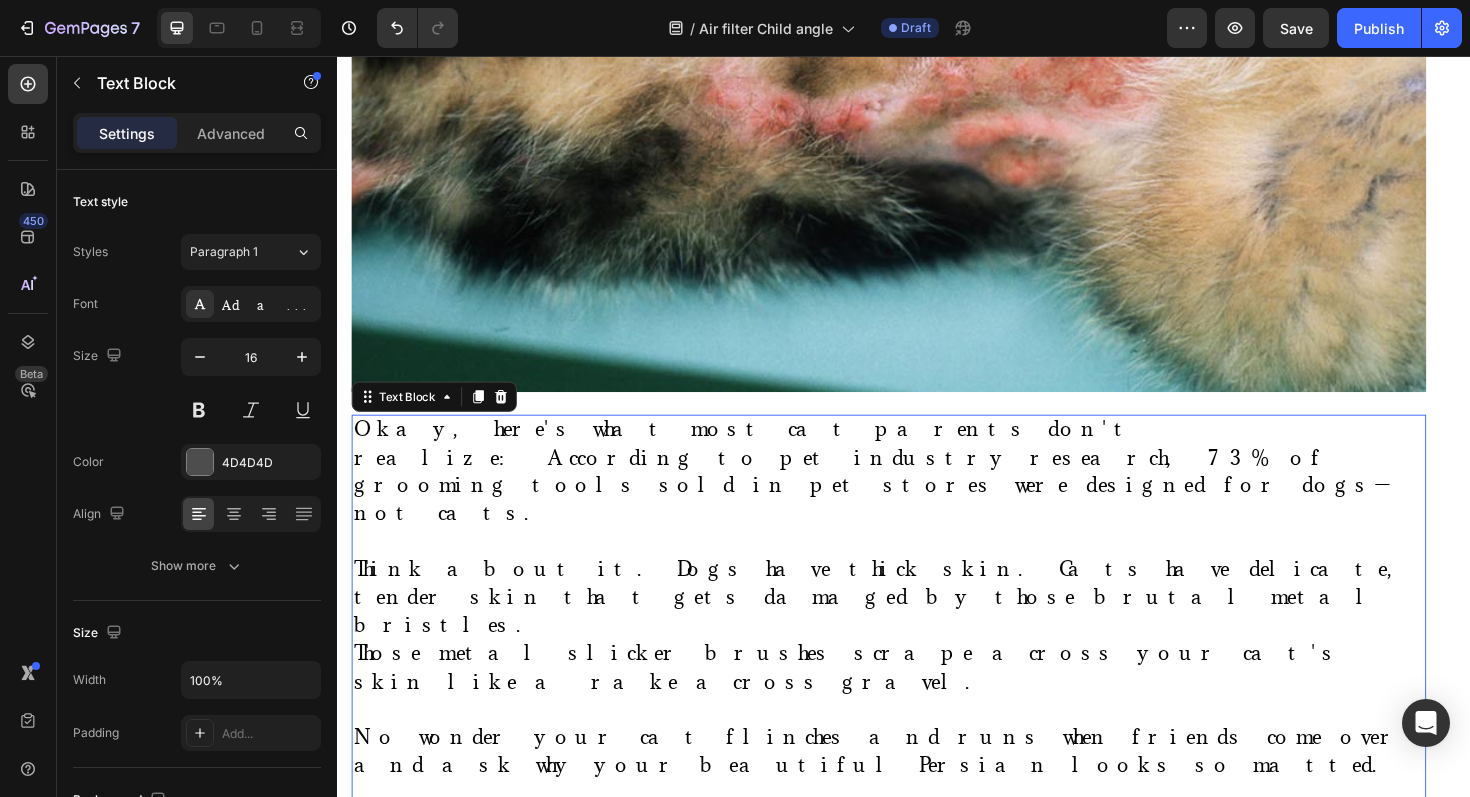 click at bounding box center [921, 837] 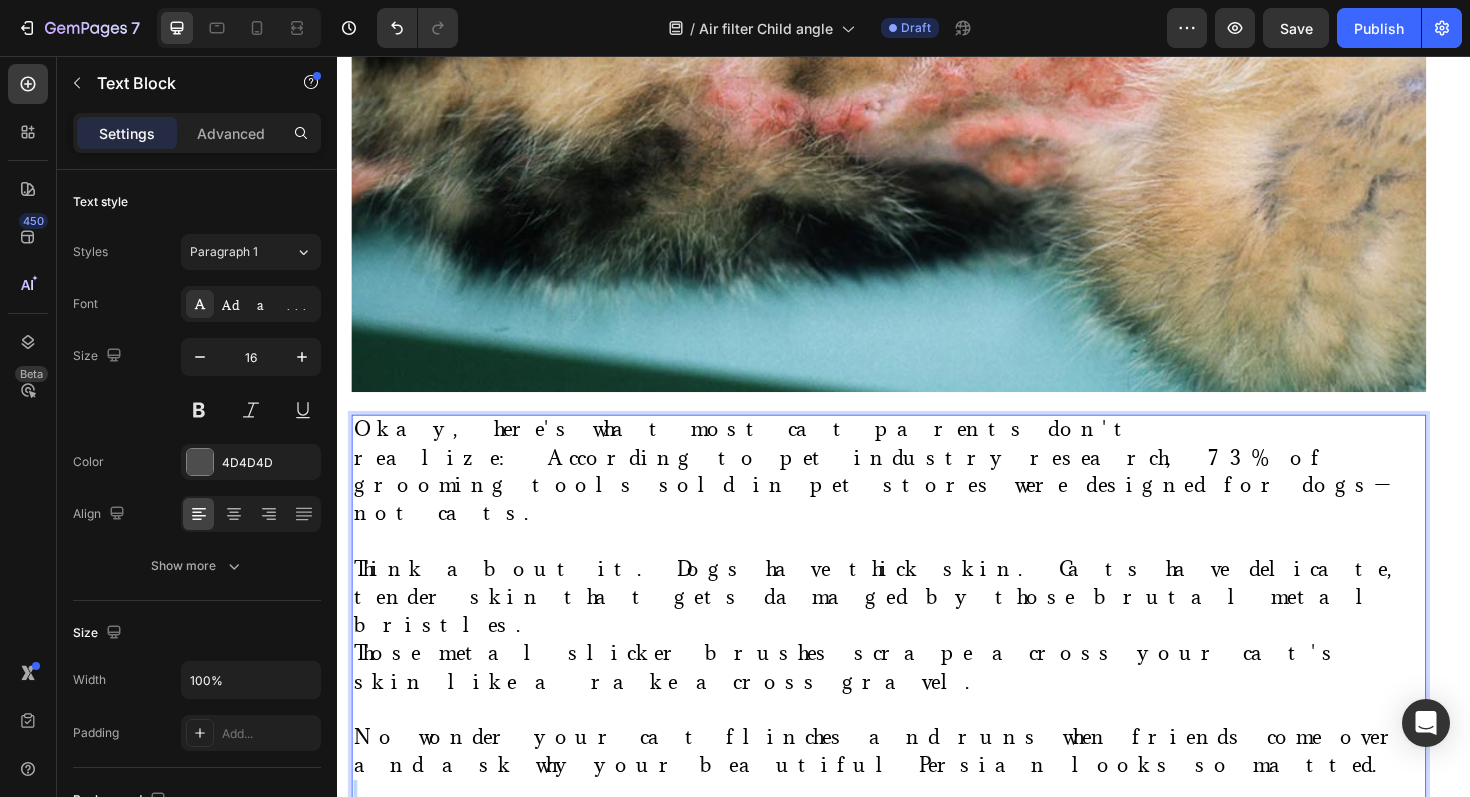 click at bounding box center (921, 837) 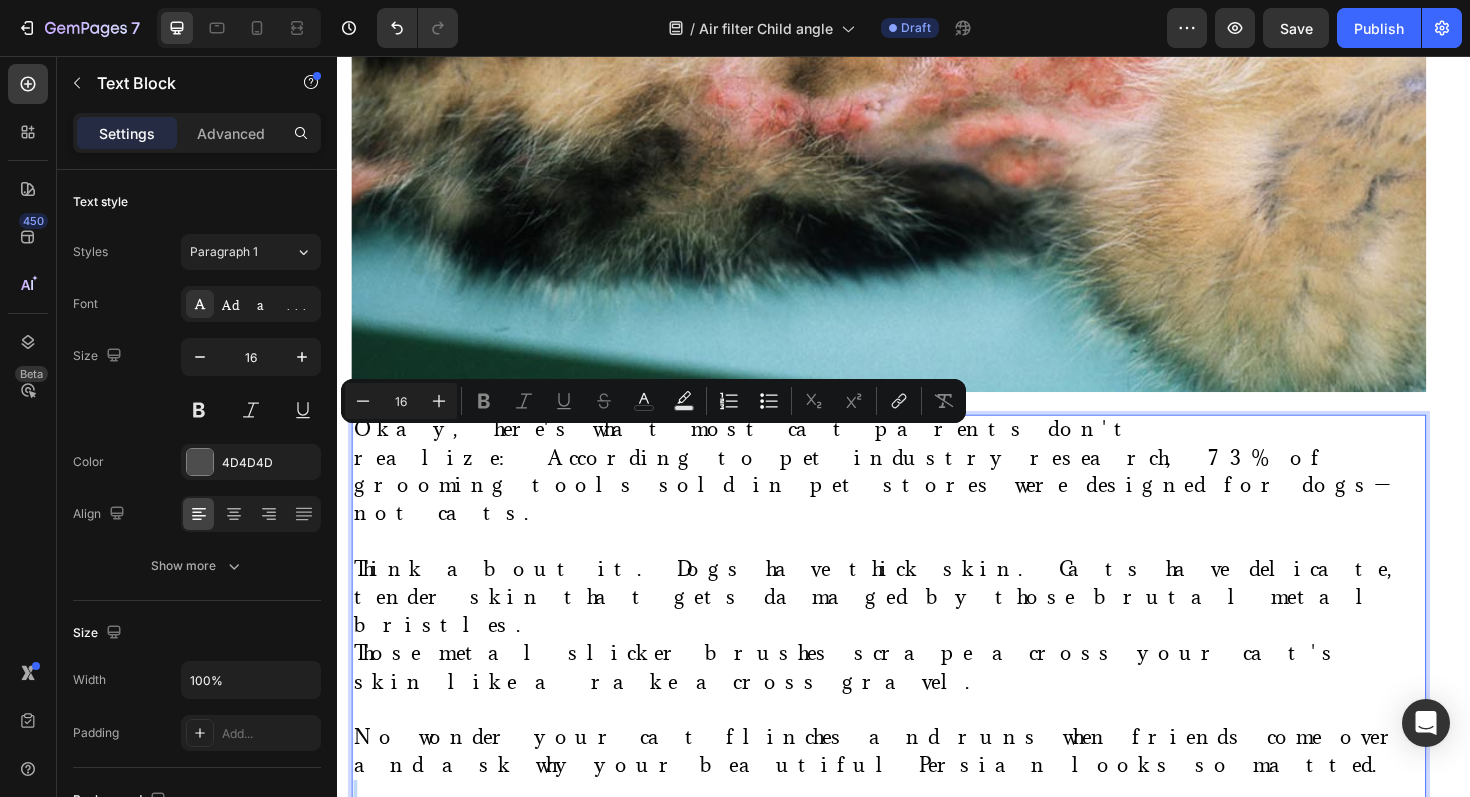 click at bounding box center (921, 837) 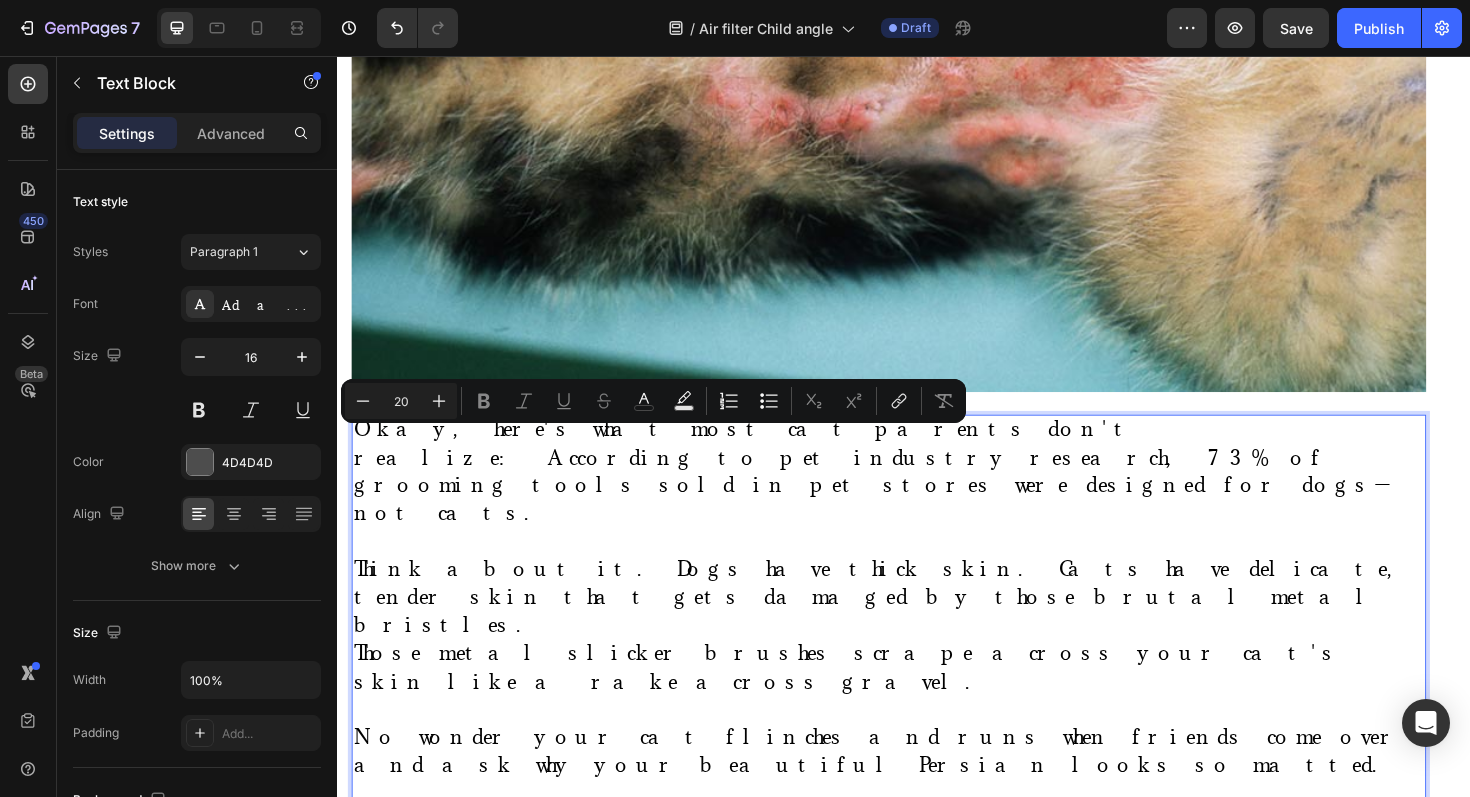 click on "Dr. [NAME] [LAST], a feline expert with over [NUMBER] years of work, puts it this way:" at bounding box center [919, 880] 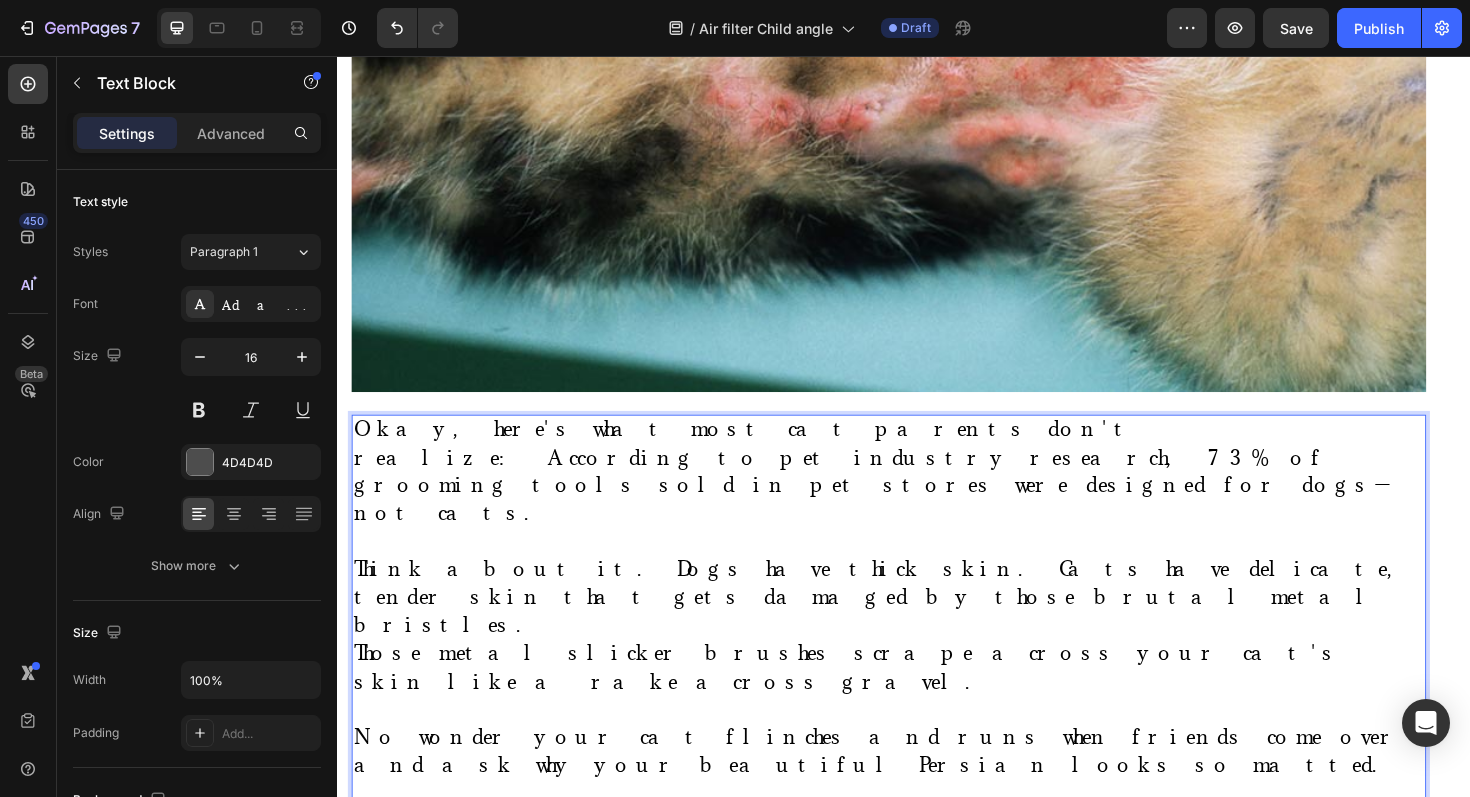 click at bounding box center [921, 837] 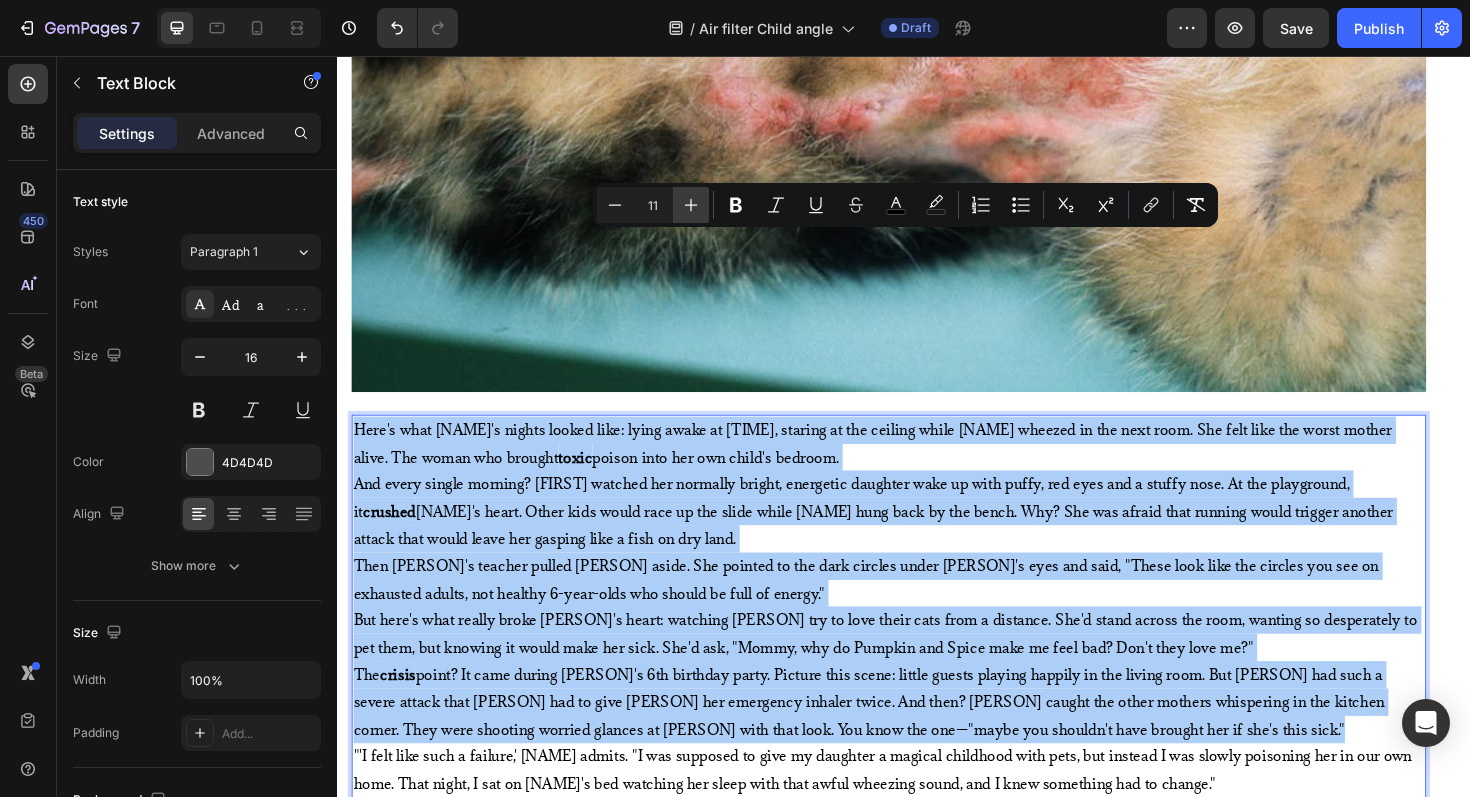 click 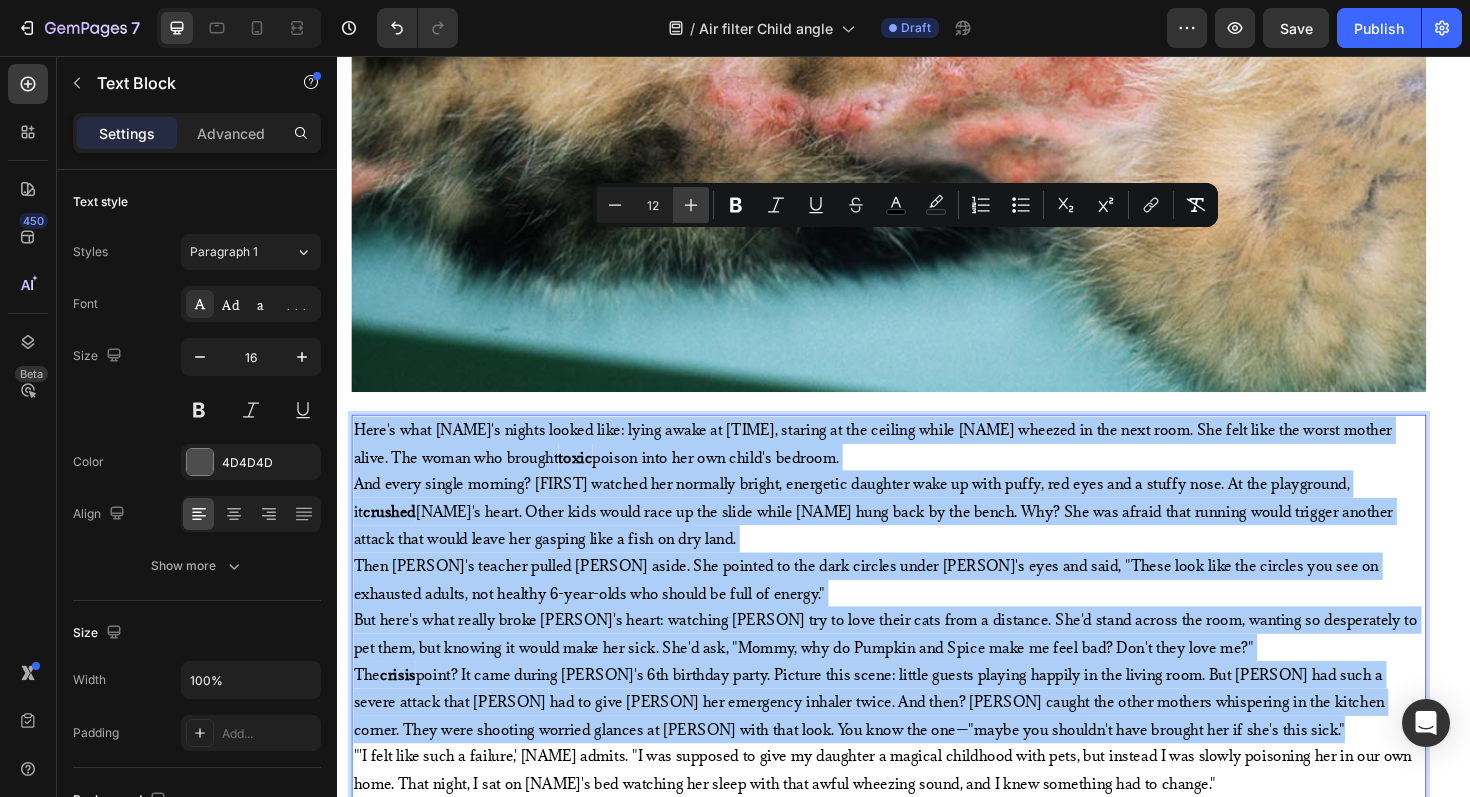 click 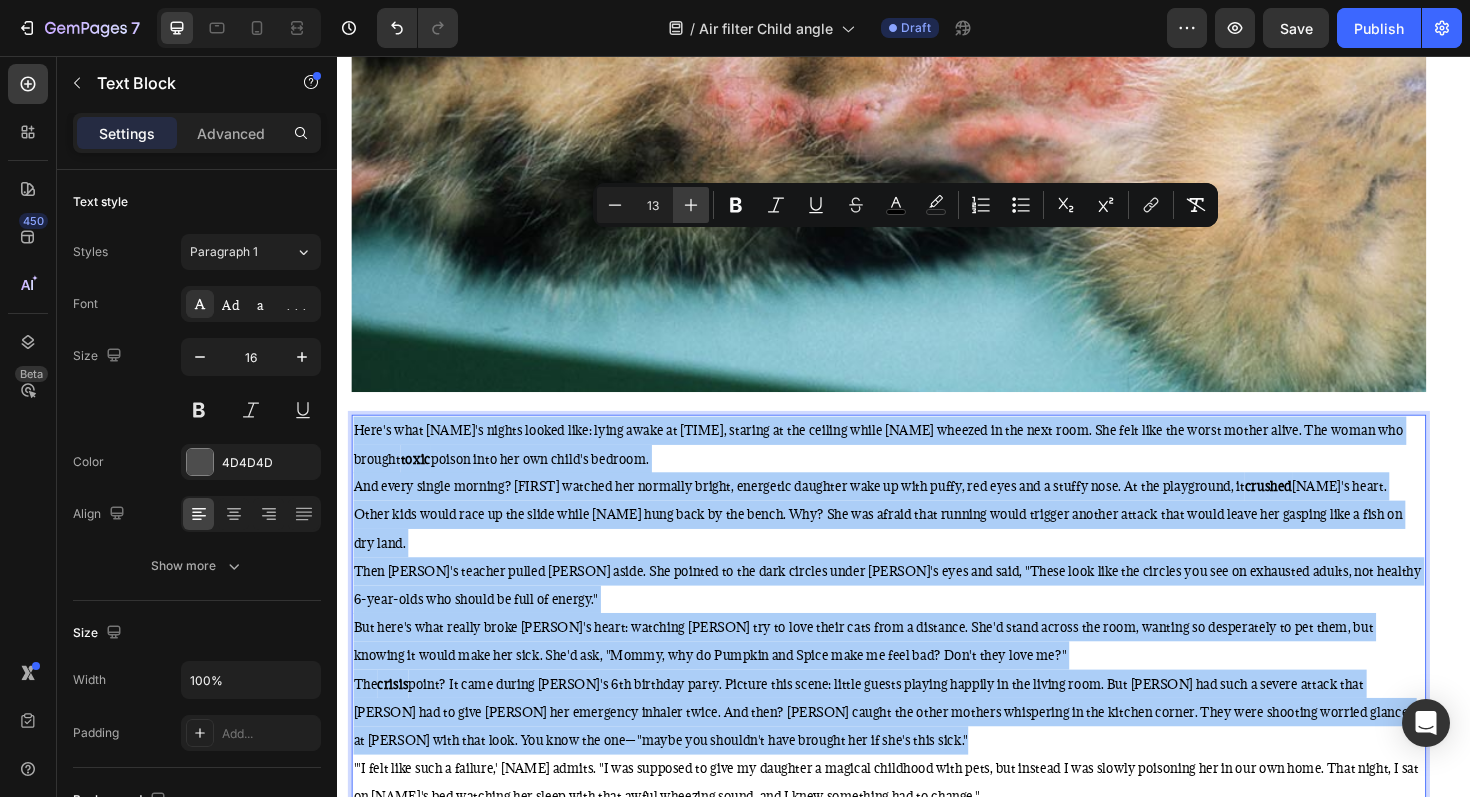 click 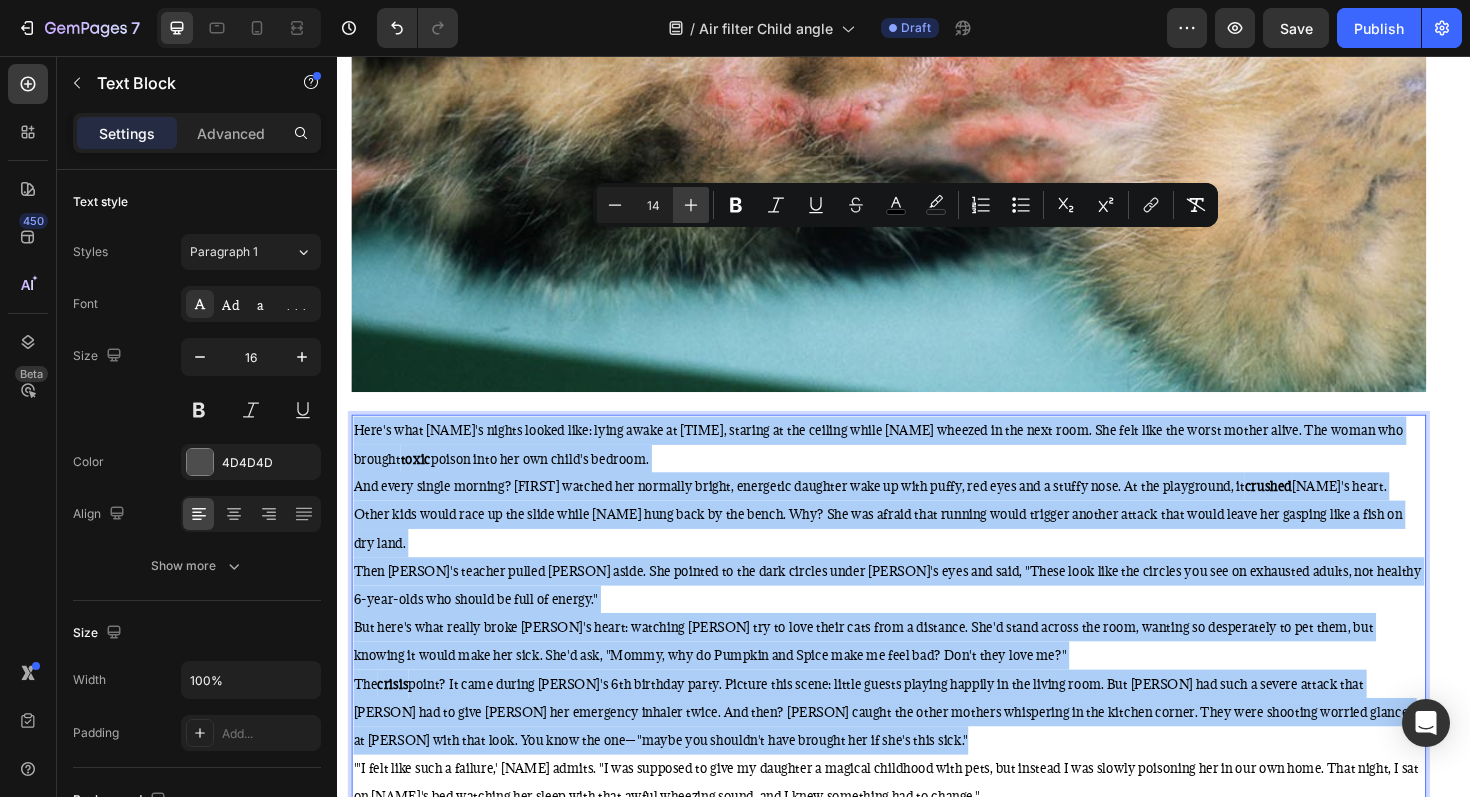 click 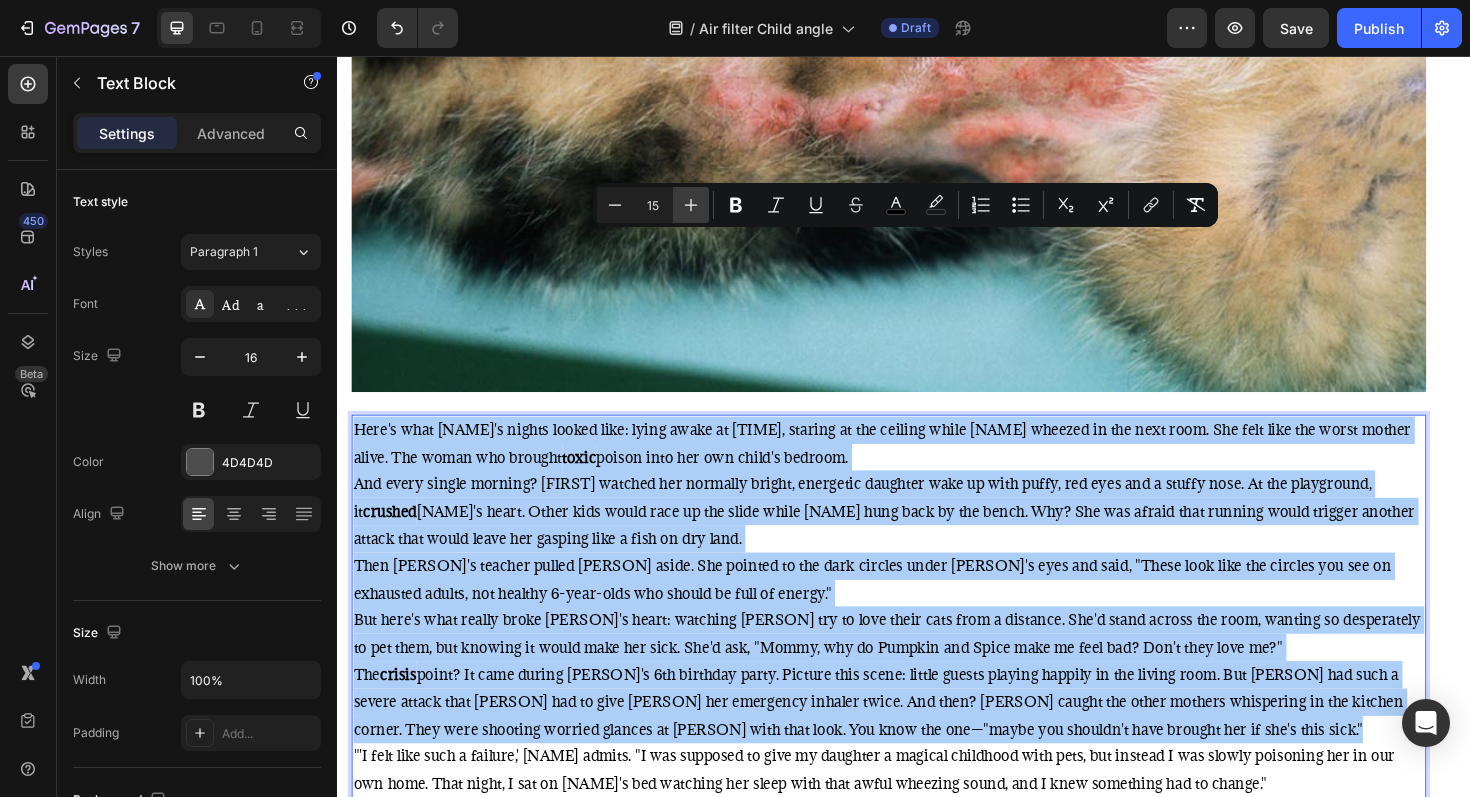 click 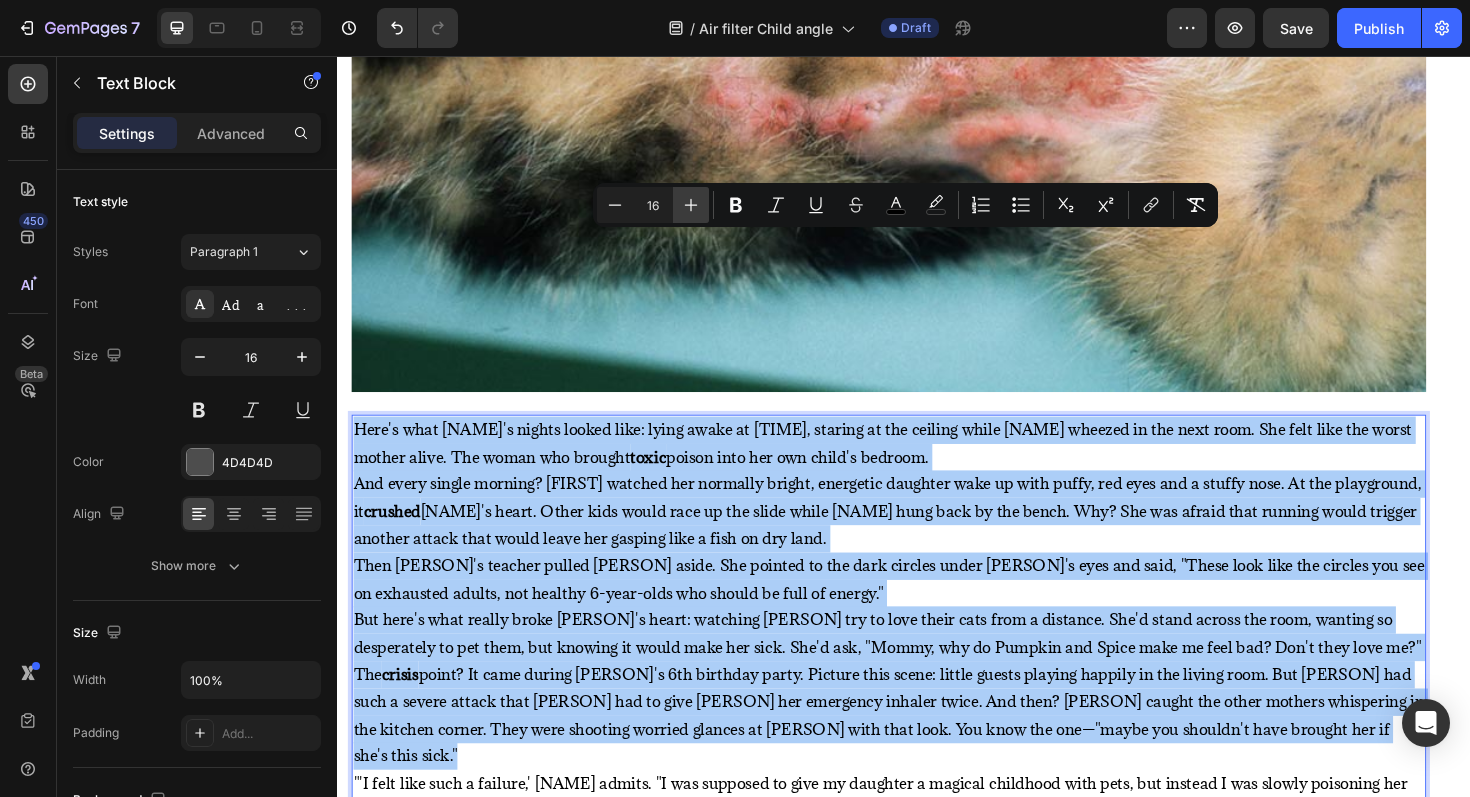 click 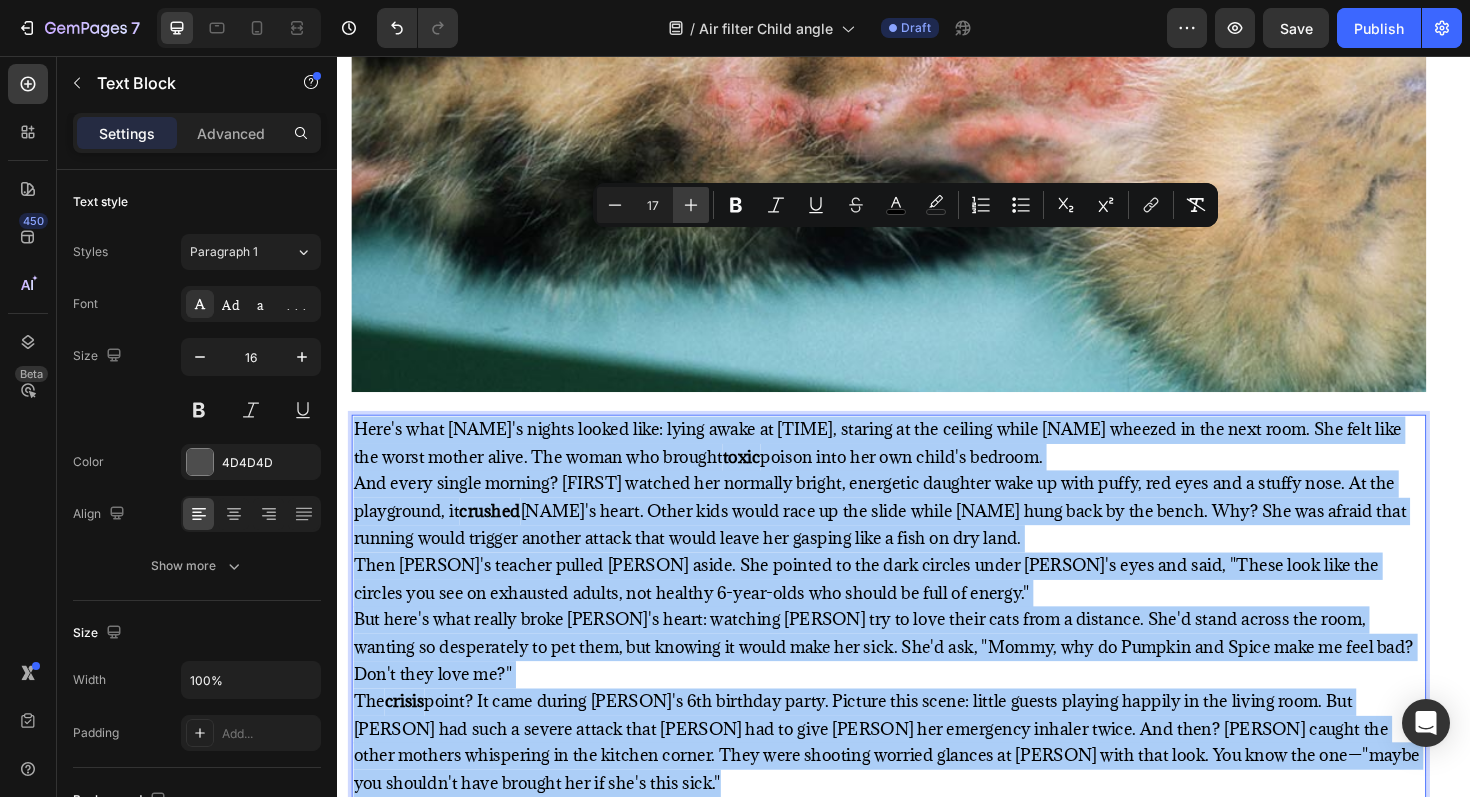 click 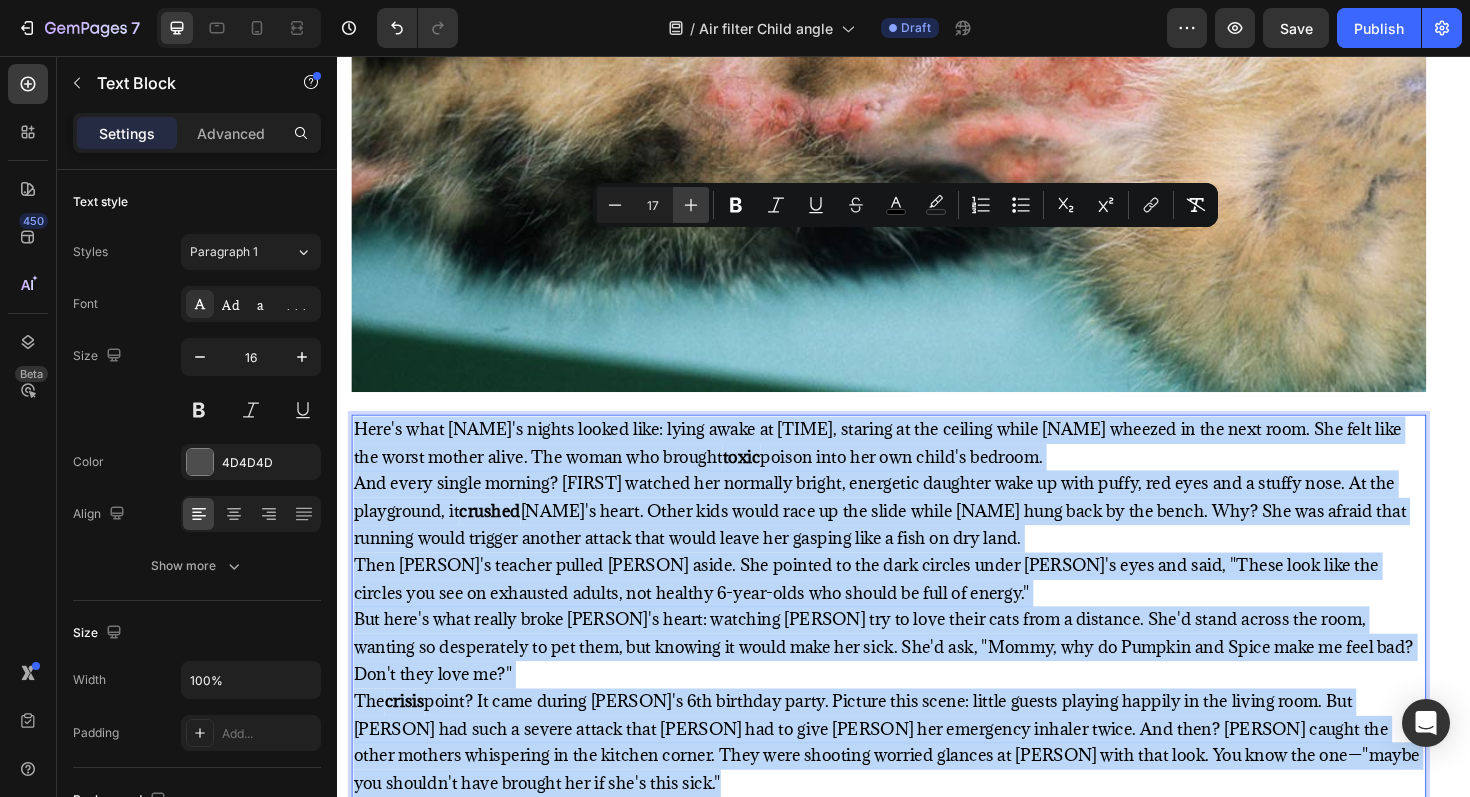 type on "18" 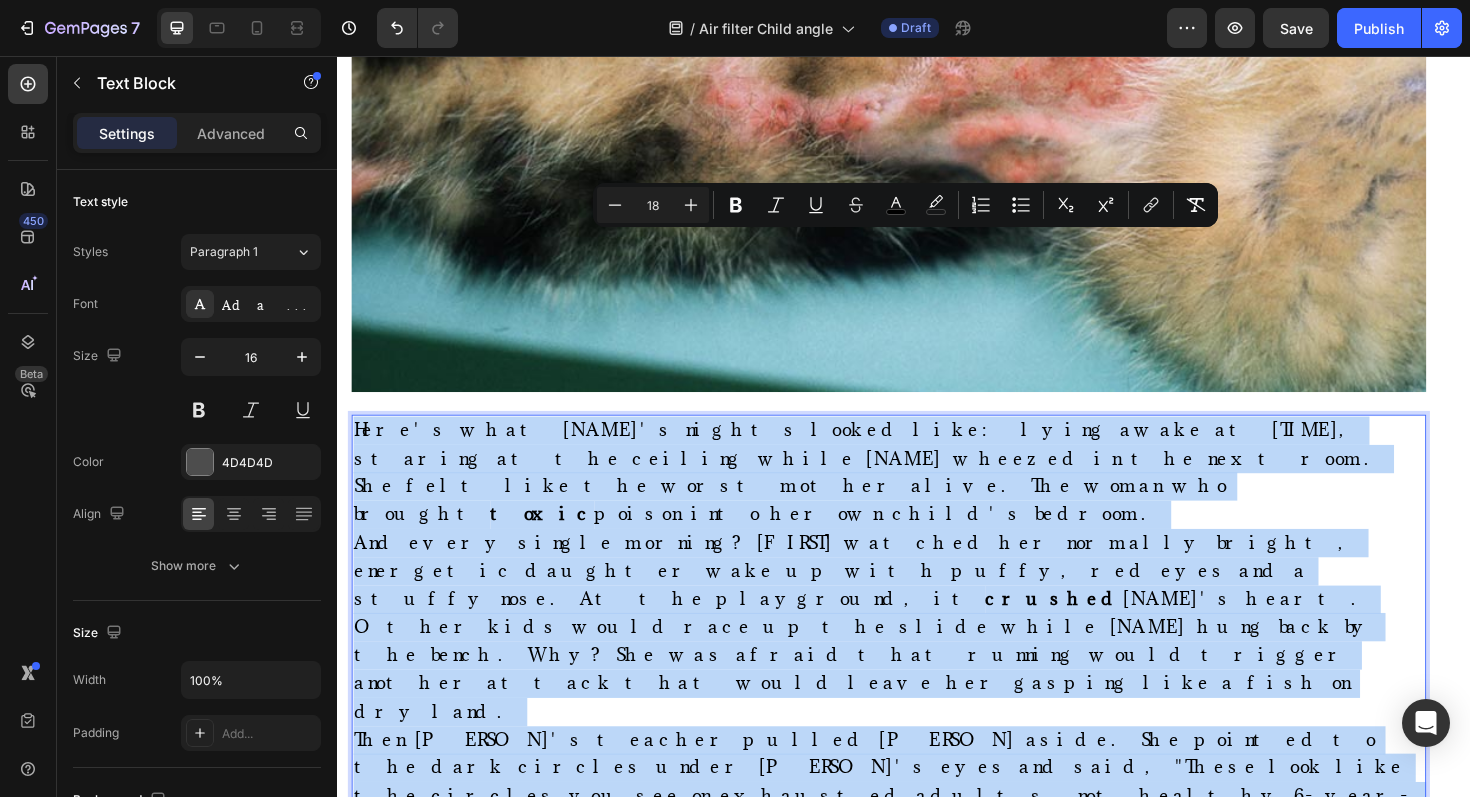 click on "And every single morning? [FIRST] watched her normally bright, energetic daughter wake up with puffy, red eyes and a stuffy nose. At the playground, it crushed [FIRST]'s heart. Other kids would race up the slide while [FIRST] hung back by the bench. Why? She was afraid that running would trigger another attack that would leave her gasping like a fish on dry land." at bounding box center (895, 660) 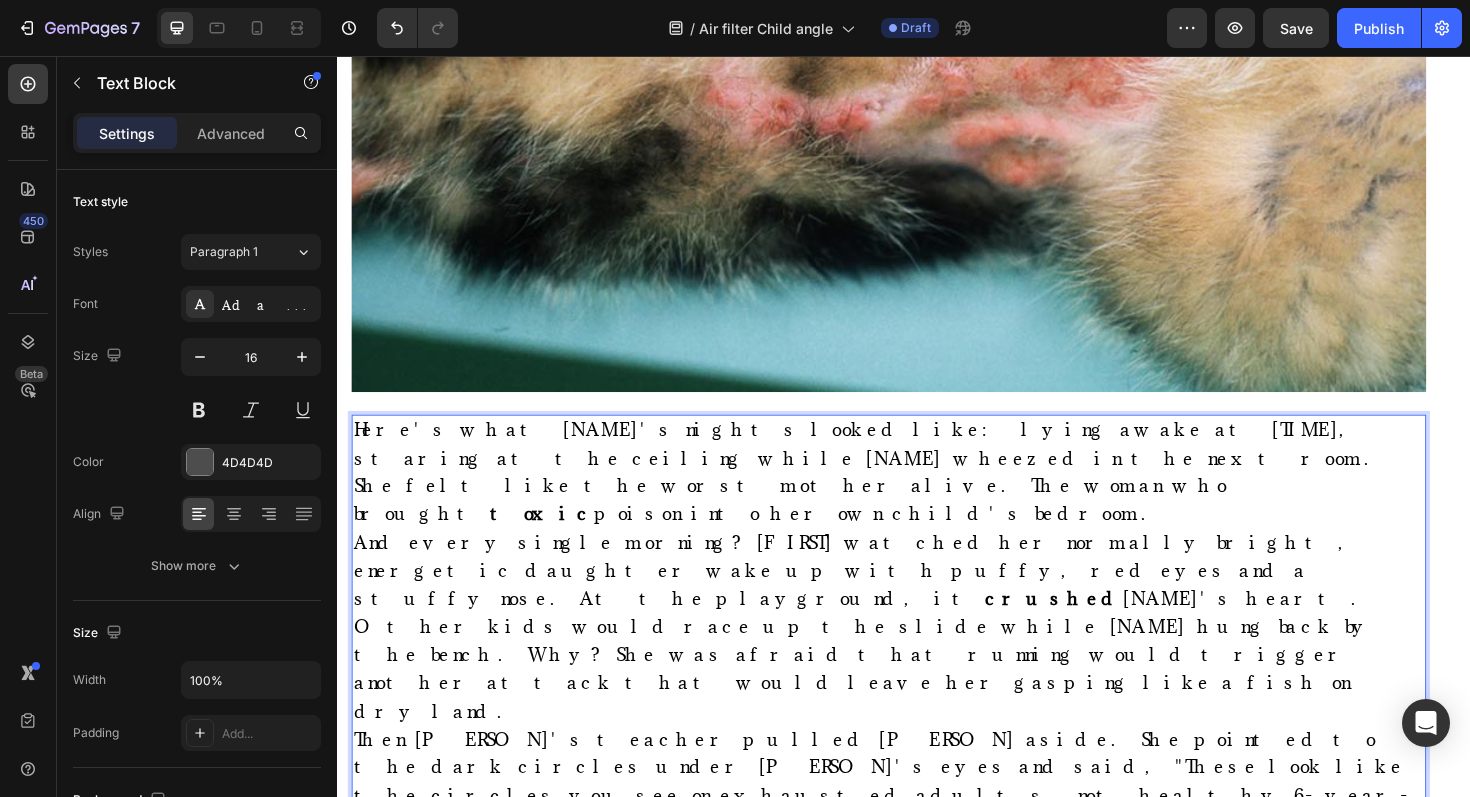 click on "Here's what [NAME]'s nights looked like: lying awake at [TIME], staring at the ceiling while [NAME] wheezed in the next room. She felt like the worst mother alive. The woman who brought toxic poison into her own child's bedroom." at bounding box center (899, 496) 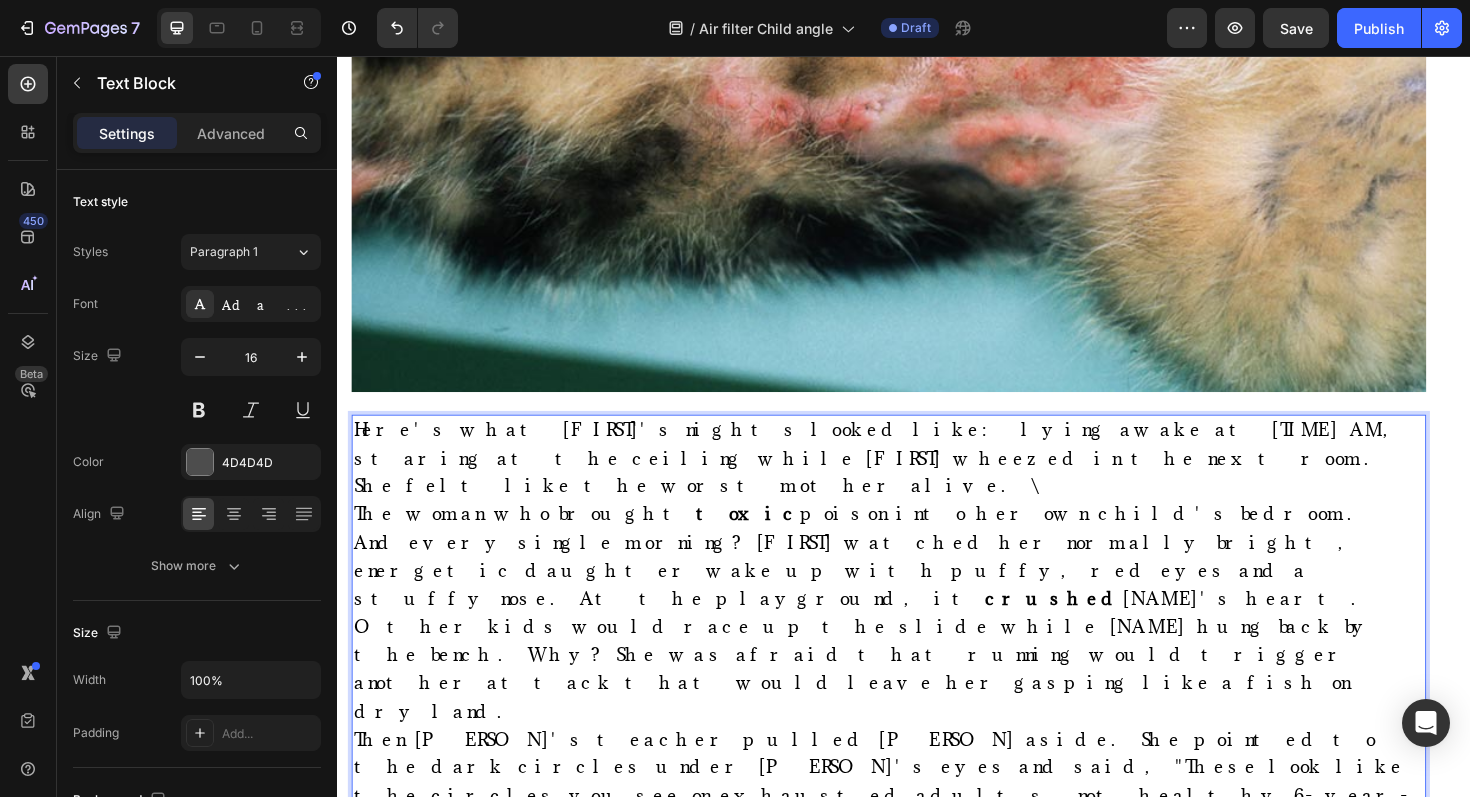 click on "Here's what [FIRST]'s nights looked like: lying awake at [TIME] AM, staring at the ceiling while [FIRST] wheezed in the next room. She felt like the worst mother alive. \" at bounding box center (921, 482) 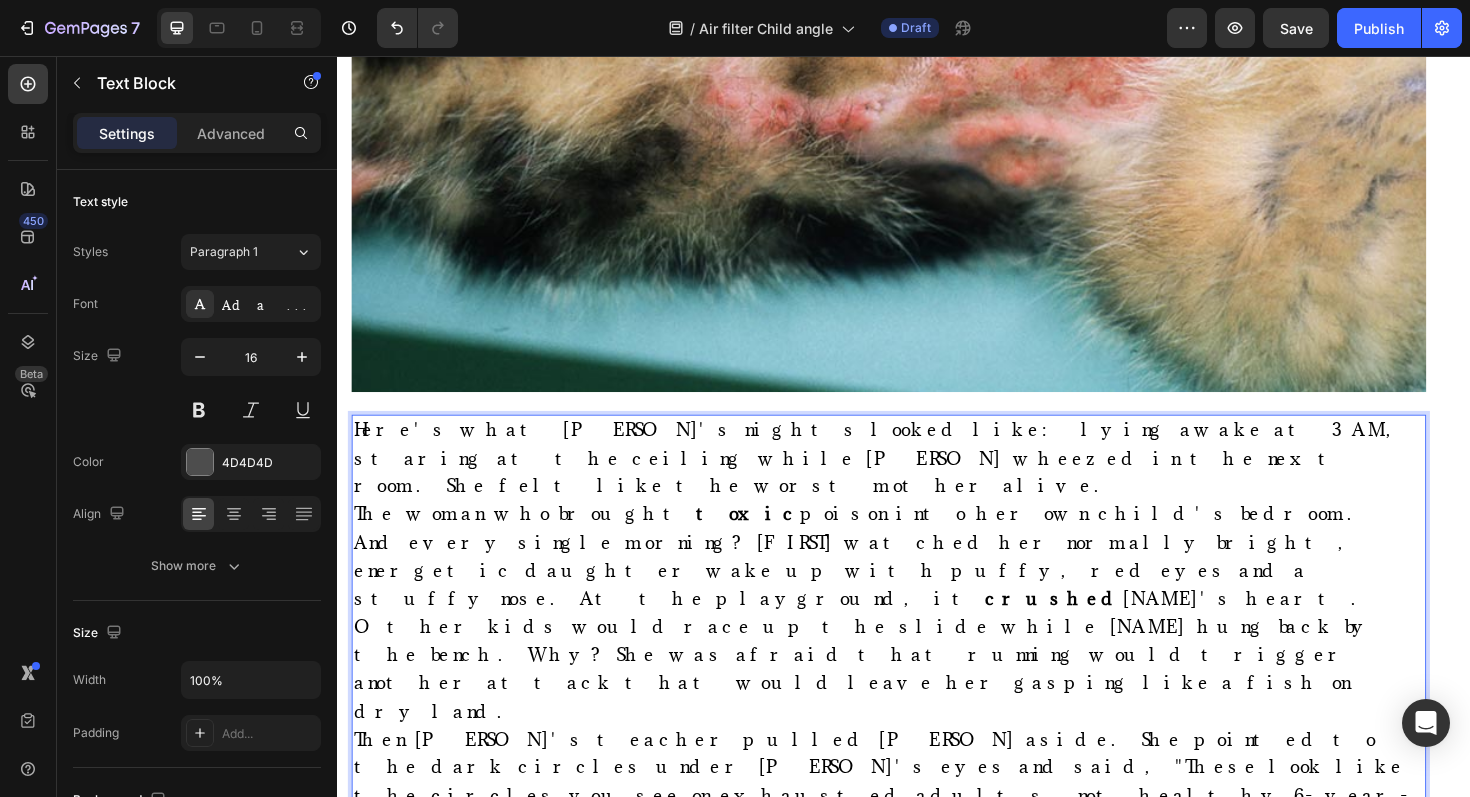 click on "The woman who brought toxic poison into her own child's bedroom." at bounding box center [921, 542] 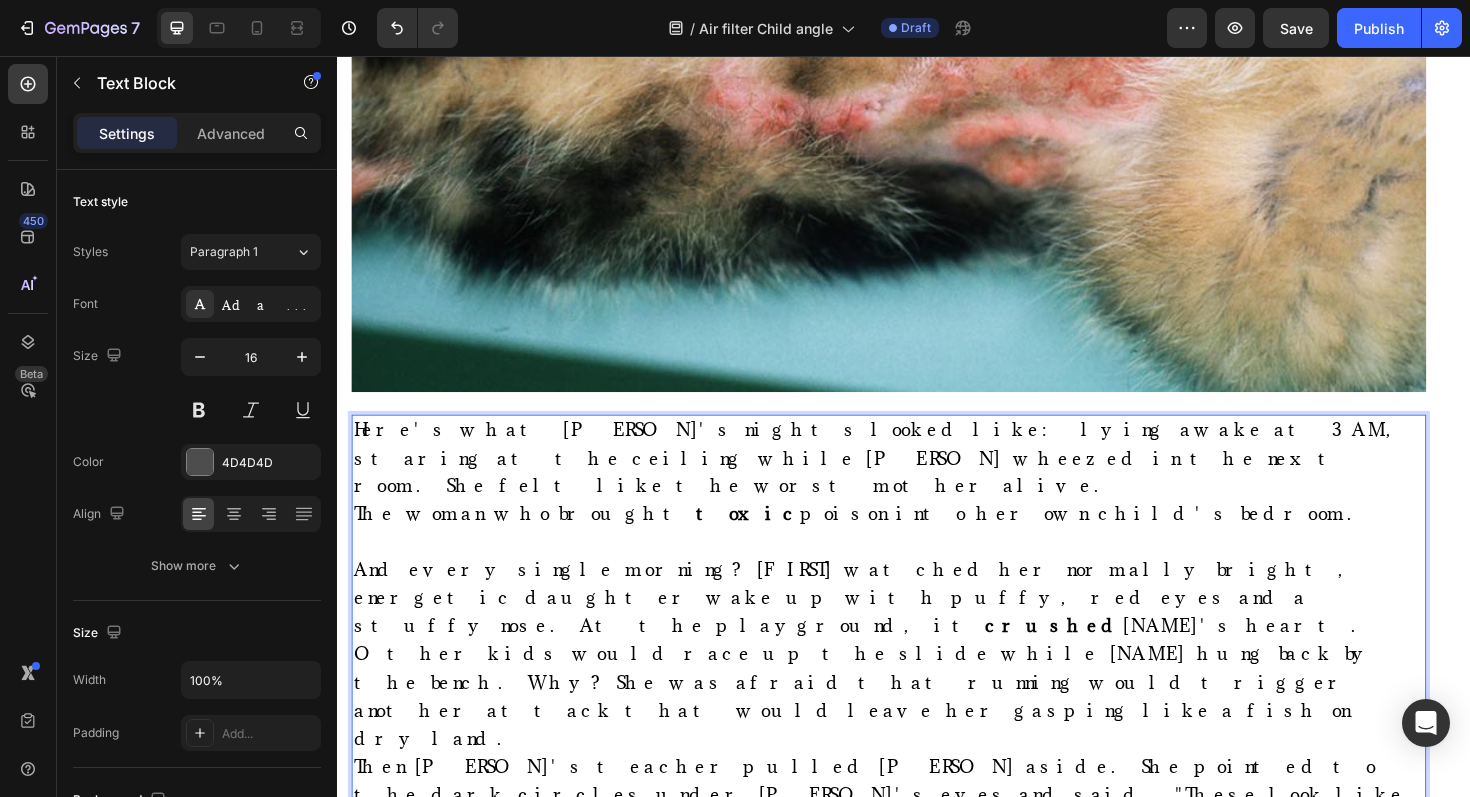 click on "And every single morning? [FIRST] watched her normally bright, energetic daughter wake up with puffy, red eyes and a stuffy nose. At the playground, it crushed [FIRST]'s heart. Other kids would race up the slide while [FIRST] hung back by the bench. Why? She was afraid that running would trigger another attack that would leave her gasping like a fish on dry land." at bounding box center (895, 689) 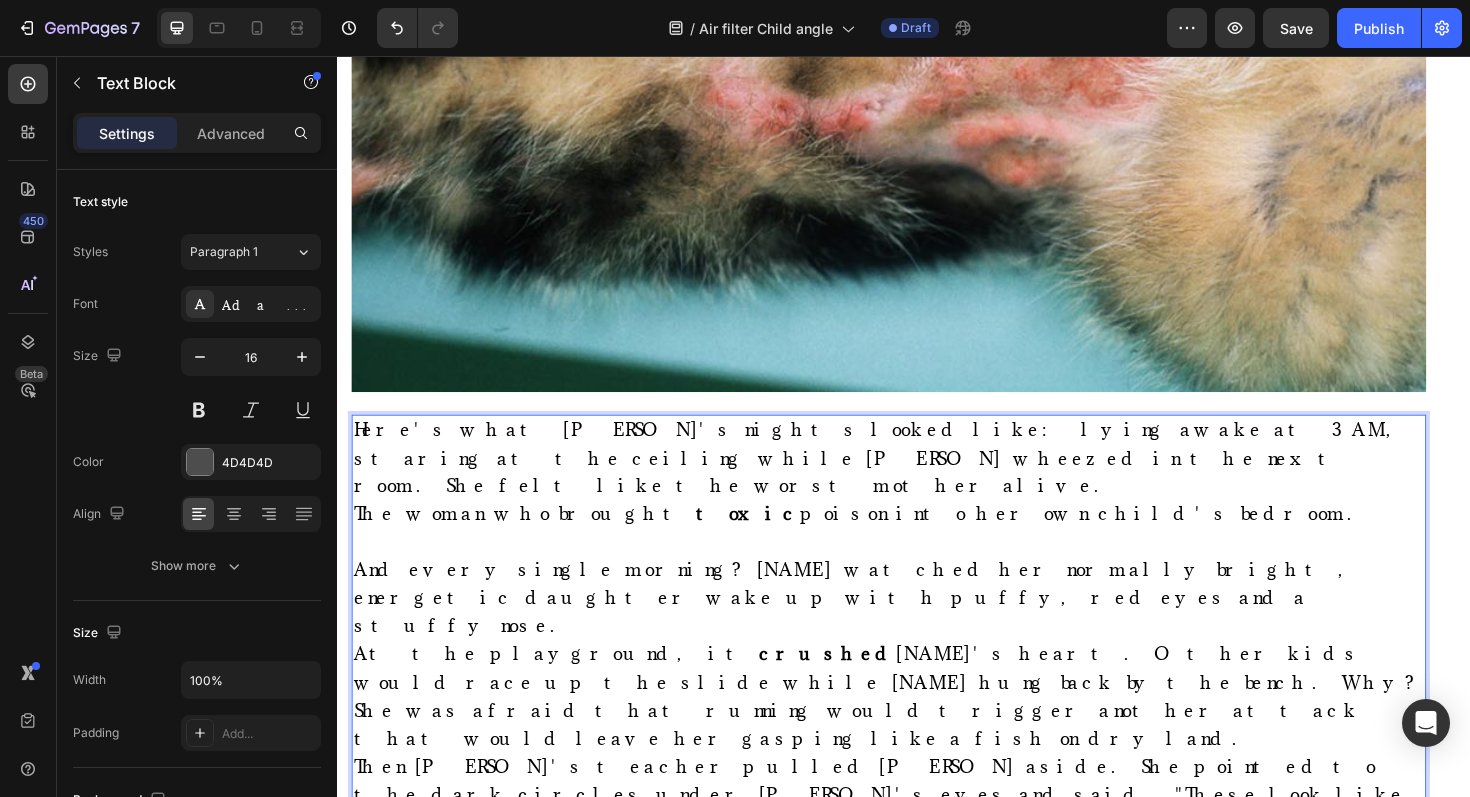 click on "And every single morning? [NAME] watched her normally bright, energetic daughter wake up with puffy, red eyes and a stuffy nose." at bounding box center (921, 630) 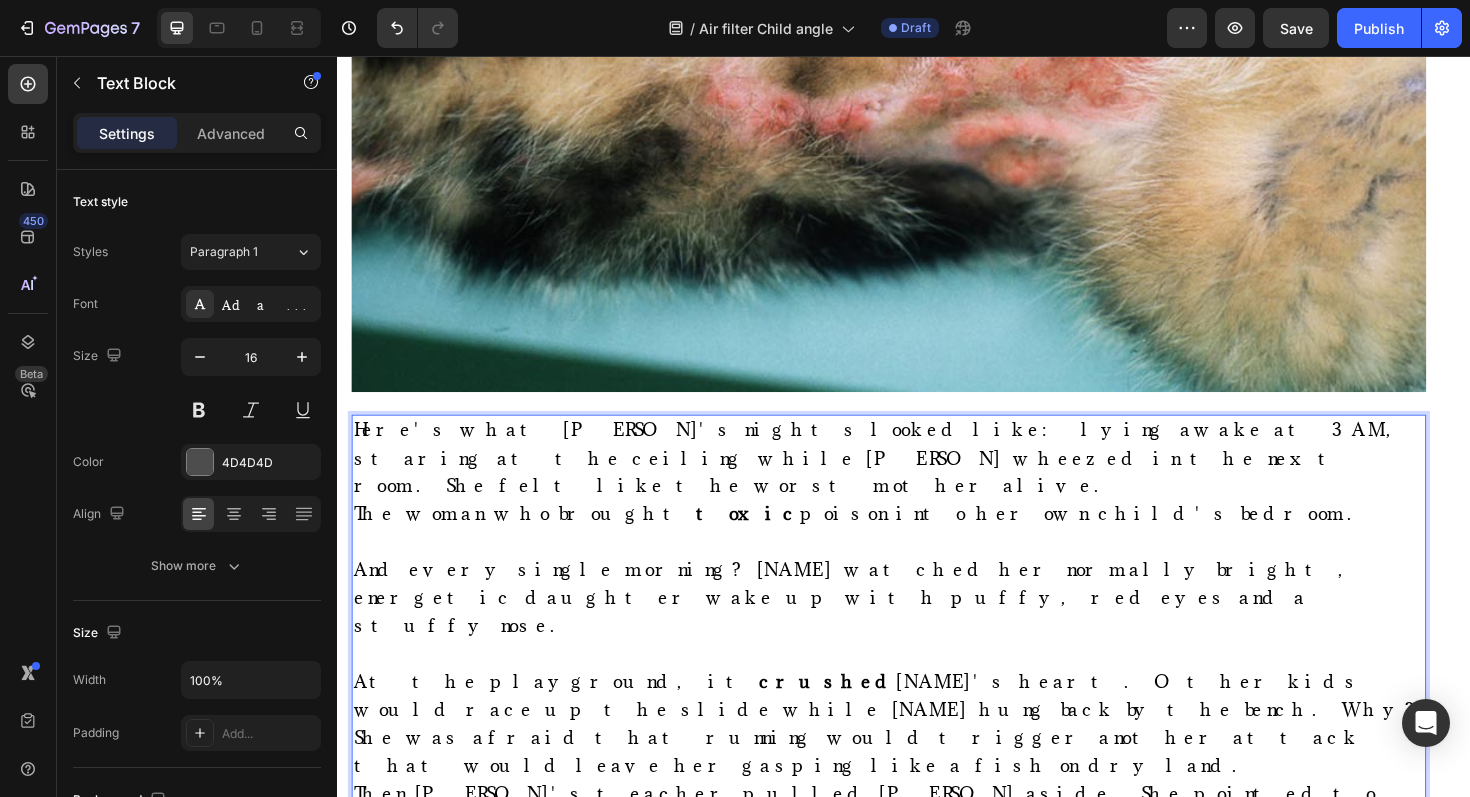 click on "At the playground, it  crushed  [PERSON]'s heart. Other kids would race up the slide while [PERSON] hung back by the bench. Why? She was afraid that running would trigger another attack that would leave her gasping like a fish on dry land." at bounding box center [918, 762] 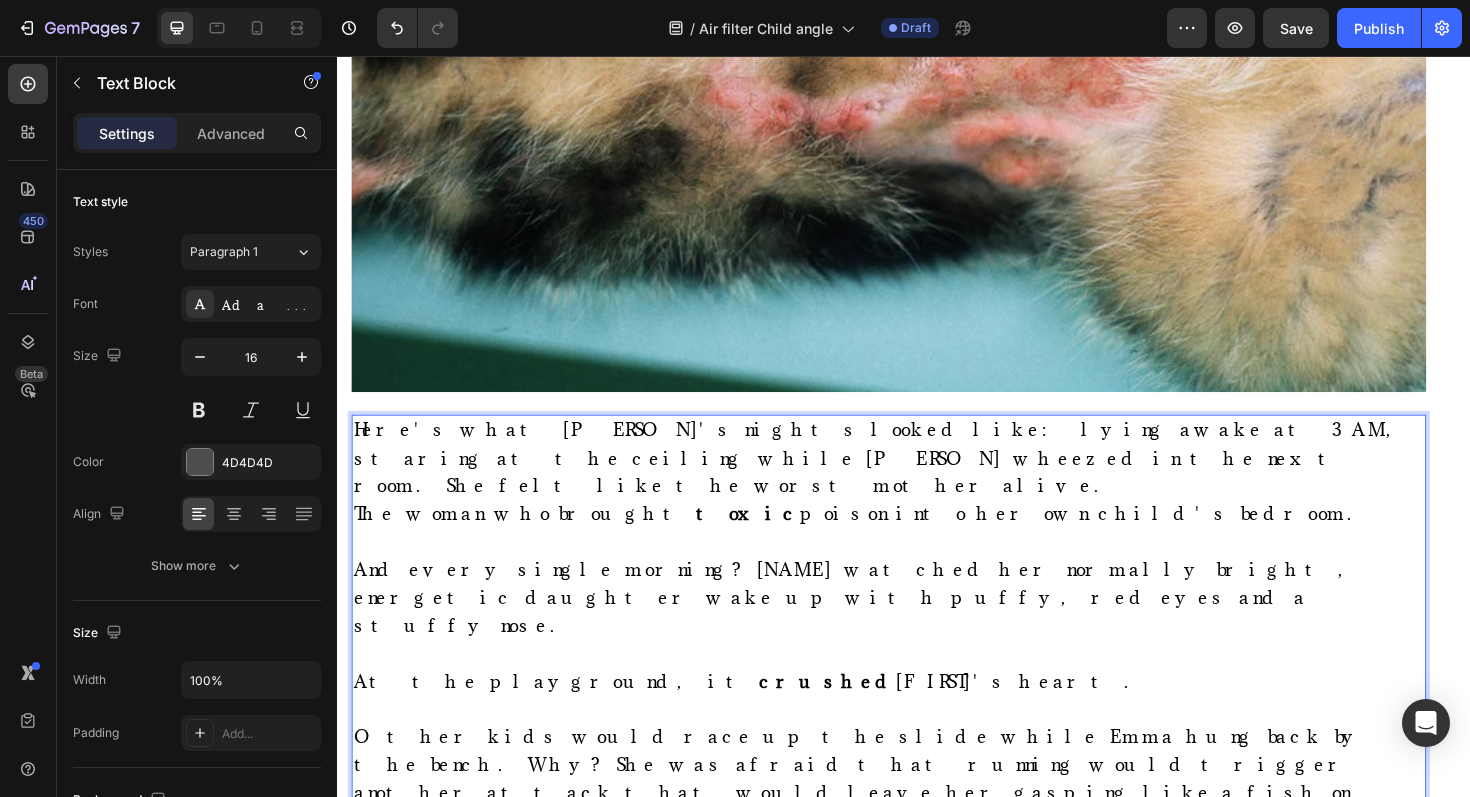 click on "Other kids would race up the slide while Emma hung back by the bench. Why? She was afraid that running would trigger another attack that would leave her gasping like a fish on dry land." at bounding box center (889, 821) 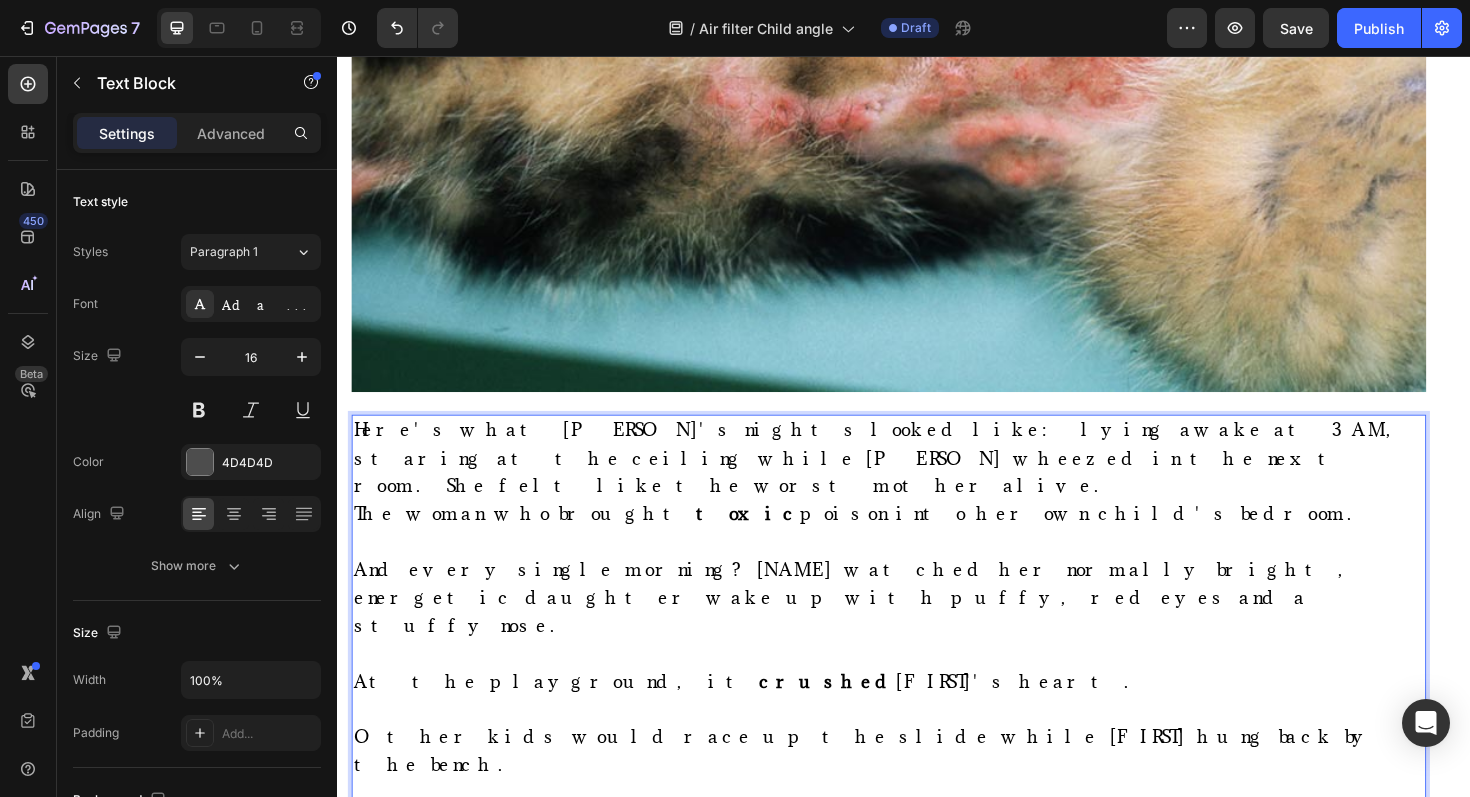 click on "Why? She was afraid that running would trigger another attack that would leave her gasping like a fish on dry land." at bounding box center [921, 881] 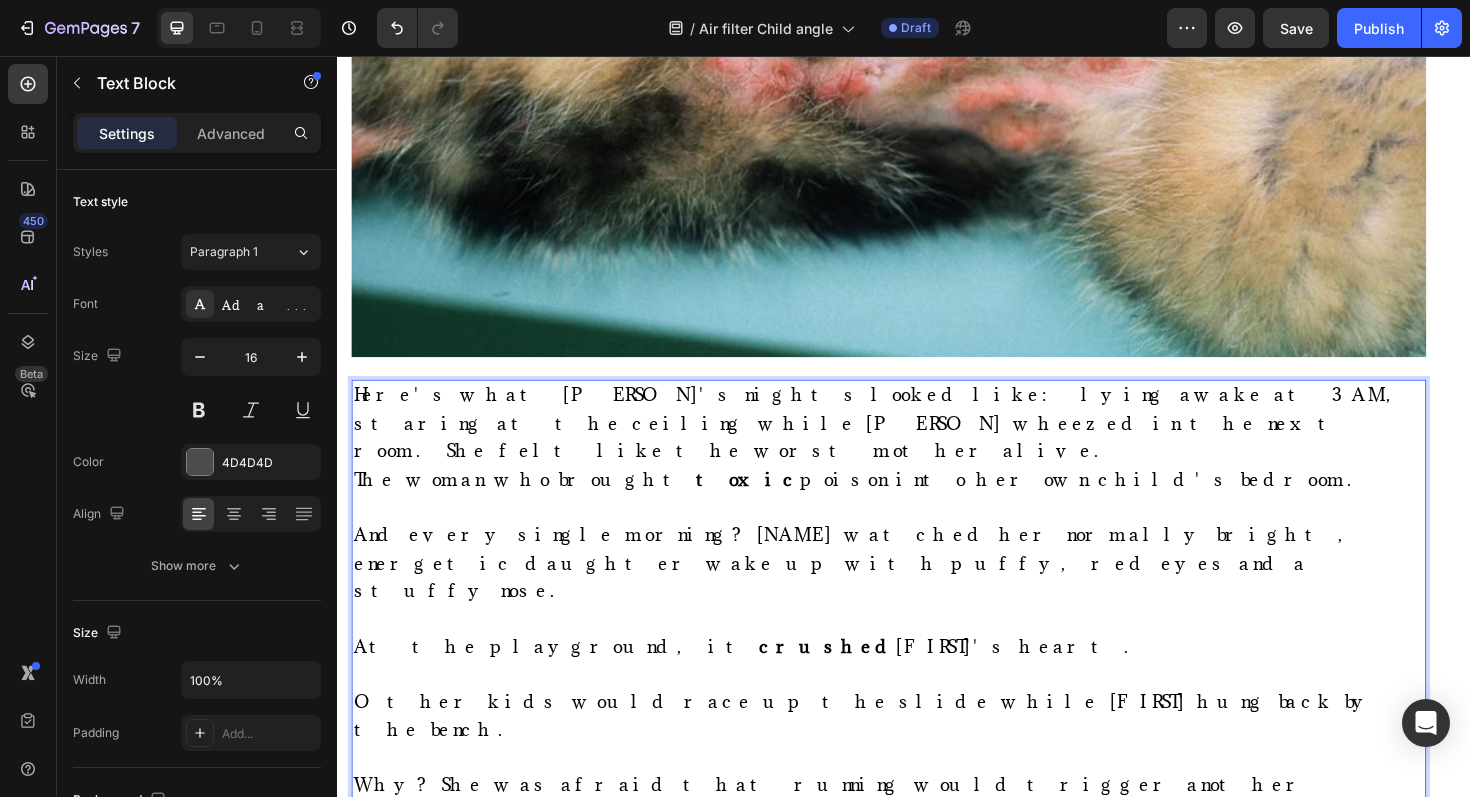 scroll, scrollTop: 2245, scrollLeft: 0, axis: vertical 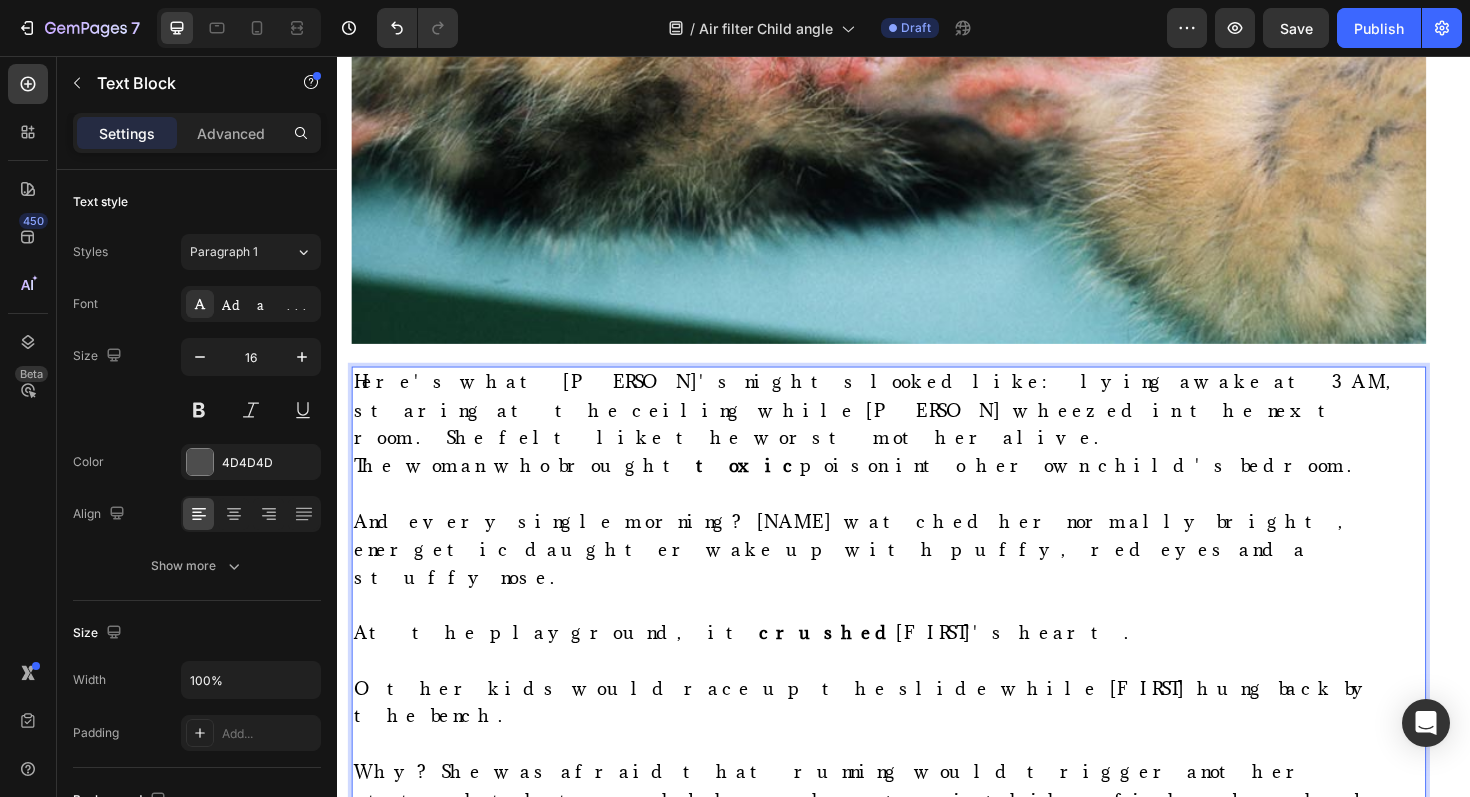 click on "Then [PERSON]'s teacher pulled [PERSON] aside. She pointed to the dark circles under [PERSON]'s eyes and said, "These look like the circles you see on exhausted adults, not healthy 6-year-olds who should be full of energy."" at bounding box center (921, 948) 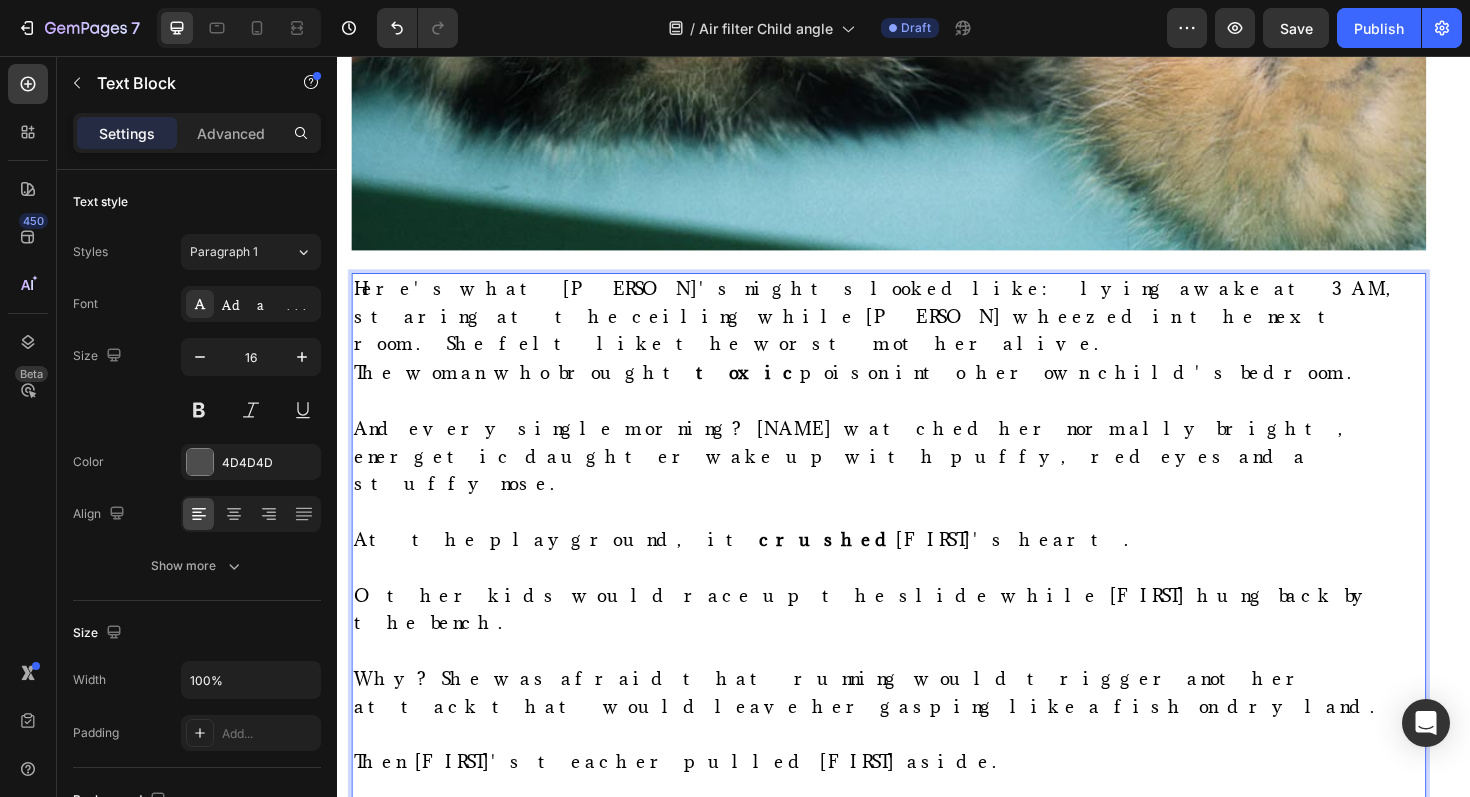scroll, scrollTop: 2401, scrollLeft: 0, axis: vertical 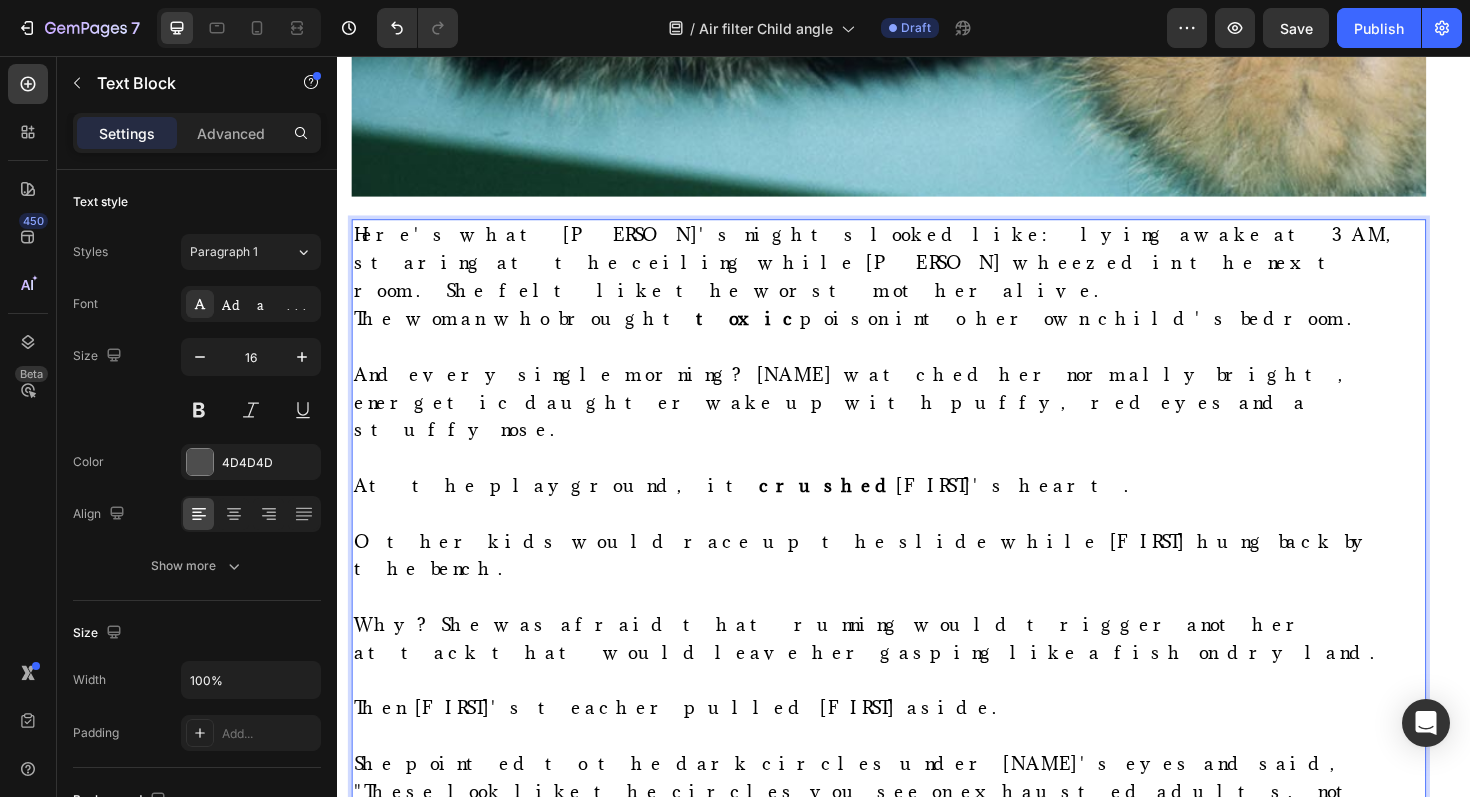 click on "But here's what really broke [PERSON]'s heart: watching [PERSON] try to love their cats from a distance. She'd stand across the room, wanting so desperately to pet them, but knowing it would make her sick. She'd ask, "Mommy, why do Pumpkin and Spice make me feel bad? Don't they love me?"" at bounding box center (908, 982) 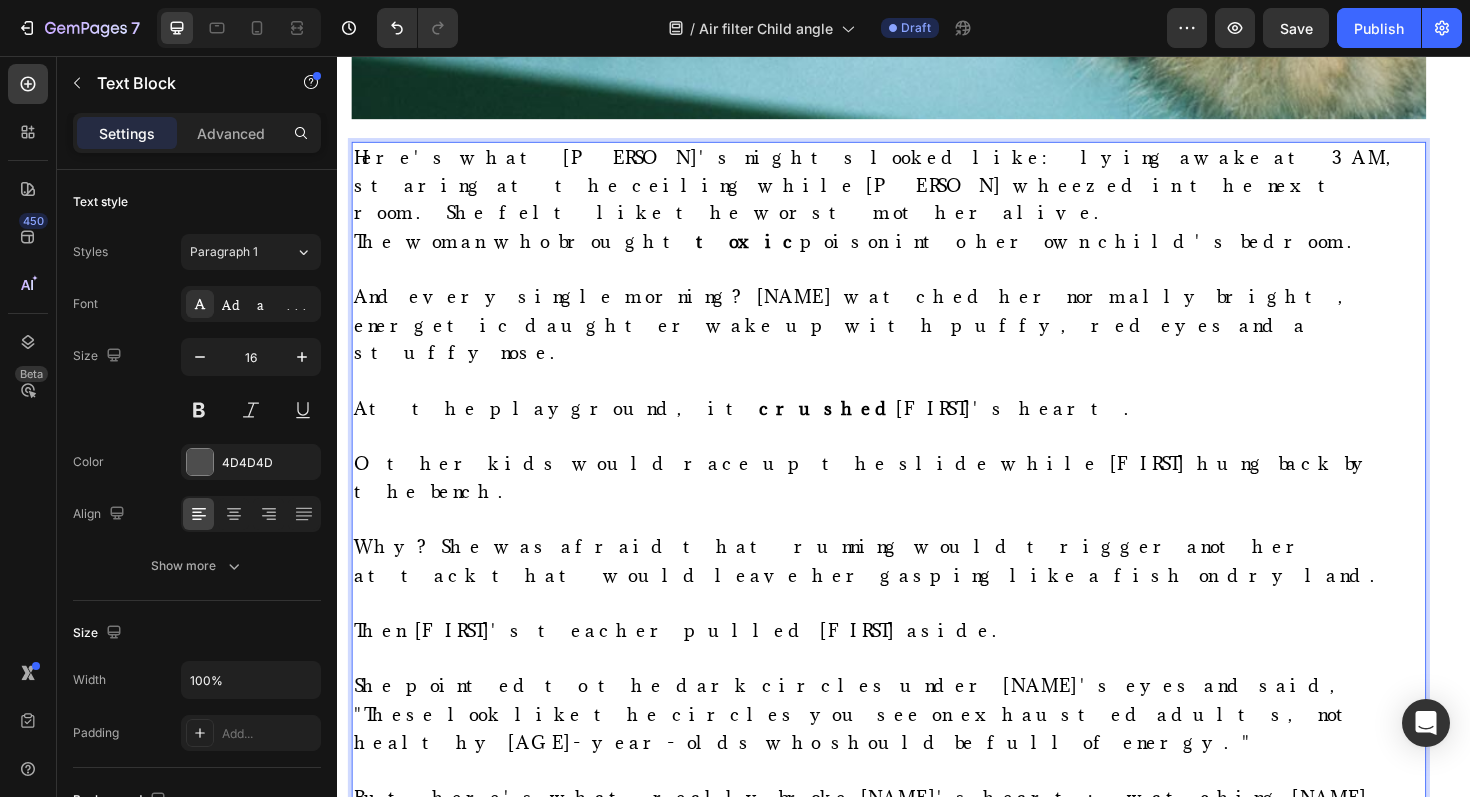 scroll, scrollTop: 2487, scrollLeft: 0, axis: vertical 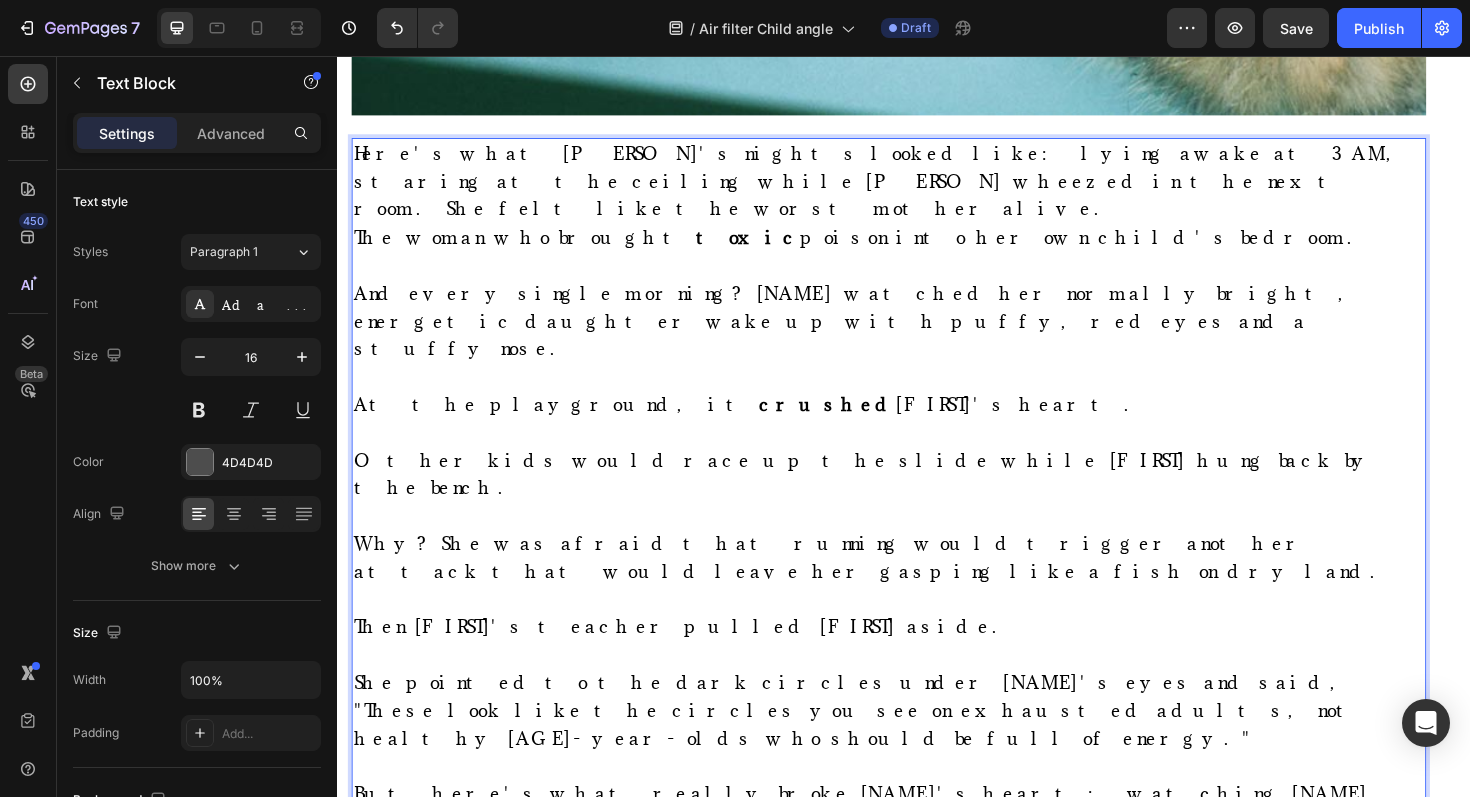 click on "She'd ask, "Mommy, why do Pumpkin and Spice make me feel bad? Don't they love me?"" at bounding box center [921, 1001] 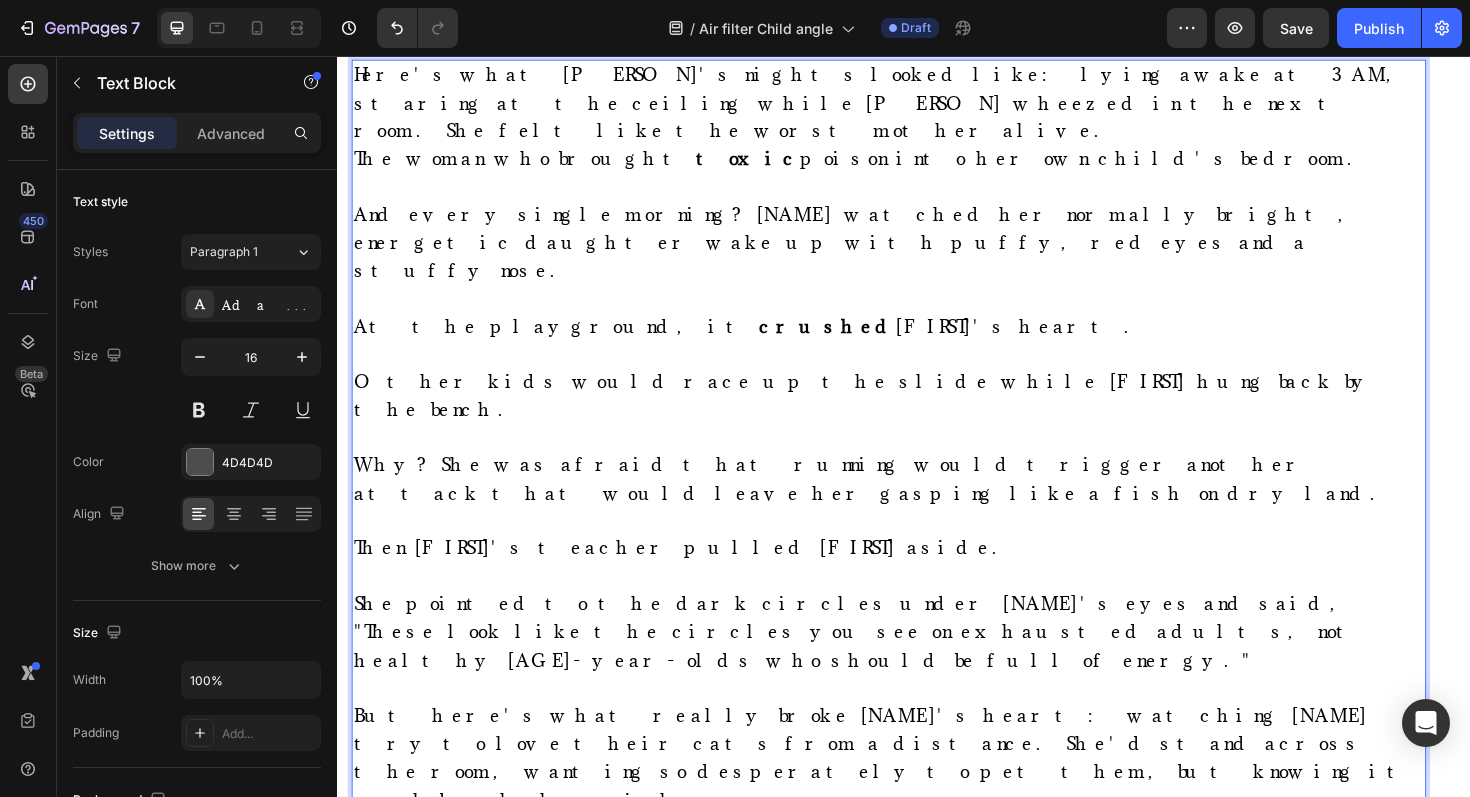 scroll, scrollTop: 2571, scrollLeft: 0, axis: vertical 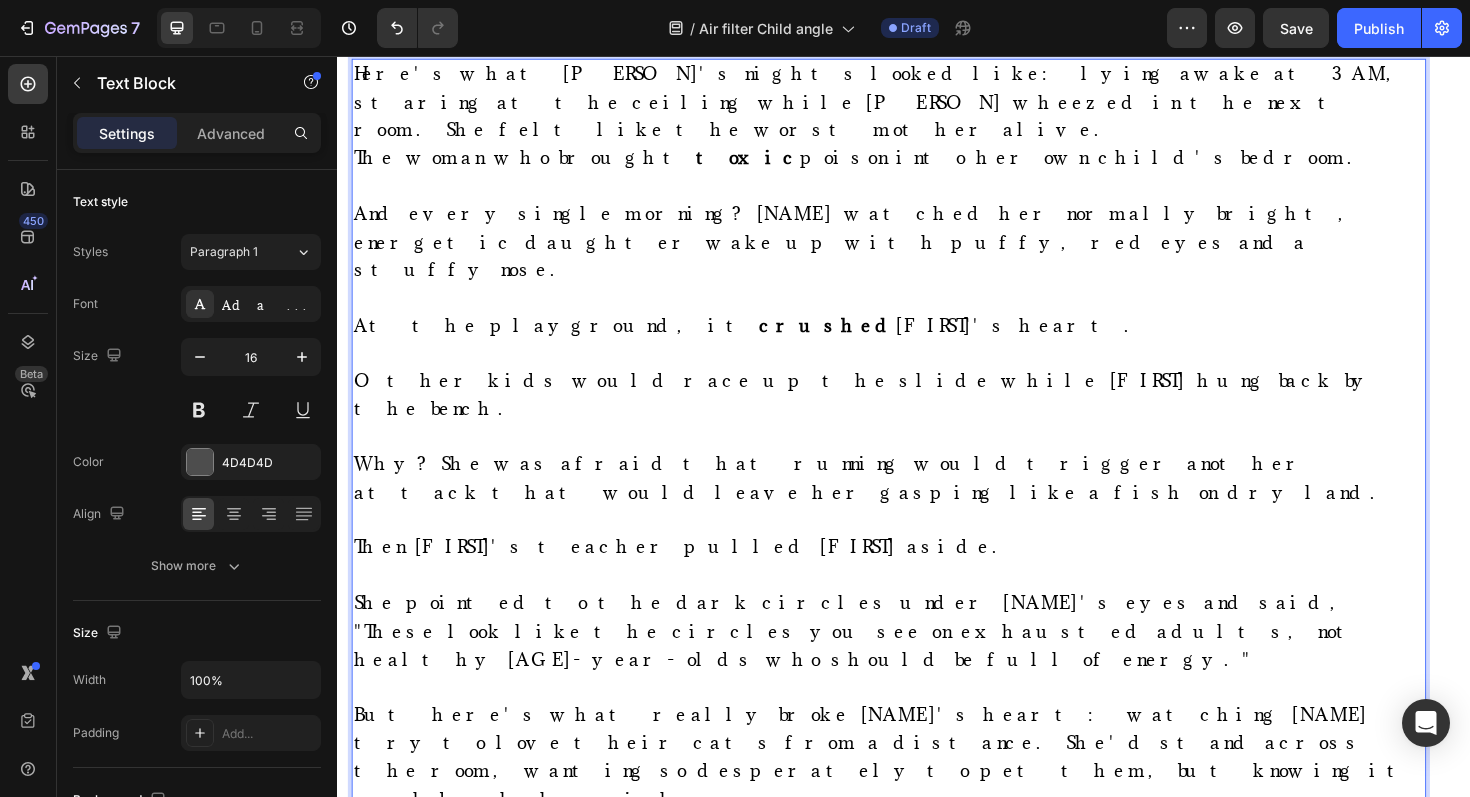 click on ""'I felt like such a failure,' [NAME] admits. "I was supposed to give my daughter a magical childhood with pets, but instead I was slowly poisoning her in our own home. That night, I sat on [NAME]'s bed watching her sleep with that awful wheezing sound, and I knew something had to change."" at bounding box center [921, 1345] 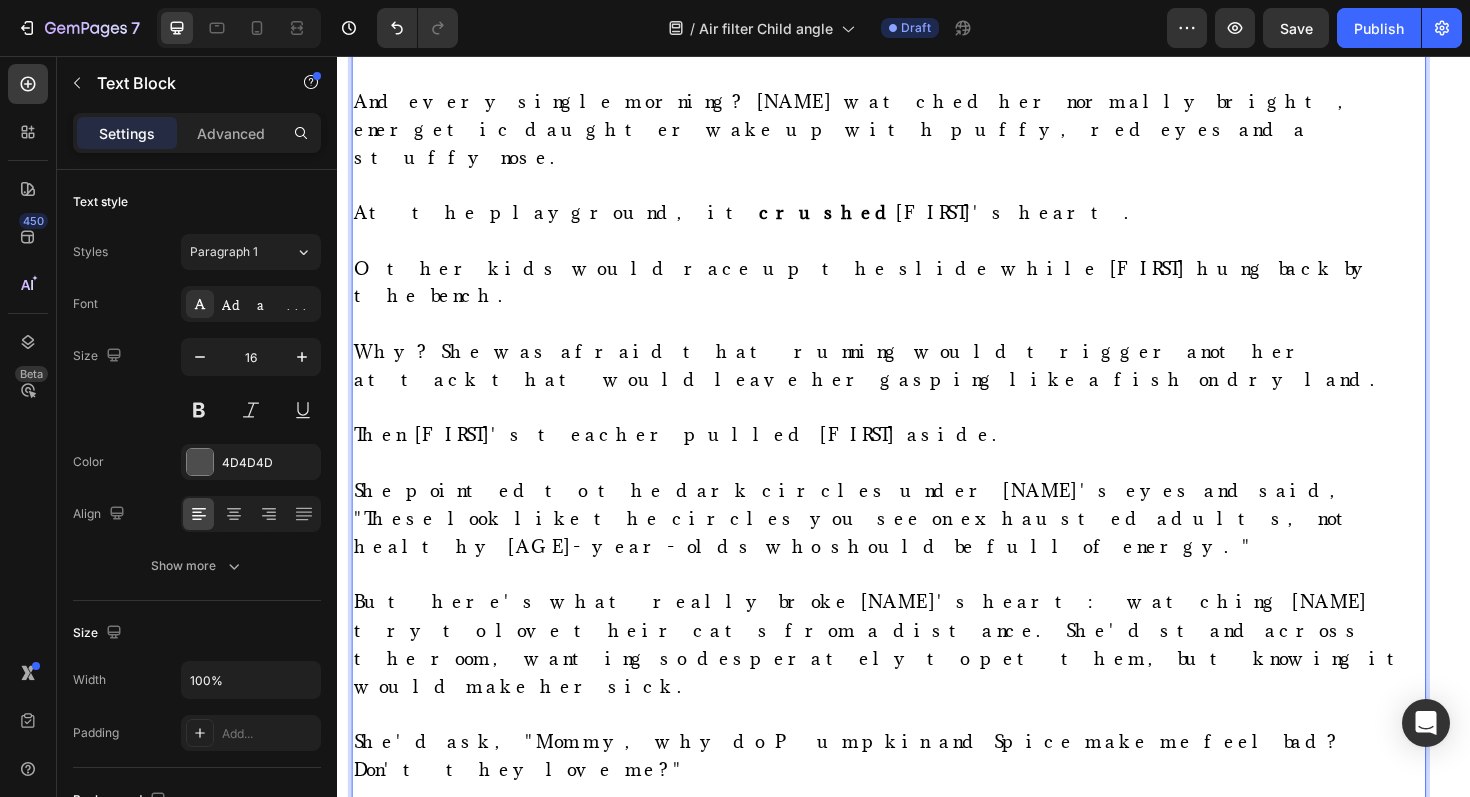 scroll, scrollTop: 2746, scrollLeft: 0, axis: vertical 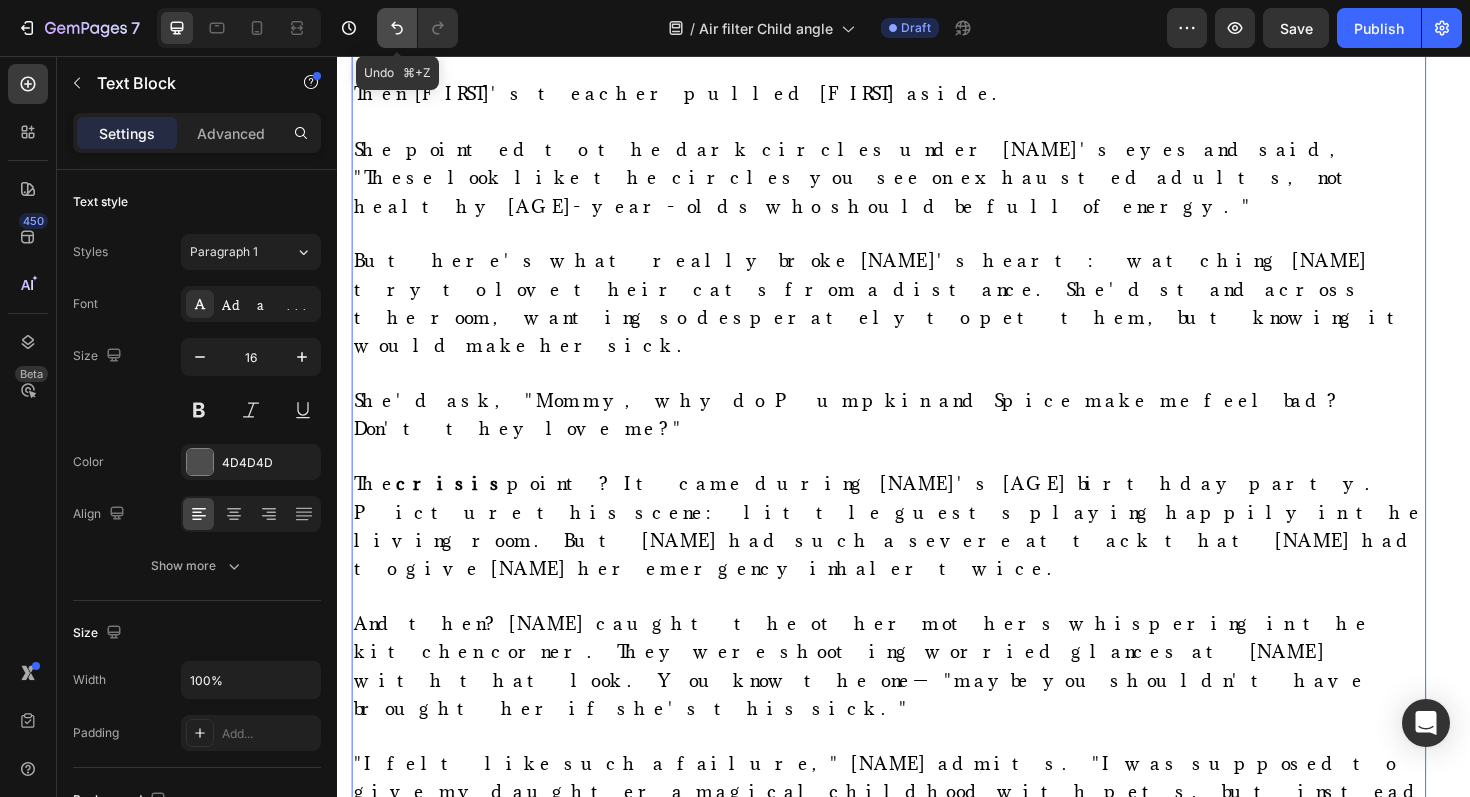 click 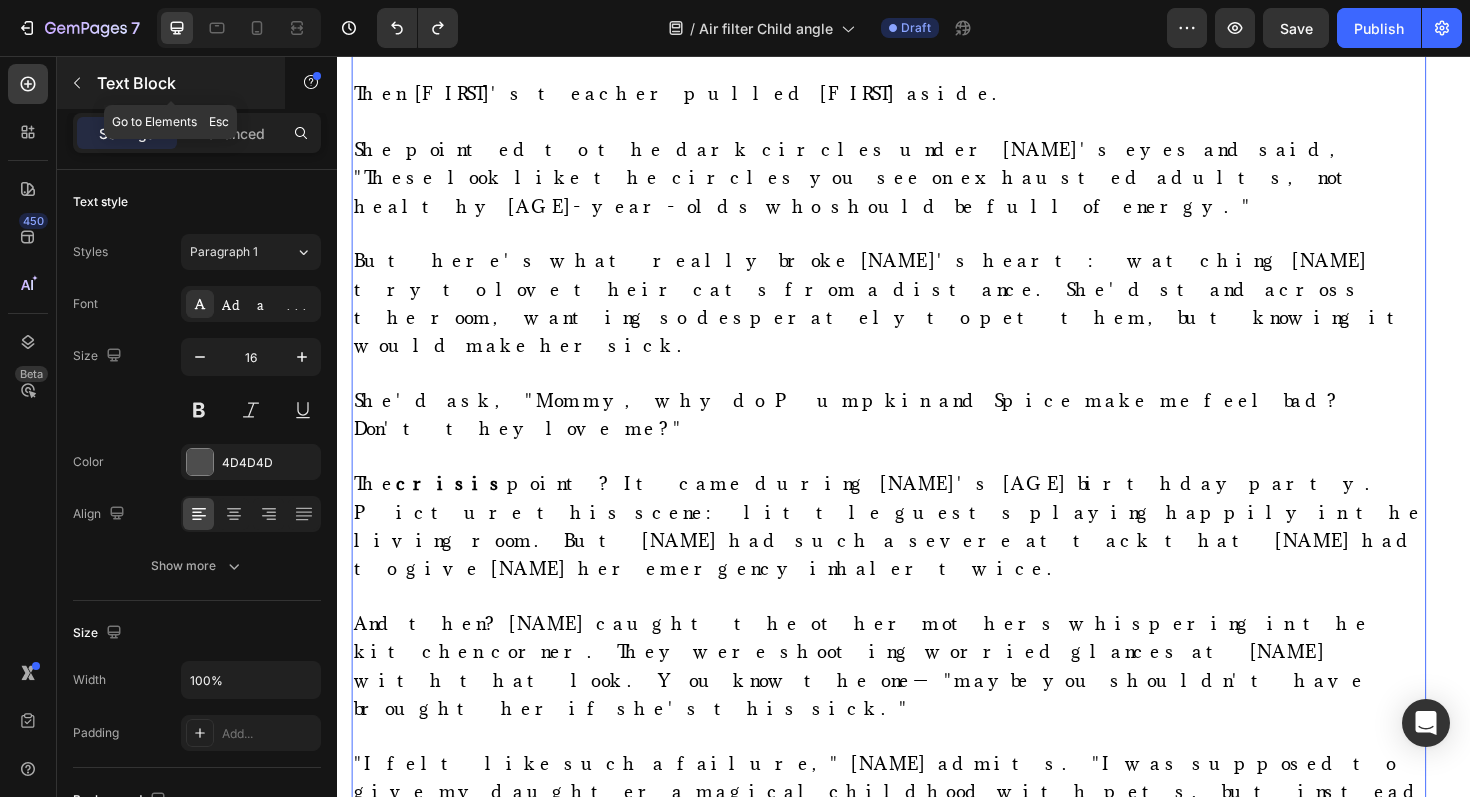 click at bounding box center [77, 83] 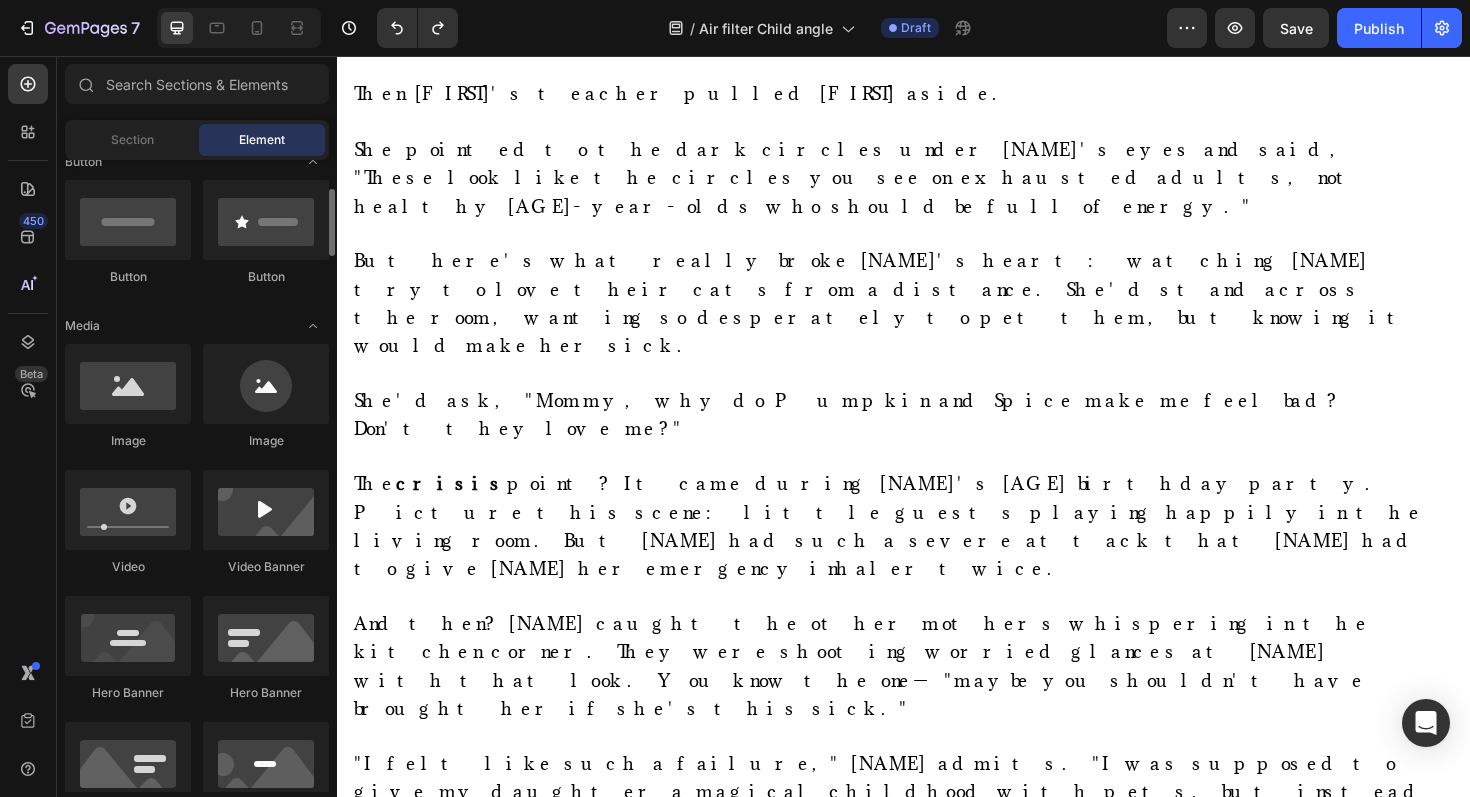 scroll, scrollTop: 459, scrollLeft: 0, axis: vertical 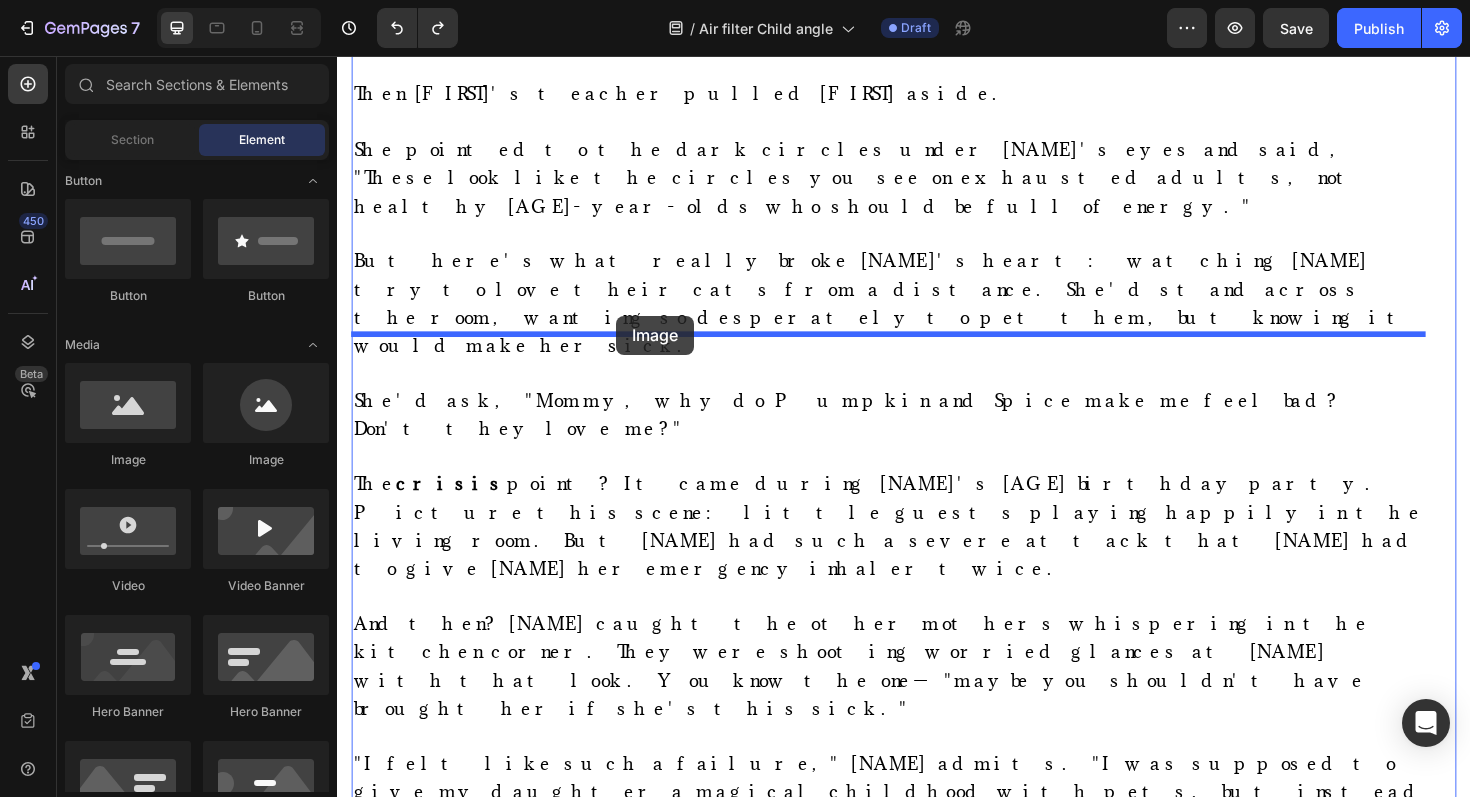 drag, startPoint x: 468, startPoint y: 474, endPoint x: 633, endPoint y: 331, distance: 218.34377 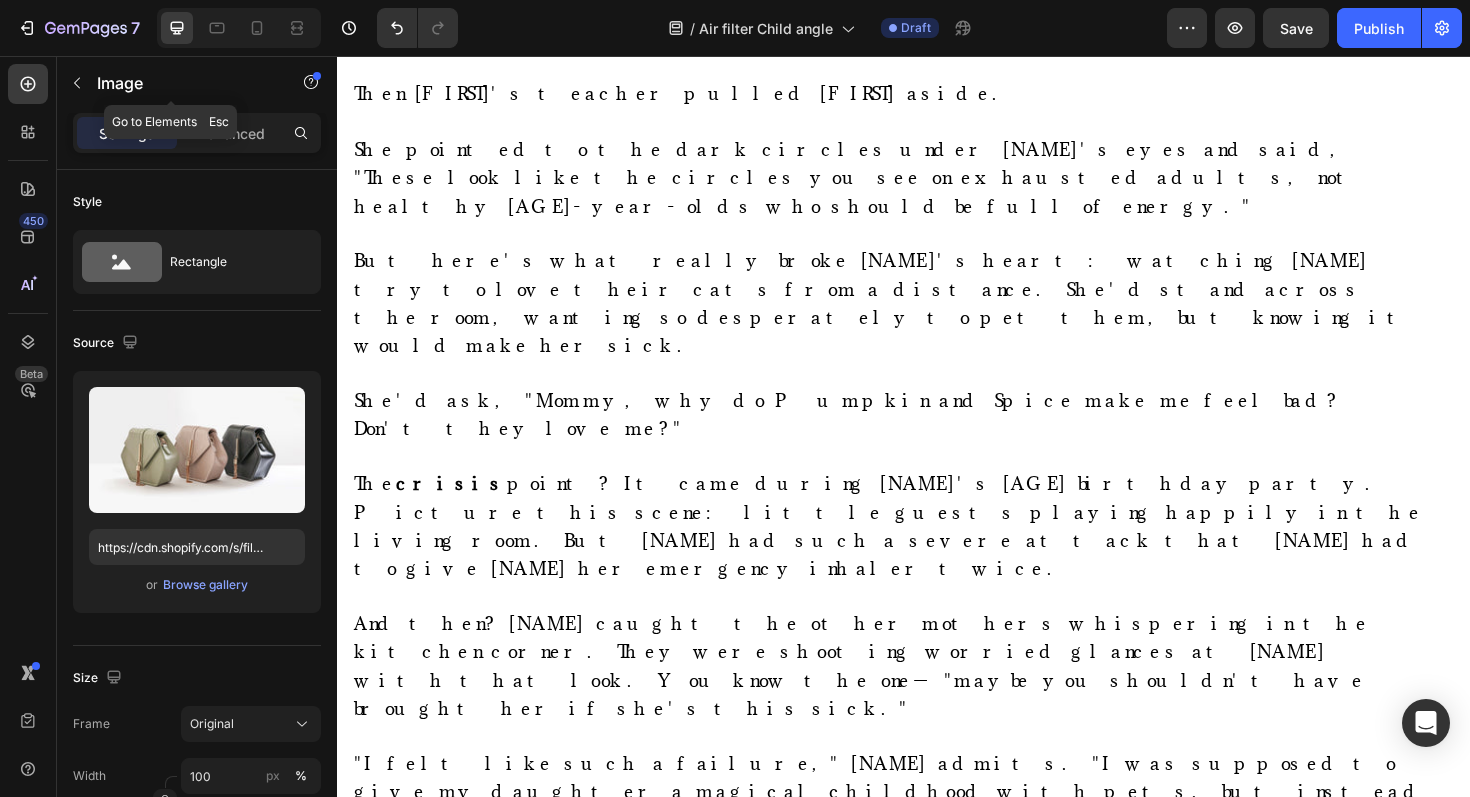 click on "Image" at bounding box center (182, 83) 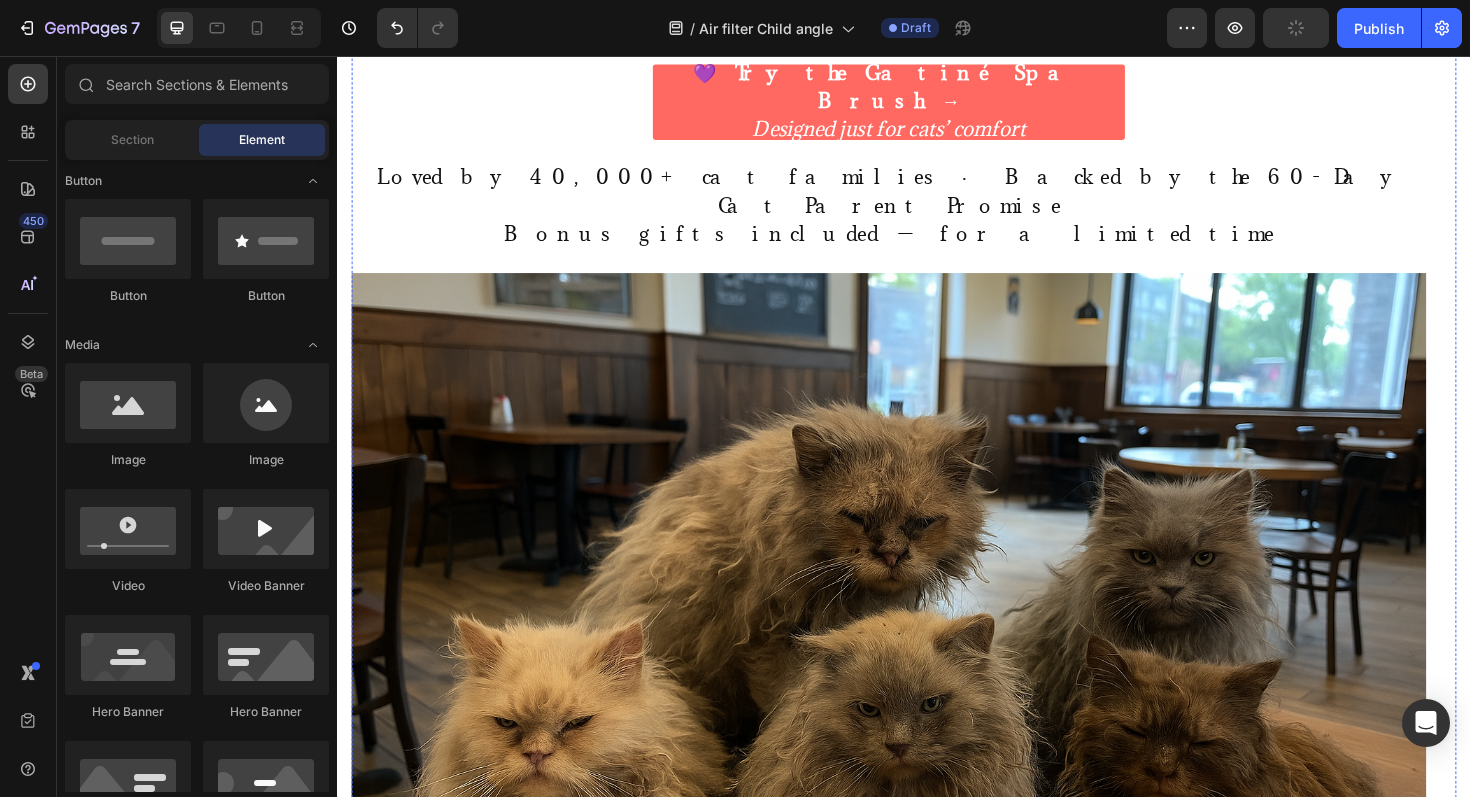 scroll, scrollTop: 4119, scrollLeft: 0, axis: vertical 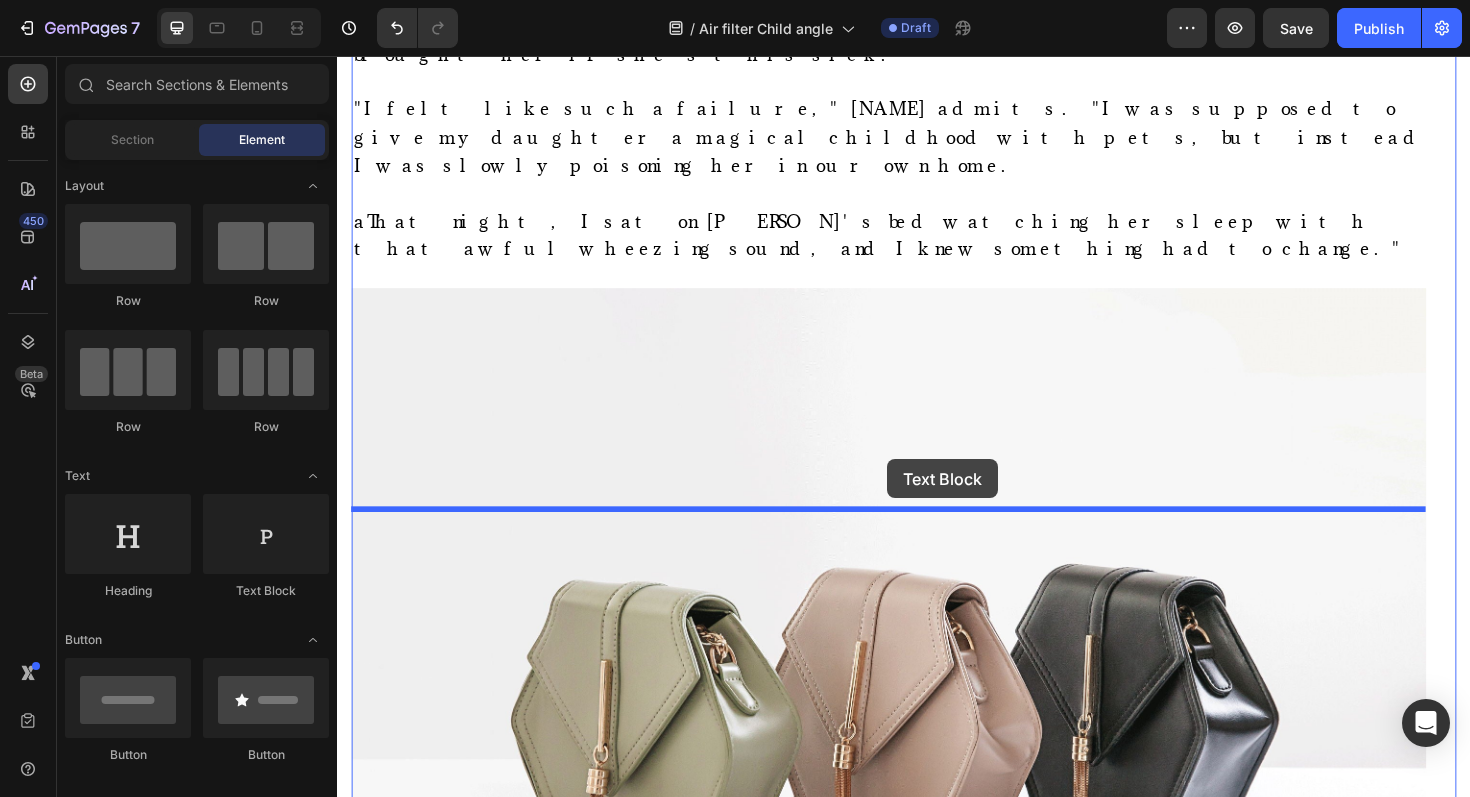 drag, startPoint x: 598, startPoint y: 632, endPoint x: 919, endPoint y: 484, distance: 353.4756 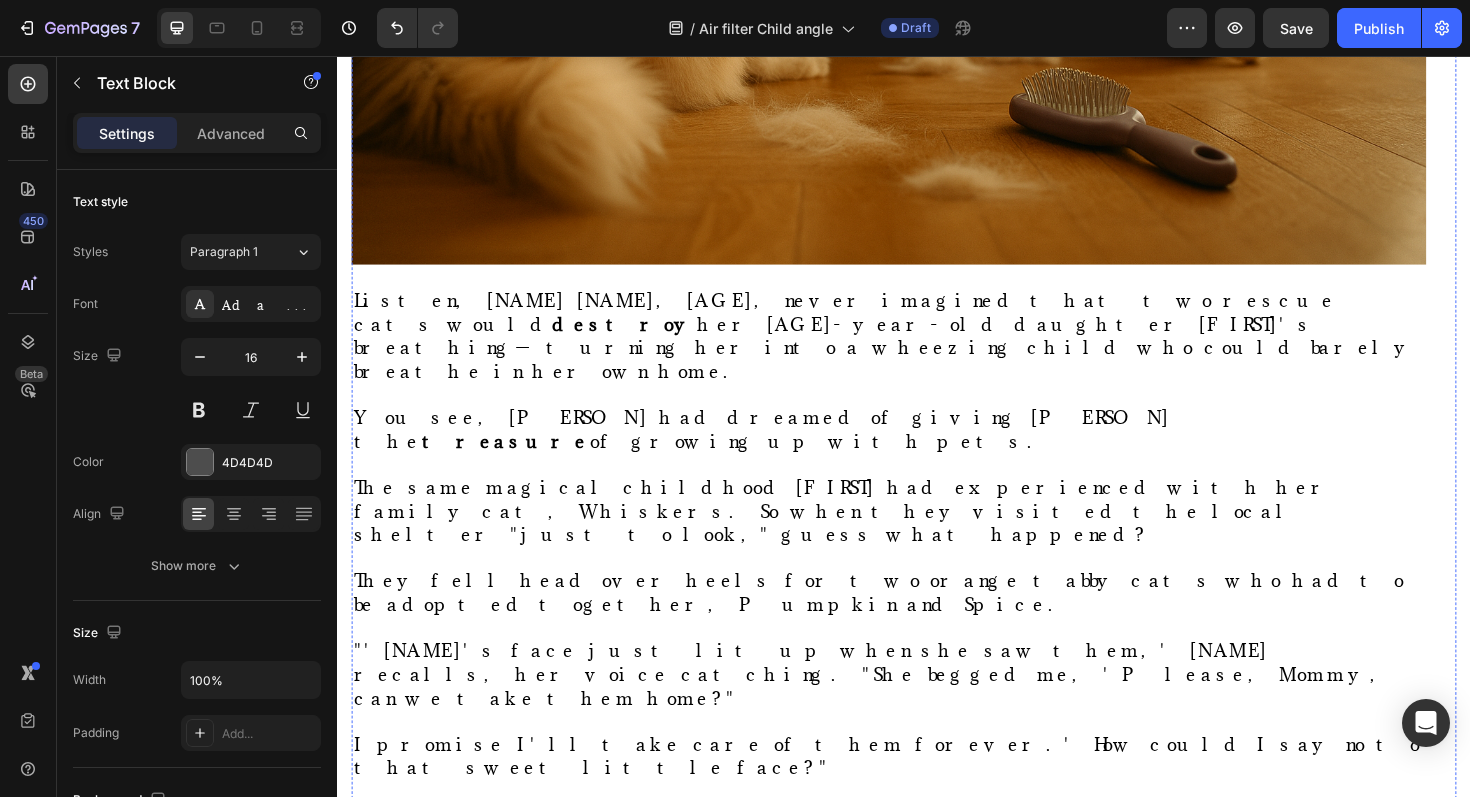 scroll, scrollTop: 932, scrollLeft: 0, axis: vertical 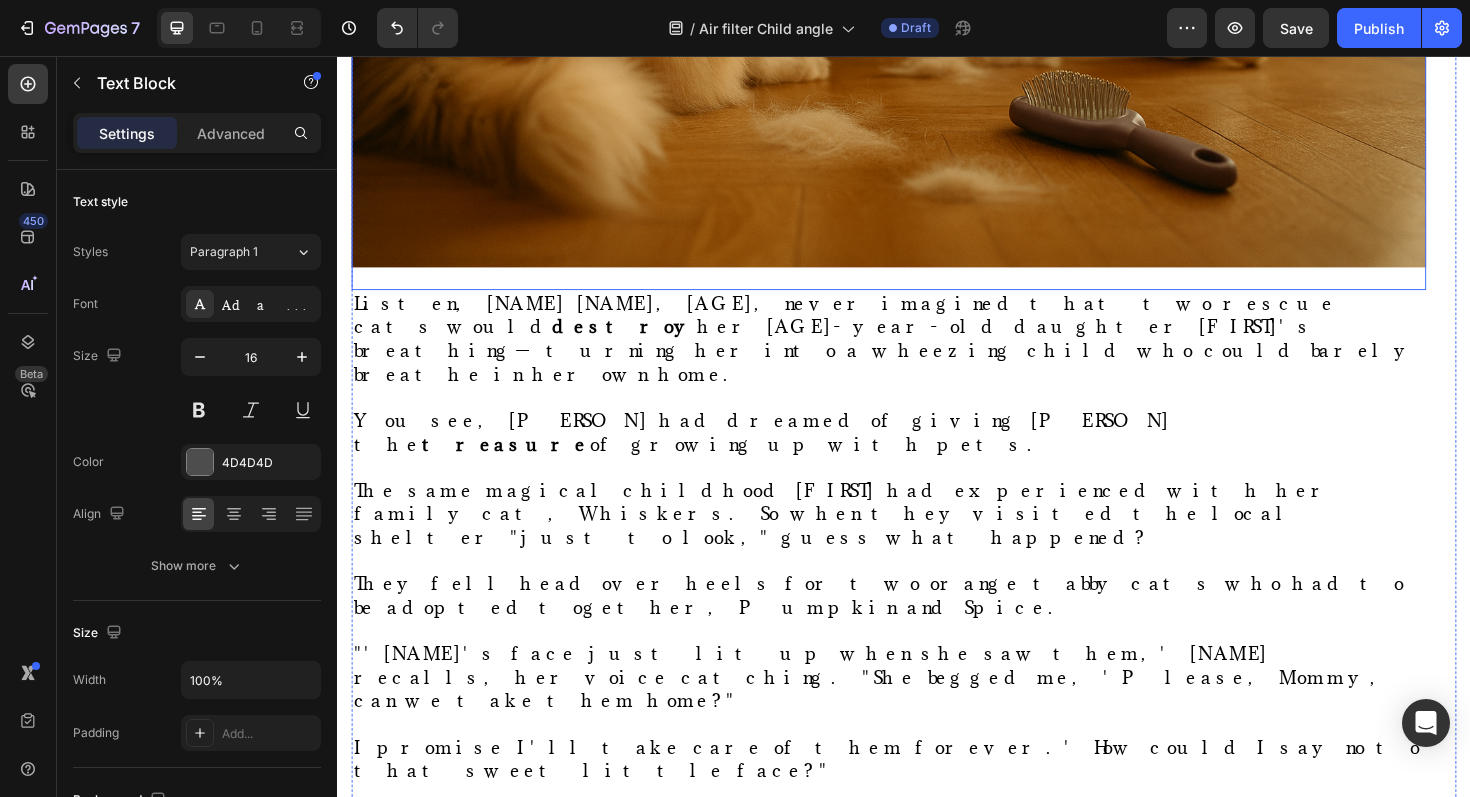 click on "They fell head over heels for two orange tabby cats who had to be adopted together, Pumpkin and Spice." at bounding box center [910, 627] 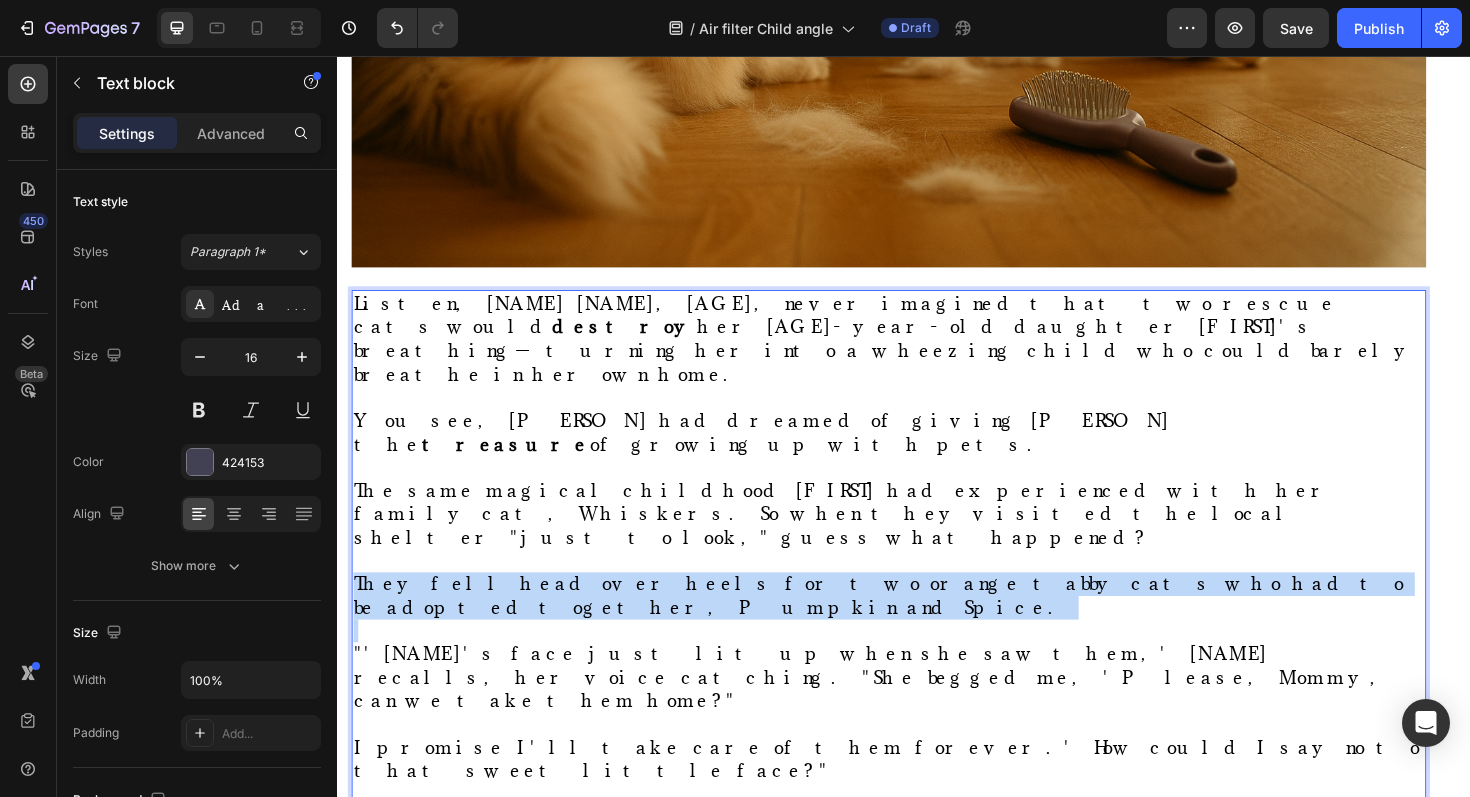 click on "They fell head over heels for two orange tabby cats who had to be adopted together, Pumpkin and Spice." at bounding box center [910, 627] 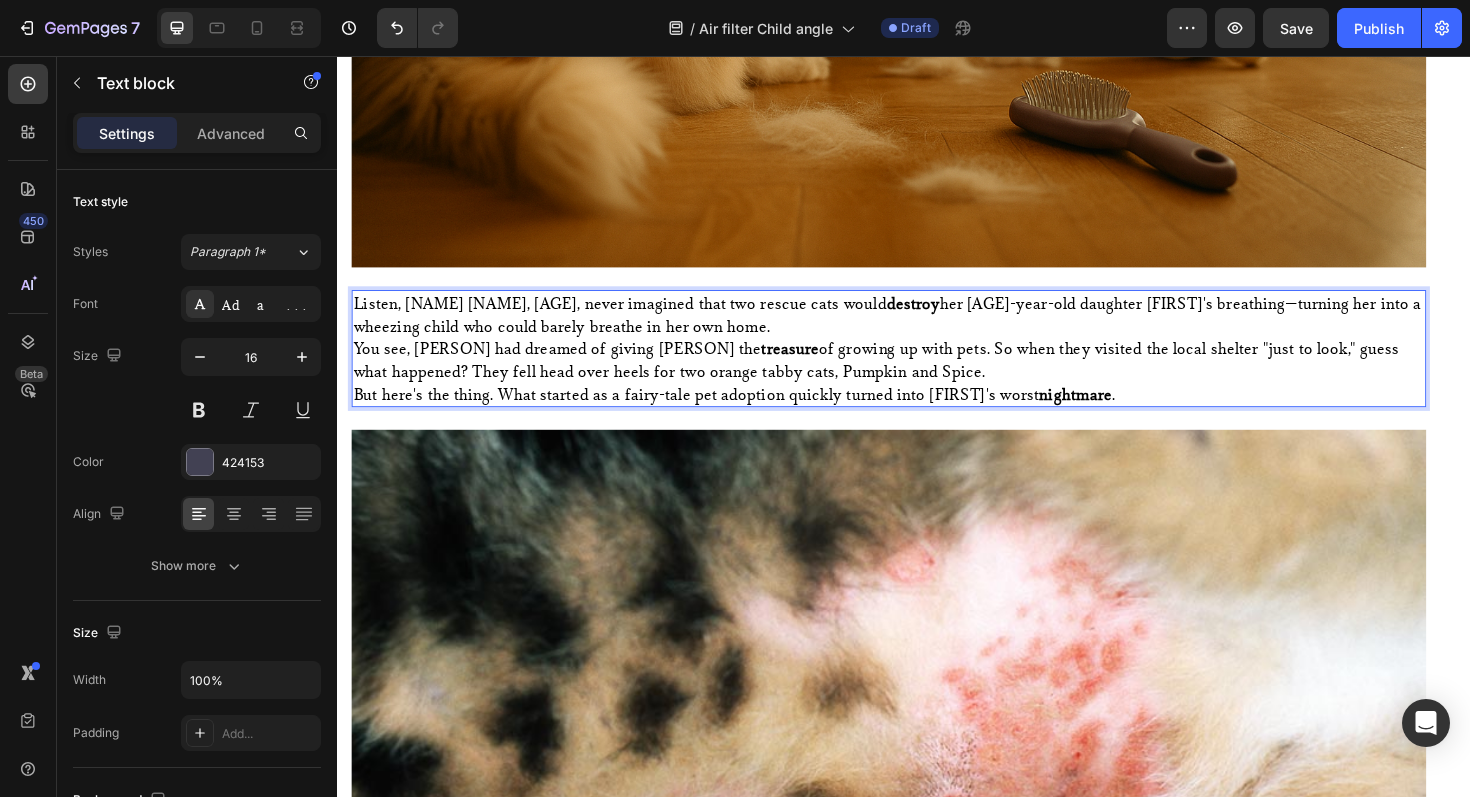 click on "Listen, [FIRST] [LAST], [AGE], never imagined that two rescue cats would destroy her [AGE]-year-old daughter [FIRST]'s breathing—turning her into a wheezing child who could barely breathe in her own home." at bounding box center (921, 330) 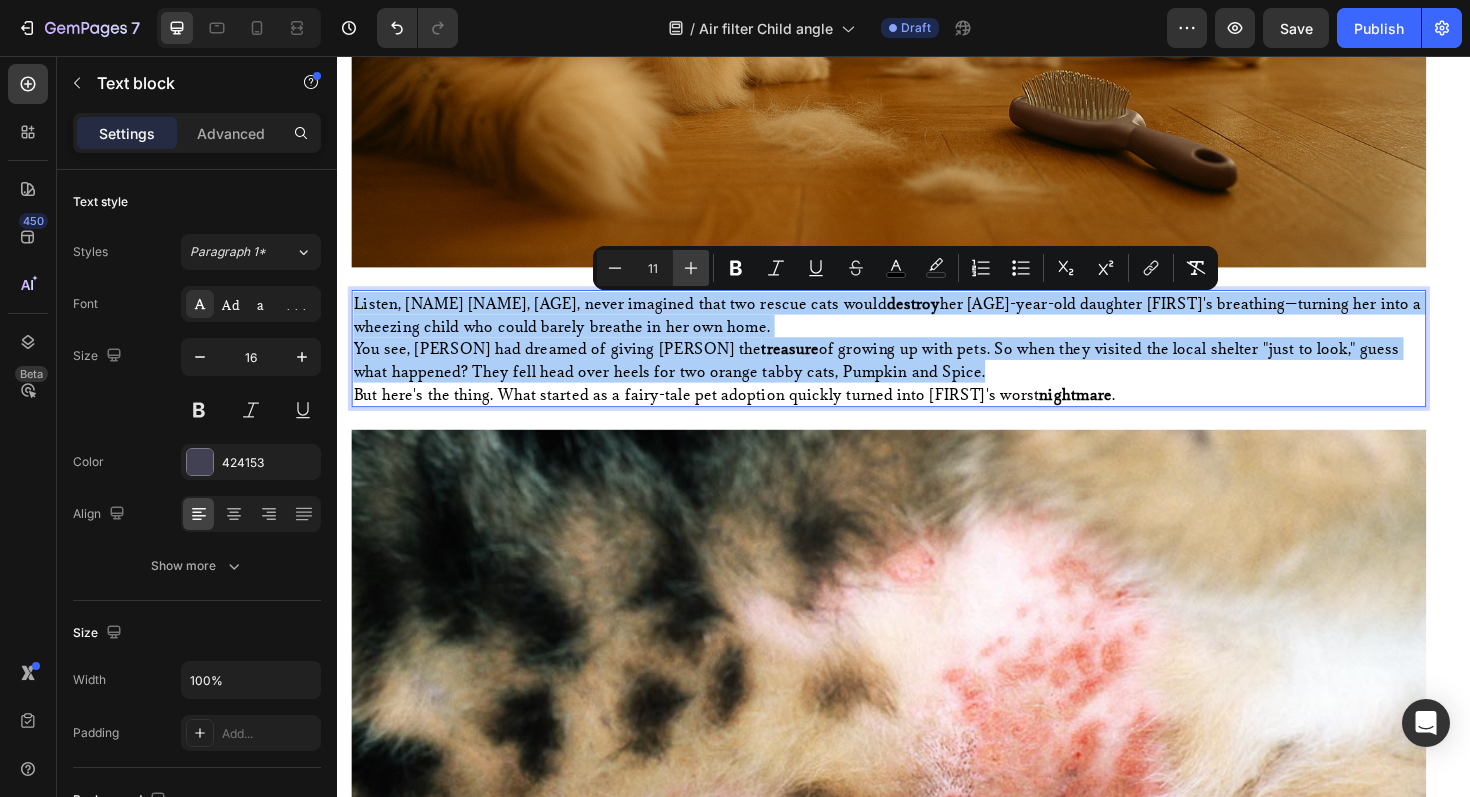 click 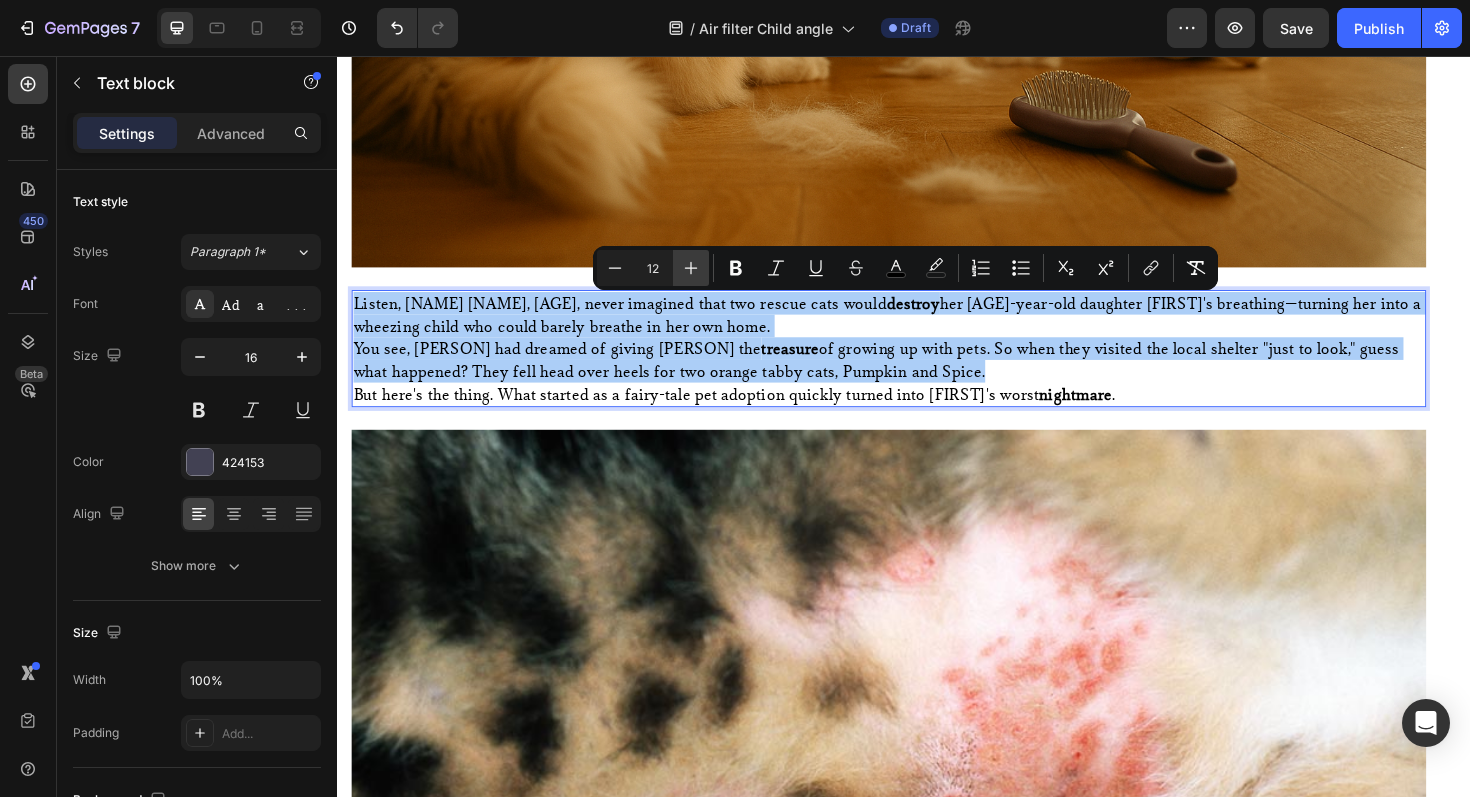 click 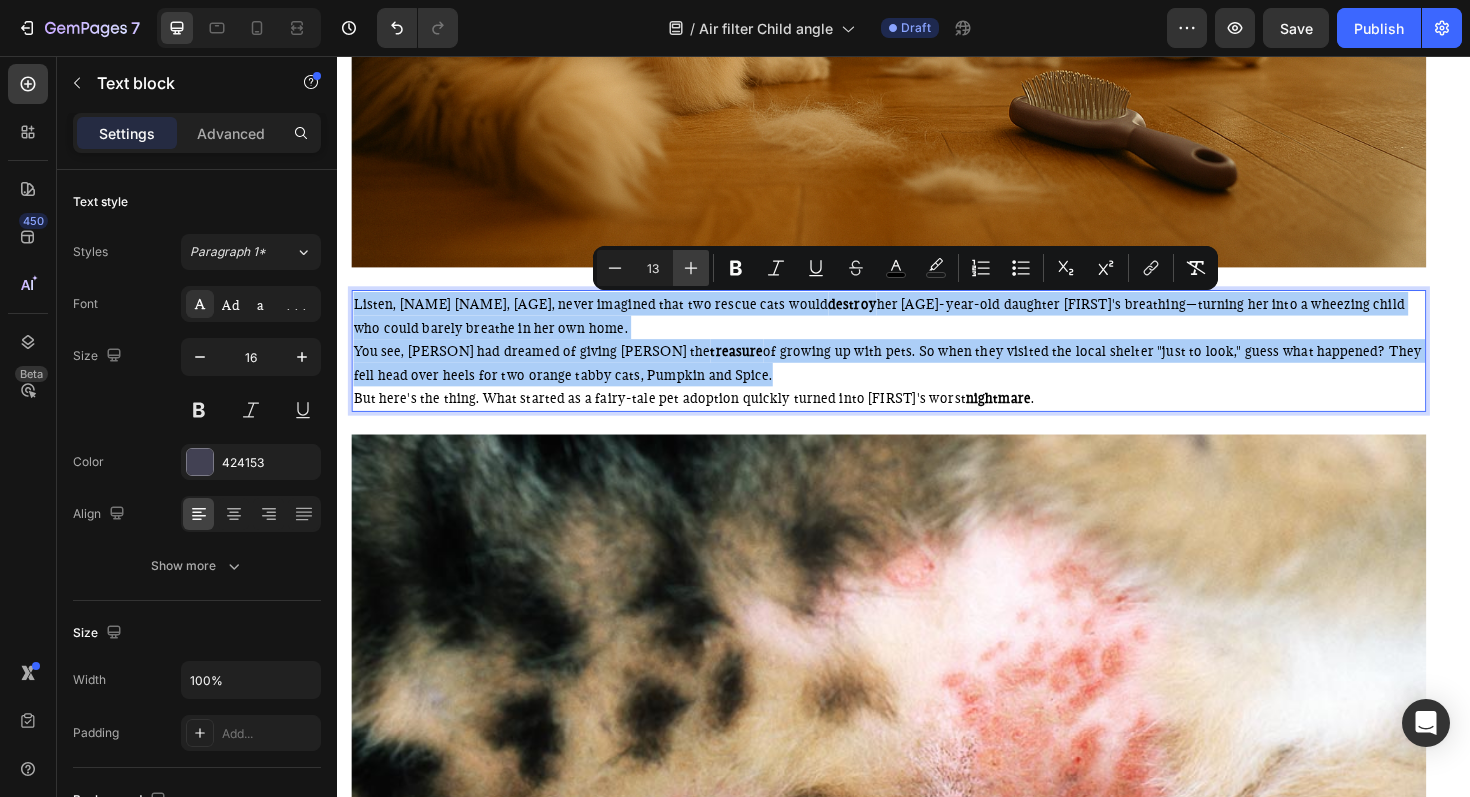 click 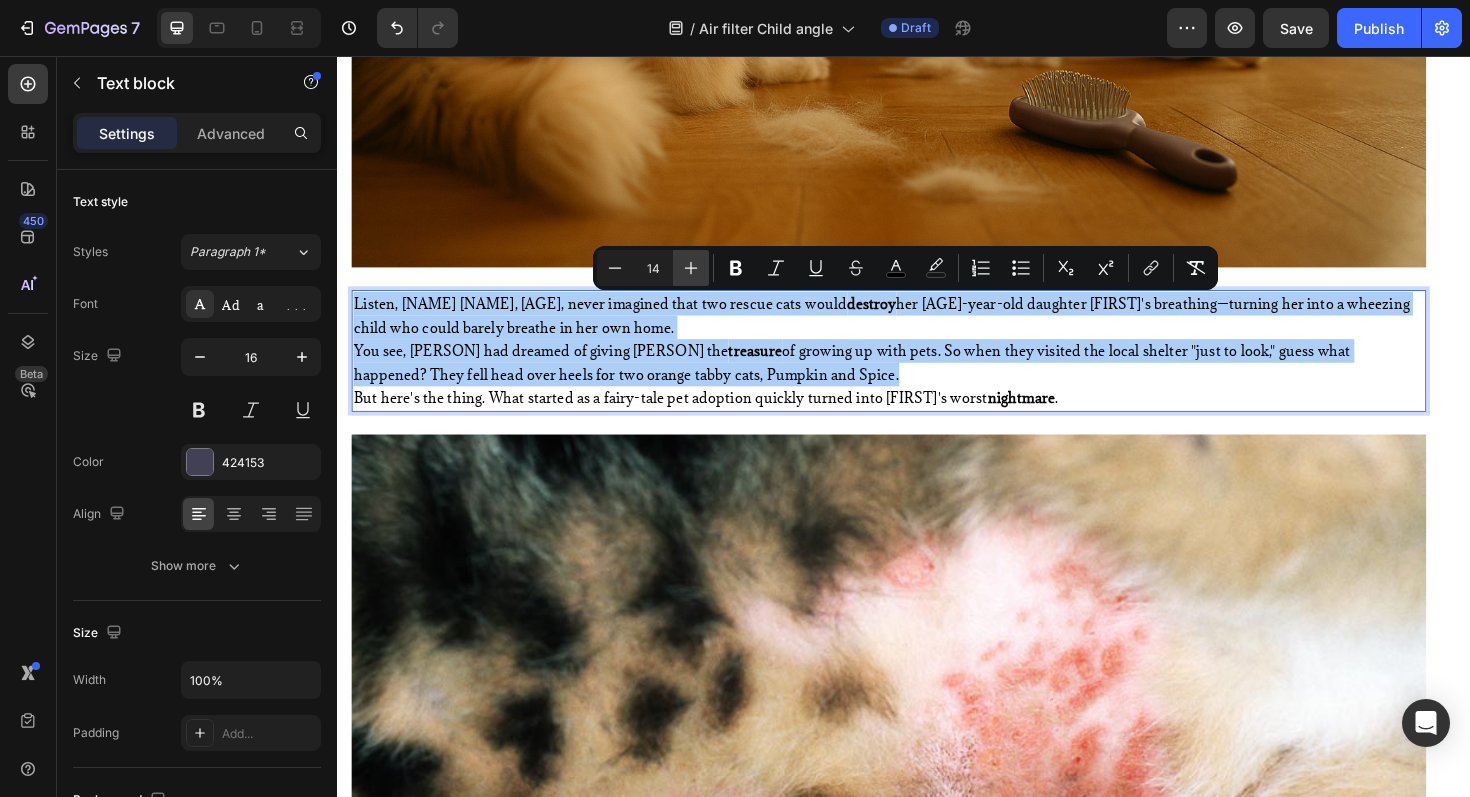 click 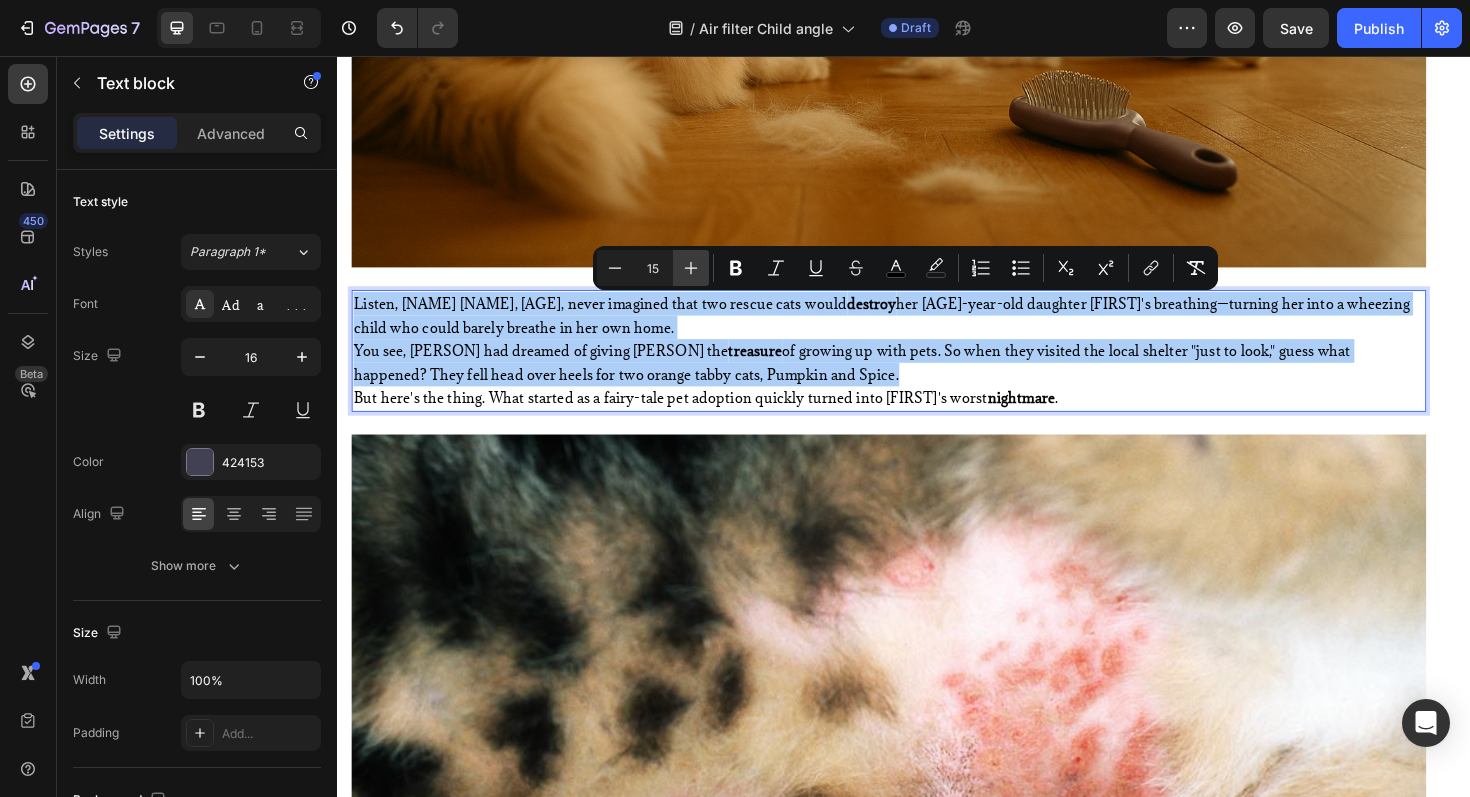 click 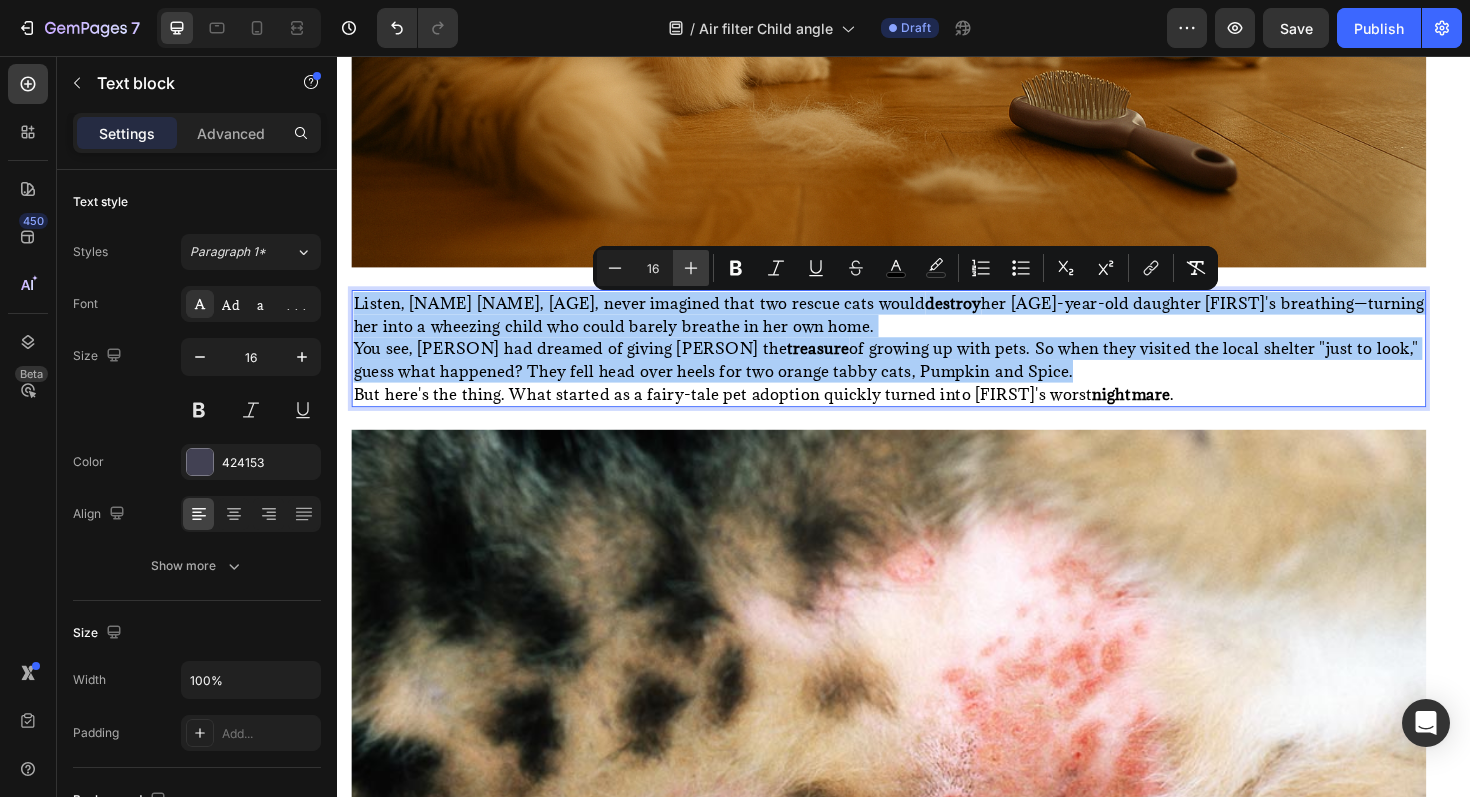 click 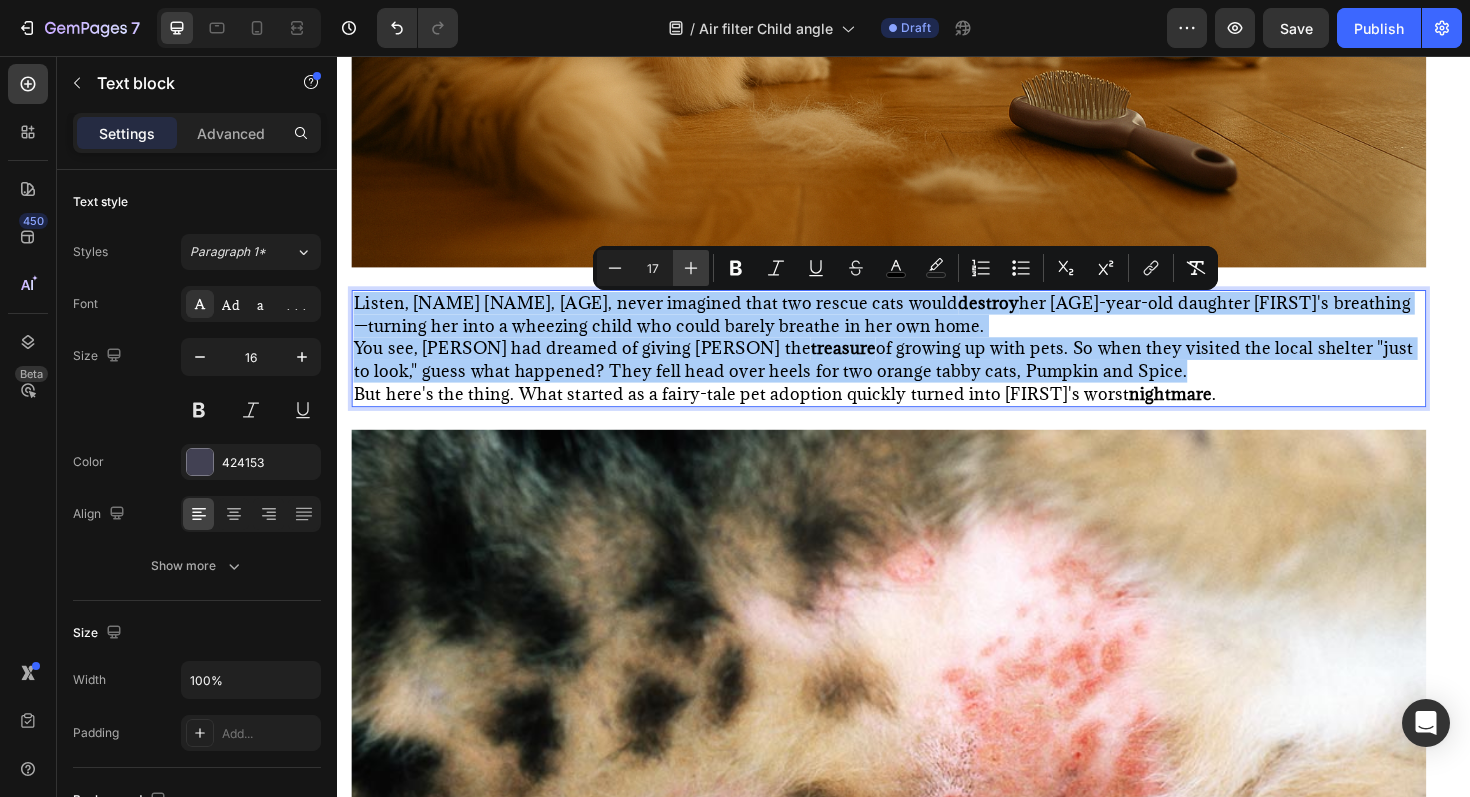 click 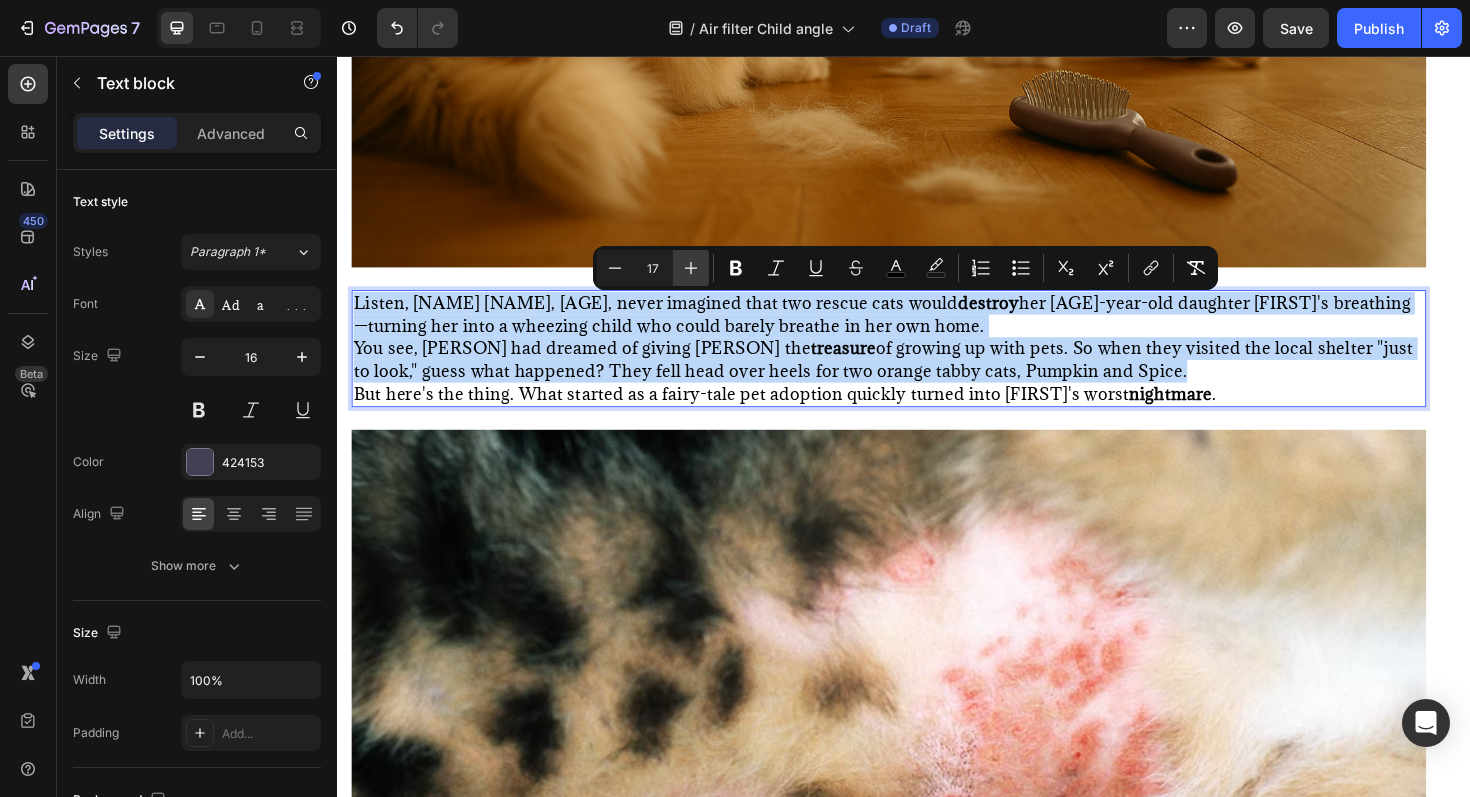 type on "18" 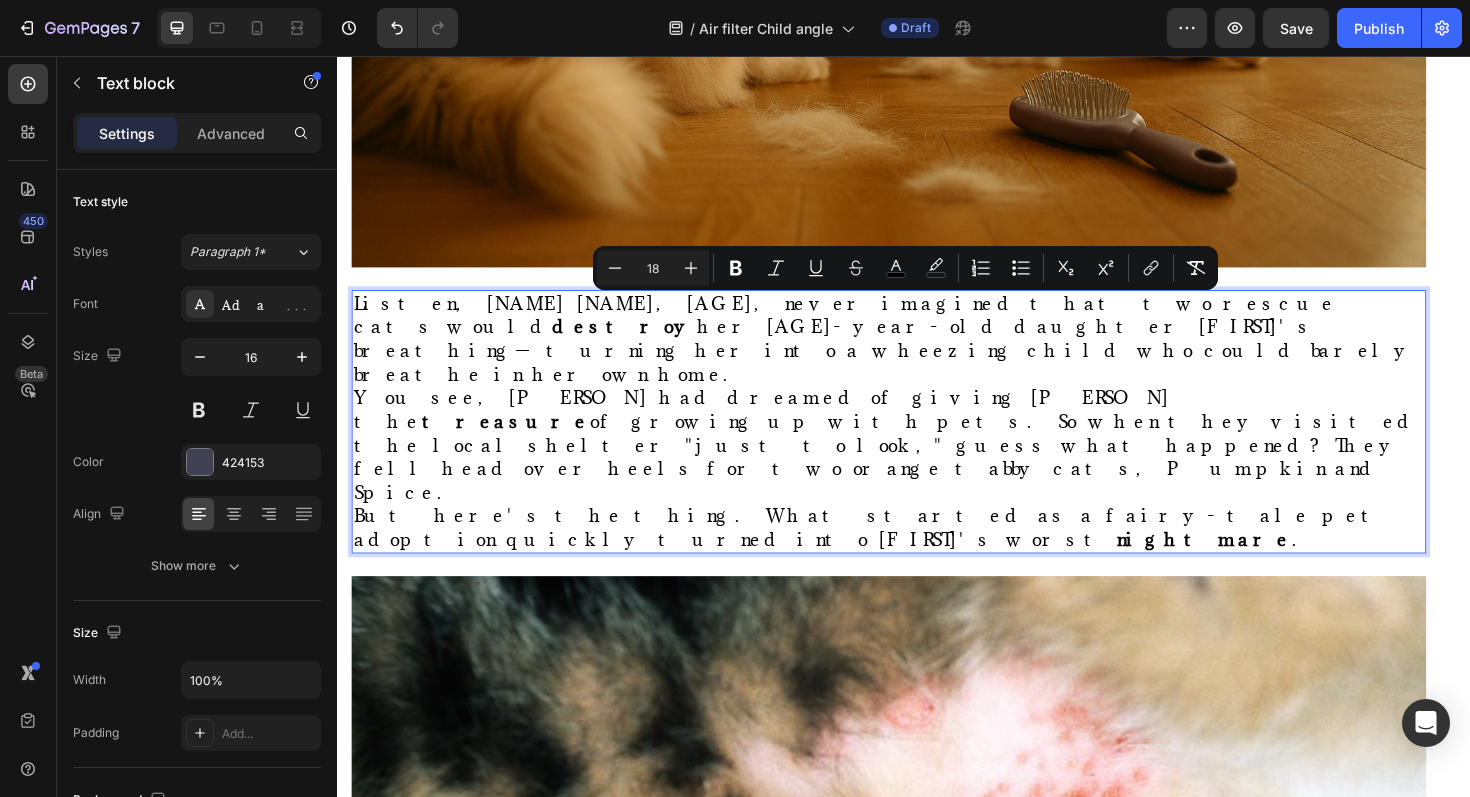 click on "Listen, [FIRST] [LAST], [AGE], never imagined that two rescue cats would destroy her [AGE]-year-old daughter [FIRST]'s breathing—turning her into a wheezing child who could barely breathe in her own home." at bounding box center (921, 356) 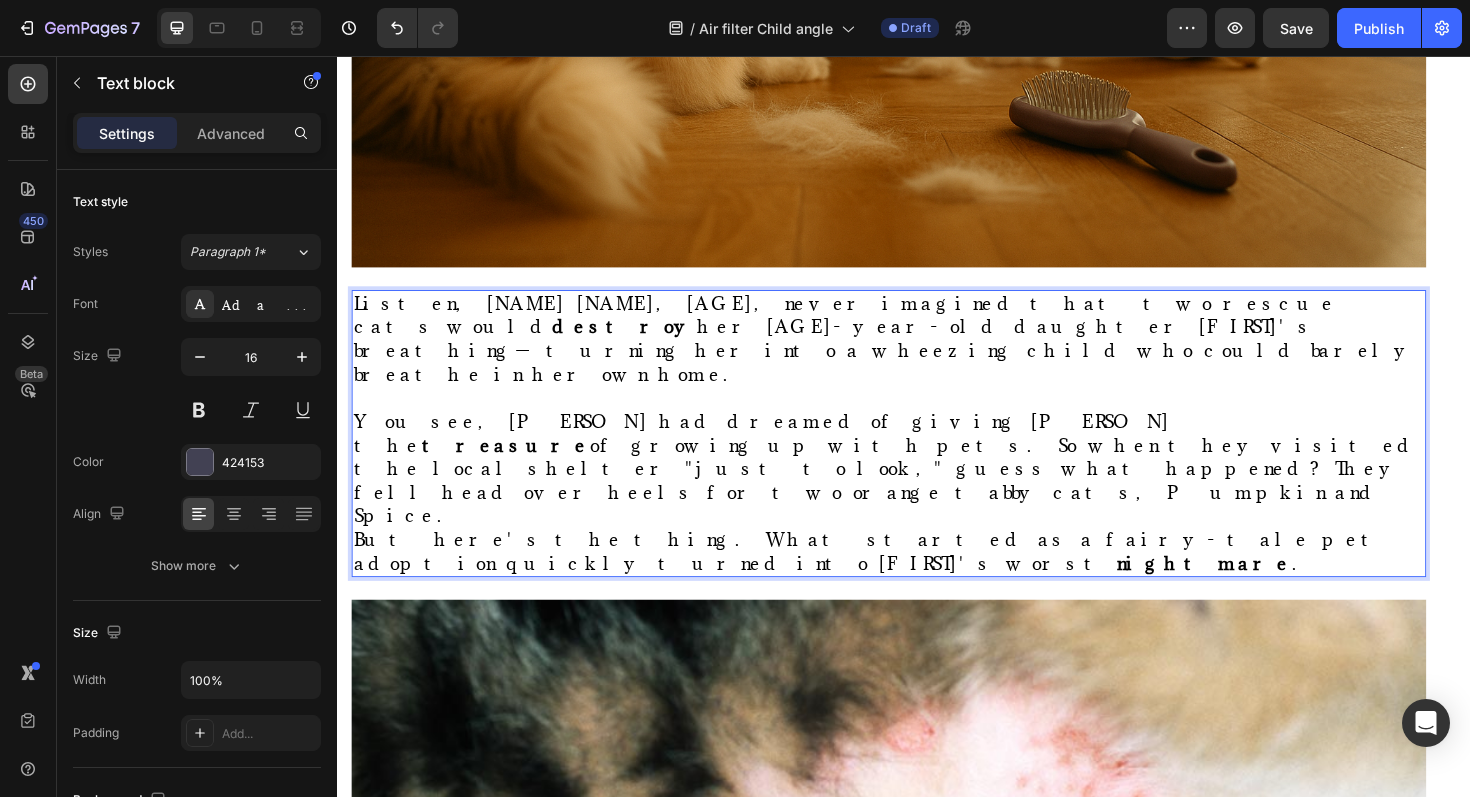 click on "You see, [PERSON] had dreamed of giving [PERSON] the  treasure  of growing up with pets. So when they visited the local shelter "just to look," guess what happened? They fell head over heels for two orange tabby cats, Pumpkin and Spice." at bounding box center [918, 493] 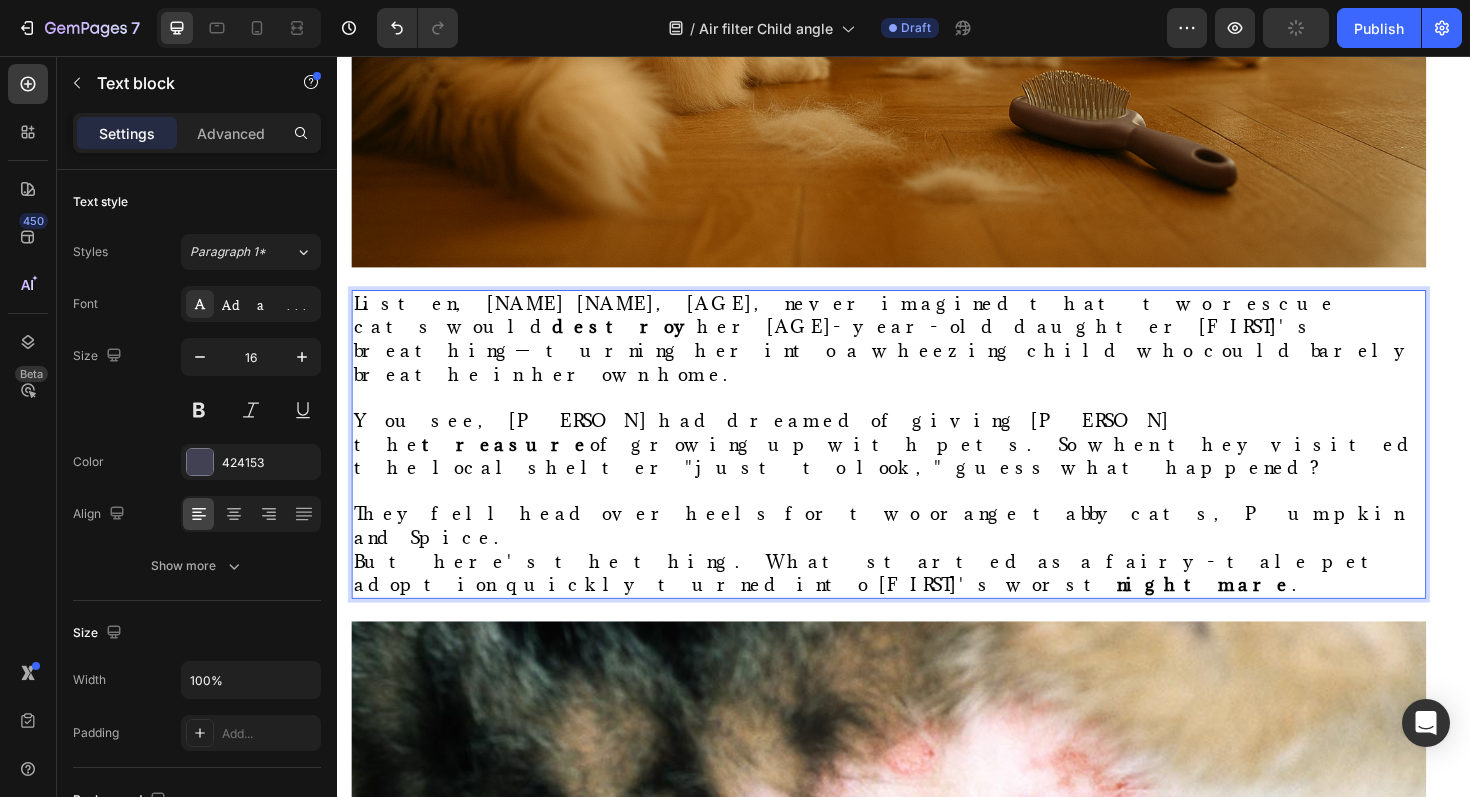 click on "They fell head over heels for two orange tabby cats, Pumpkin and Spice." at bounding box center (921, 554) 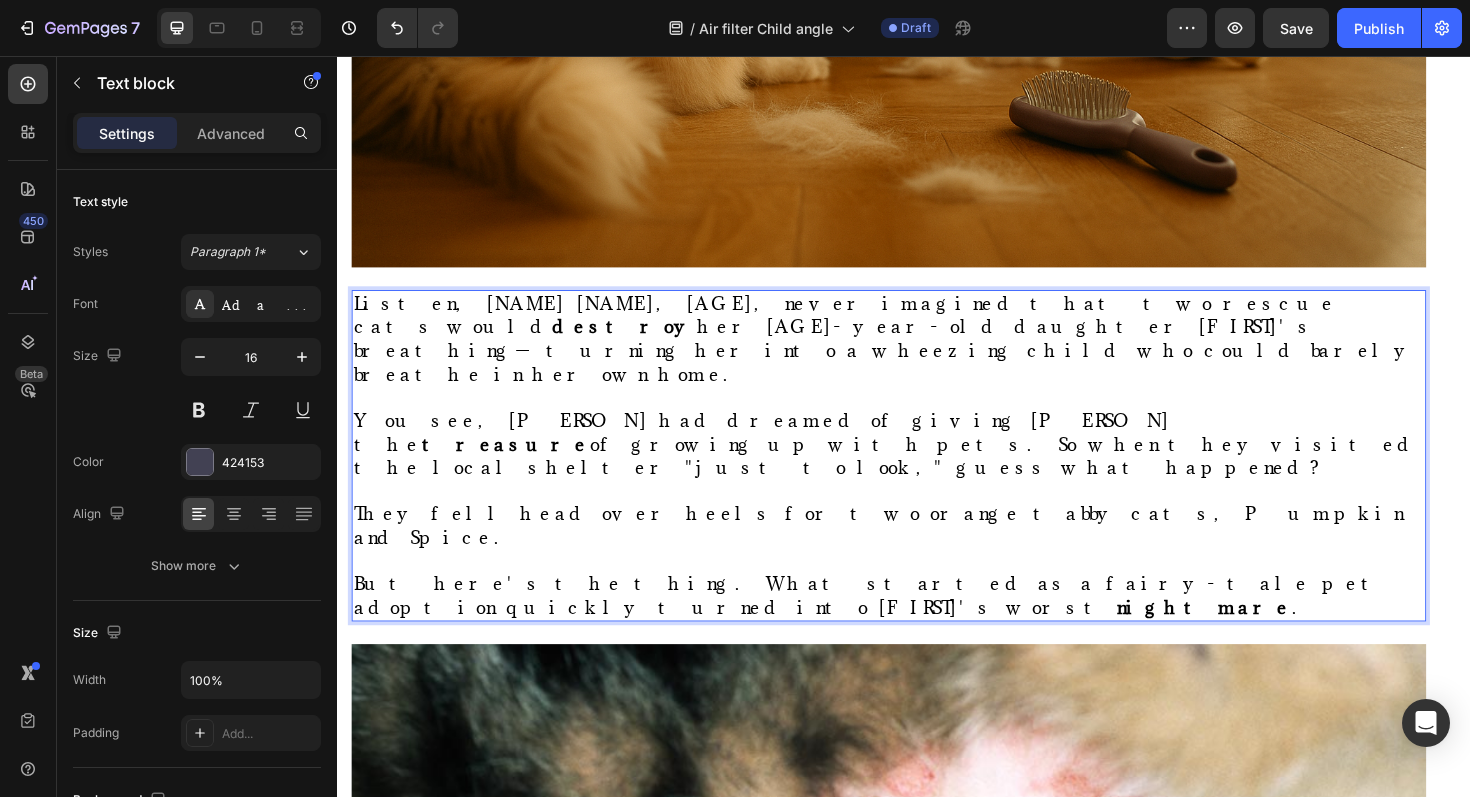click on "But here's the thing. What started as a fairy-tale pet adoption quickly turned into [FIRST]'s worst nightmare." at bounding box center (921, 628) 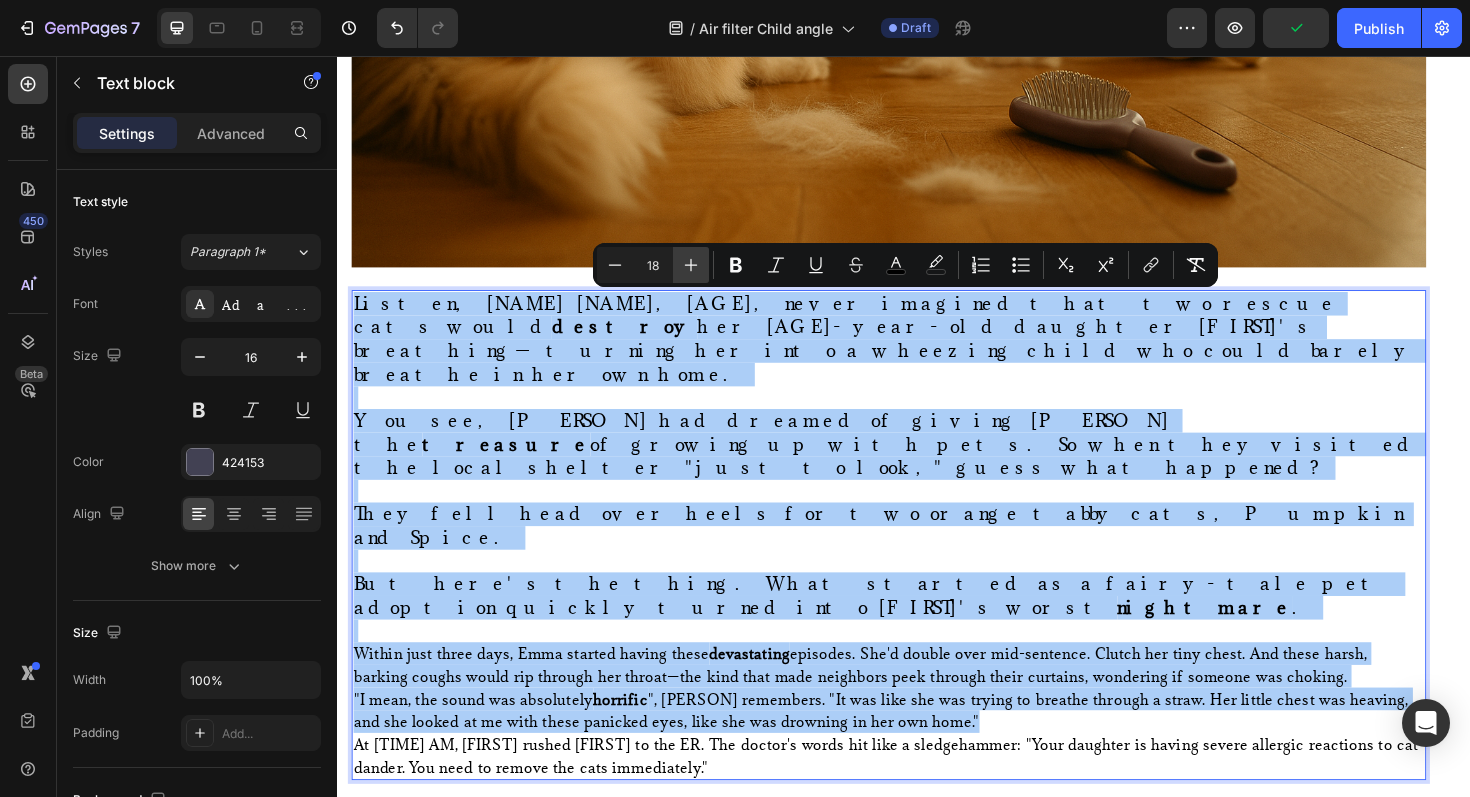 click 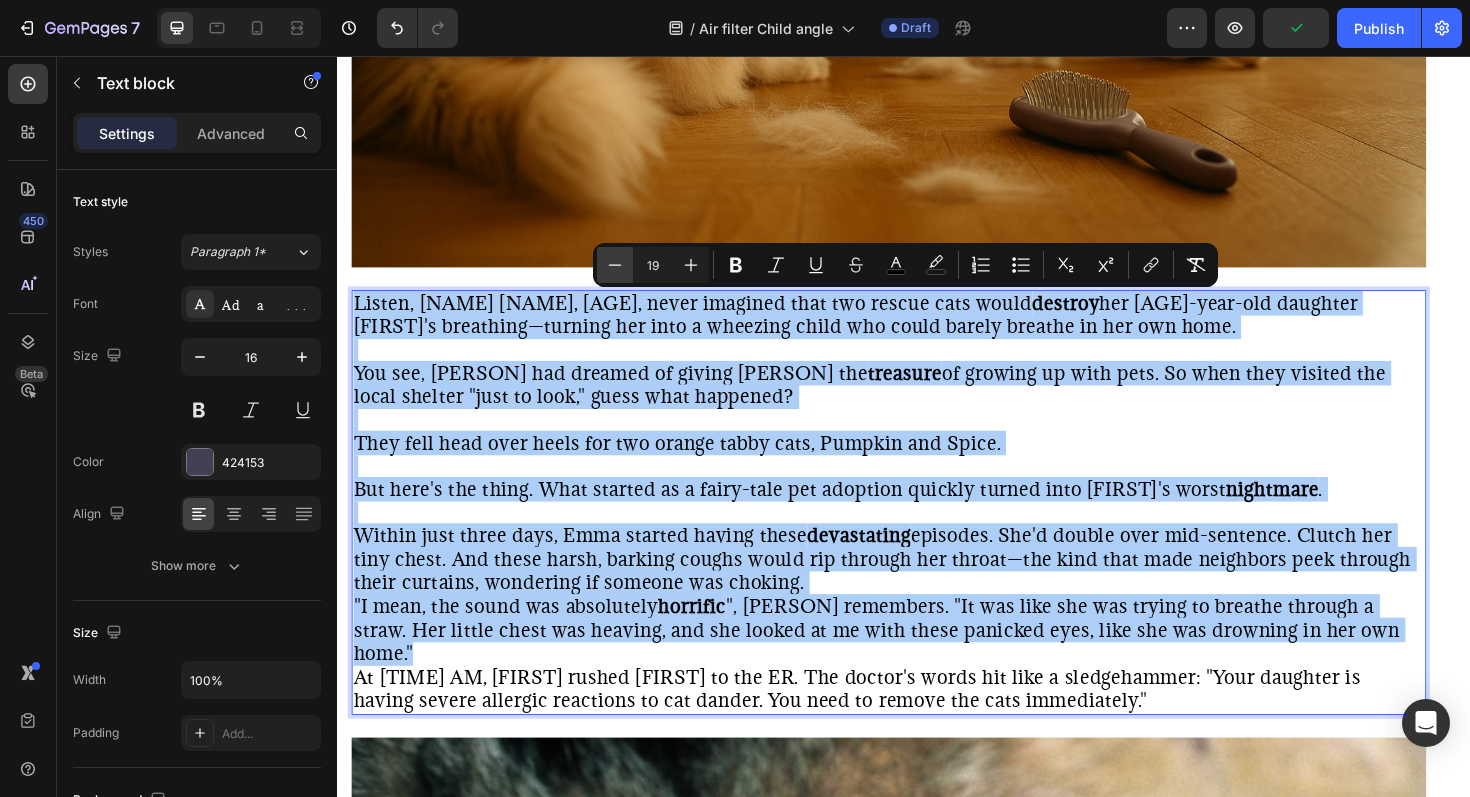 click 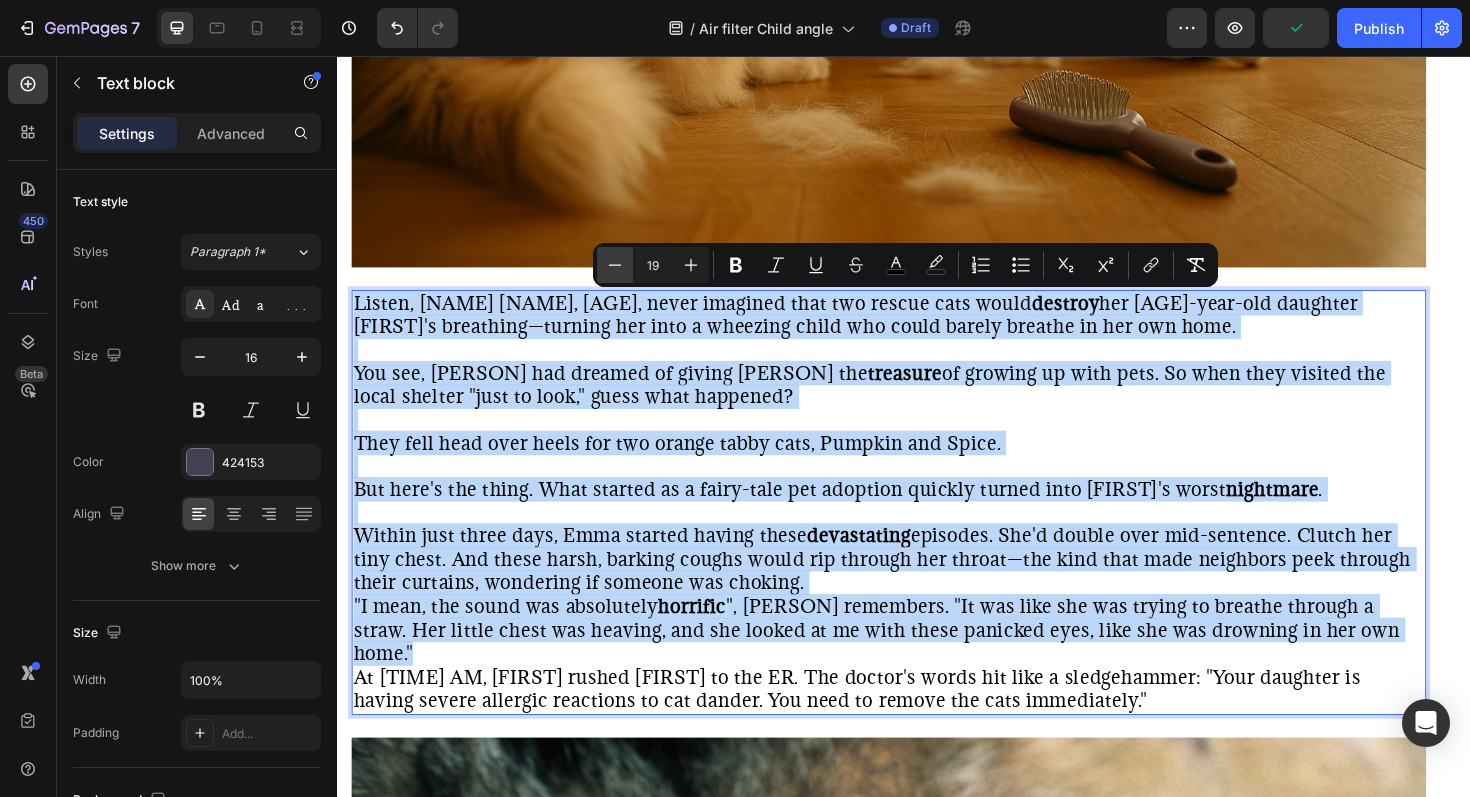 type on "18" 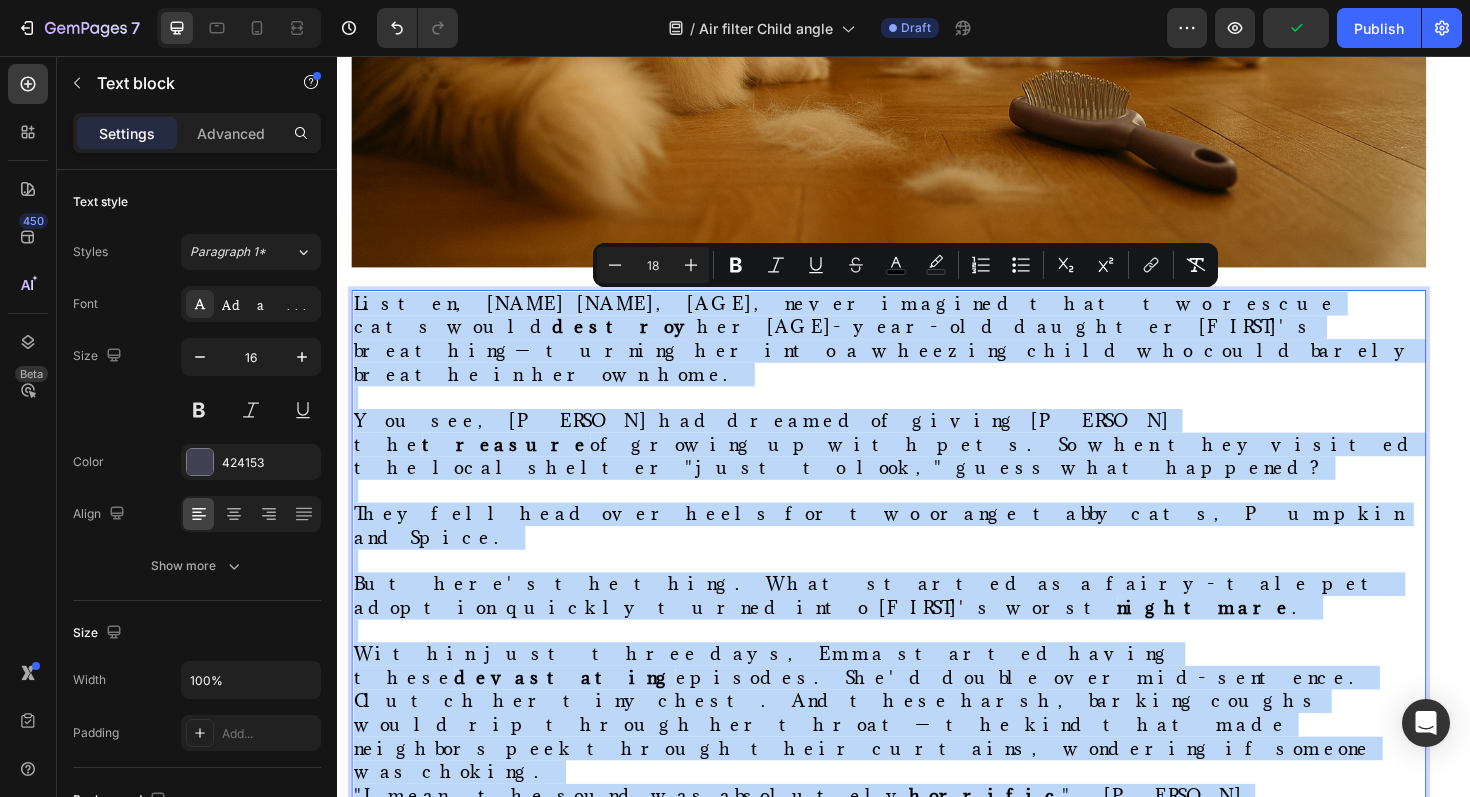 click on "Within just three days, [PERSON] started having these  devastating  episodes. She'd double over mid-sentence. Clutch her tiny chest. And these harsh, barking coughs would rip through her throat—the kind that made neighbors peek through their curtains, wondering if someone was choking." at bounding box center (893, 751) 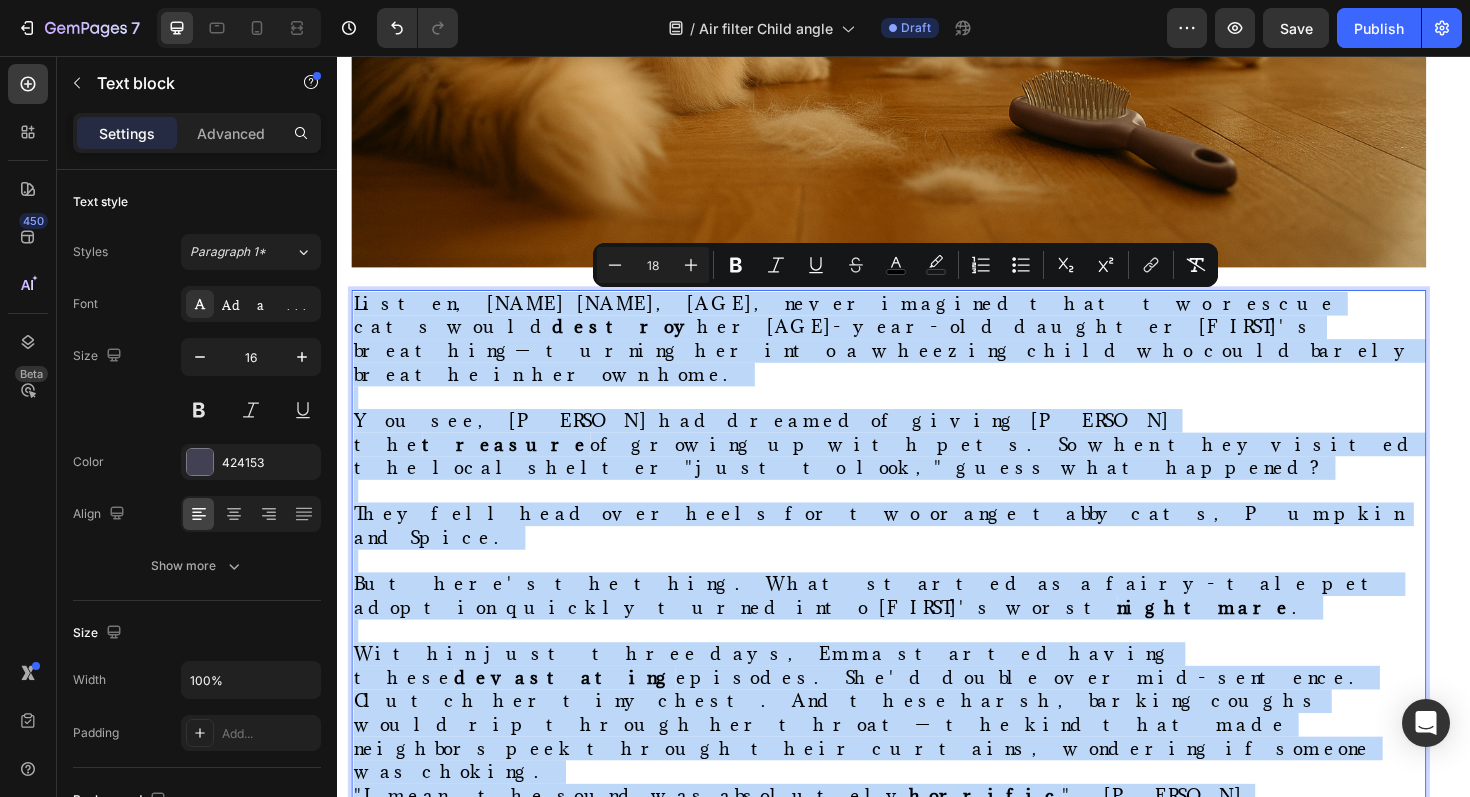 click at bounding box center [921, 665] 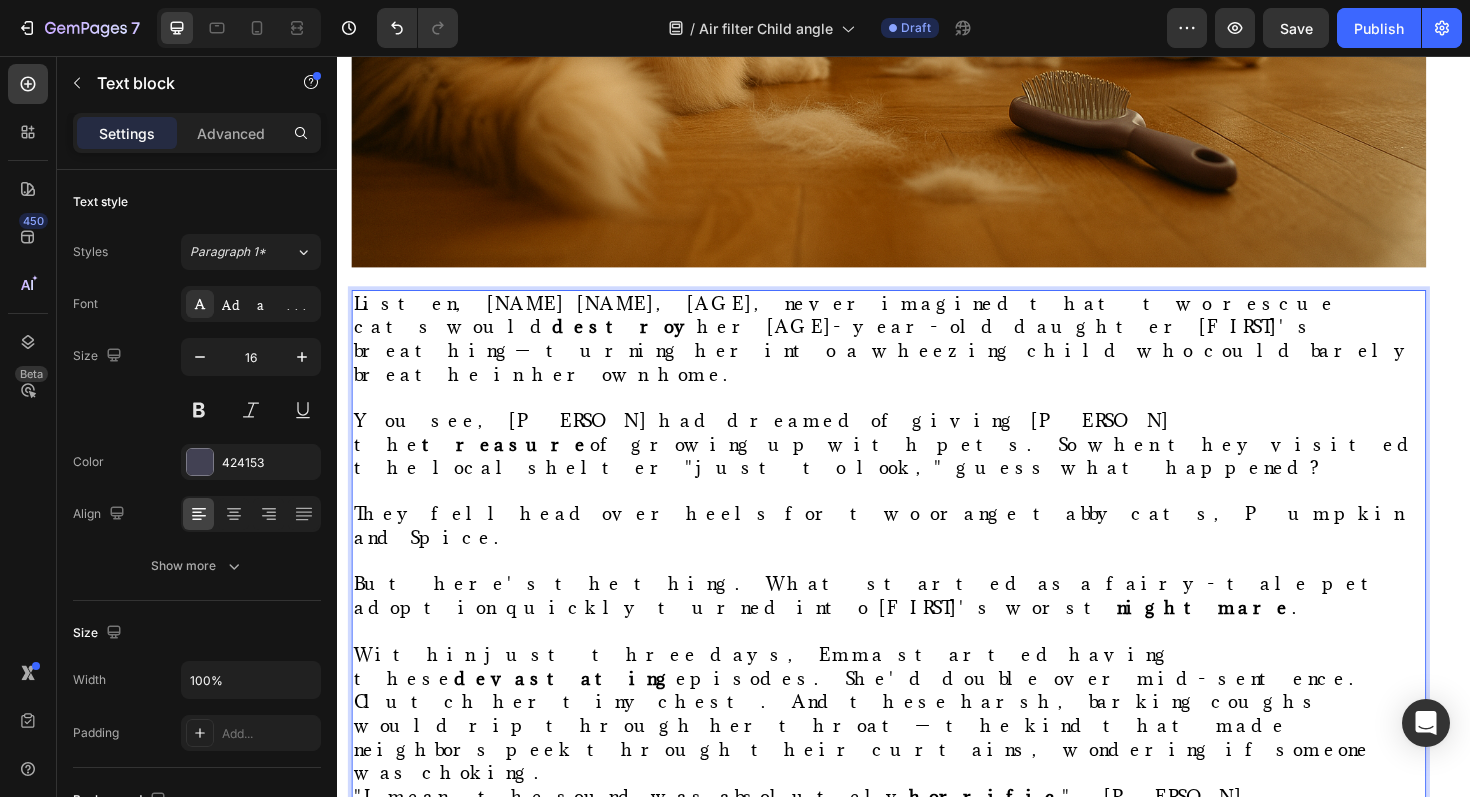 click on "Within just three days, [PERSON] started having these  devastating  episodes. She'd double over mid-sentence. Clutch her tiny chest. And these harsh, barking coughs would rip through her throat—the kind that made neighbors peek through their curtains, wondering if someone was choking." at bounding box center (893, 752) 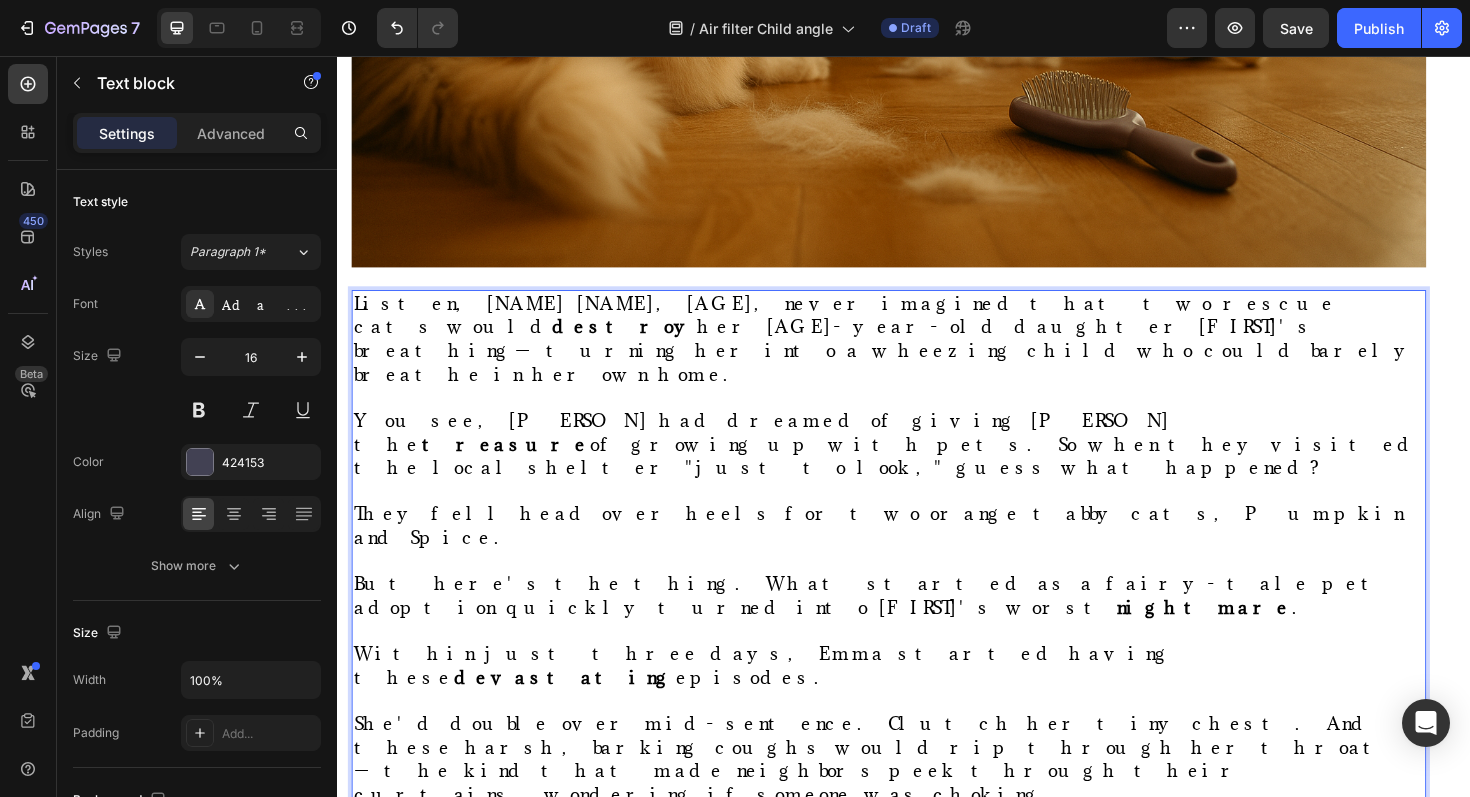 click on "She'd double over mid-sentence. Clutch her tiny chest. And these harsh, barking coughs would rip through her throat—the kind that made neighbors peek through their curtains, wondering if someone was choking." at bounding box center (921, 801) 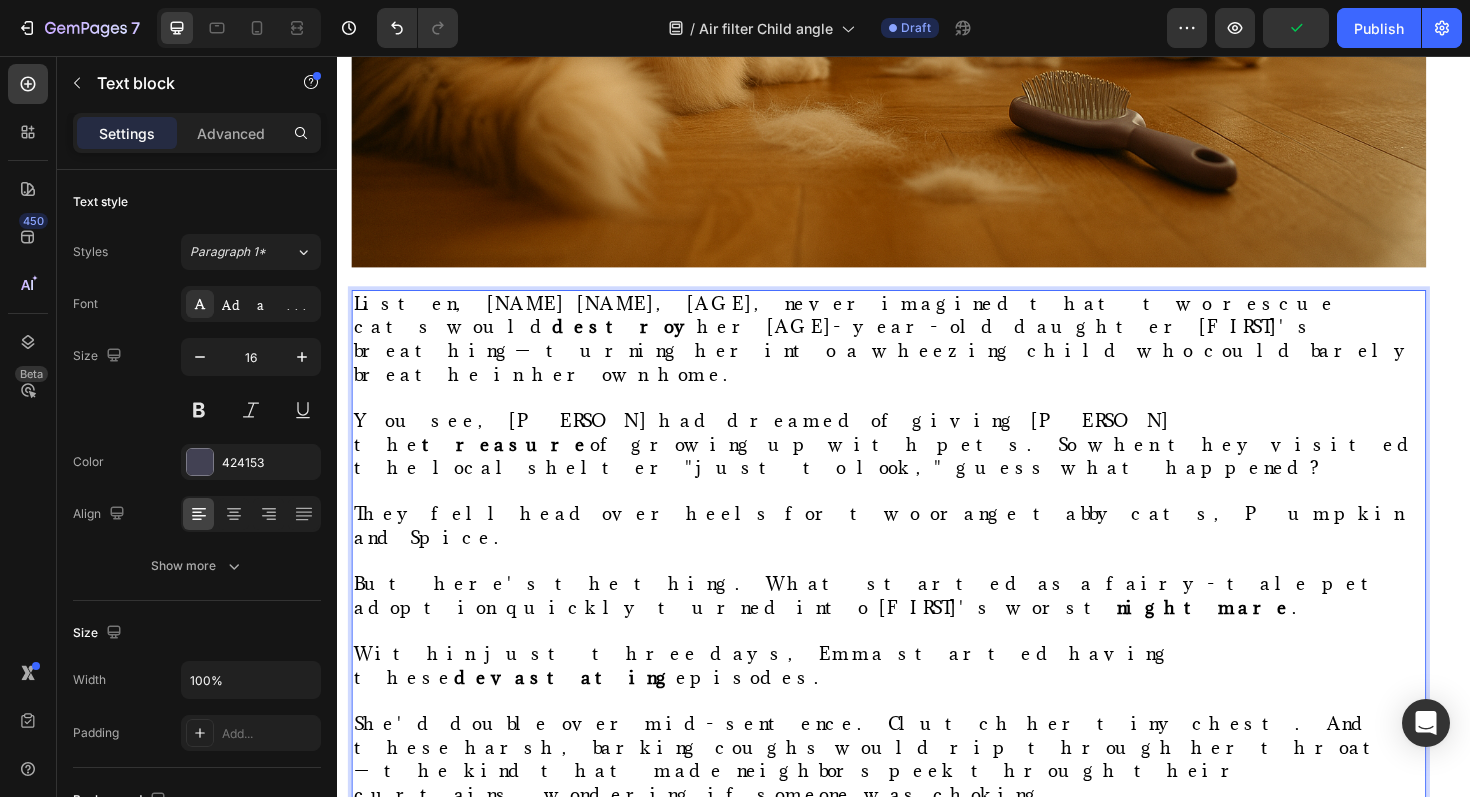 click on "At [TIME] AM, [FIRST] rushed [FIRST] to the ER. The doctor's words hit like a sledgehammer: "Your daughter is having severe allergic reactions to cat dander. You need to remove the cats immediately."" at bounding box center (898, 1074) 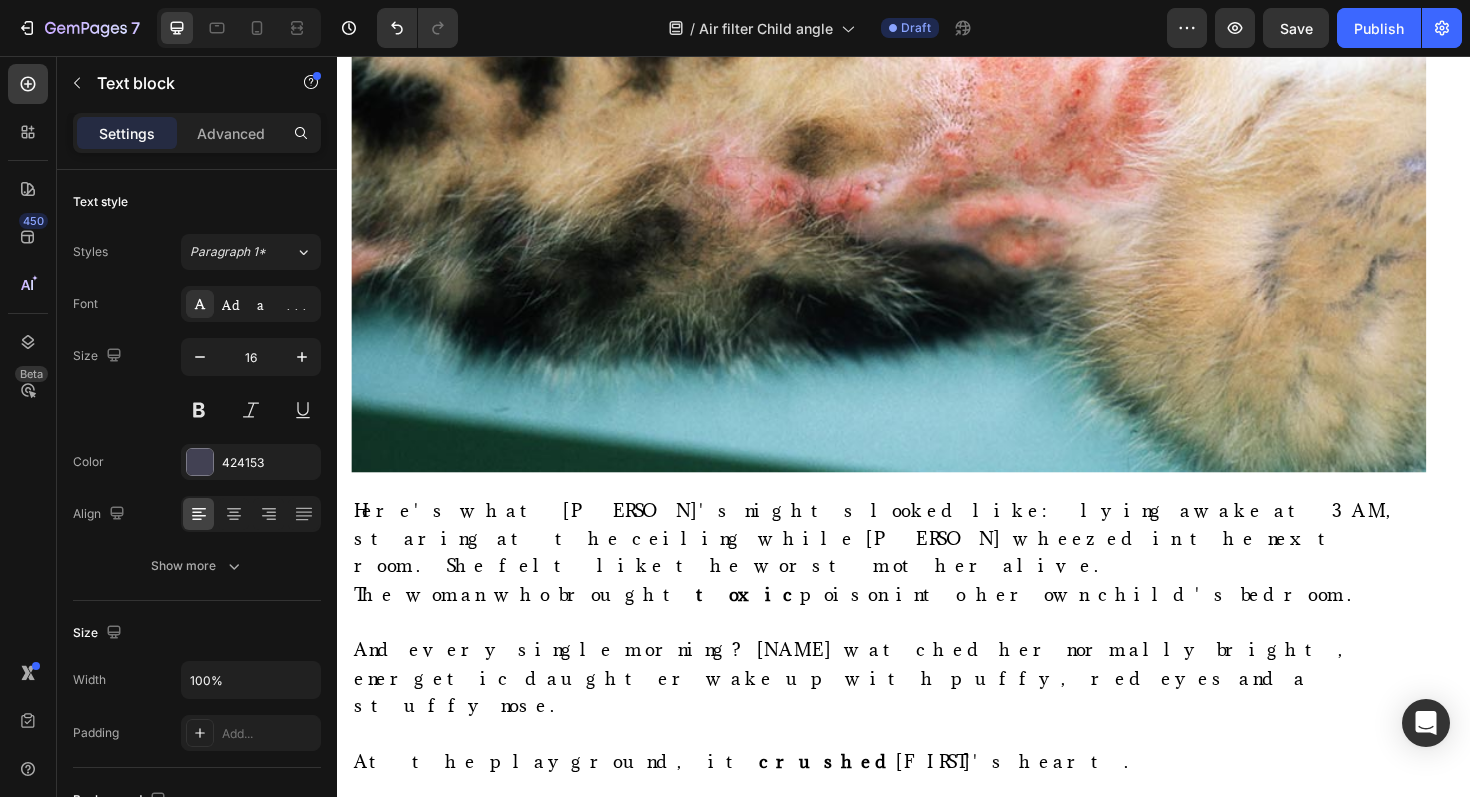 scroll, scrollTop: 2378, scrollLeft: 0, axis: vertical 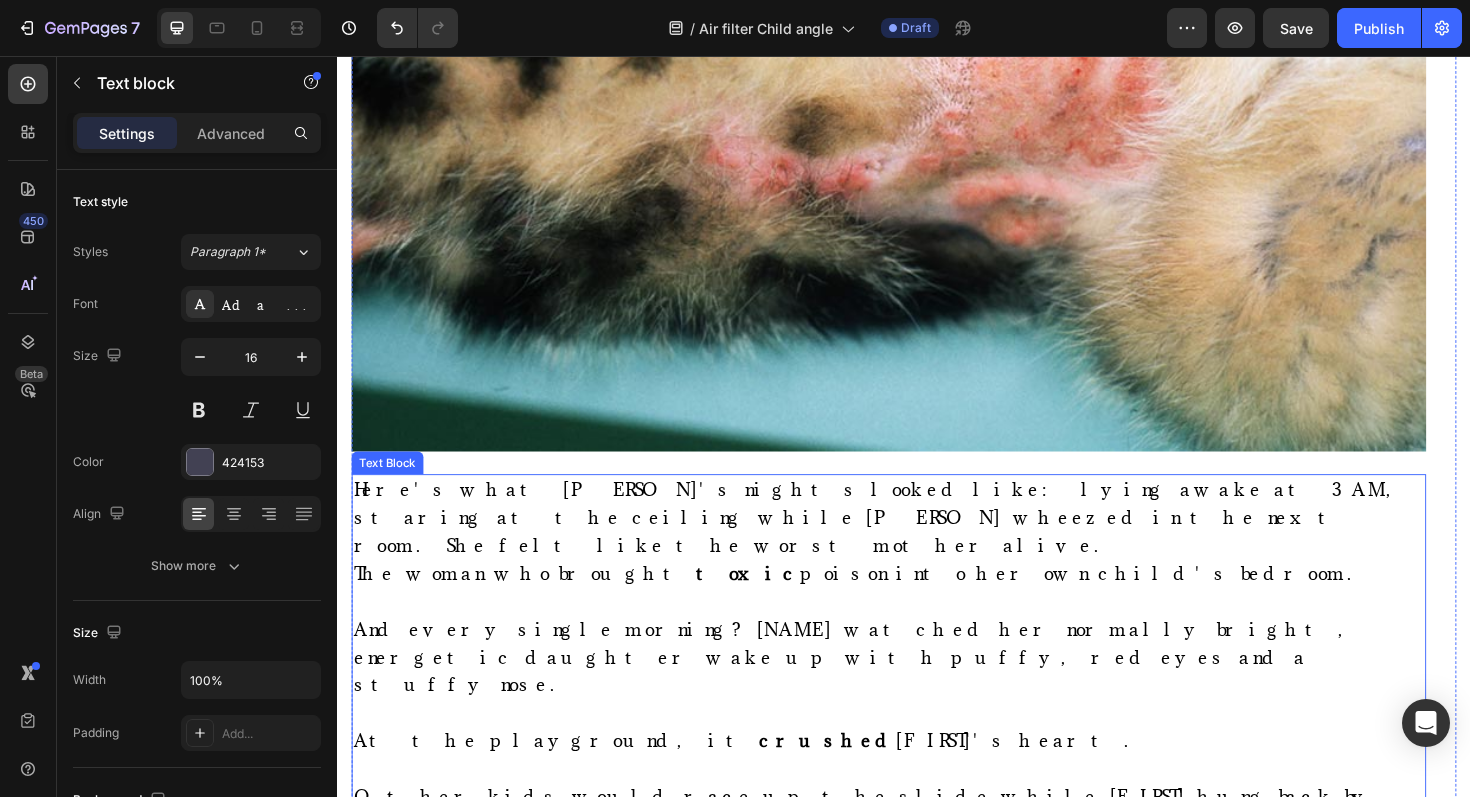 click on "Other kids would race up the slide while [FIRST] hung back by the bench." at bounding box center [895, 855] 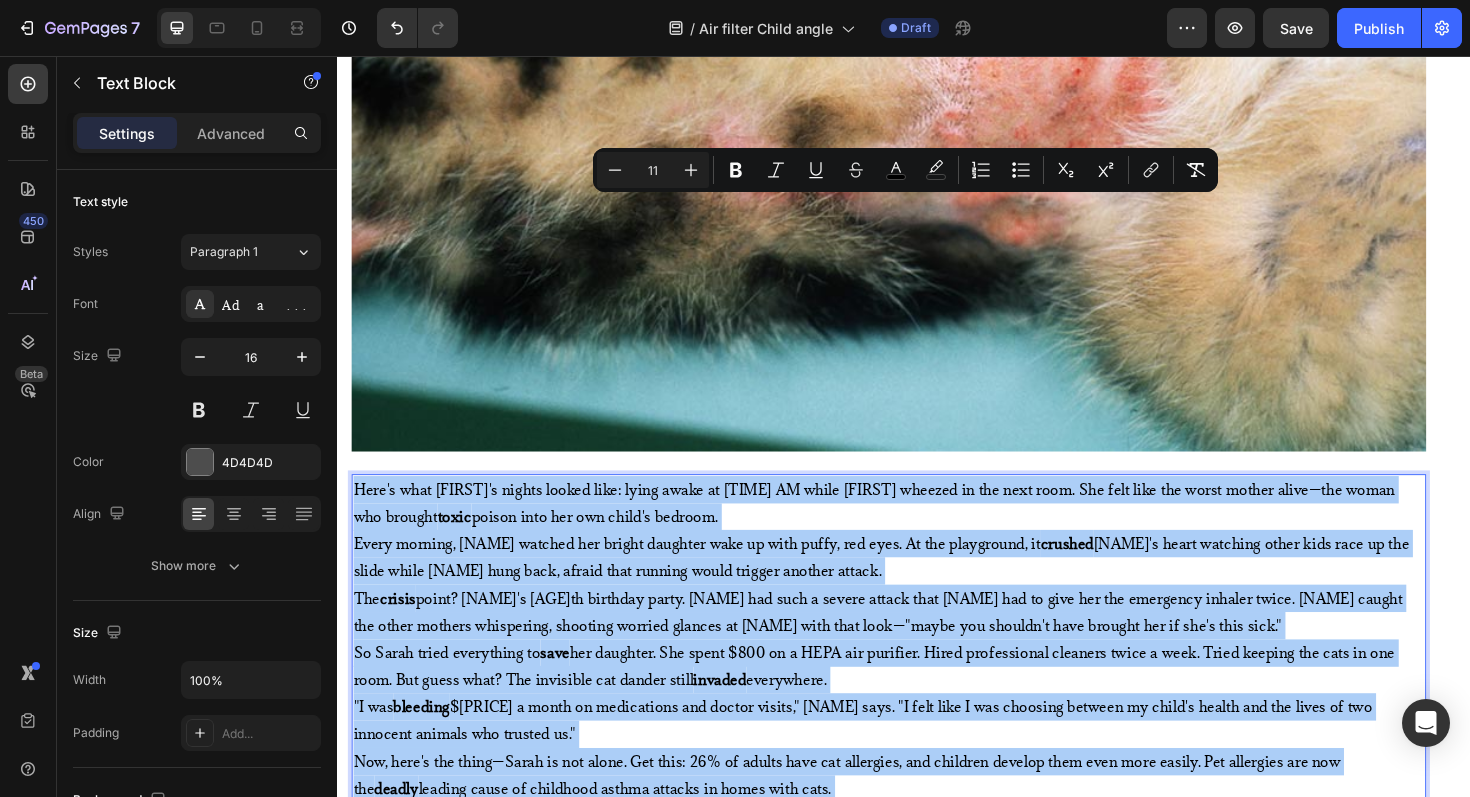 click on "Minus 11 Plus Bold Italic Underline       Strikethrough
color
color Numbered List Bulleted List Subscript Superscript       link Remove Format" at bounding box center (905, 170) 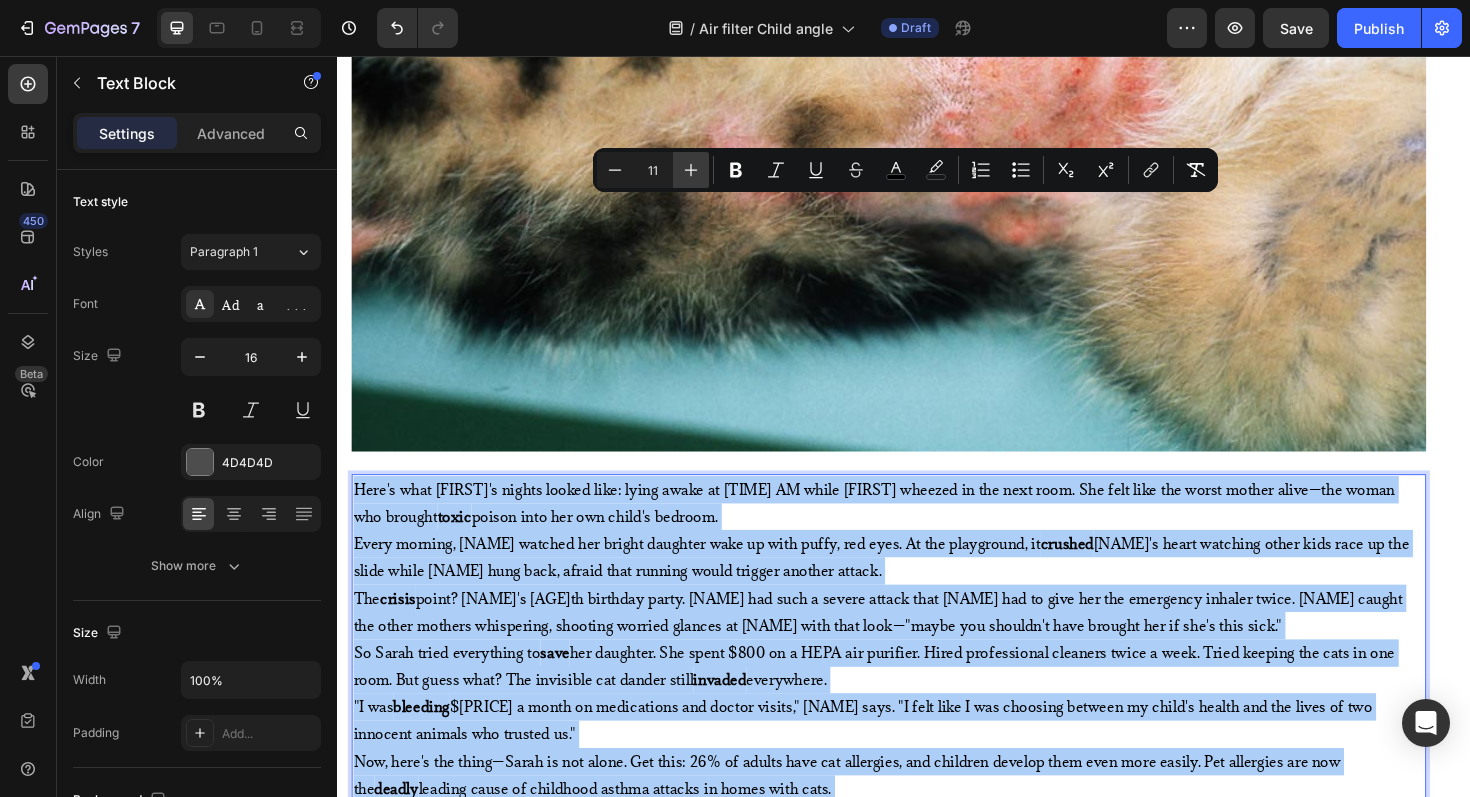 click 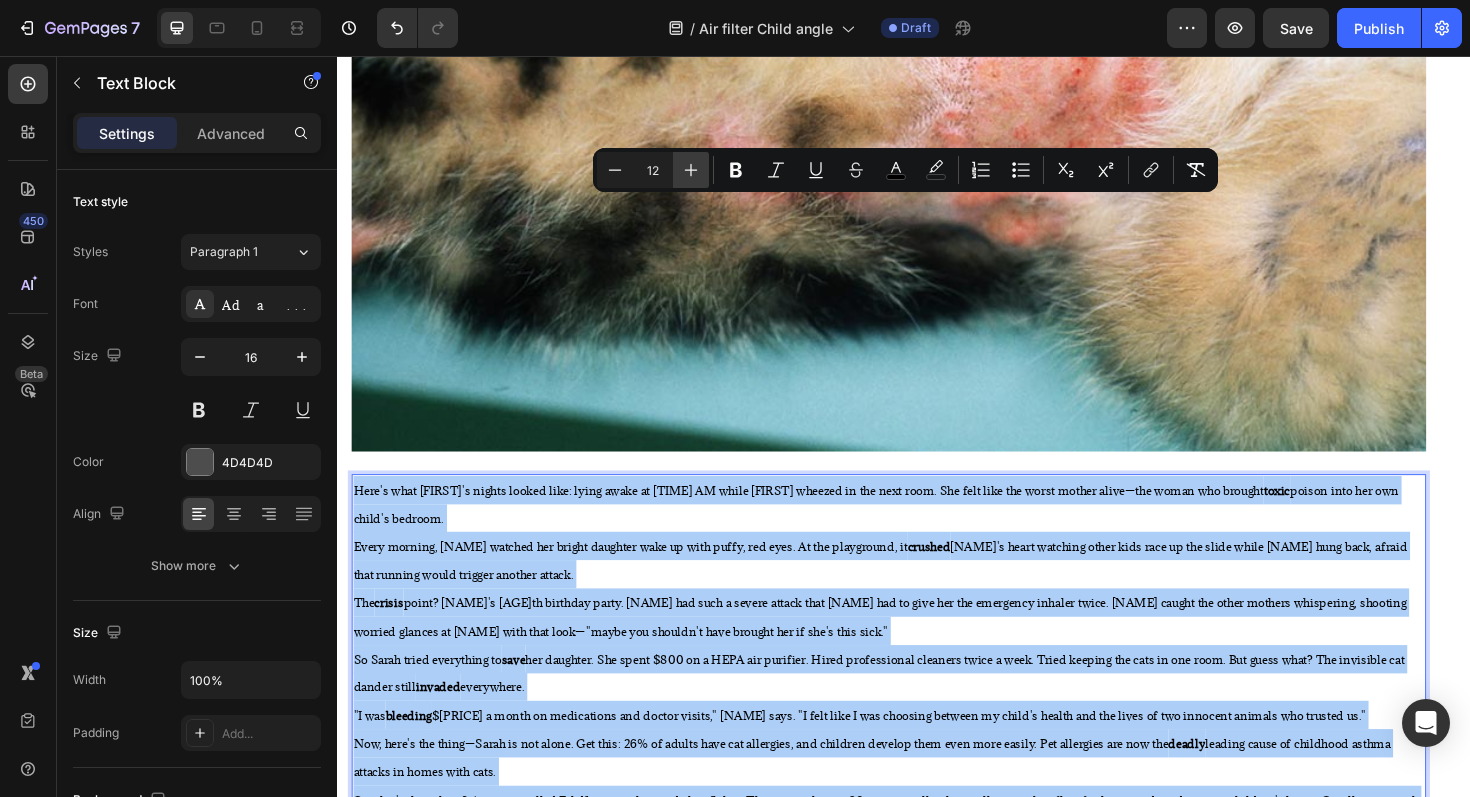 click 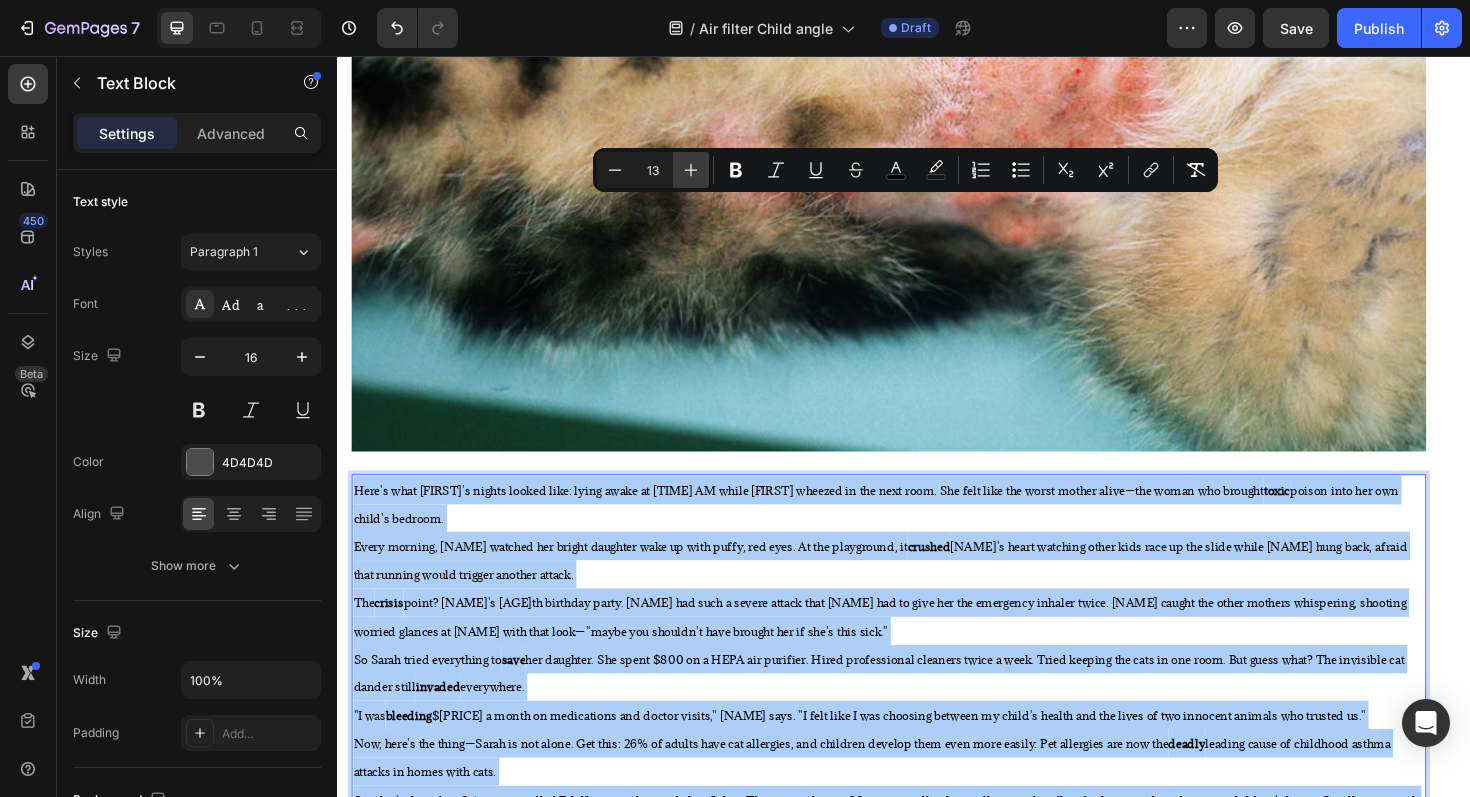 click 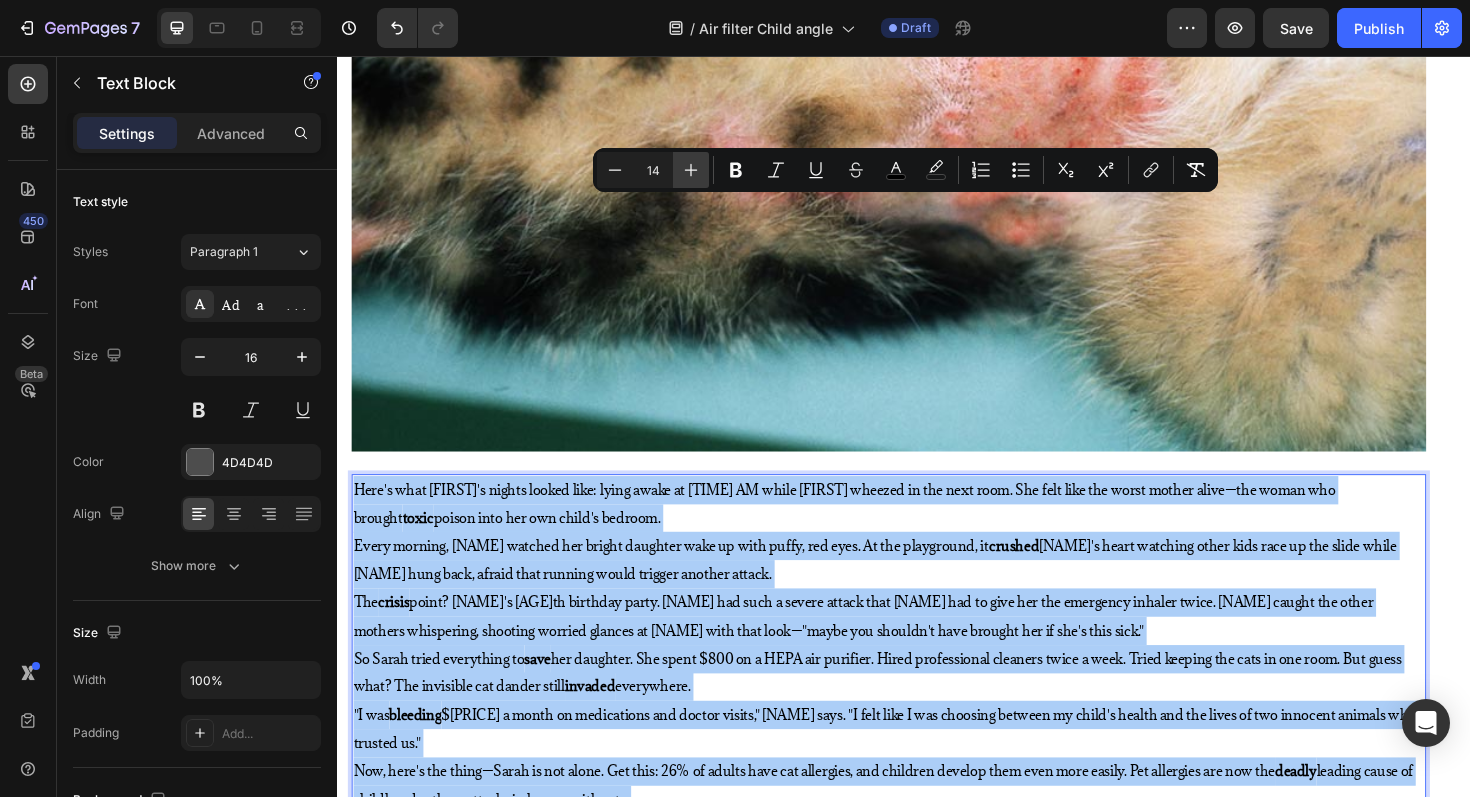 click 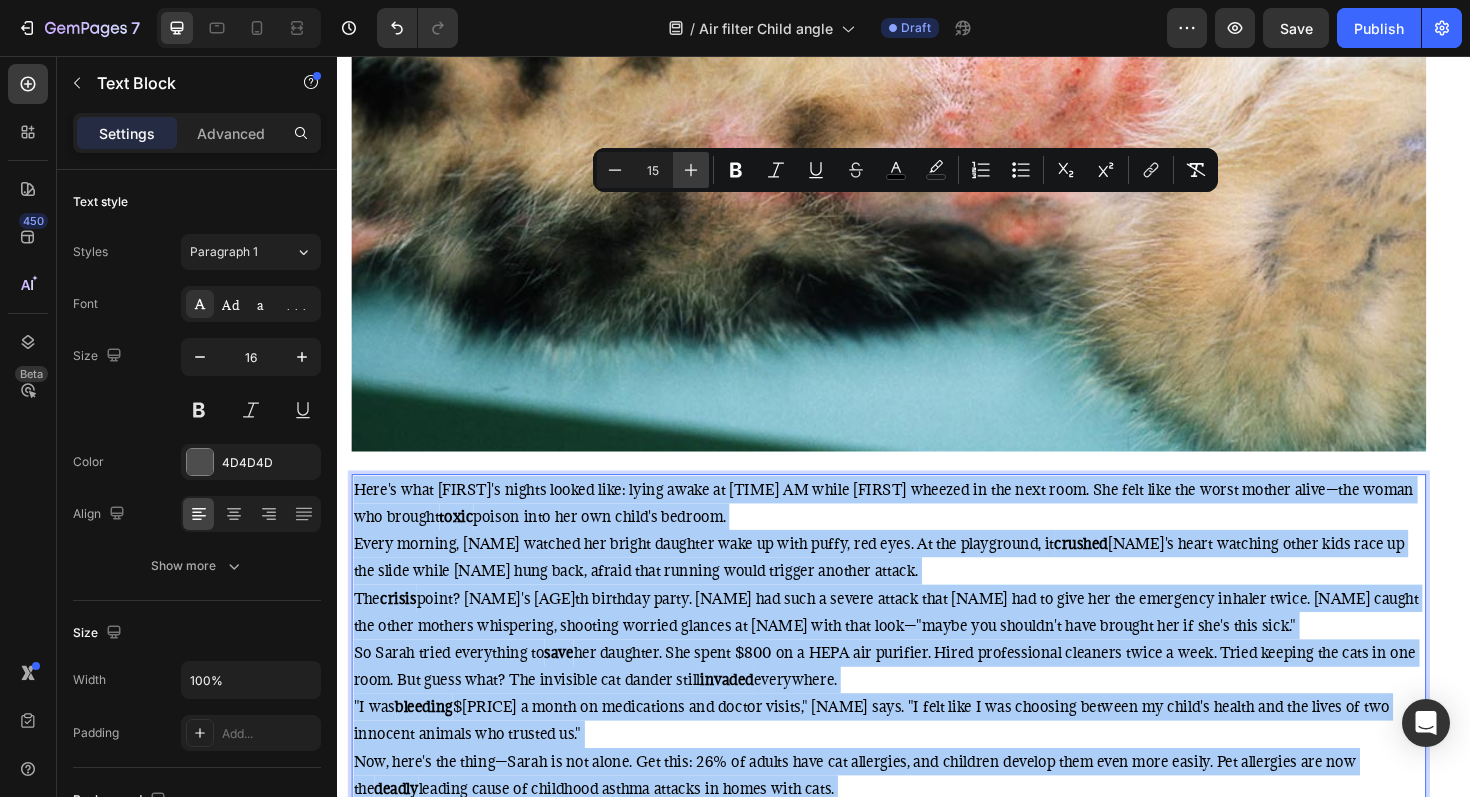 click 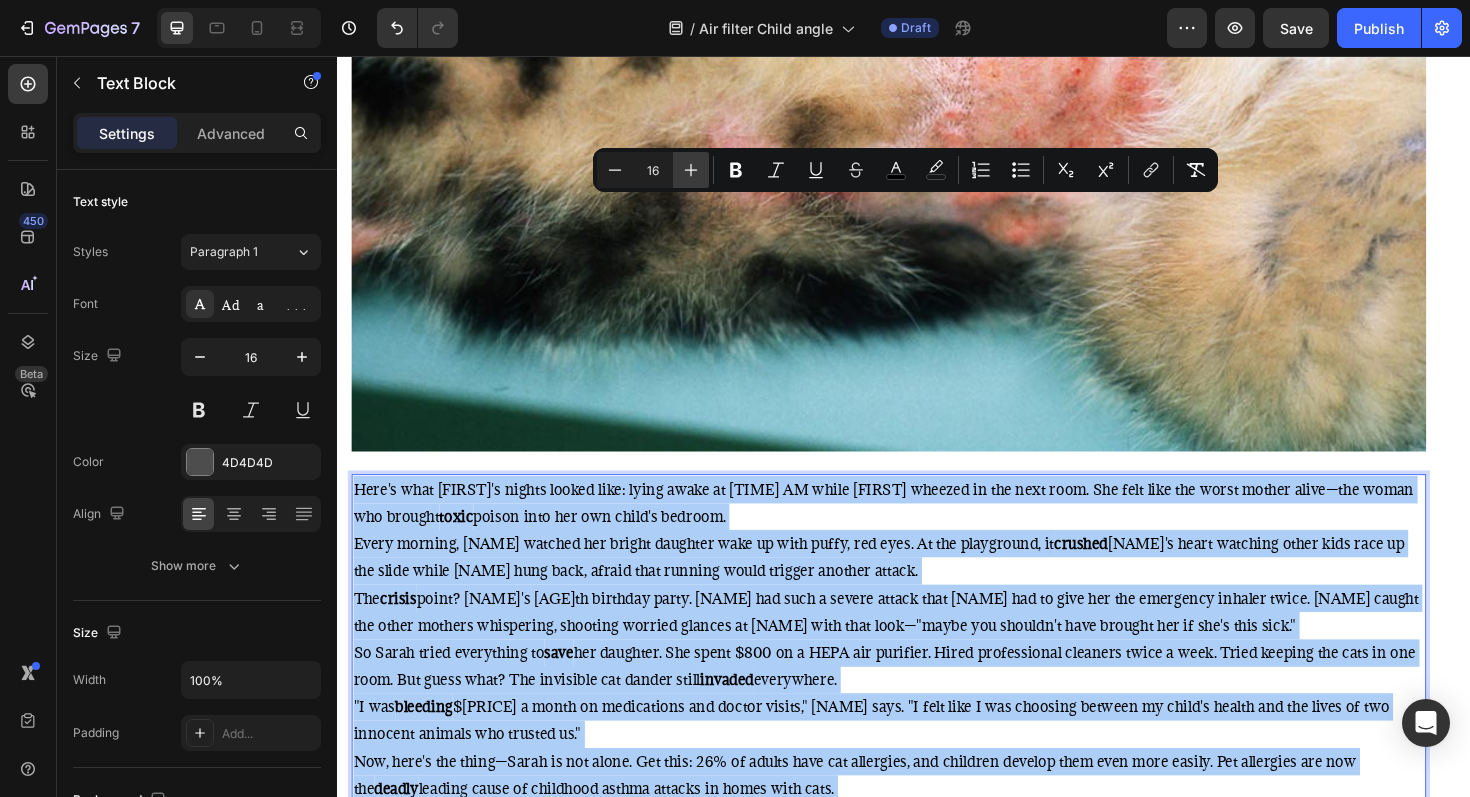 click 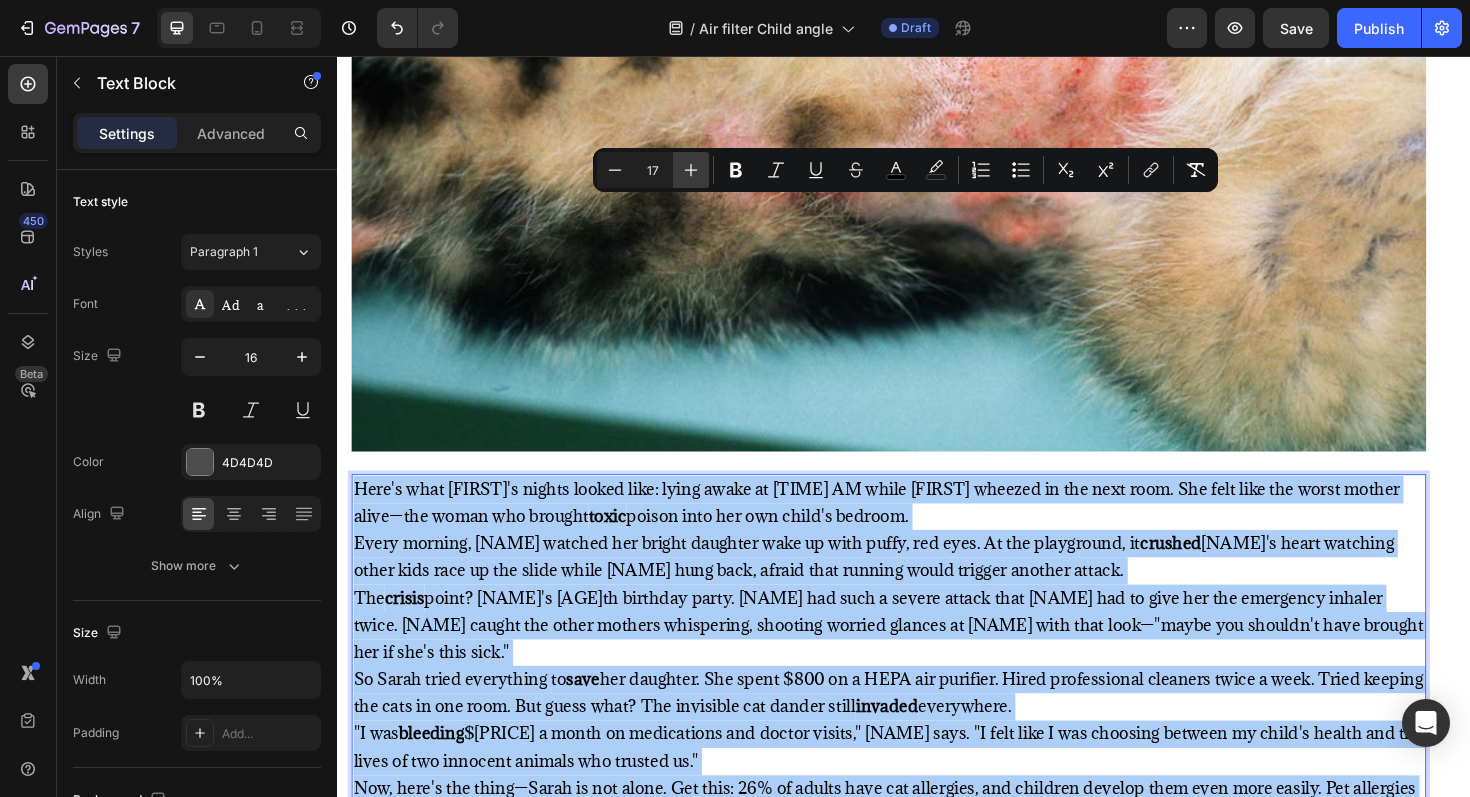 click 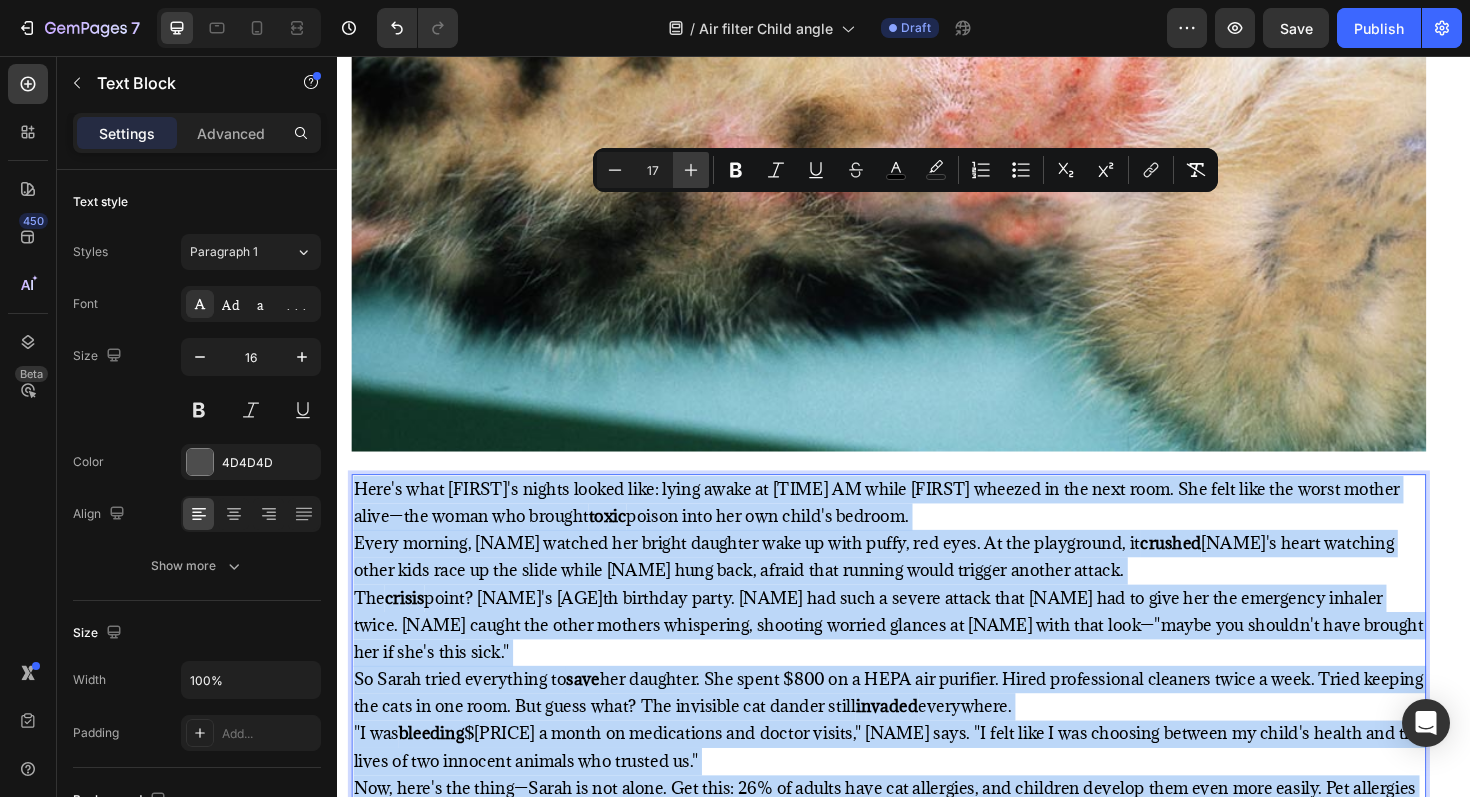 type on "18" 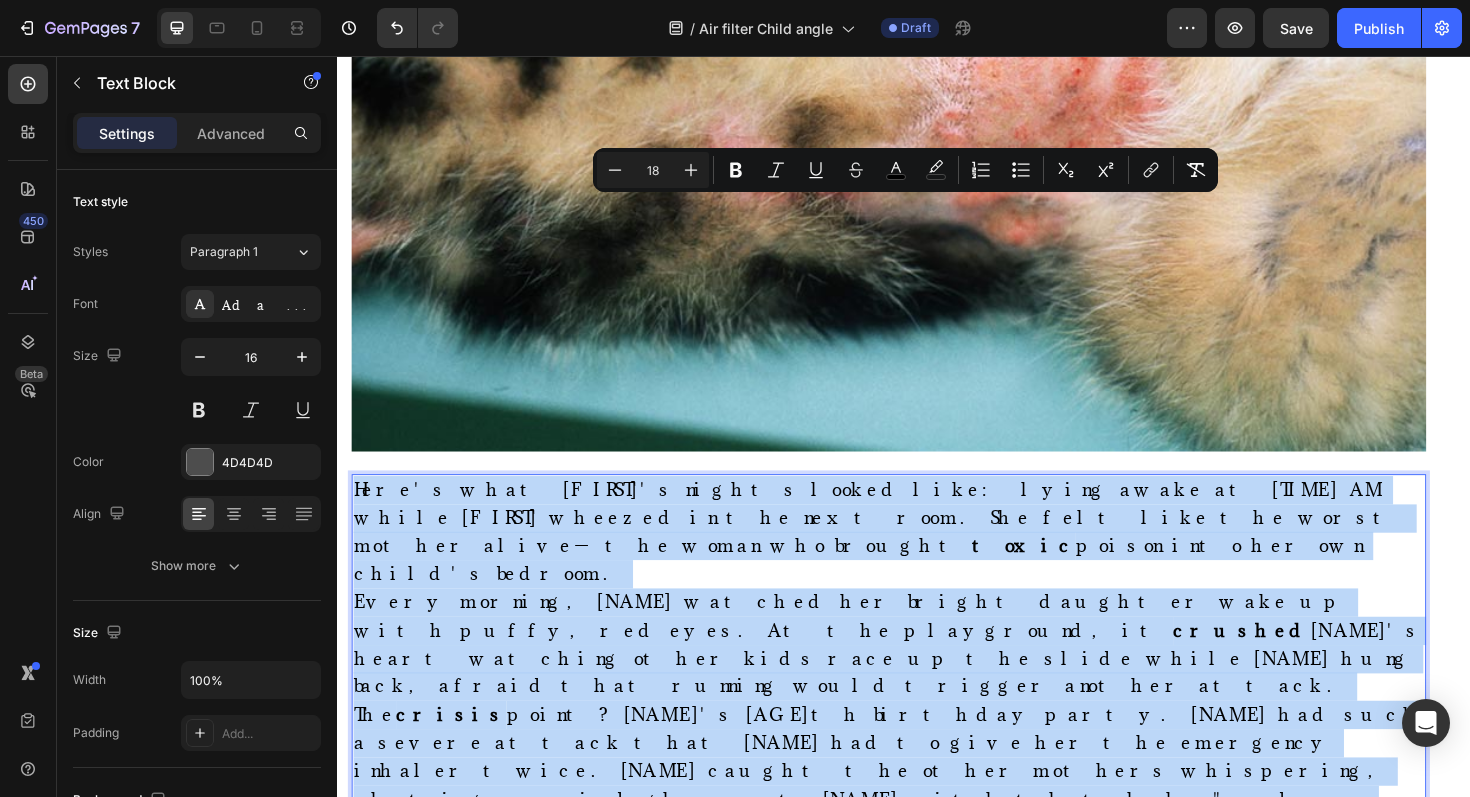 click on "Here's what [NAME]'s nights looked like: lying awake at [TIME] while [NAME] wheezed in the next room. She felt like the worst mother alive—the woman who brought  toxic  poison into her own child's bedroom." at bounding box center [921, 560] 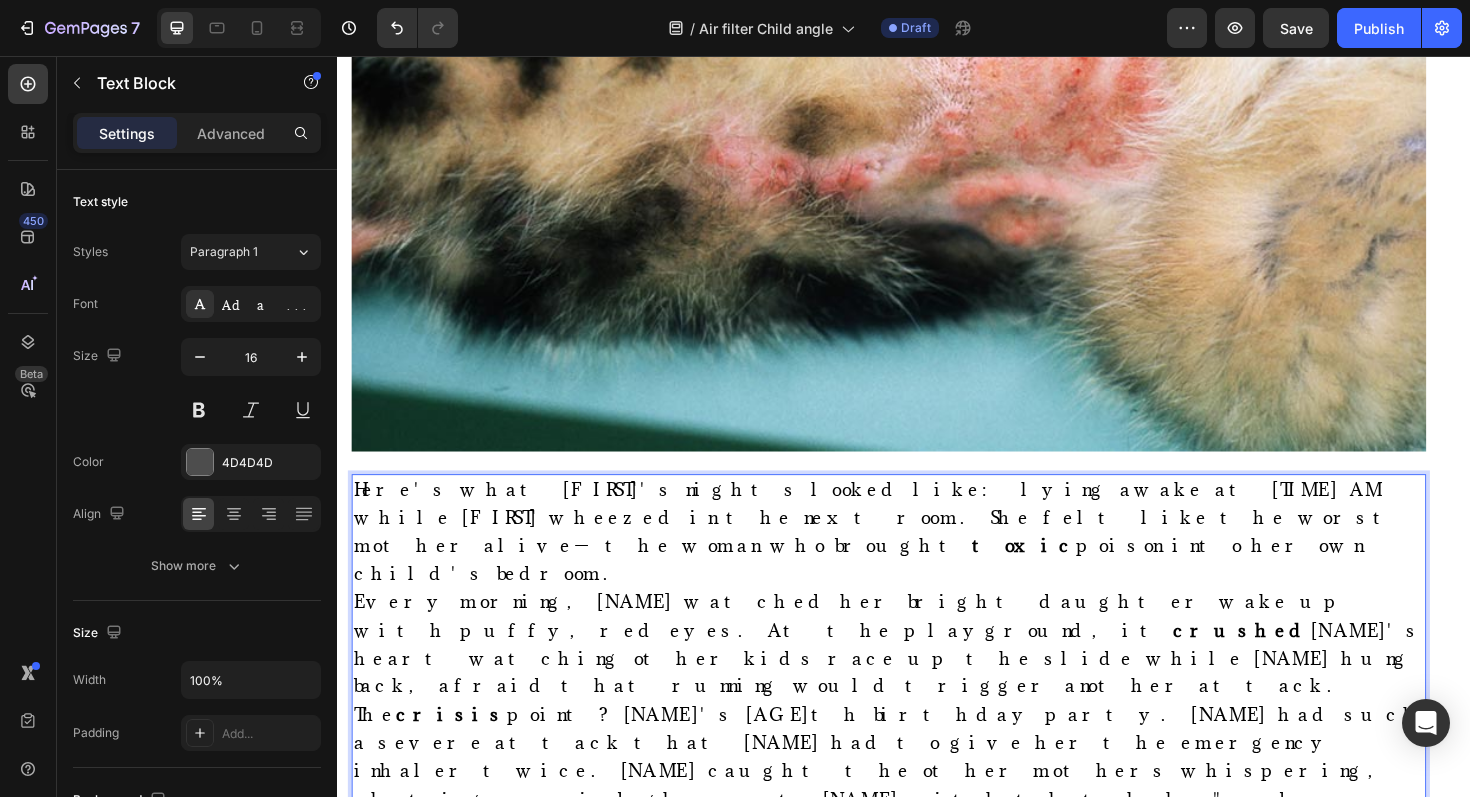 click on "Here's what [NAME]'s nights looked like: lying awake at [TIME] while [NAME] wheezed in the next room. She felt like the worst mother alive—the woman who brought  toxic  poison into her own child's bedroom." at bounding box center (921, 560) 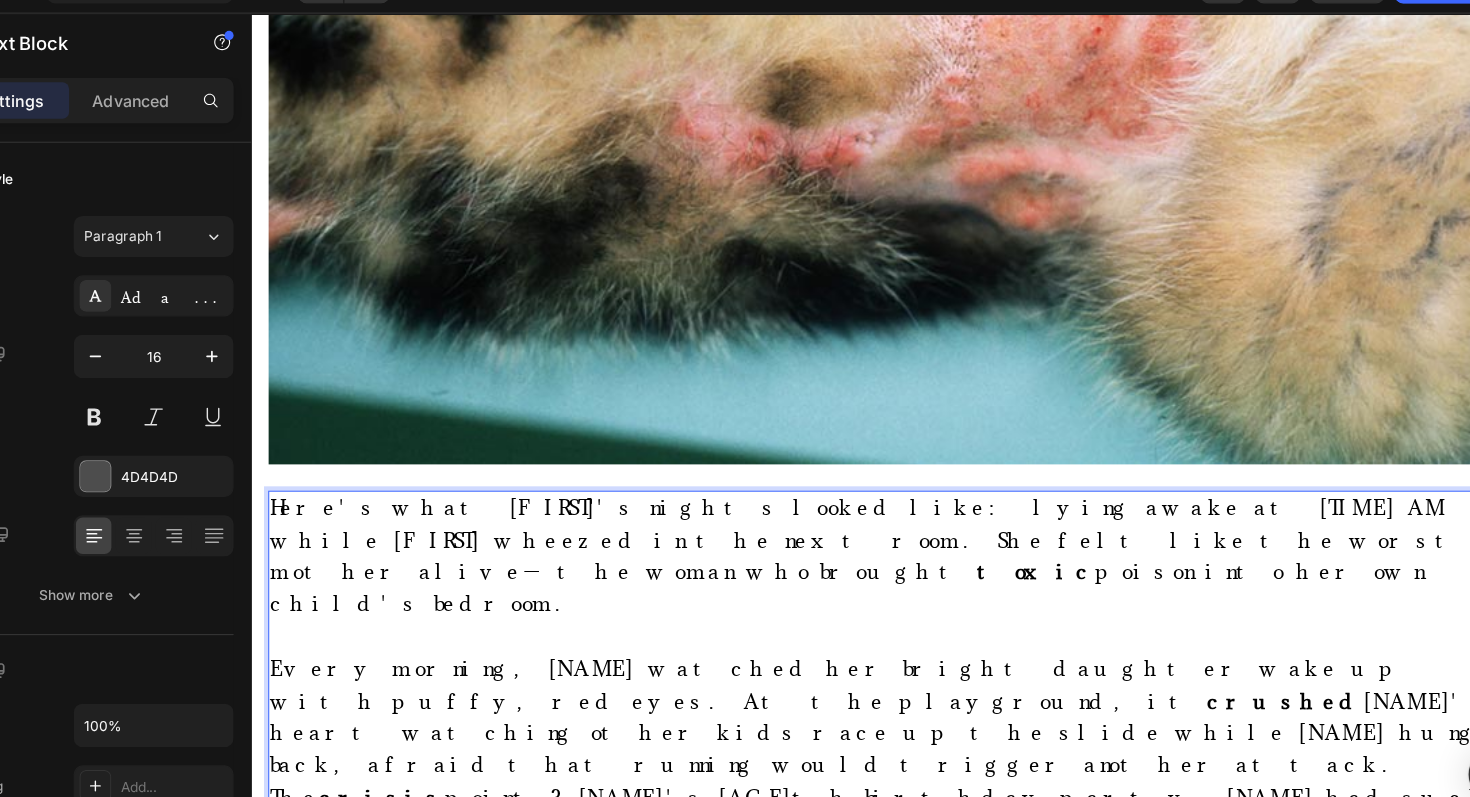 click on "Every morning, [NAME] watched her bright daughter wake up with puffy, red eyes. At the playground, it  crushed  [NAME]'s heart watching other kids race up the slide while [NAME] hung back, afraid that running would trigger another attack." at bounding box center (835, 665) 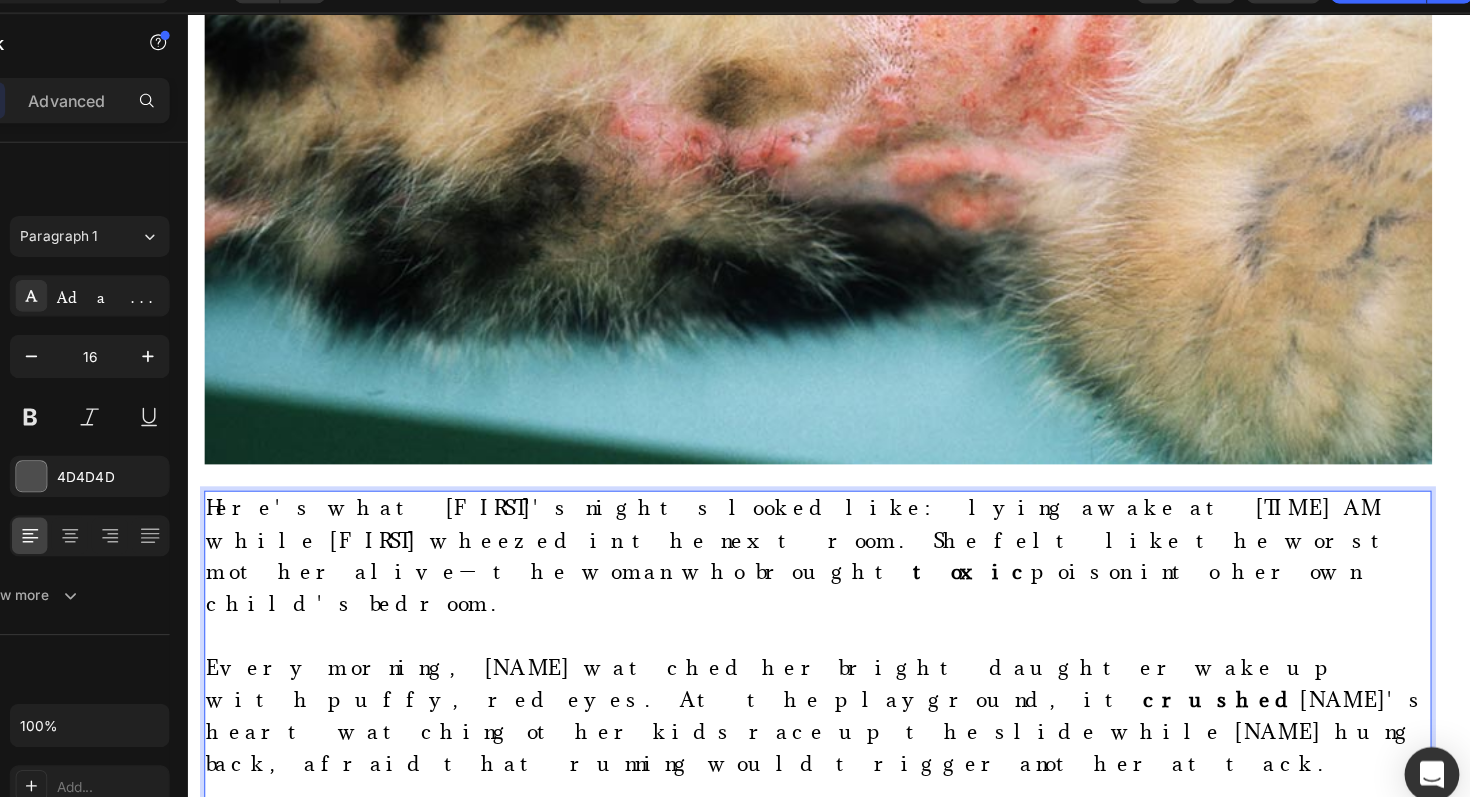 scroll, scrollTop: 0, scrollLeft: 0, axis: both 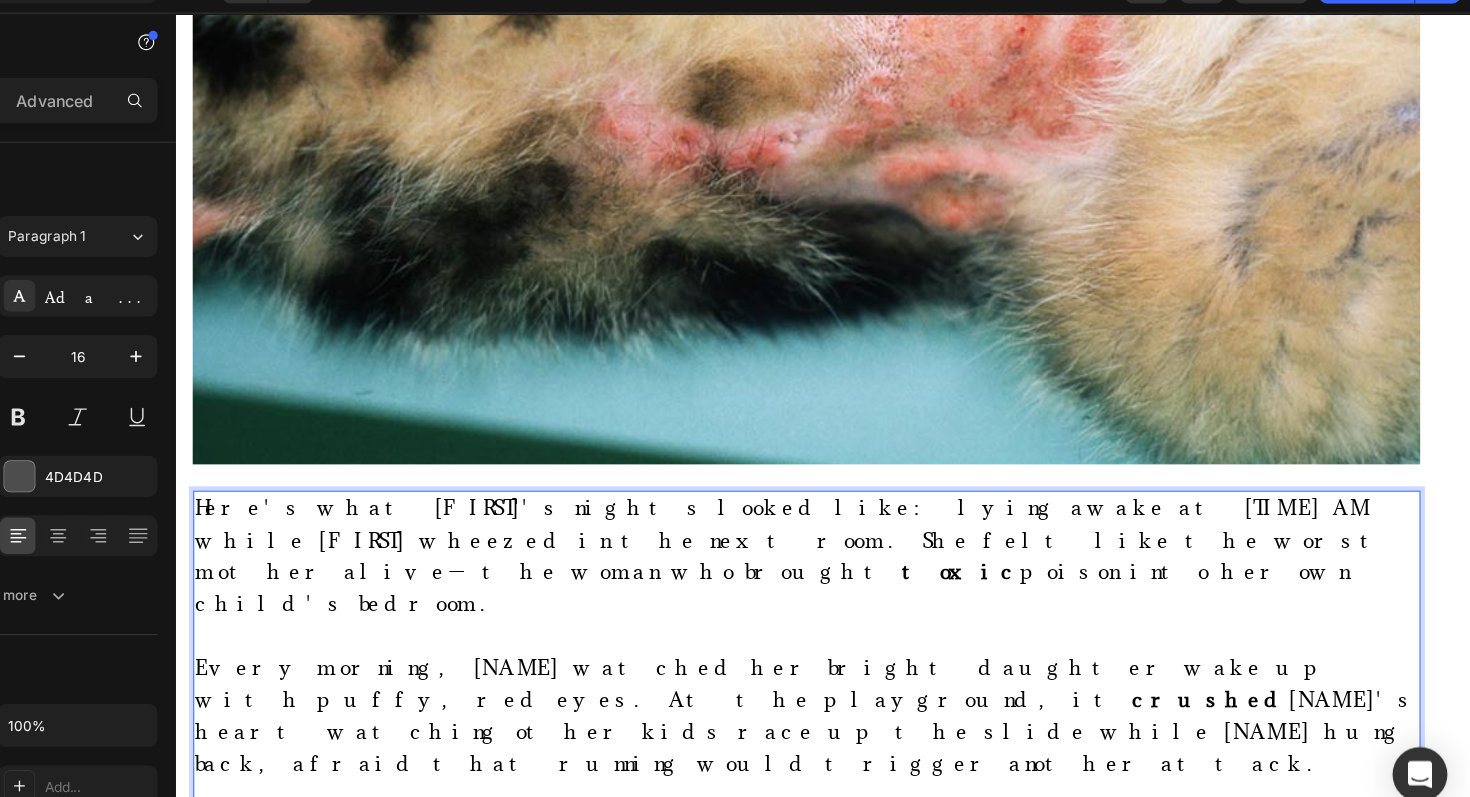 click on "The  crisis  point? [NAME]'s [AGE] birthday party. [NAME] had such a severe attack that [NAME] had to give her the emergency inhaler twice. [NAME] caught the other mothers whispering, shooting worried glances at [NAME] with that look—"maybe you shouldn't have brought her if she's this sick."" at bounding box center (758, 827) 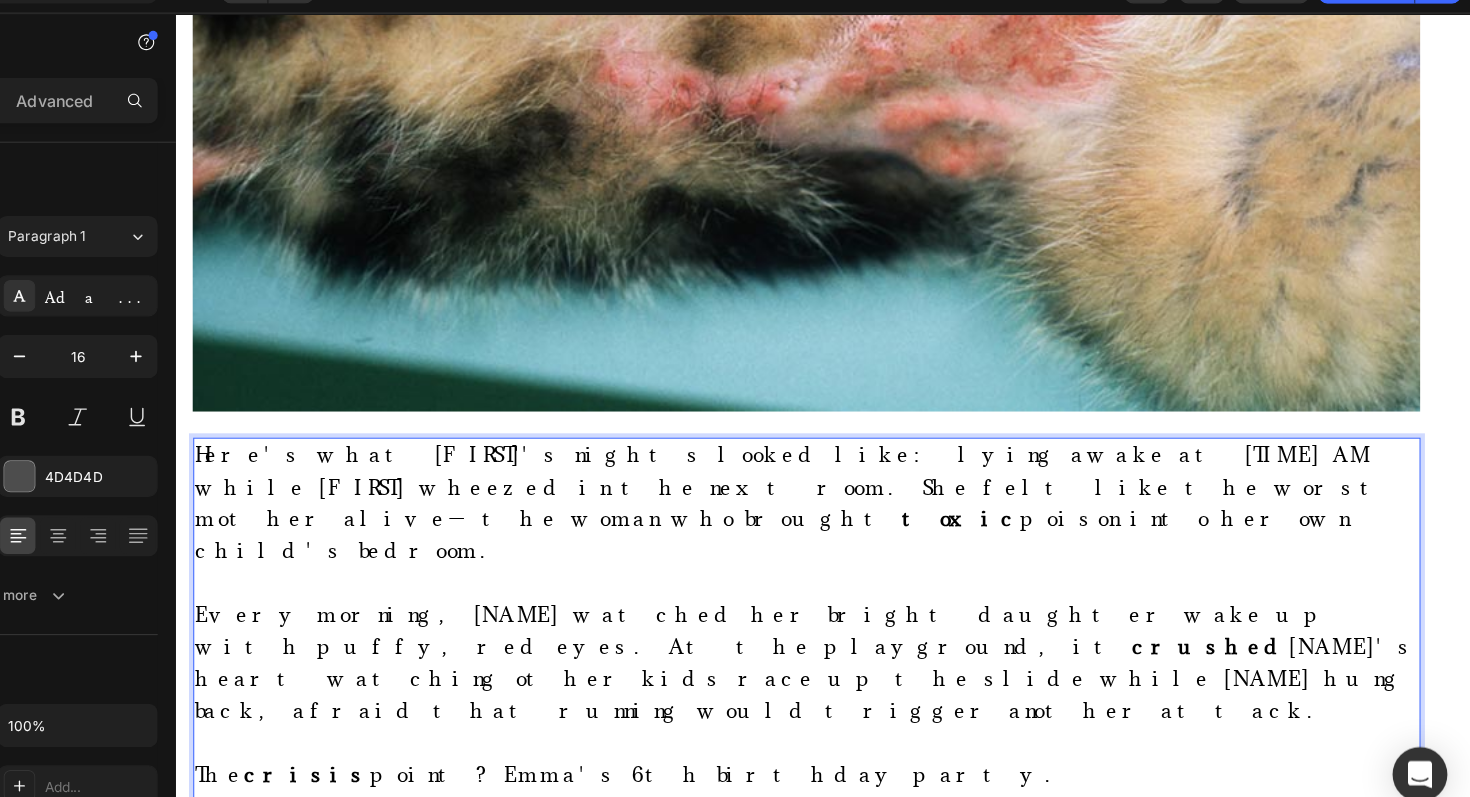 scroll, scrollTop: 2468, scrollLeft: 0, axis: vertical 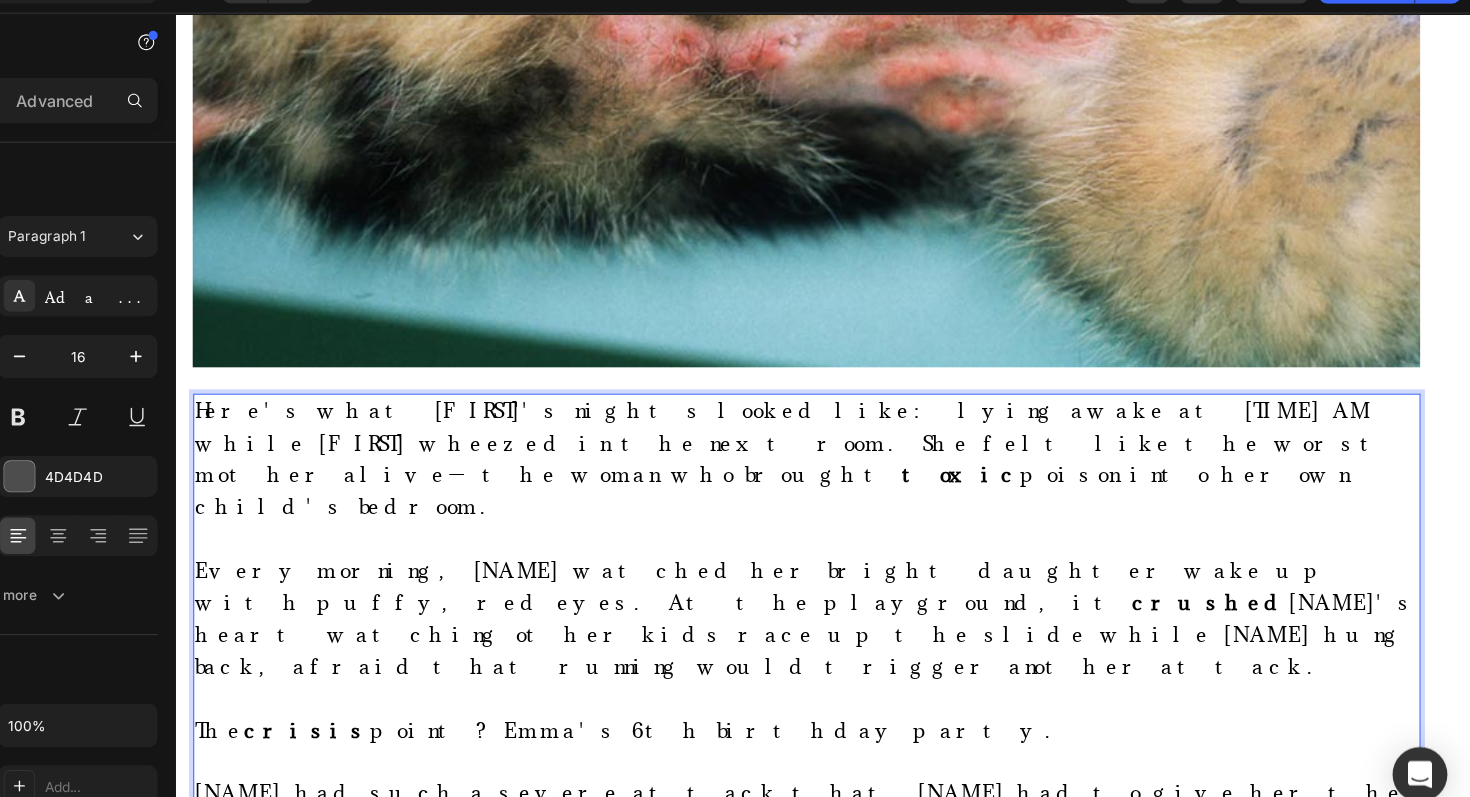 click at bounding box center [759, 973] 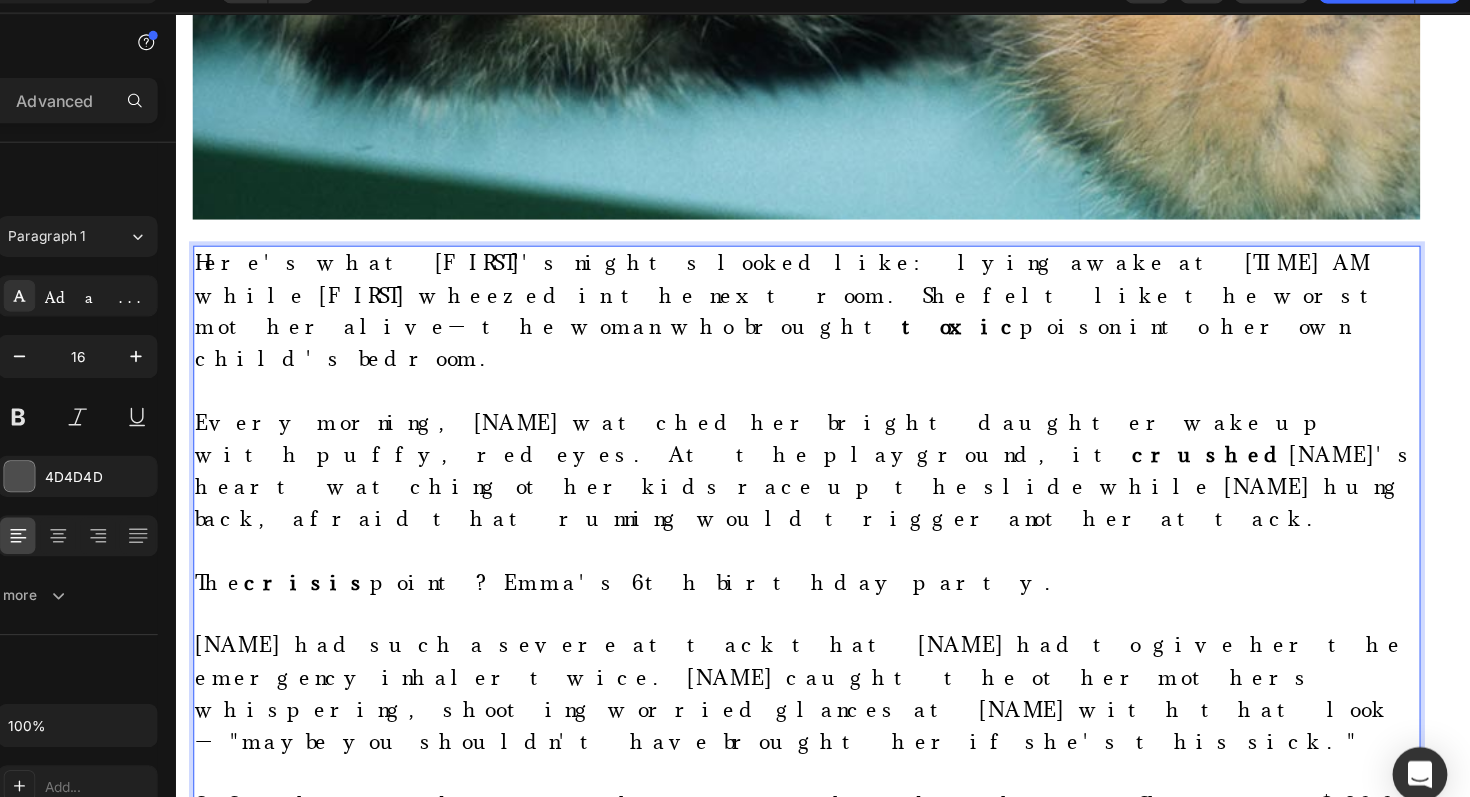 scroll, scrollTop: 2626, scrollLeft: 0, axis: vertical 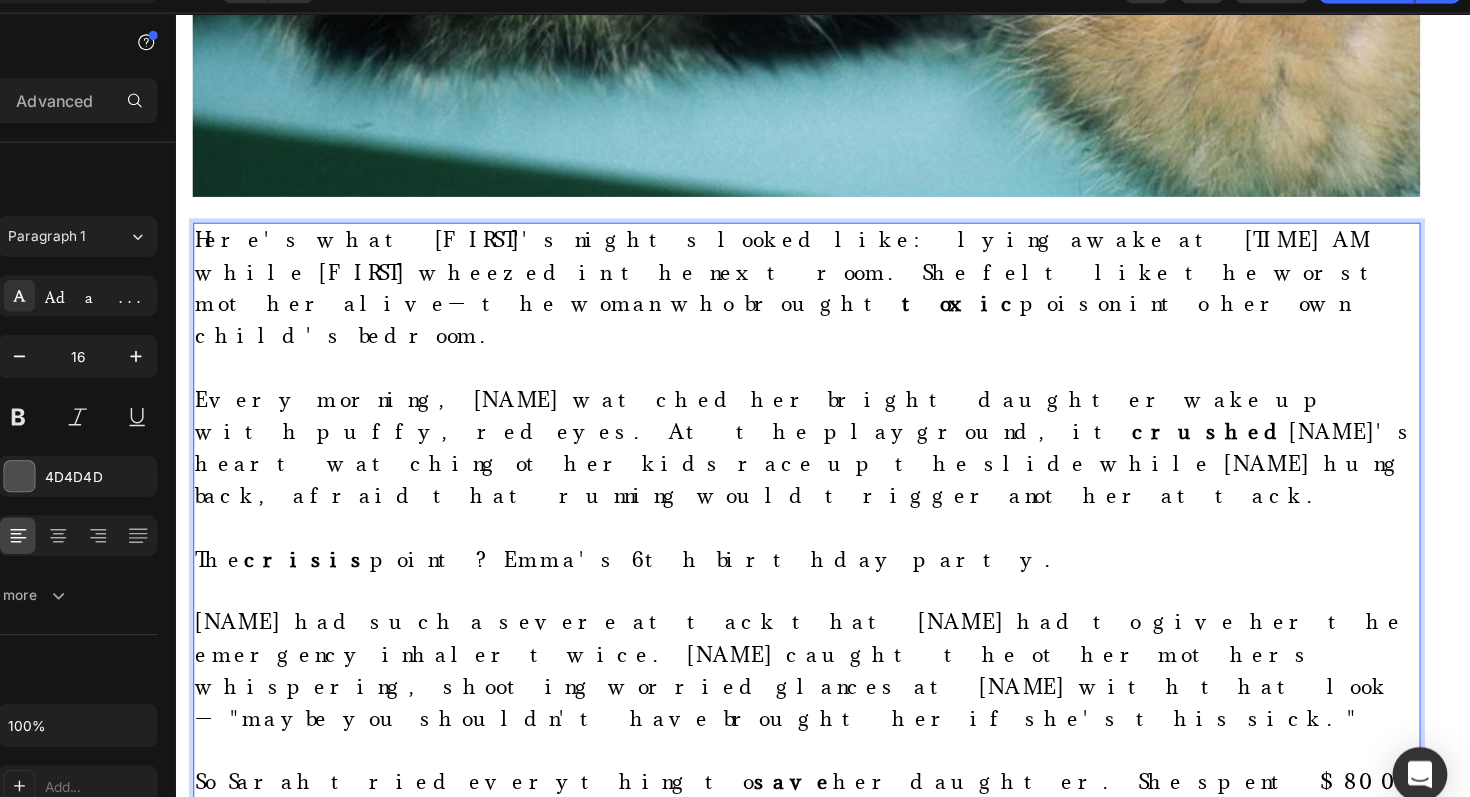 click on "Now, here's the thing—[NAME] is not alone. Get this: [PERCENTAGE]% of adults have cat allergies, and children develop them even more easily. Pet allergies are now the  deadly  leading cause of childhood asthma attacks in homes with cats." at bounding box center (759, 1154) 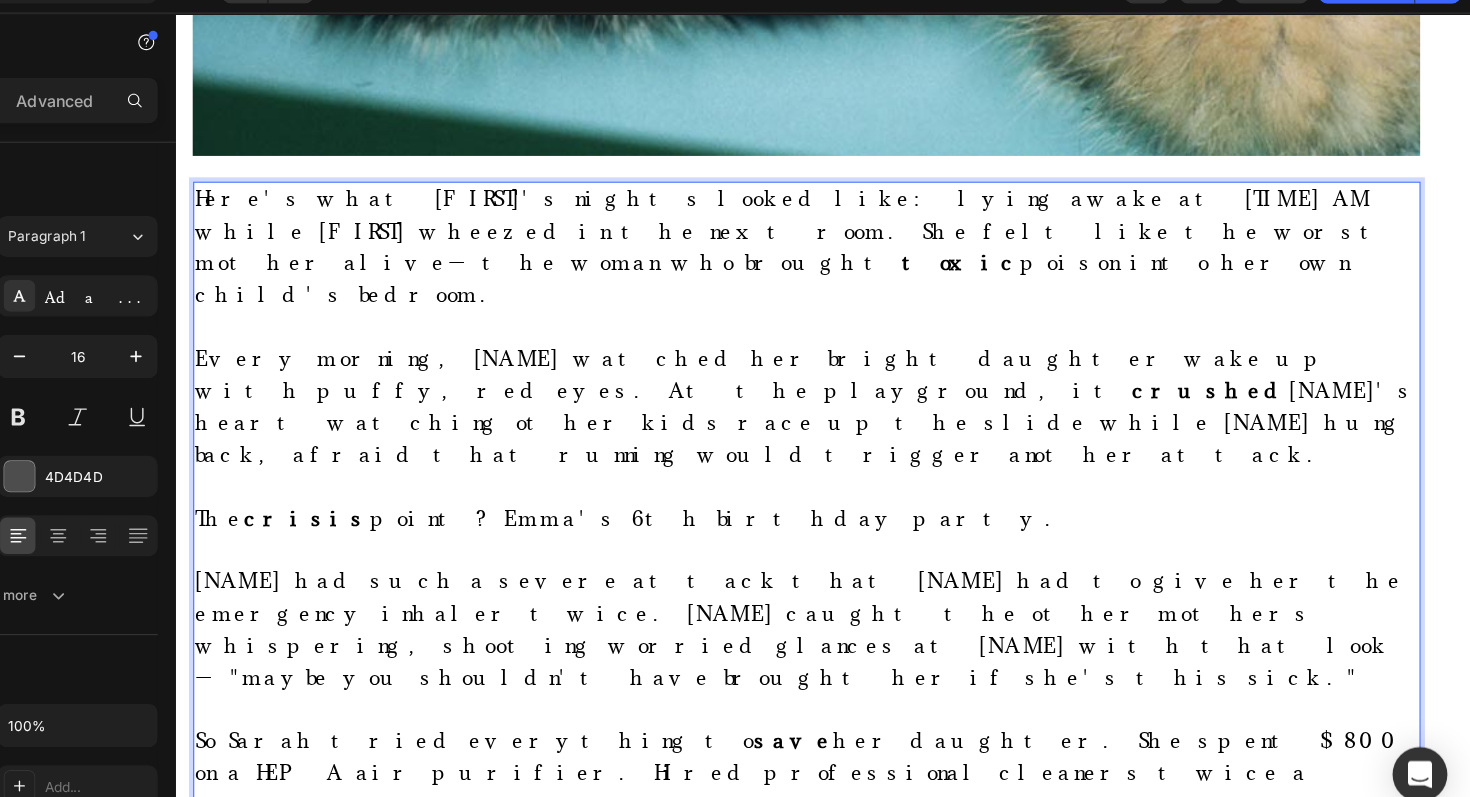 scroll, scrollTop: 2665, scrollLeft: 0, axis: vertical 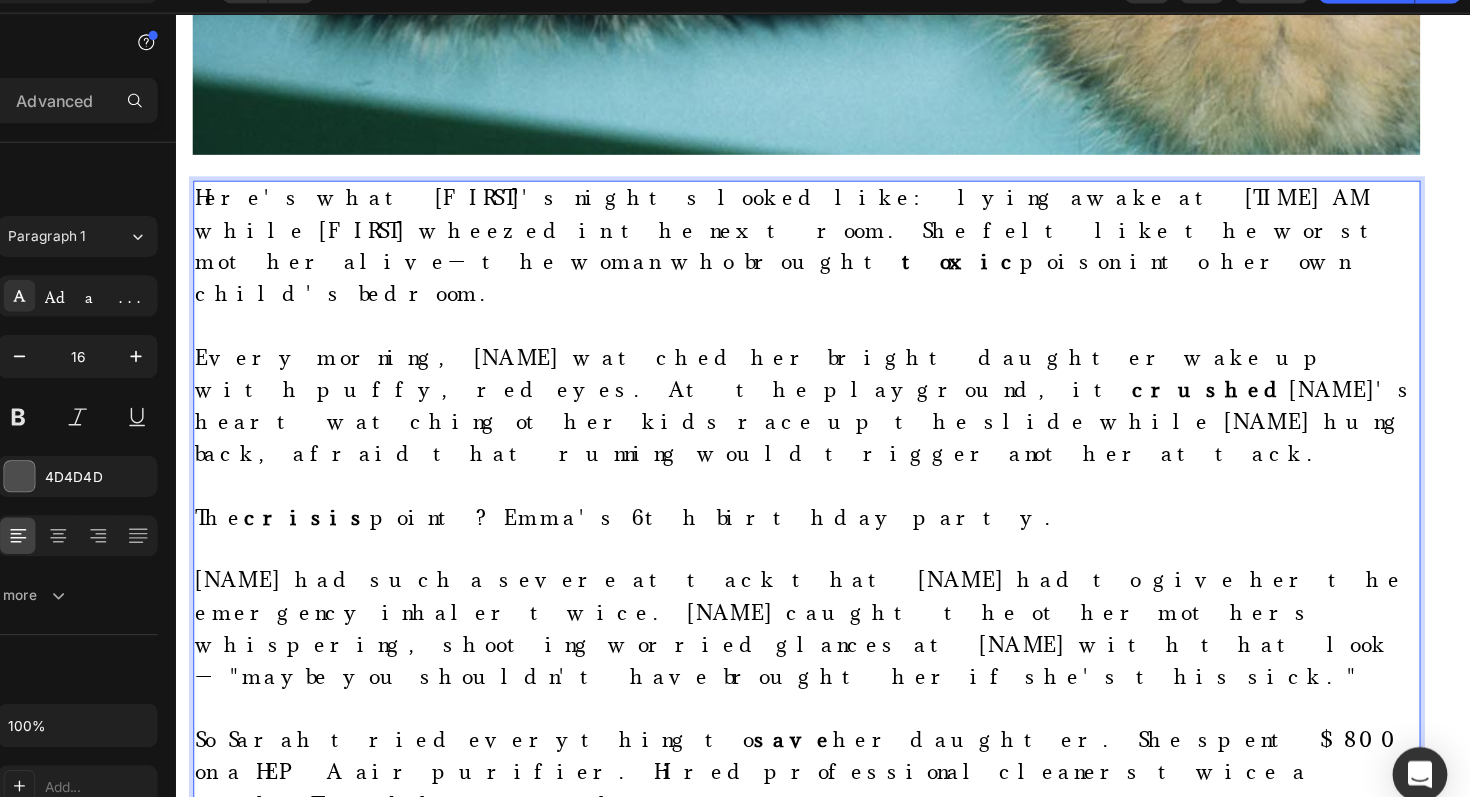 click on "So what's the culprit? A protein called Fel d1 in cat saliva and skin flakes. These particles are 20 times smaller than pollen—so they float for hours and get deep into children's lungs. Cat allergens stick to everything and can remain active for up to 6 months even after you remove the cats." at bounding box center [751, 1277] 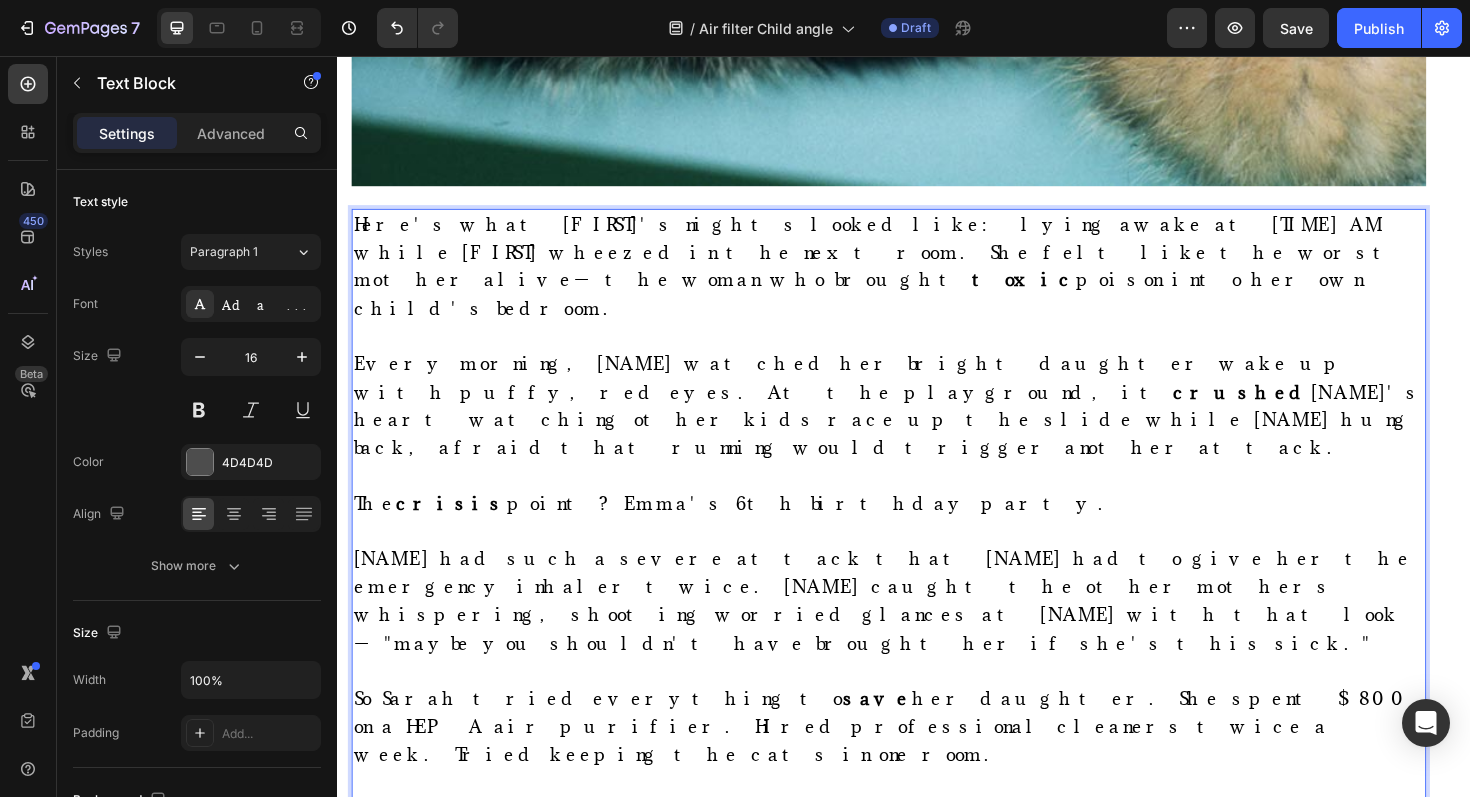 scroll, scrollTop: 2657, scrollLeft: 0, axis: vertical 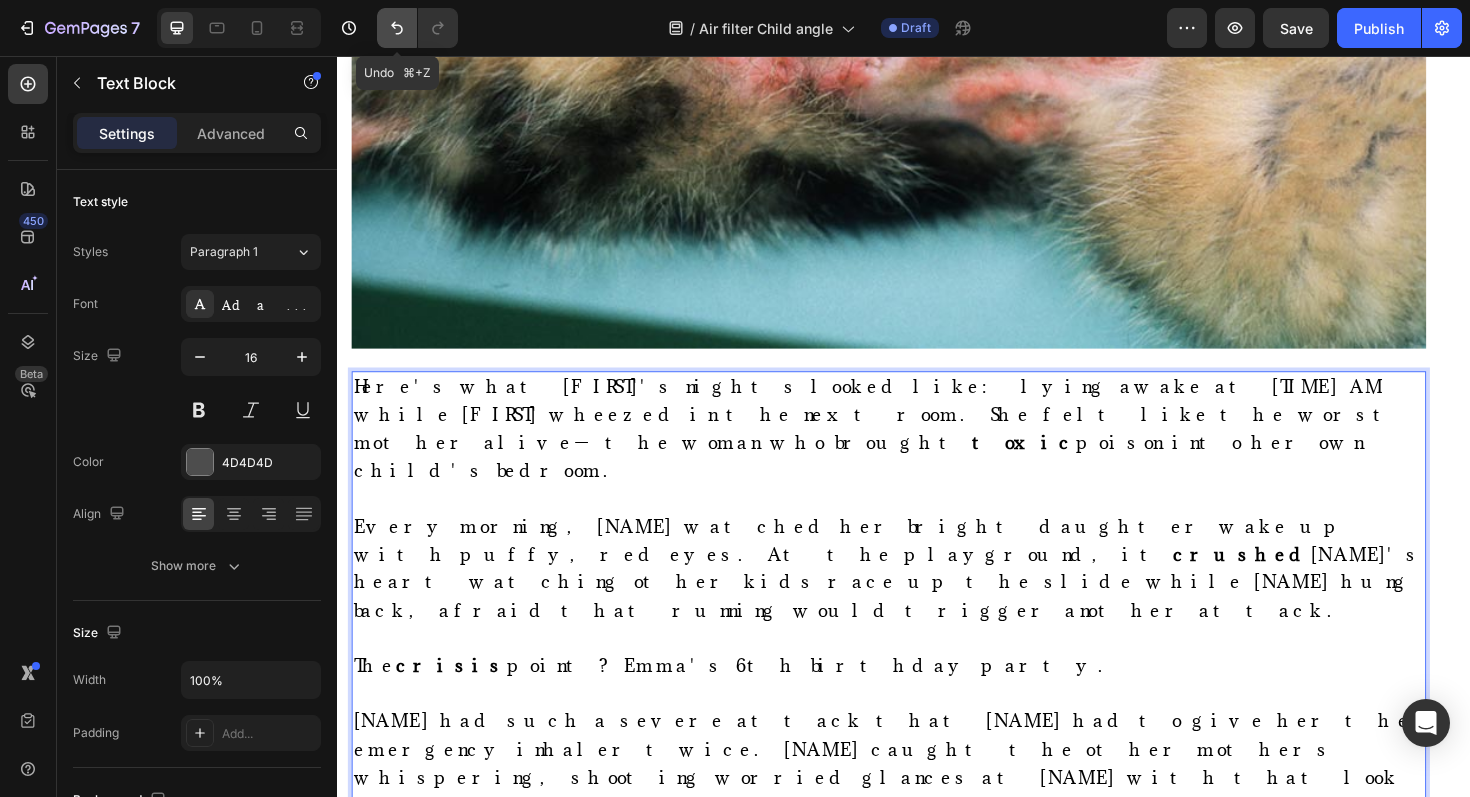 click 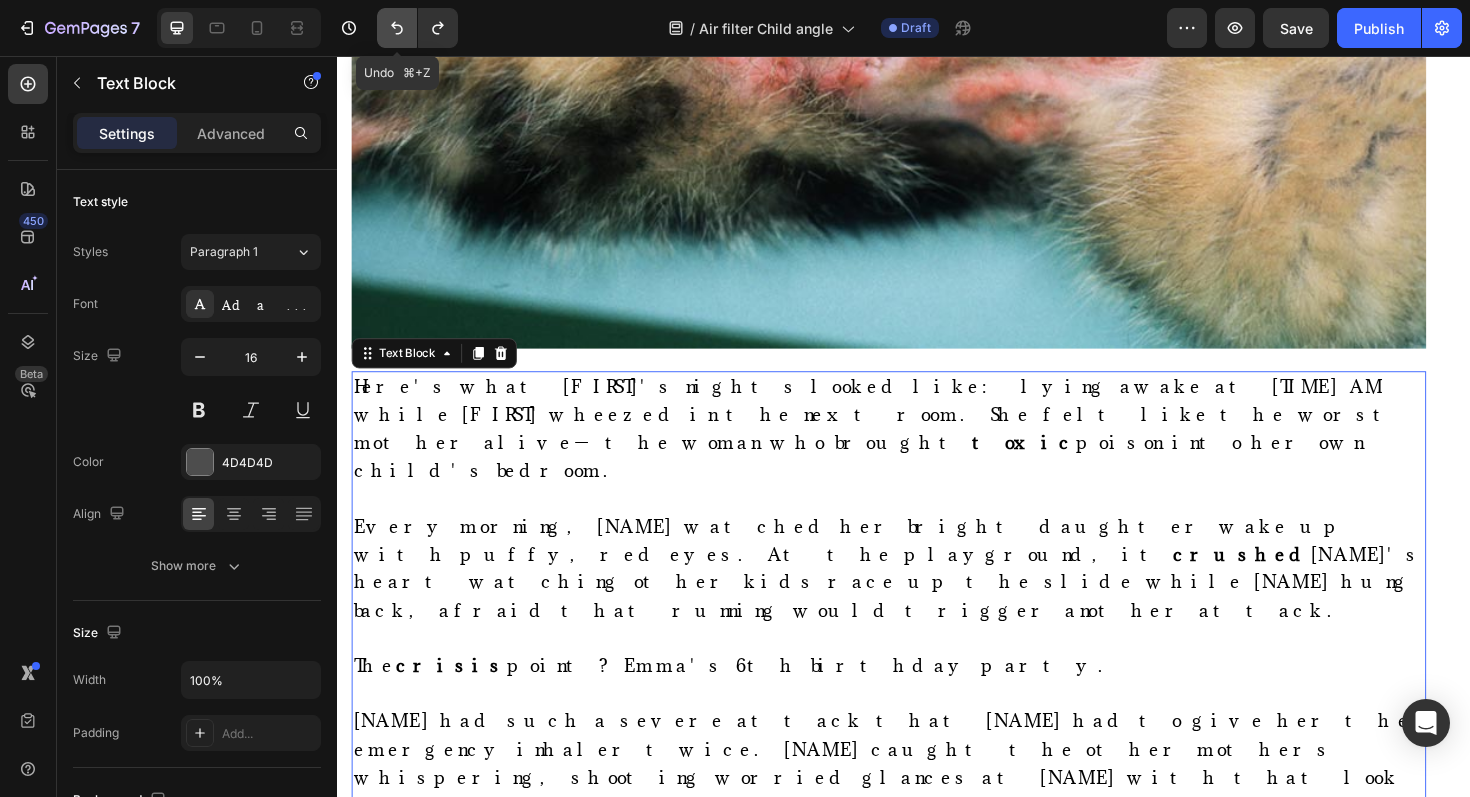 click 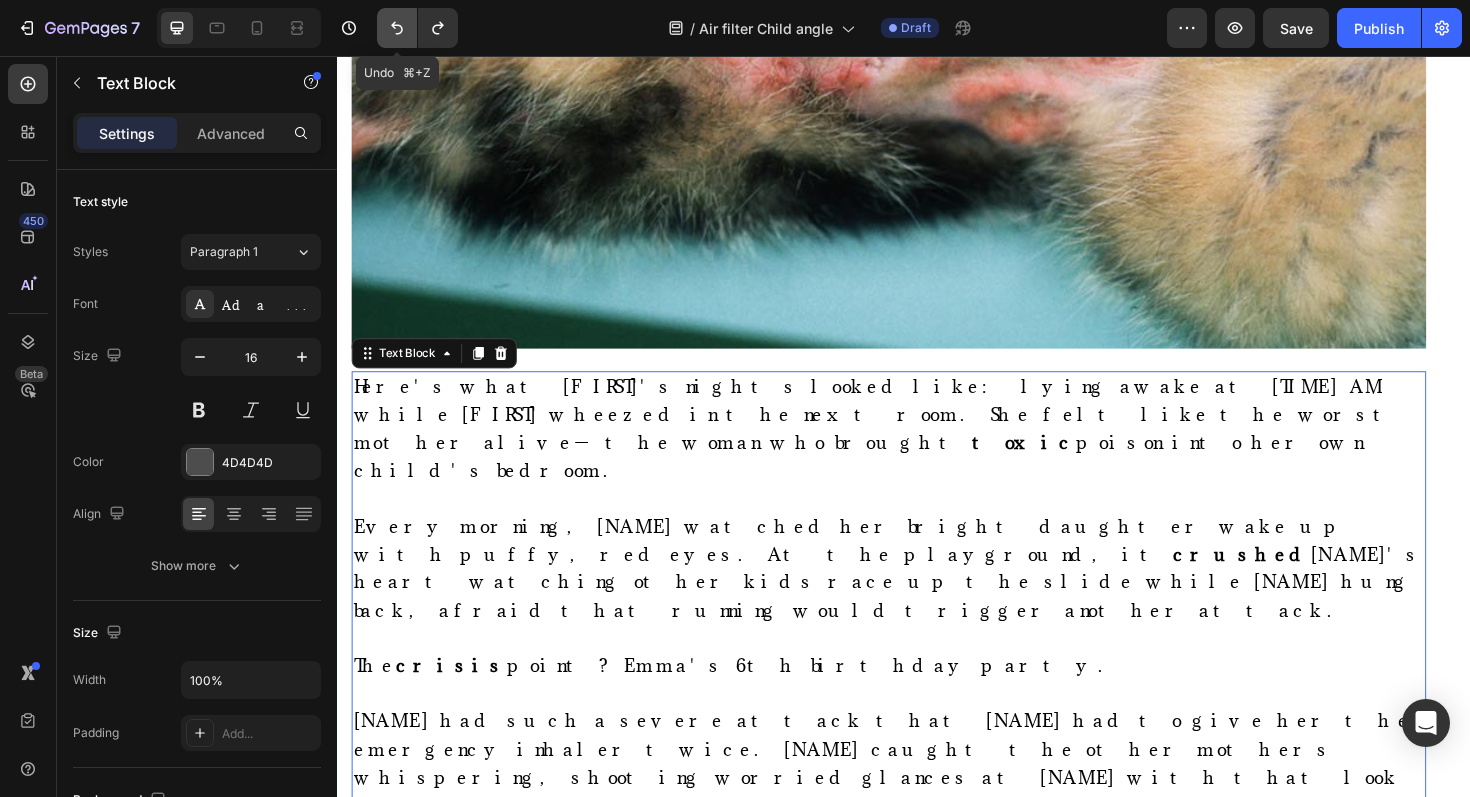 click 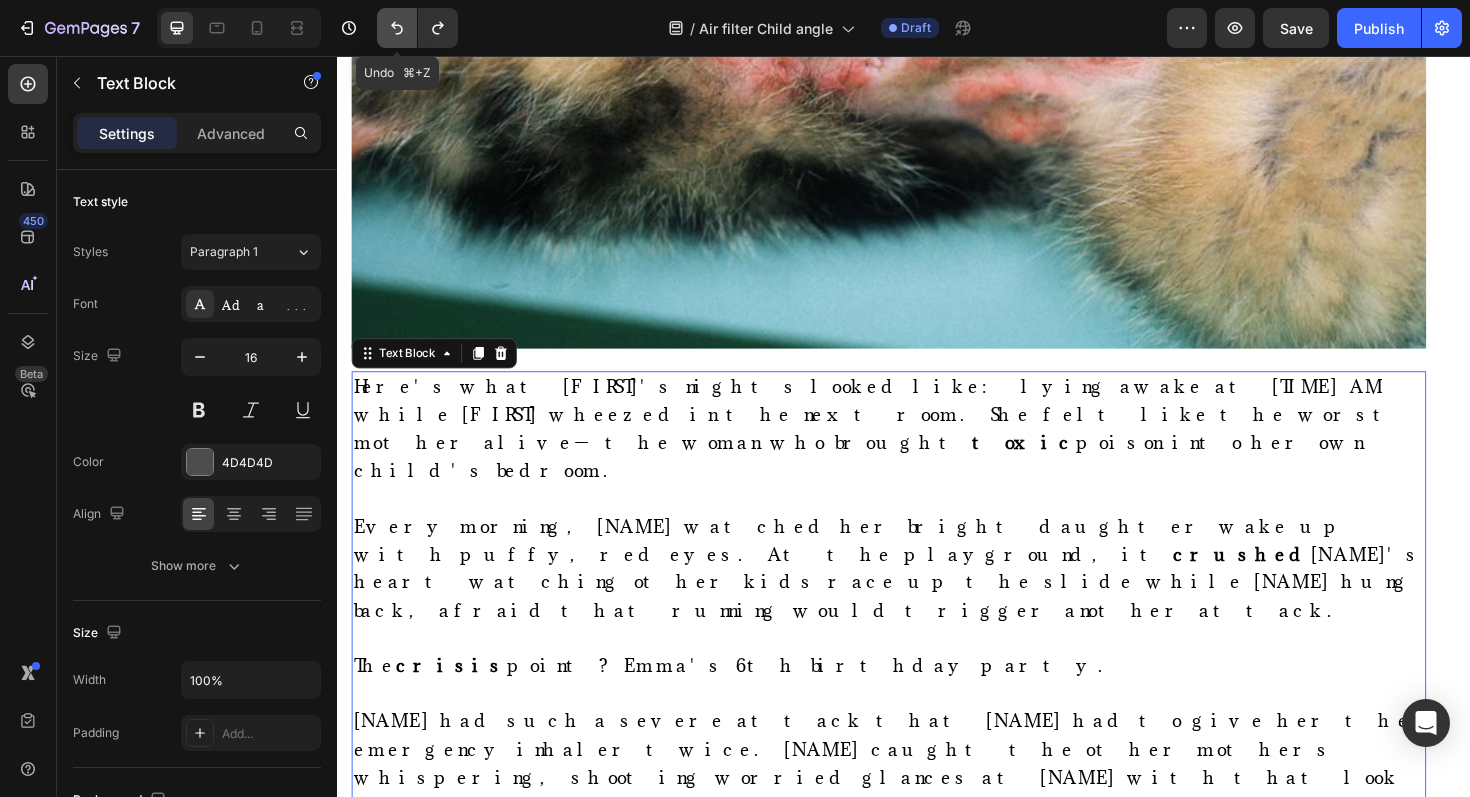 click 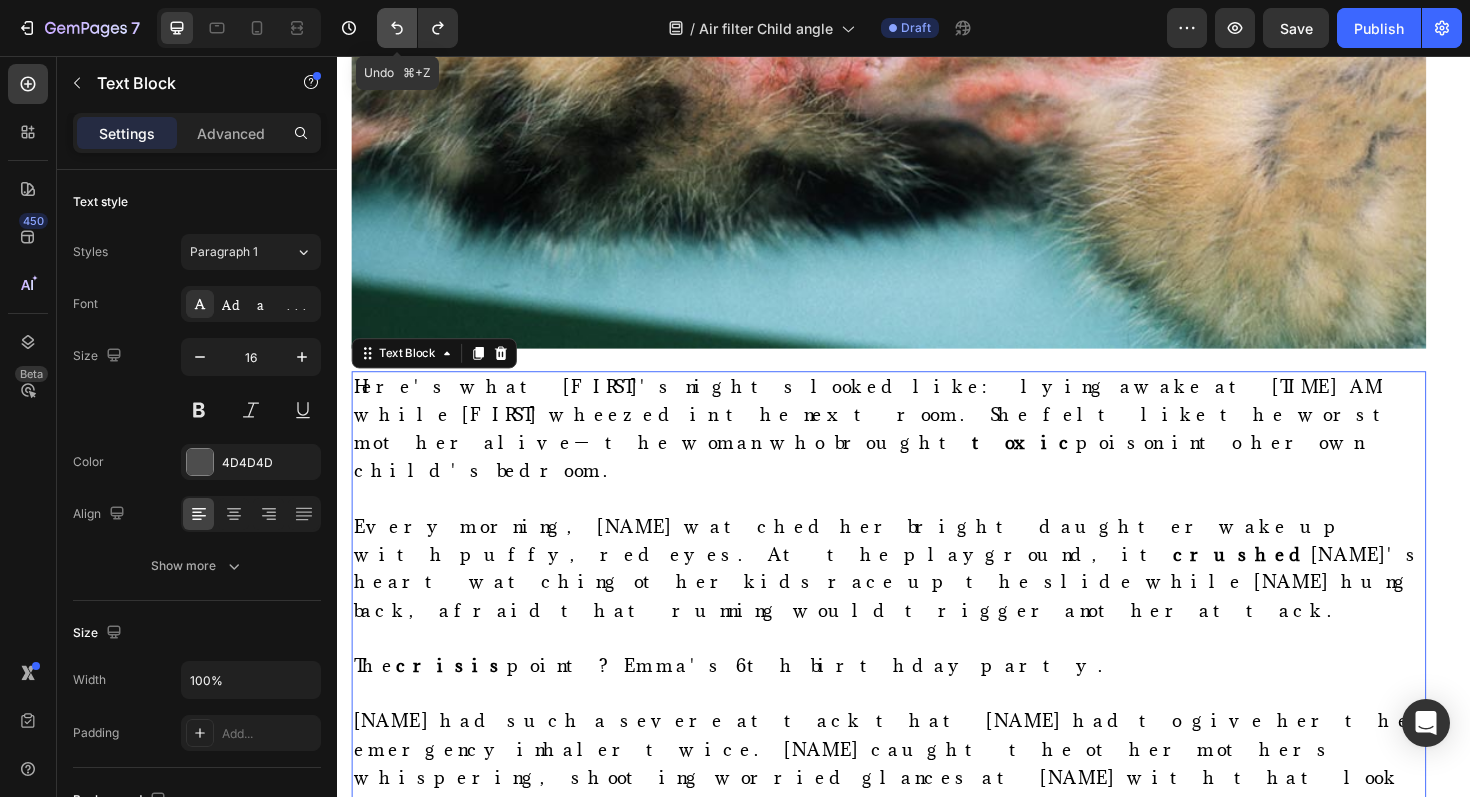 click 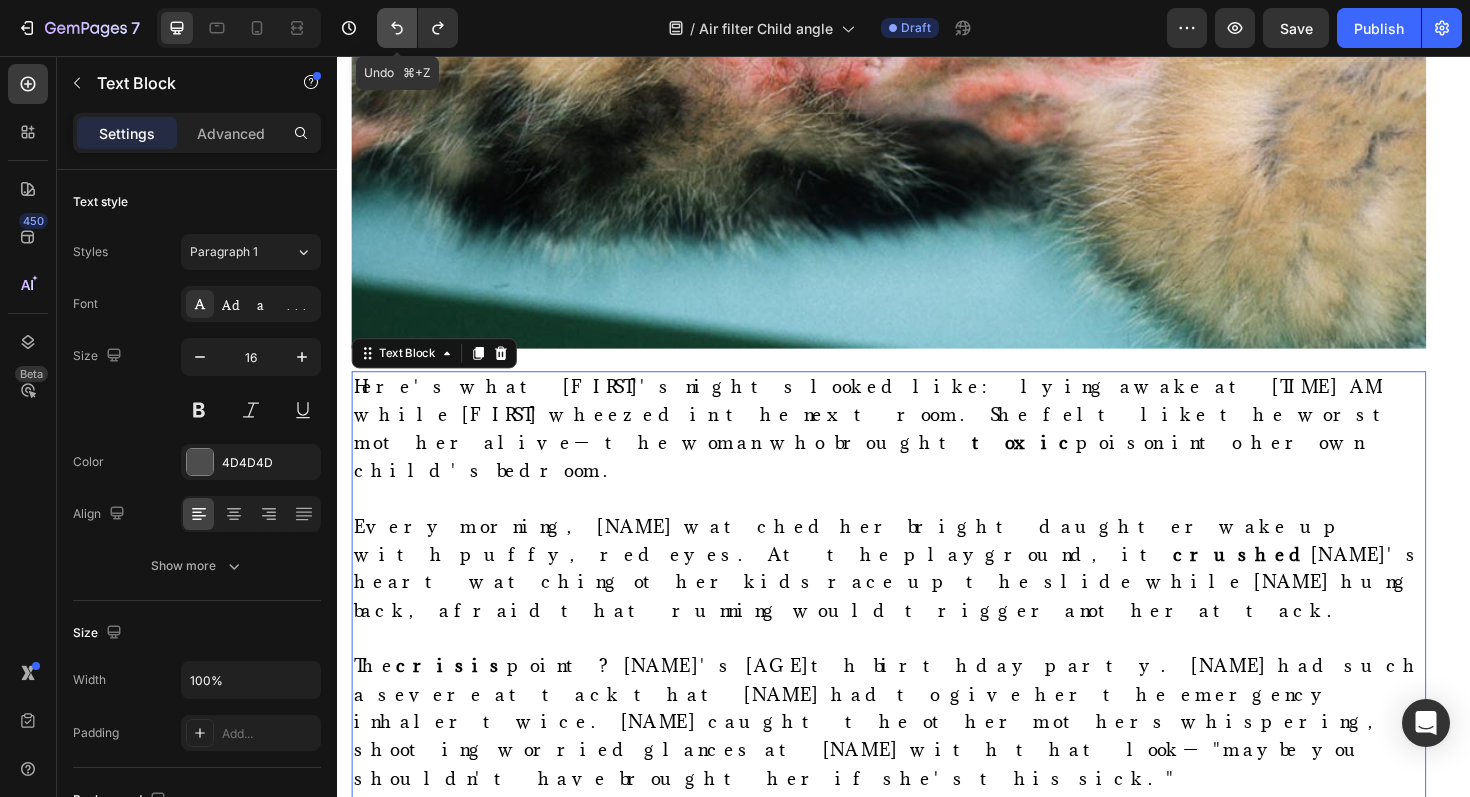 click 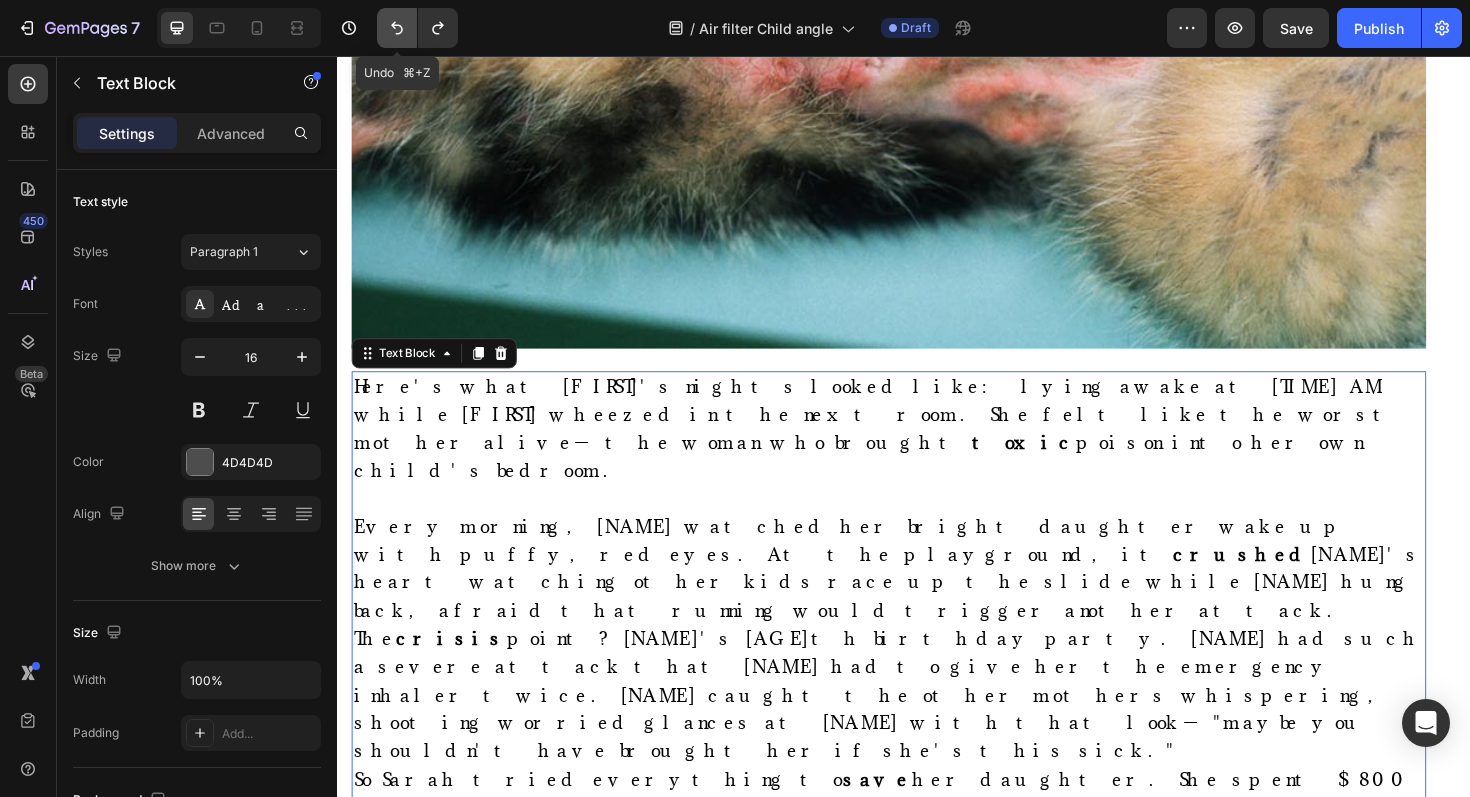 click 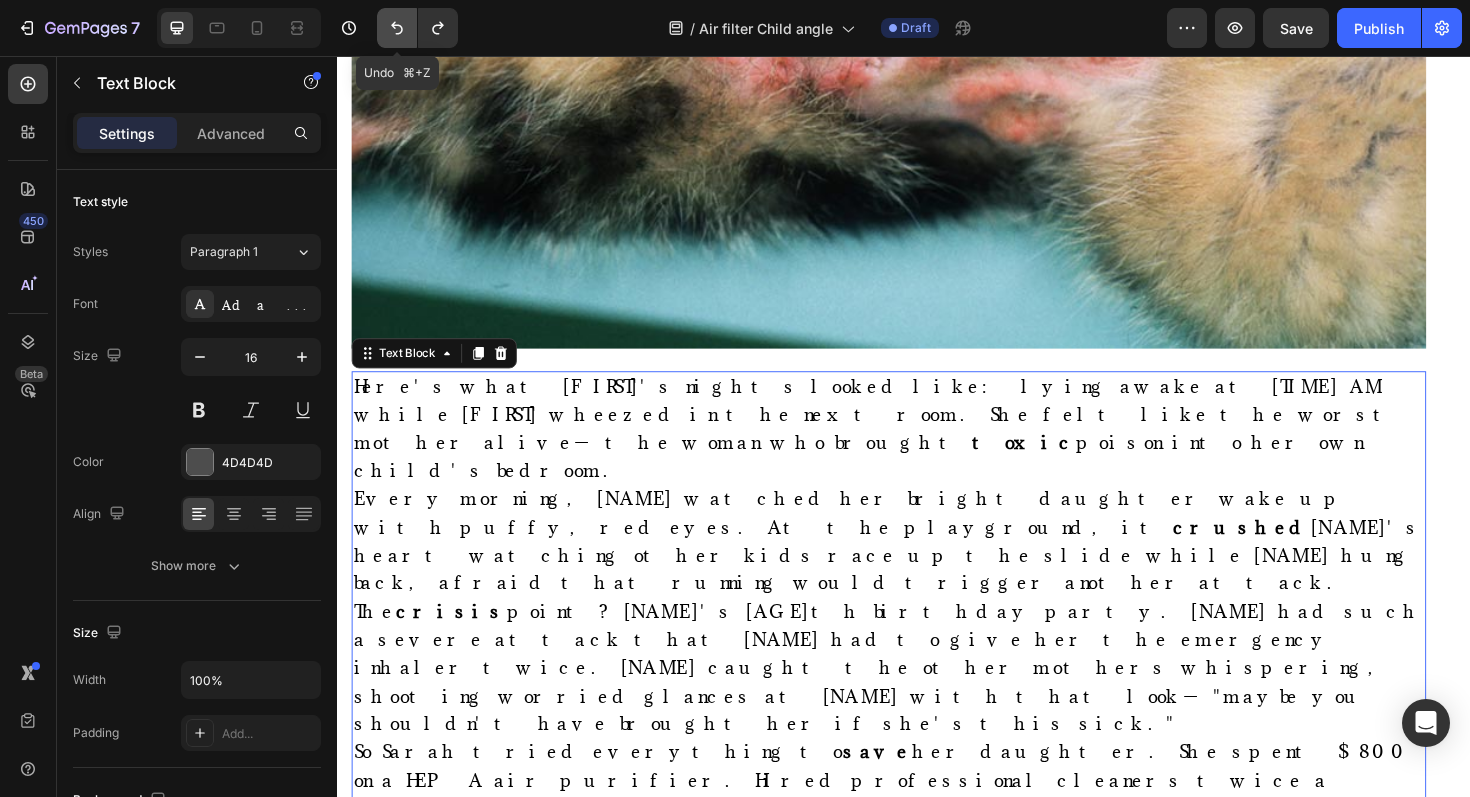 click 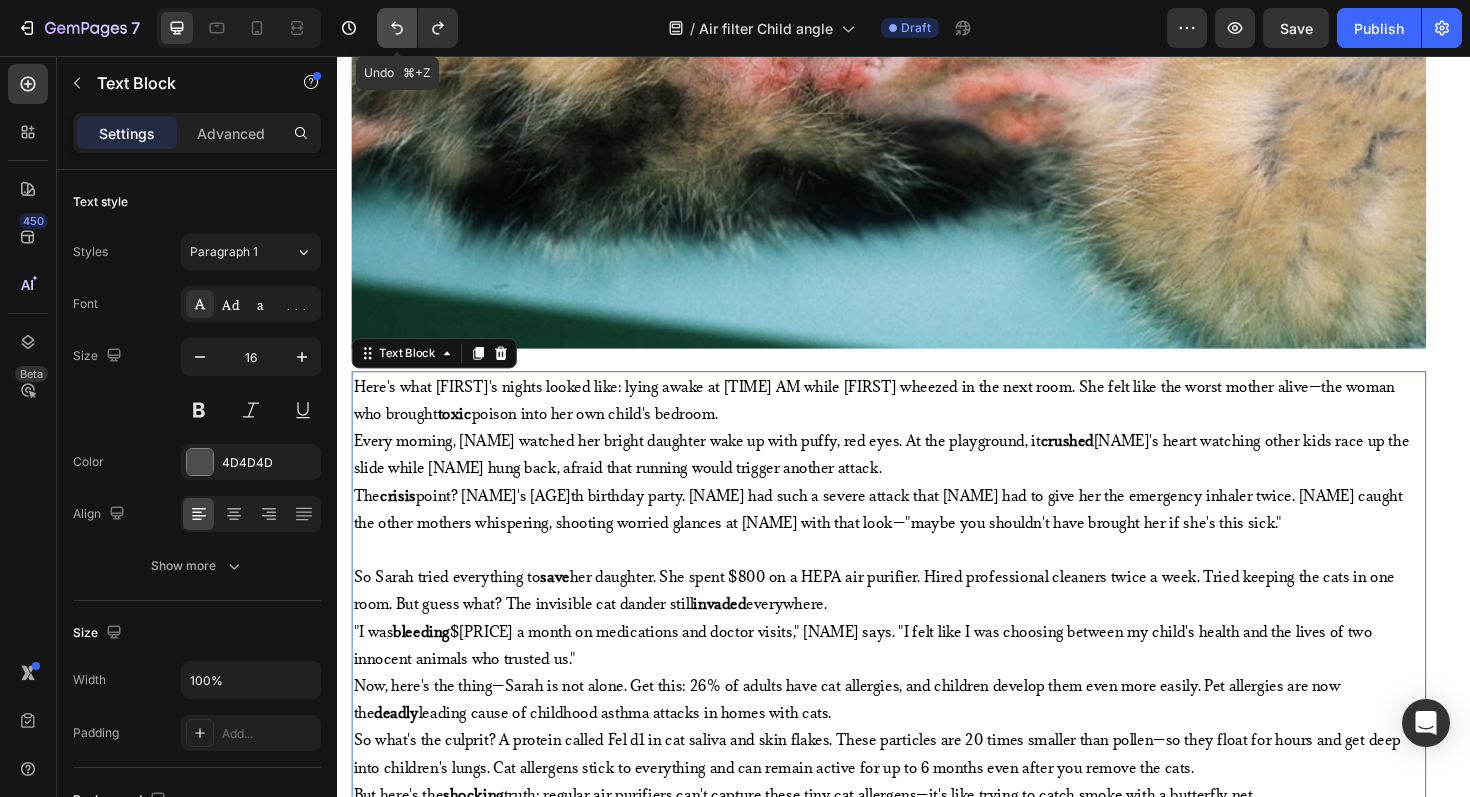 click 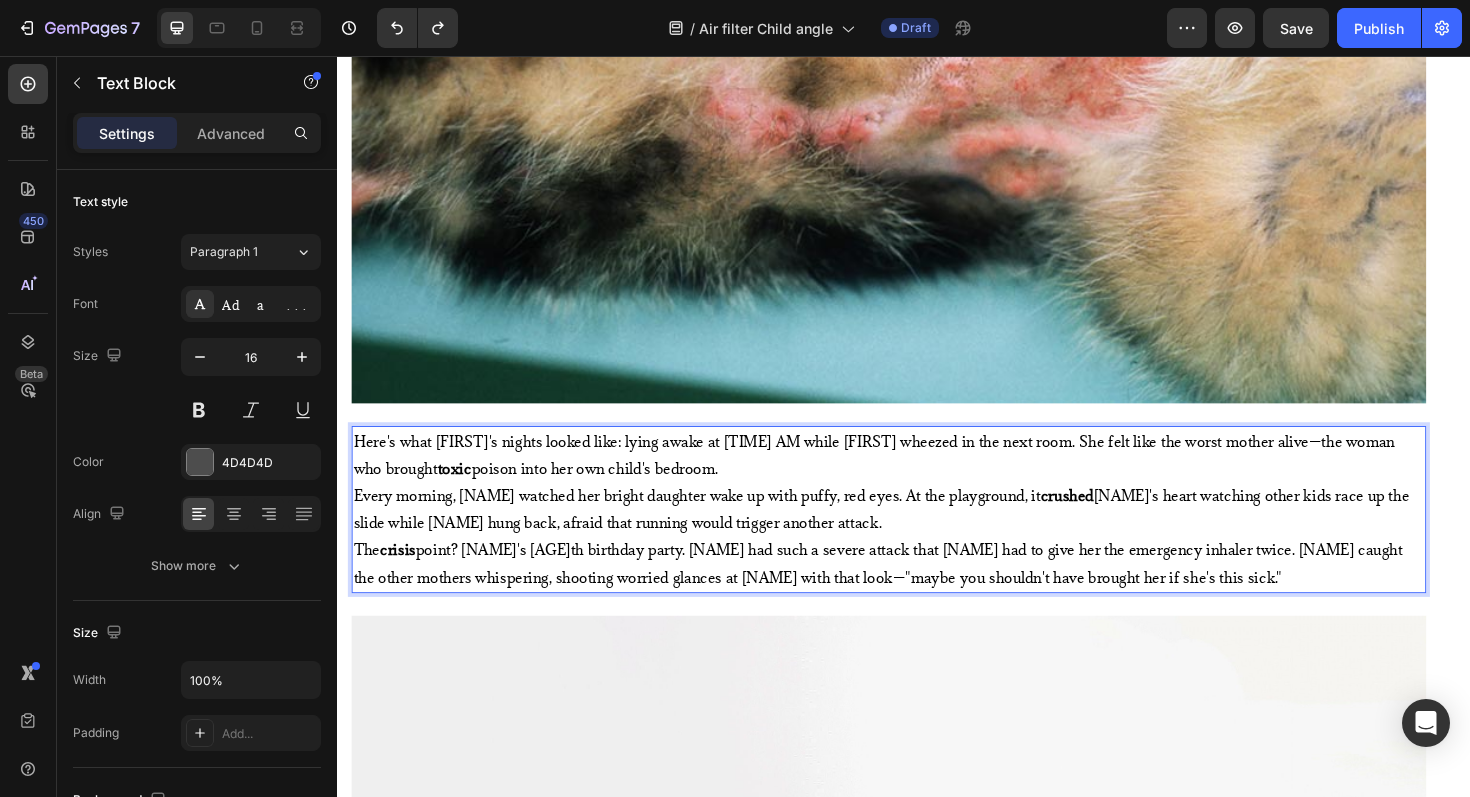 scroll, scrollTop: 2424, scrollLeft: 0, axis: vertical 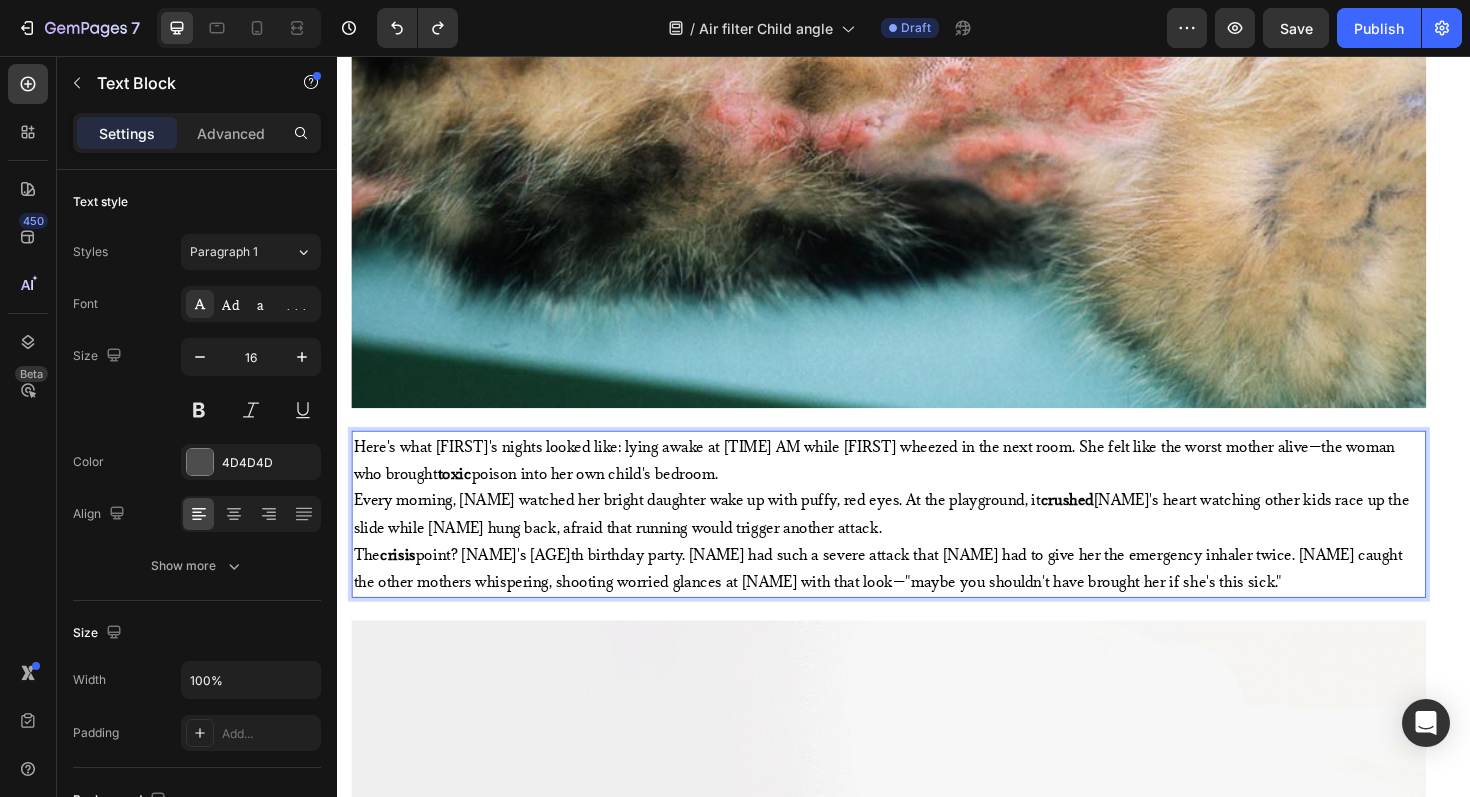 click on "Here's what [NAME]'s nights looked like: lying awake at [TIME] while [NAME] wheezed in the next room. She felt like the worst mother alive—the woman who brought  toxic  poison into her own child's bedroom." at bounding box center (905, 483) 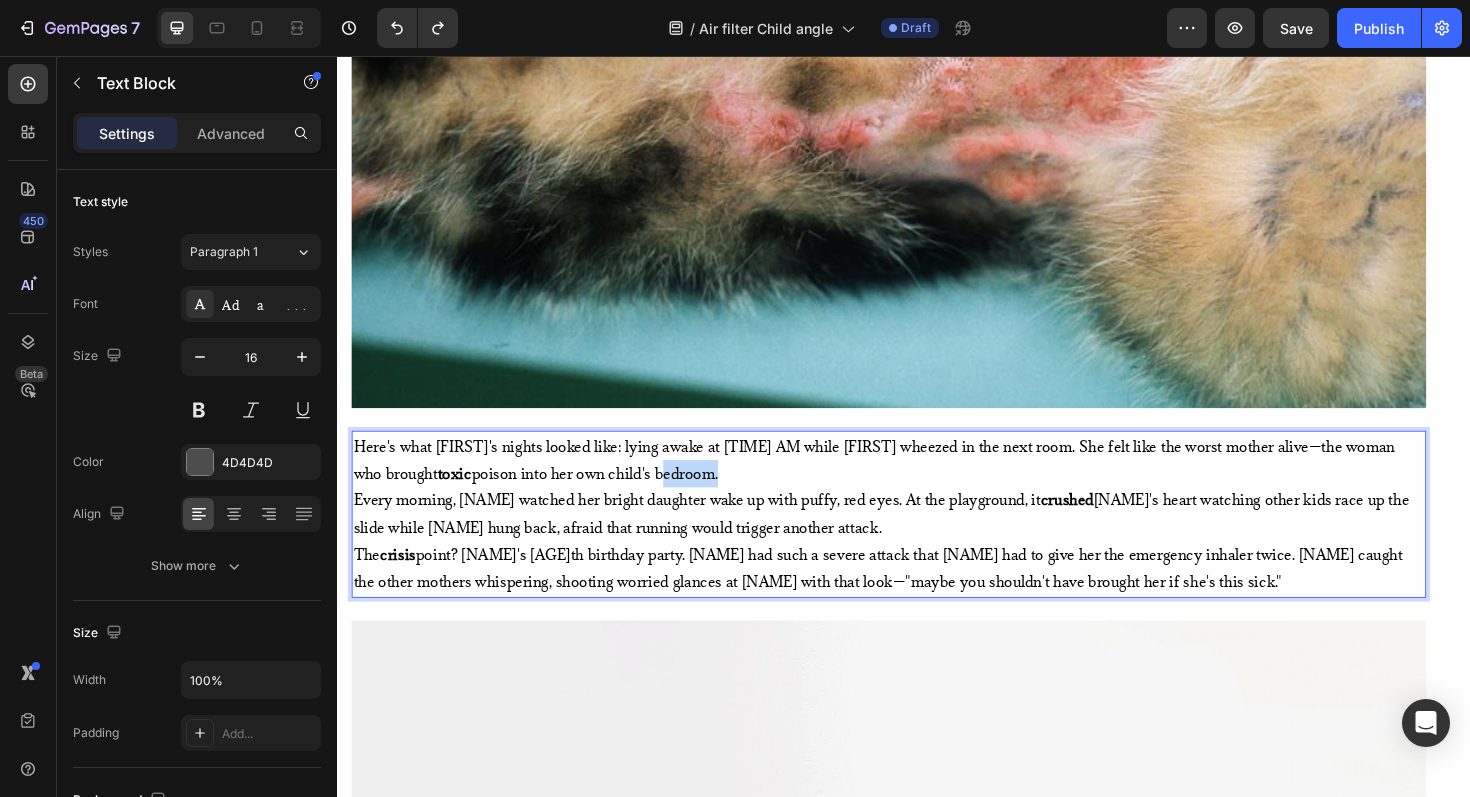 click on "Here's what [NAME]'s nights looked like: lying awake at [TIME] while [NAME] wheezed in the next room. She felt like the worst mother alive—the woman who brought  toxic  poison into her own child's bedroom." at bounding box center [905, 483] 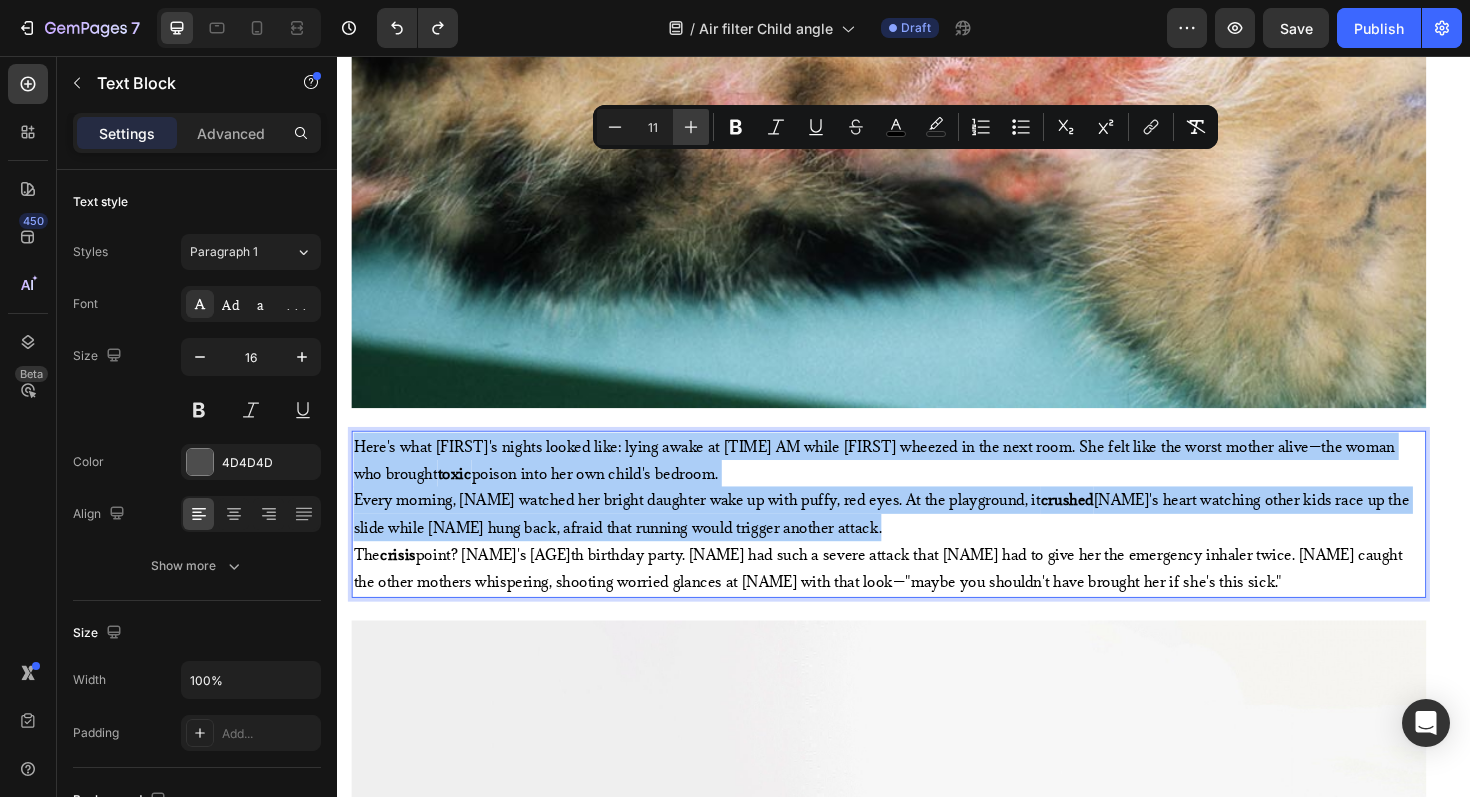 click on "Plus" at bounding box center (691, 127) 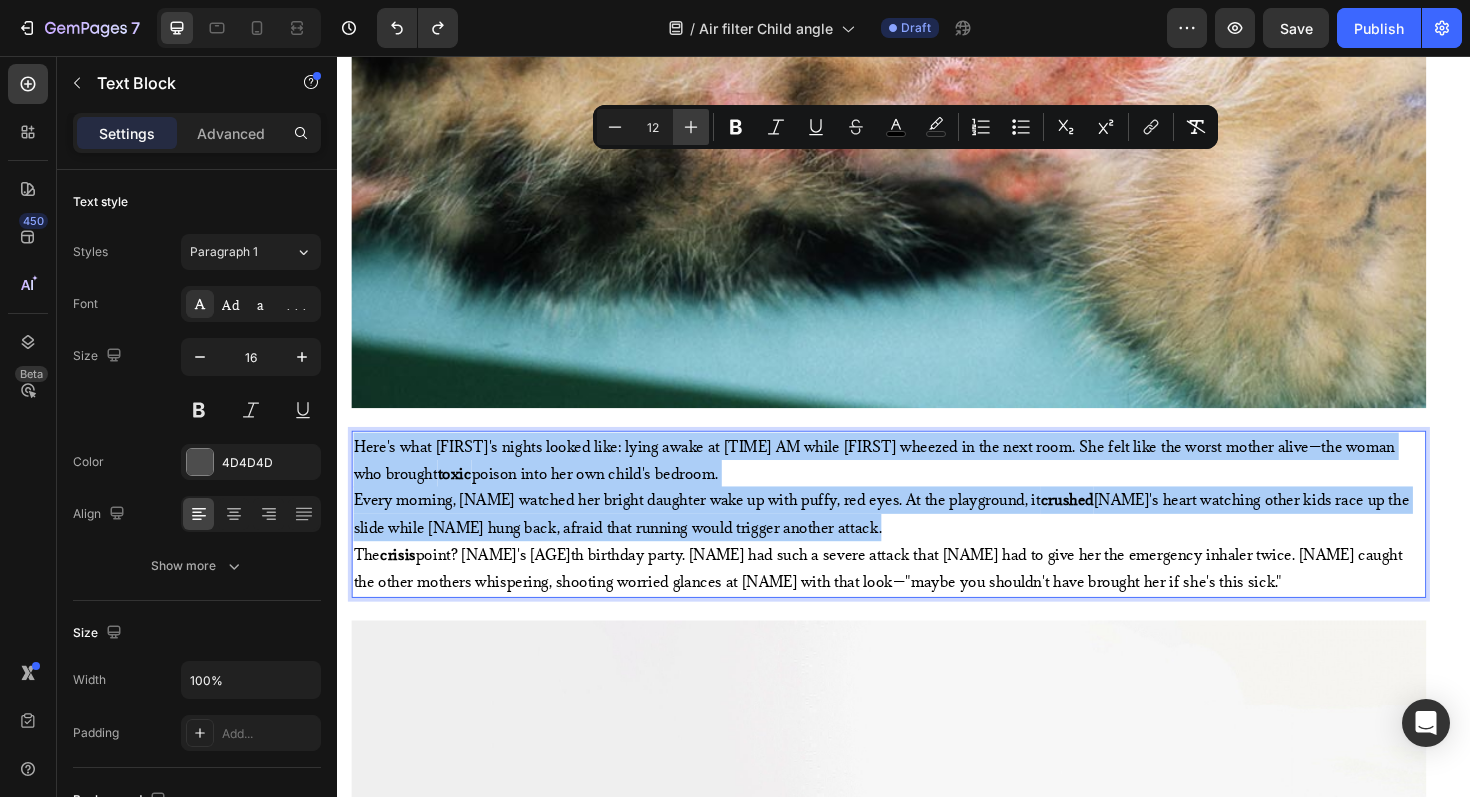 click on "Plus" at bounding box center (691, 127) 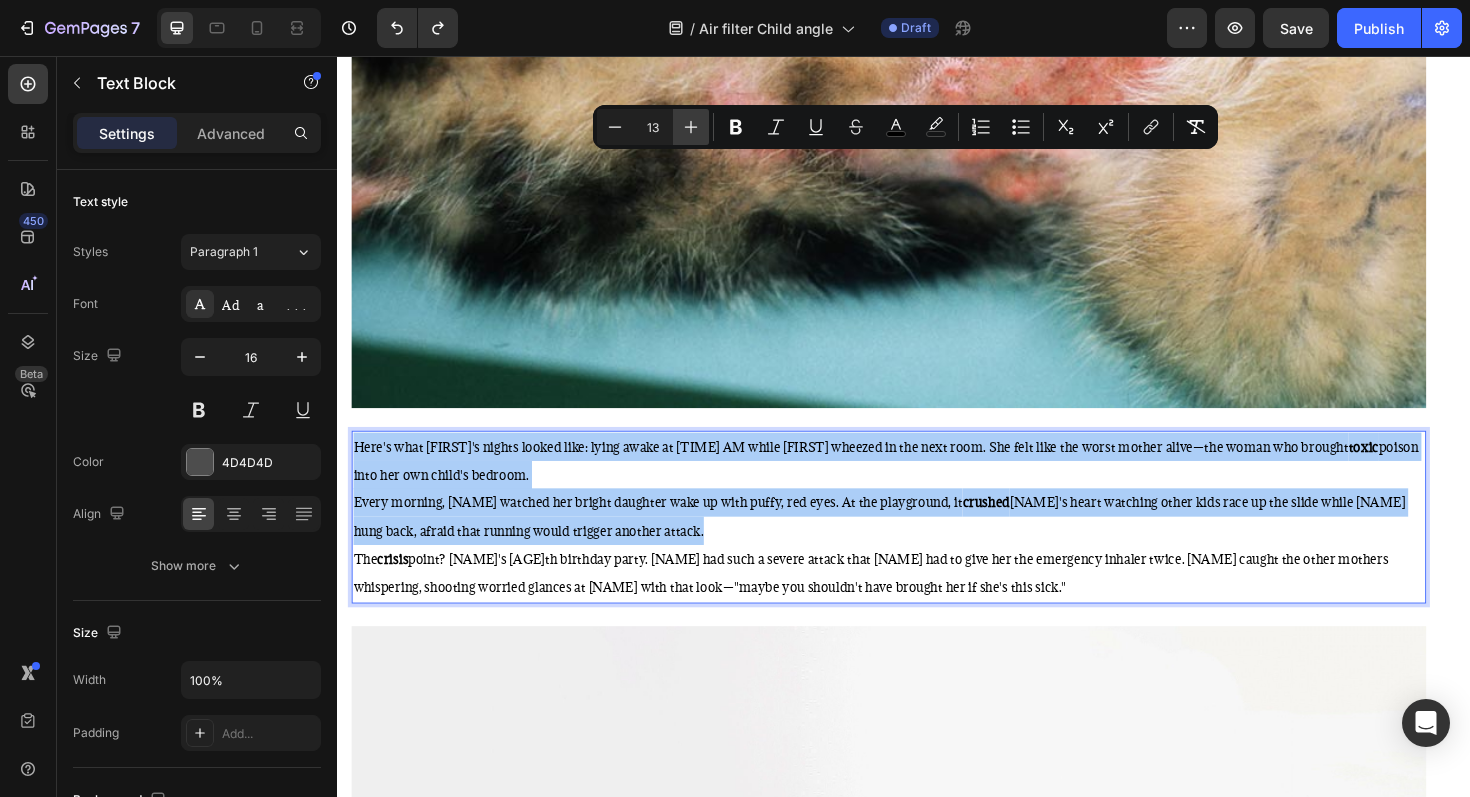 click on "Plus" at bounding box center (691, 127) 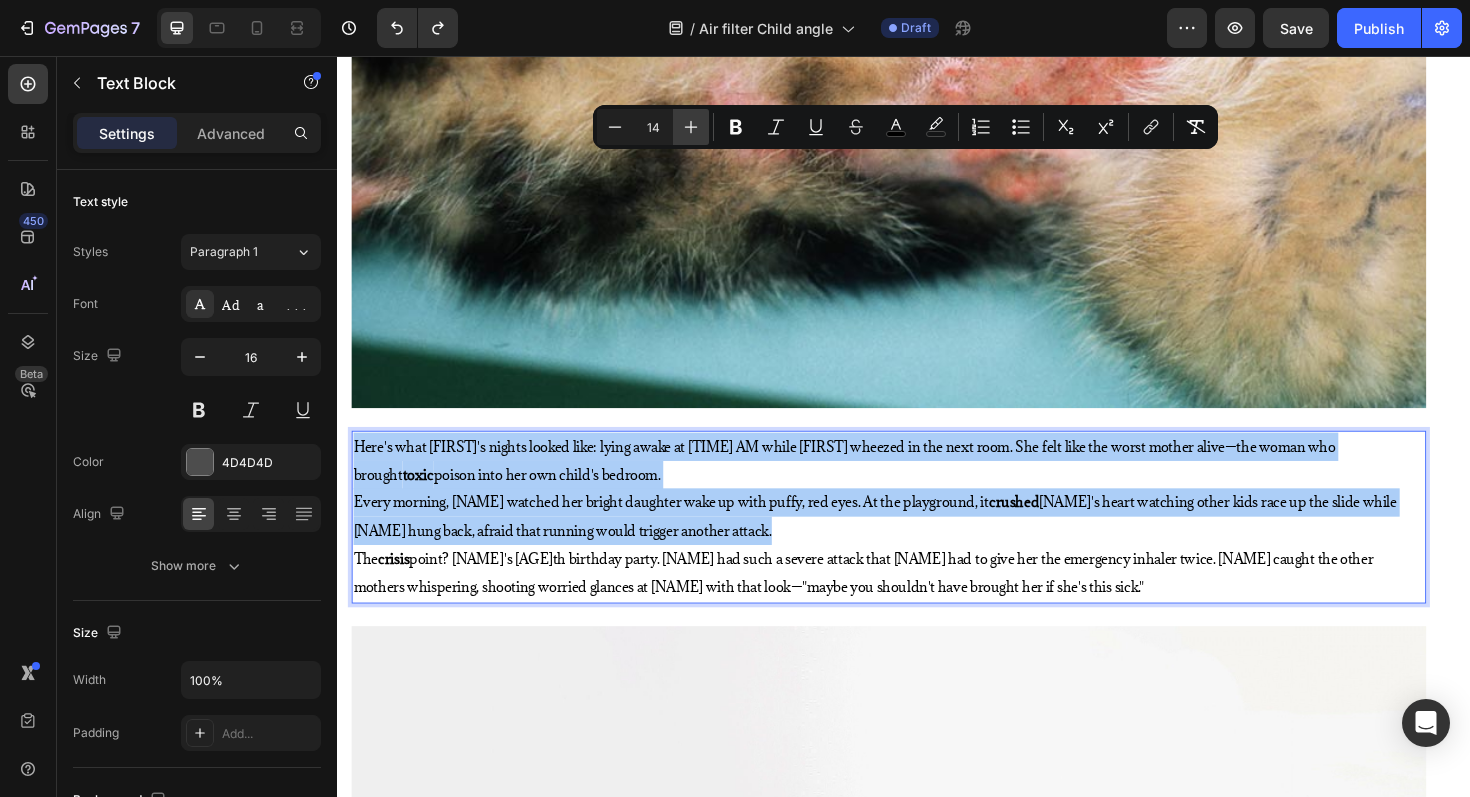 click on "Plus" at bounding box center [691, 127] 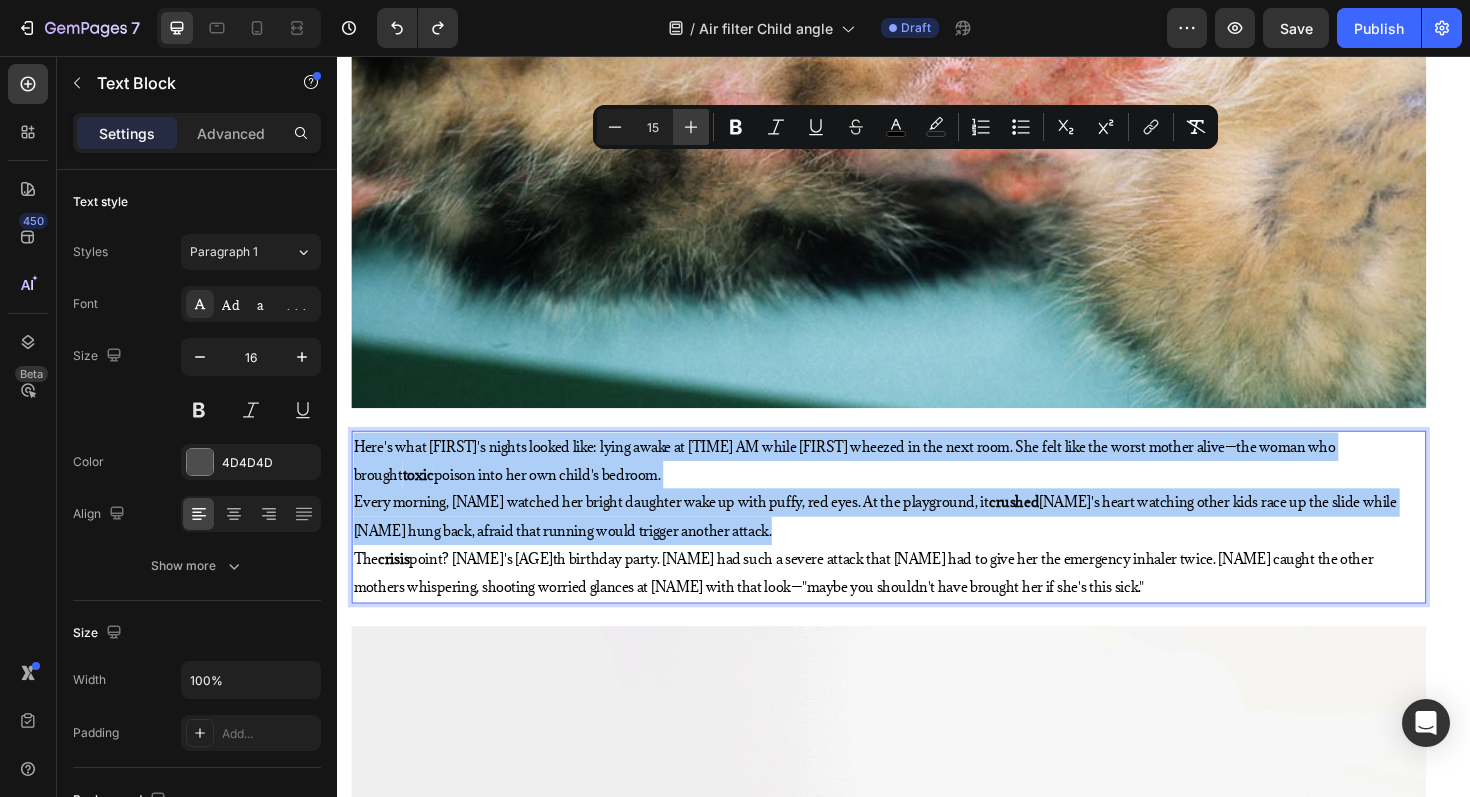click on "Plus" at bounding box center [691, 127] 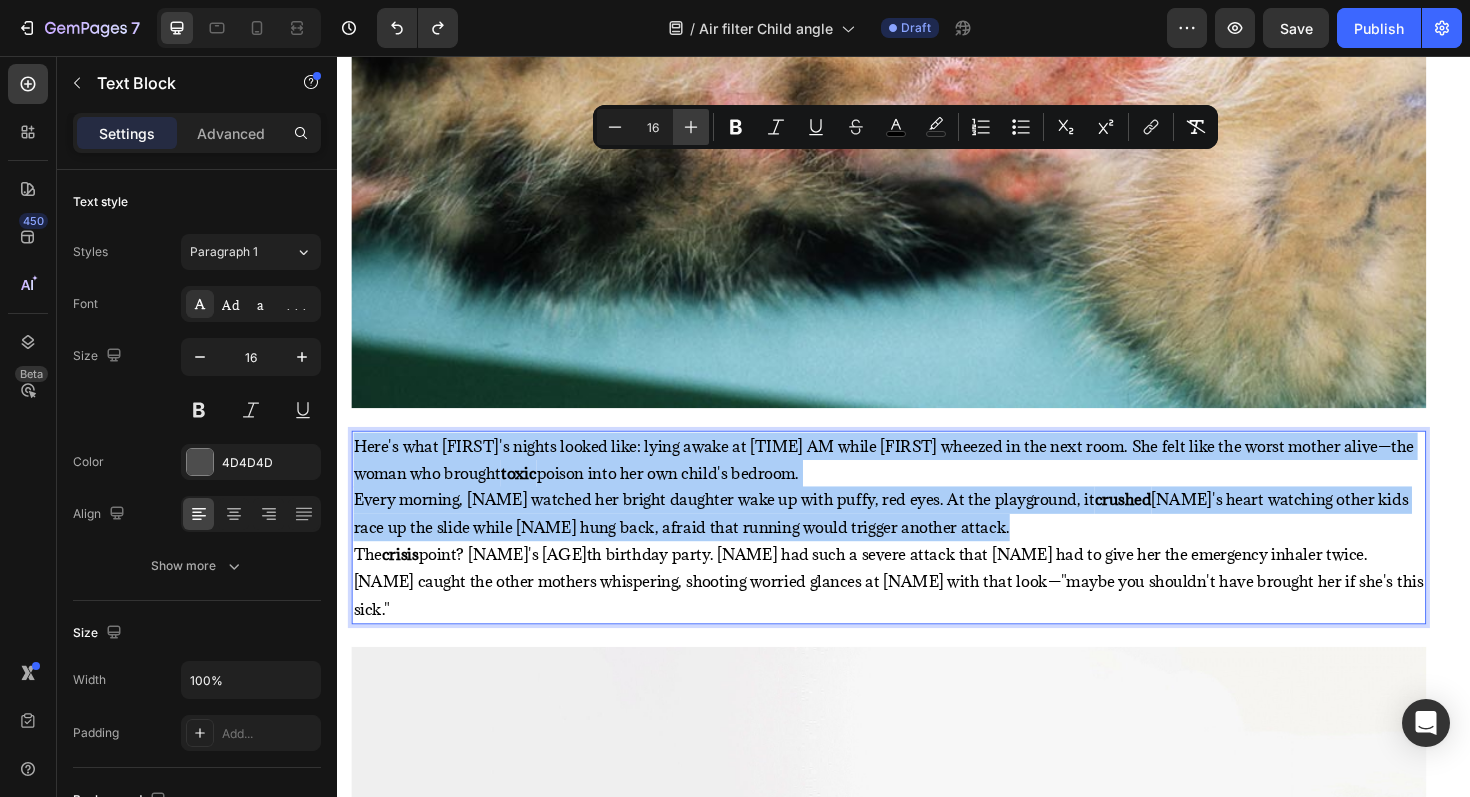 click on "Plus" at bounding box center (691, 127) 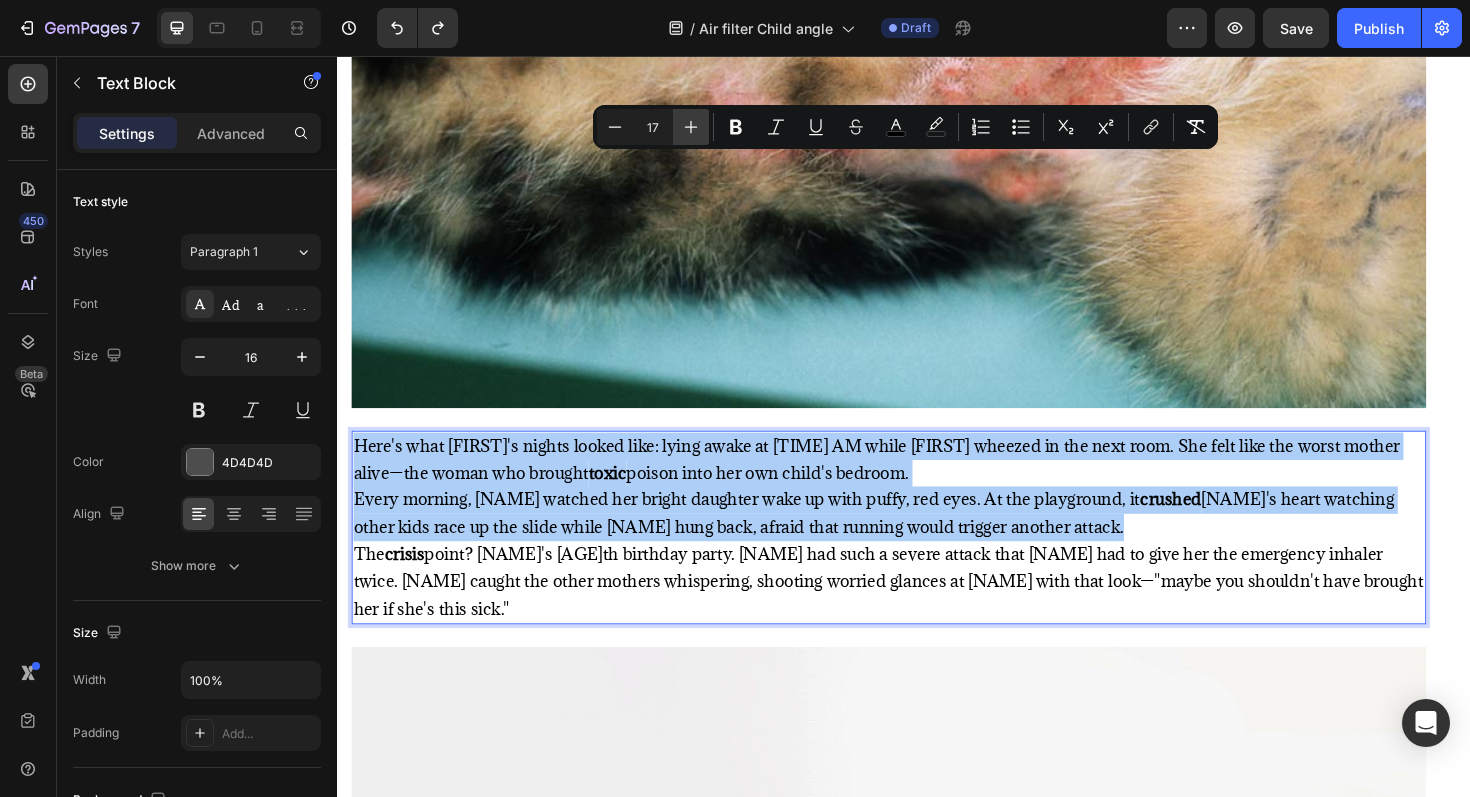 click on "Plus" at bounding box center [691, 127] 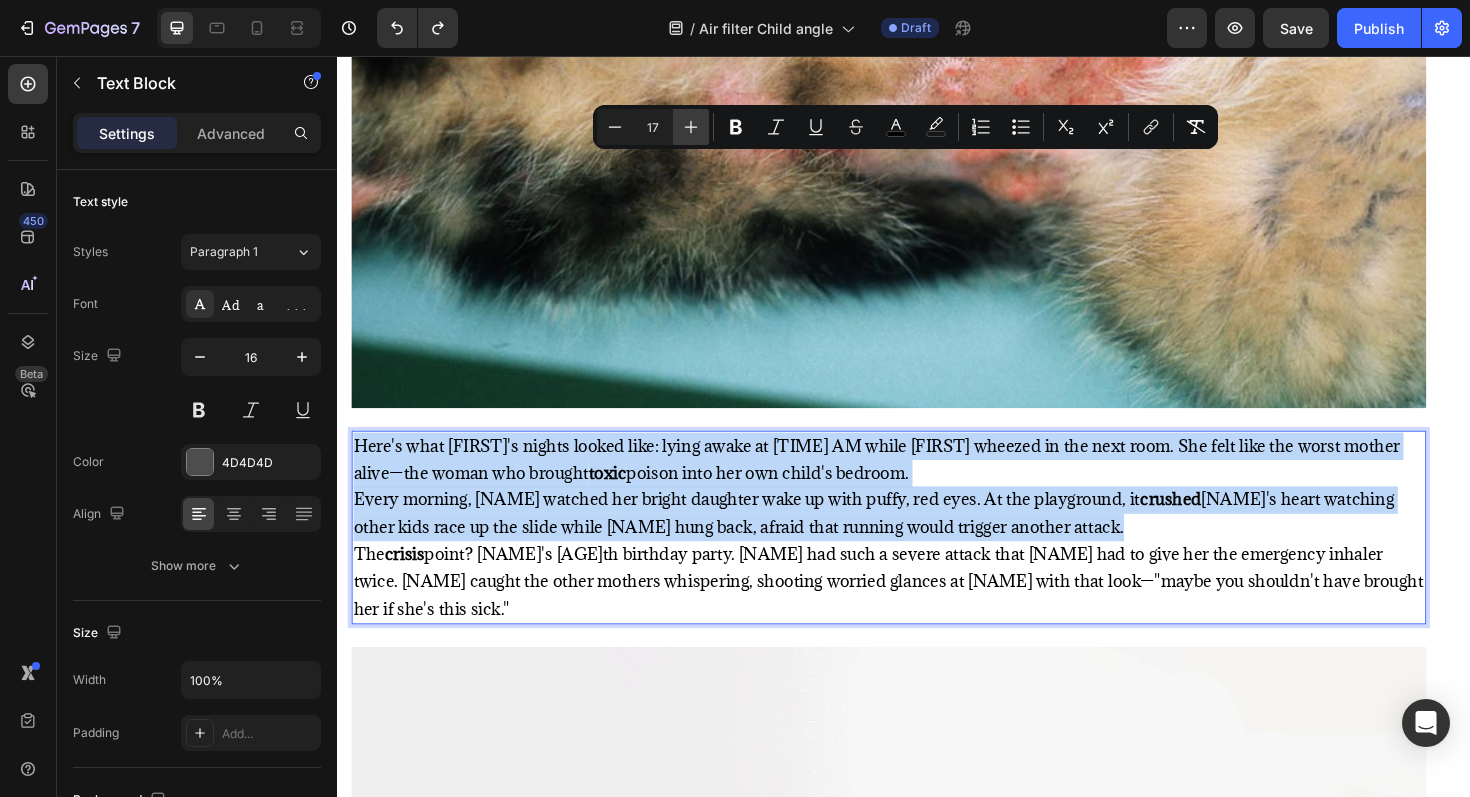 type on "18" 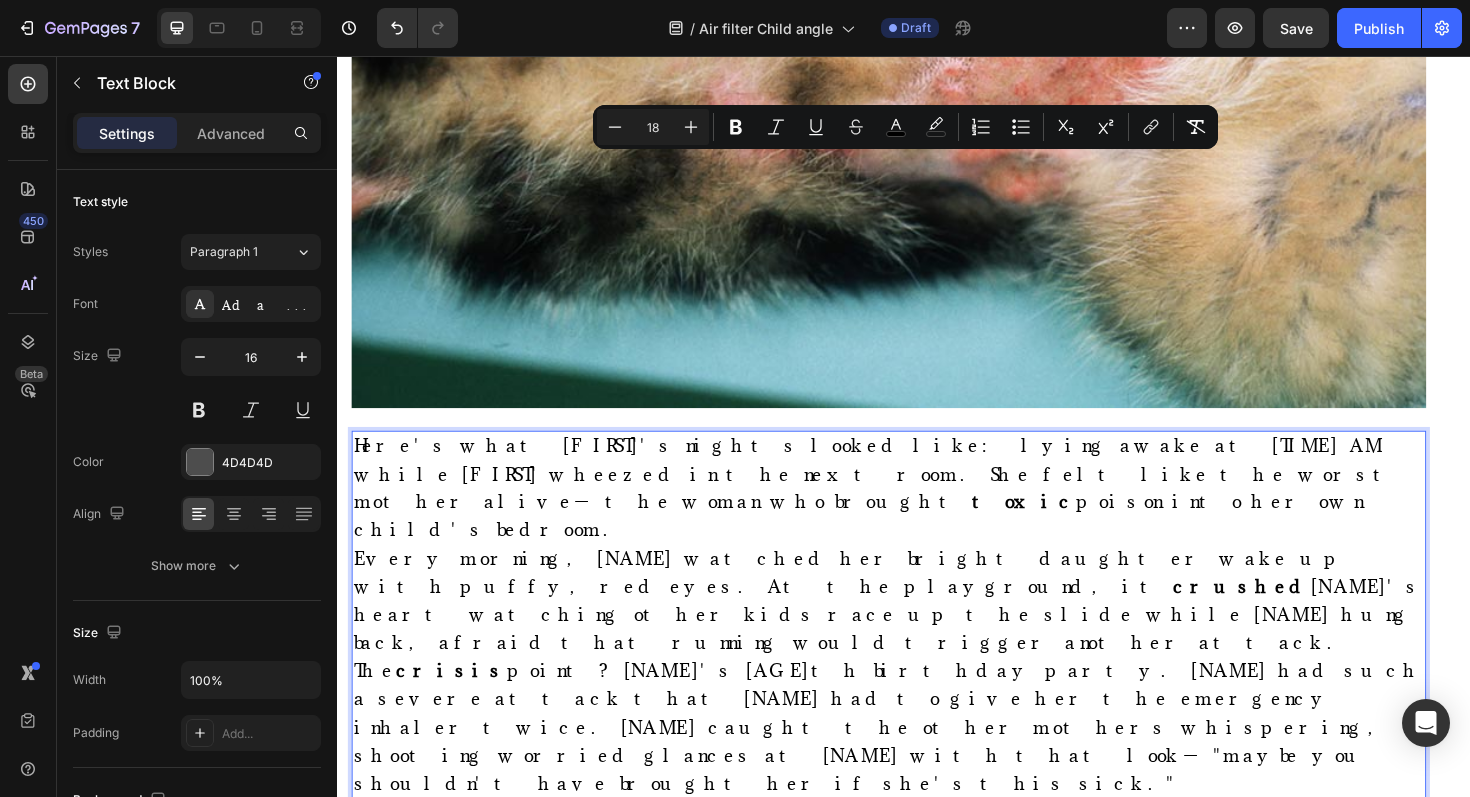click on "Every morning, [NAME] watched her bright daughter wake up with puffy, red eyes. At the playground, it  crushed  [NAME]'s heart watching other kids race up the slide while [NAME] hung back, afraid that running would trigger another attack." at bounding box center [920, 632] 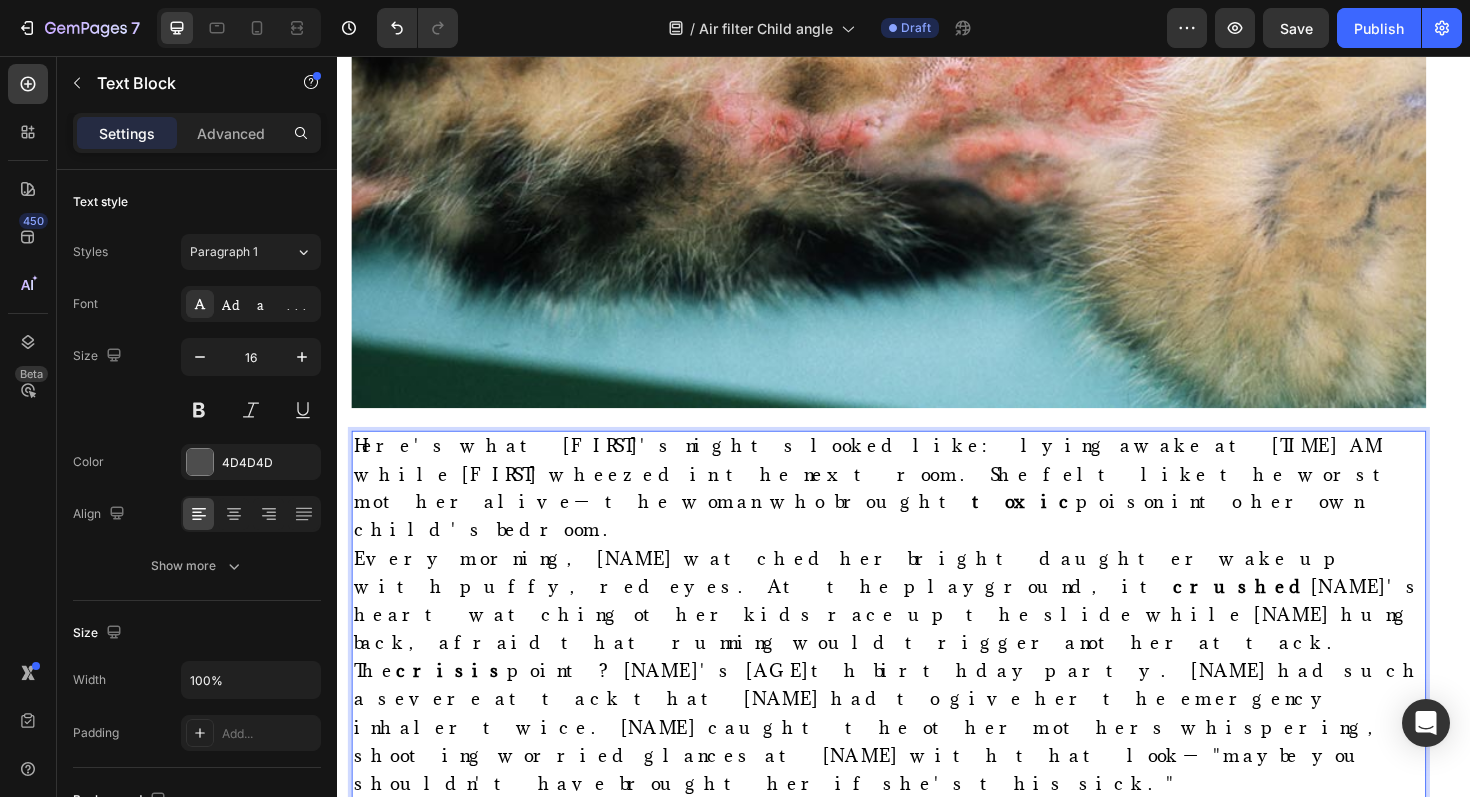 click on "Here's what [NAME]'s nights looked like: lying awake at [TIME] while [NAME] wheezed in the next room. She felt like the worst mother alive—the woman who brought  toxic  poison into her own child's bedroom." at bounding box center [921, 514] 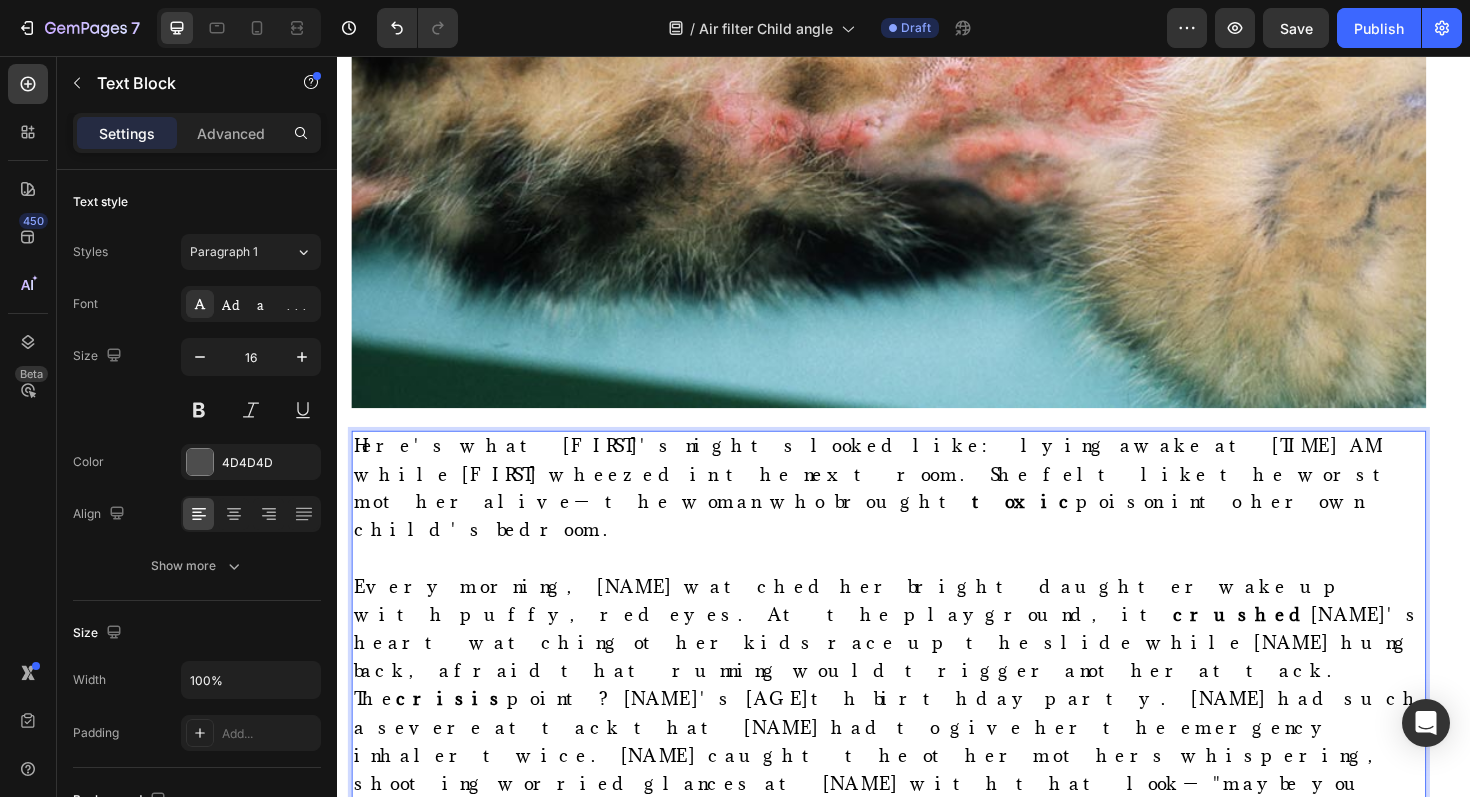 click on "Every morning, [NAME] watched her bright daughter wake up with puffy, red eyes. At the playground, it  crushed  [NAME]'s heart watching other kids race up the slide while [NAME] hung back, afraid that running would trigger another attack." at bounding box center (920, 662) 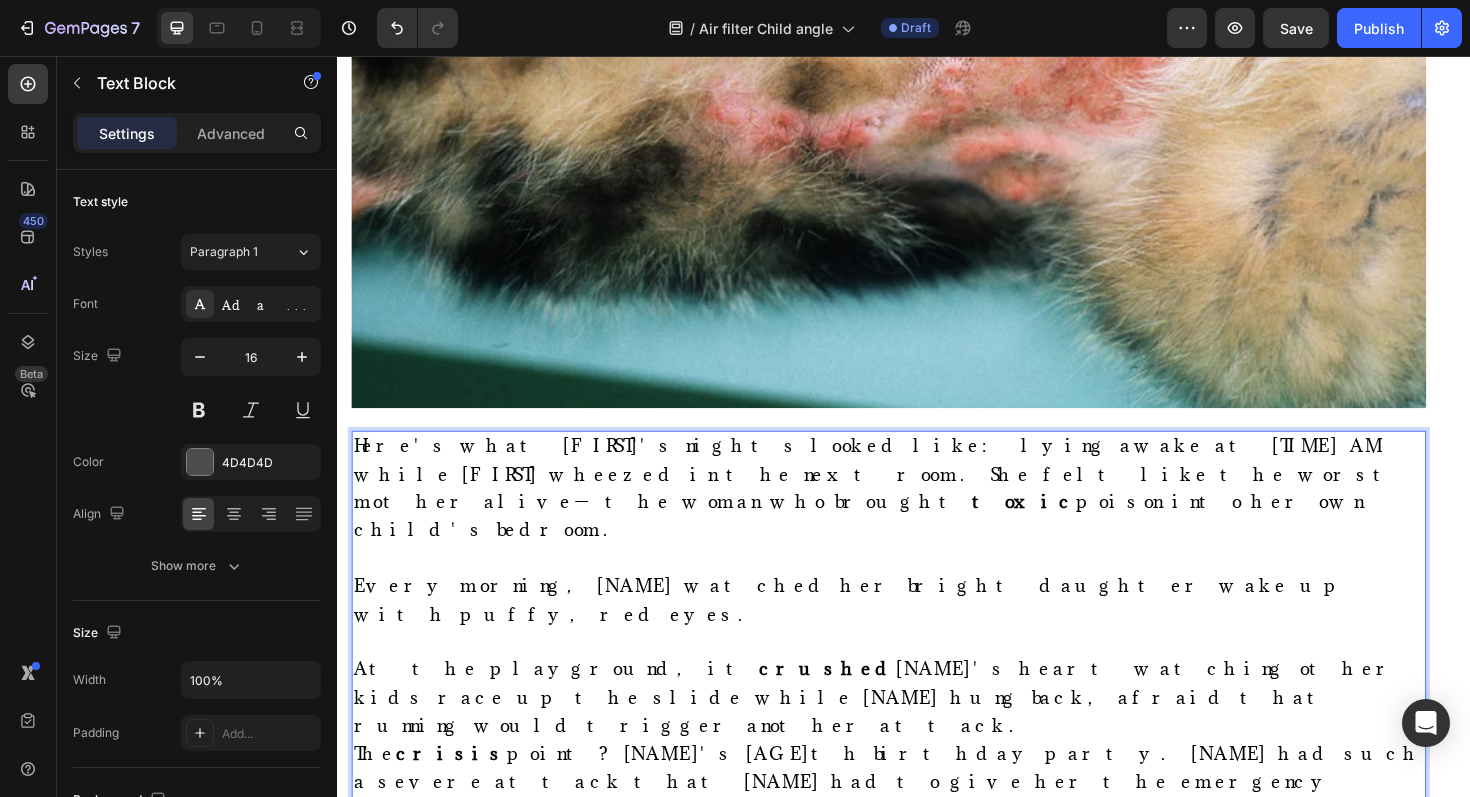 click on "At the playground, it  crushed  Sarah's heart watching other kids race up the slide while Emma hung back, afraid that running would trigger another attack." at bounding box center (921, 735) 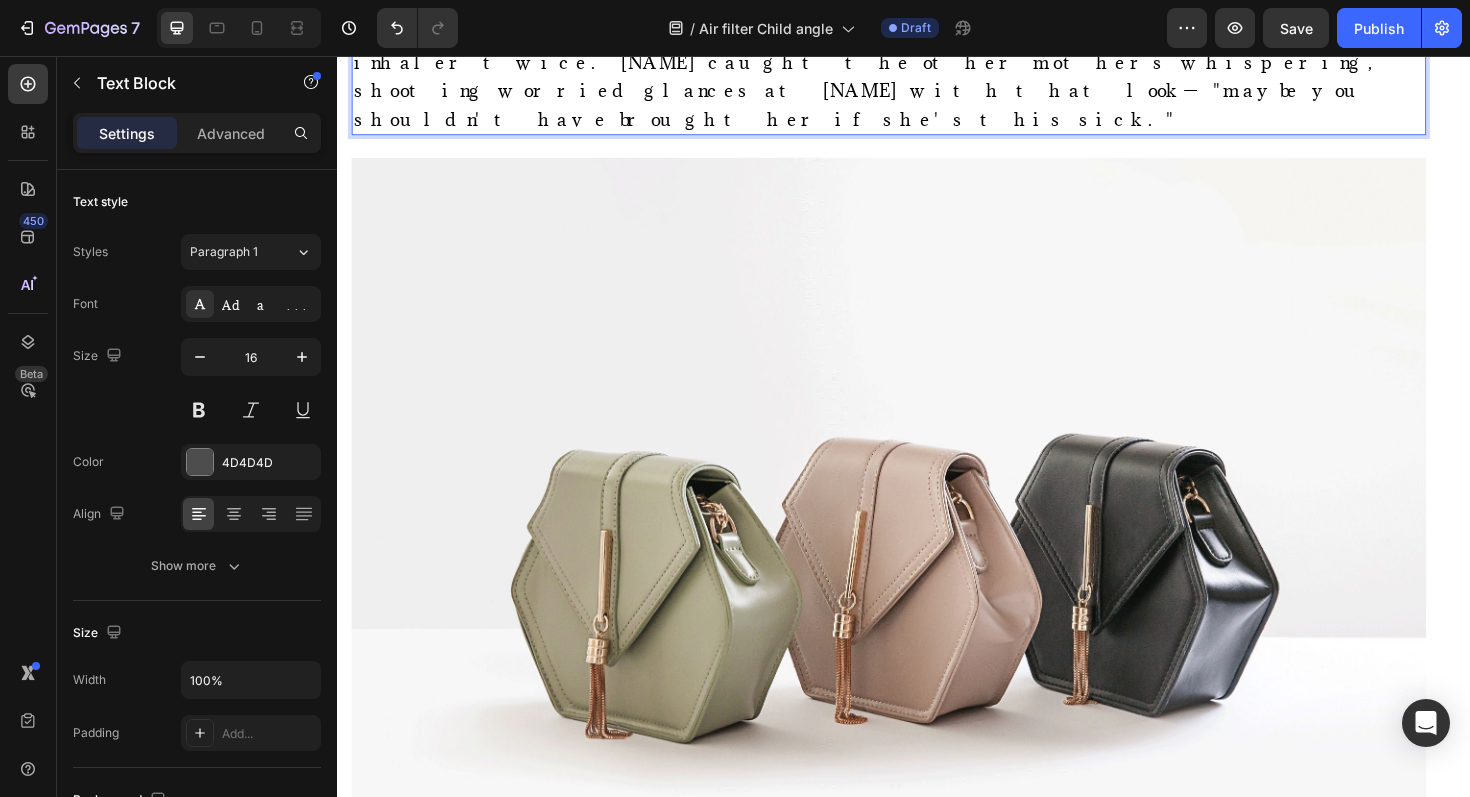 scroll, scrollTop: 3284, scrollLeft: 0, axis: vertical 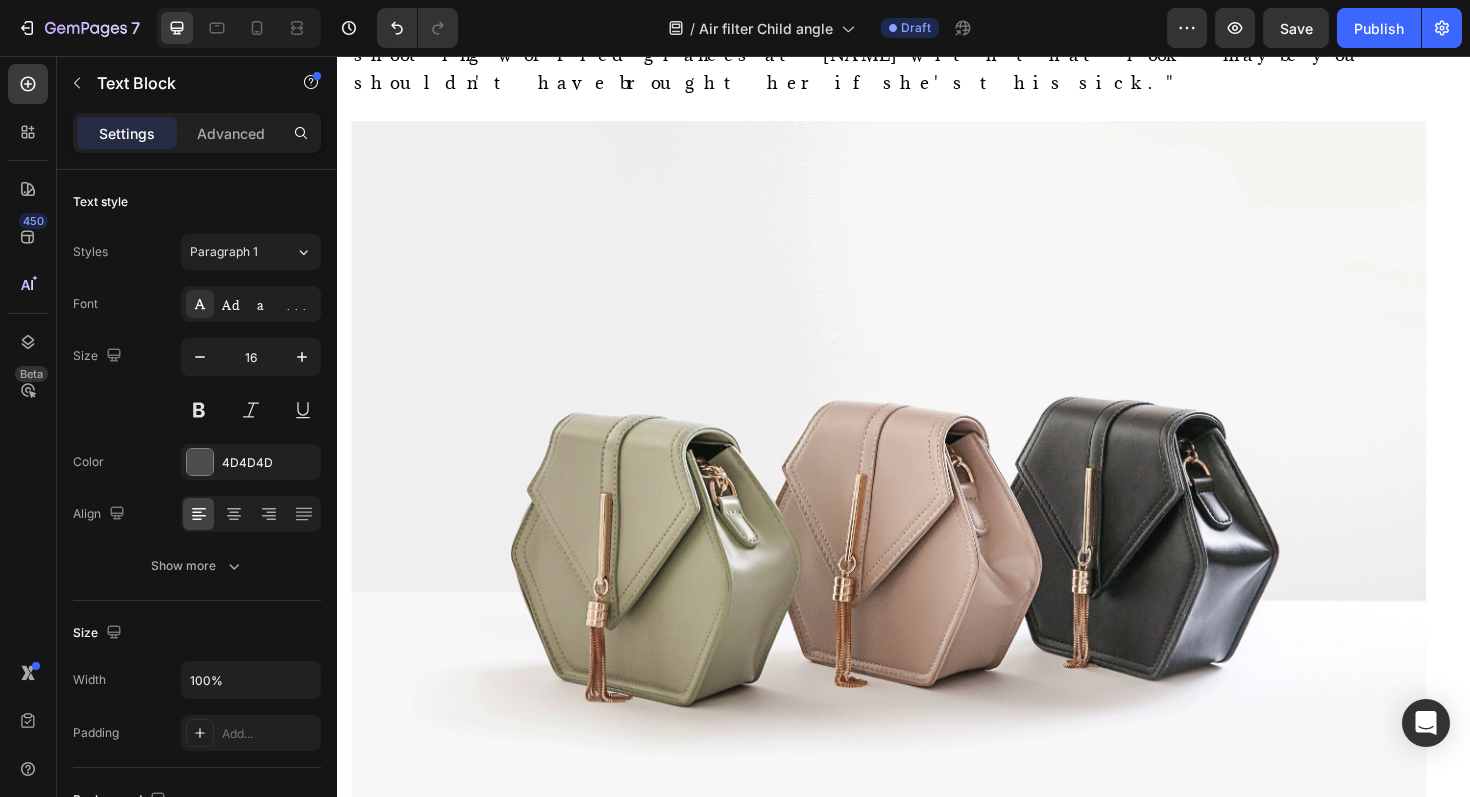click on "Replace this text with your content" at bounding box center [921, 1019] 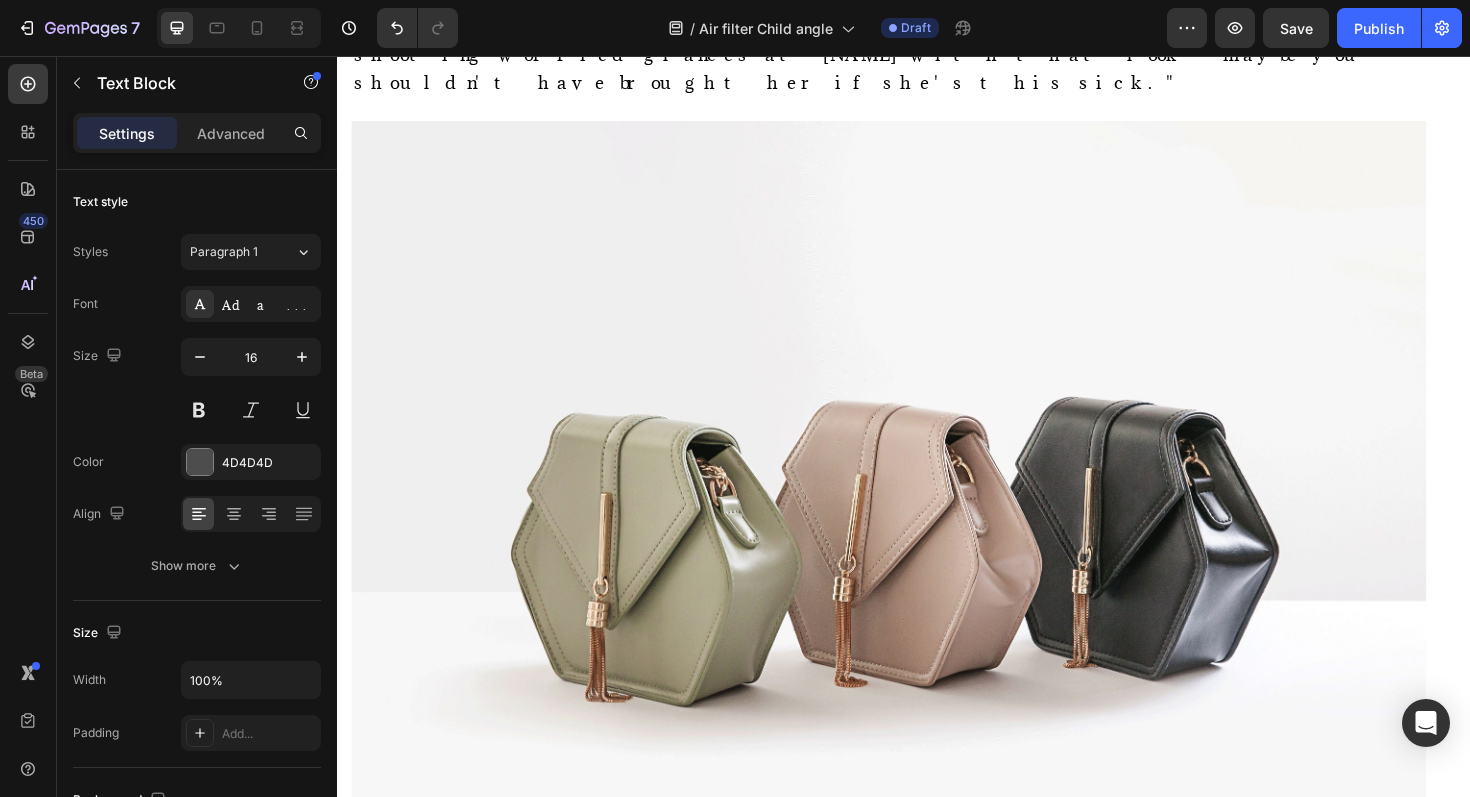 click on "Replace this text with your content" at bounding box center [921, 1019] 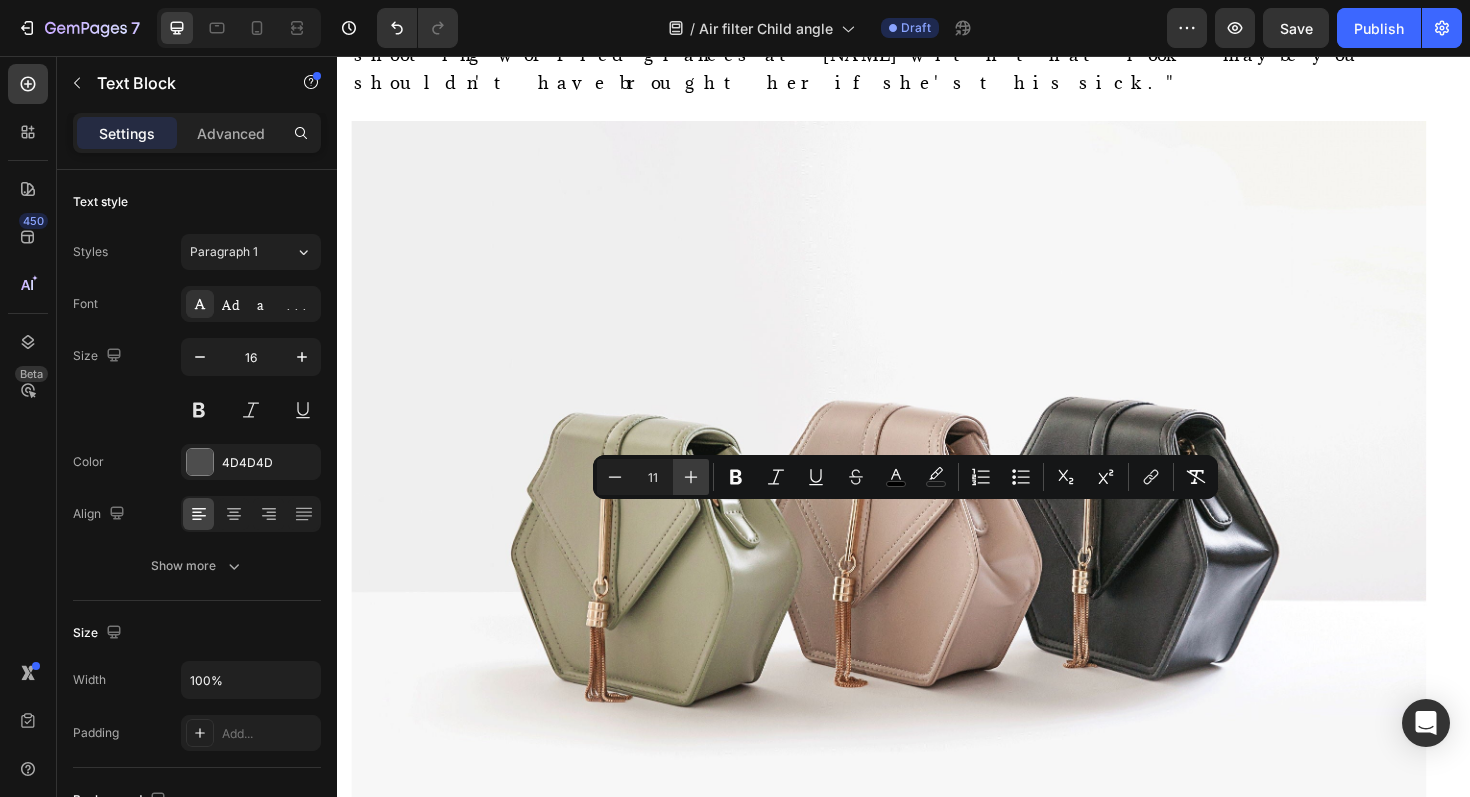 click 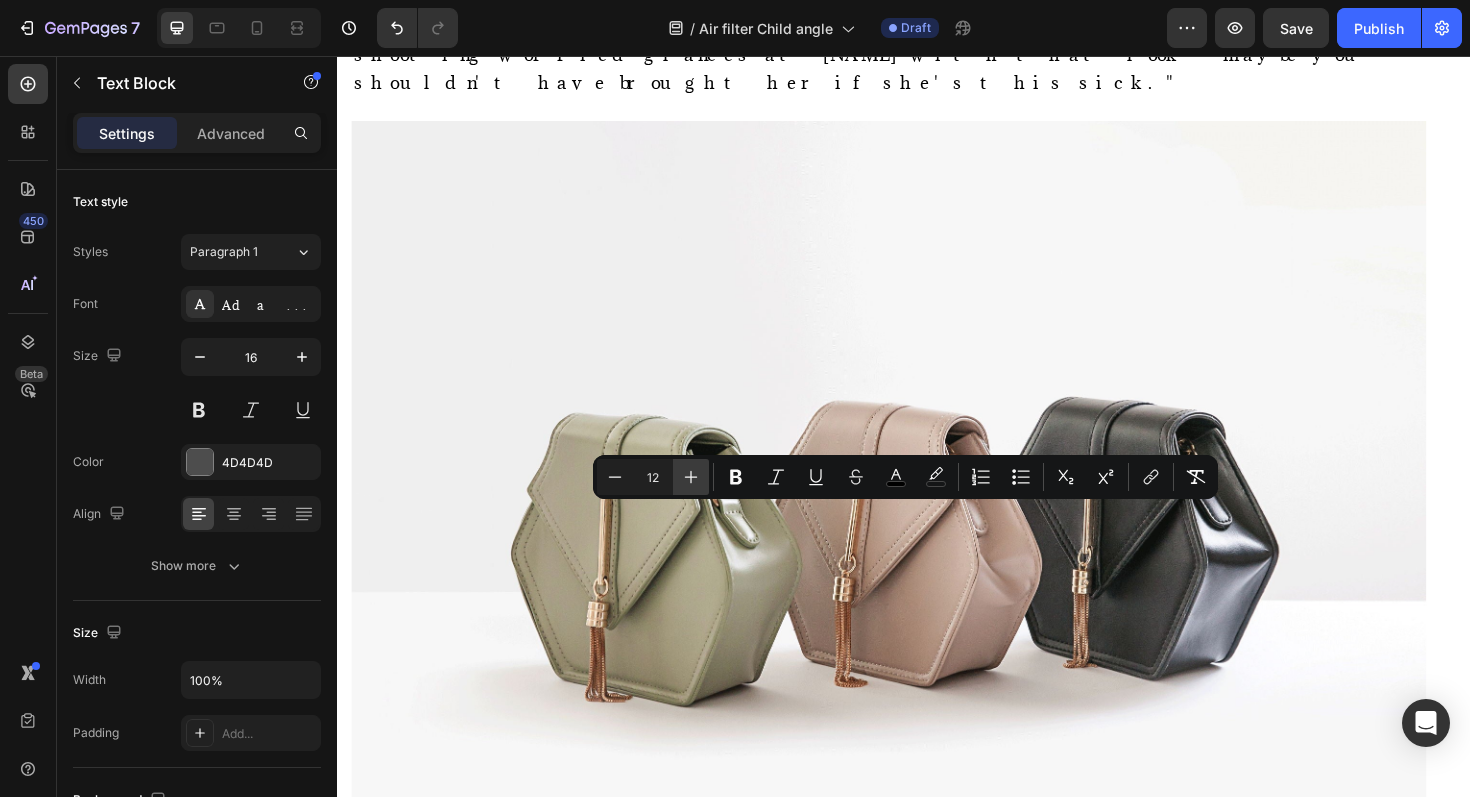 click 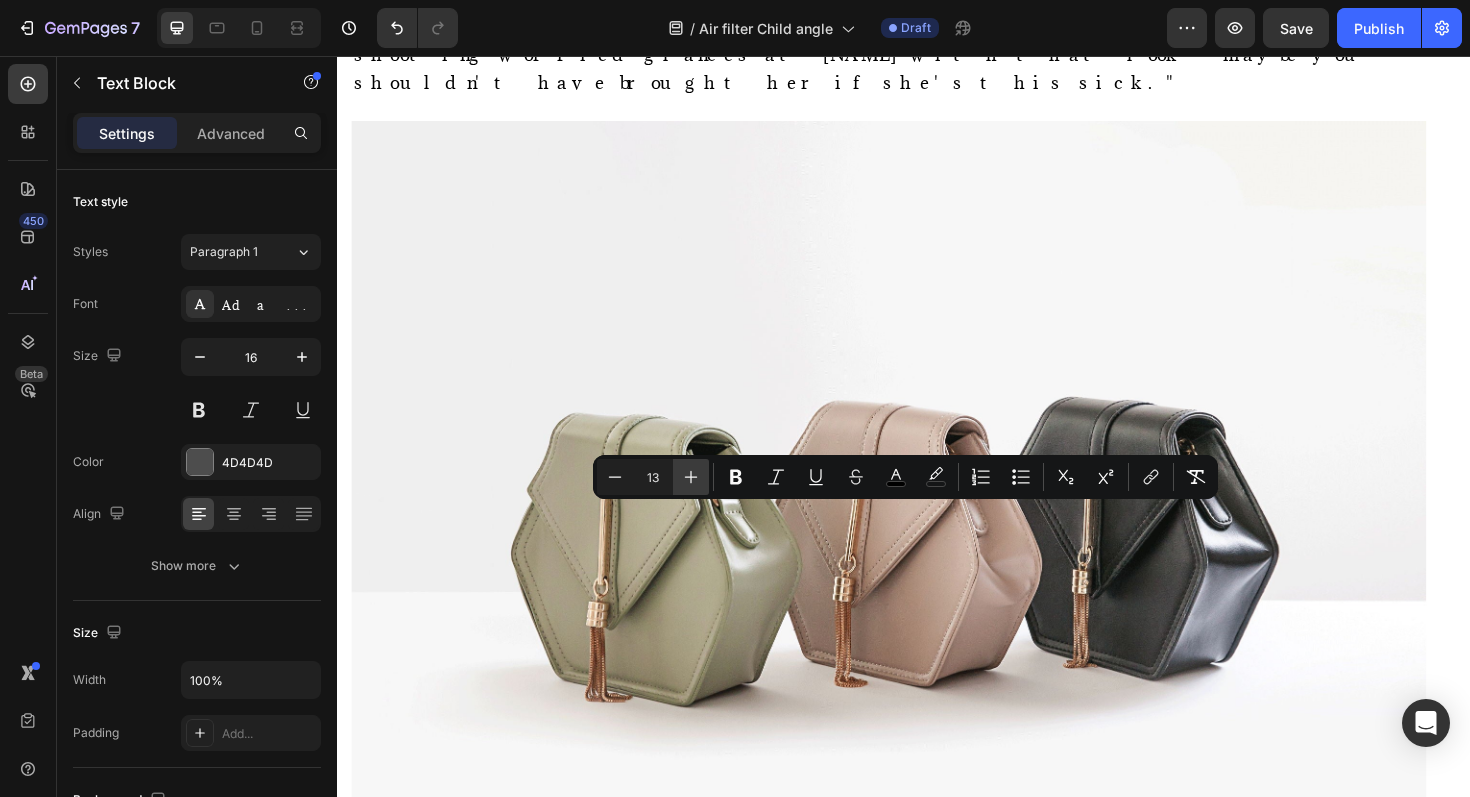 click 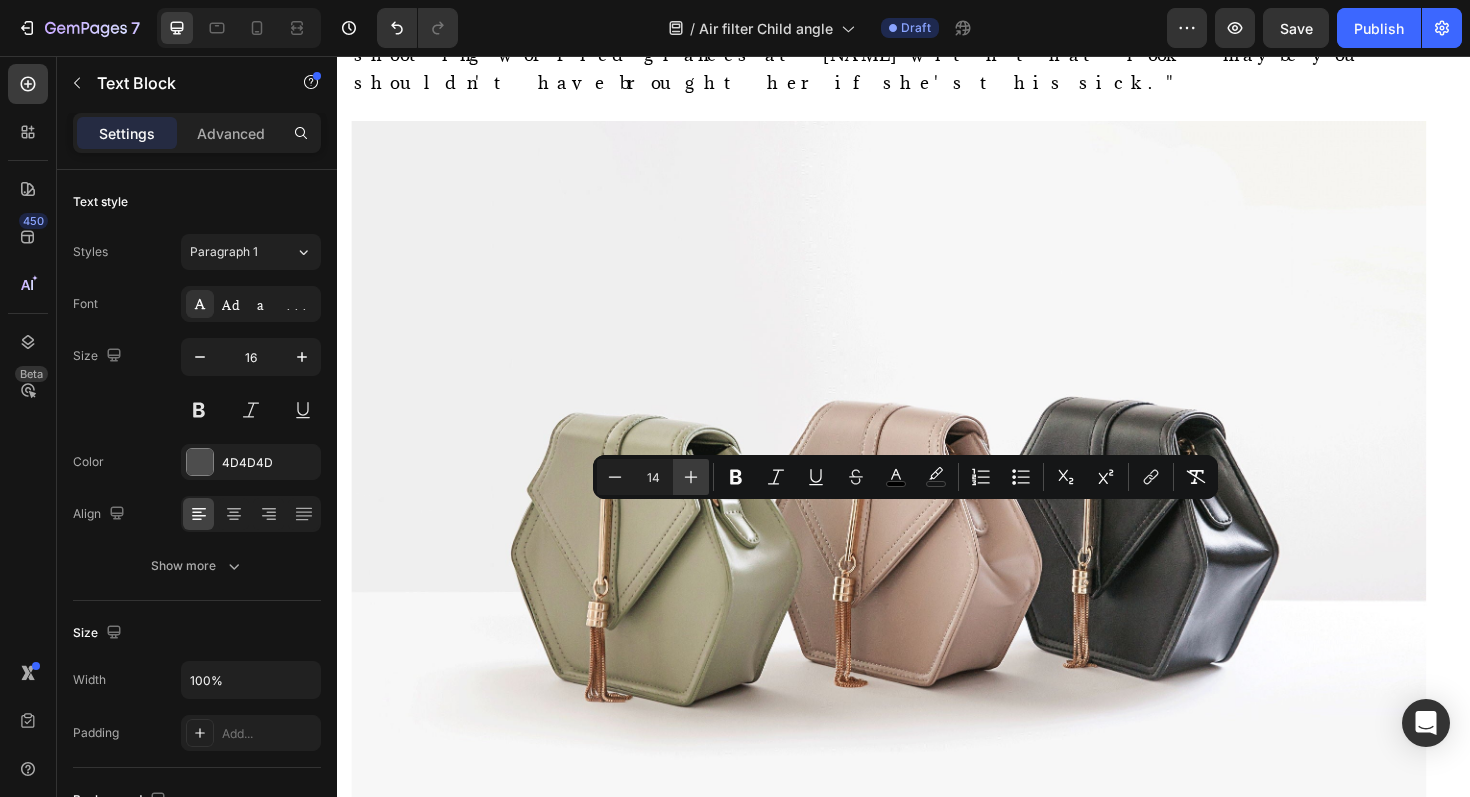 click 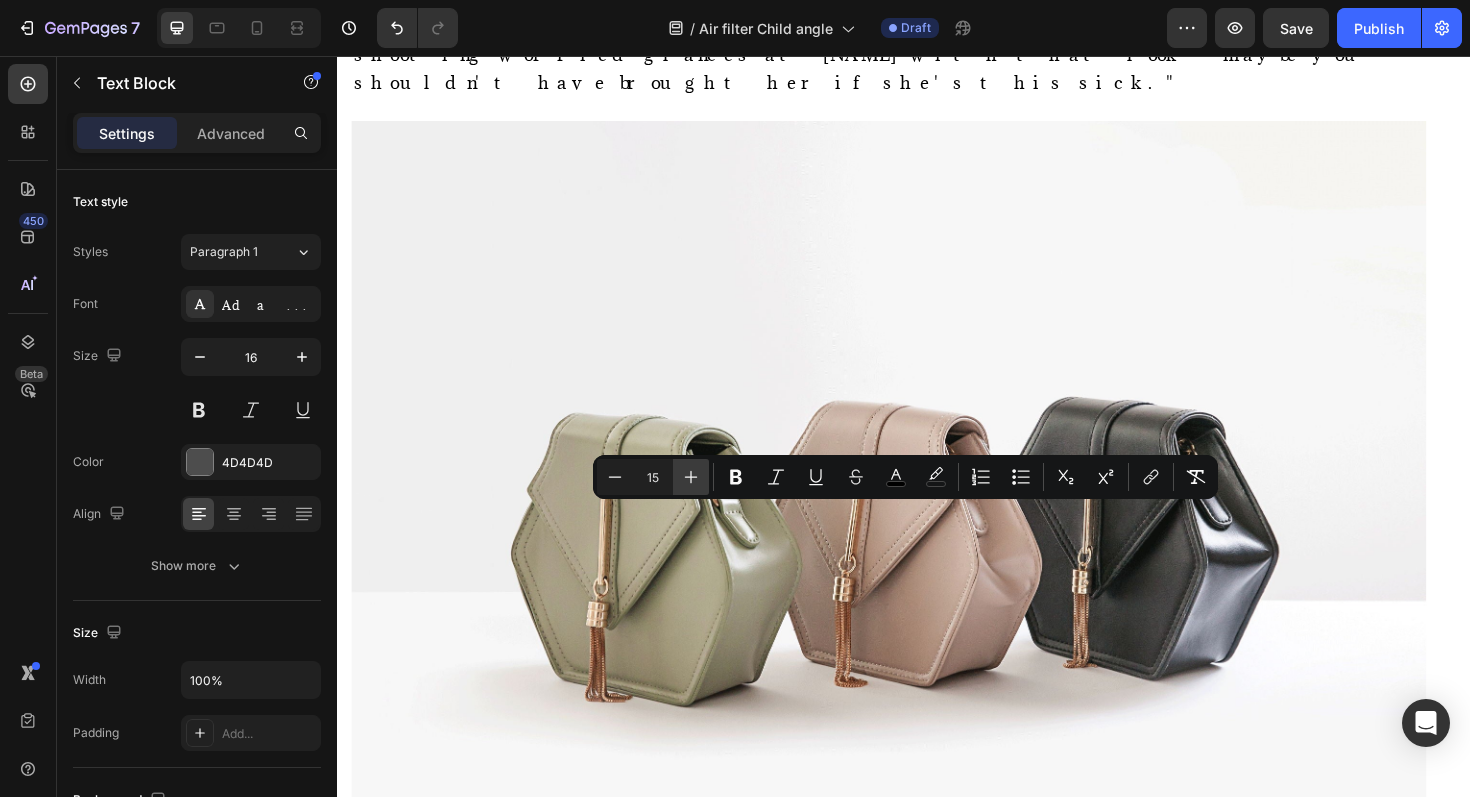 click 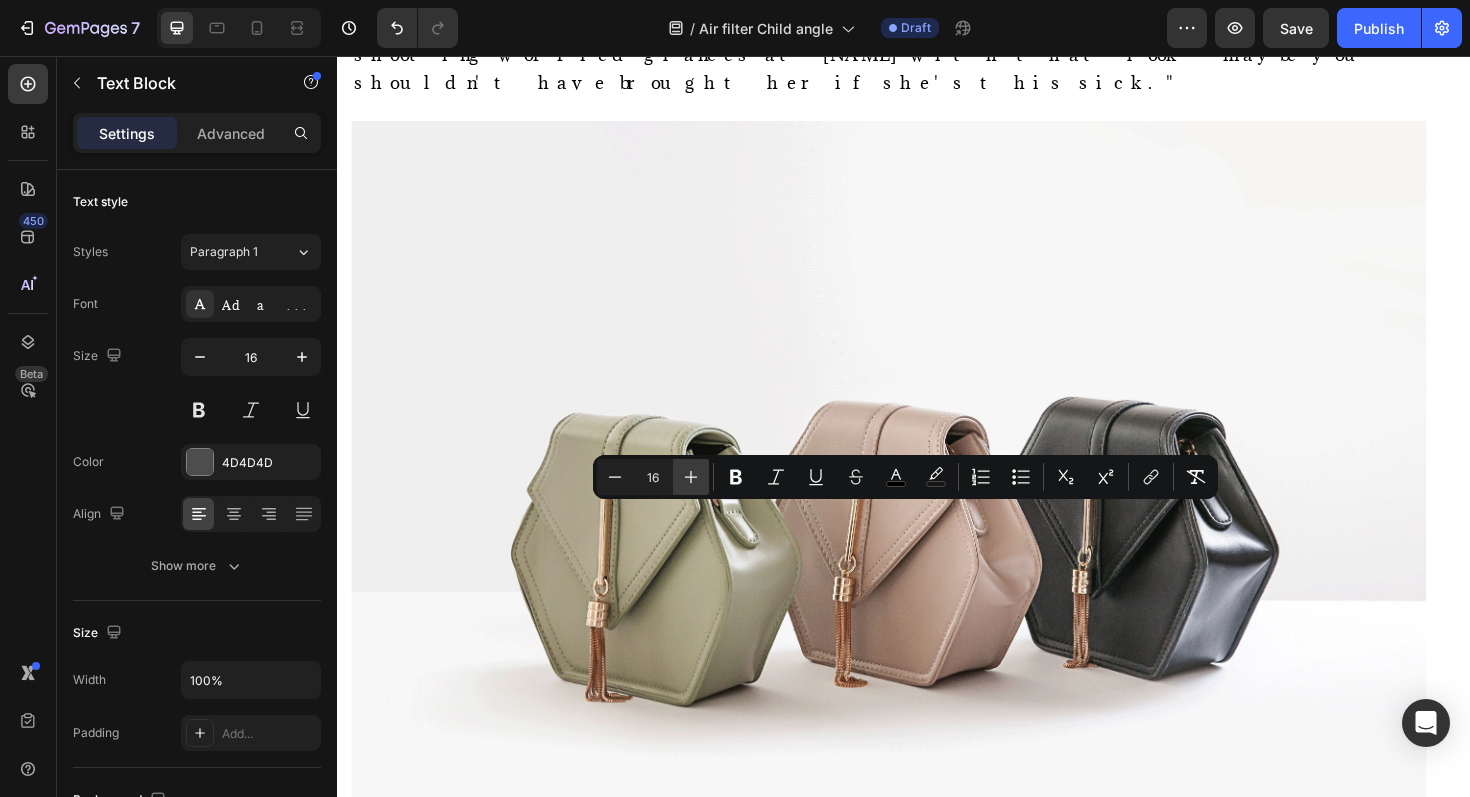 click 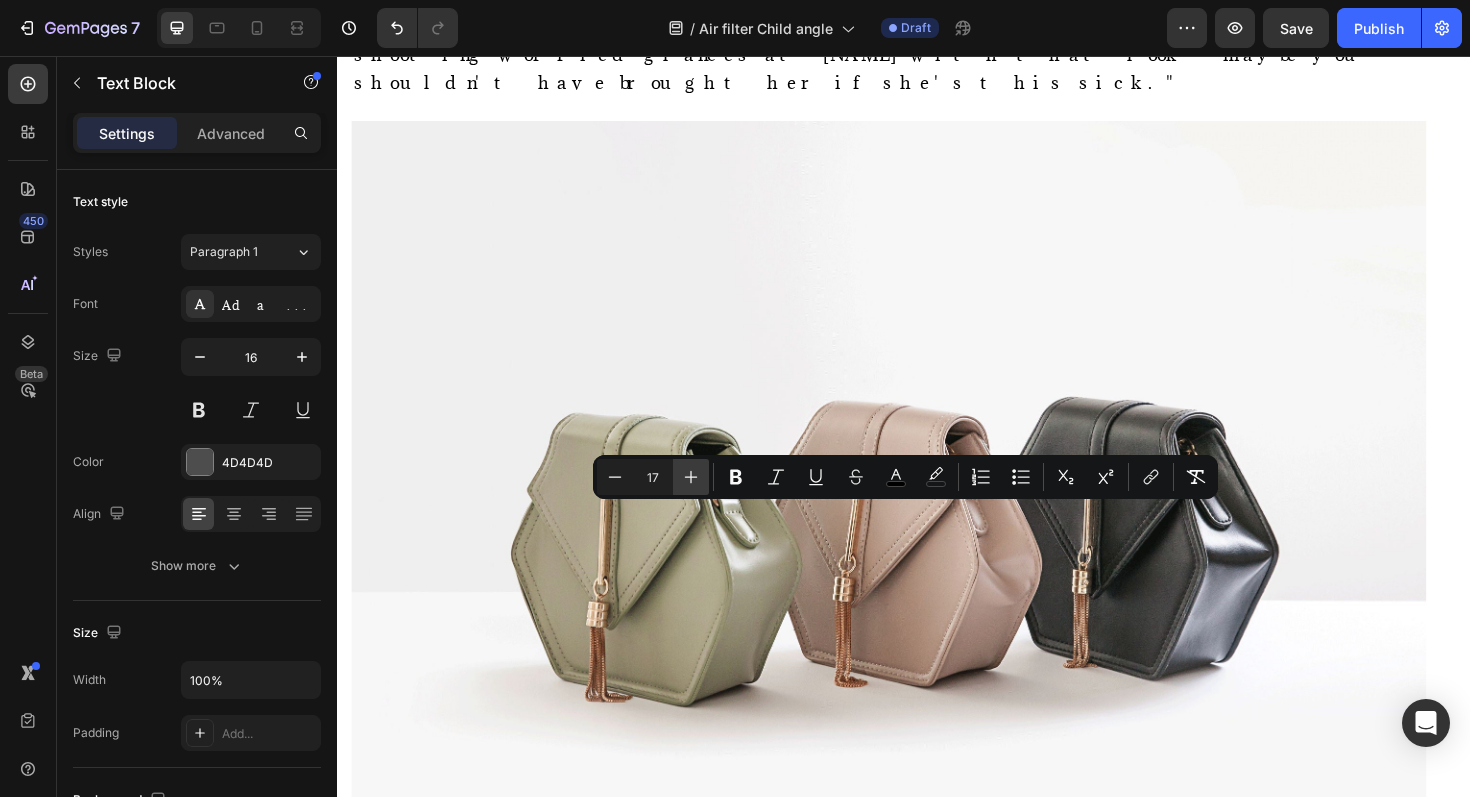 click 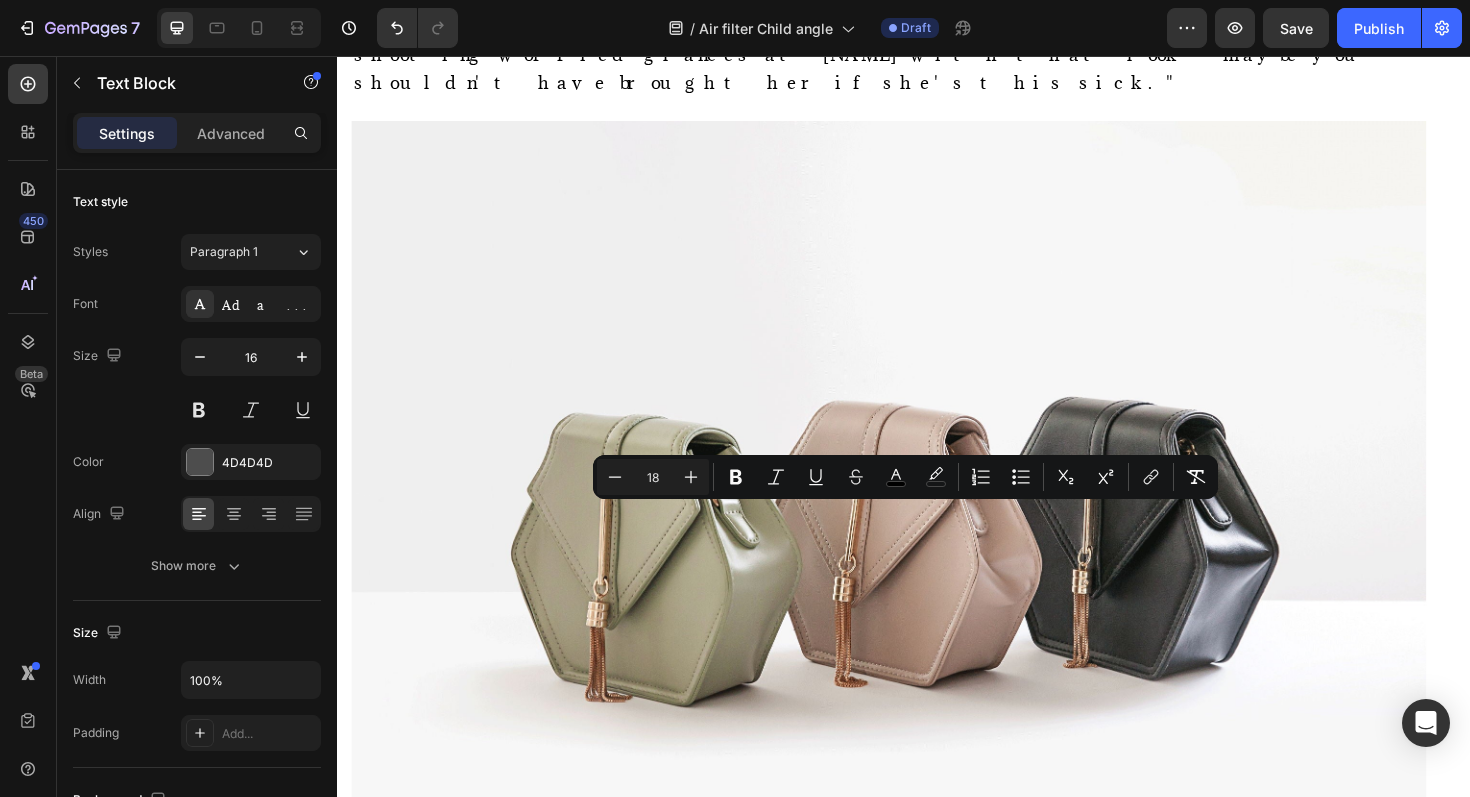 click on ""'I was  bleeding  $[PRICE] a month on medications and doctor visits,' [NAME] says. "I felt like I was choosing between my child's health and the lives of two innocent animals who trusted us."" at bounding box center [921, 1168] 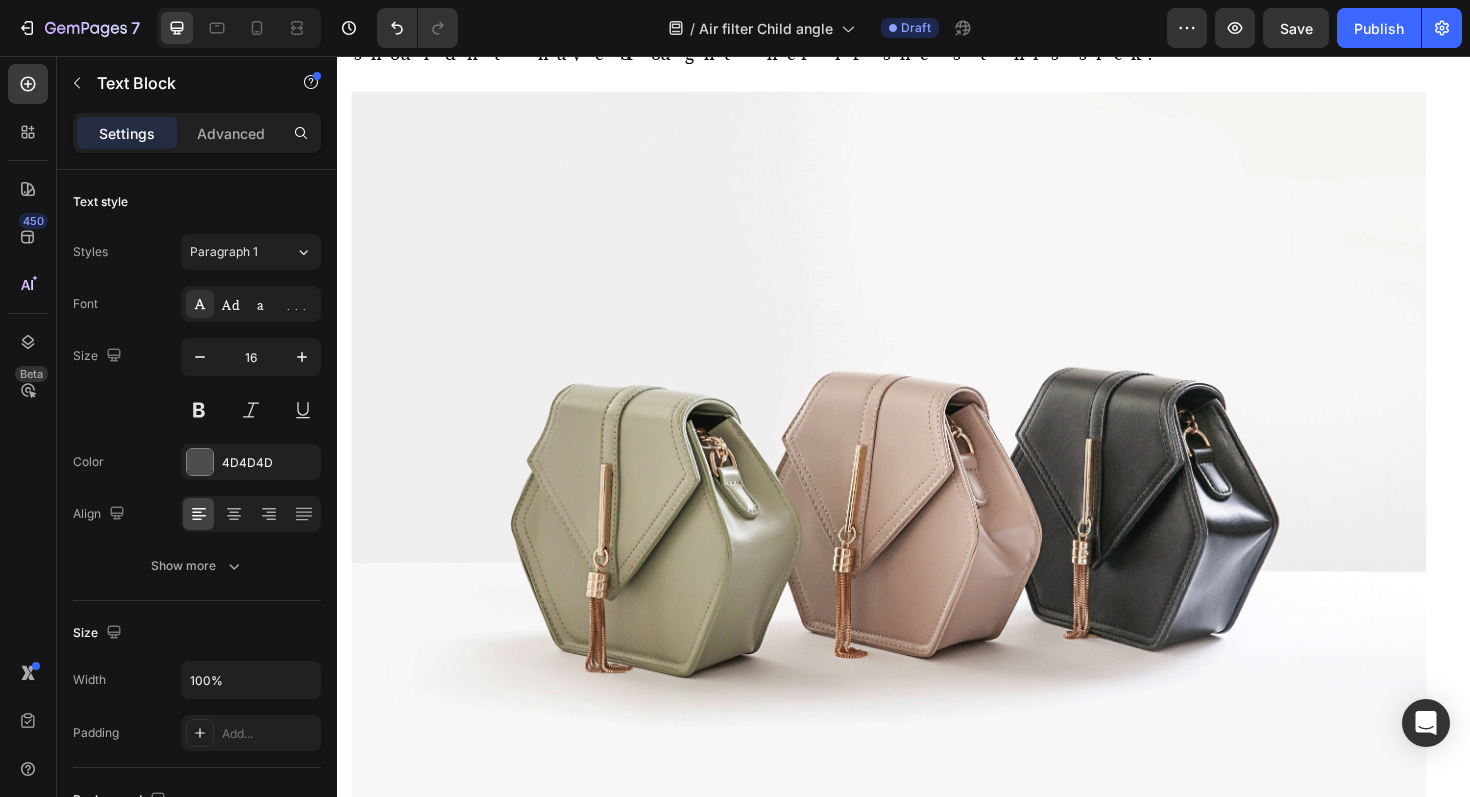 scroll, scrollTop: 3322, scrollLeft: 0, axis: vertical 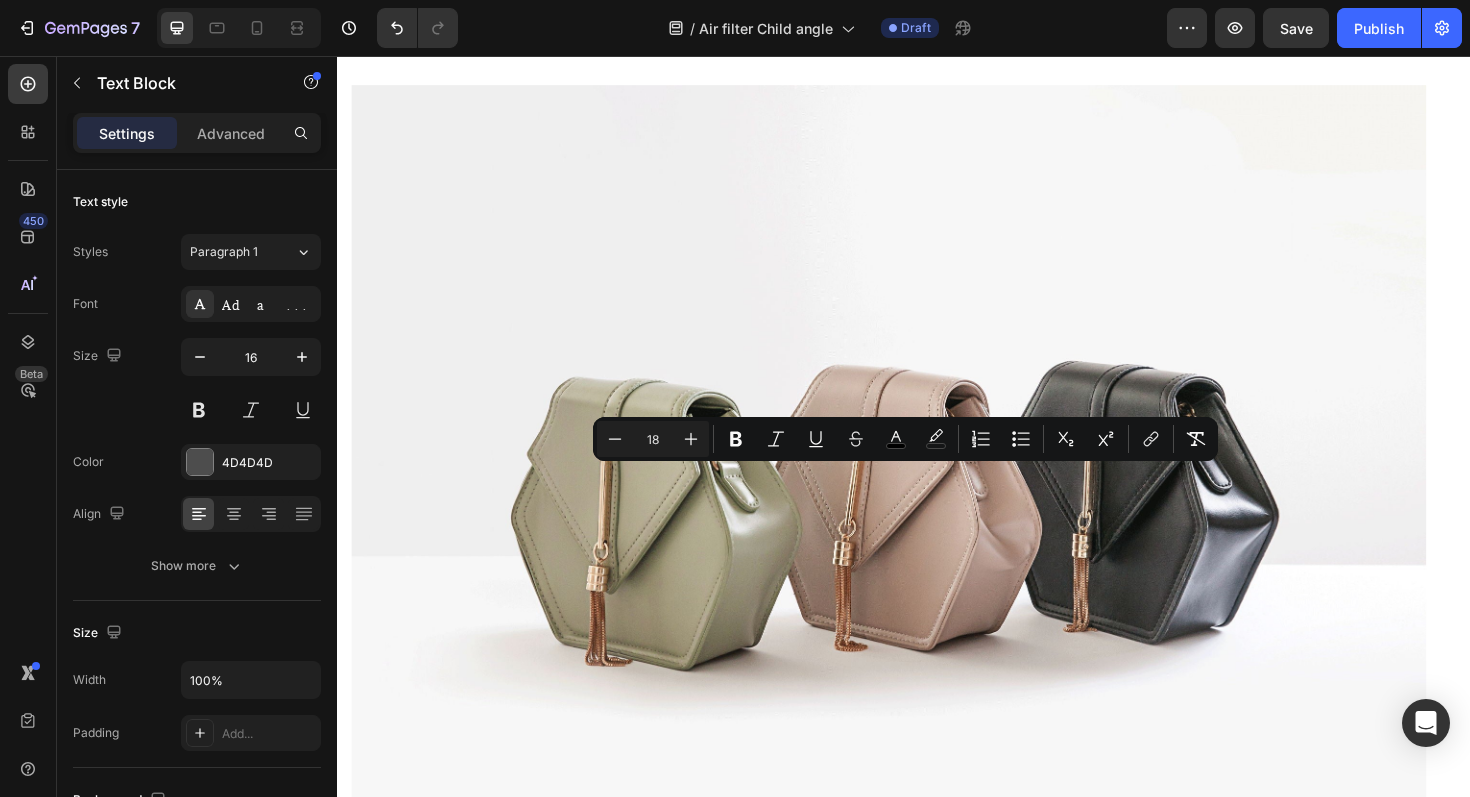click on "invaded" at bounding box center (899, 1070) 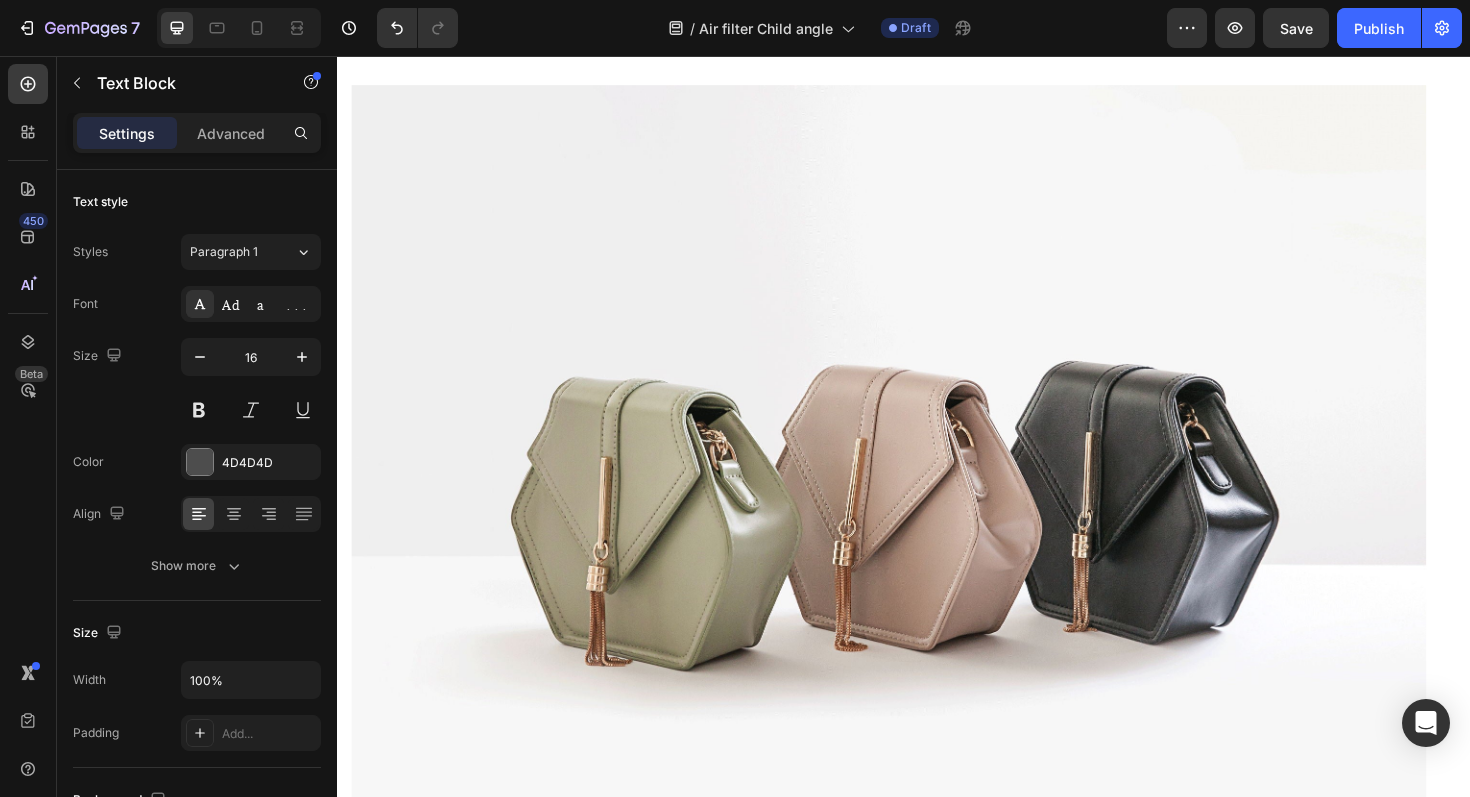 click on "So [PERSON] tried everything to  save  her daughter. She spent $800 on a HEPA air purifier. Hired professional cleaners twice a week. Tried keeping the cats in one room. But guess what? The invisible cat dander still  invaded  everywhere." at bounding box center (913, 1025) 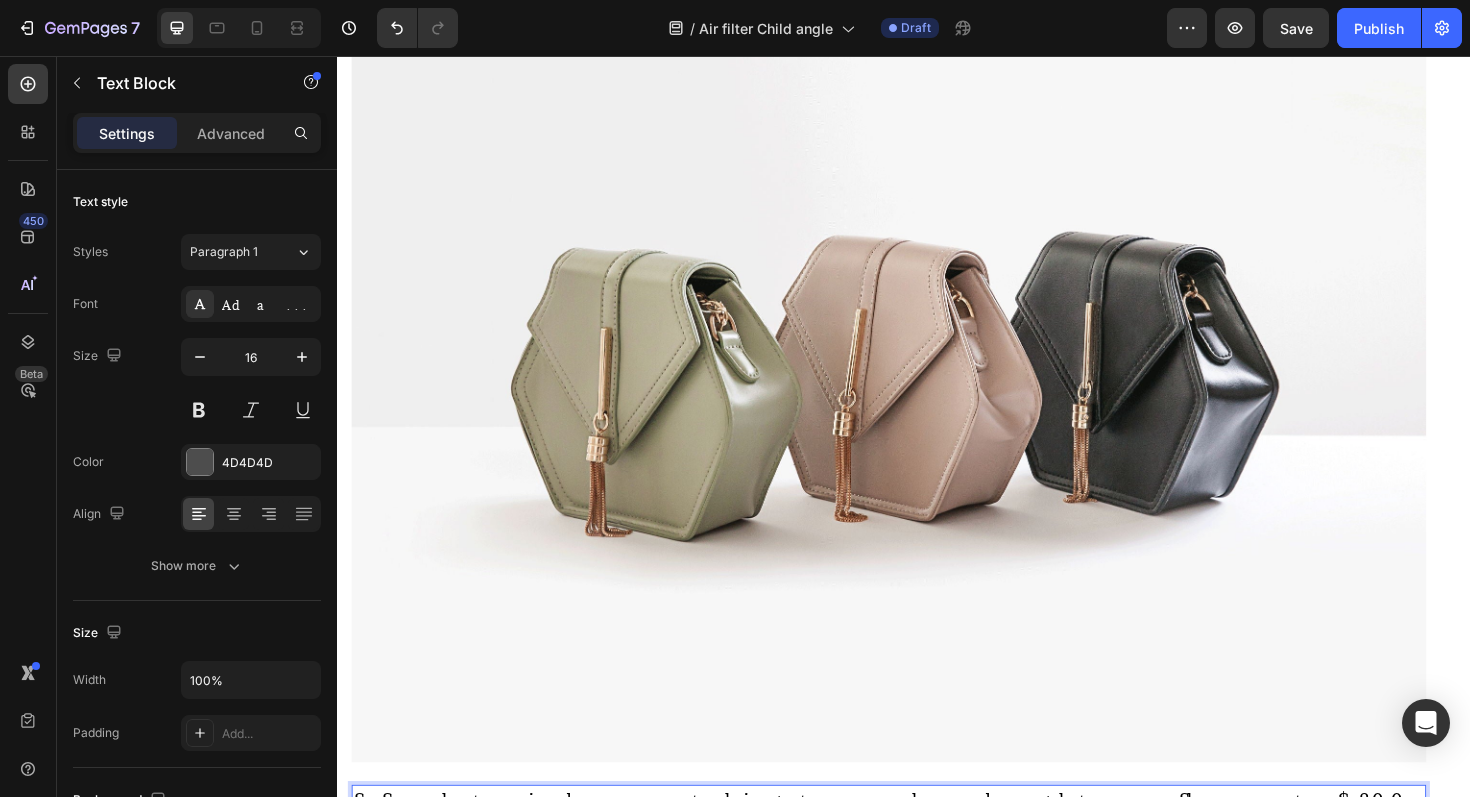 scroll, scrollTop: 3480, scrollLeft: 0, axis: vertical 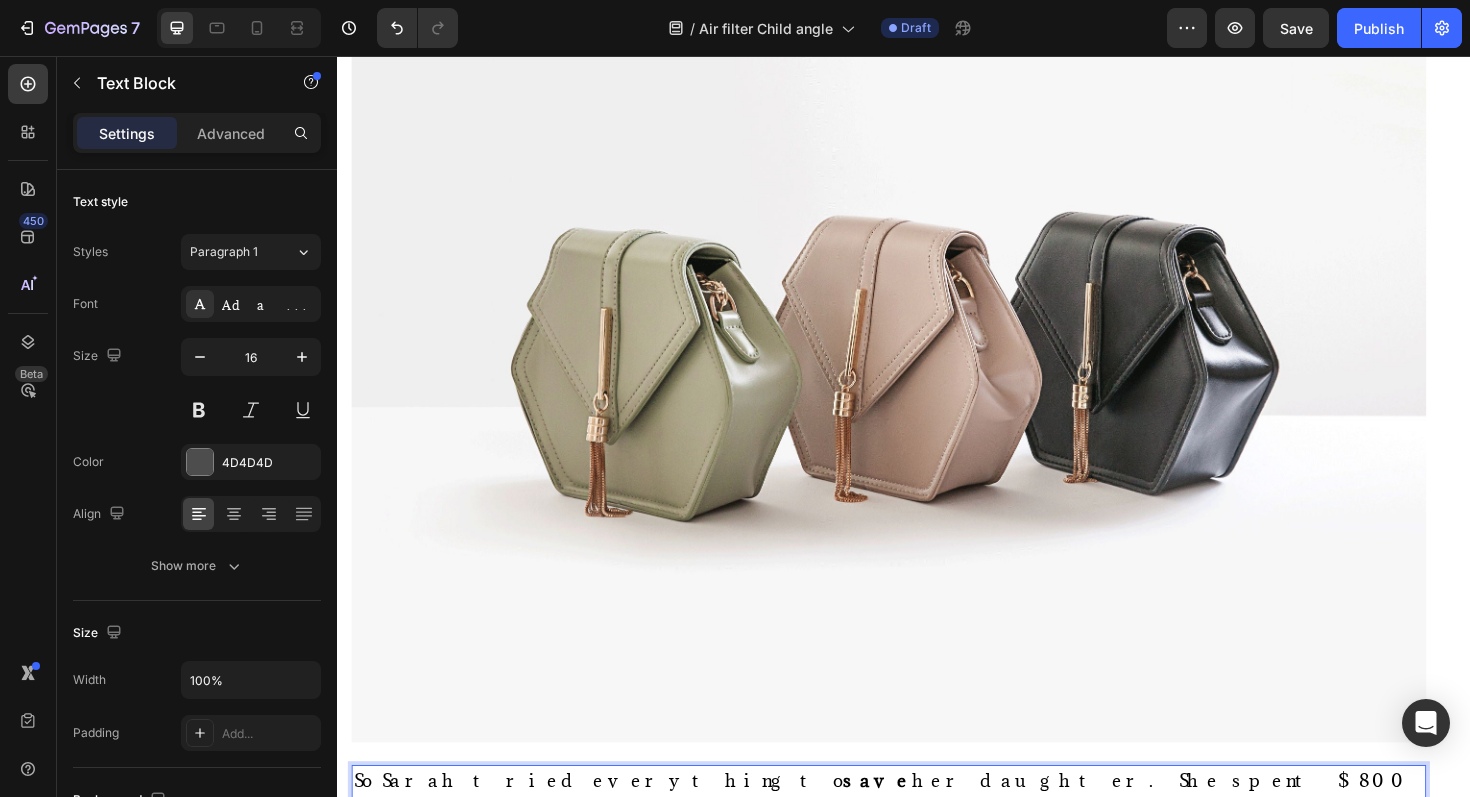 click on "Now, here's the thing—[NAME] is not alone. Get this: [PERCENTAGE]% of adults have cat allergies, and children develop them even more easily. Pet allergies are now the  deadly  leading cause of childhood asthma attacks in homes with cats." at bounding box center [921, 1164] 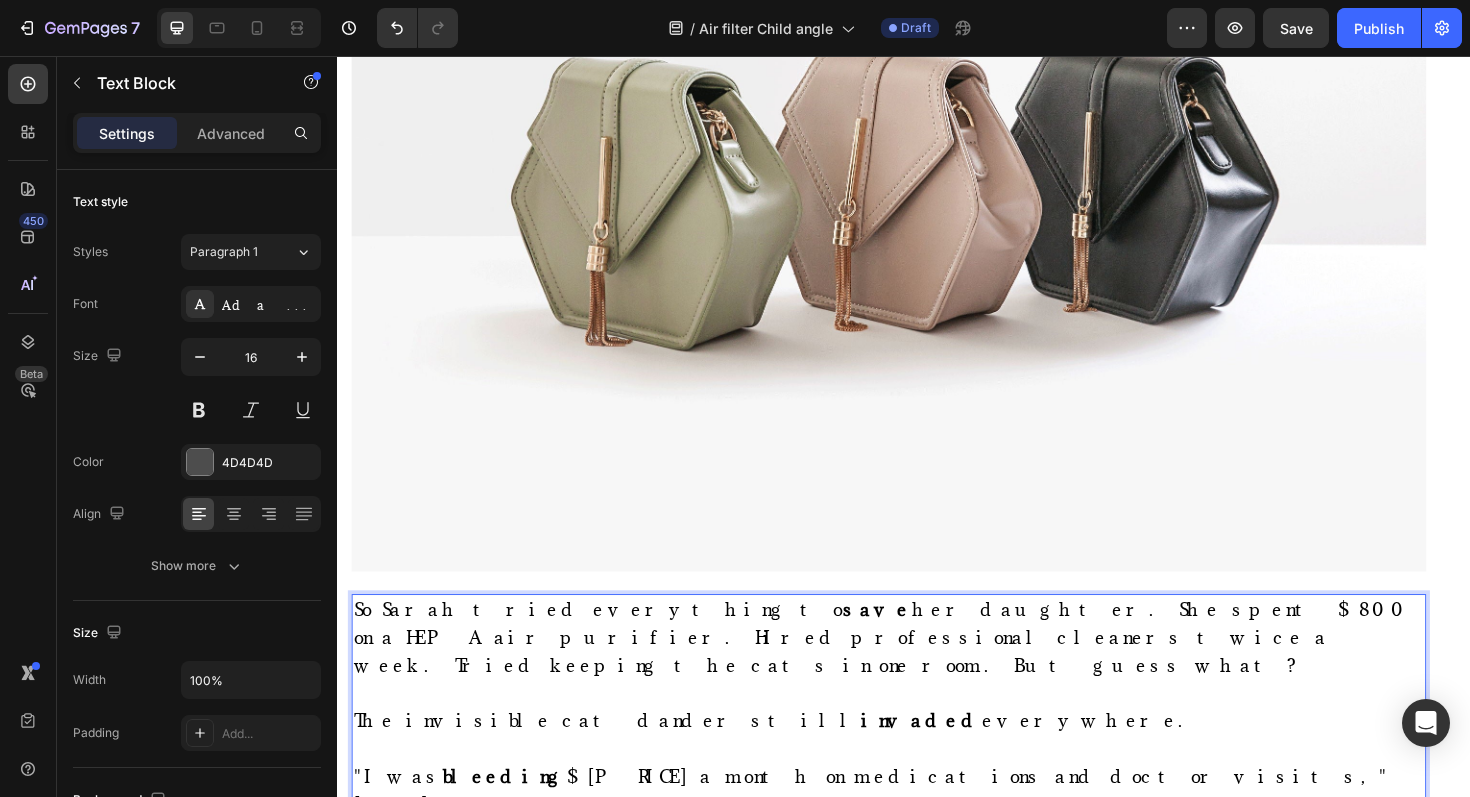 scroll, scrollTop: 3674, scrollLeft: 0, axis: vertical 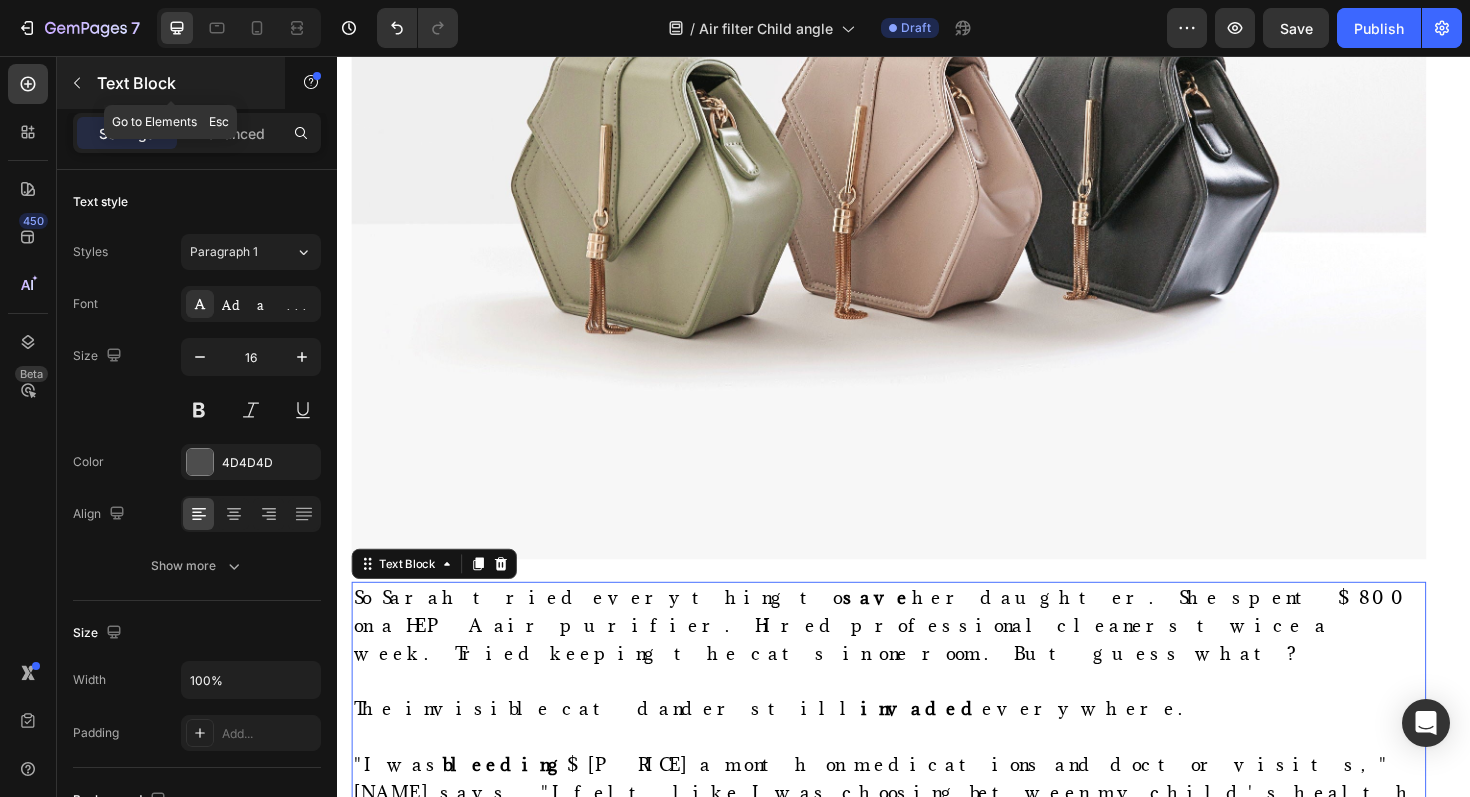 click at bounding box center [77, 83] 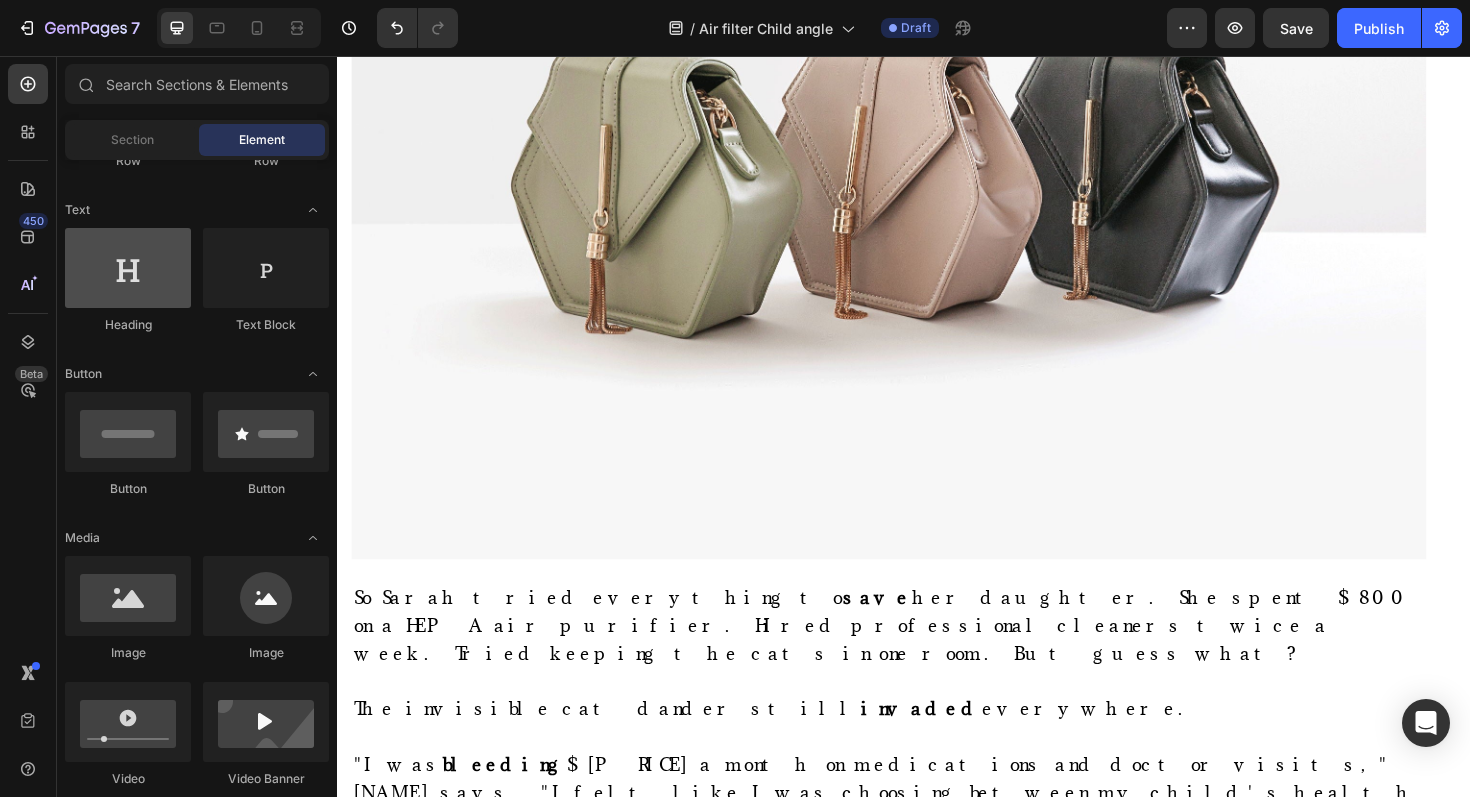 scroll, scrollTop: 280, scrollLeft: 0, axis: vertical 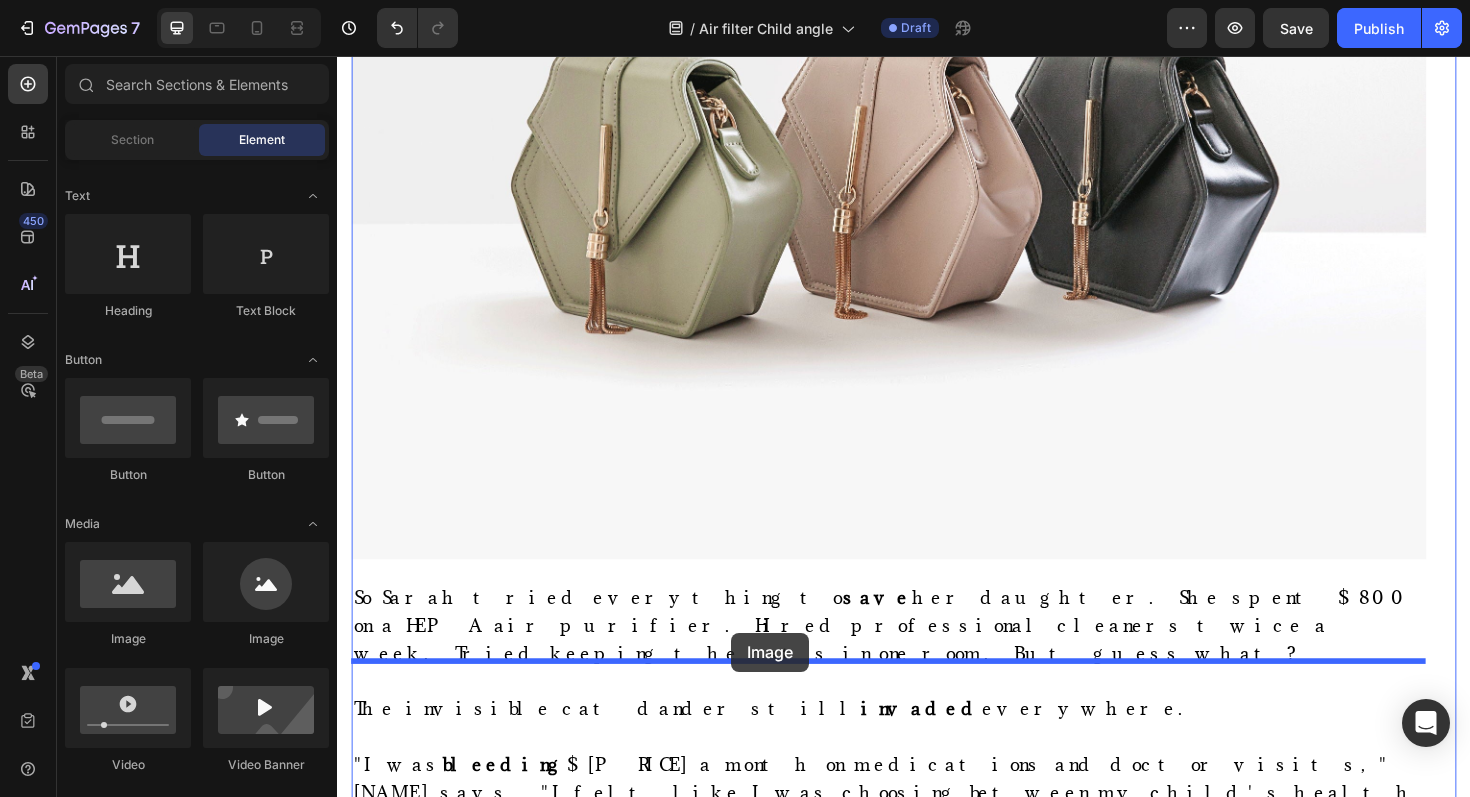 drag, startPoint x: 492, startPoint y: 636, endPoint x: 754, endPoint y: 667, distance: 263.8276 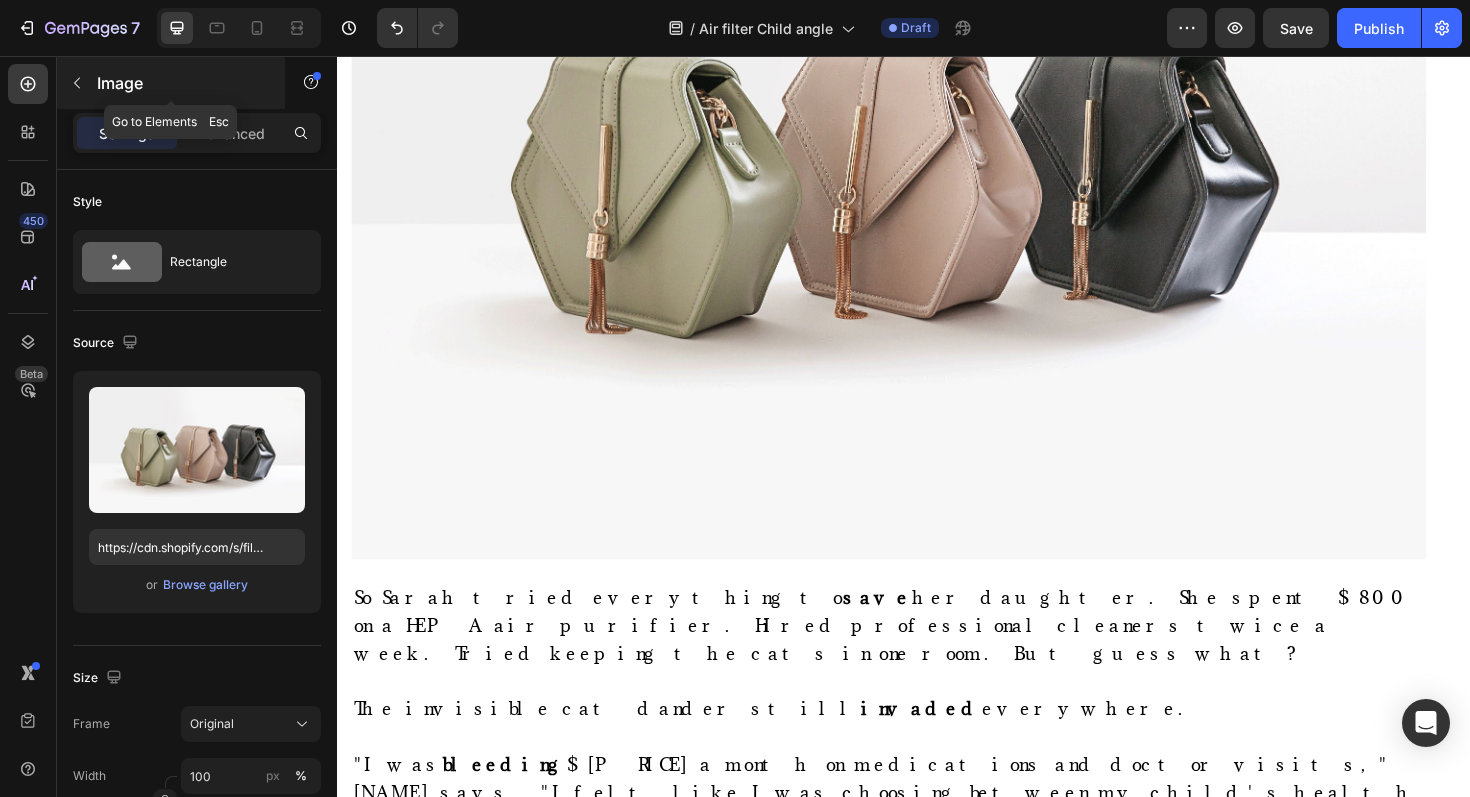 click on "Image" at bounding box center (171, 83) 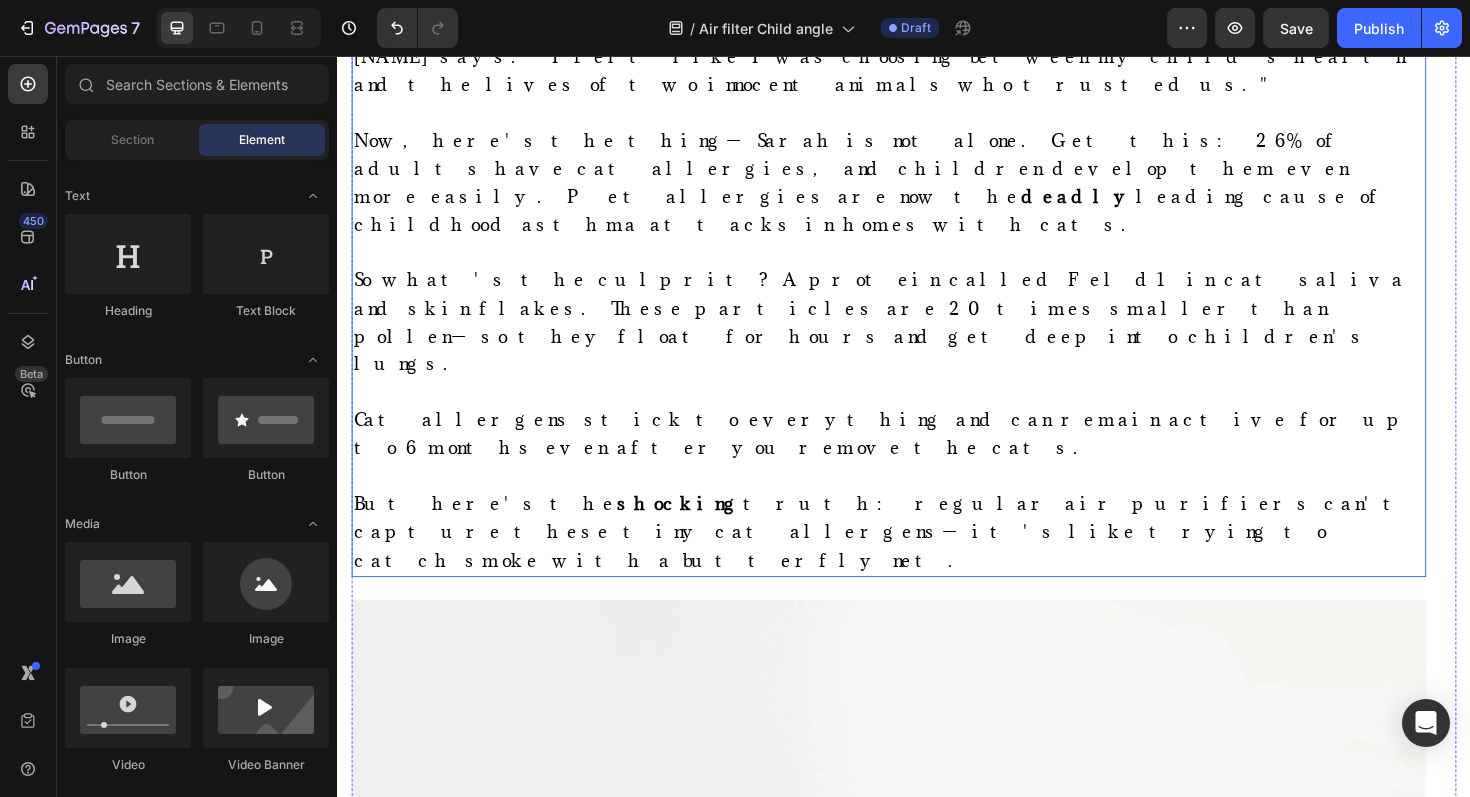scroll, scrollTop: 4513, scrollLeft: 0, axis: vertical 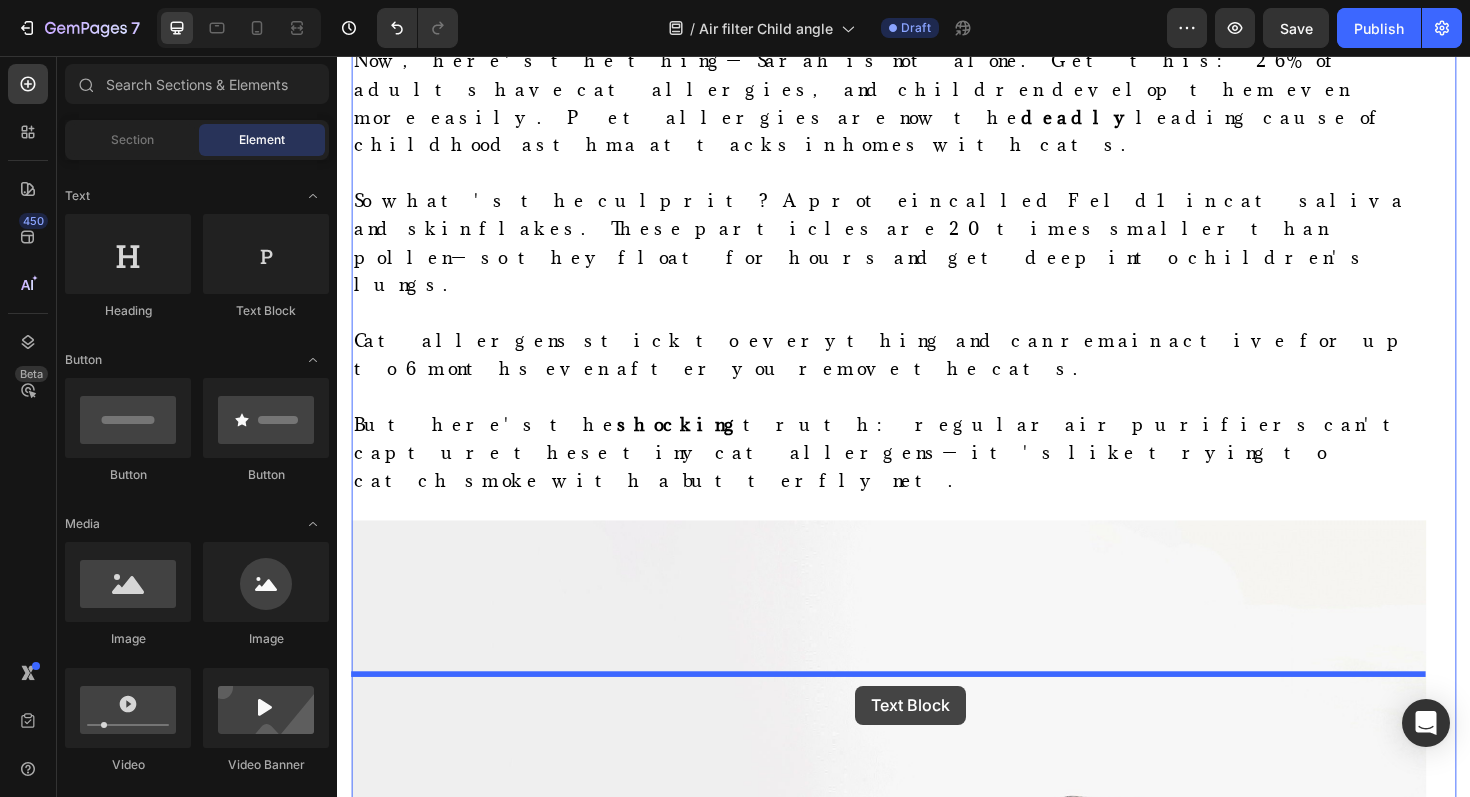 drag, startPoint x: 588, startPoint y: 333, endPoint x: 886, endPoint y: 723, distance: 490.81973 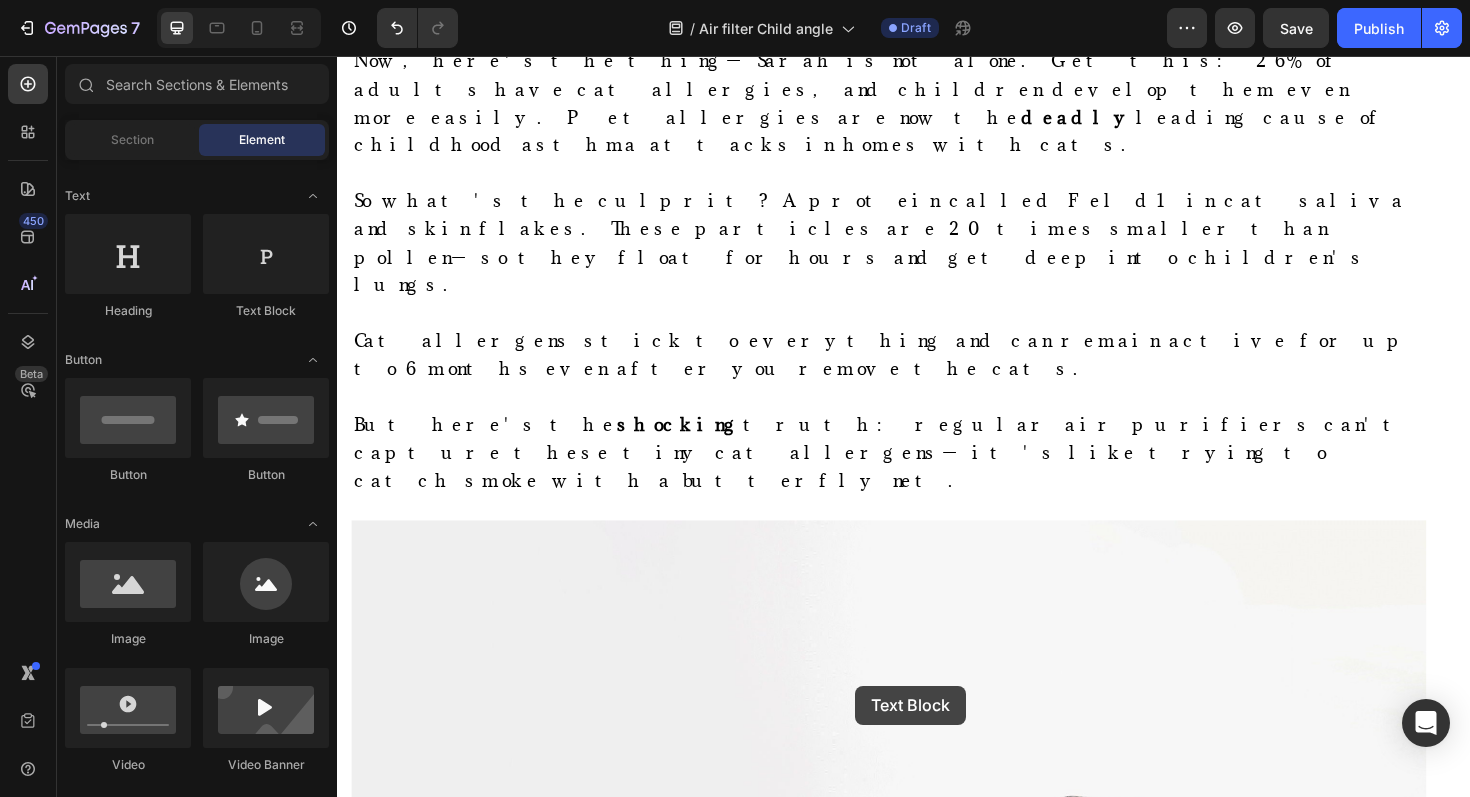 scroll, scrollTop: 4546, scrollLeft: 0, axis: vertical 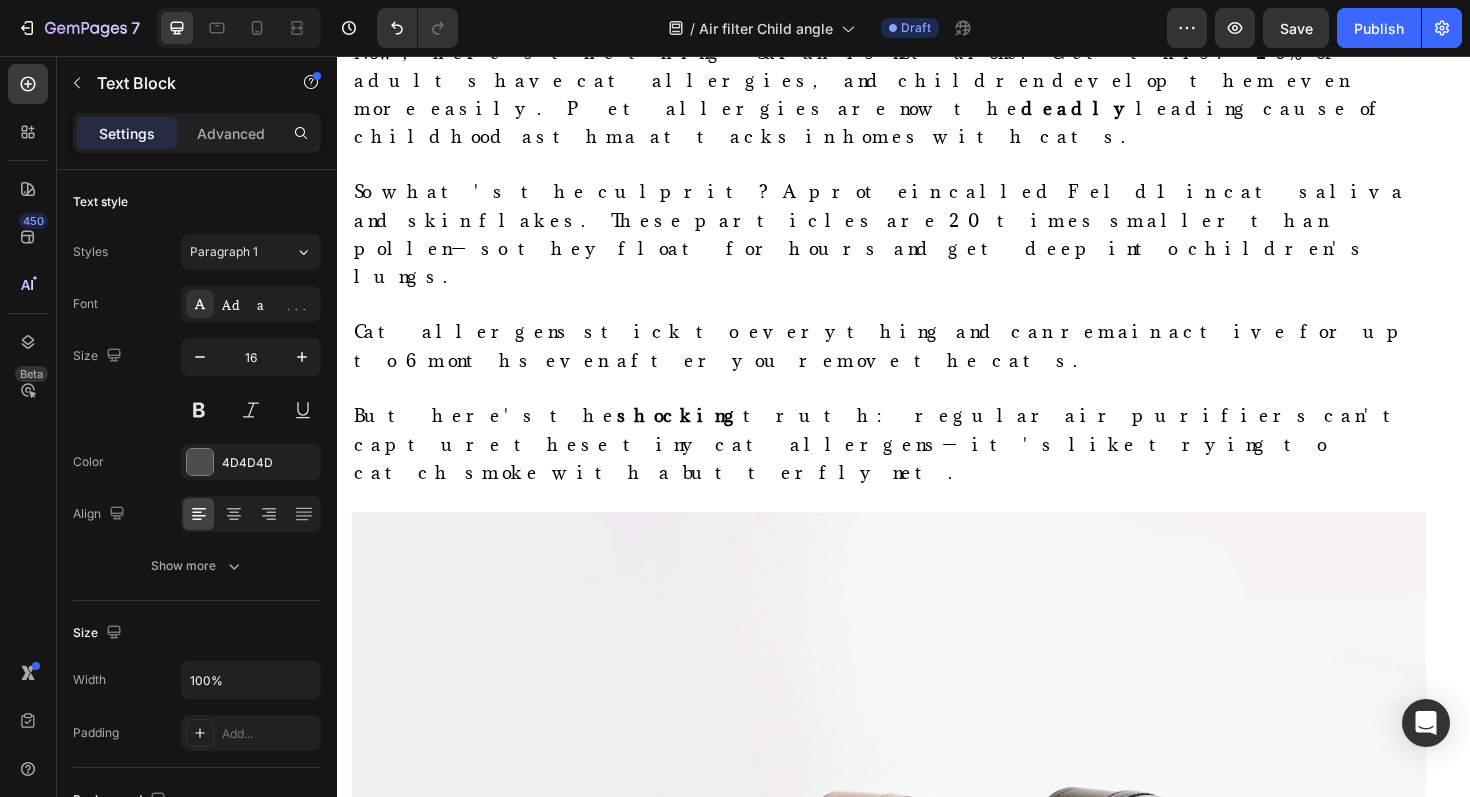 click on "Replace this text with your content" at bounding box center (921, 1432) 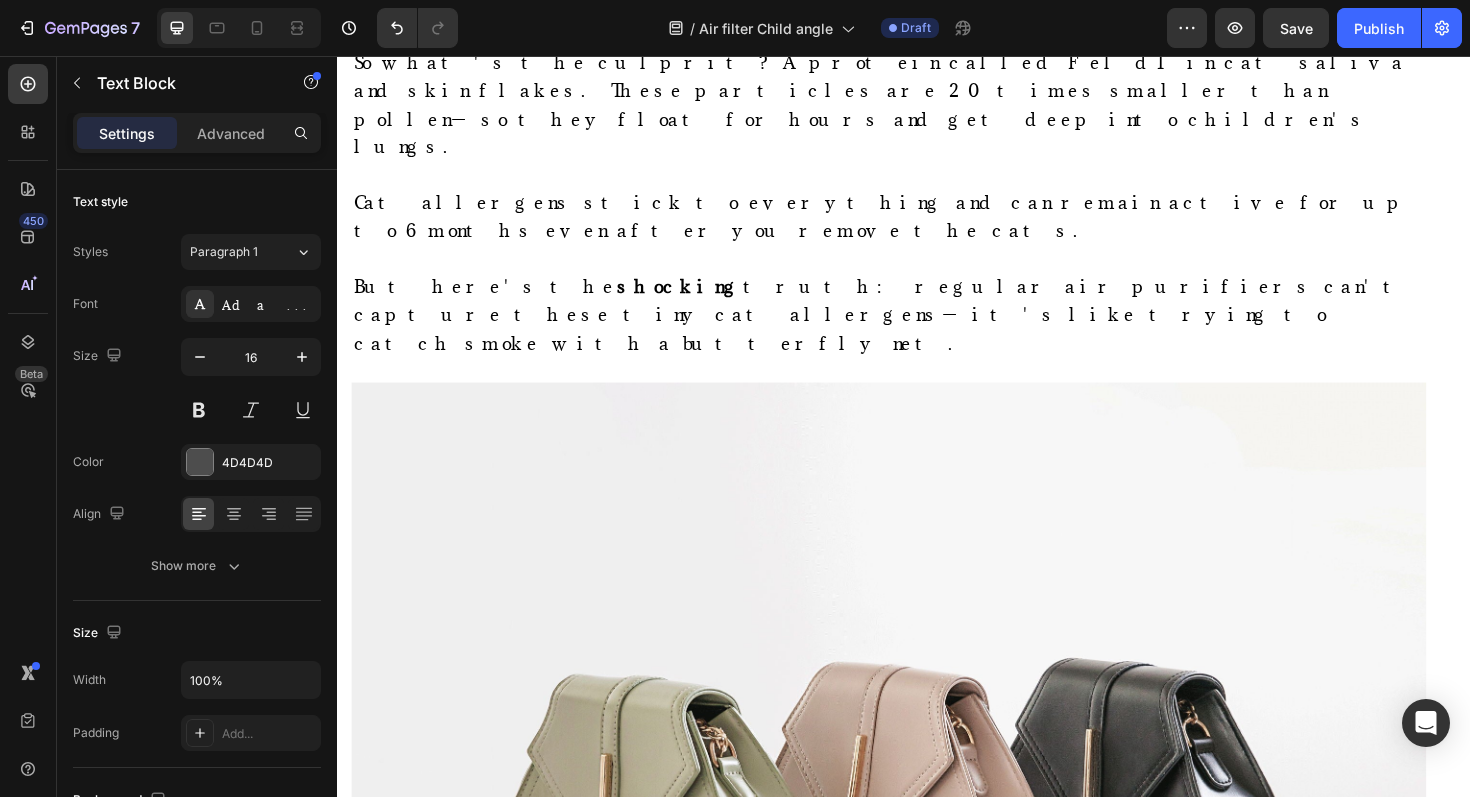 scroll, scrollTop: 4692, scrollLeft: 0, axis: vertical 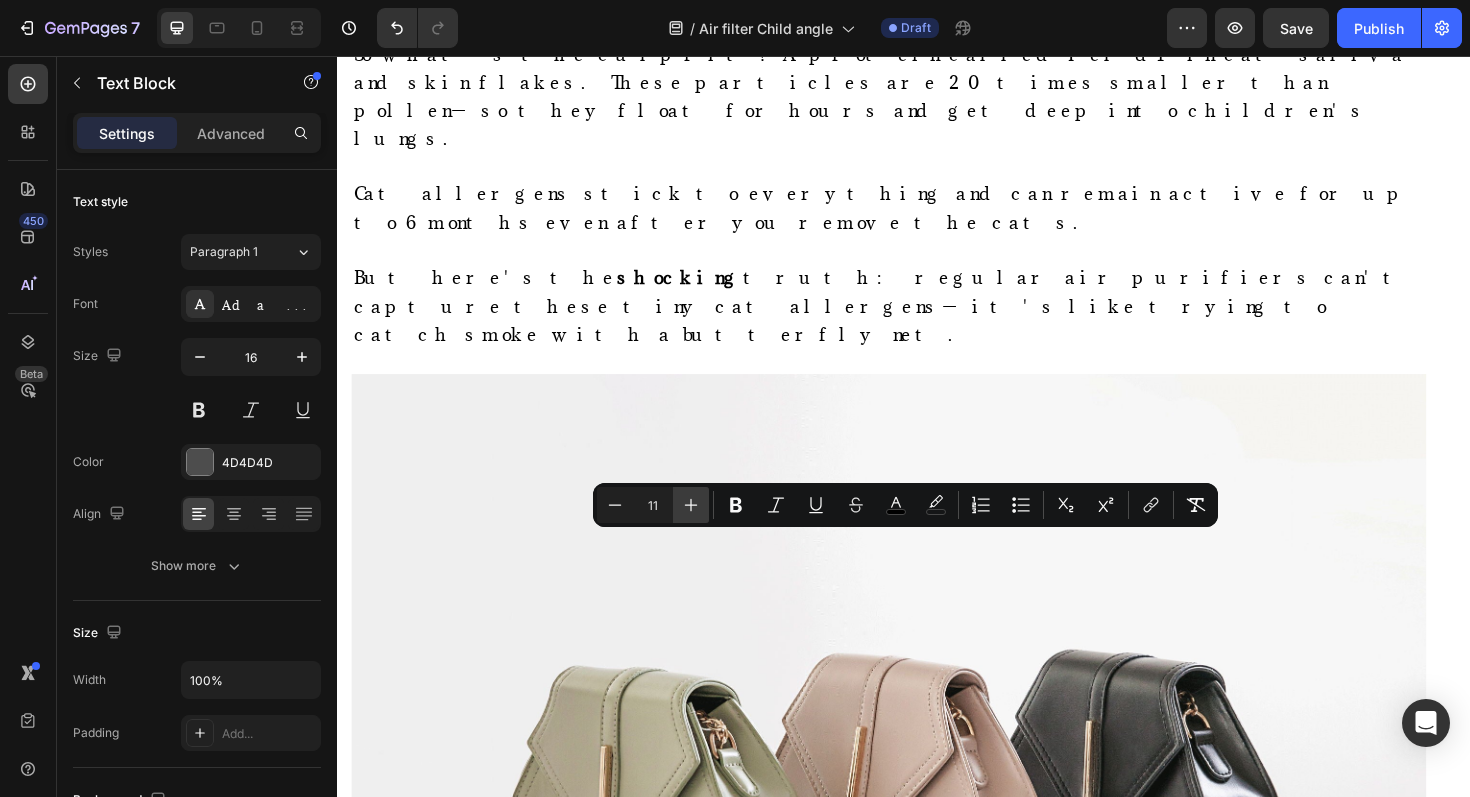 click 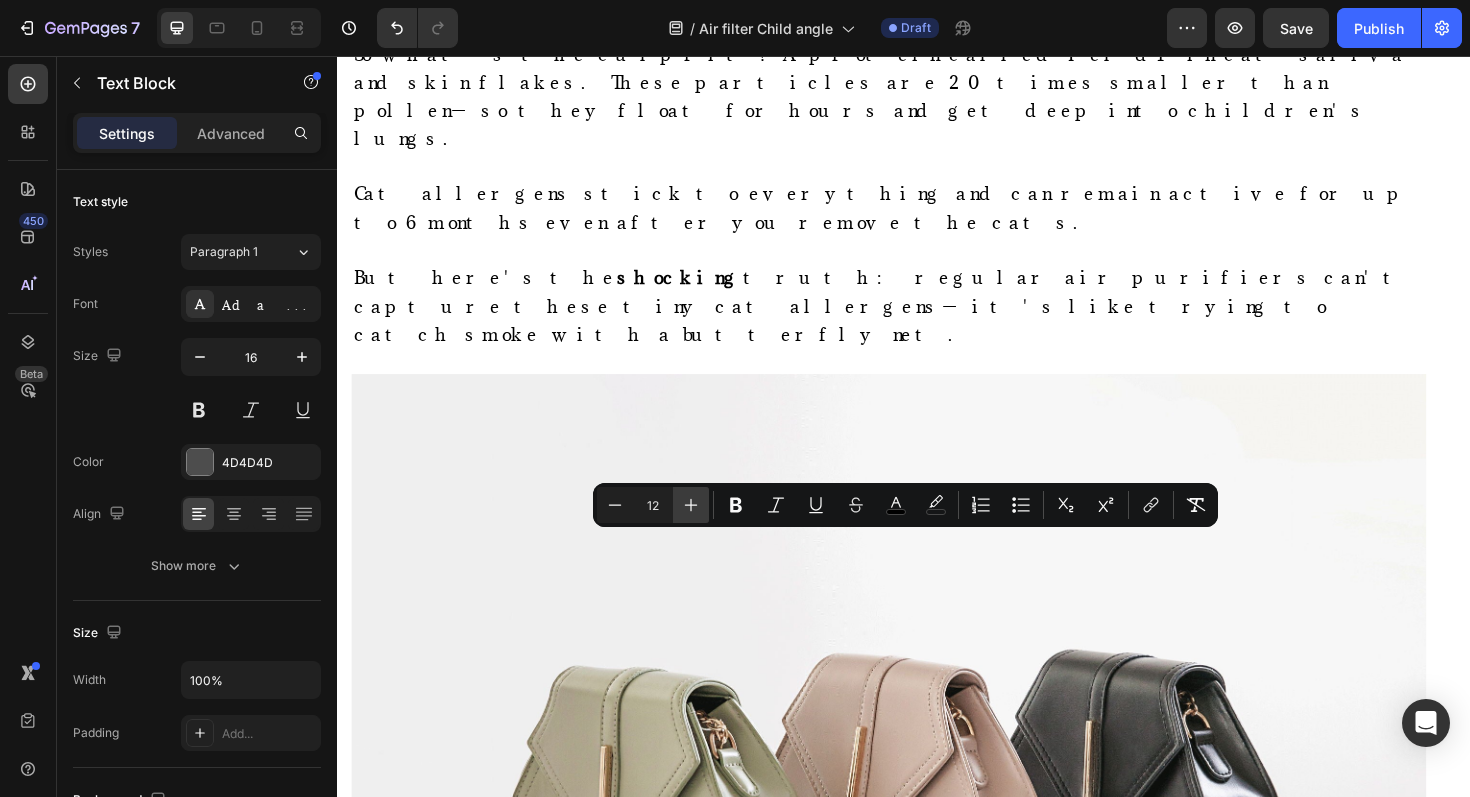 click 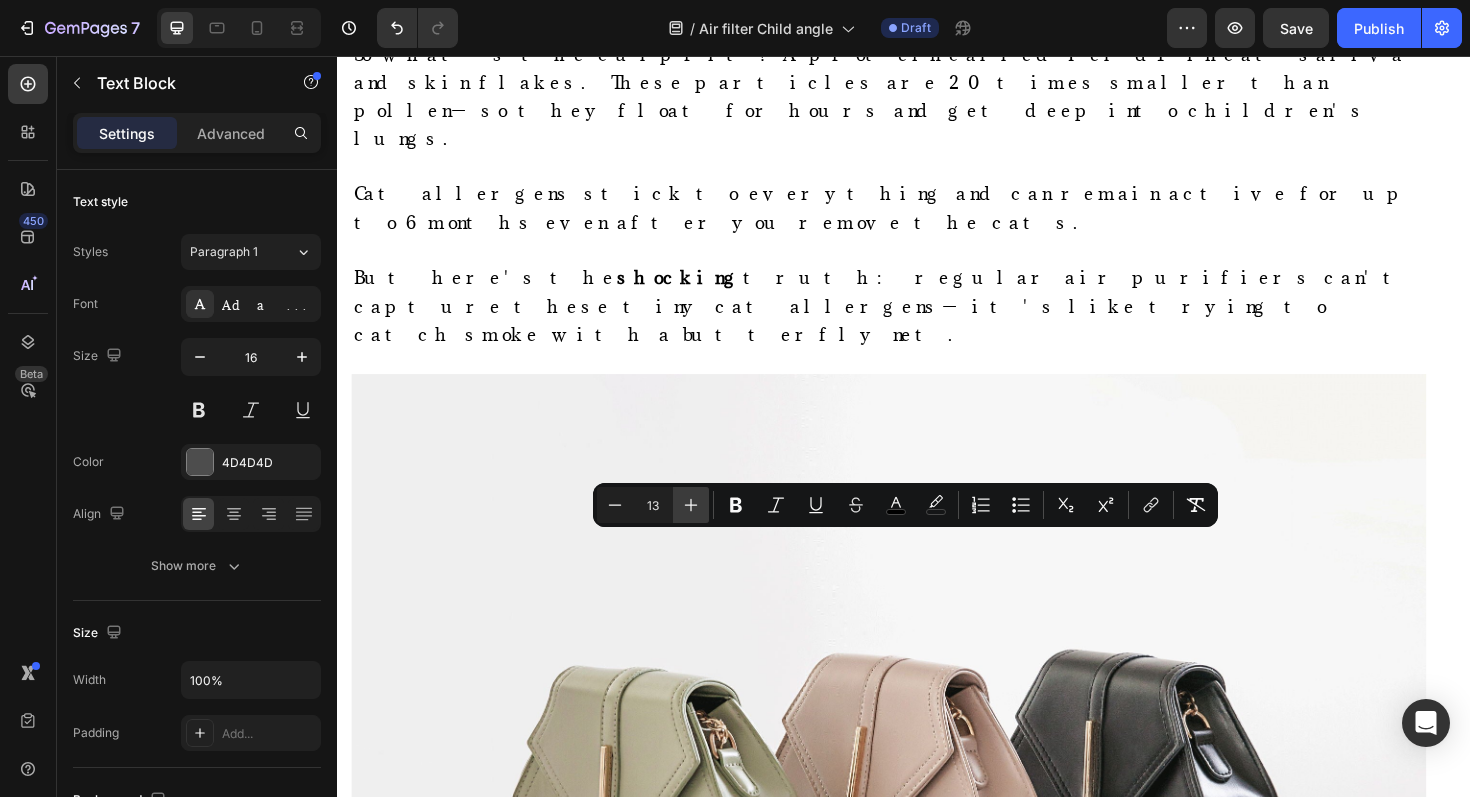 click 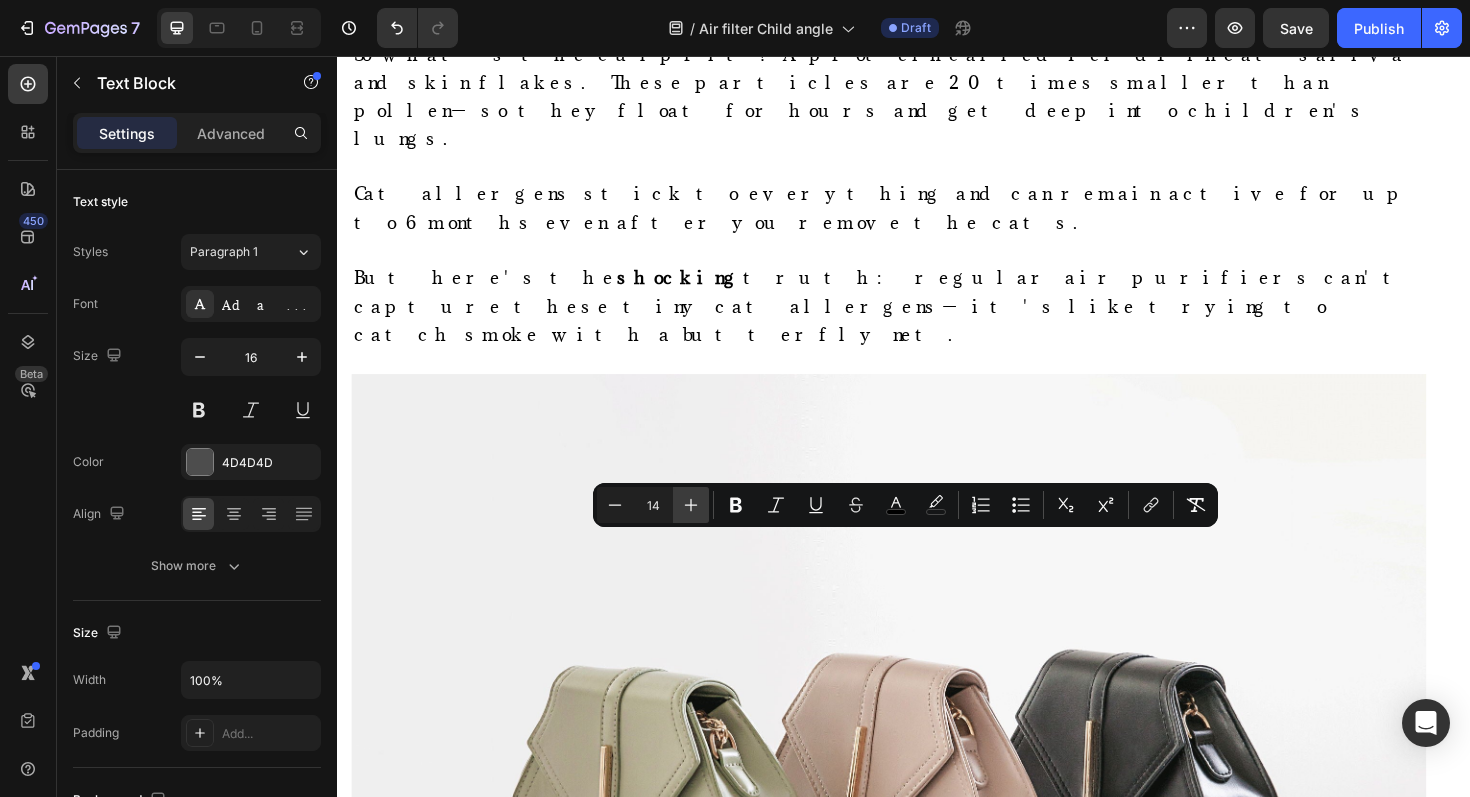 click 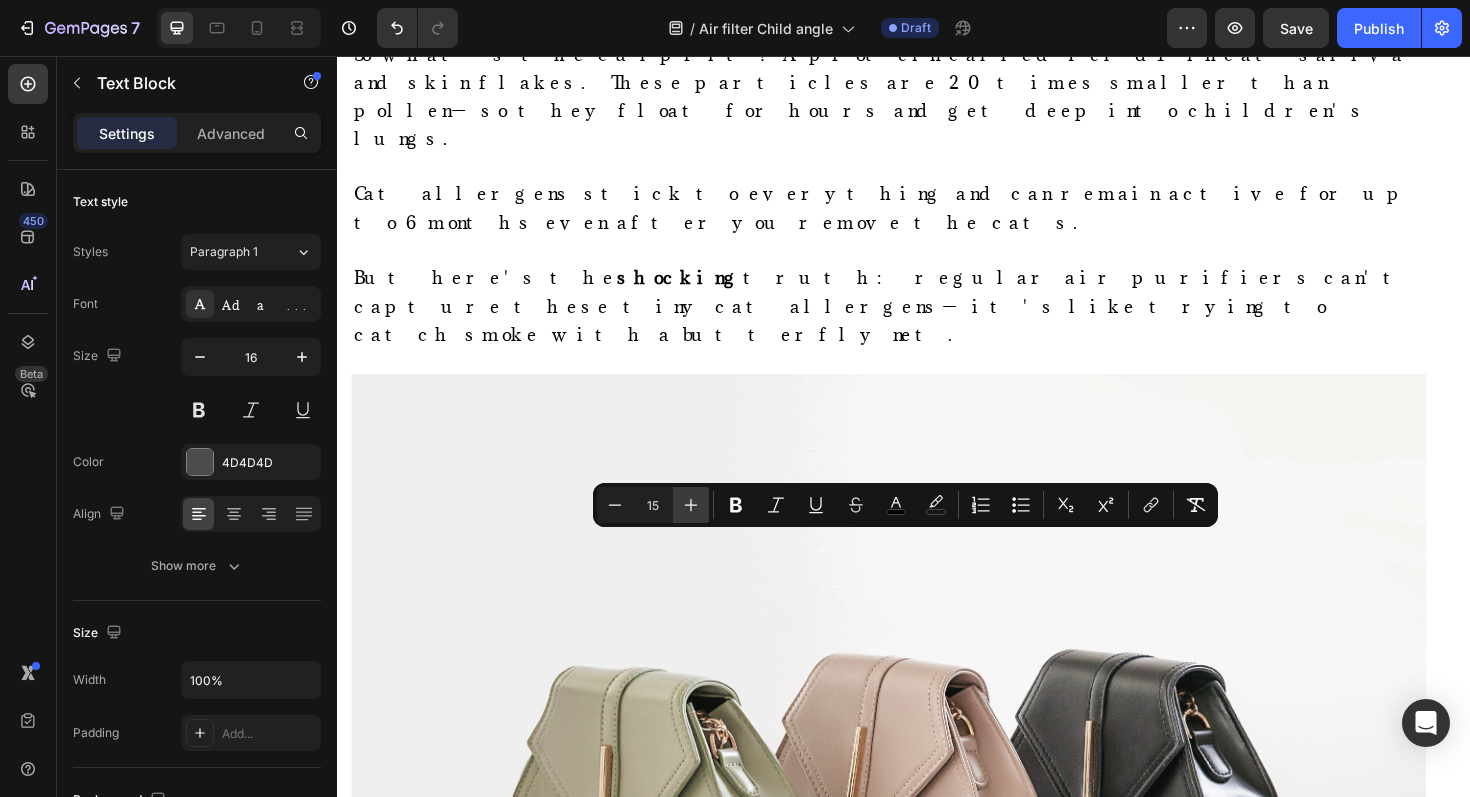 click 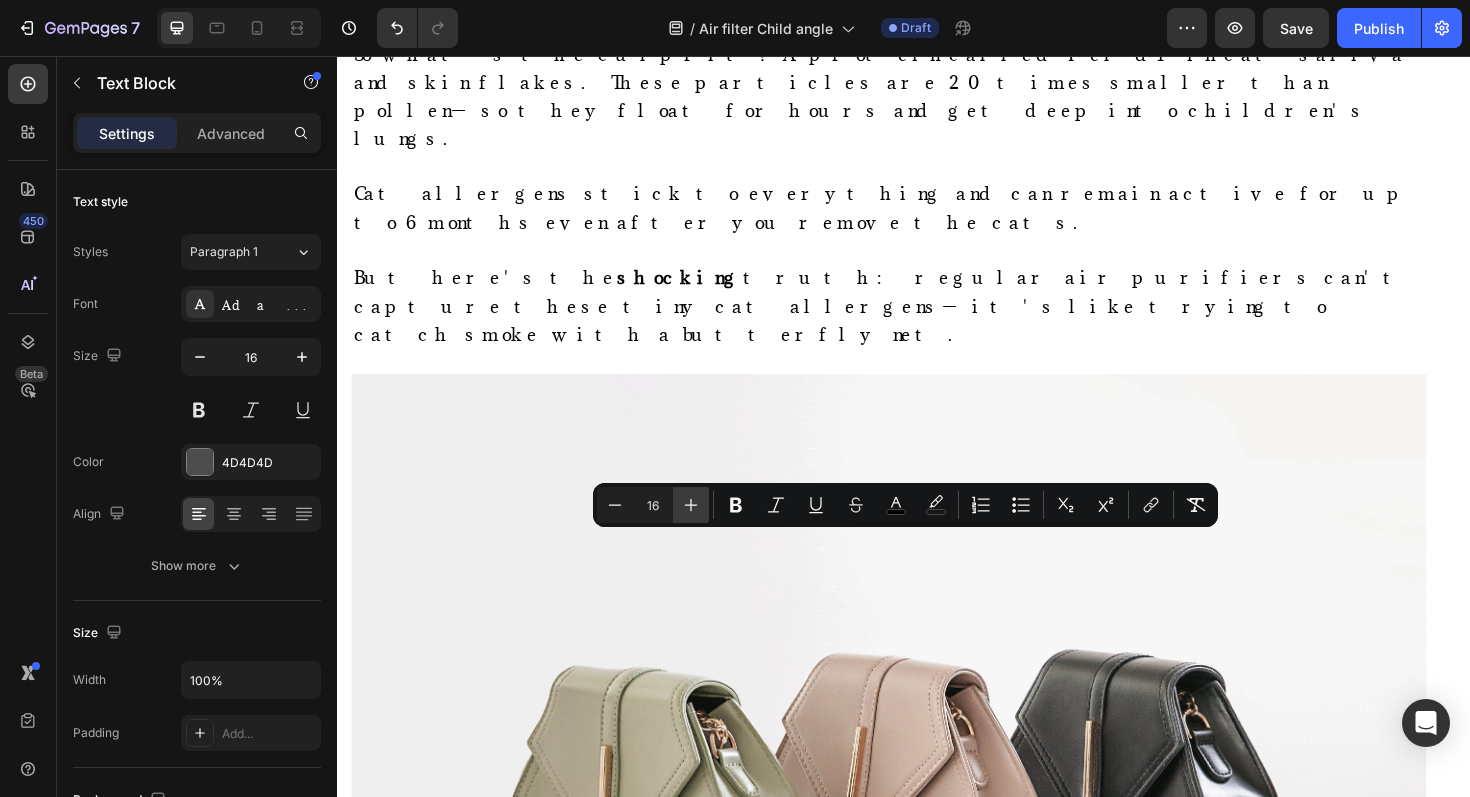 click 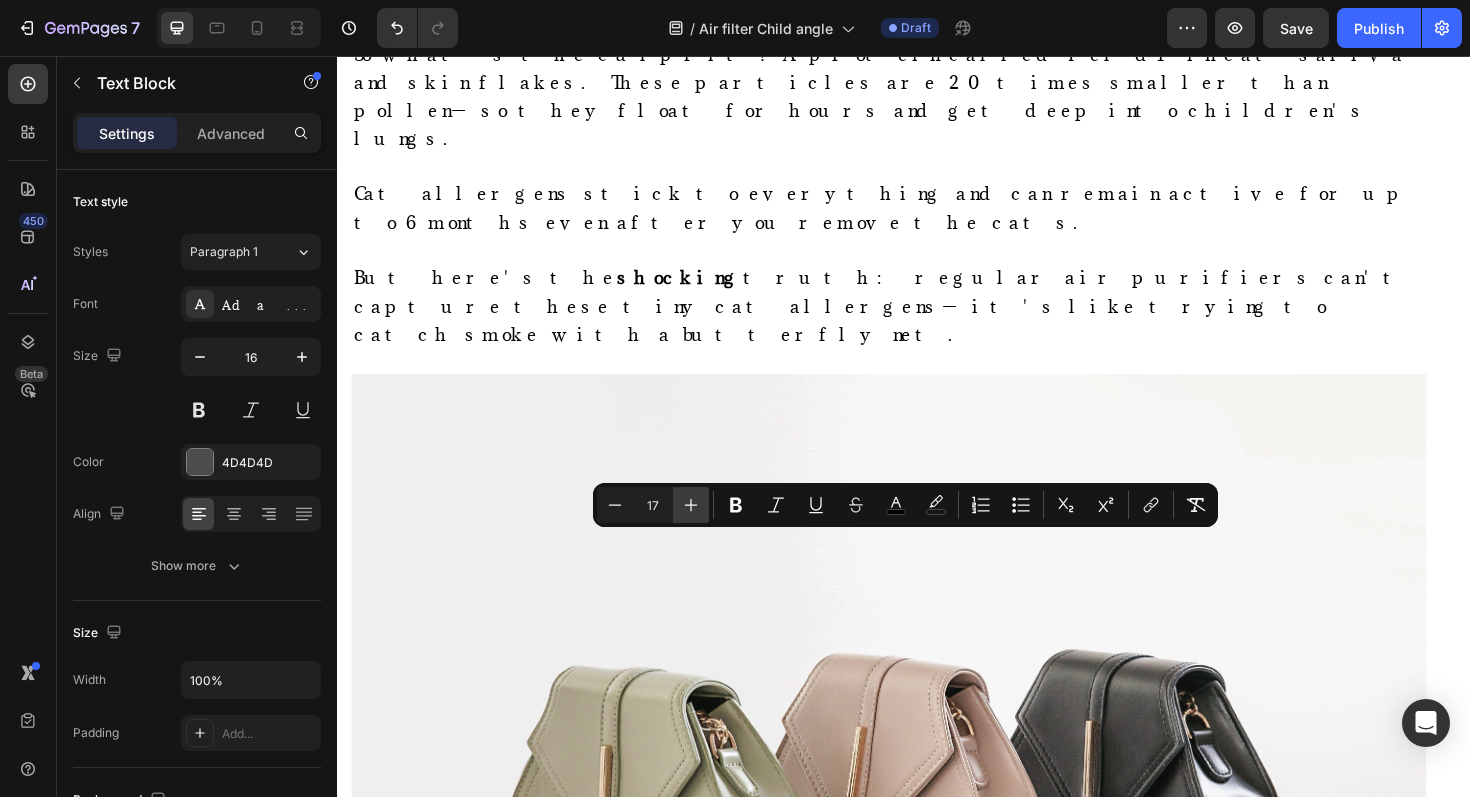 click 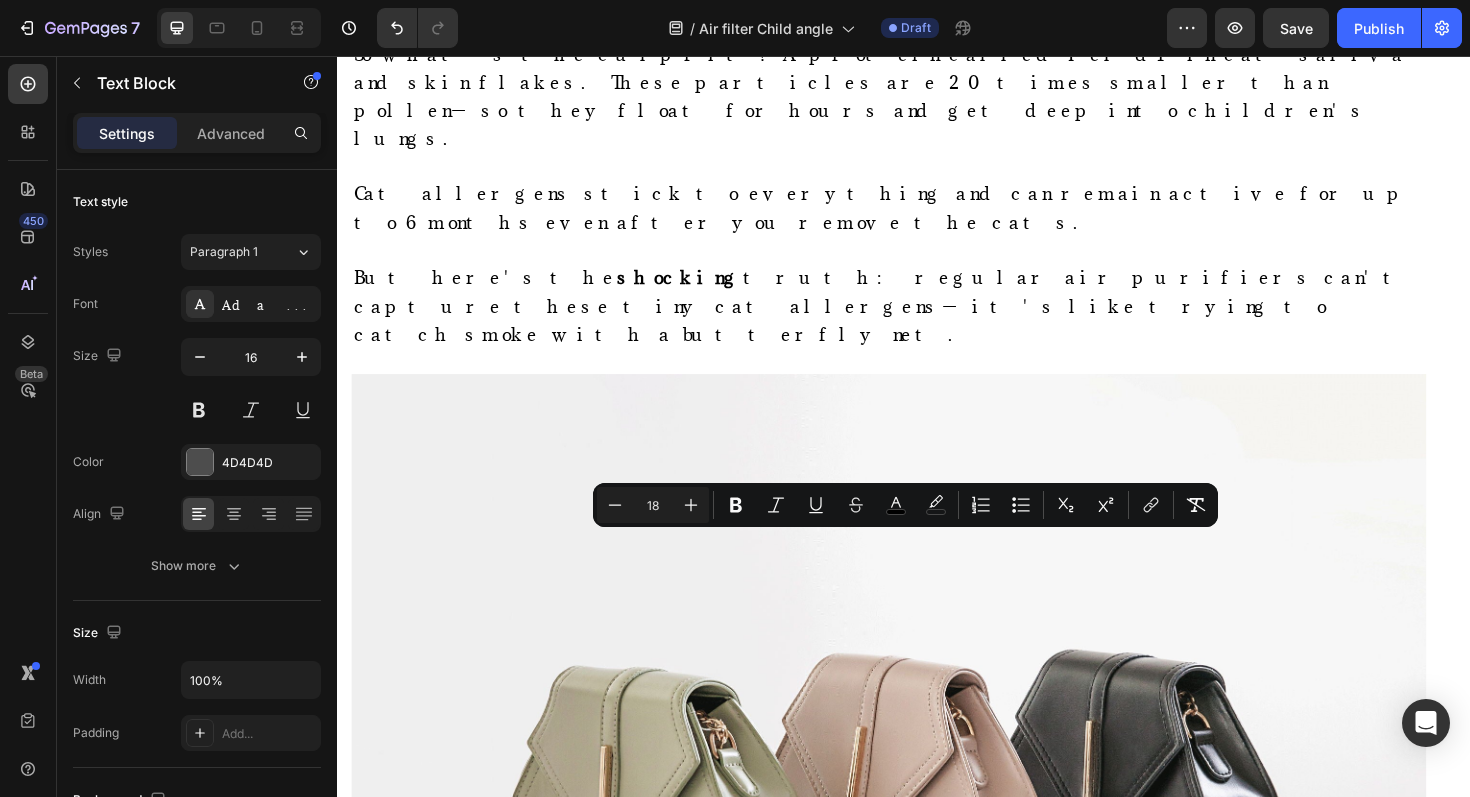 click on "Just when [NAME] was preparing to make the heartbreaking call to the shelter, something astonishing happened. Her sister [NAME] mentioned something that would change everything." at bounding box center (921, 1316) 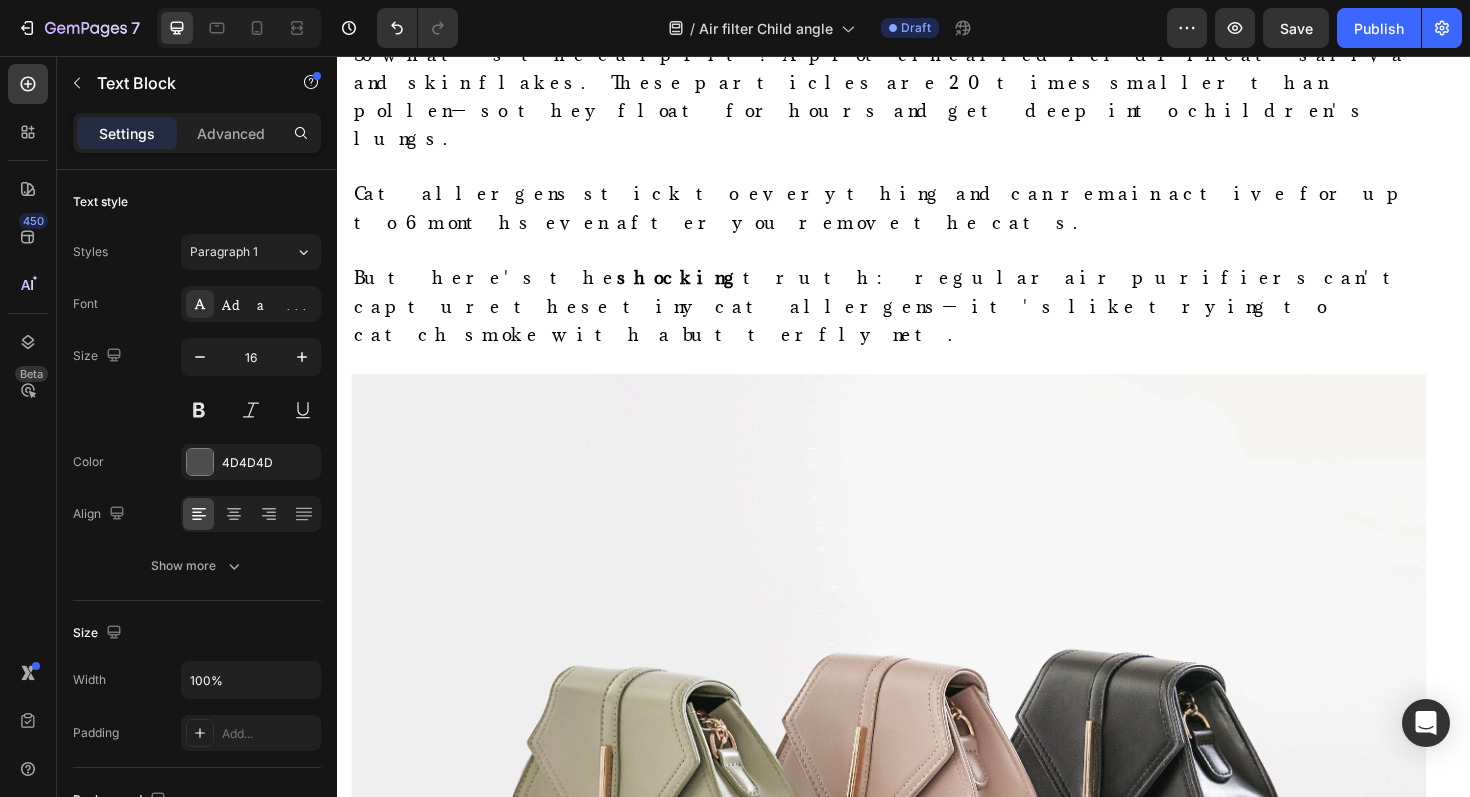 click on "Just when [NAME] was preparing to make the heartbreaking call to the shelter, something astonishing happened. Her sister [NAME] mentioned something that would change everything." at bounding box center [921, 1316] 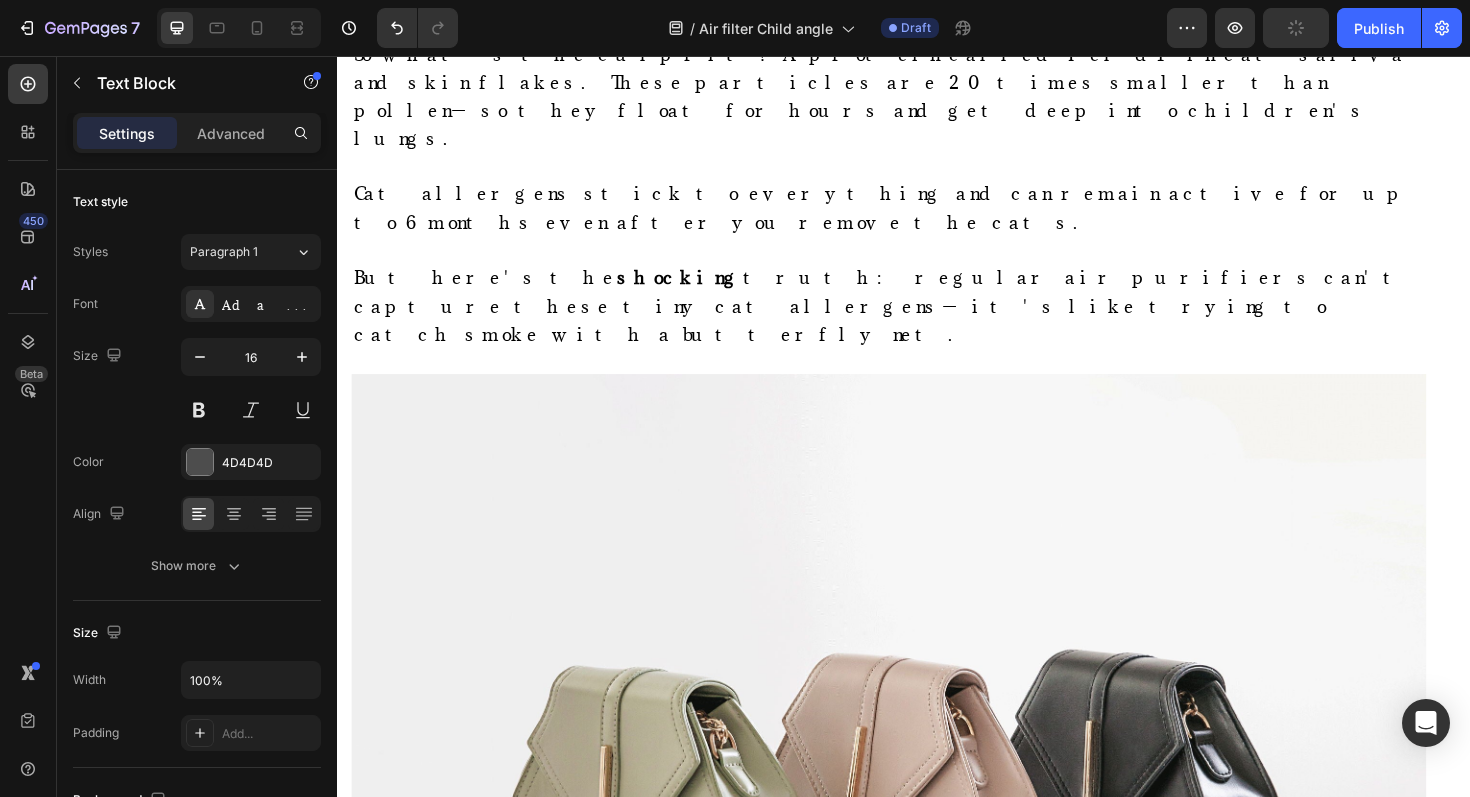 scroll, scrollTop: 4744, scrollLeft: 0, axis: vertical 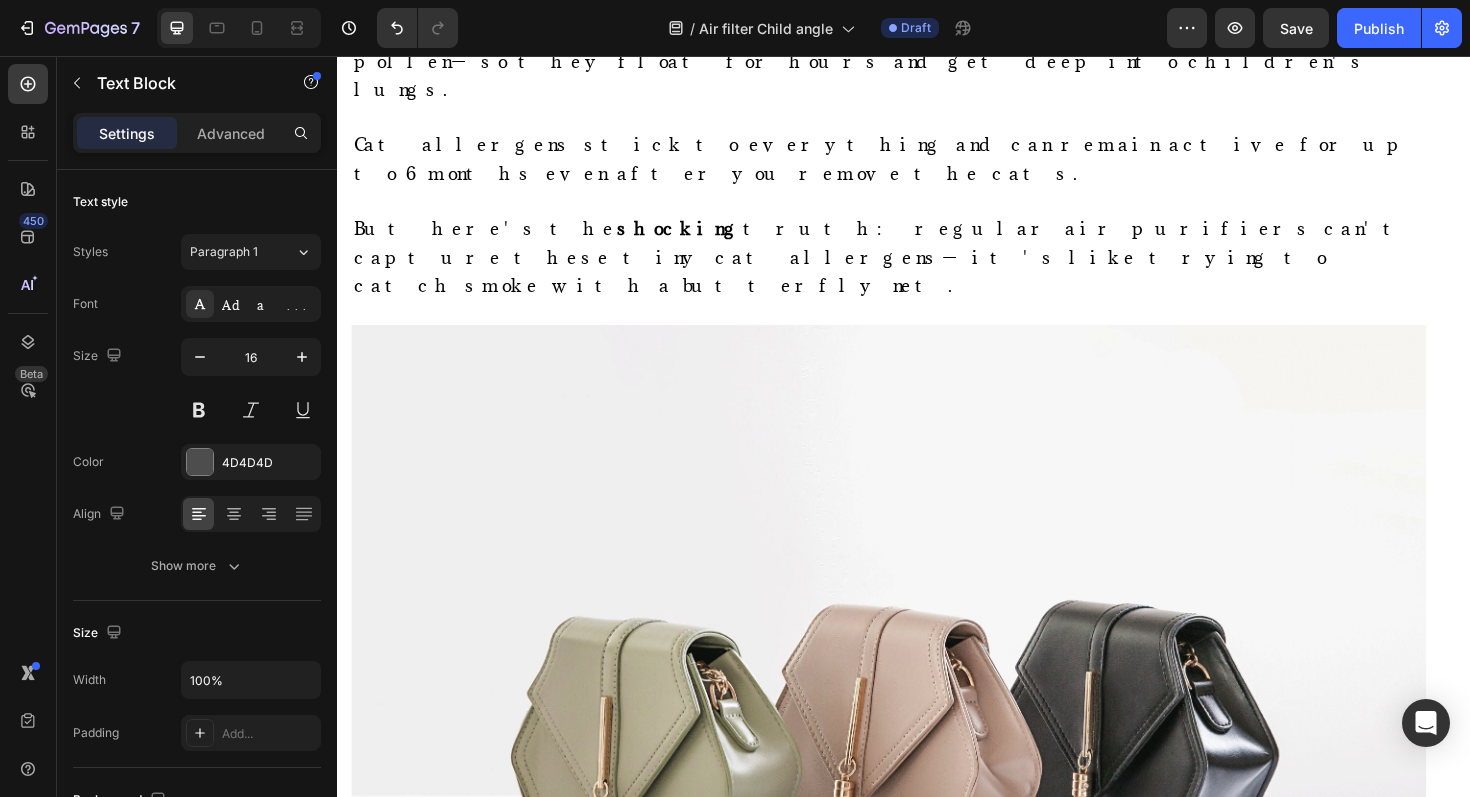 click on ""'I was crying on the phone with [NAME]," [NAME] recalls. "Then she said, 'My friend swears by these little plug-in devices for her kids' allergies. What do you have to  risk ?'"" at bounding box center (921, 1383) 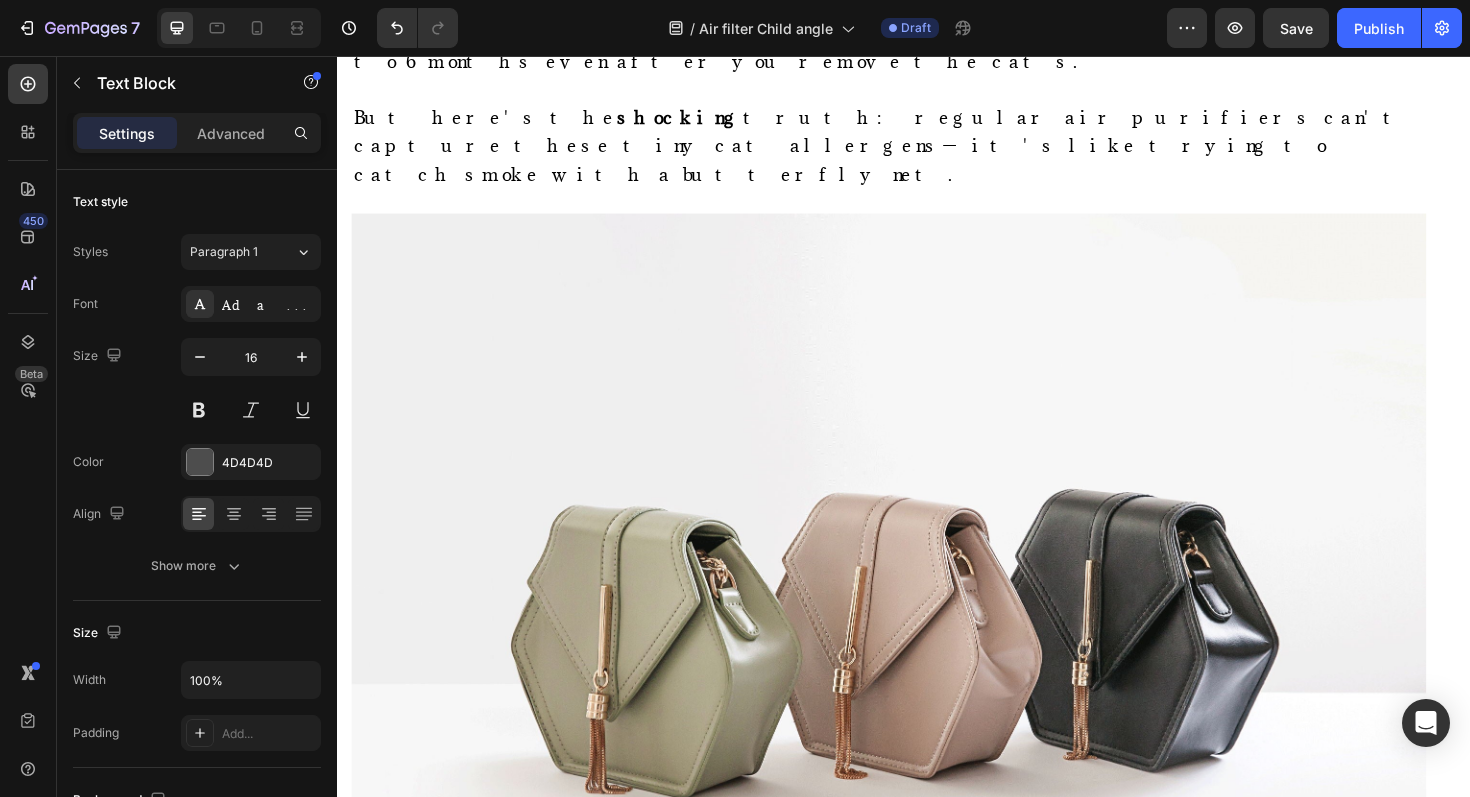 click on ""I thought it was too good to be true," [NAME] admits. "But [NAME] was getting worse. [NAME] plugged it into [NAME]'s bedroom, and we decided to see what happened."" at bounding box center (914, 1590) 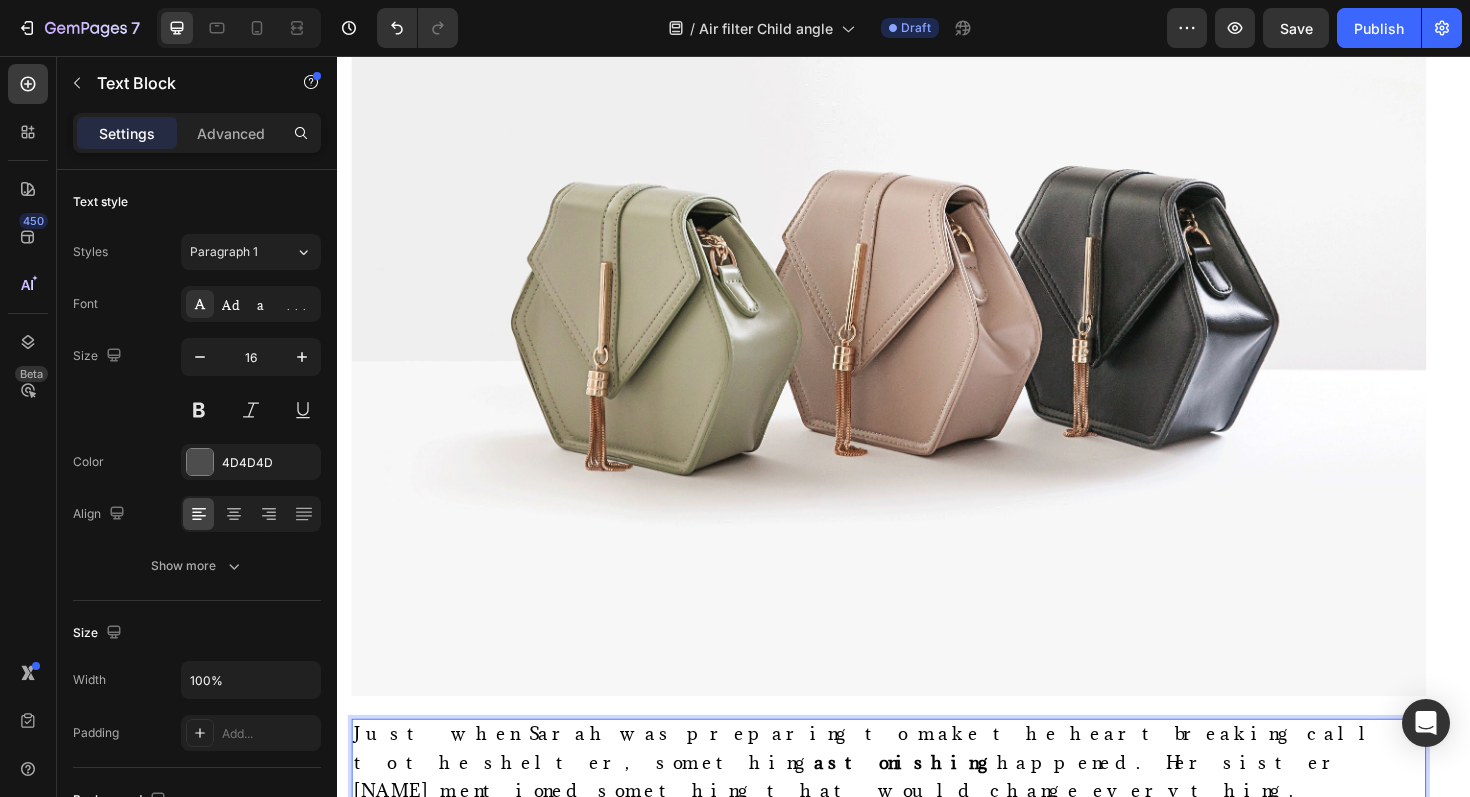 scroll, scrollTop: 5222, scrollLeft: 0, axis: vertical 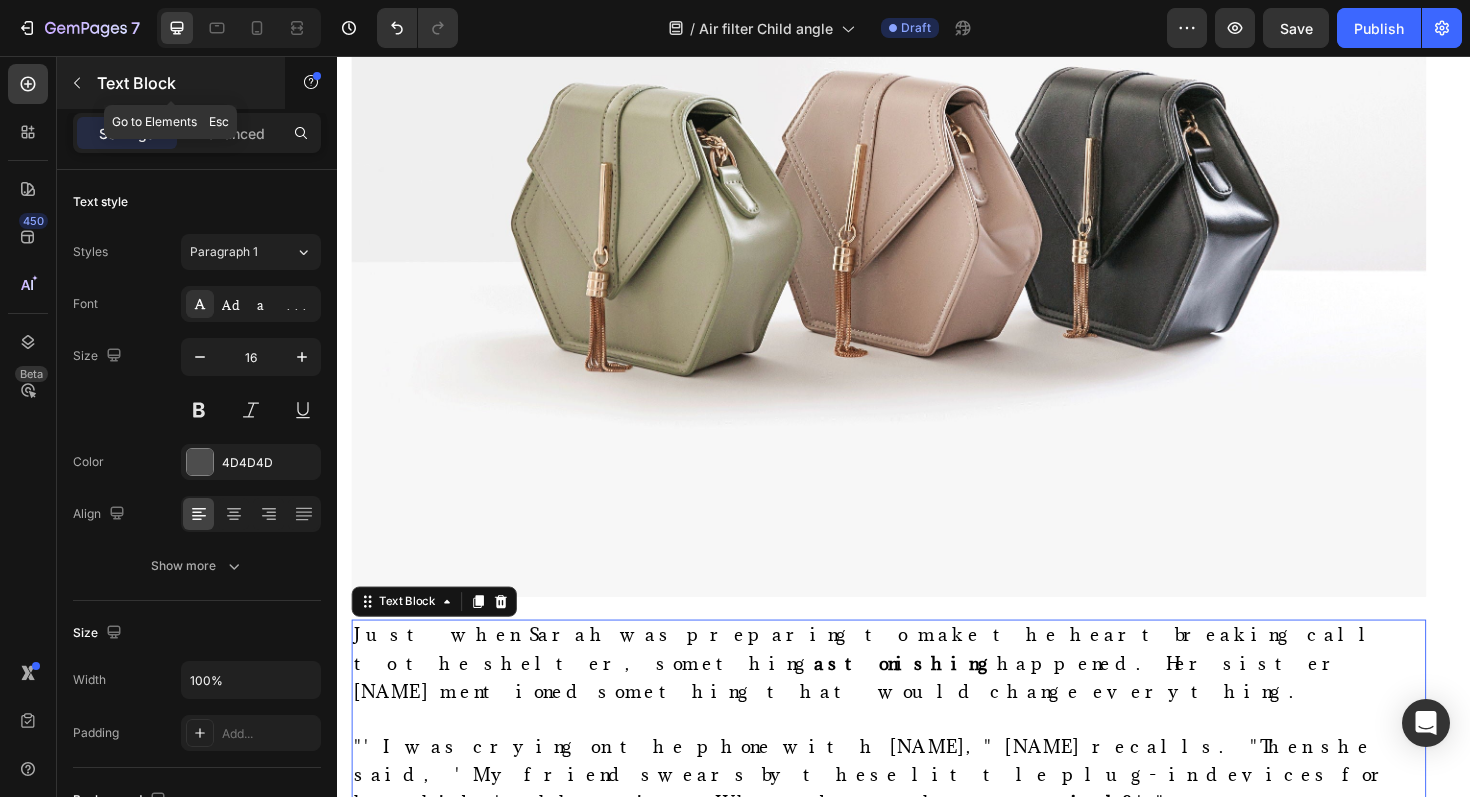 click on "Text Block" at bounding box center (171, 83) 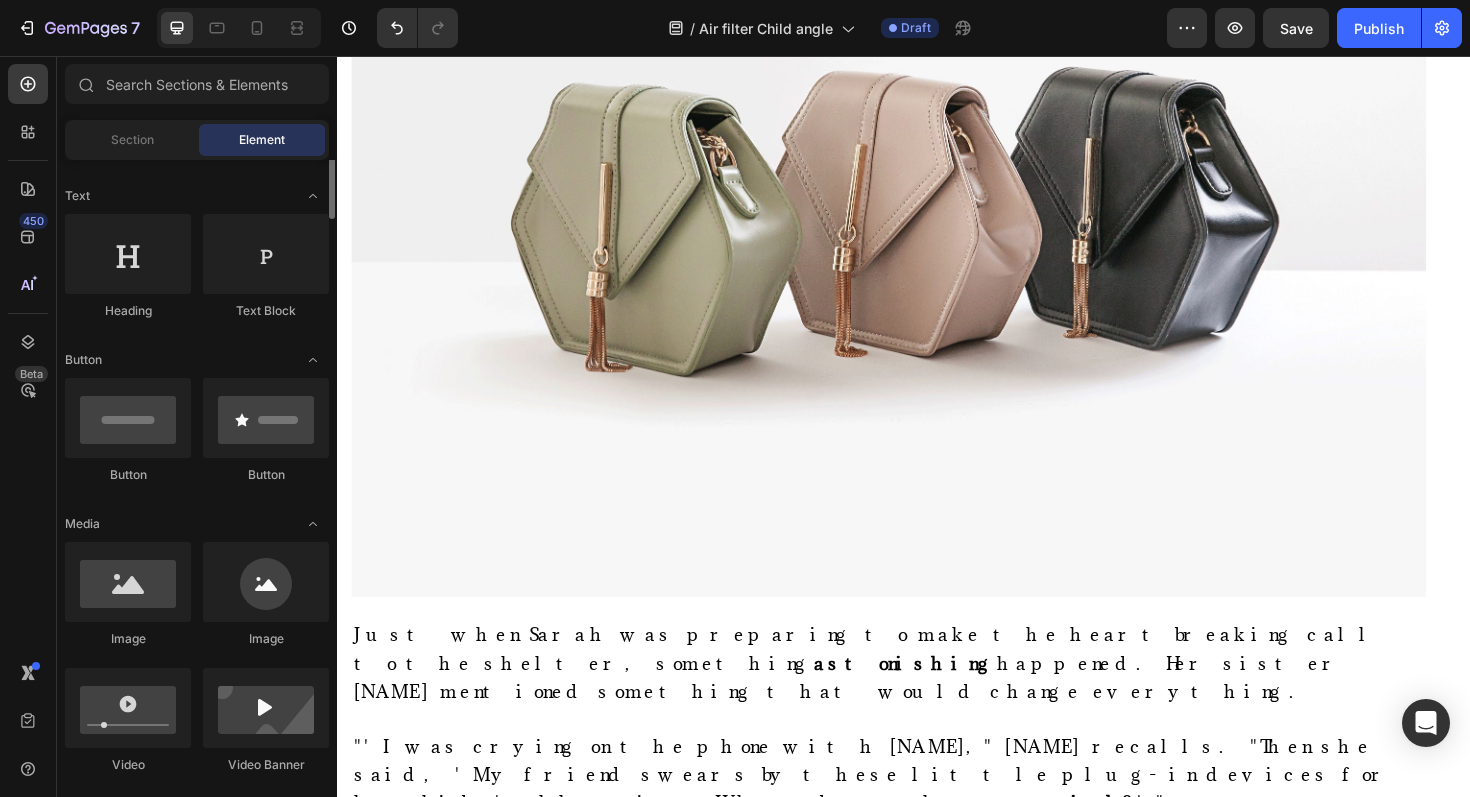 scroll, scrollTop: 0, scrollLeft: 0, axis: both 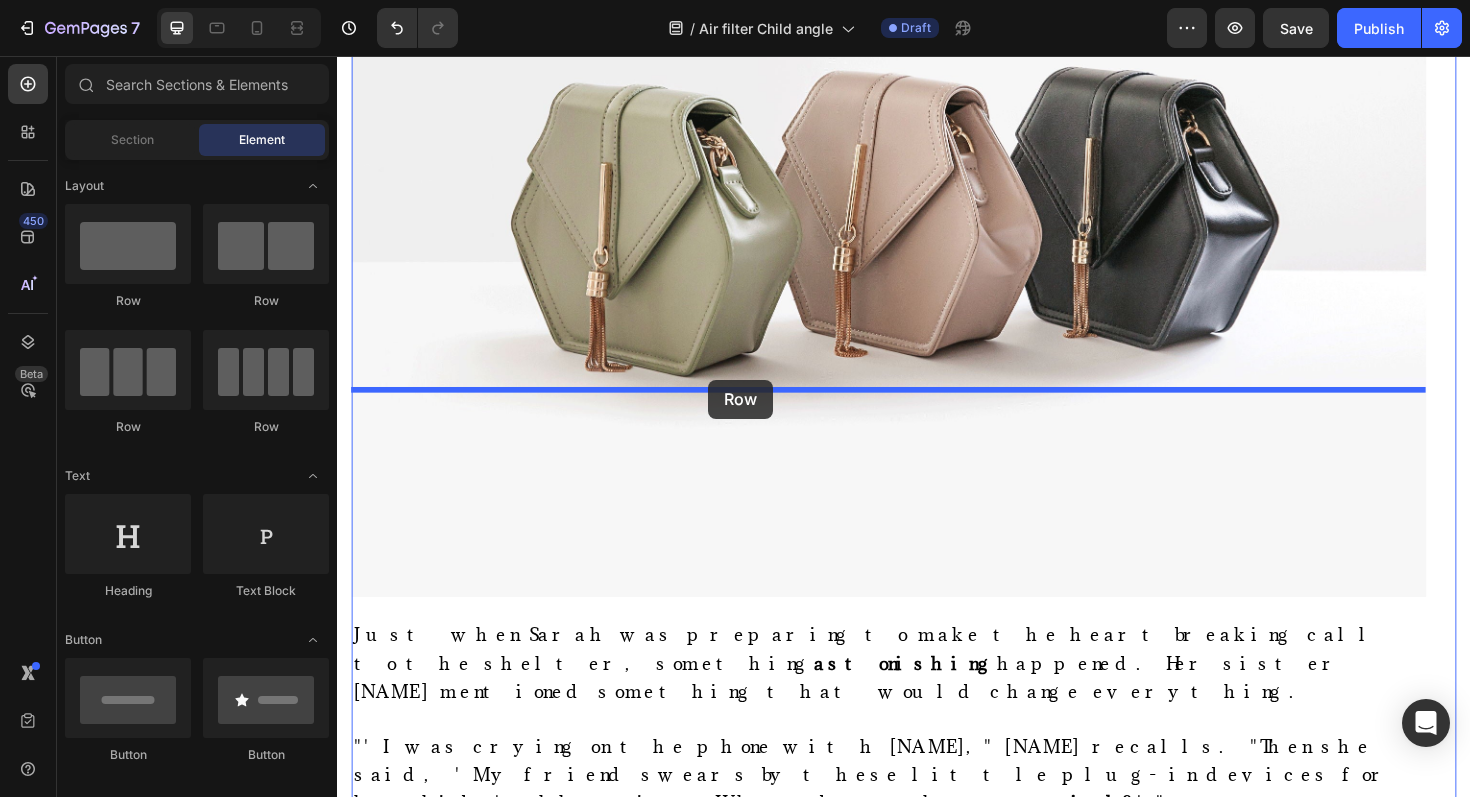 drag, startPoint x: 602, startPoint y: 332, endPoint x: 737, endPoint y: 401, distance: 151.61134 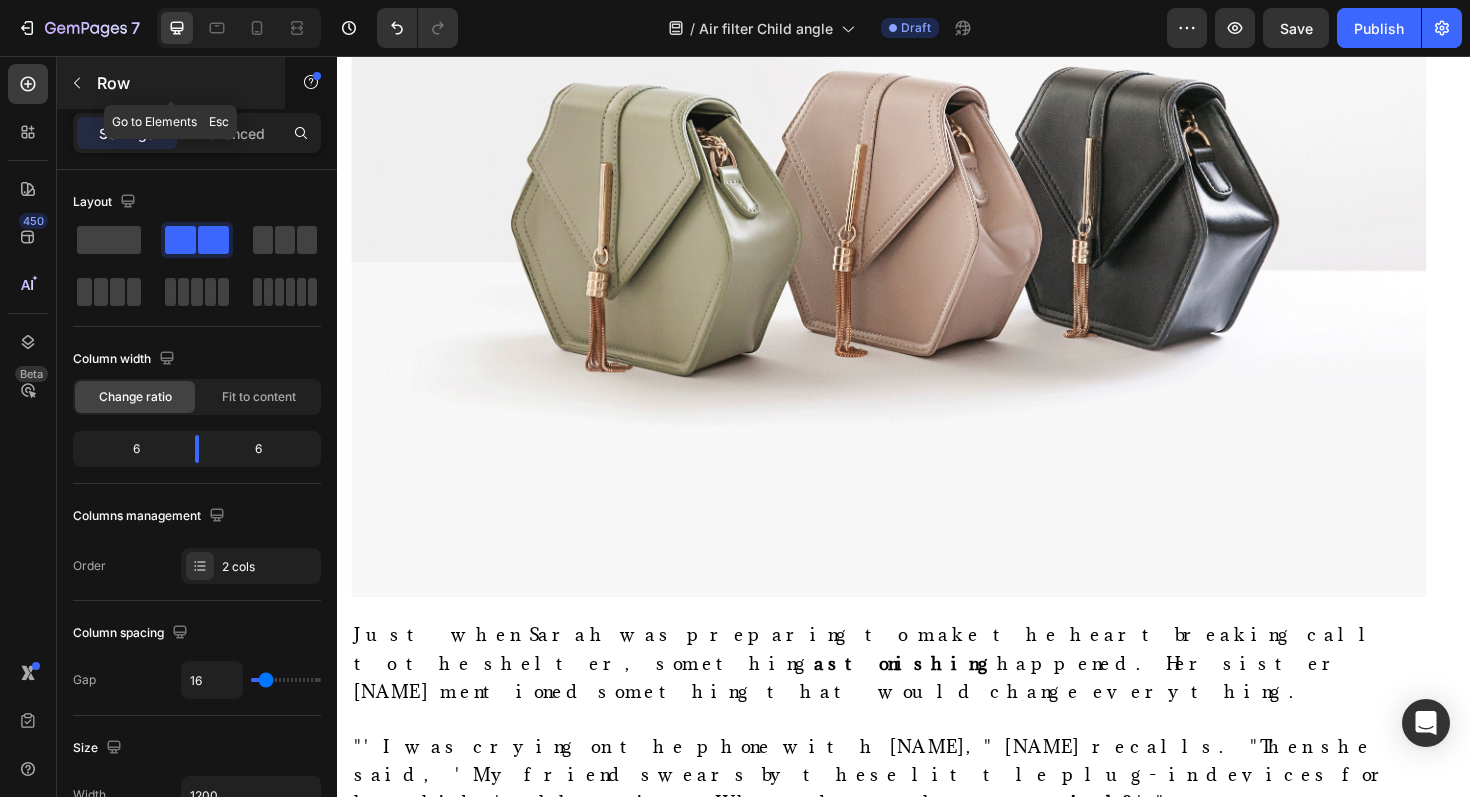 click on "Row" at bounding box center [171, 83] 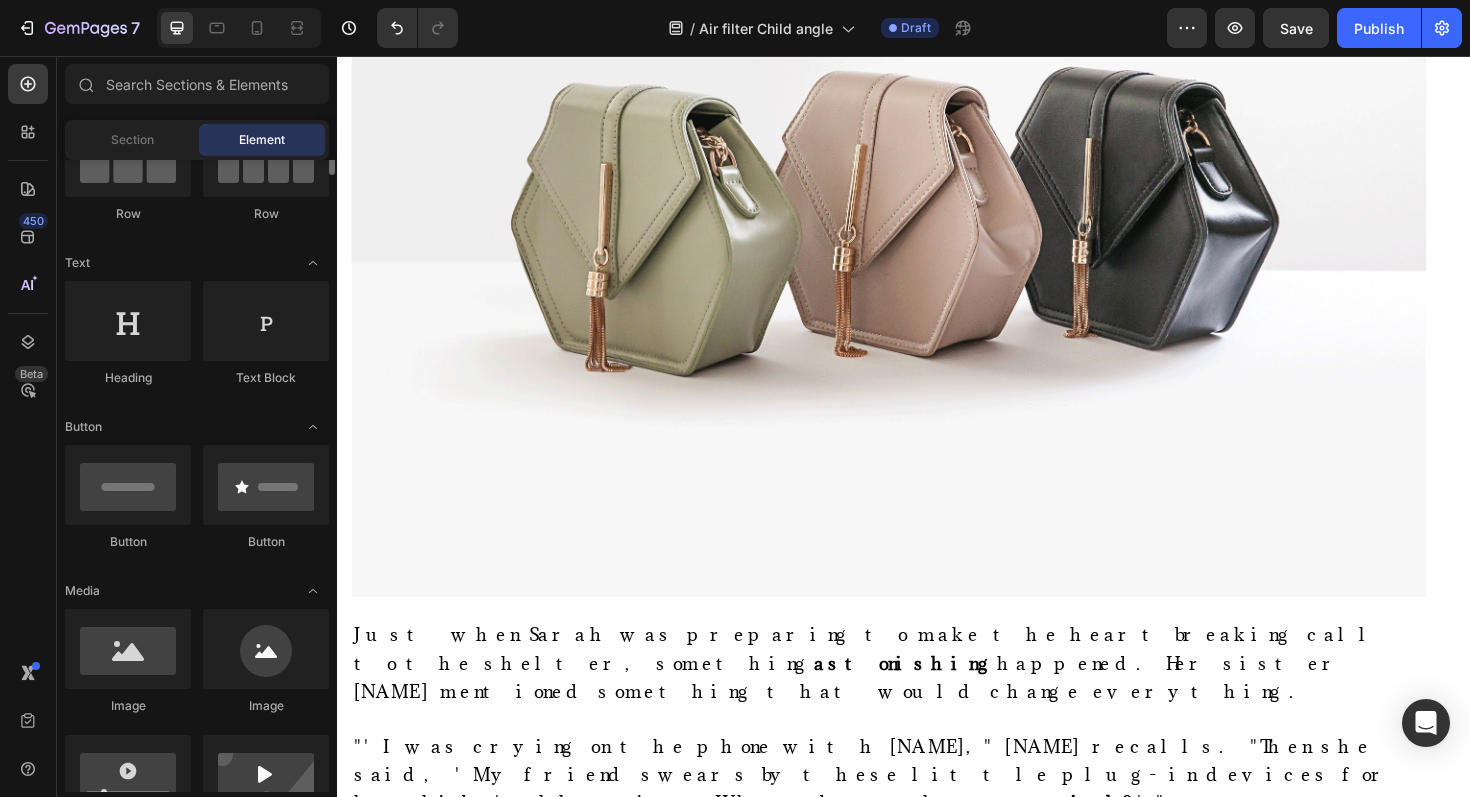 scroll, scrollTop: 217, scrollLeft: 0, axis: vertical 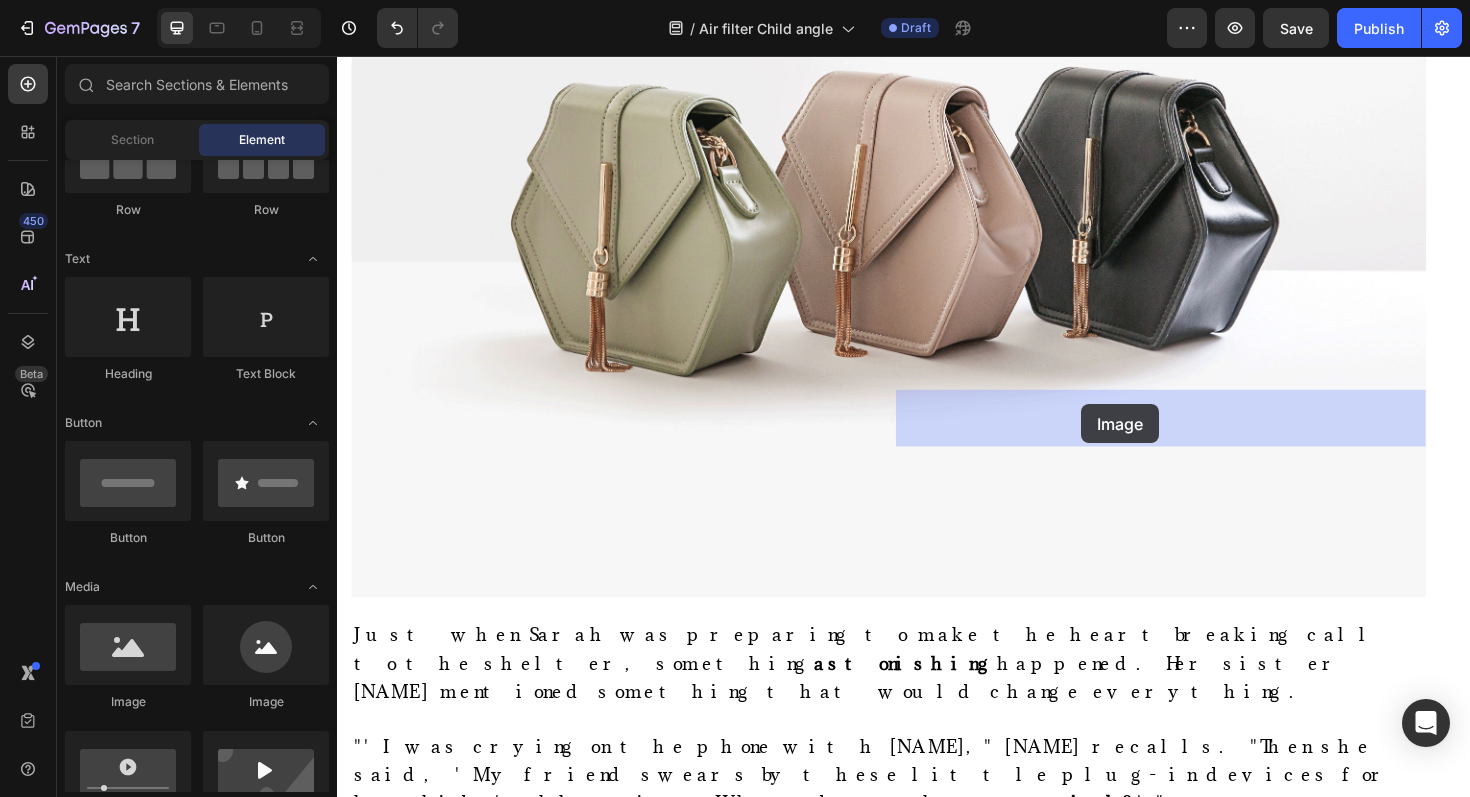 drag, startPoint x: 505, startPoint y: 684, endPoint x: 1125, endPoint y: 425, distance: 671.92334 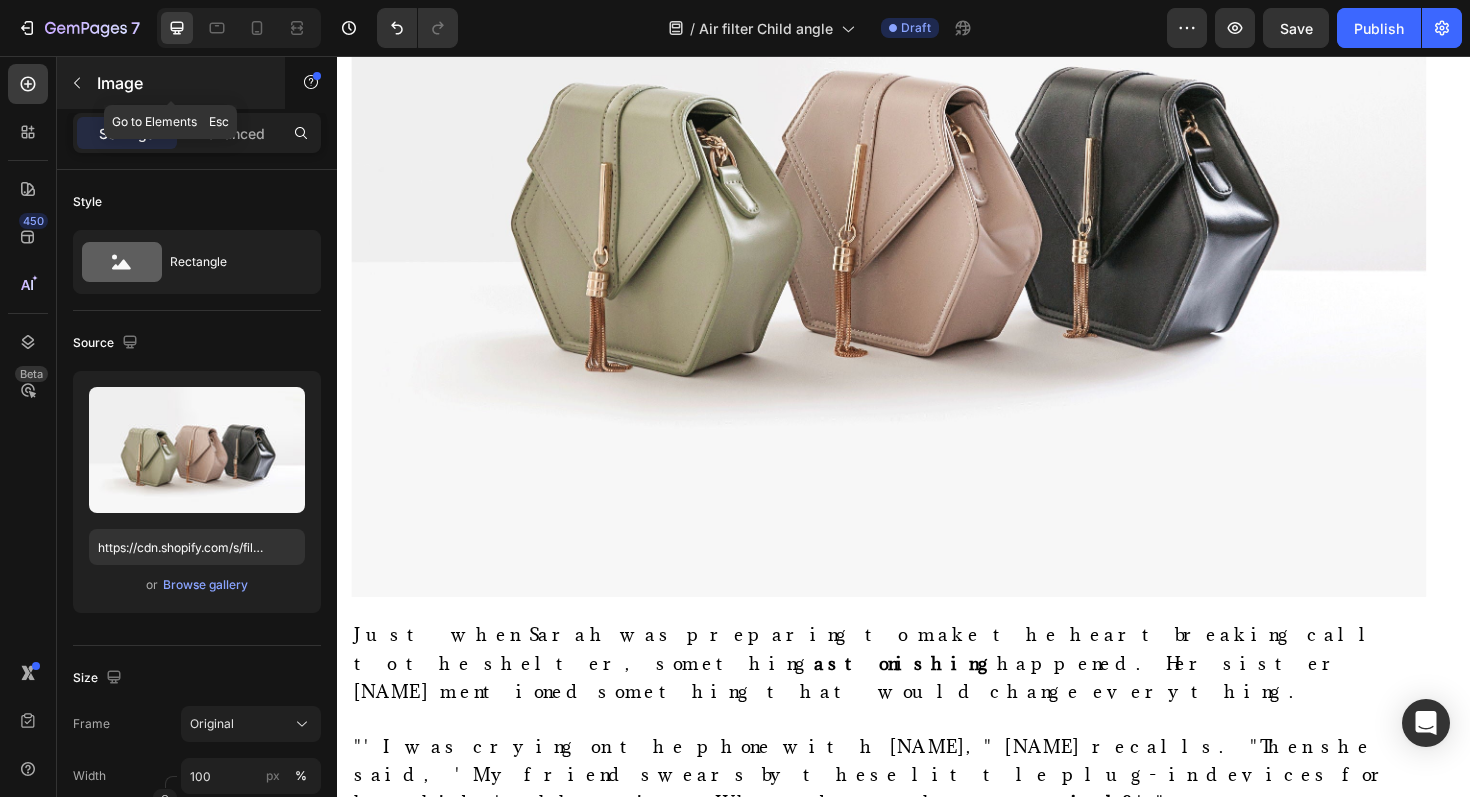 click on "Image" at bounding box center (182, 83) 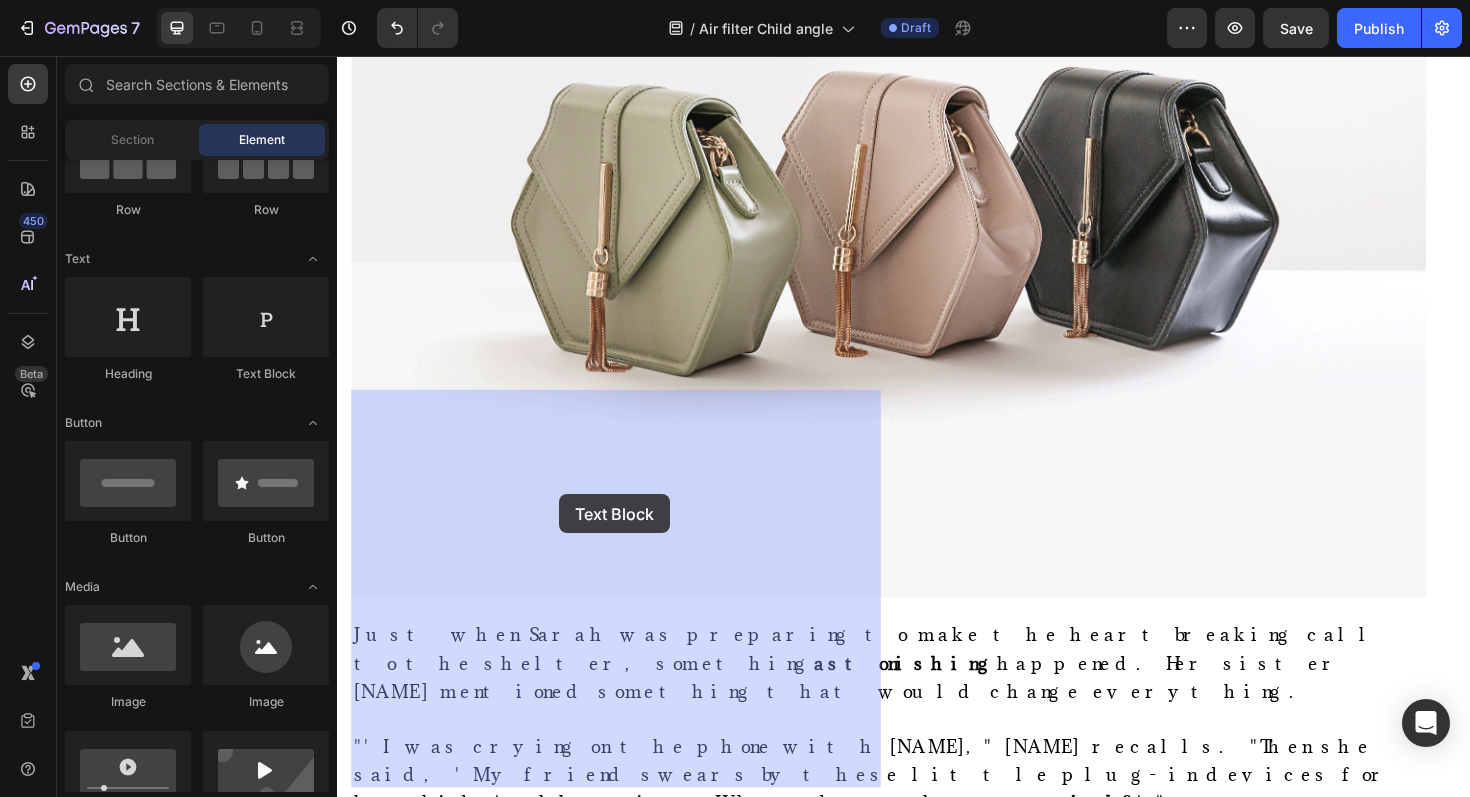 drag, startPoint x: 586, startPoint y: 375, endPoint x: 620, endPoint y: 545, distance: 173.36667 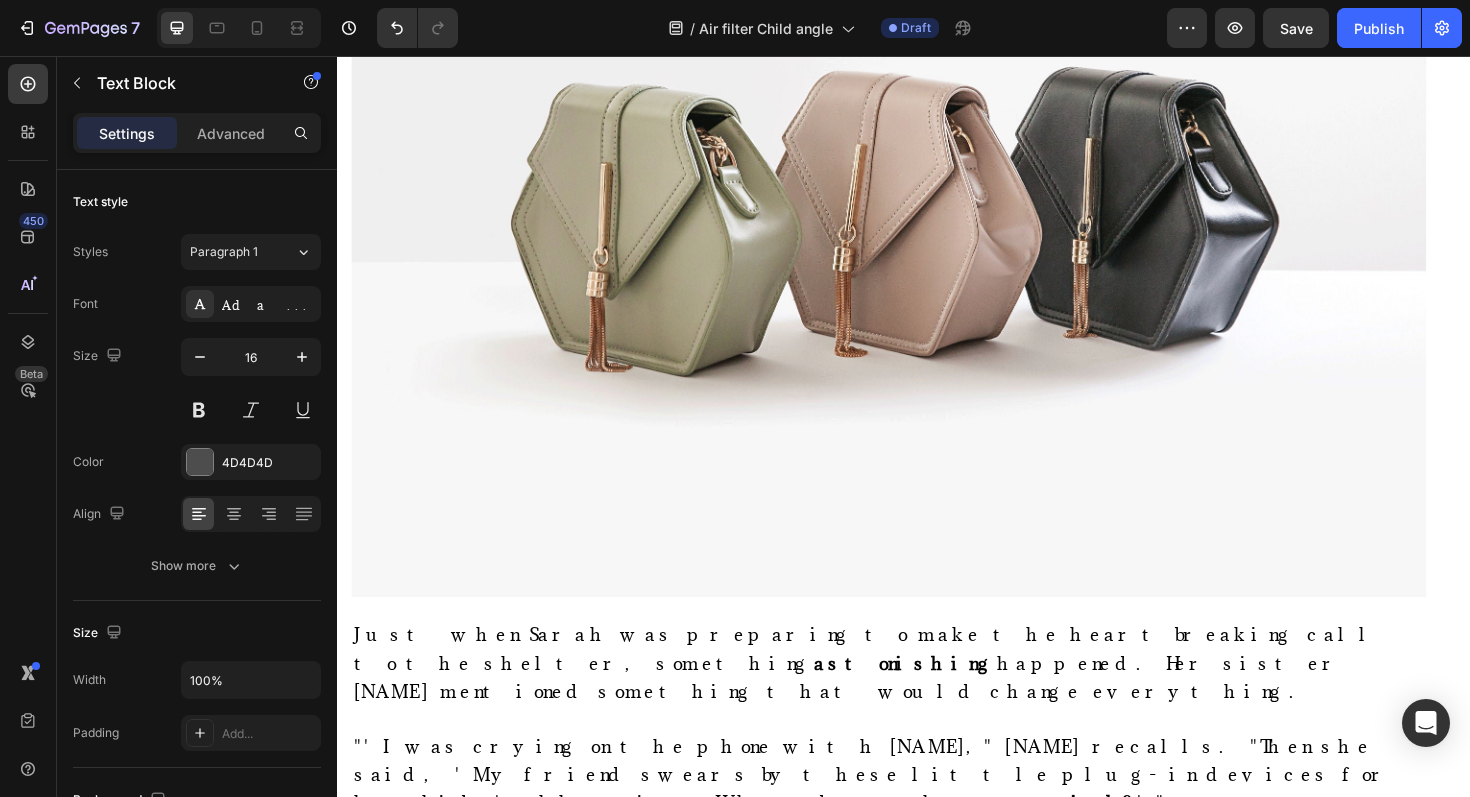 click on "Replace this text with your content" at bounding box center (632, 1319) 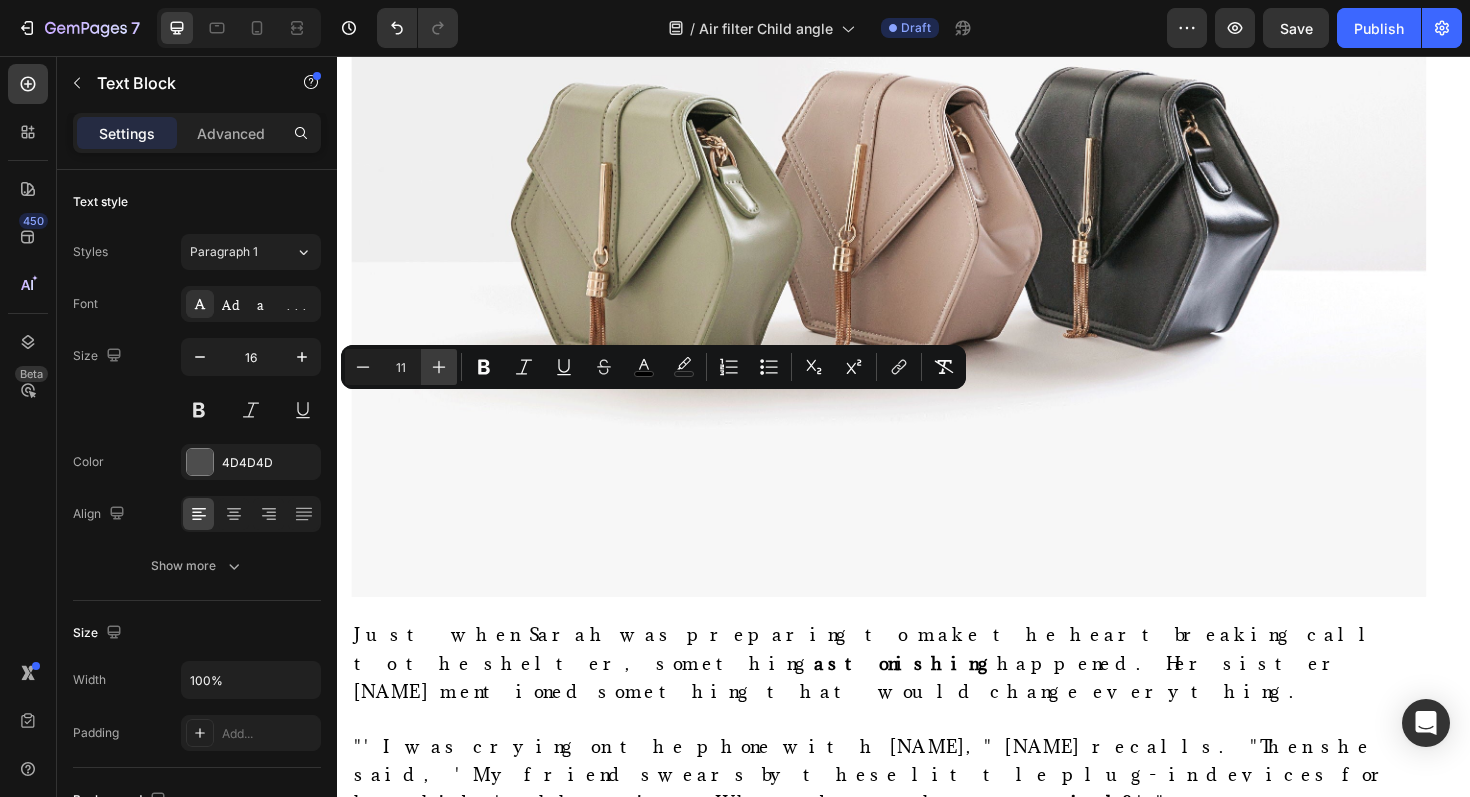 click on "Plus" at bounding box center [439, 367] 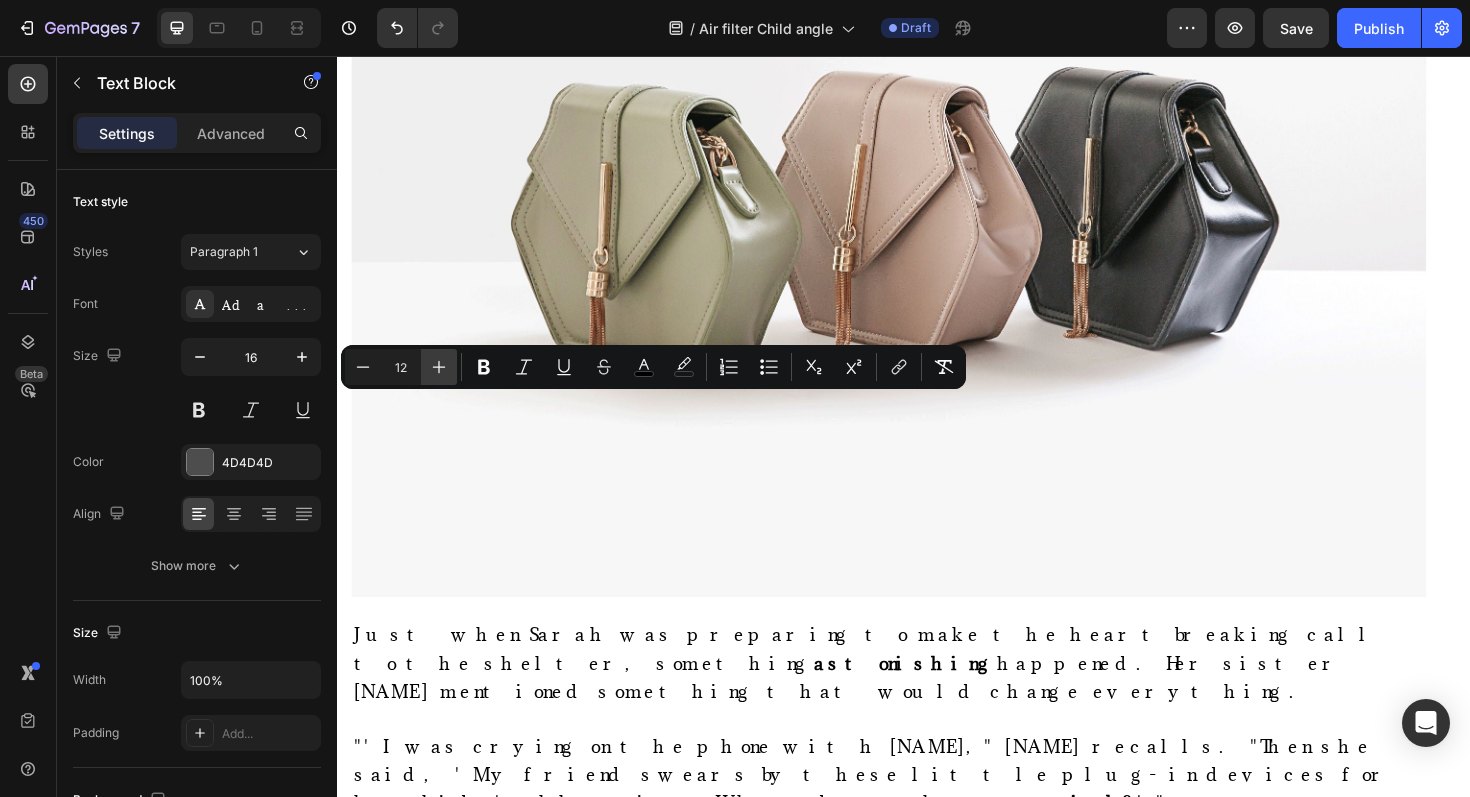 click on "Plus" at bounding box center [439, 367] 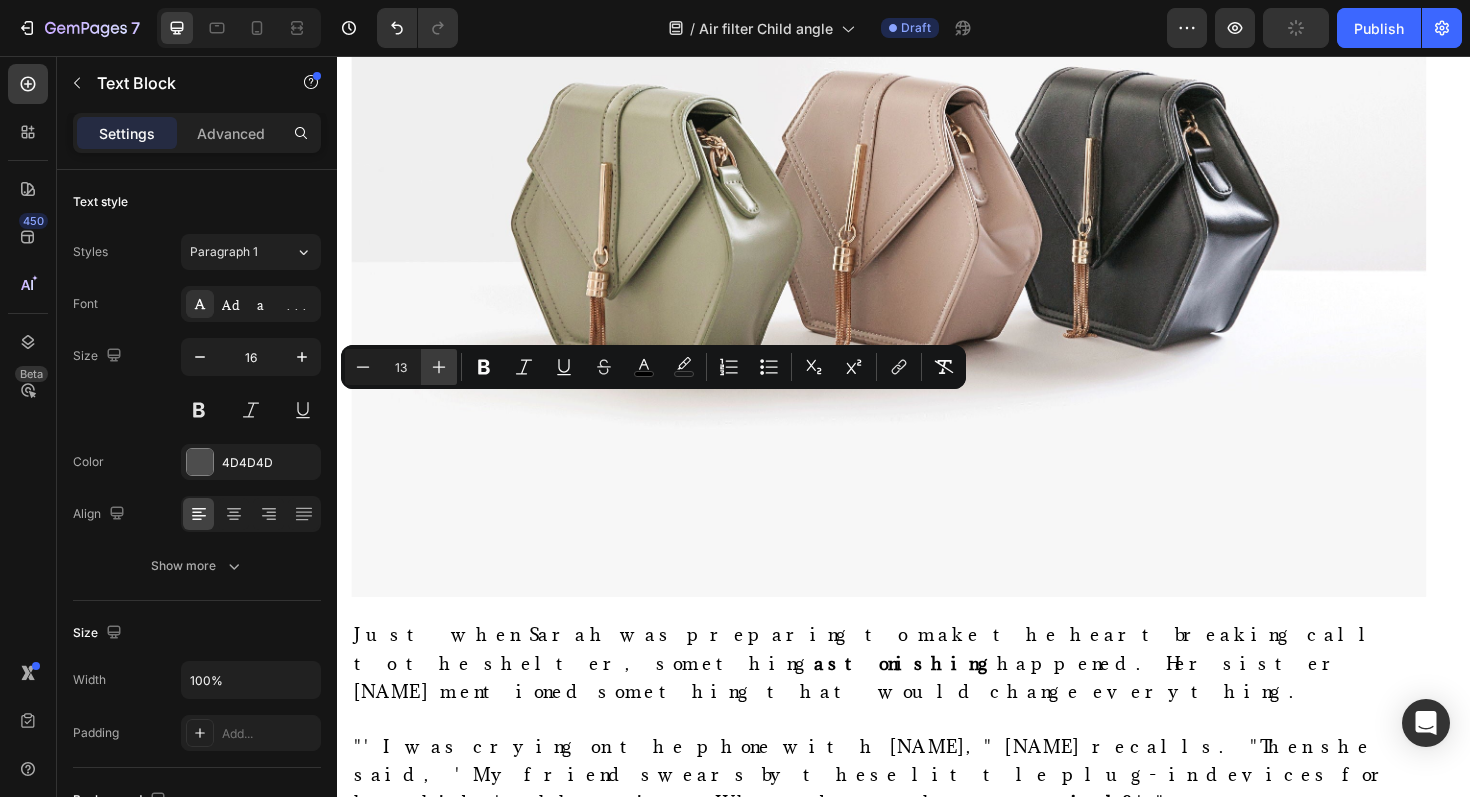 click on "Plus" at bounding box center (439, 367) 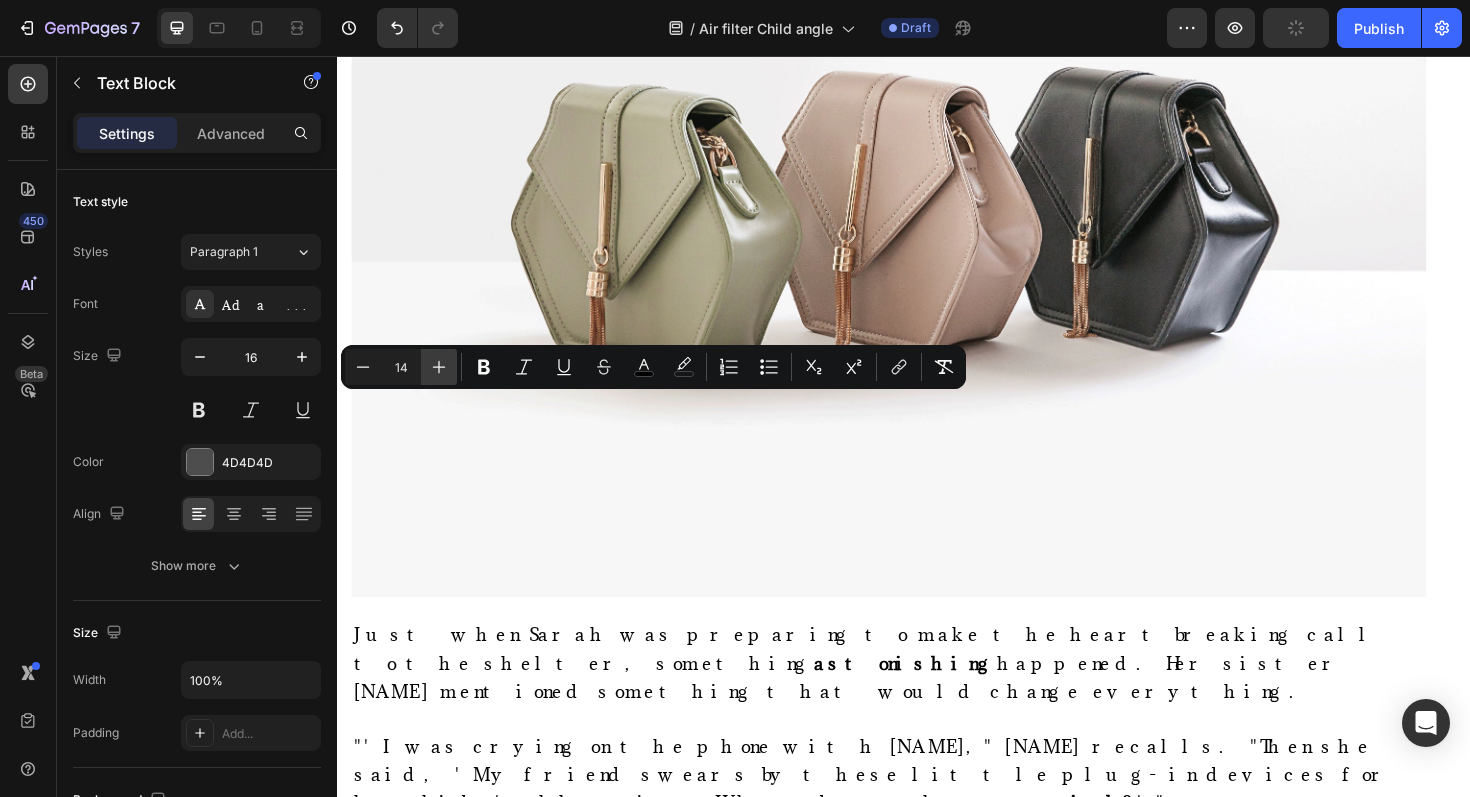 click on "Plus" at bounding box center (439, 367) 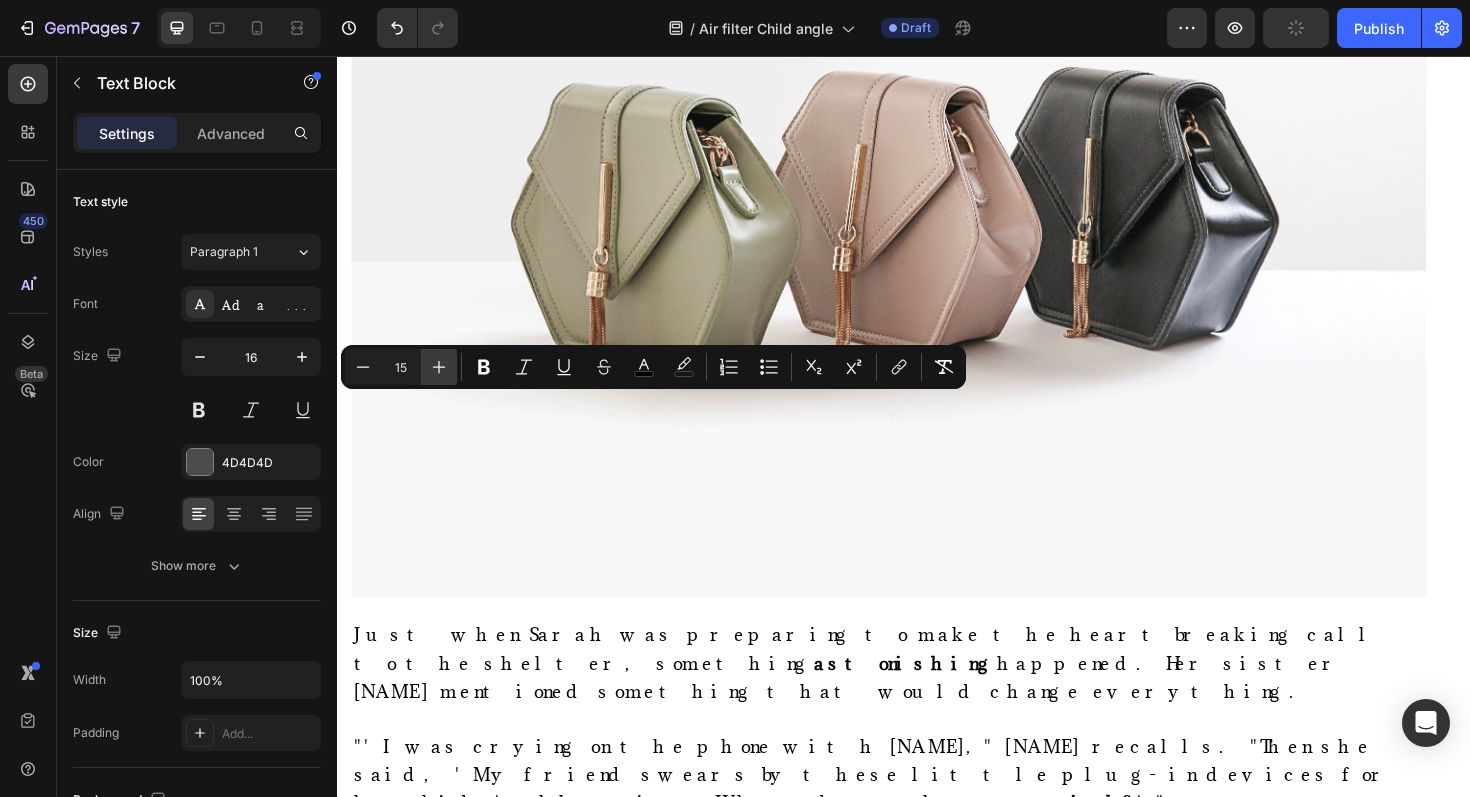 click on "Plus" at bounding box center (439, 367) 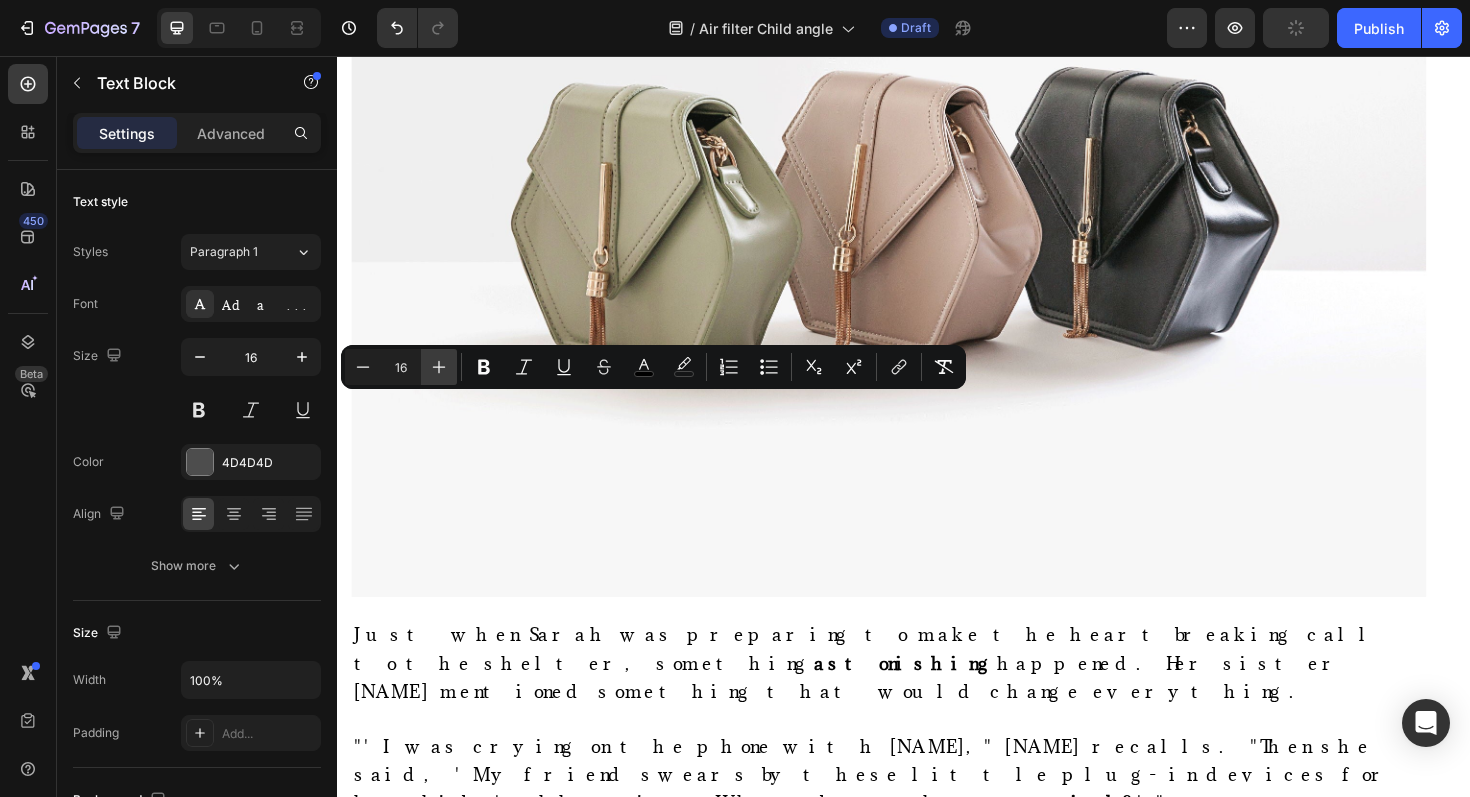click on "Plus" at bounding box center [439, 367] 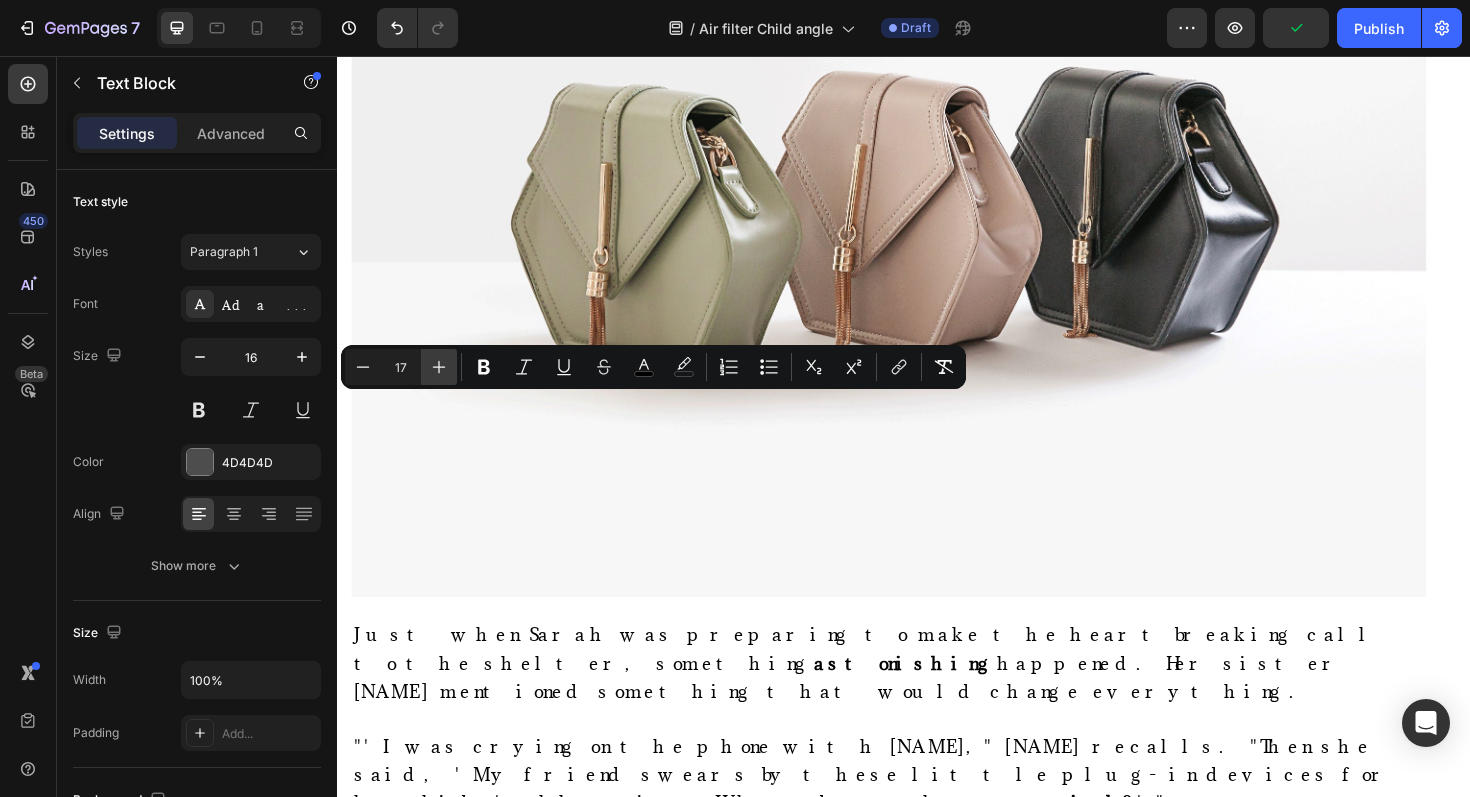 click on "Plus" at bounding box center [439, 367] 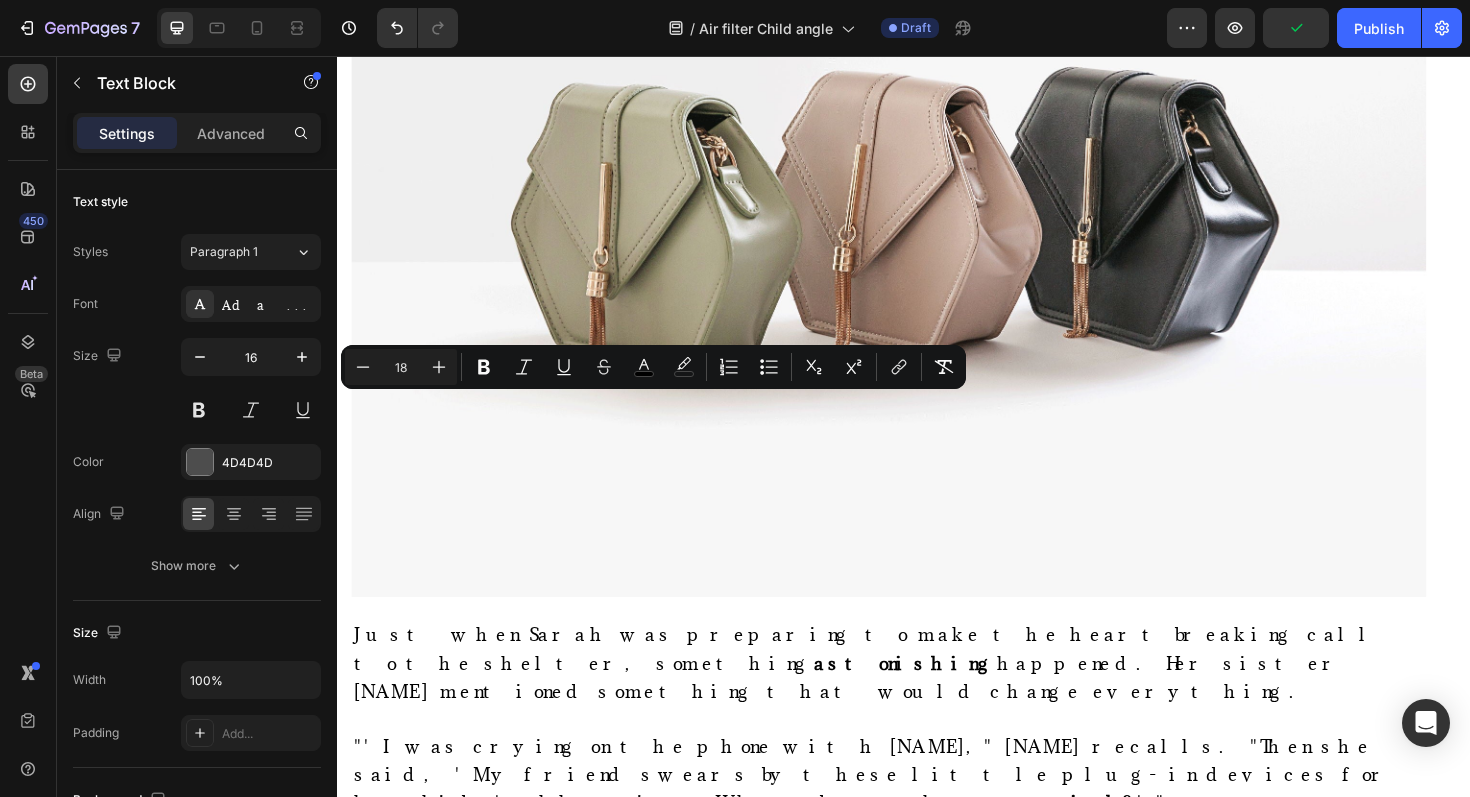 click on ""I crept into [NAME]'s room expecting the worst," [NAME] remembers. "But there was [NAME], sleeping peacefully with Pumpkin curled up next to her pillow—something that would have sent her to the ER just days before."" at bounding box center [630, 1542] 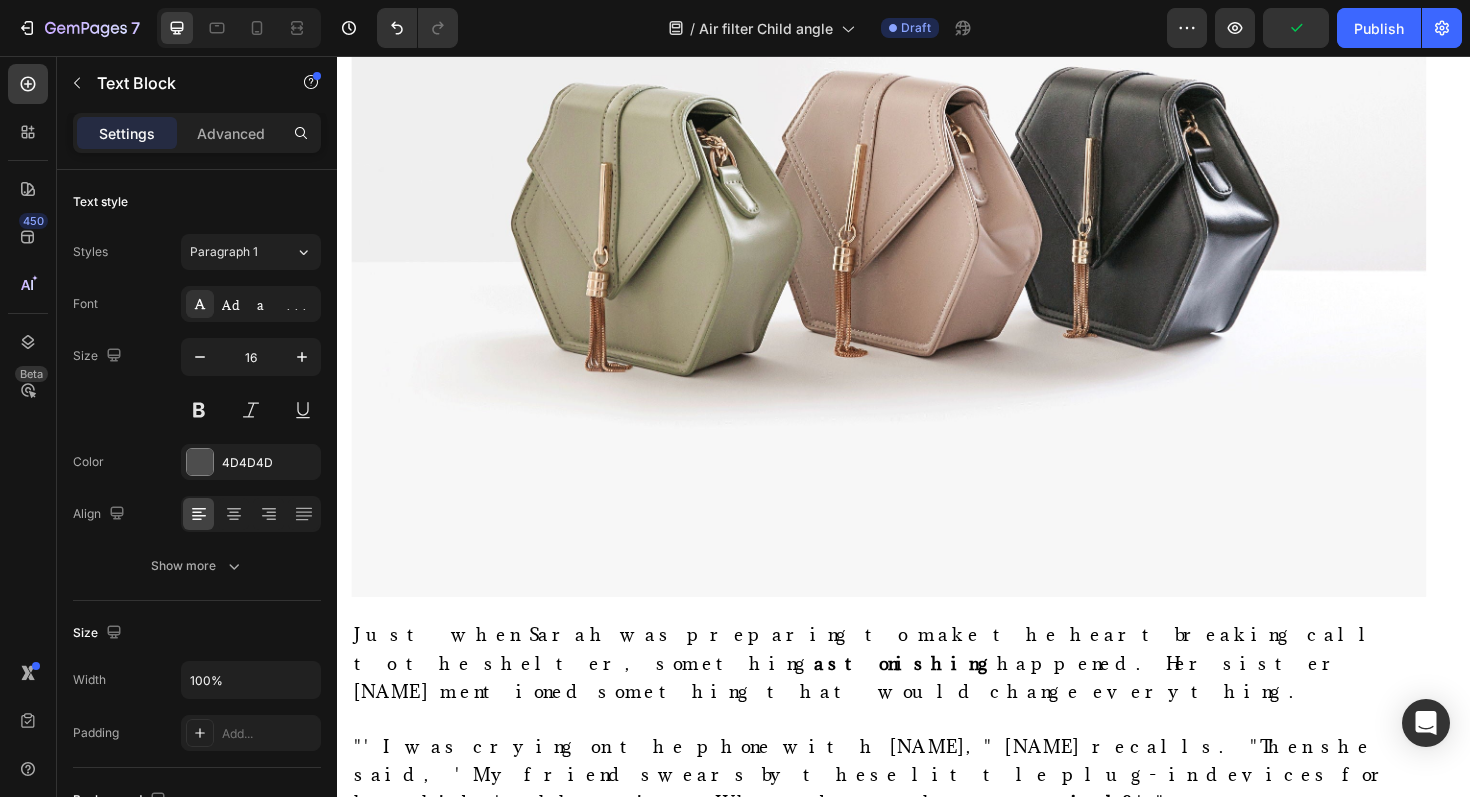 click on "For the first time in months, [PERSON] woke up to complete silence. No coughs. No wheezing.  Nothing ." at bounding box center [632, 1364] 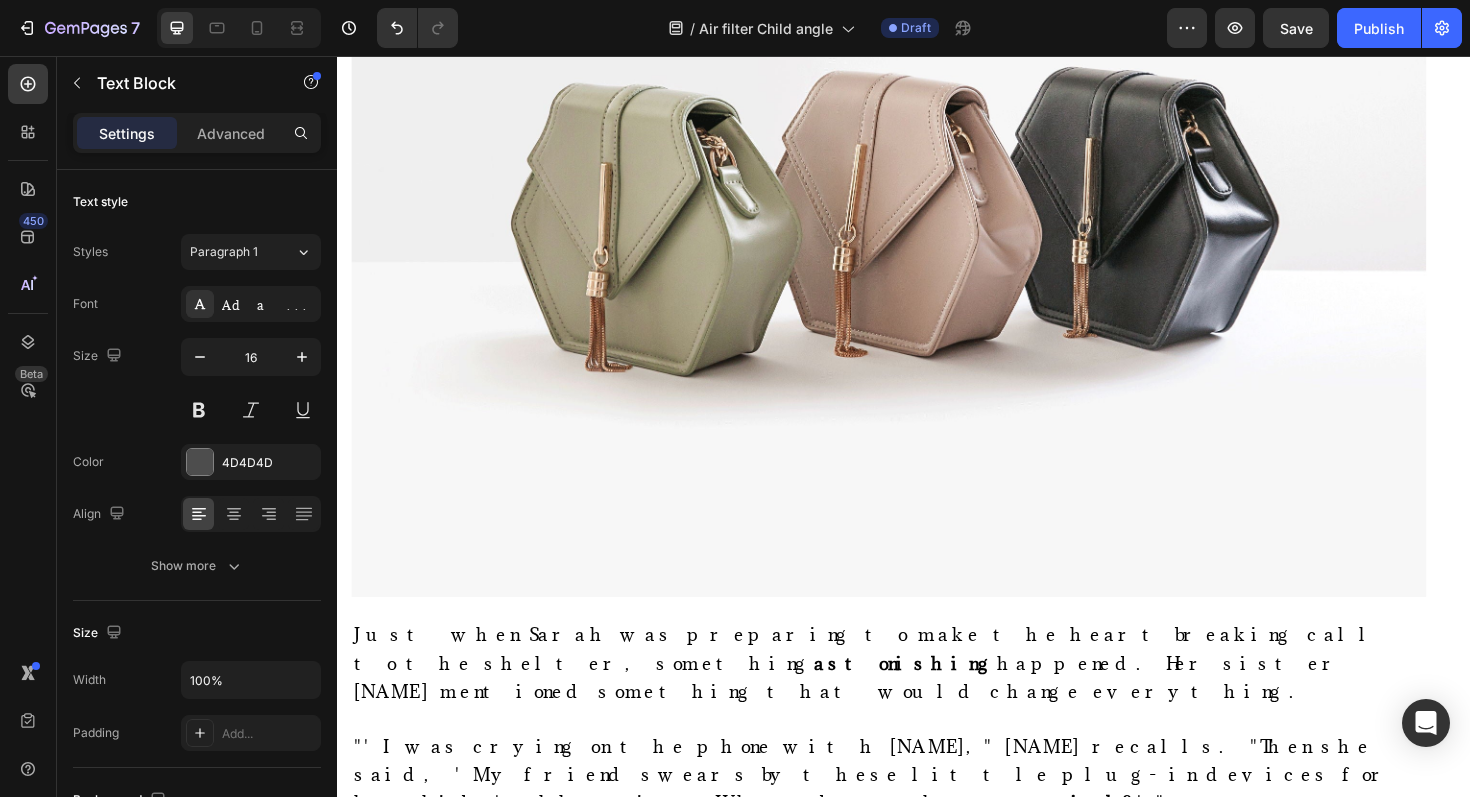 click on ""I crept into [NAME]'s room expecting the worst," [NAME] remembers. "But there was [NAME], sleeping peacefully with Pumpkin curled up next to her pillow—something that would have sent her to the ER just days before."" at bounding box center (630, 1572) 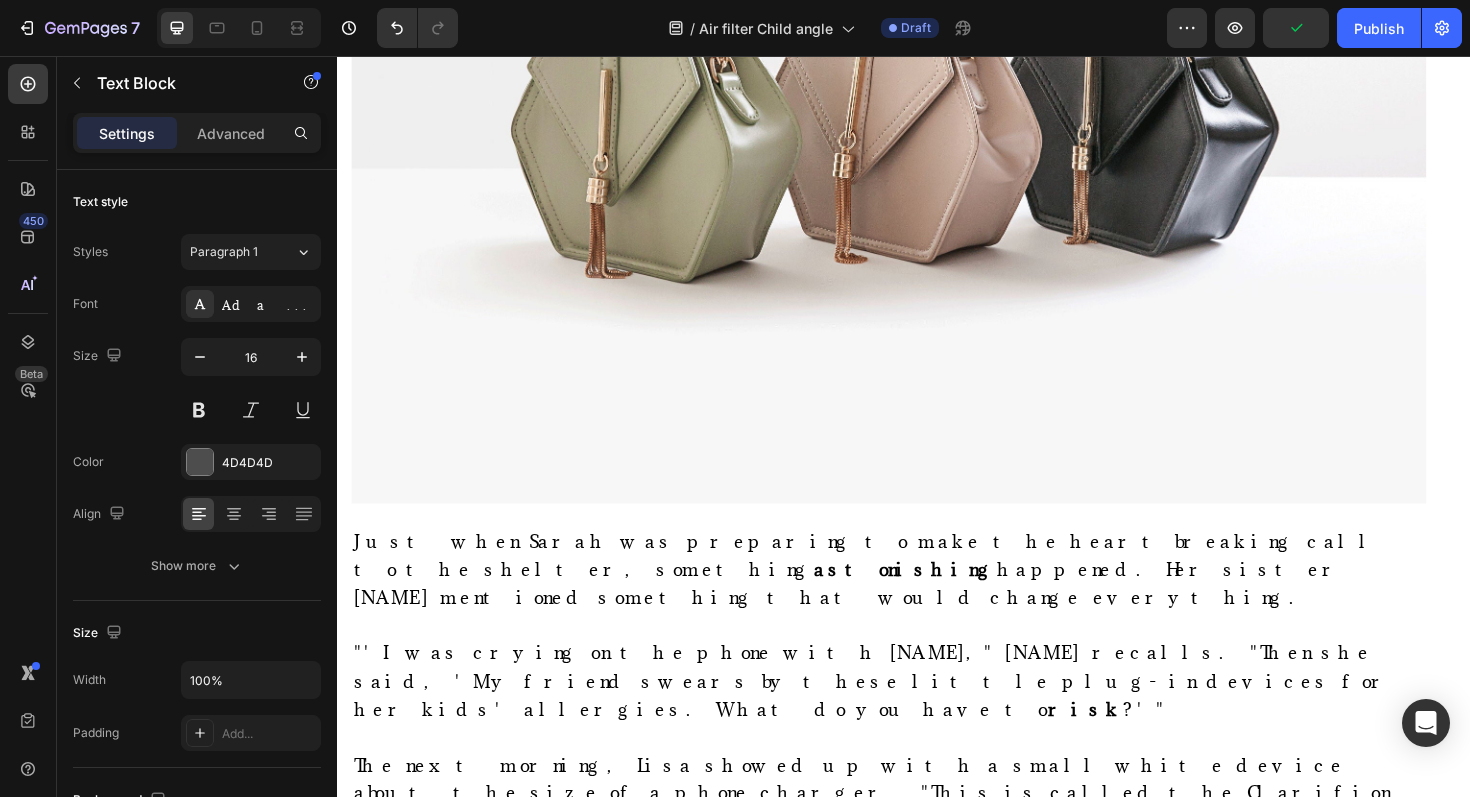 scroll, scrollTop: 5419, scrollLeft: 0, axis: vertical 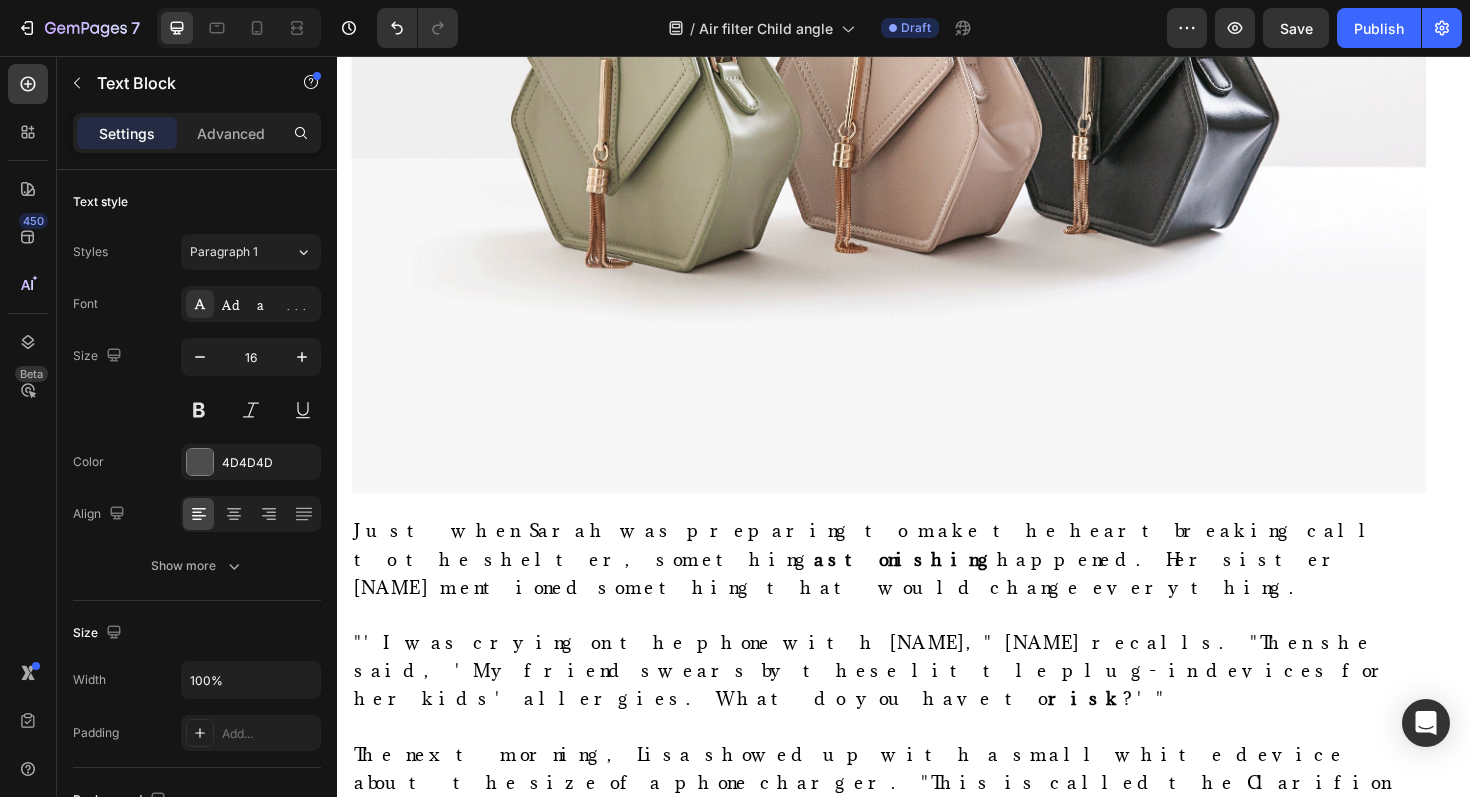 click on "When [NAME] woke up? The change was instantly obvious. Bright, clear eyes. No tissues needed. She bounded out of bed with energy and scooped up [PET] for a cuddle." at bounding box center (628, 1758) 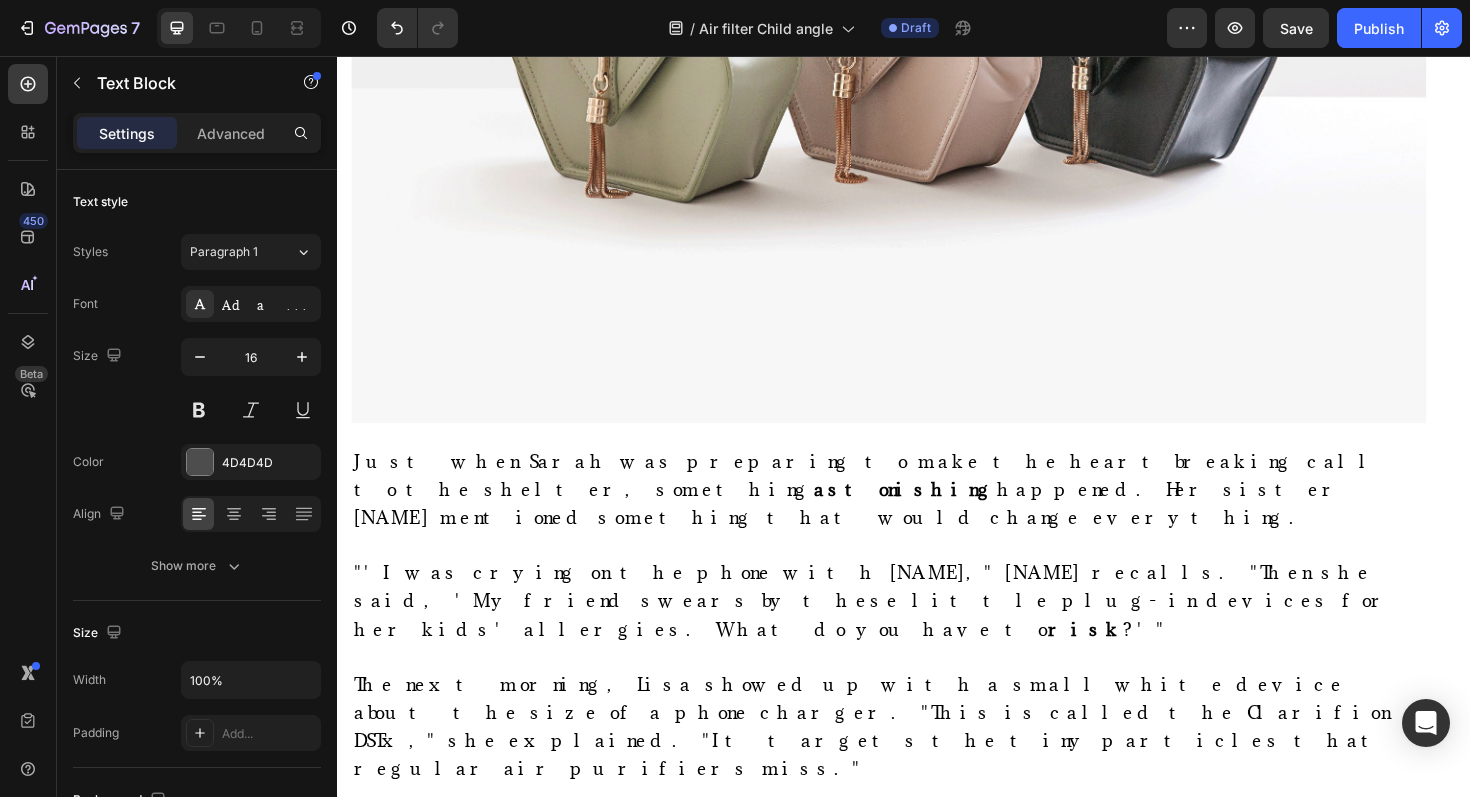 scroll, scrollTop: 5497, scrollLeft: 0, axis: vertical 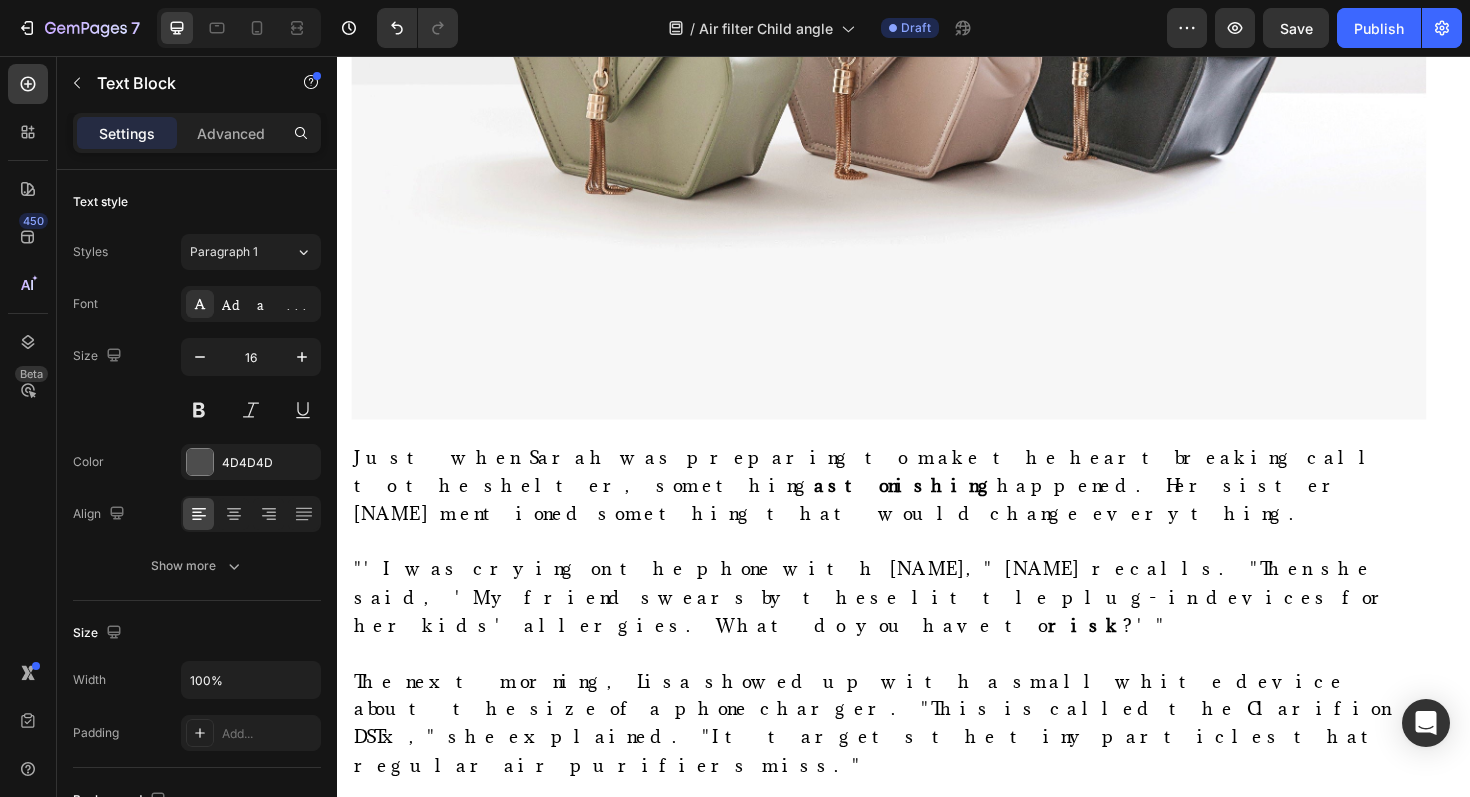 click on "She bounded out of bed with energy and scooped up Spice for a cuddle." at bounding box center [632, 1753] 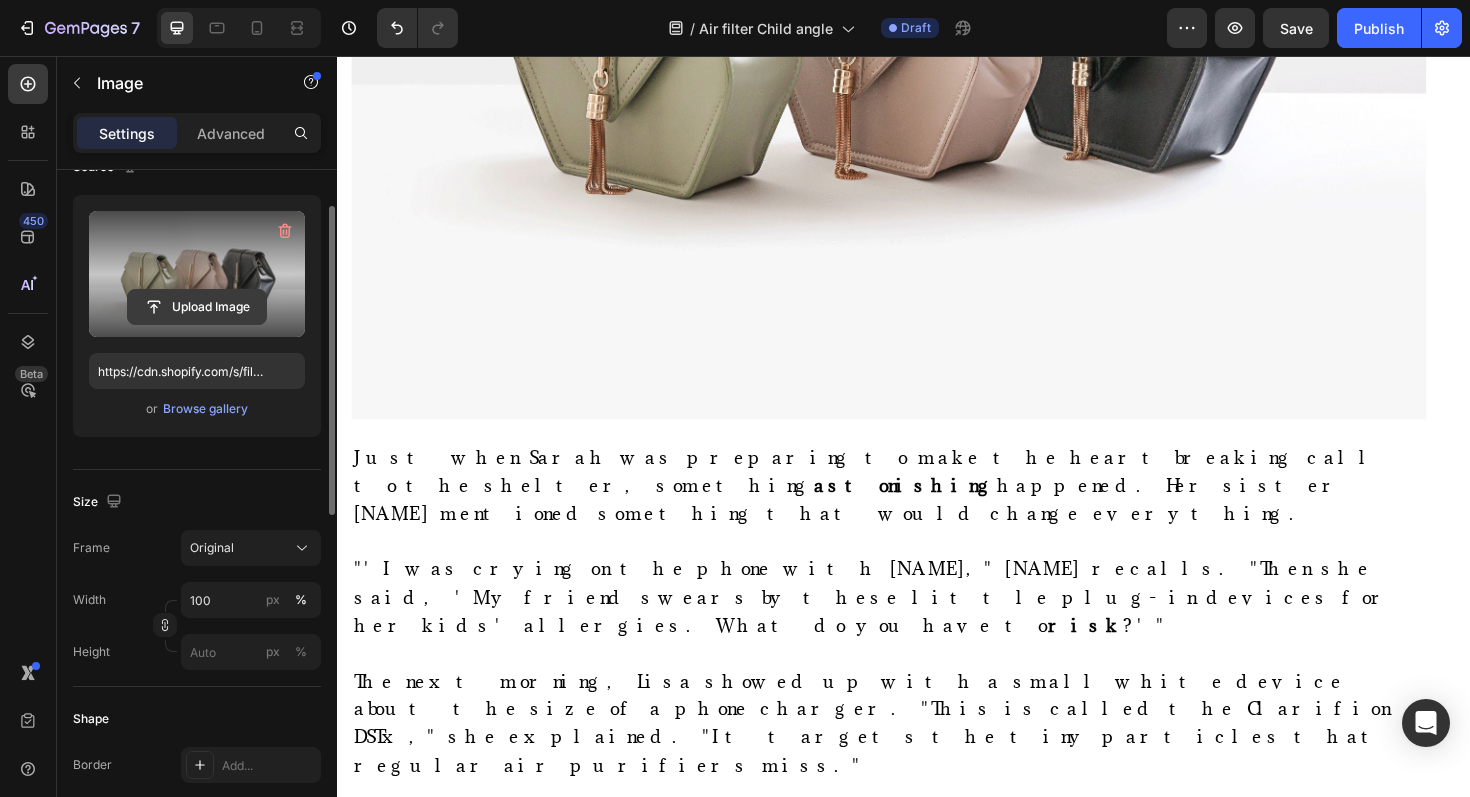 scroll, scrollTop: 179, scrollLeft: 0, axis: vertical 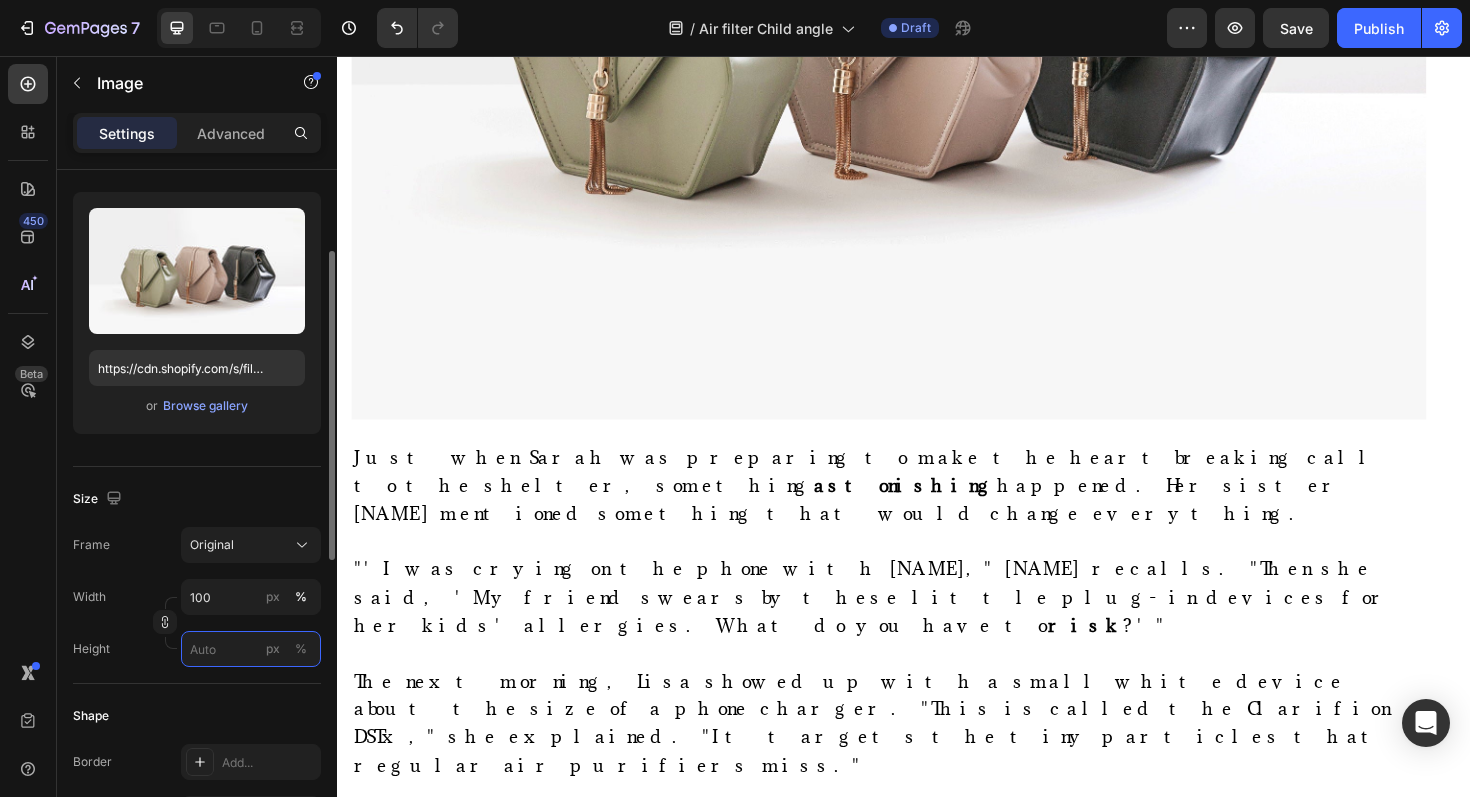 click on "px %" at bounding box center [251, 649] 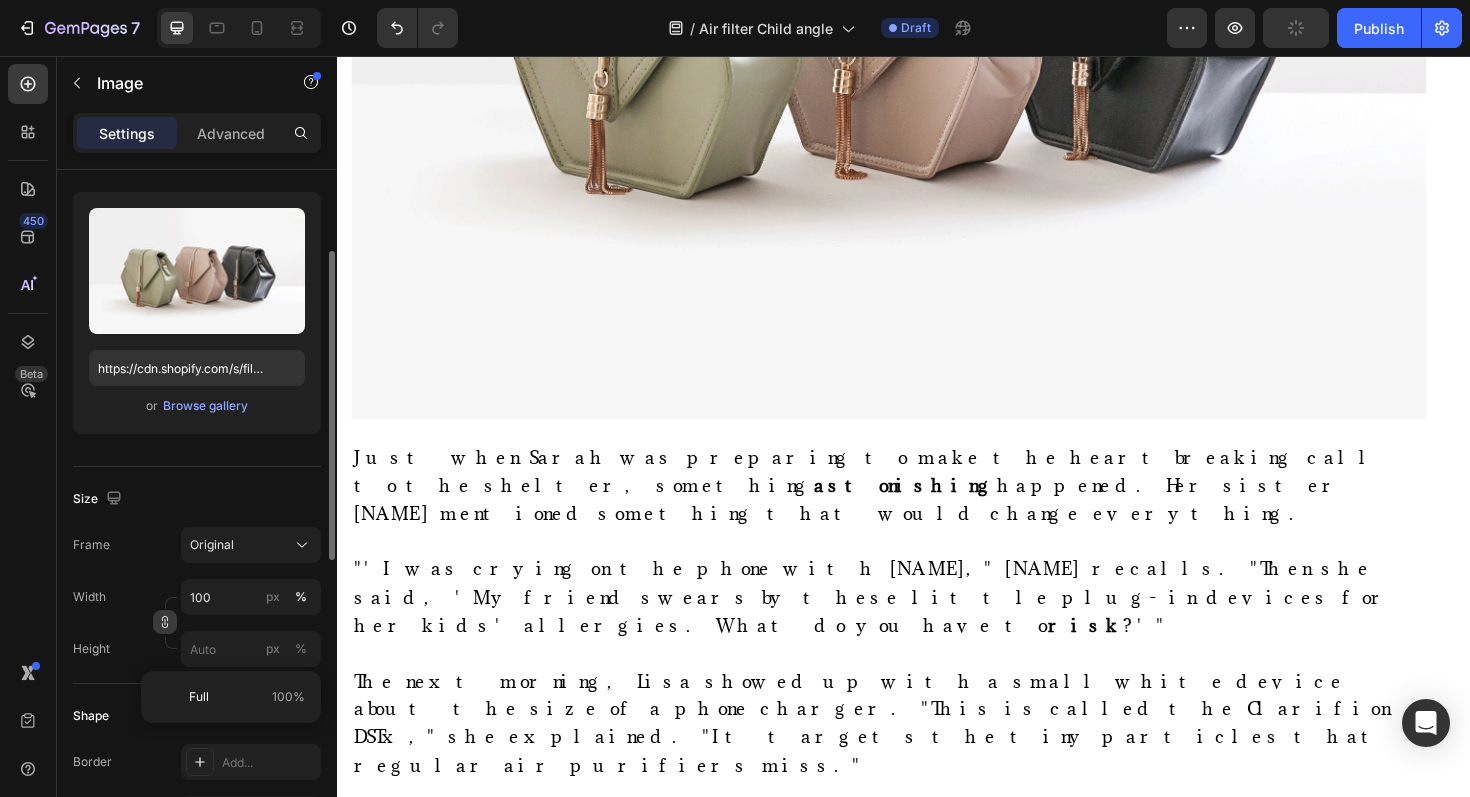 click 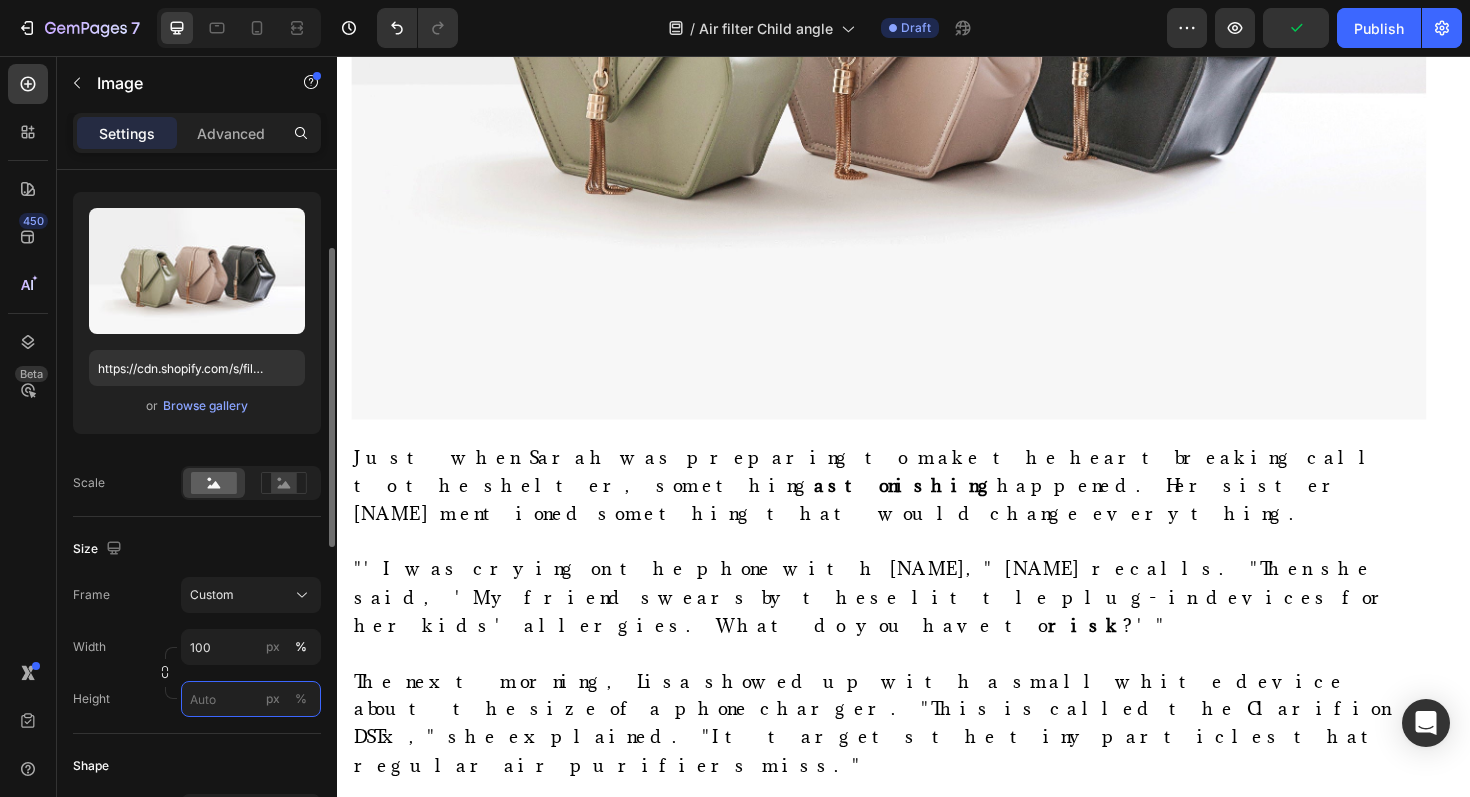 click on "px %" at bounding box center [251, 699] 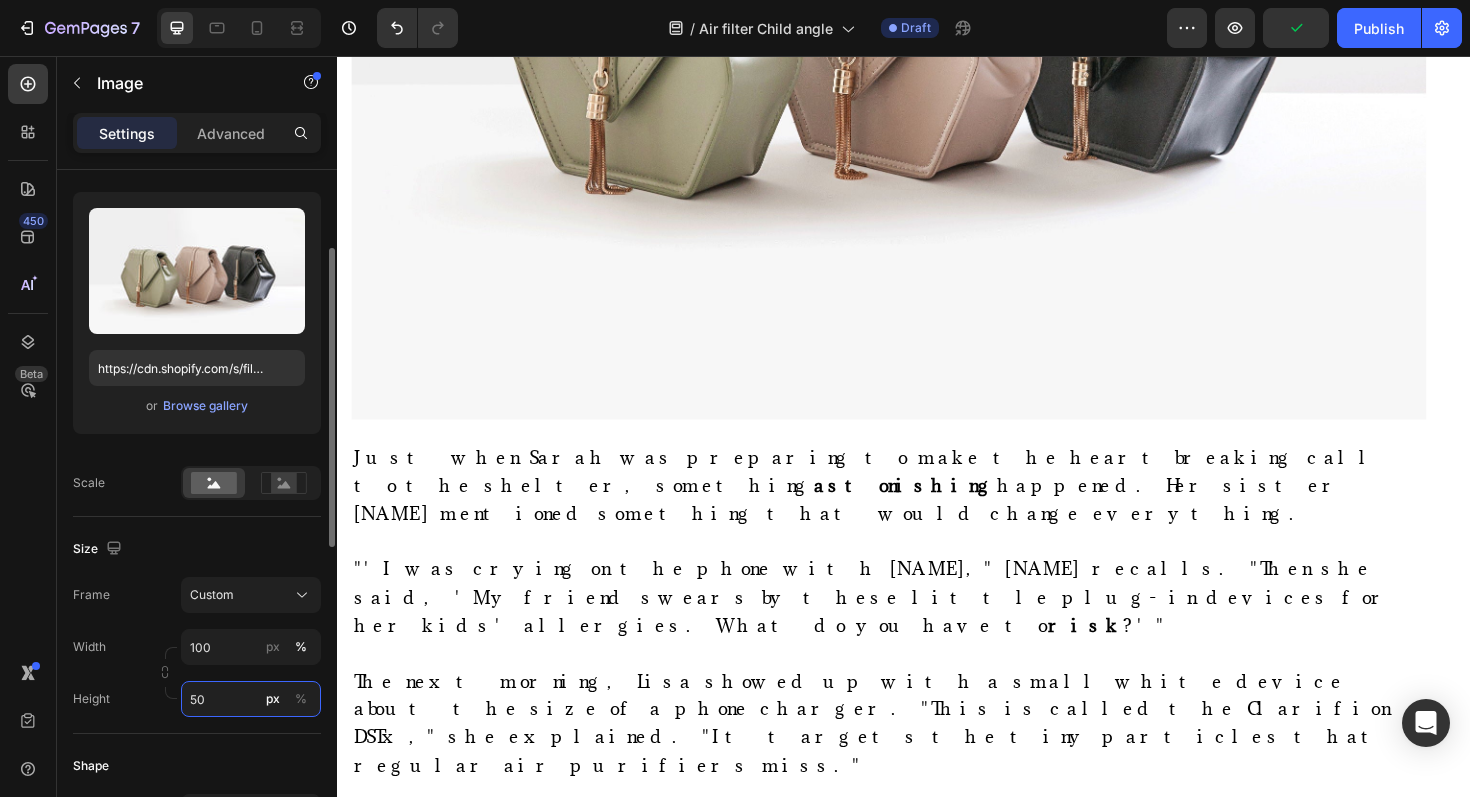 type on "500" 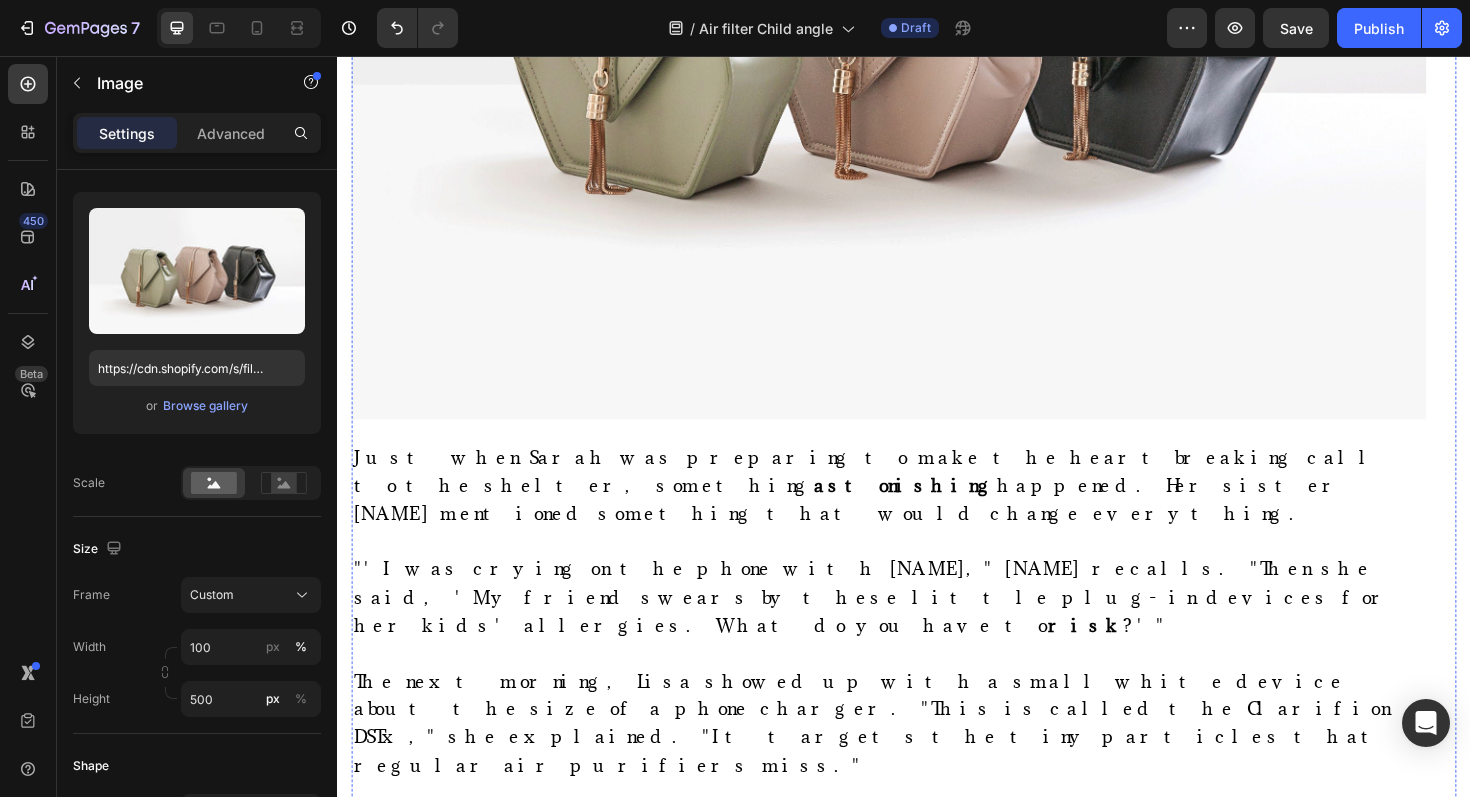 click on "❤️ Try the Gatiné Spa Brush → Designed just for cats’ comfort Button" at bounding box center [921, 1955] 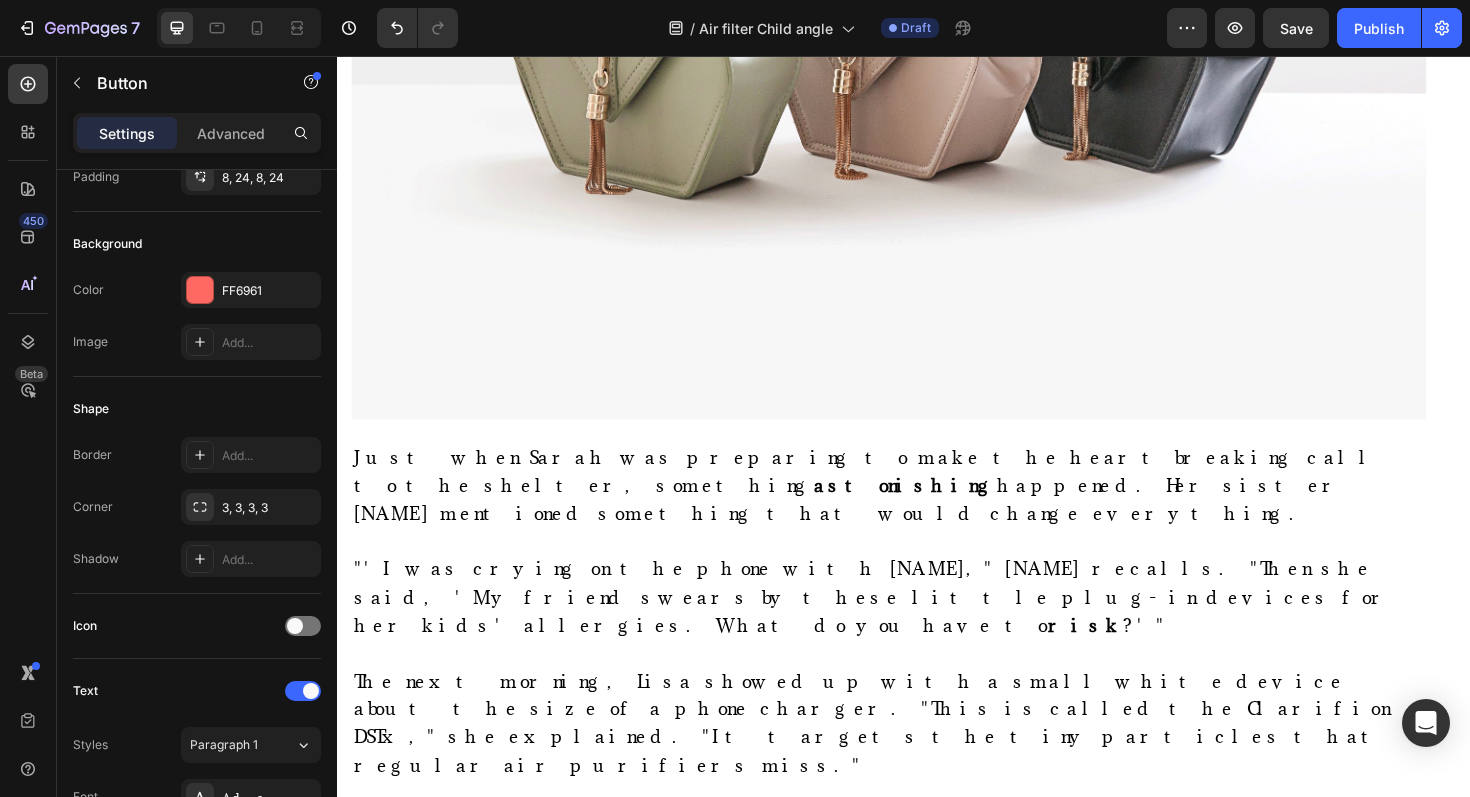 scroll, scrollTop: 0, scrollLeft: 0, axis: both 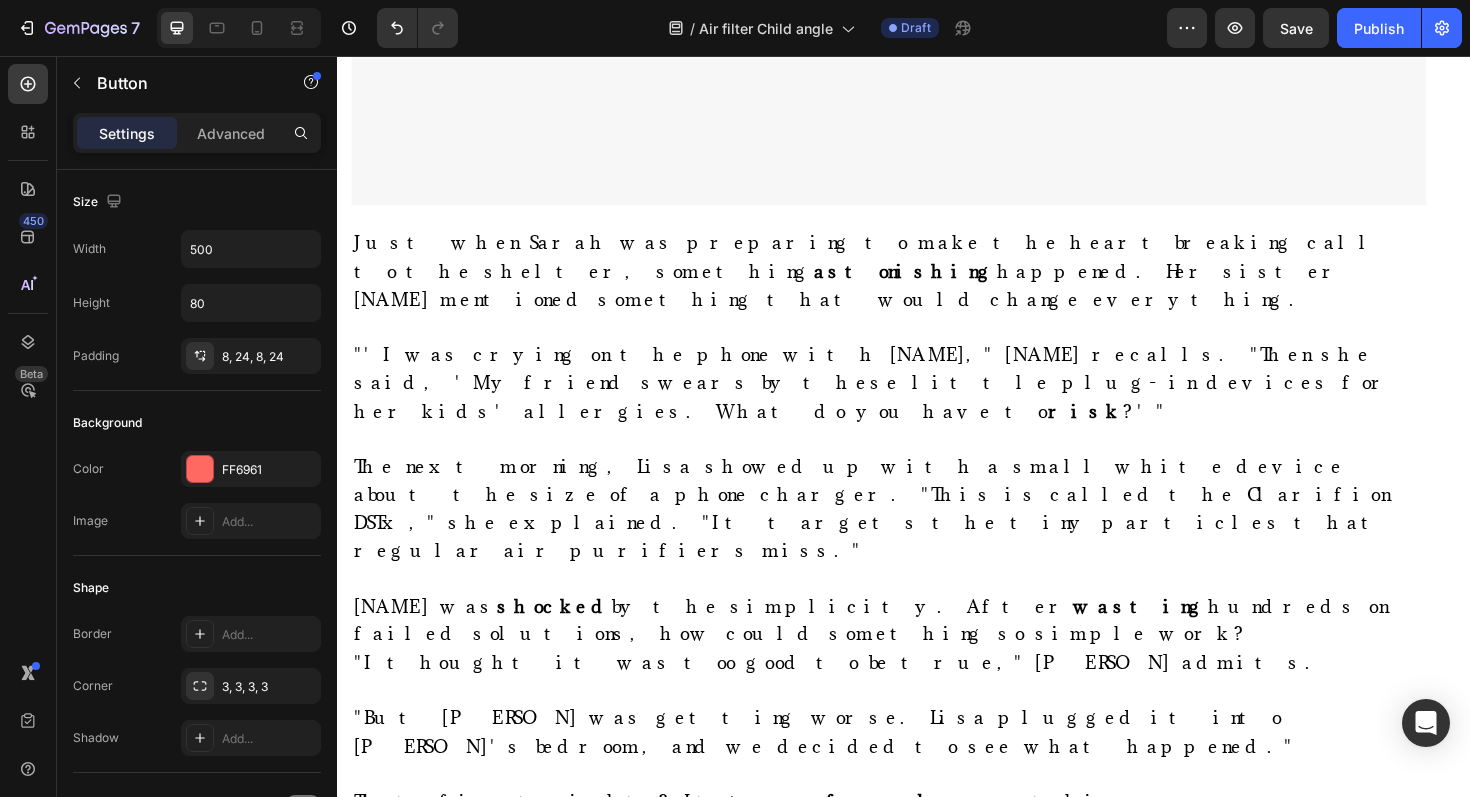 click on "💜 Try the Gatiné Spa Brush →" at bounding box center (921, 1712) 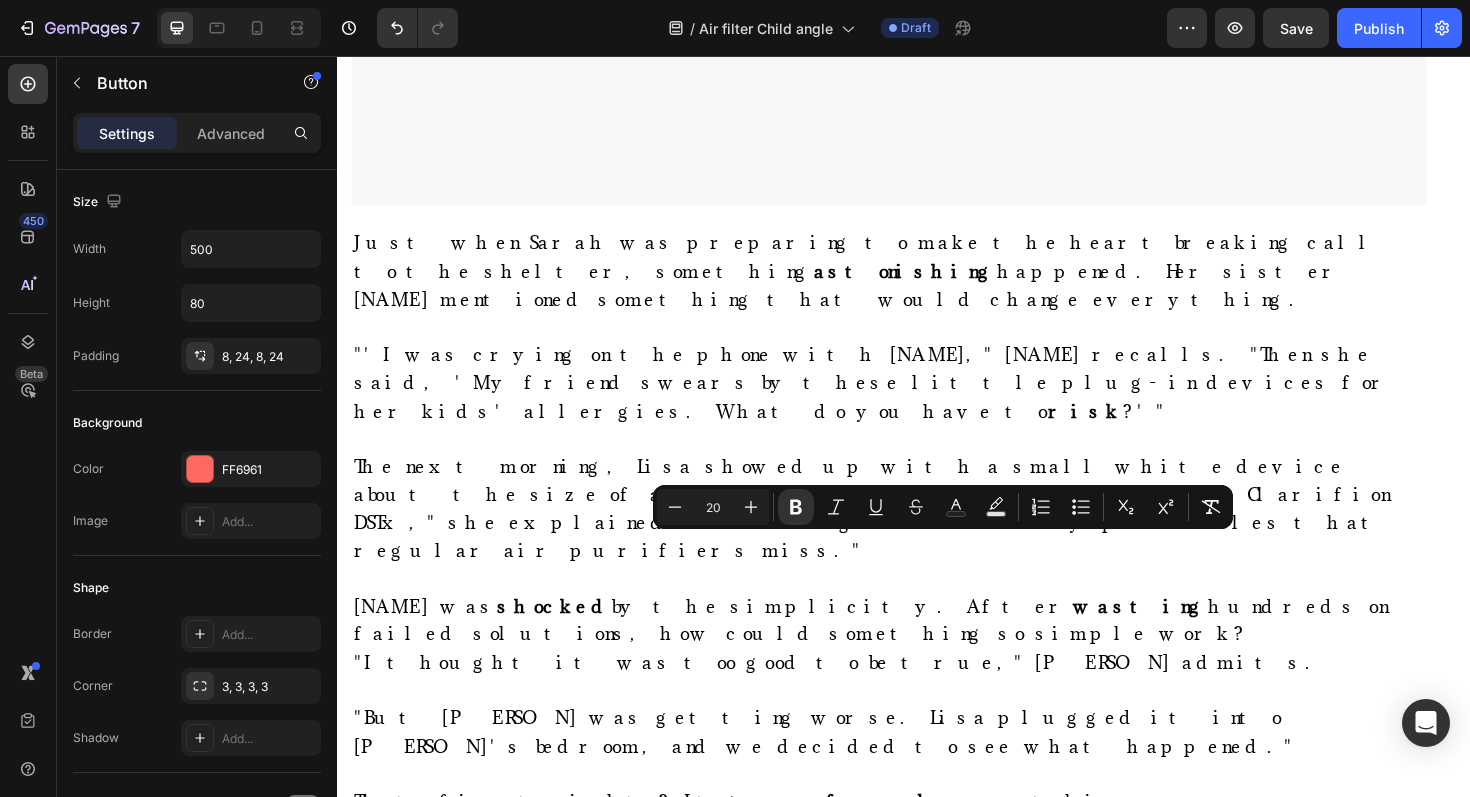click on "💜 Try the Gatiné Spa Brush →" at bounding box center [921, 1712] 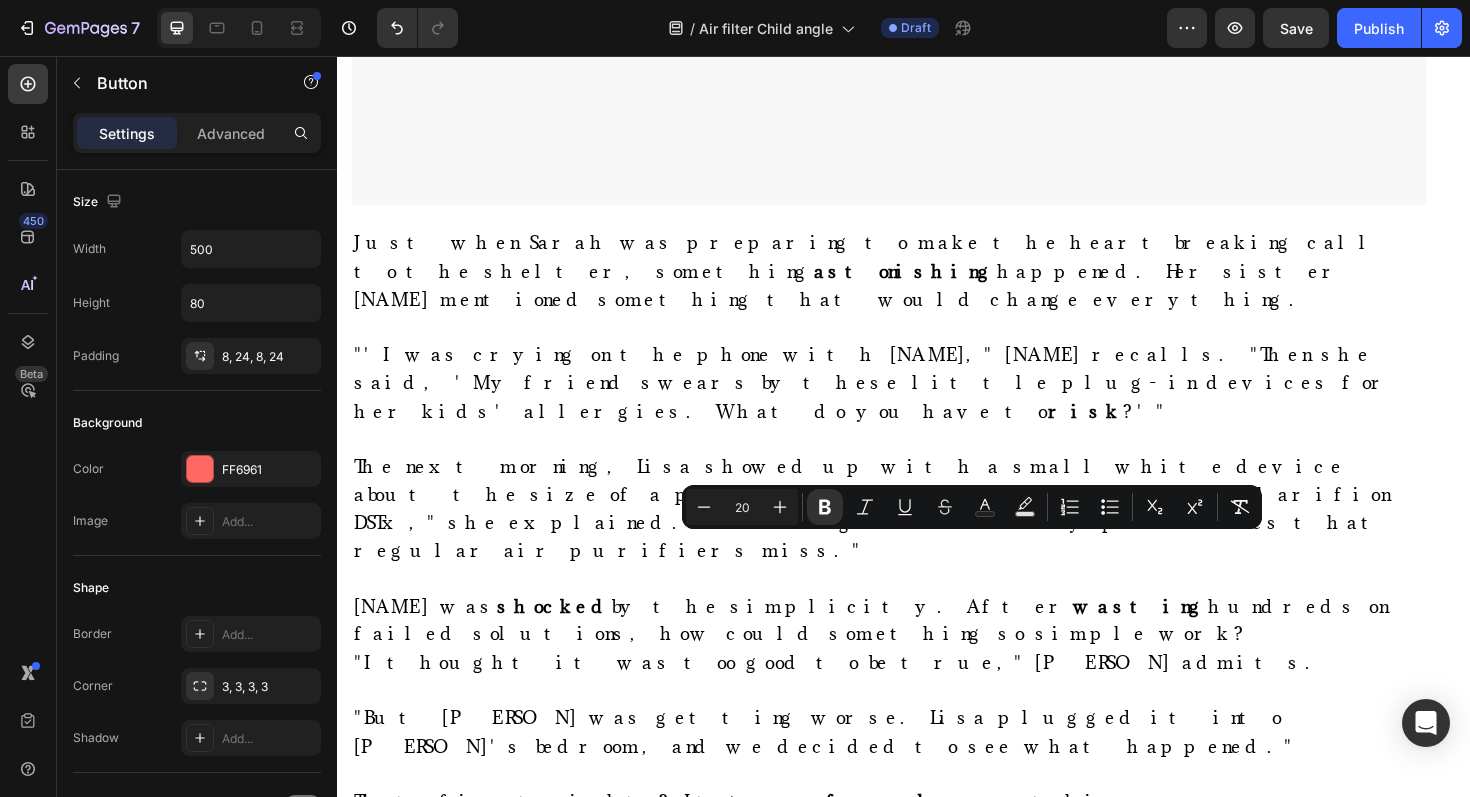 drag, startPoint x: 947, startPoint y: 585, endPoint x: 1037, endPoint y: 584, distance: 90.005554 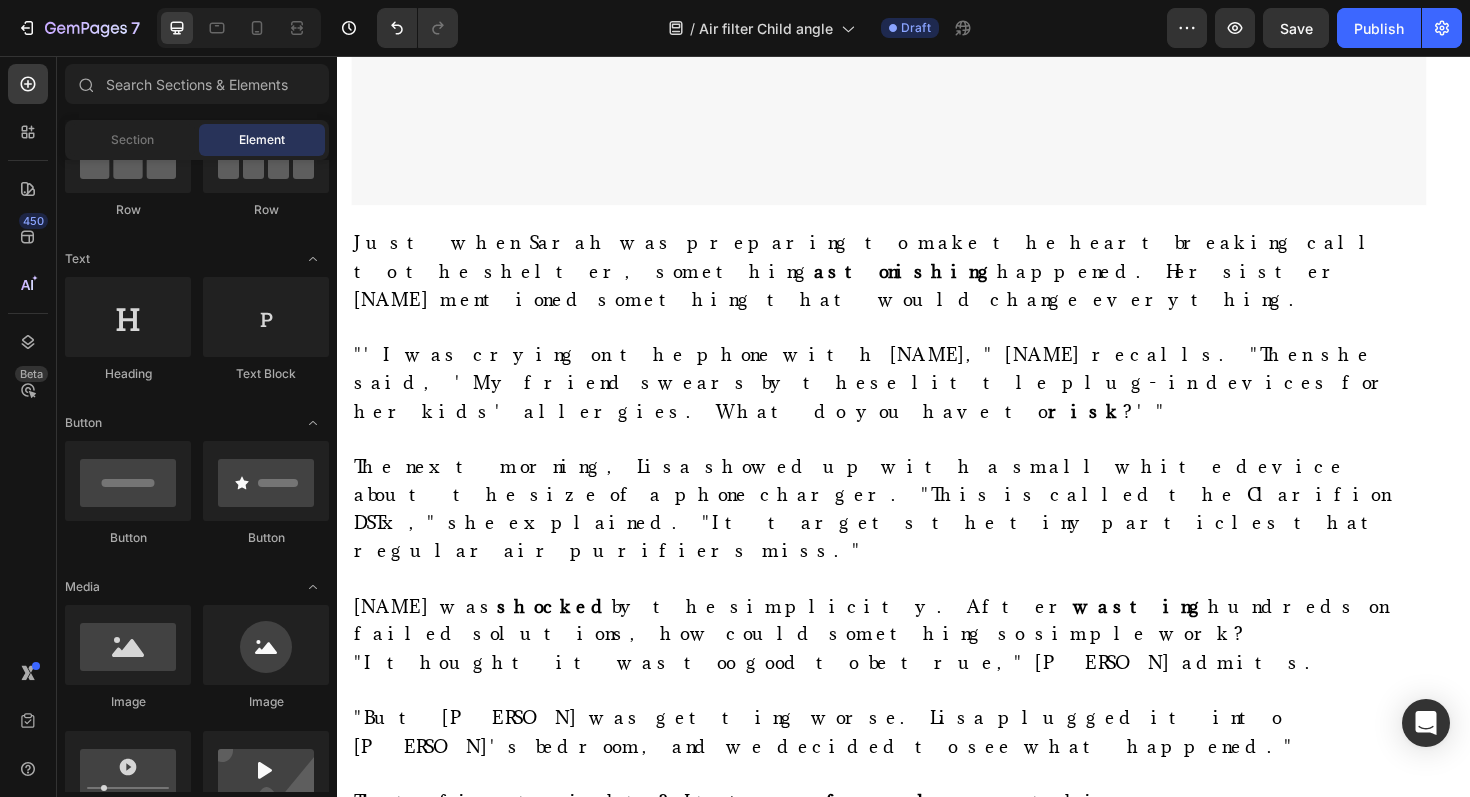 click on "Header ⁠⁠⁠⁠⁠⁠⁠ How This Mom Stopped Her [AGE]-Year-Old's Daily Asthma Attacks in Just [NUMBER] Minutes Using Science Heading Title Line [FIRST] [LAST] is a real customer. Clarifion paid her for sharing her story. Results may vary depending on how big your rooms are, how many devices you use, how clean your air already is, and factors like humidity and ventilation. Text Block Image By Kimberly Halls Text block Advanced list Published: Monday, January [NUMBER], [YEAR] Text block Row Image Listen, [FIRST] [LAST], [AGE], never imagined that two rescue cats would destroy her [AGE]-year-old daughter [FIRST]'s breathing—turning her into a wheezing child who could barely breathe in her own home. You see, [FIRST] had dreamed of giving [FIRST] the treasure of growing up with pets. So when they visited the local shelter "just to look," guess what happened? They fell head over heels for two orange tabby cats, Pumpkin and Spice. But here's the thing. What started as a fairy-tale pet adoption quickly turned into [FIRST]'s worst" at bounding box center [937, 4175] 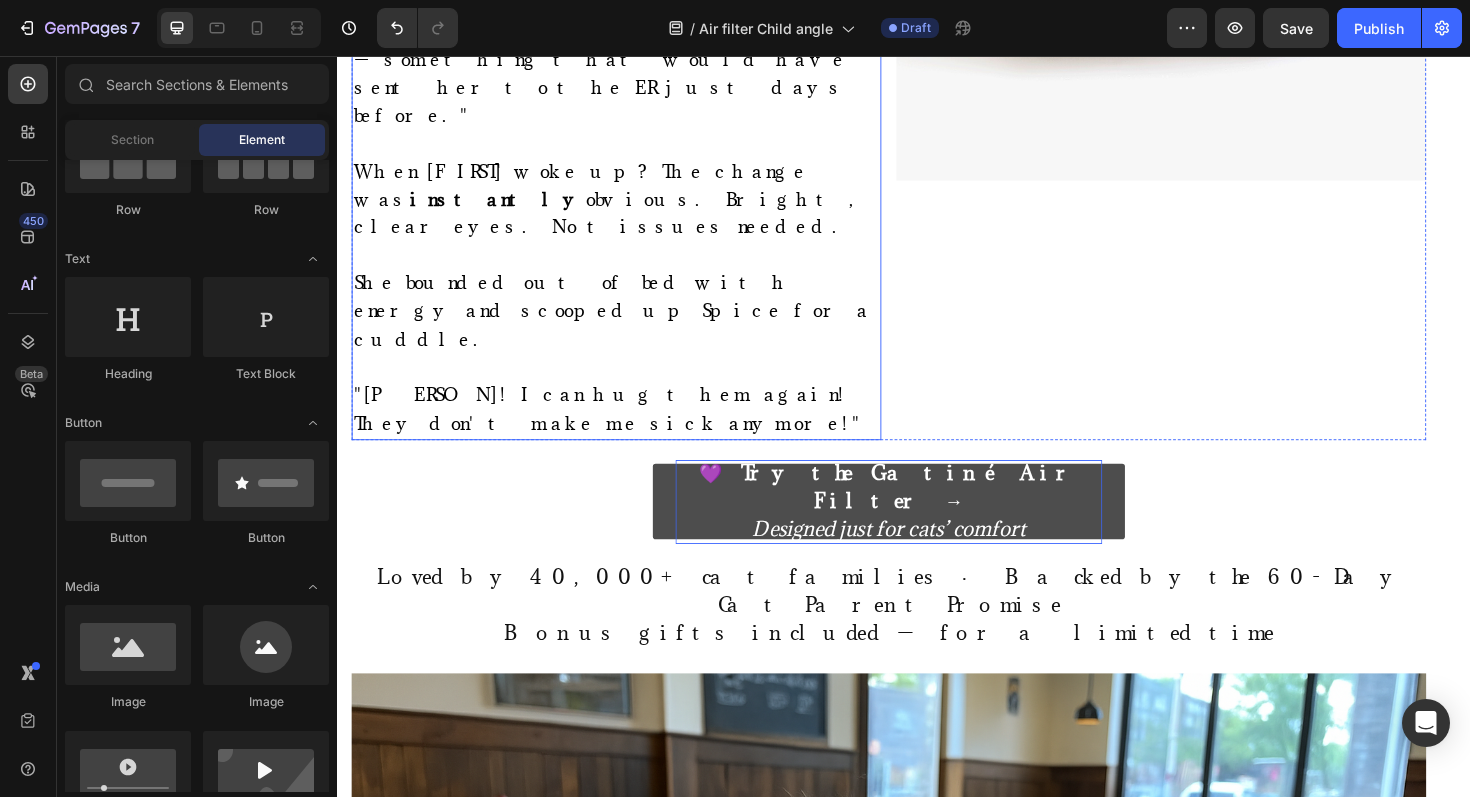 scroll, scrollTop: 6952, scrollLeft: 0, axis: vertical 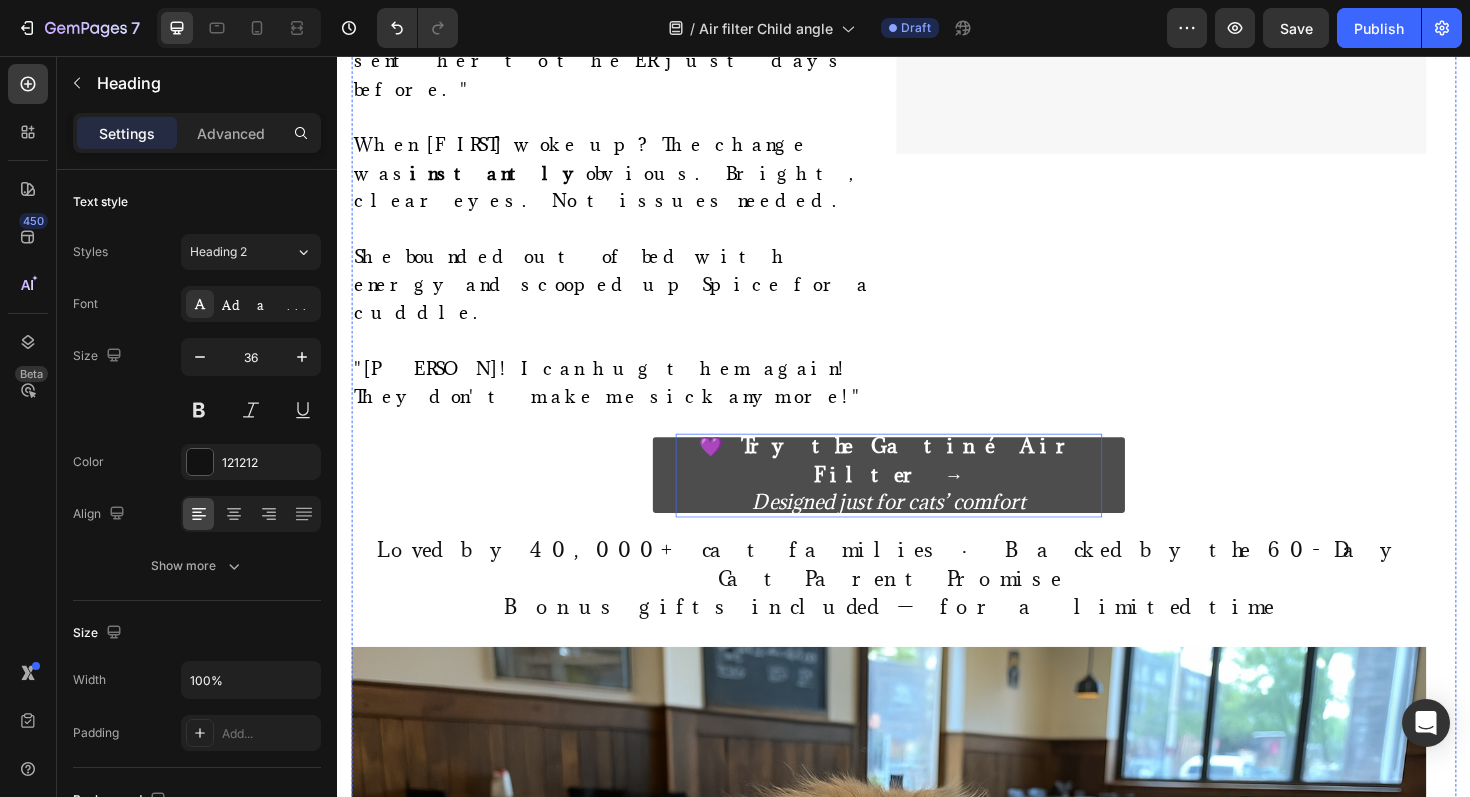 click on "When Ancient Wisdom Meets Modern Innovation" at bounding box center [735, 1490] 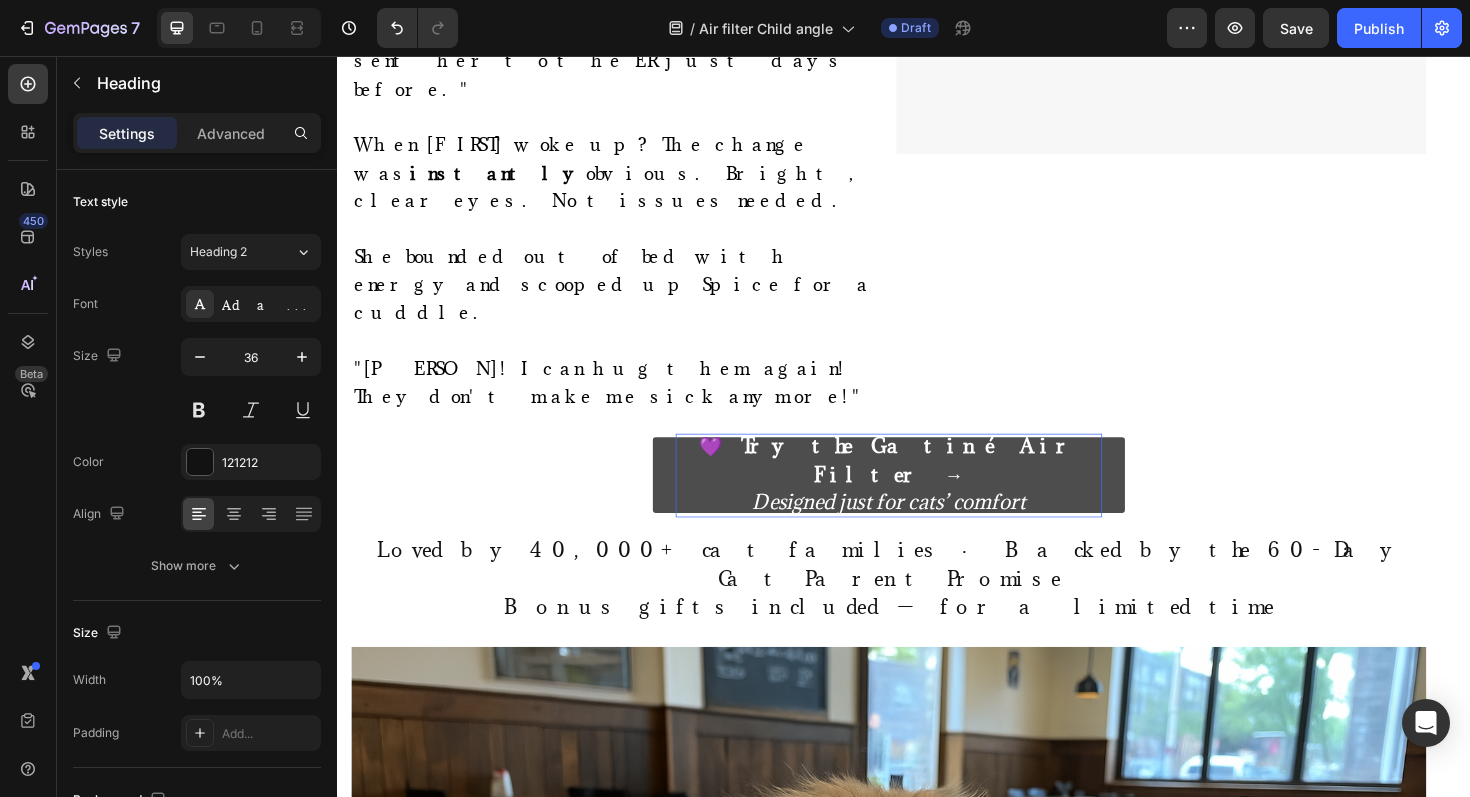 click on "When Ancient Wisdom Meets Modern Innovation" at bounding box center (735, 1490) 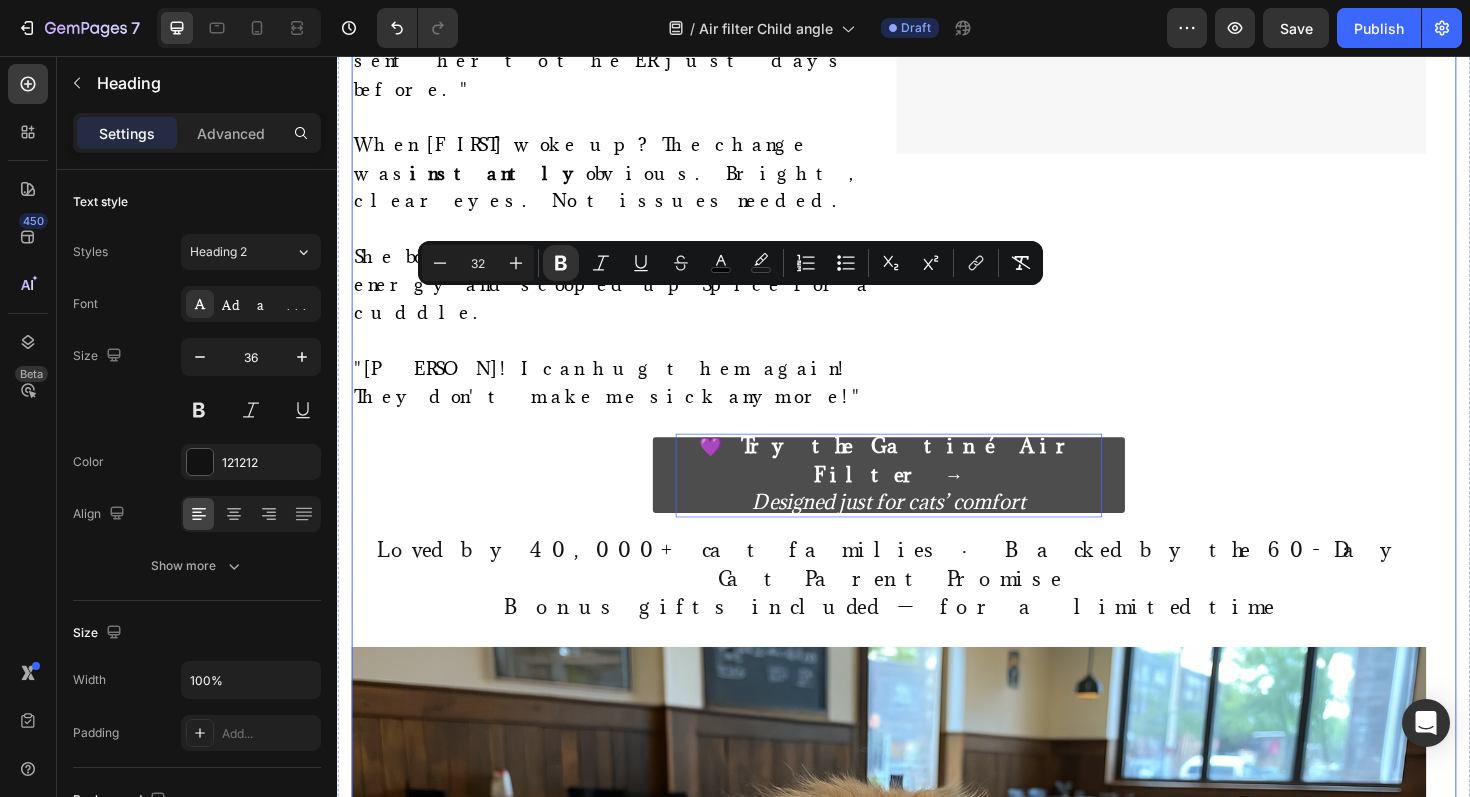 type on "11" 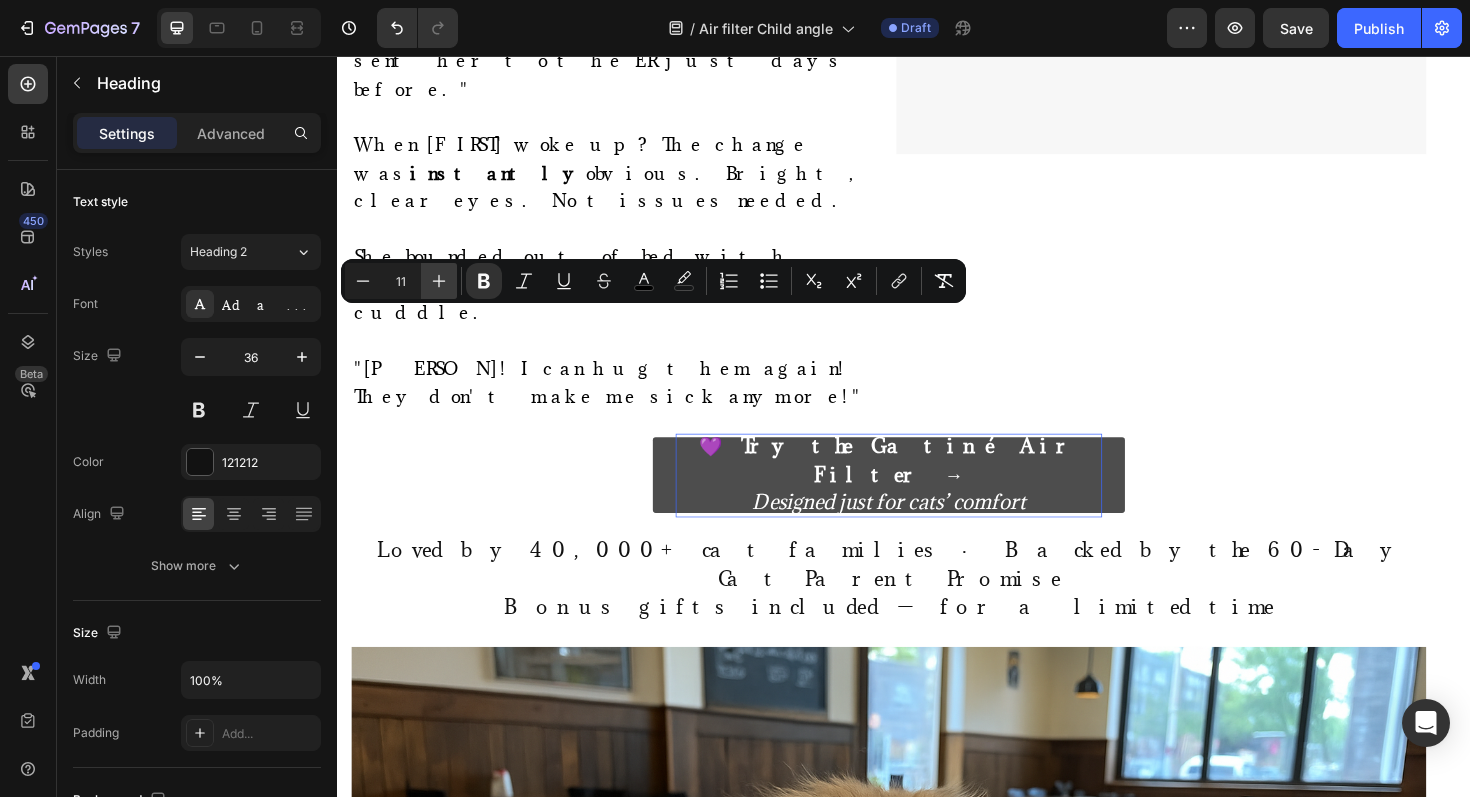 click 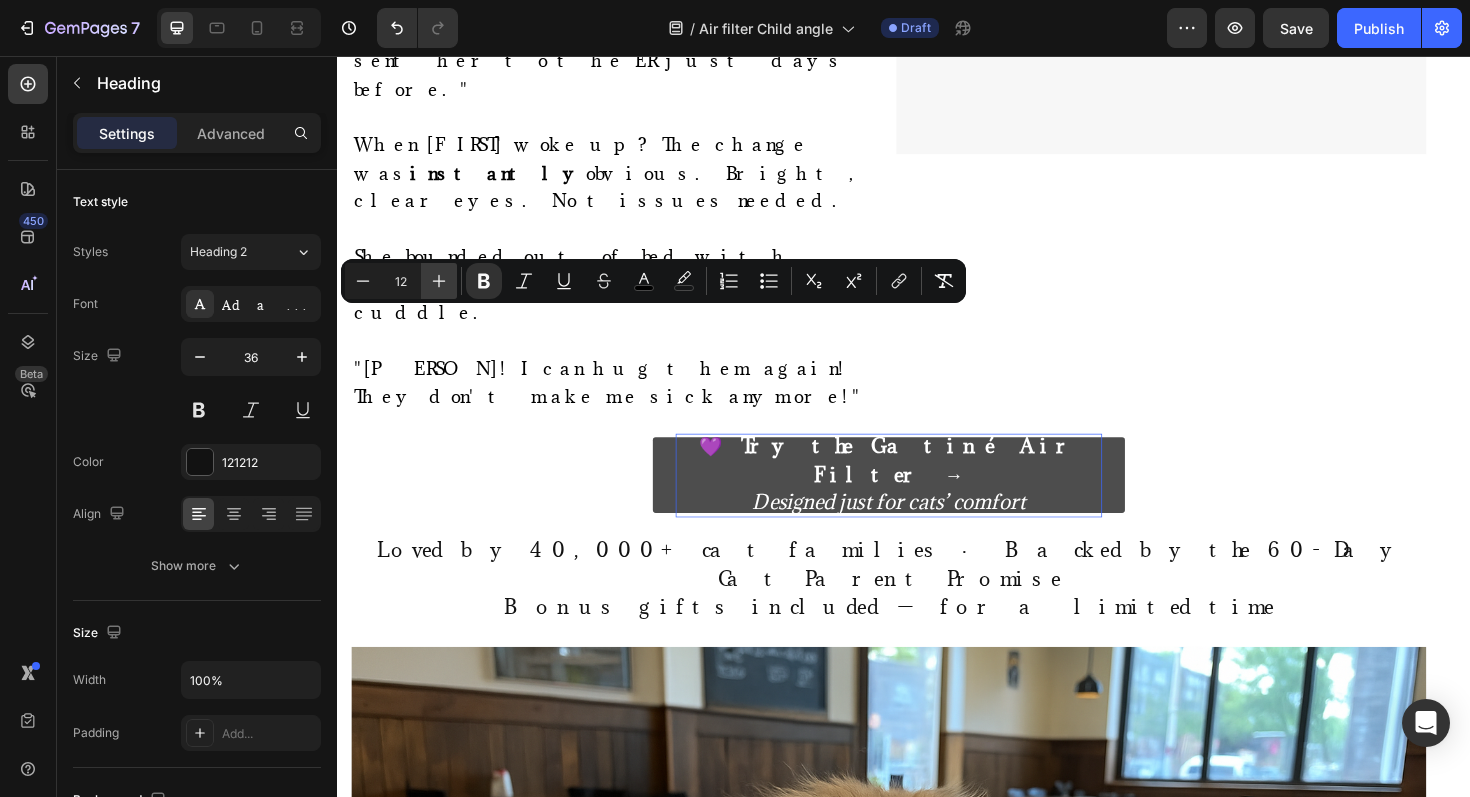 click 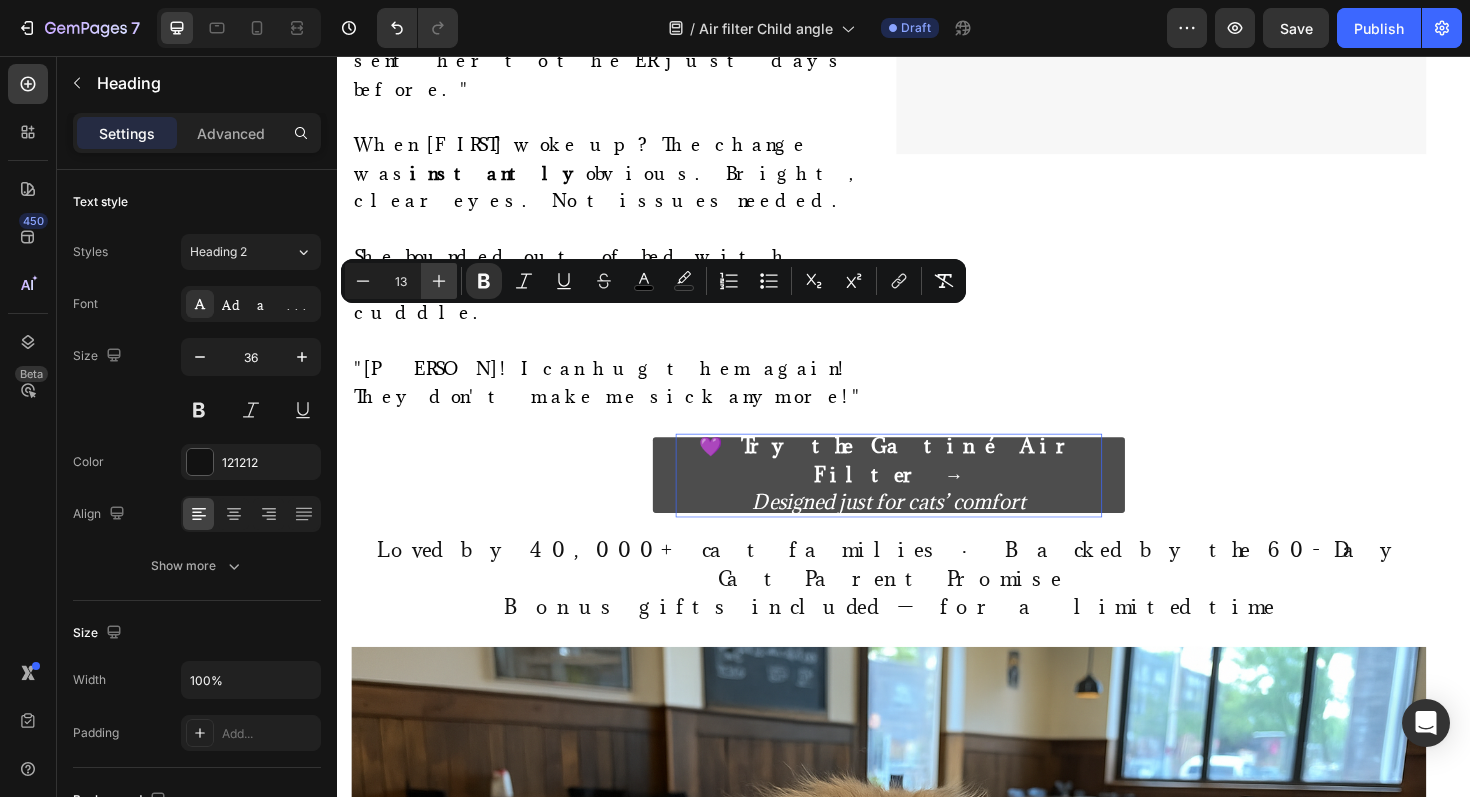 click 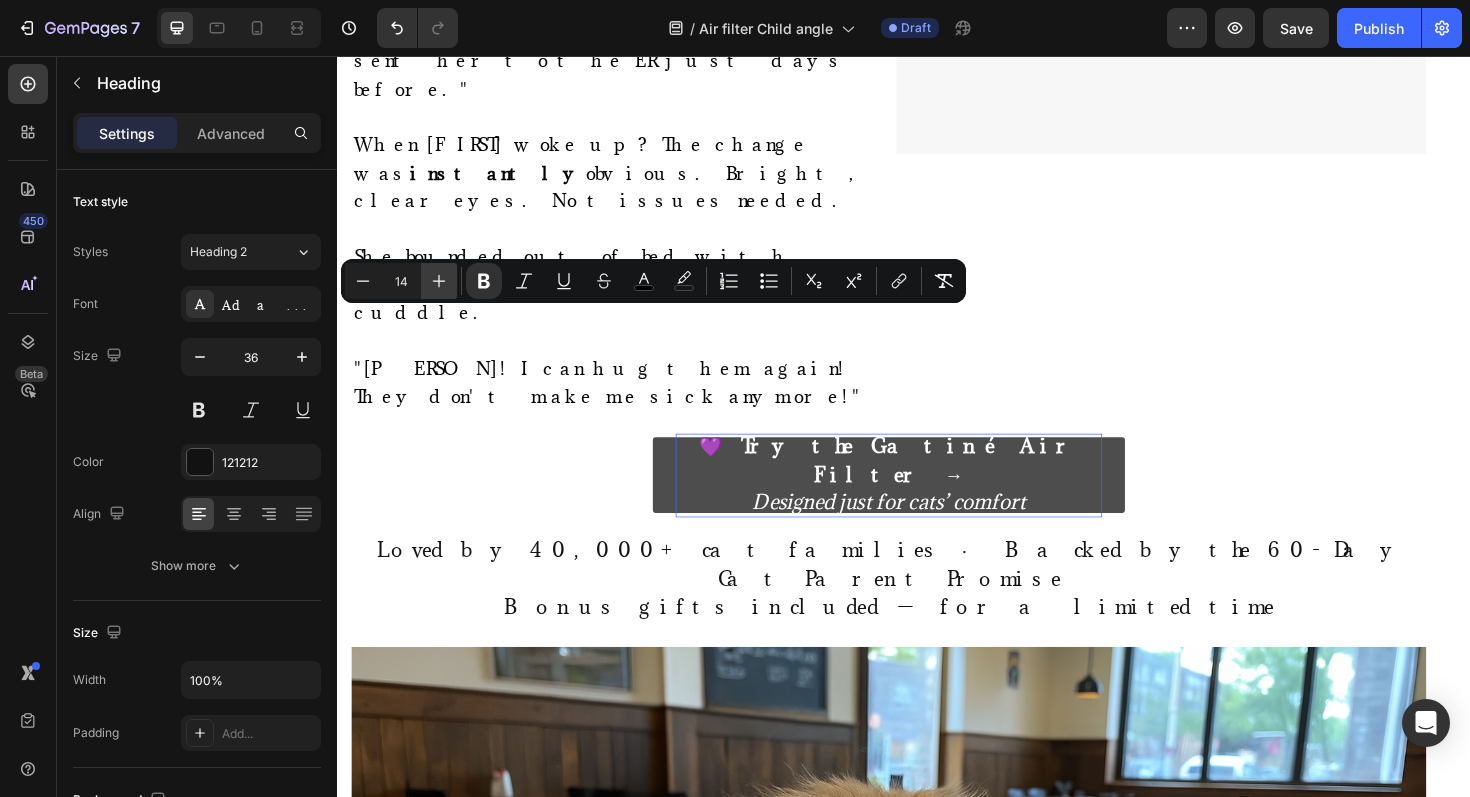 click 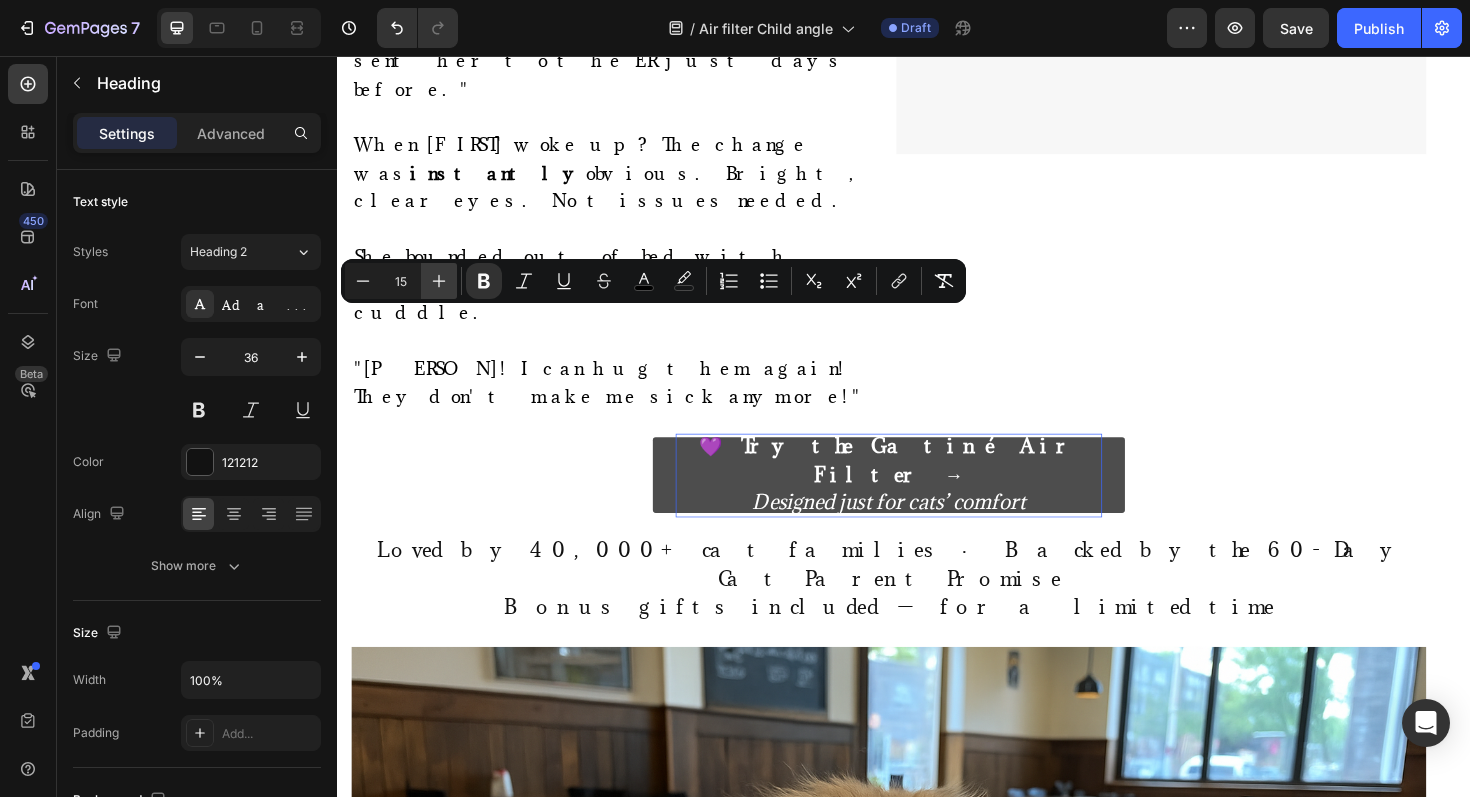 click 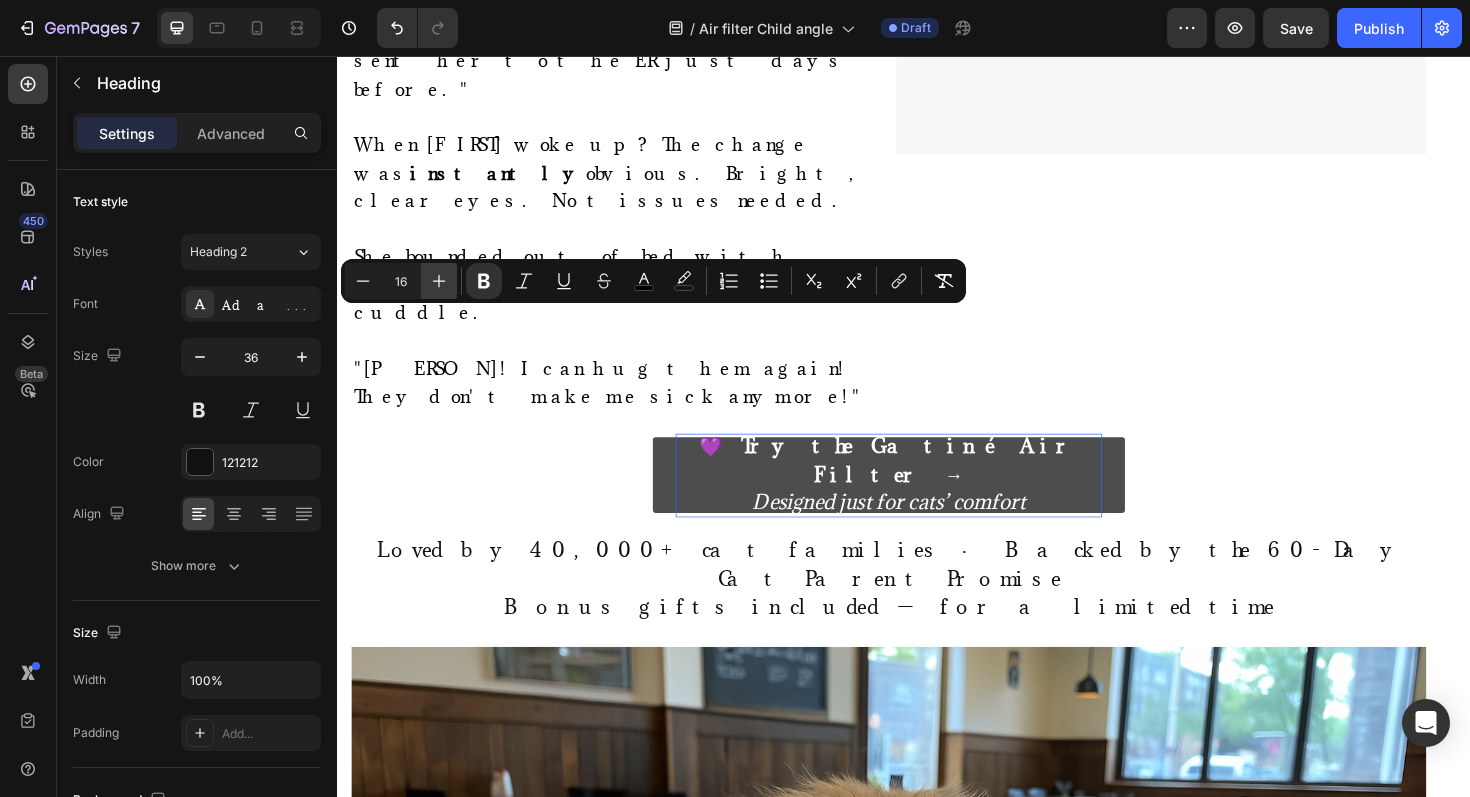 click 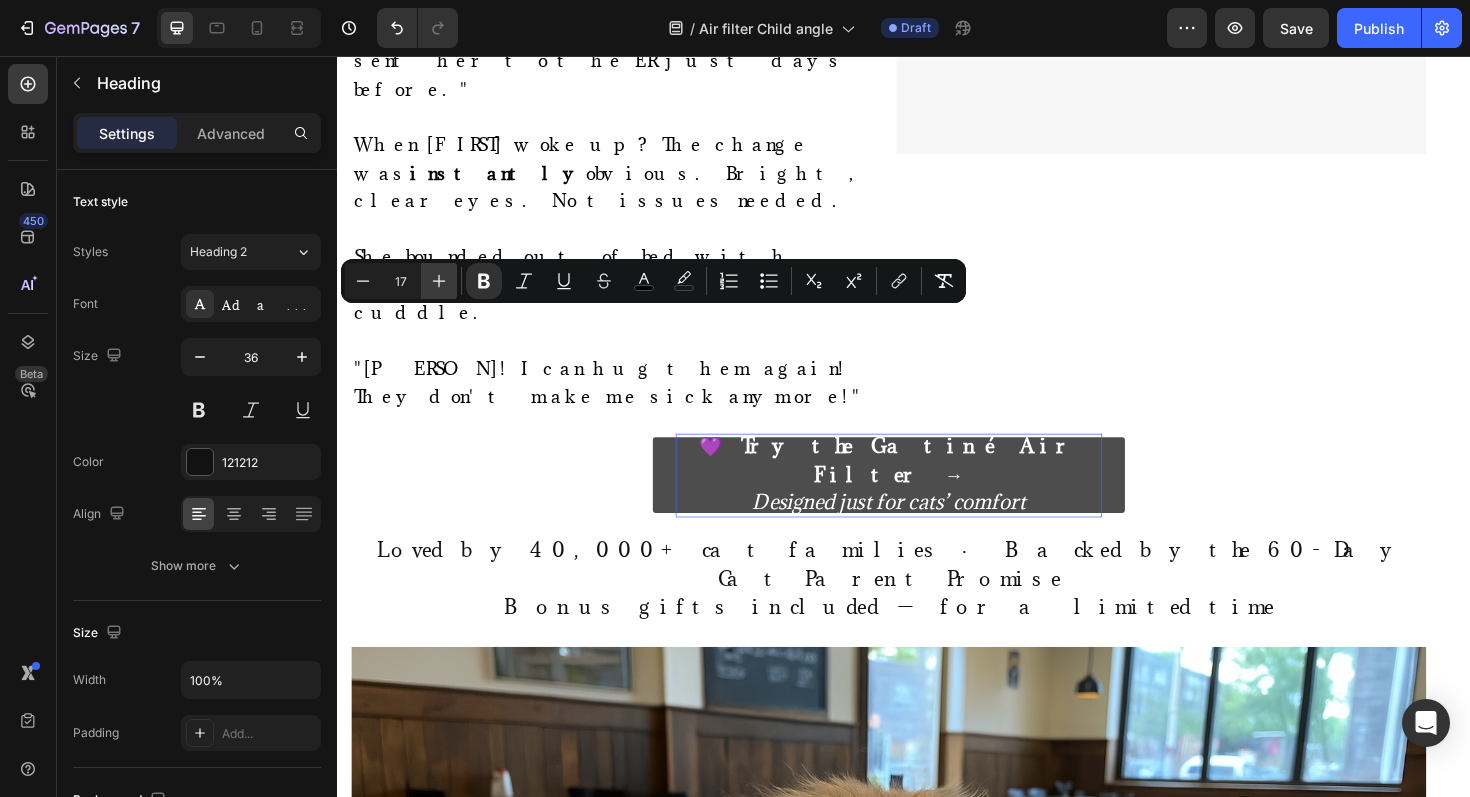 click 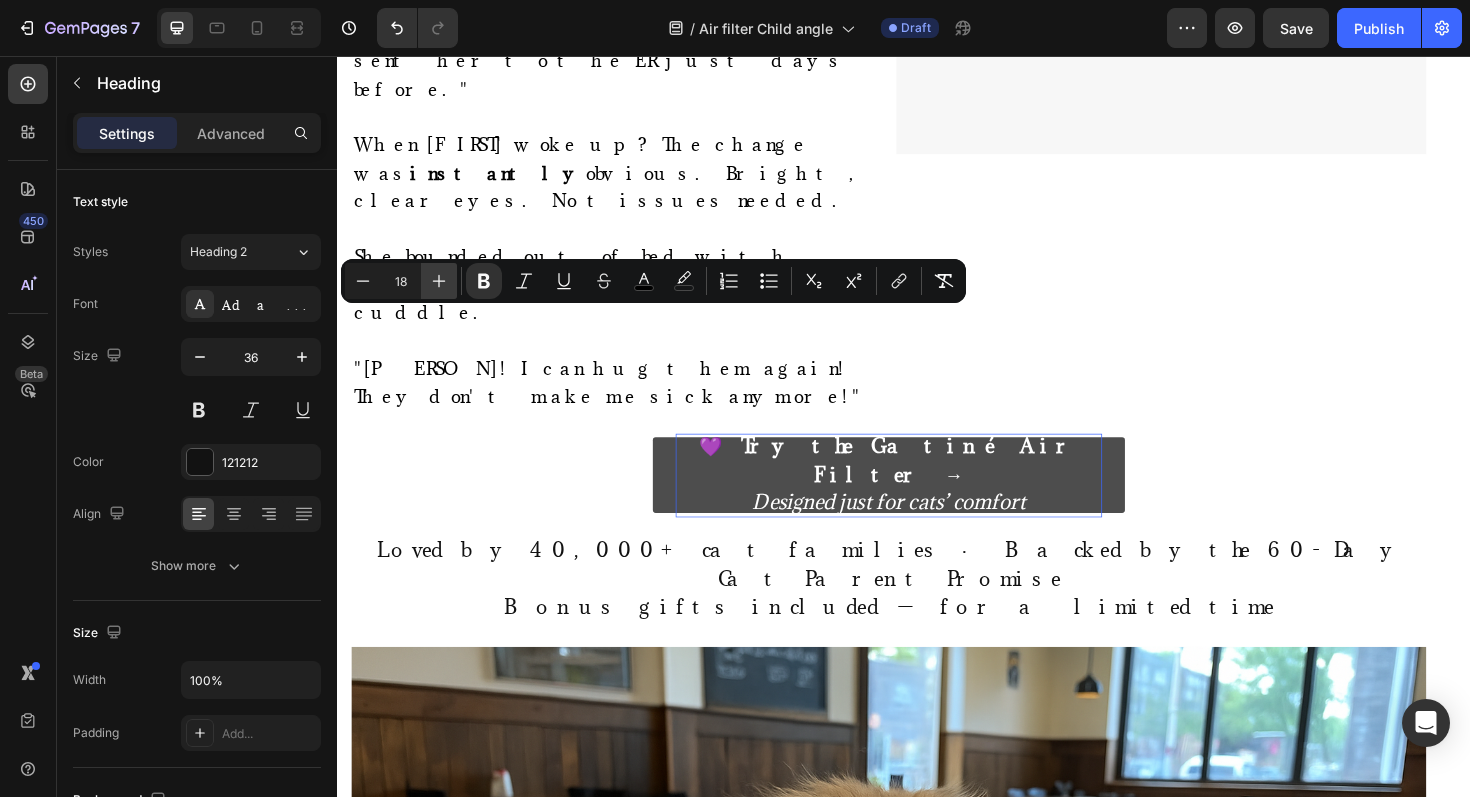 click 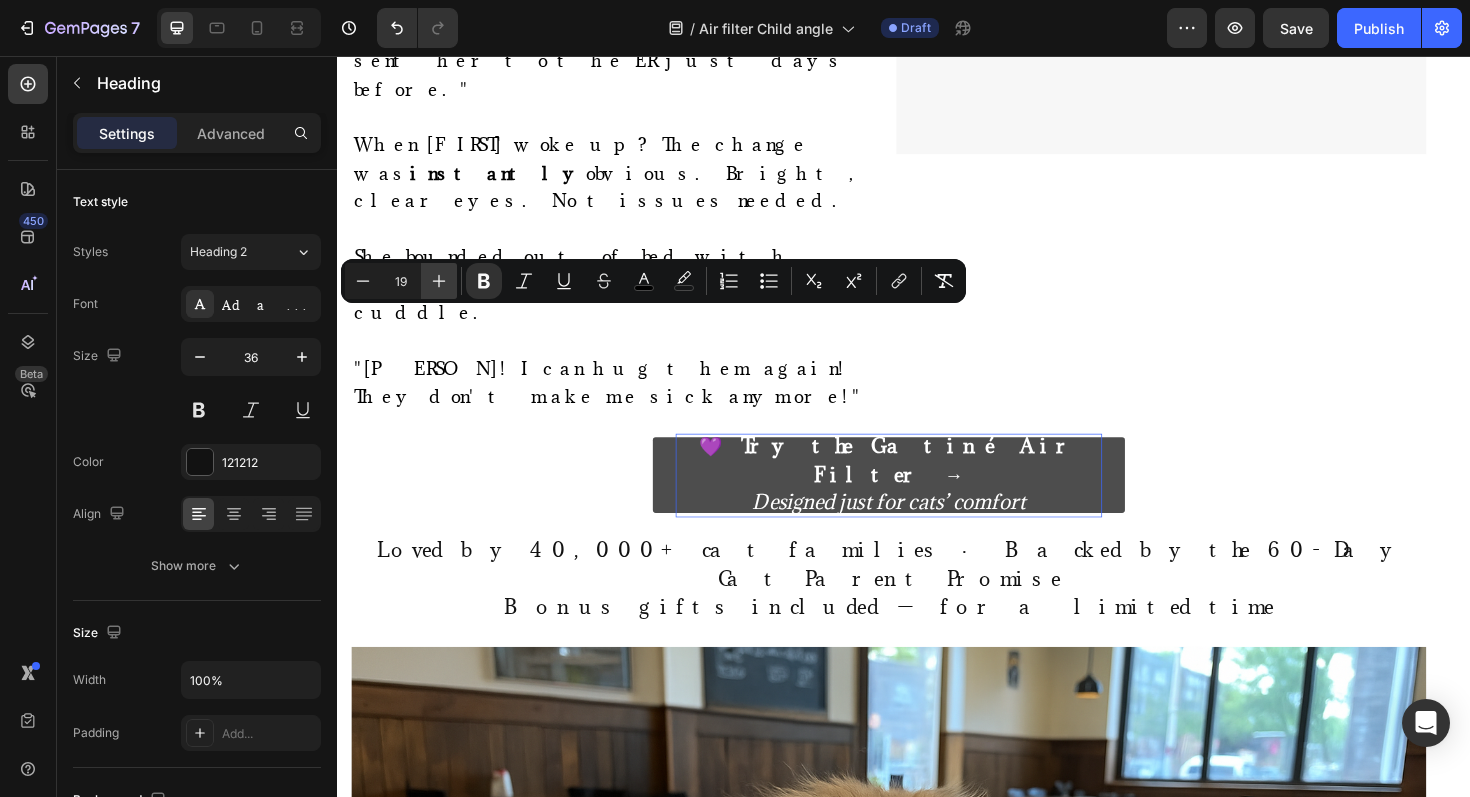 click 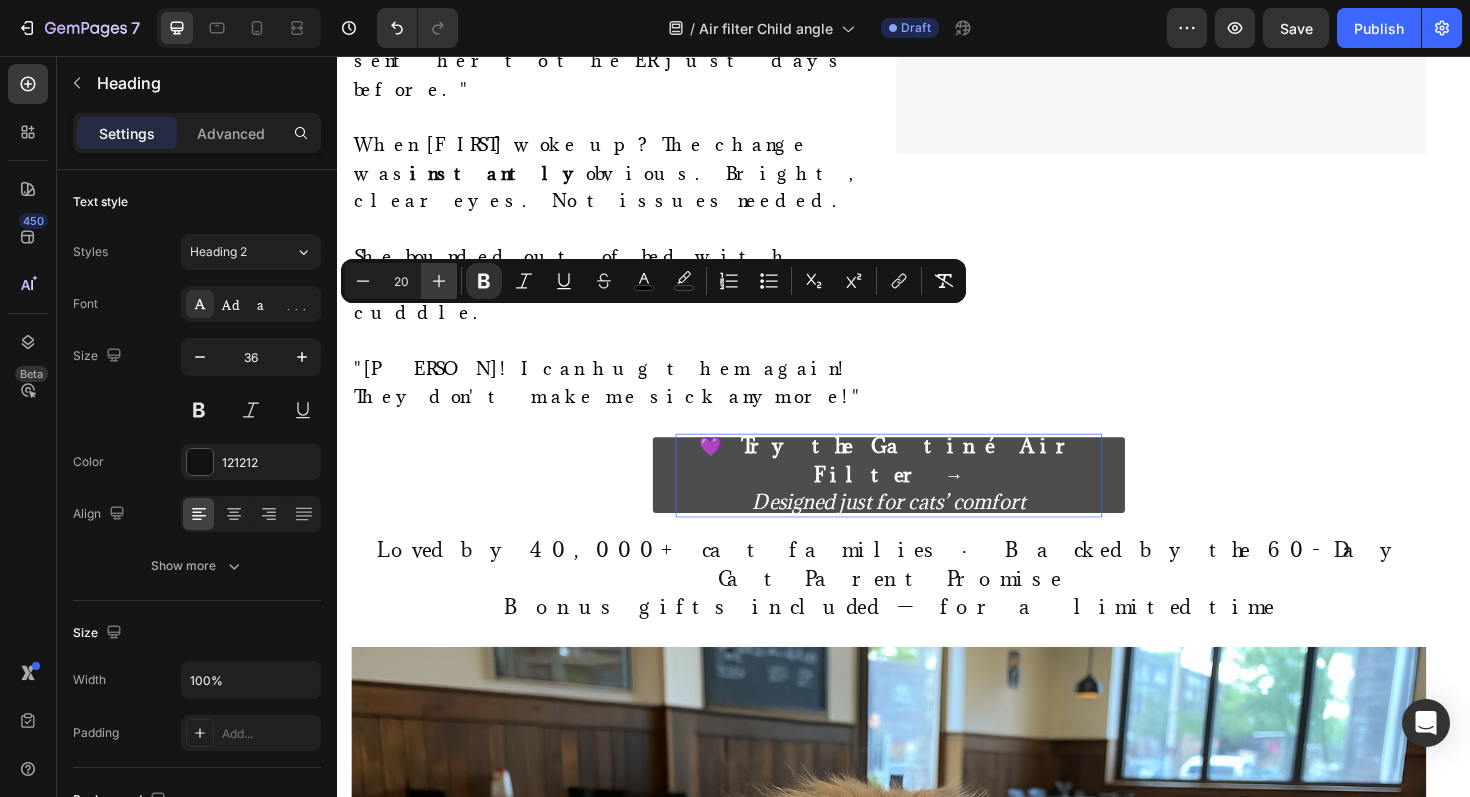 click 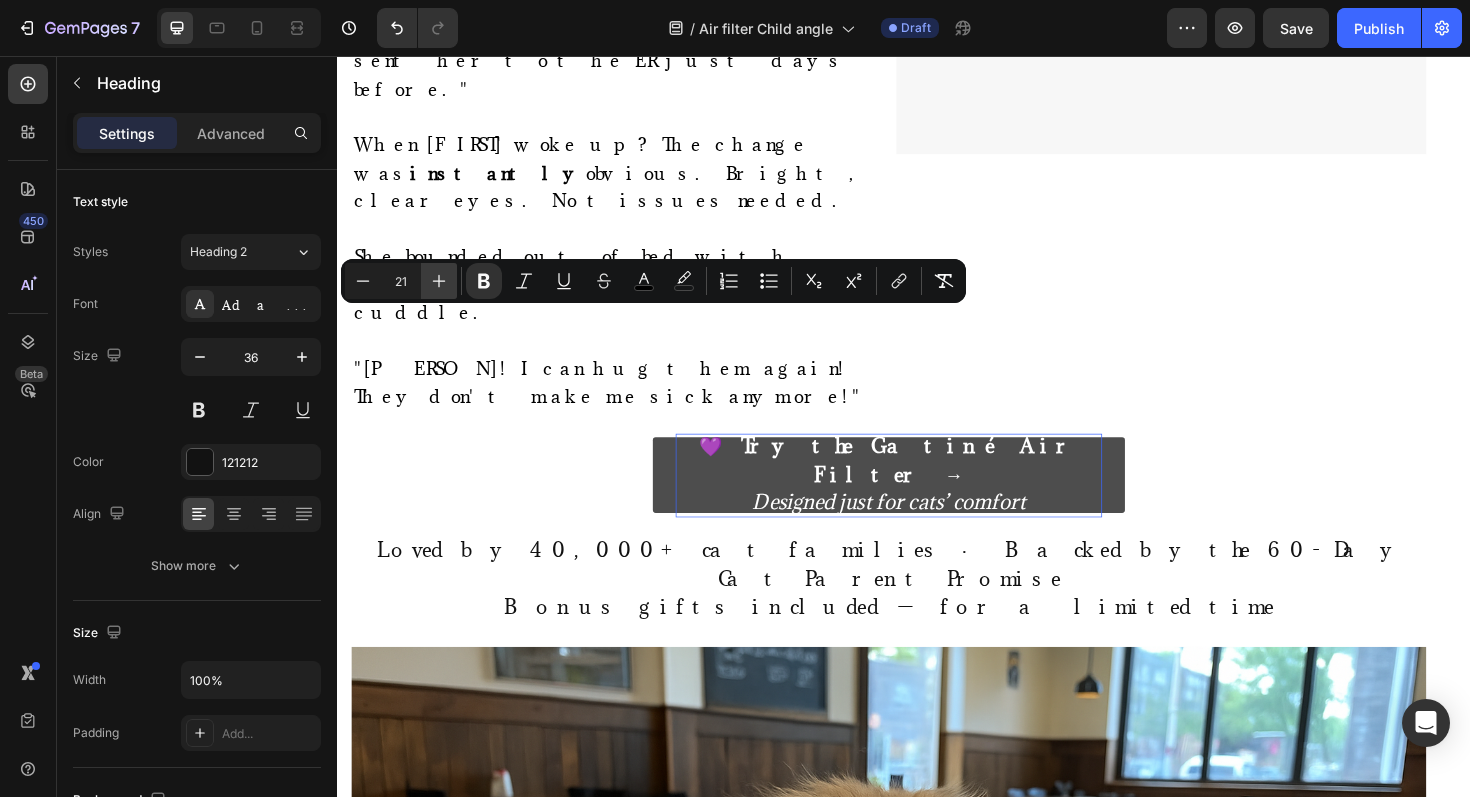click 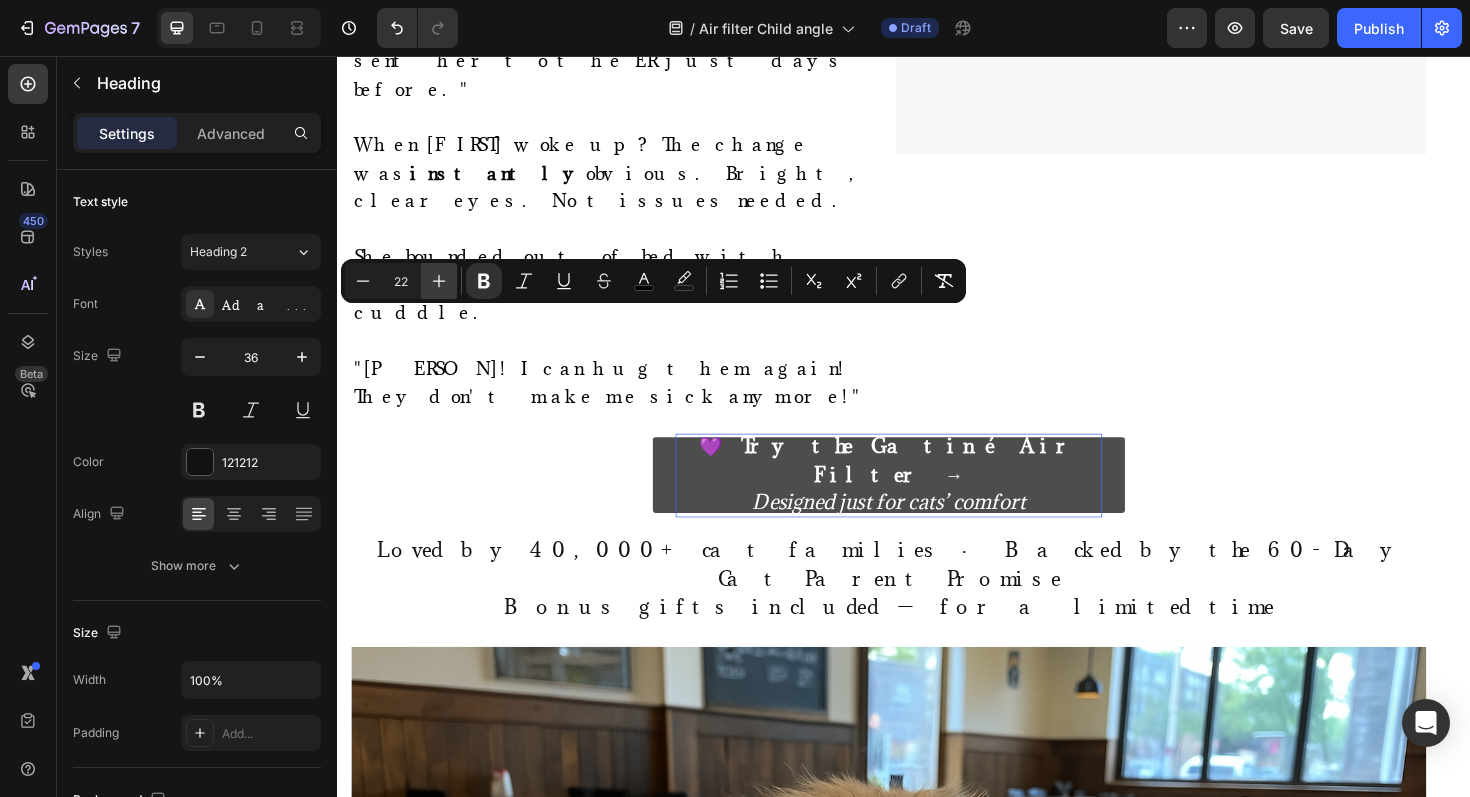click 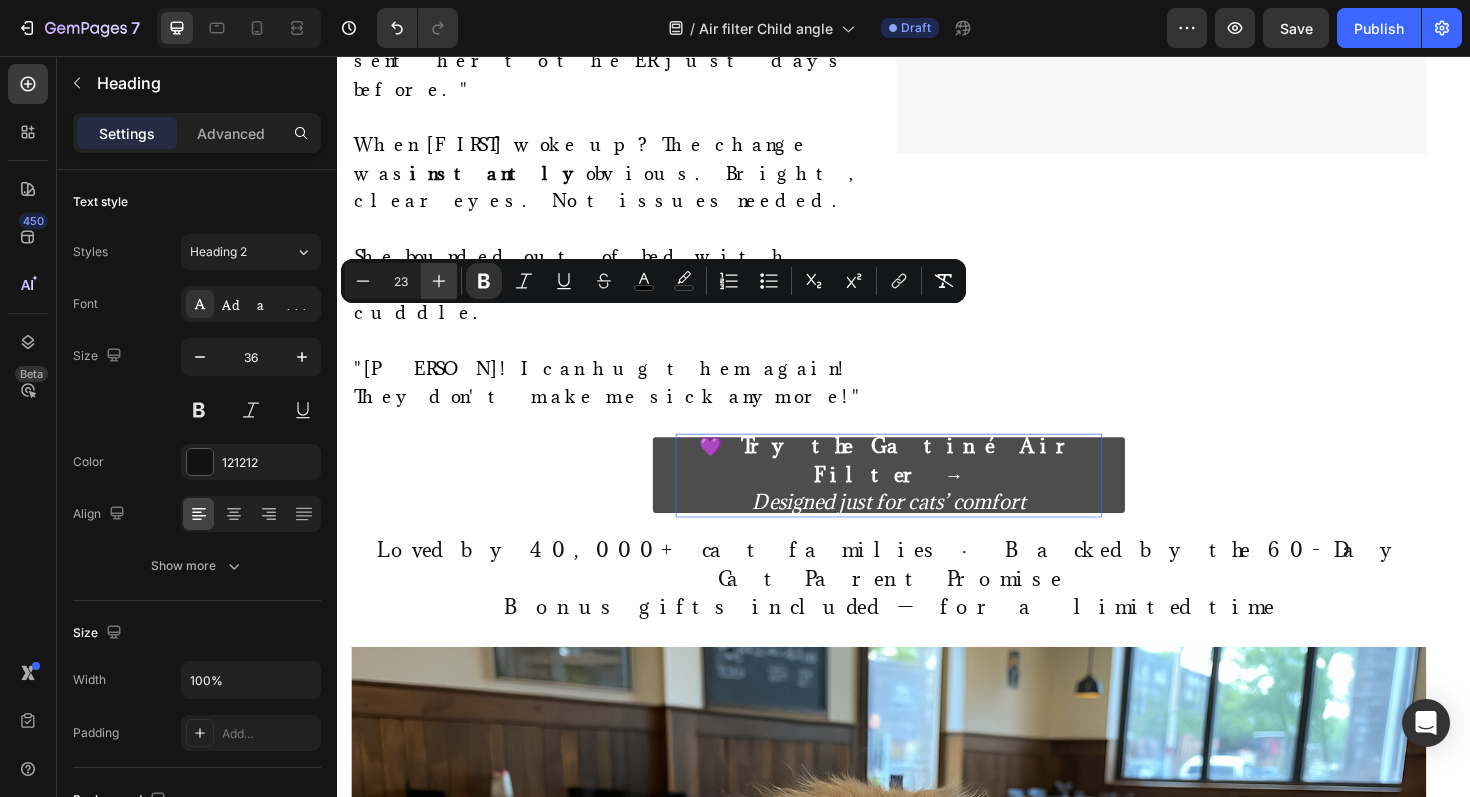 click 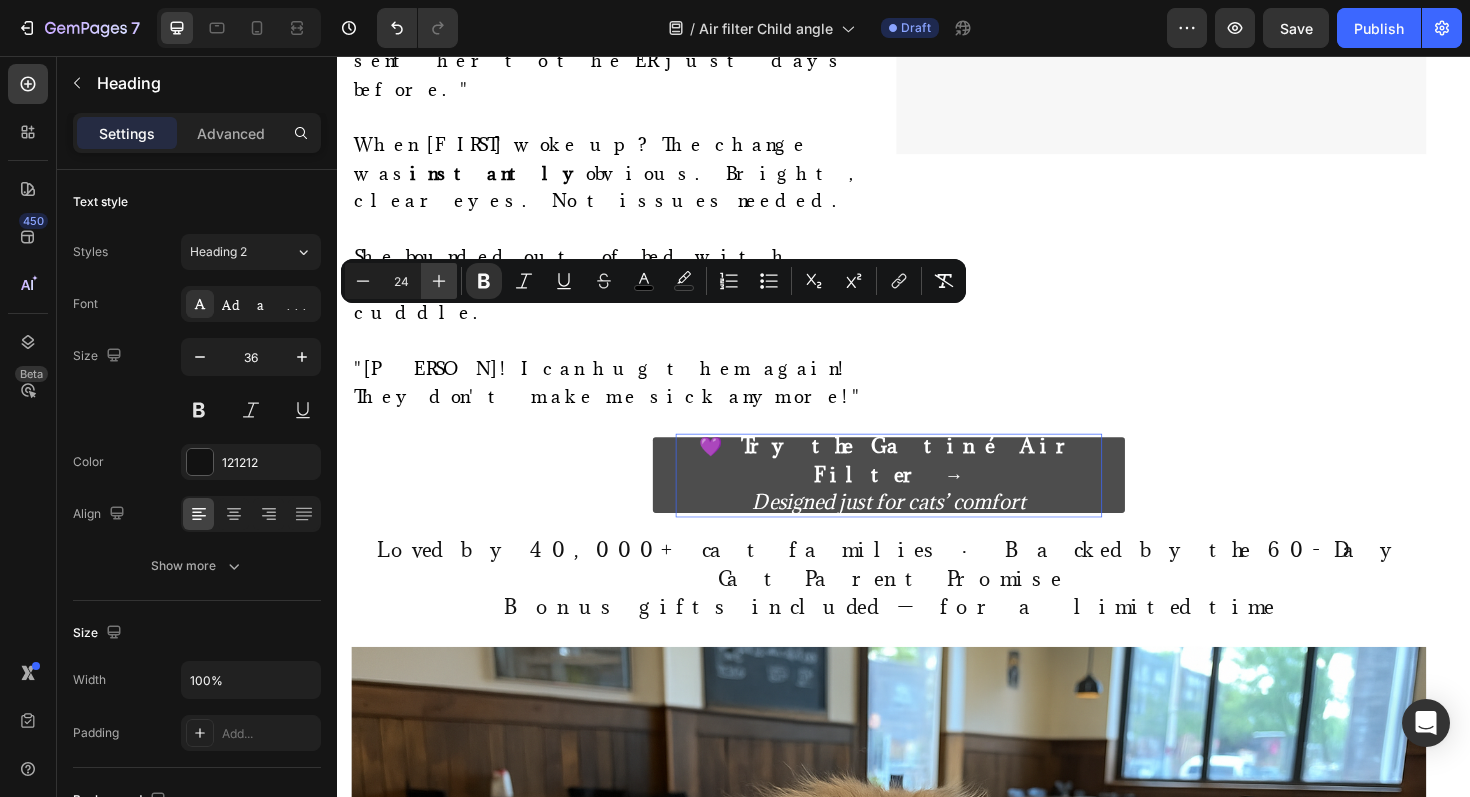 click 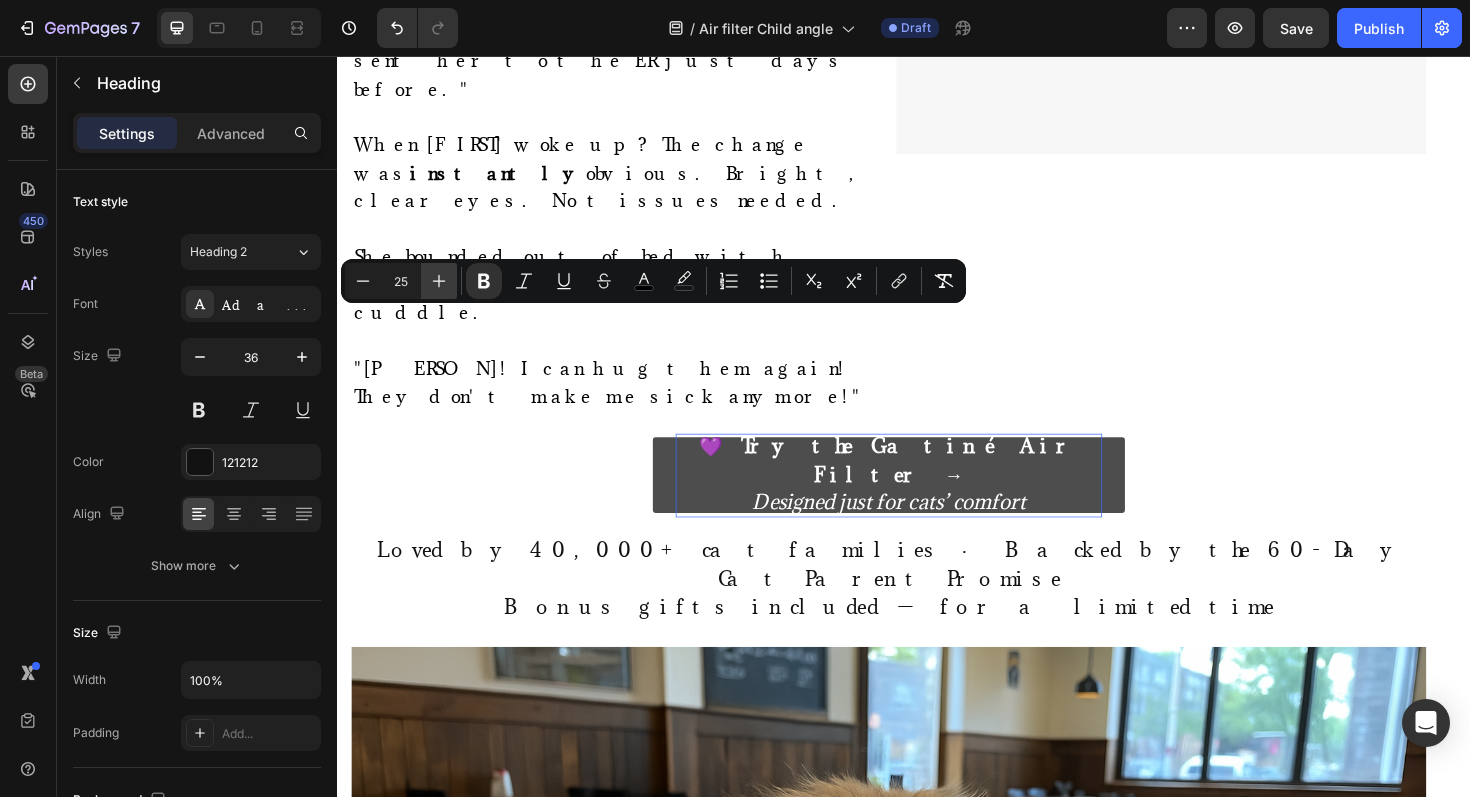 click 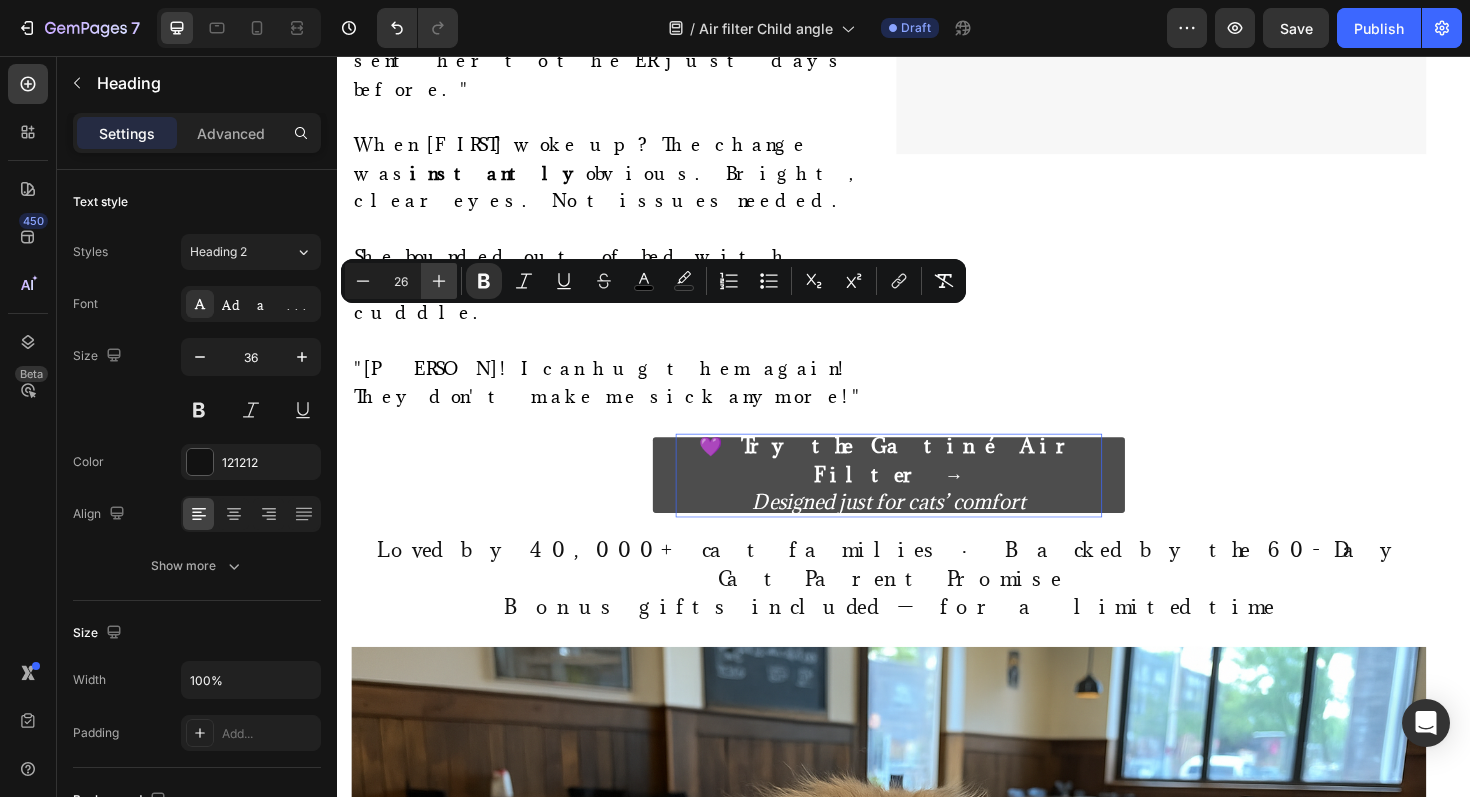 click 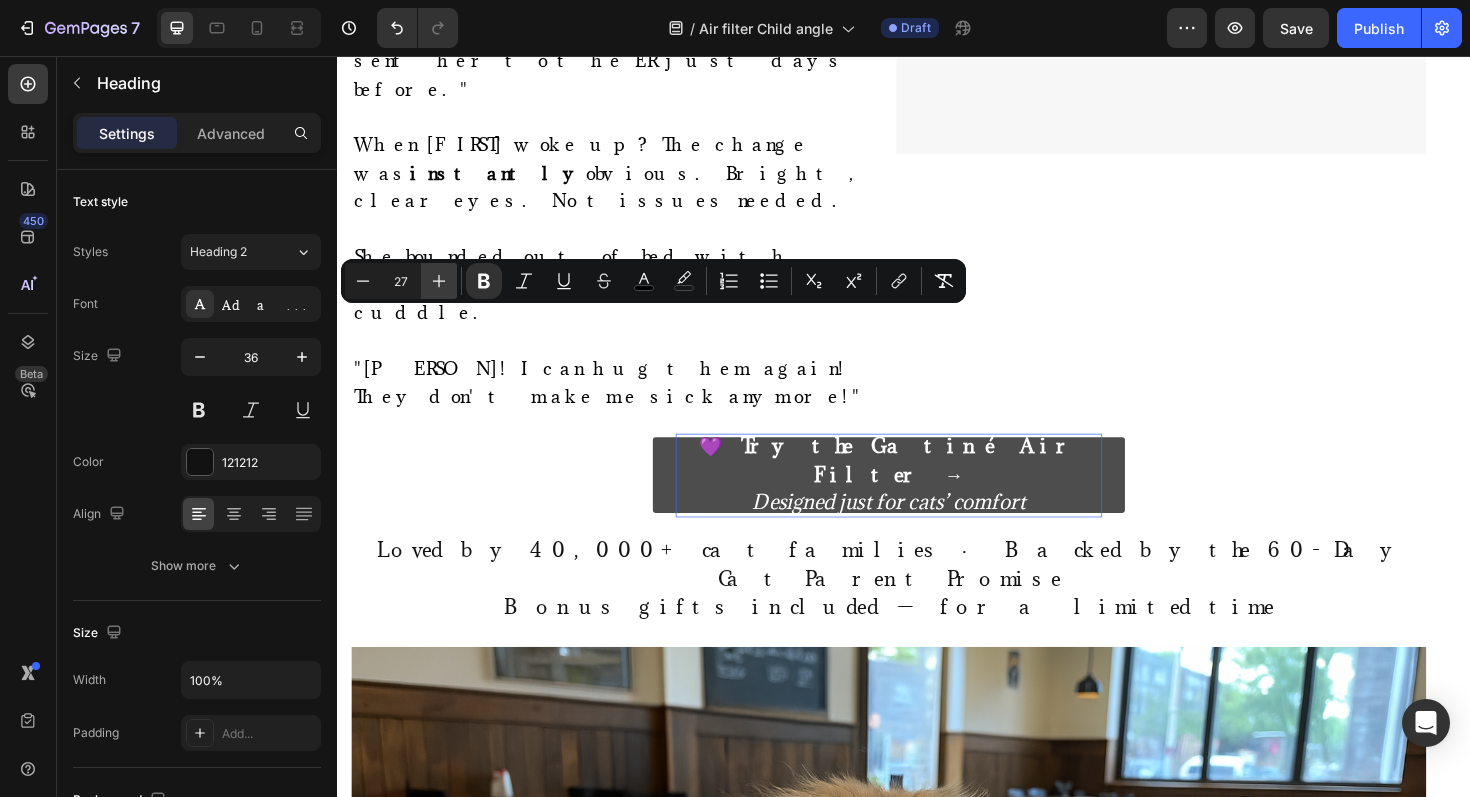 click 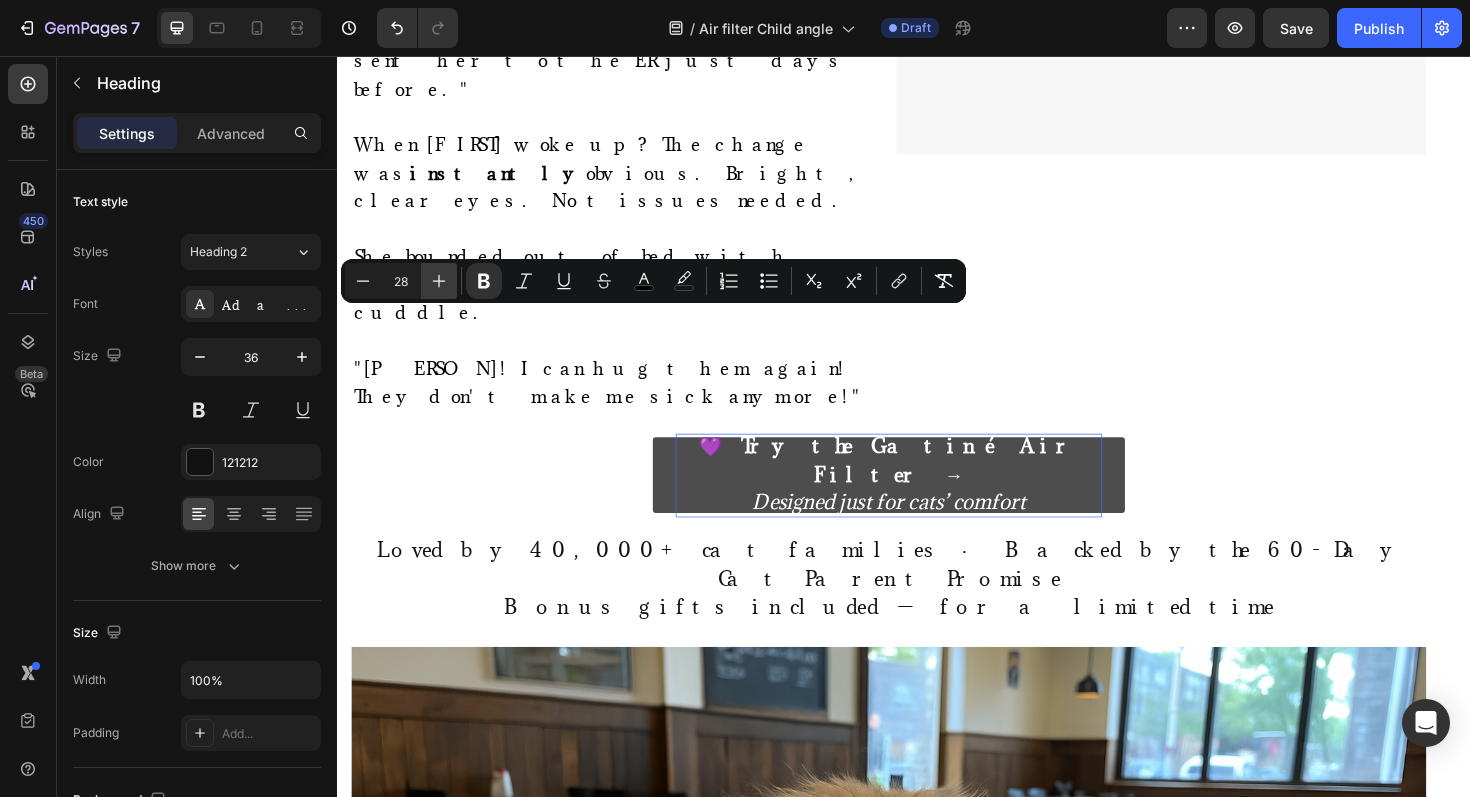 click 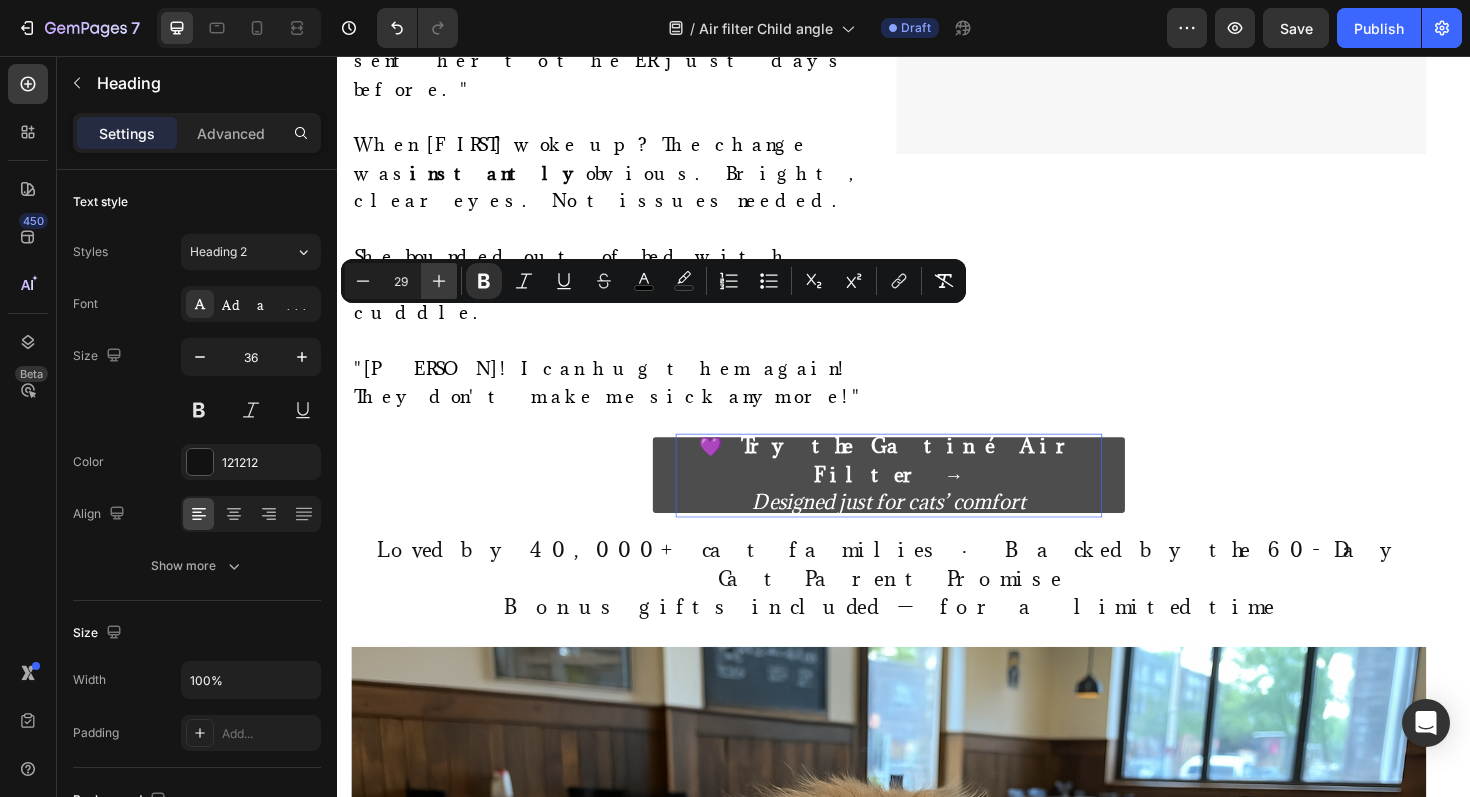 click 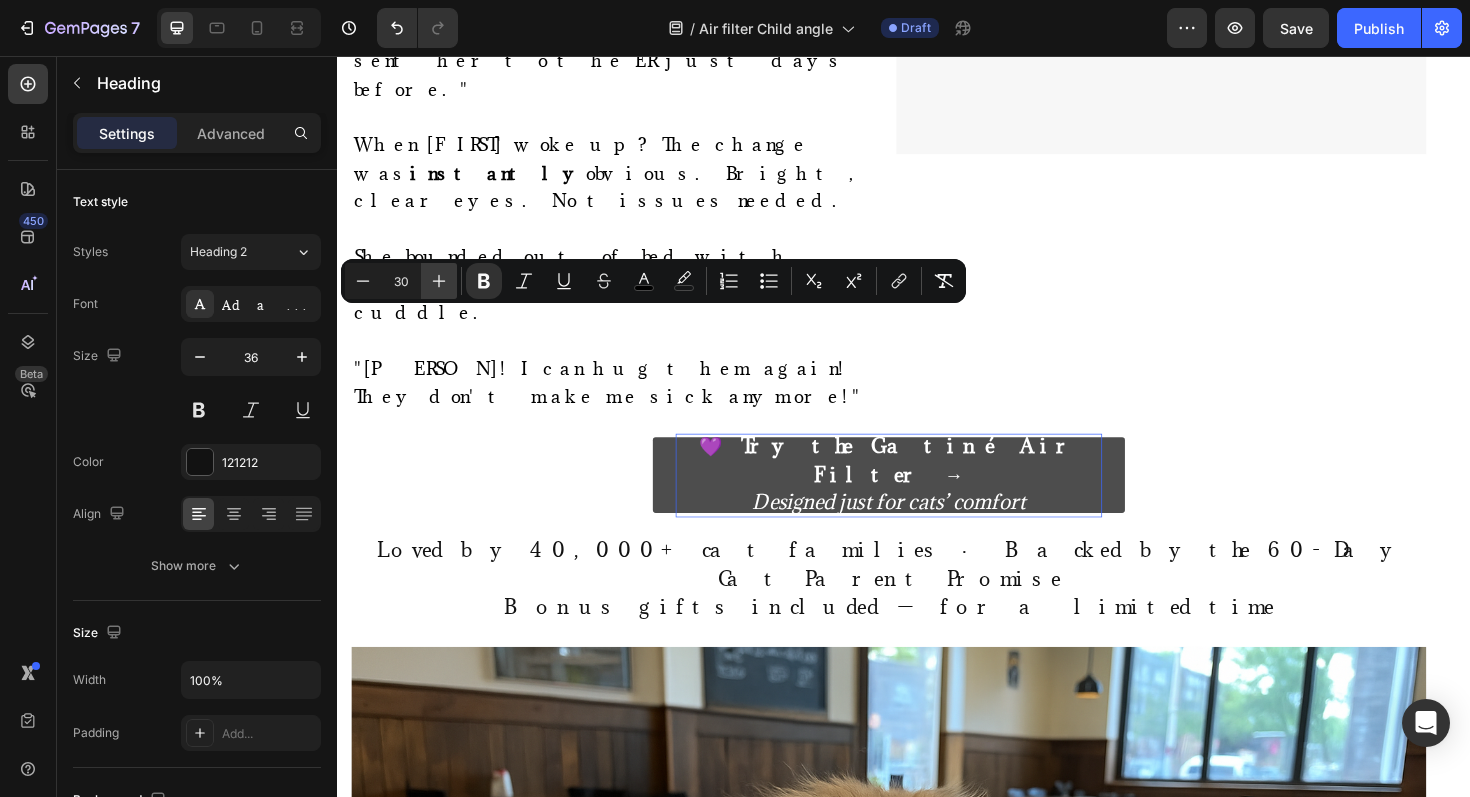 click 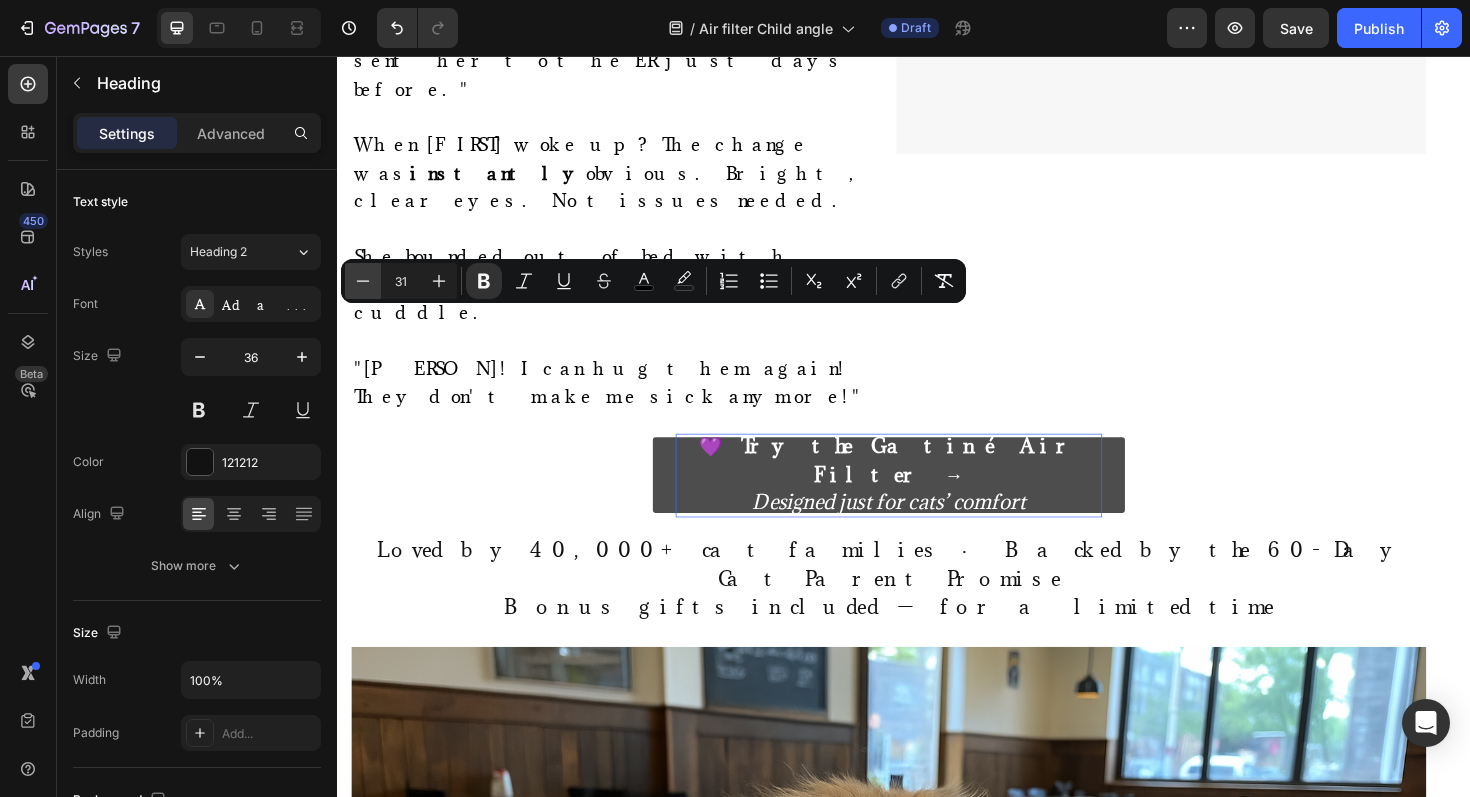 click 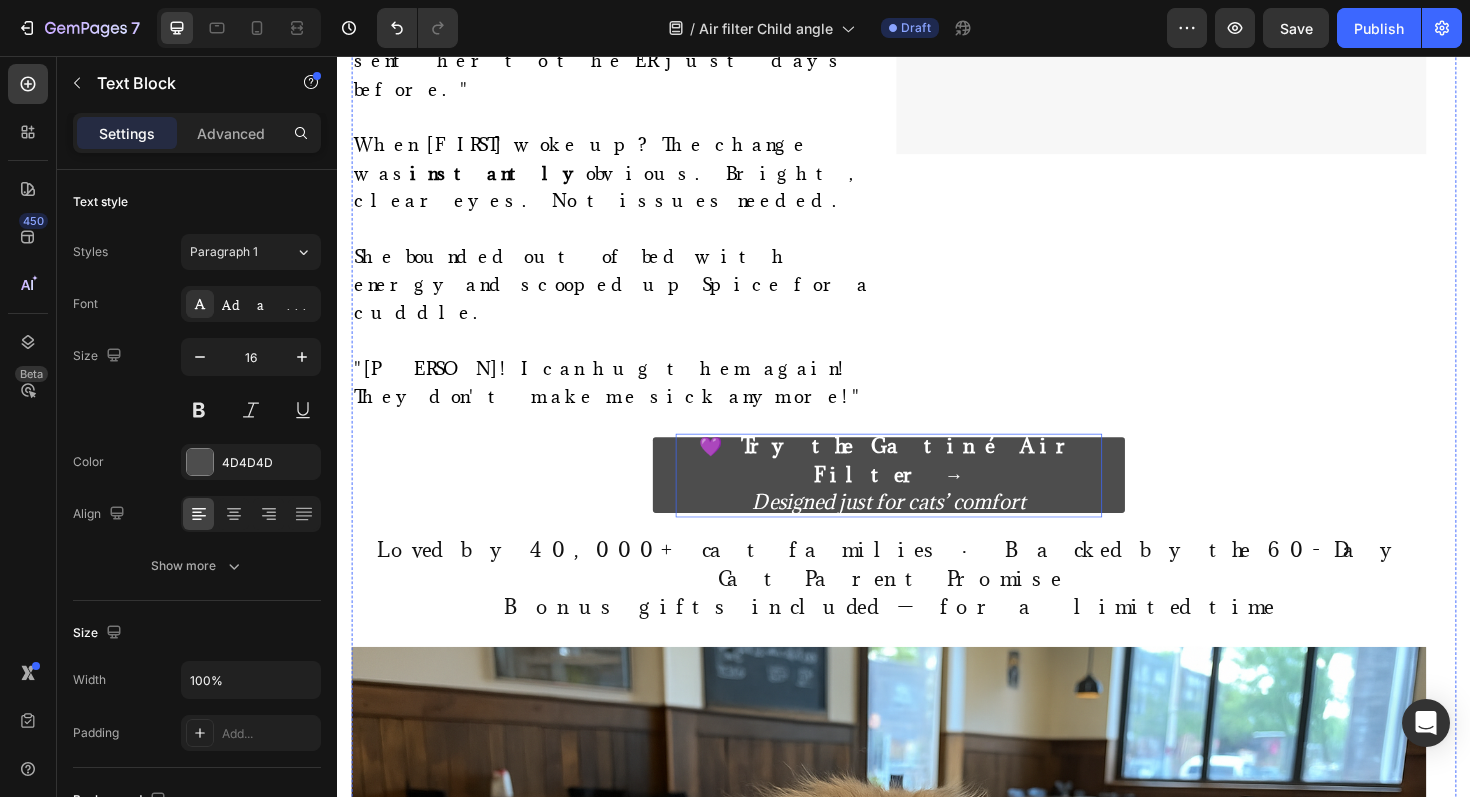 click on "This place rescued cats with severe grooming trauma—[NUMBER] cats that had been dumped because their fur was so matted, most people thought they were hopeless cases." at bounding box center [903, 1734] 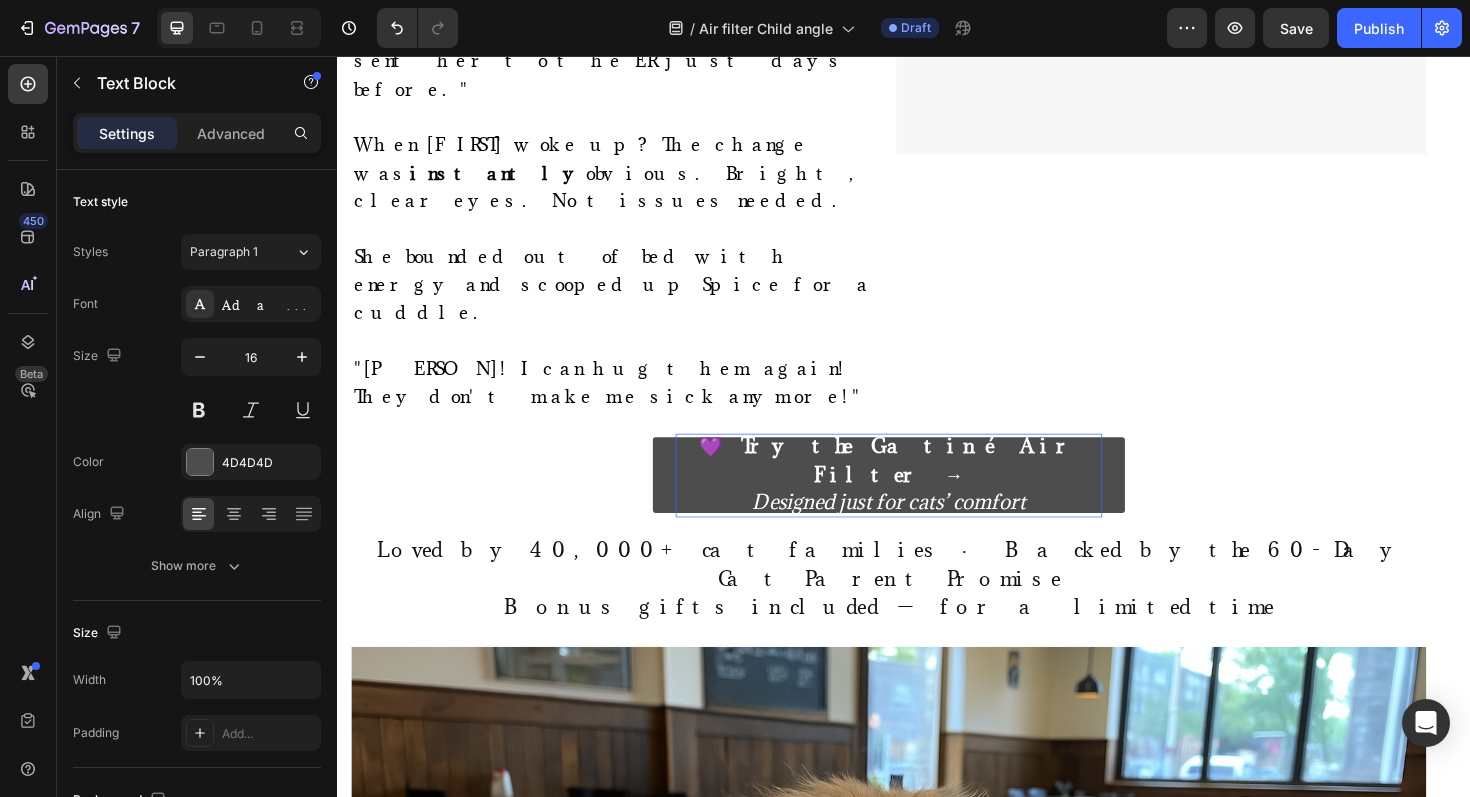 click on "This place rescued cats with severe grooming trauma—[NUMBER] cats that had been dumped because their fur was so matted, most people thought they were hopeless cases." at bounding box center (903, 1734) 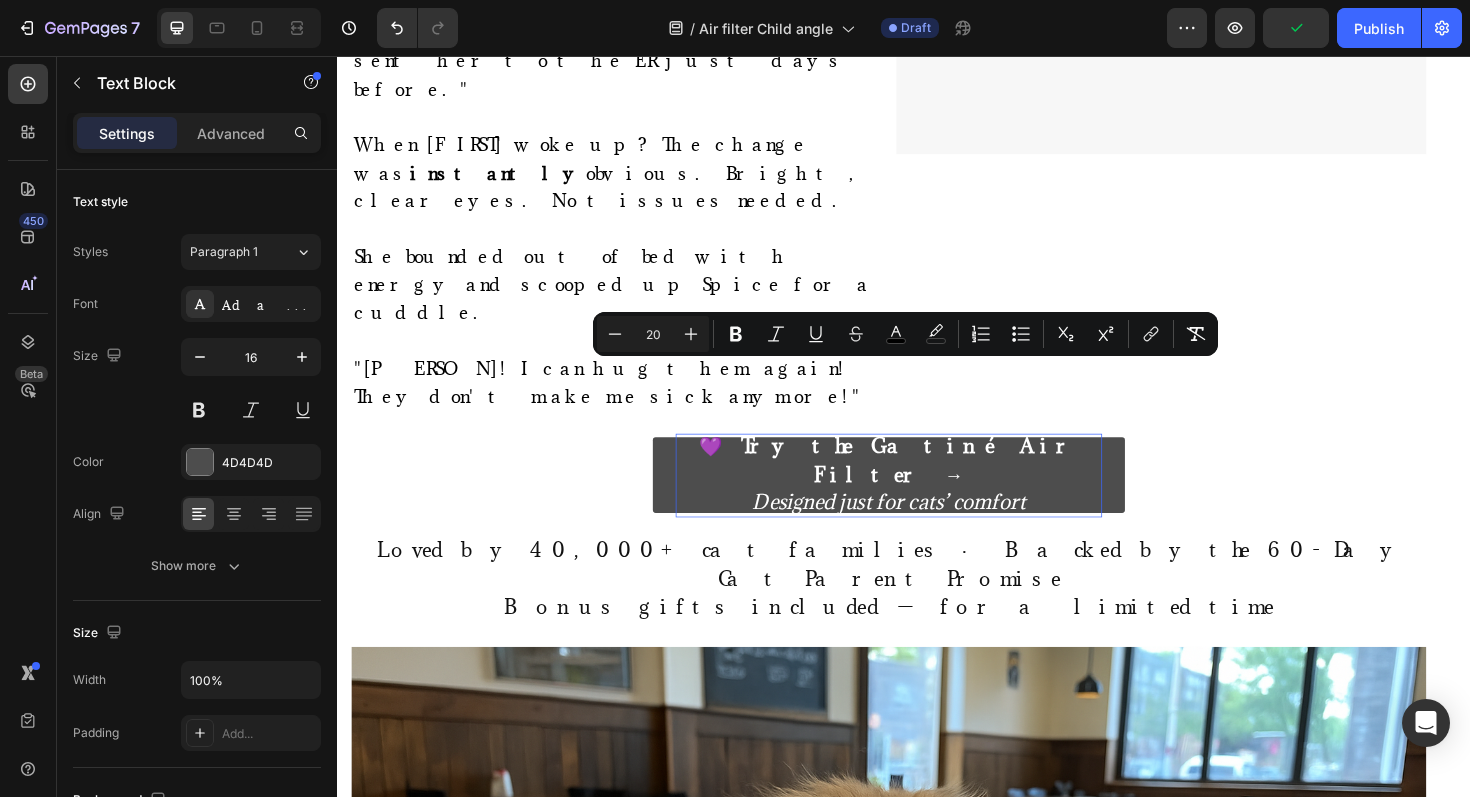 type on "11" 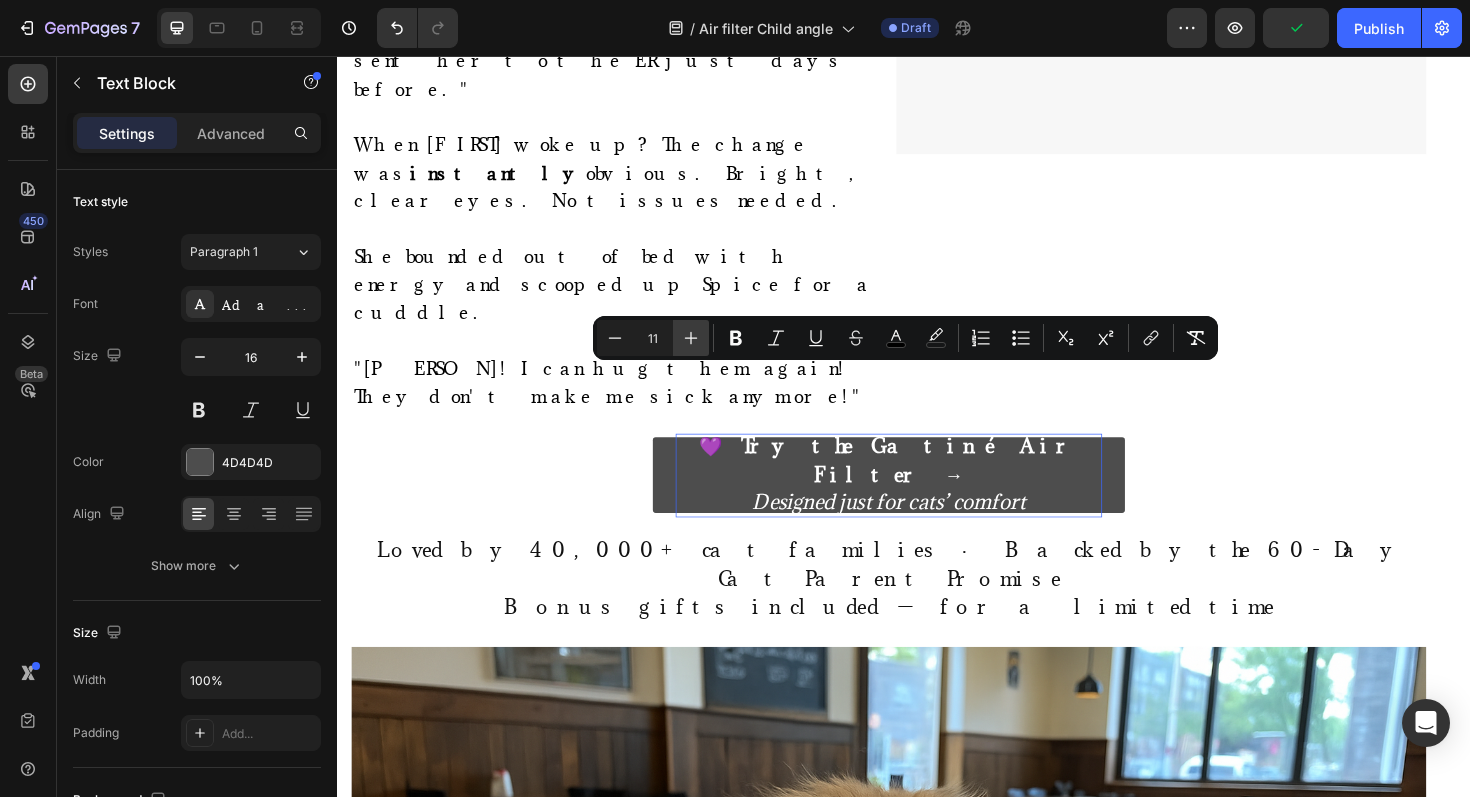 click 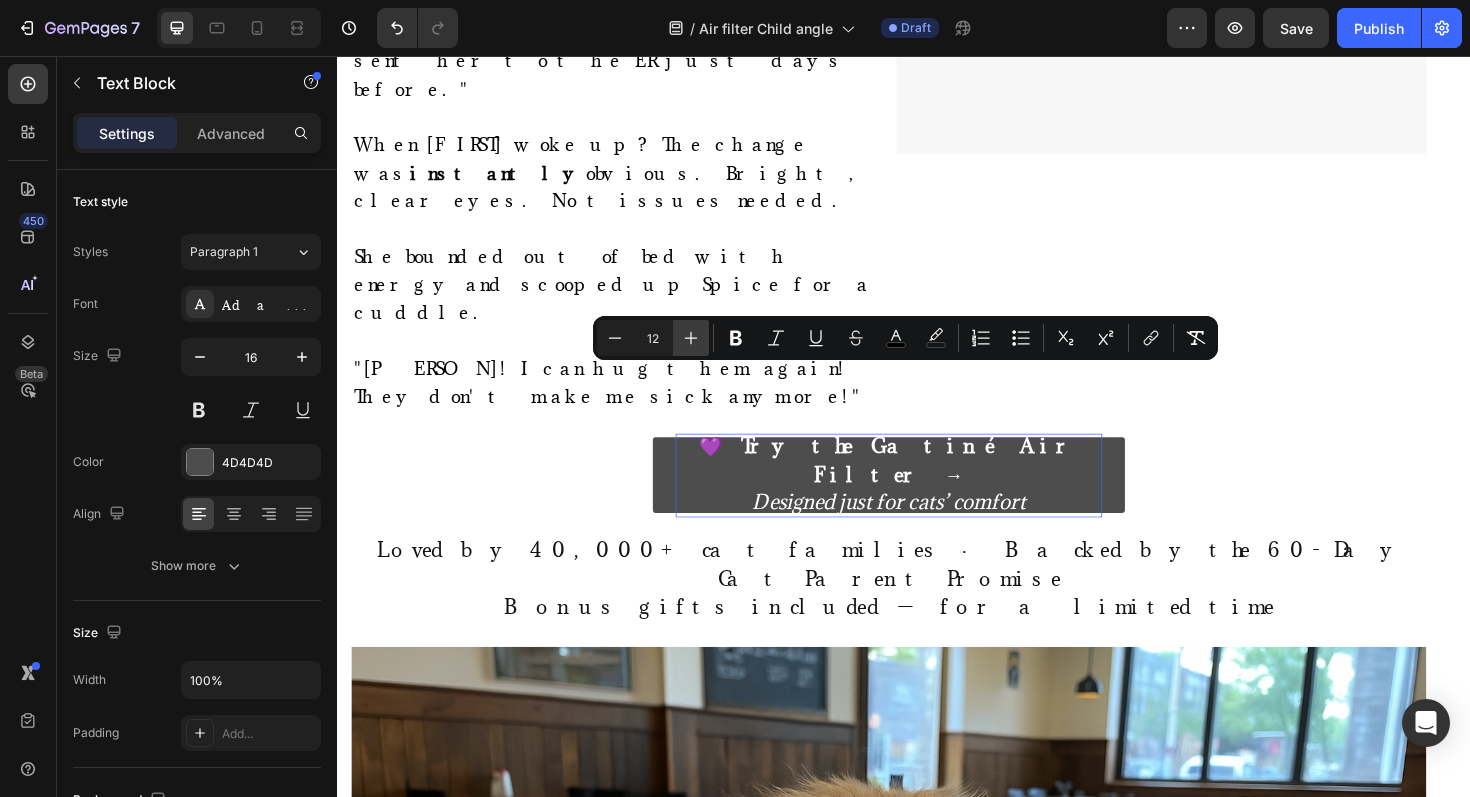 click 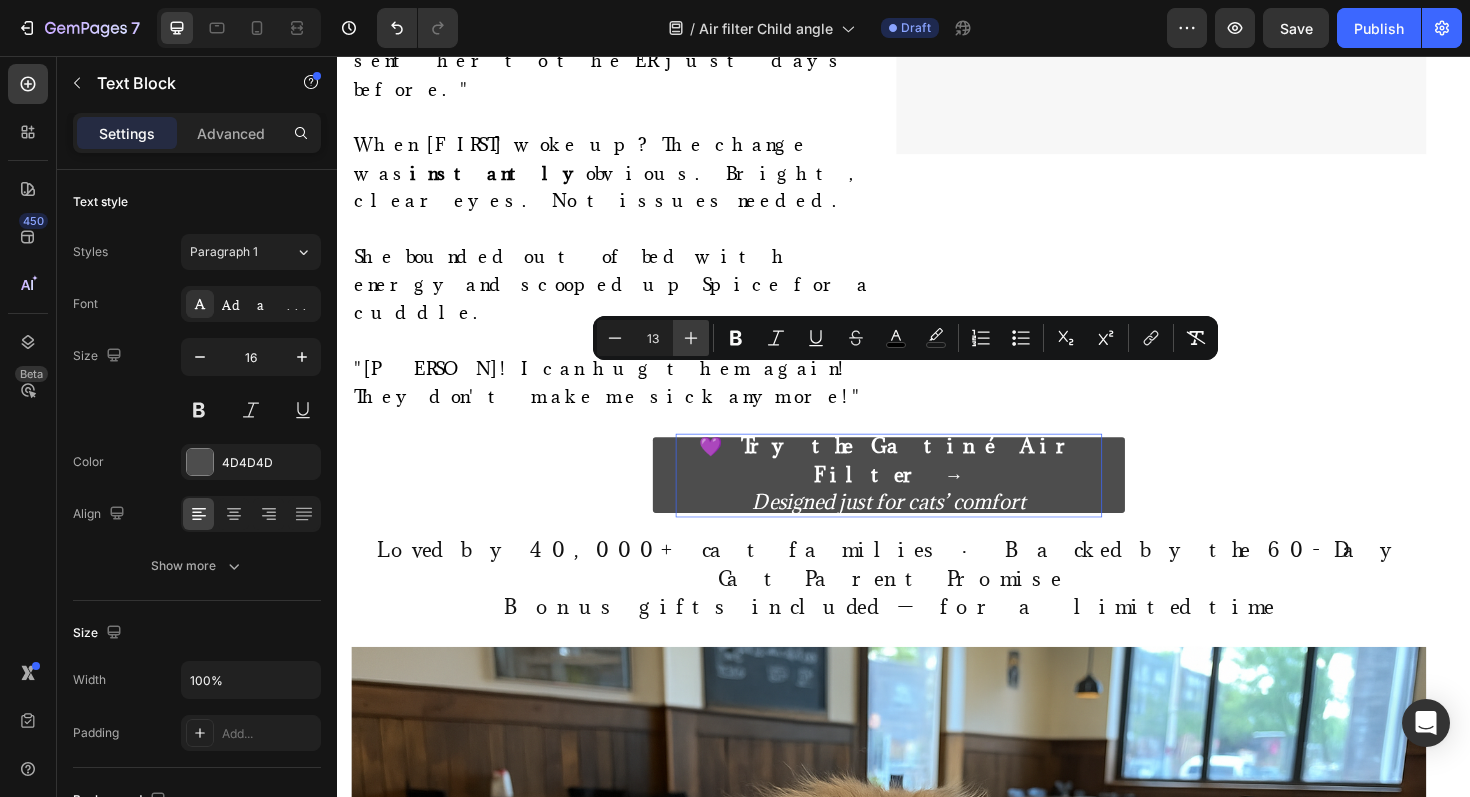 click 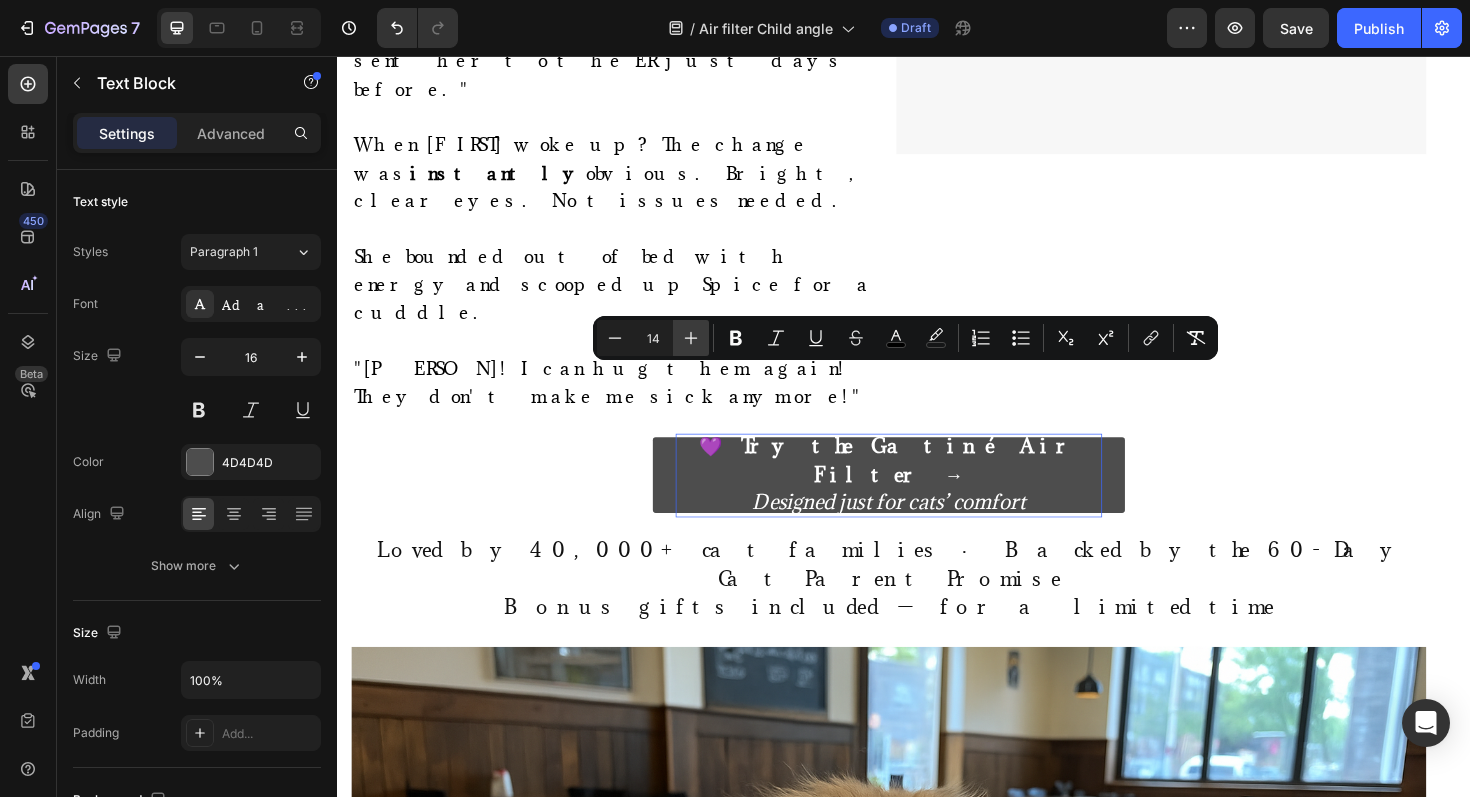 click 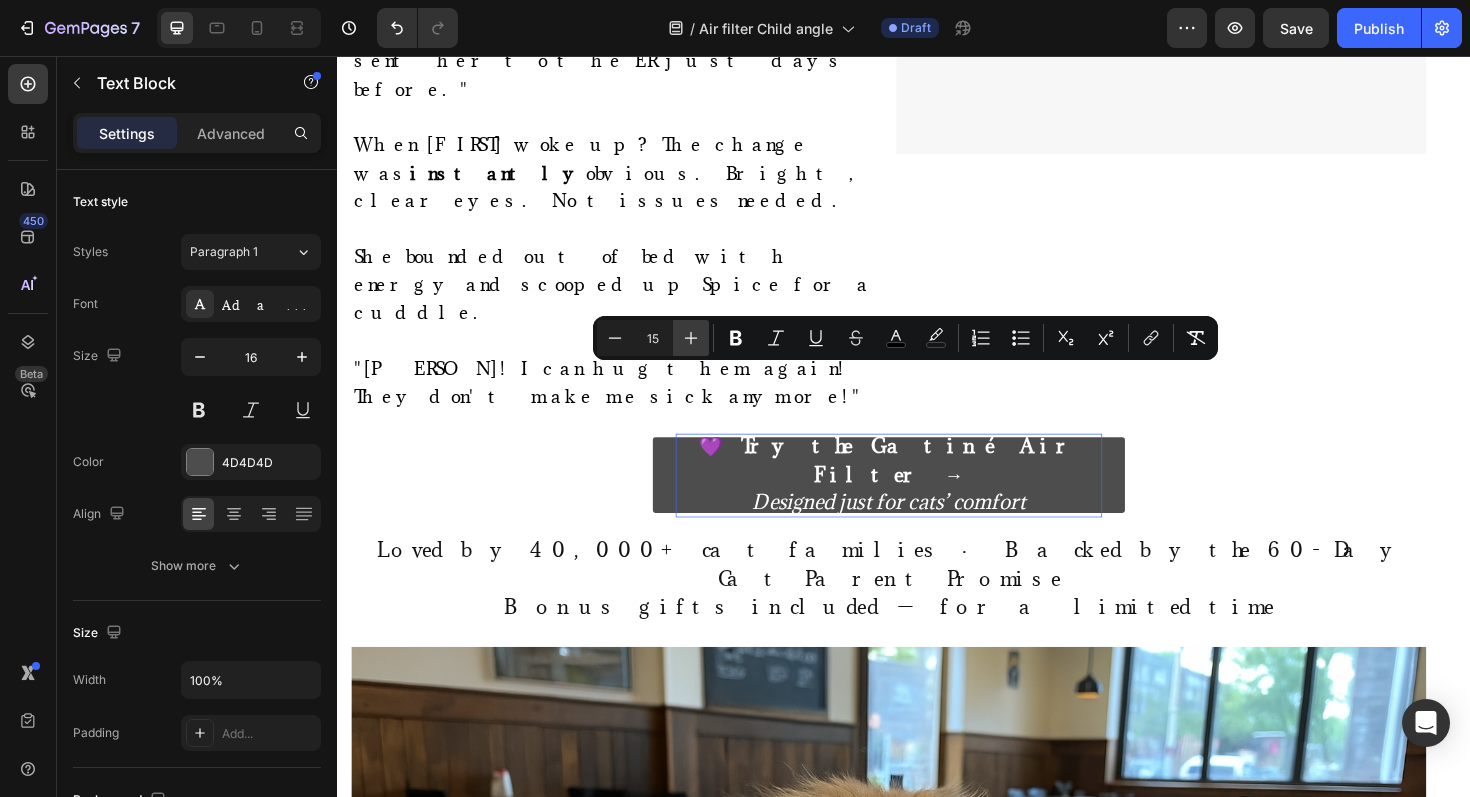 click 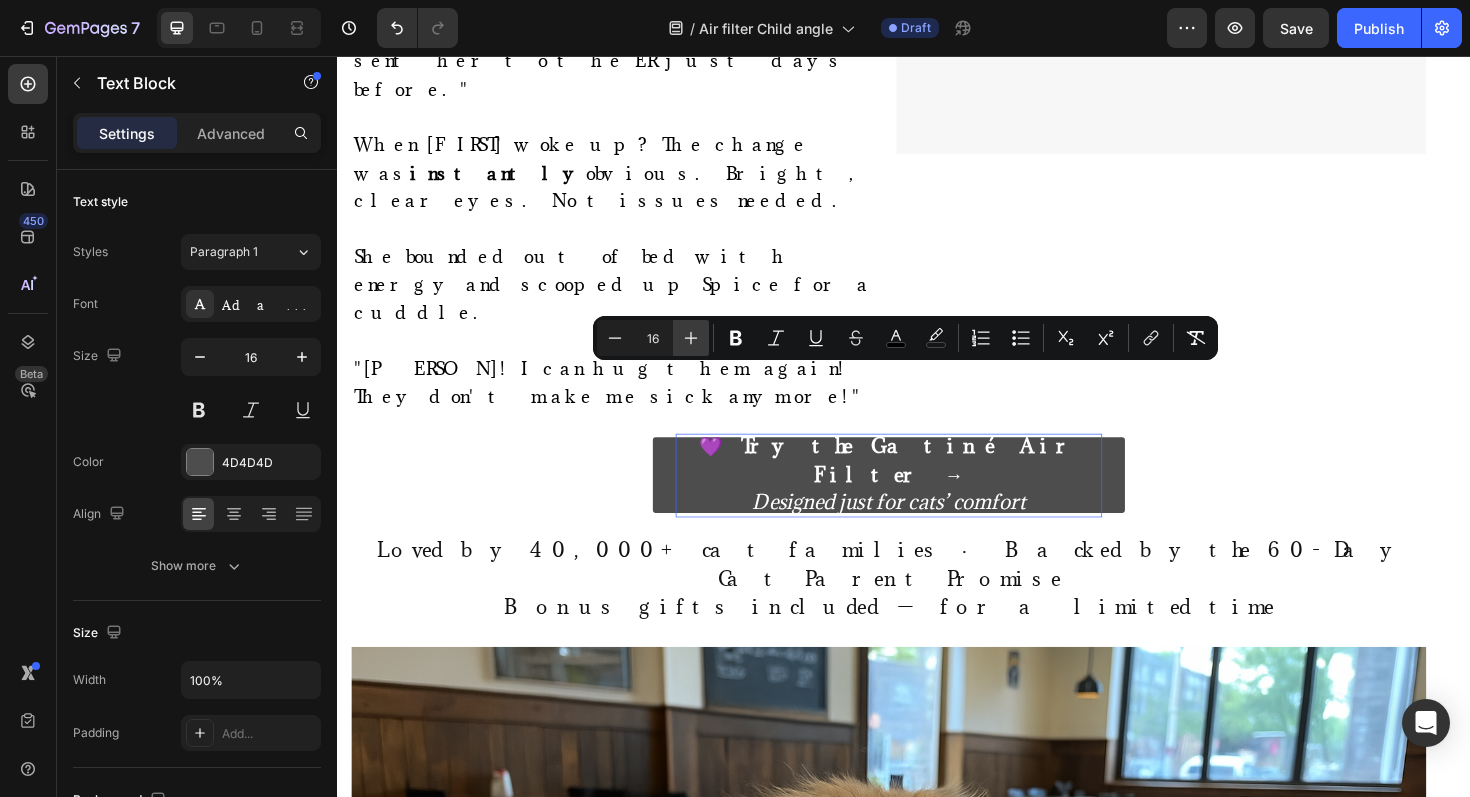 click 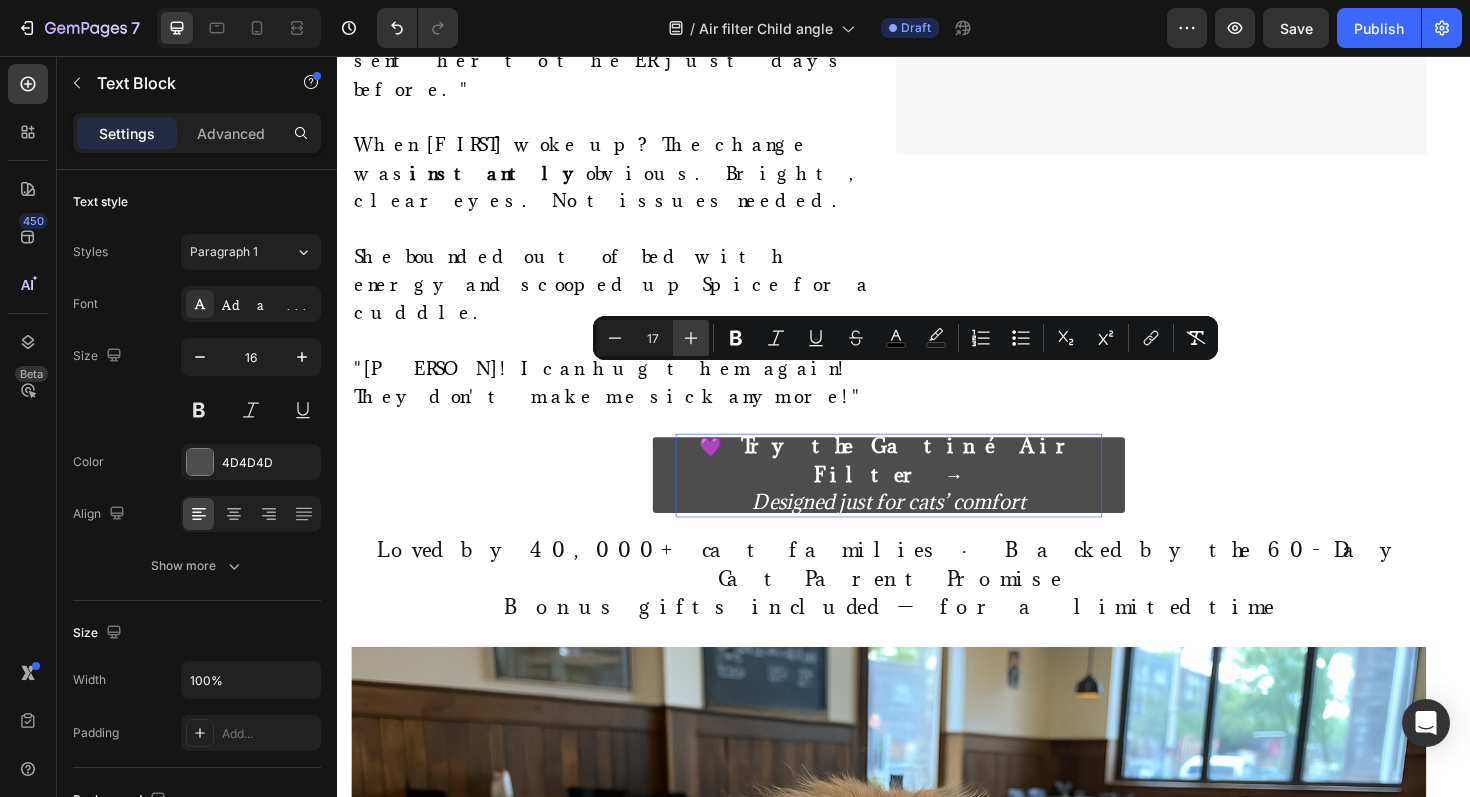 click 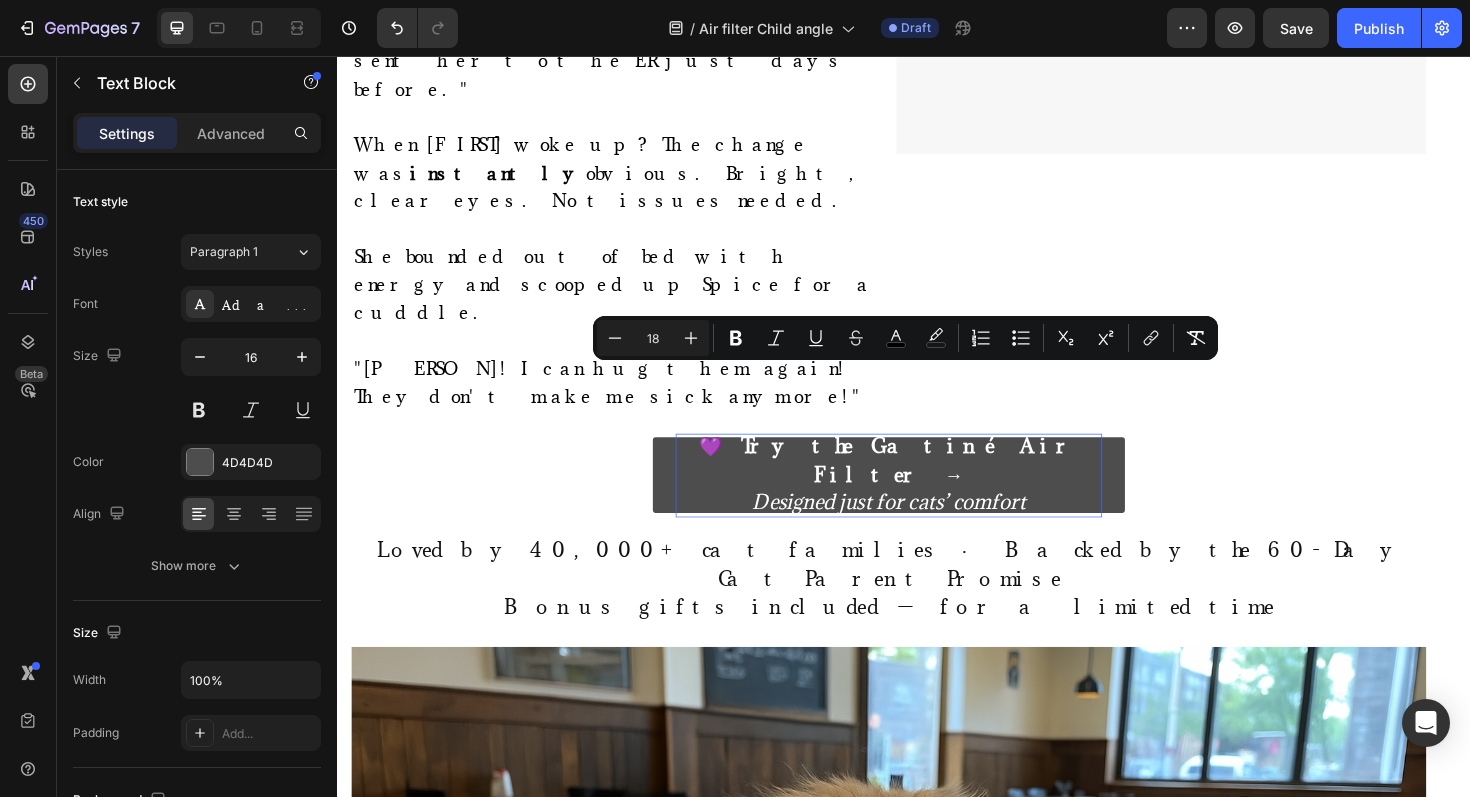 click on "By day three, [PERSON] was  completely transformed . The dark circles under her eyes? They began to fade. [PERSON] stopped carrying the little blue inhaler in her back pocket like a good luck charm. She no longer watched [PERSON]'s face every few minutes for that telling wheeze that meant "get ready to rush to the ER."" at bounding box center [920, 1632] 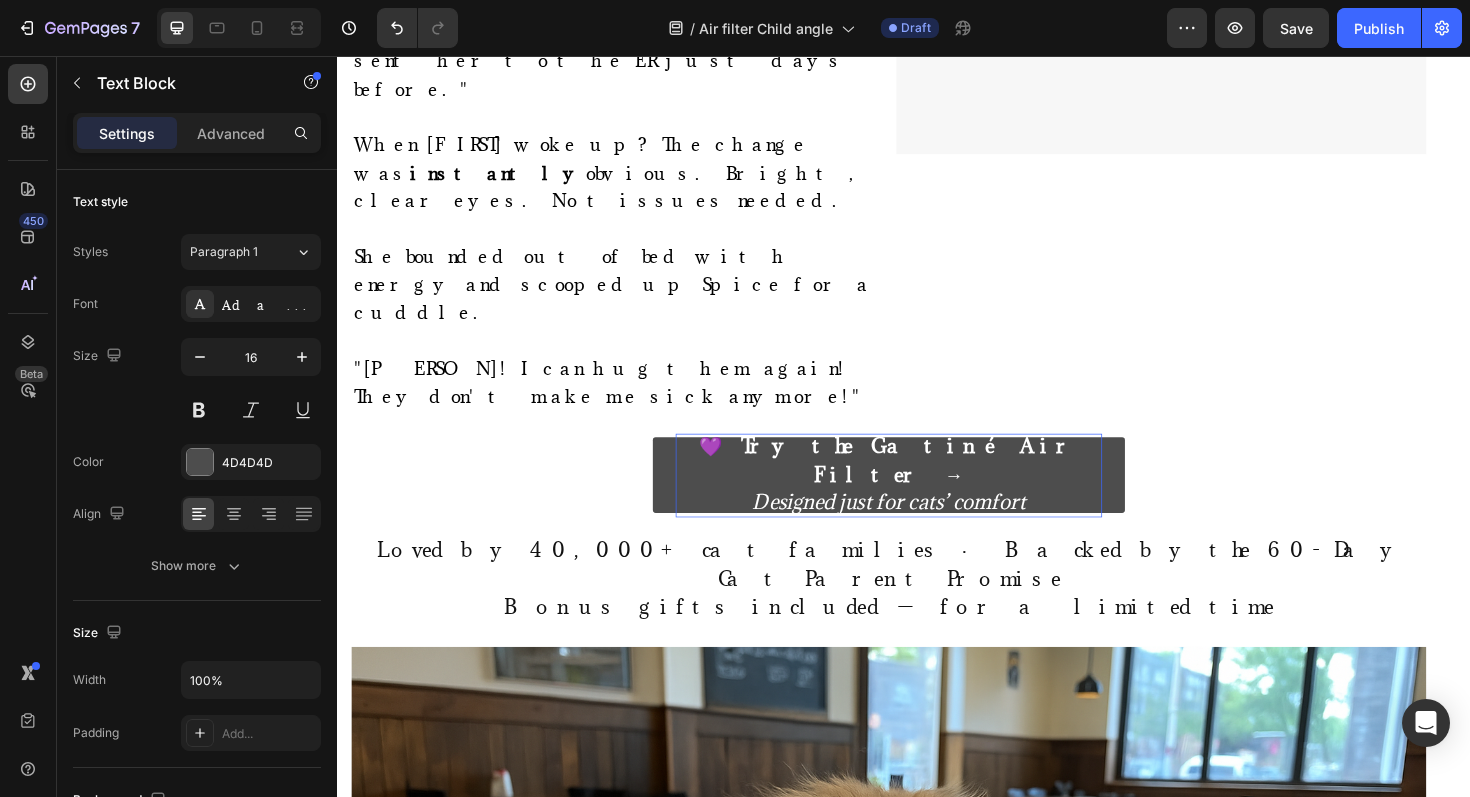 click on "By day three, [PERSON] was  completely transformed . The dark circles under her eyes? They began to fade. [PERSON] stopped carrying the little blue inhaler in her back pocket like a good luck charm. She no longer watched [PERSON]'s face every few minutes for that telling wheeze that meant "get ready to rush to the ER."" at bounding box center (920, 1632) 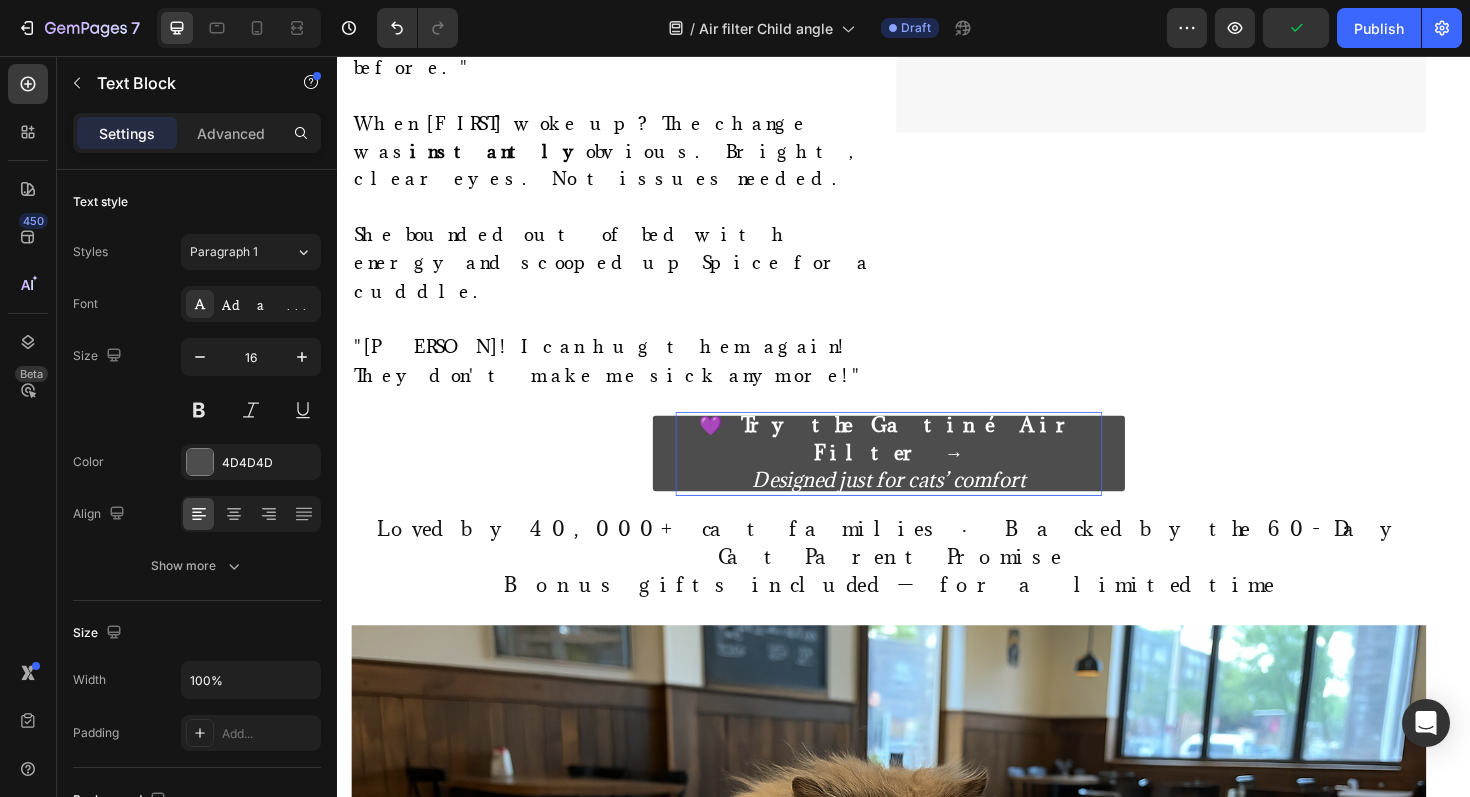 scroll, scrollTop: 6993, scrollLeft: 0, axis: vertical 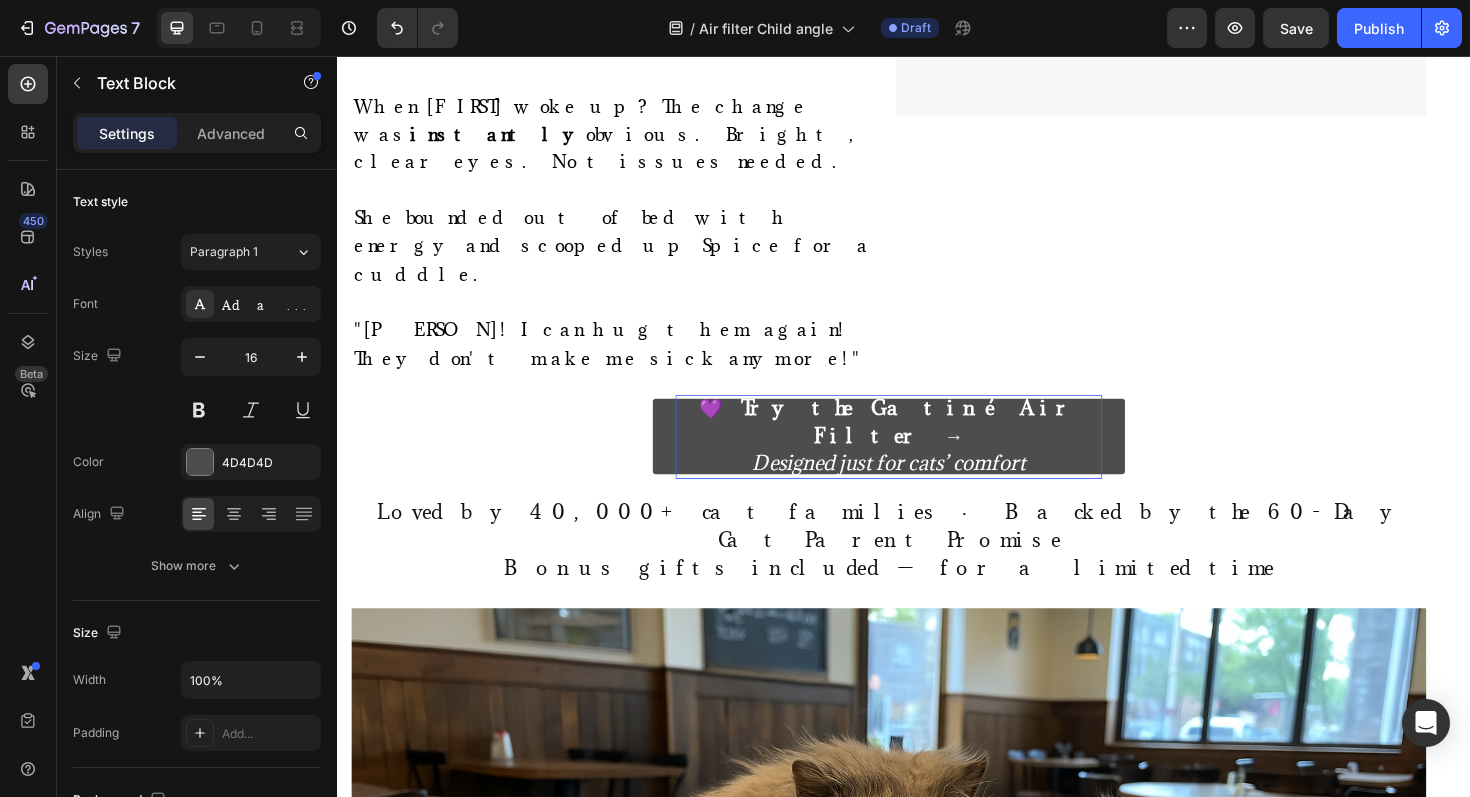 click on ""I couldn't believe what I was seeing," [NAME] says. "Instead of standing across the room from our cats, [NAME] went from having tea parties with them on her bed to reading bedtime stories while they purred in her lap. She was giggling and playing like a normal [AGE]-year-old again."" at bounding box center (902, 2050) 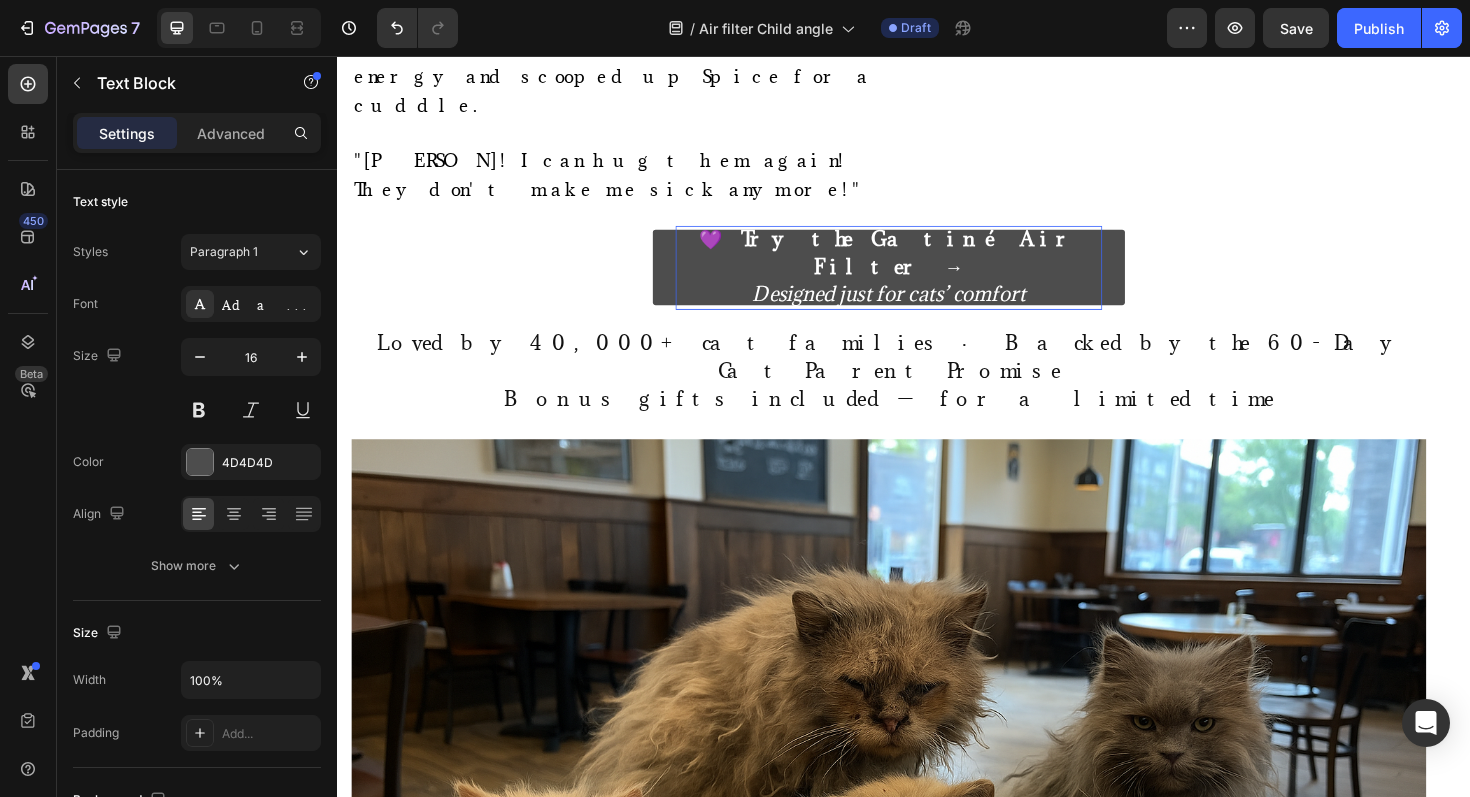 scroll, scrollTop: 7210, scrollLeft: 0, axis: vertical 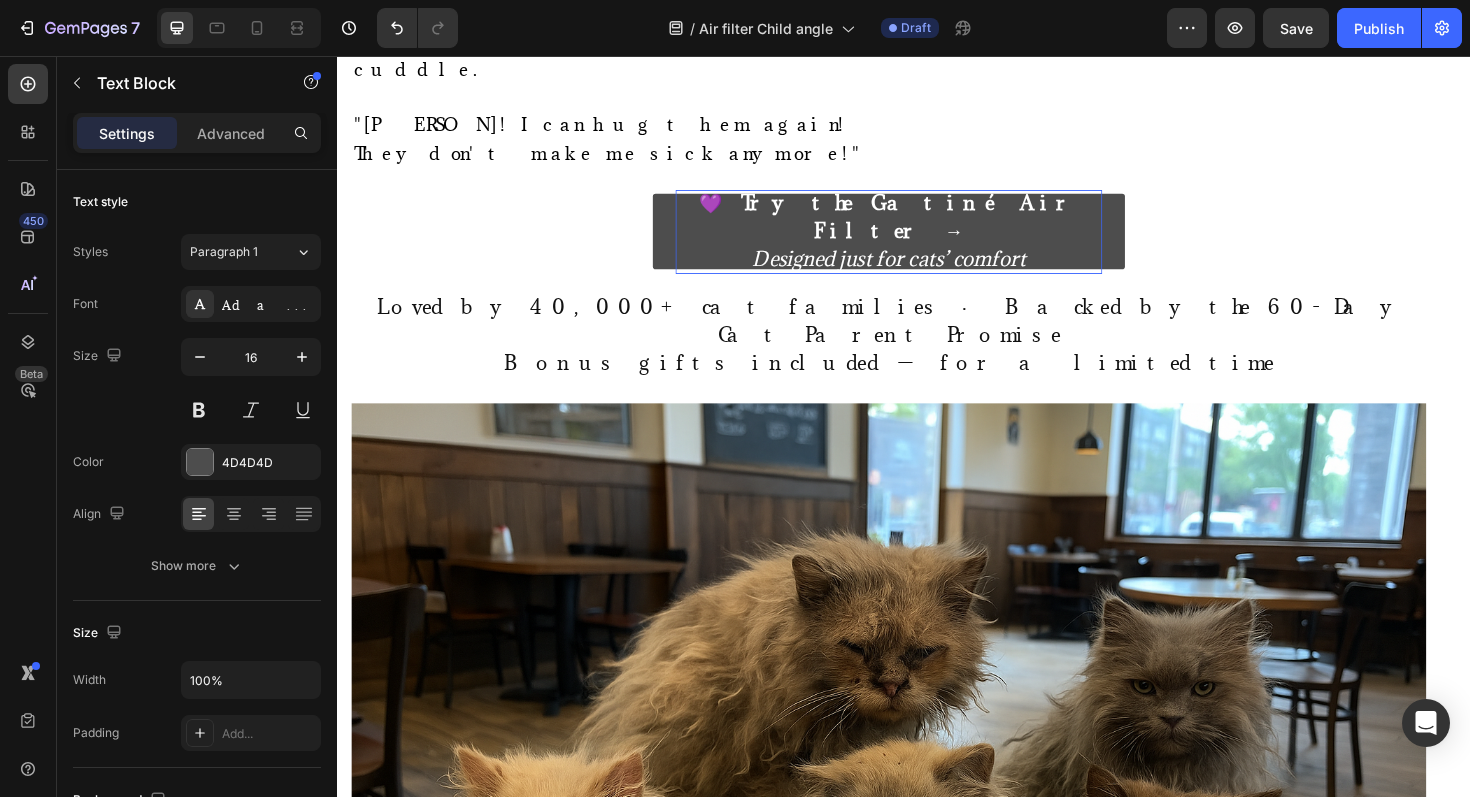 click on "[PERSON] documented [PERSON]'s improvement, taking photos of her clear eyes and videos of her playing normally to share with [PERSON]'s pediatrician. The doctor was amazed by how much better [PERSON] was and cut back [PERSON]'s daily allergy medicine for the first time since the cats came." at bounding box center (914, 2040) 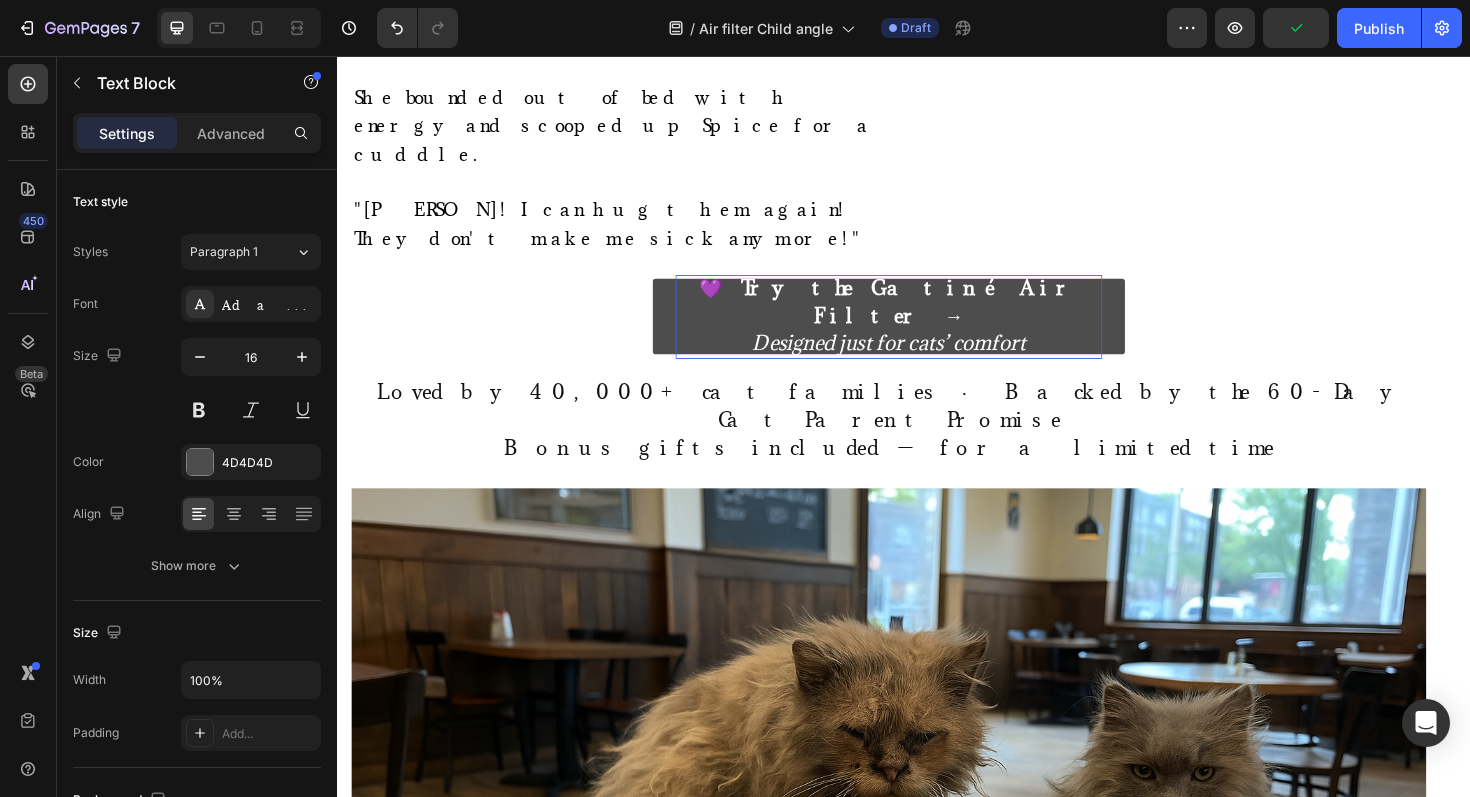 scroll, scrollTop: 6958, scrollLeft: 0, axis: vertical 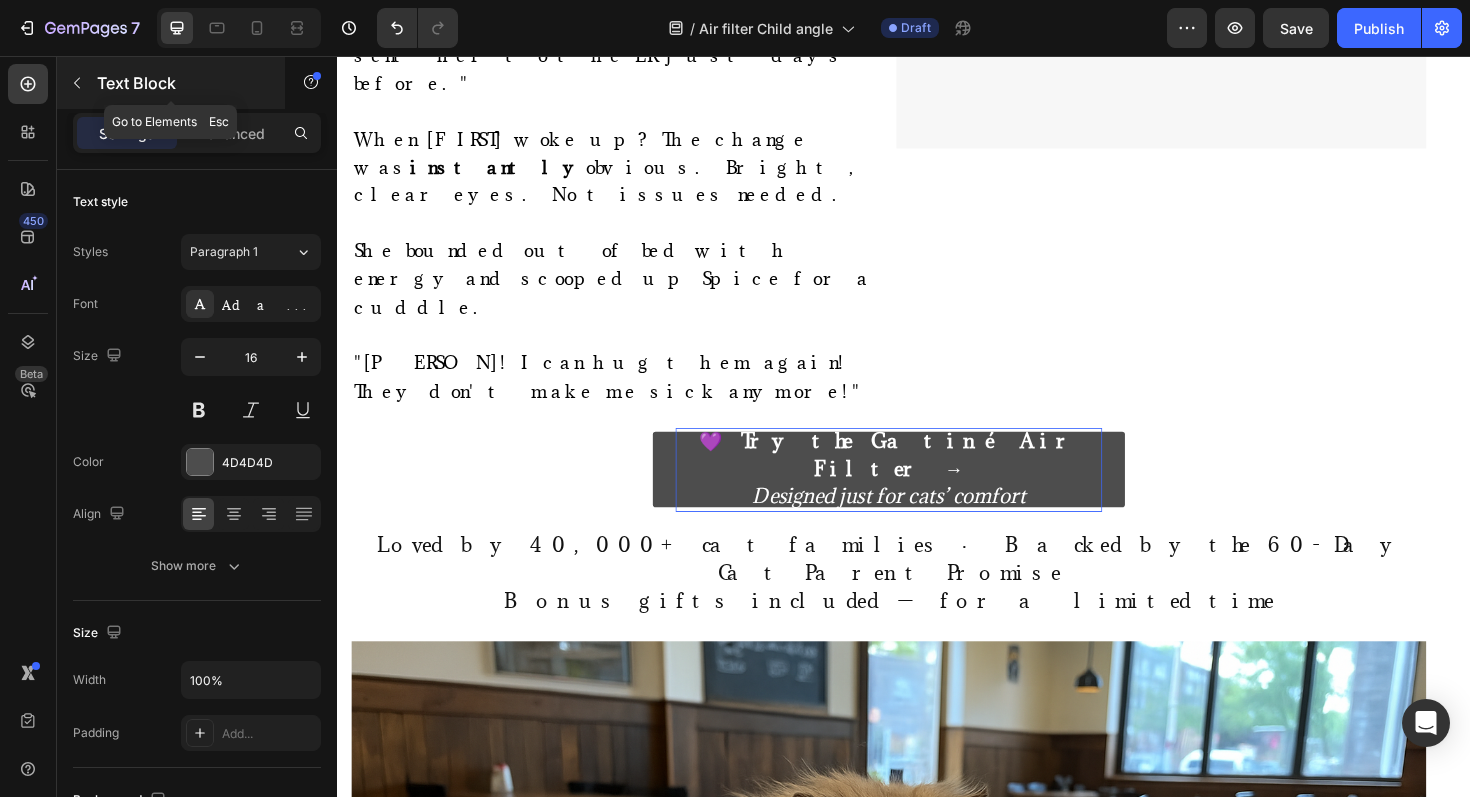click on "Text Block" at bounding box center [171, 83] 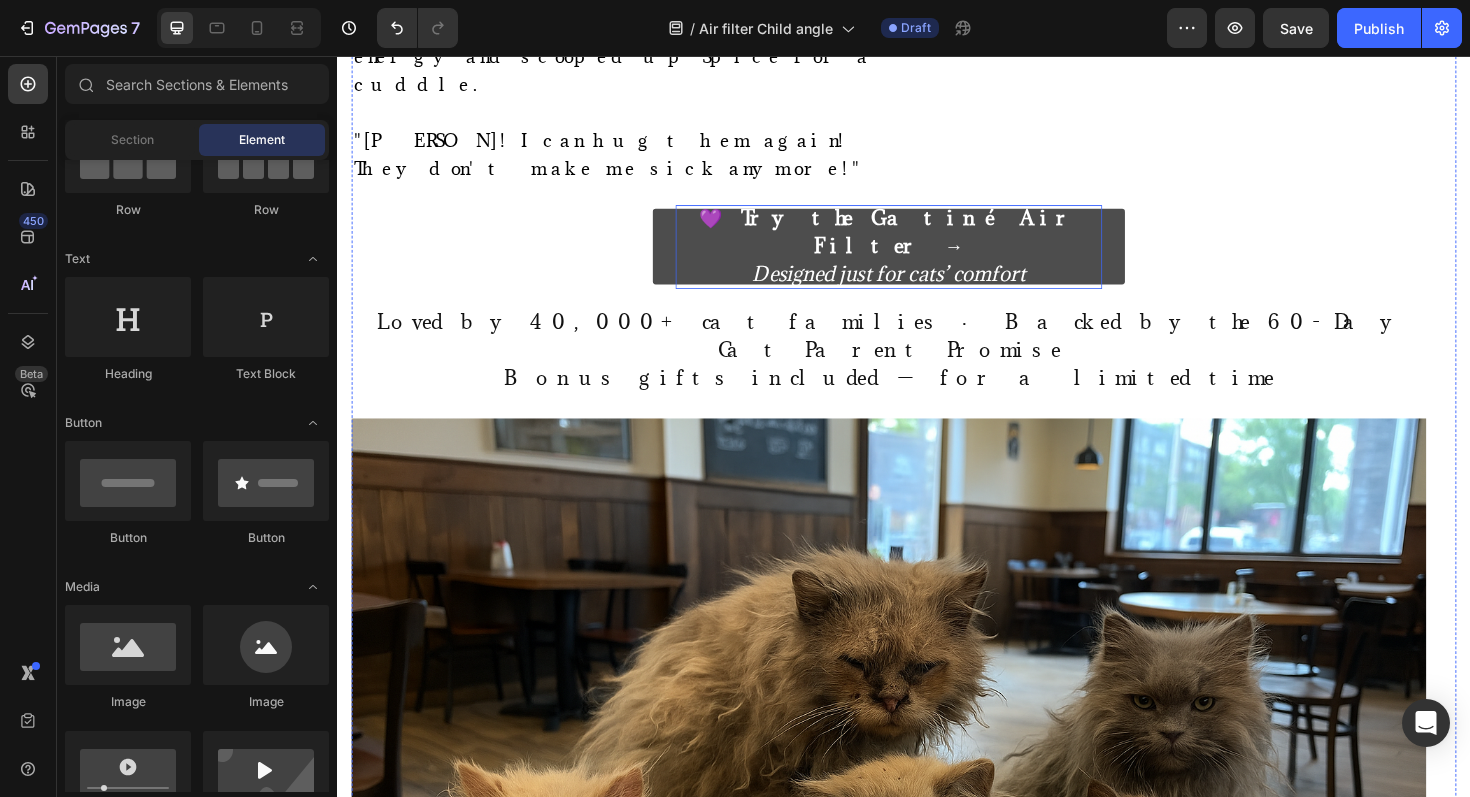 scroll, scrollTop: 7463, scrollLeft: 0, axis: vertical 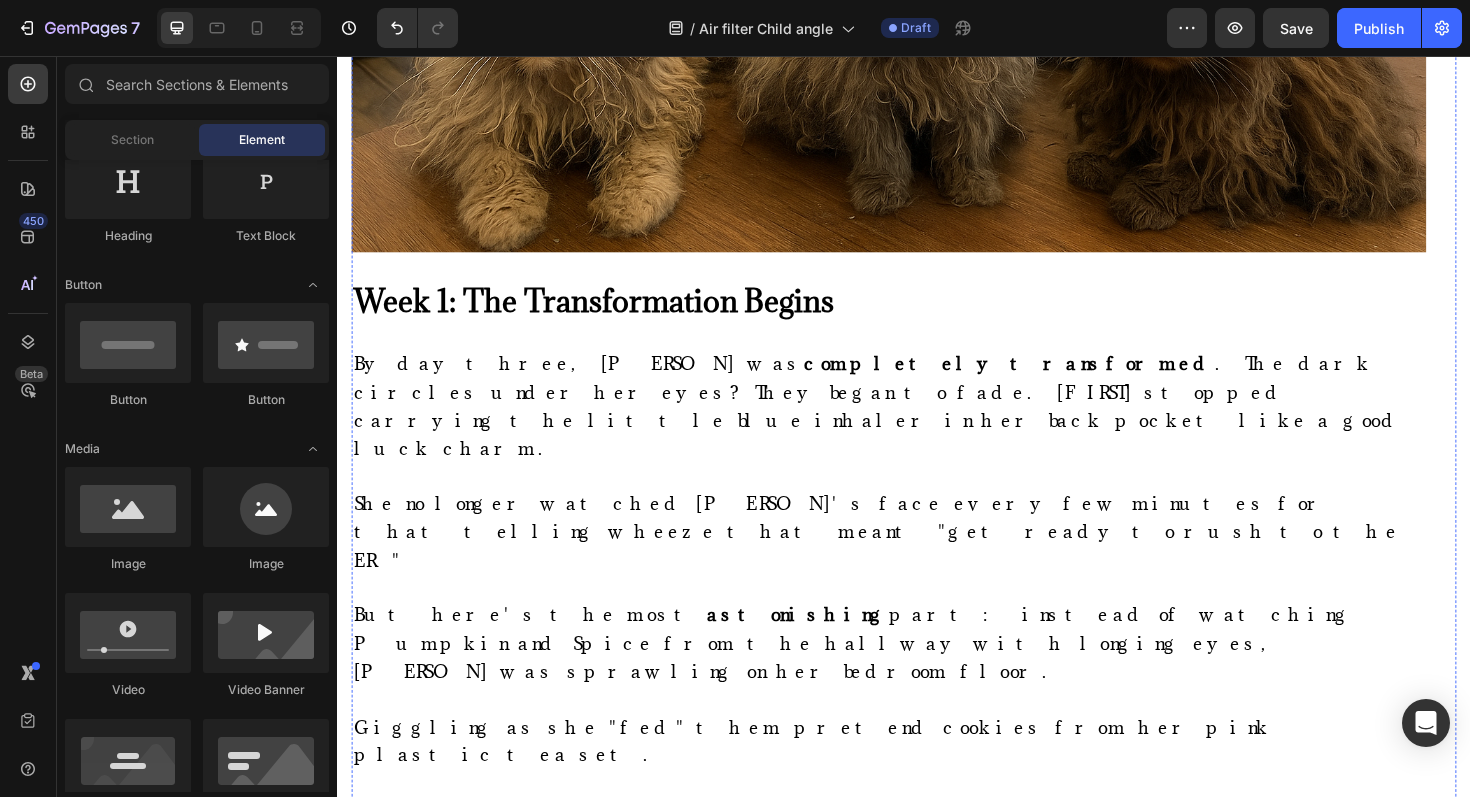 click on "Meet the Gatiné Spa Brush: Where Pampering Meets Purpose" at bounding box center (823, 2131) 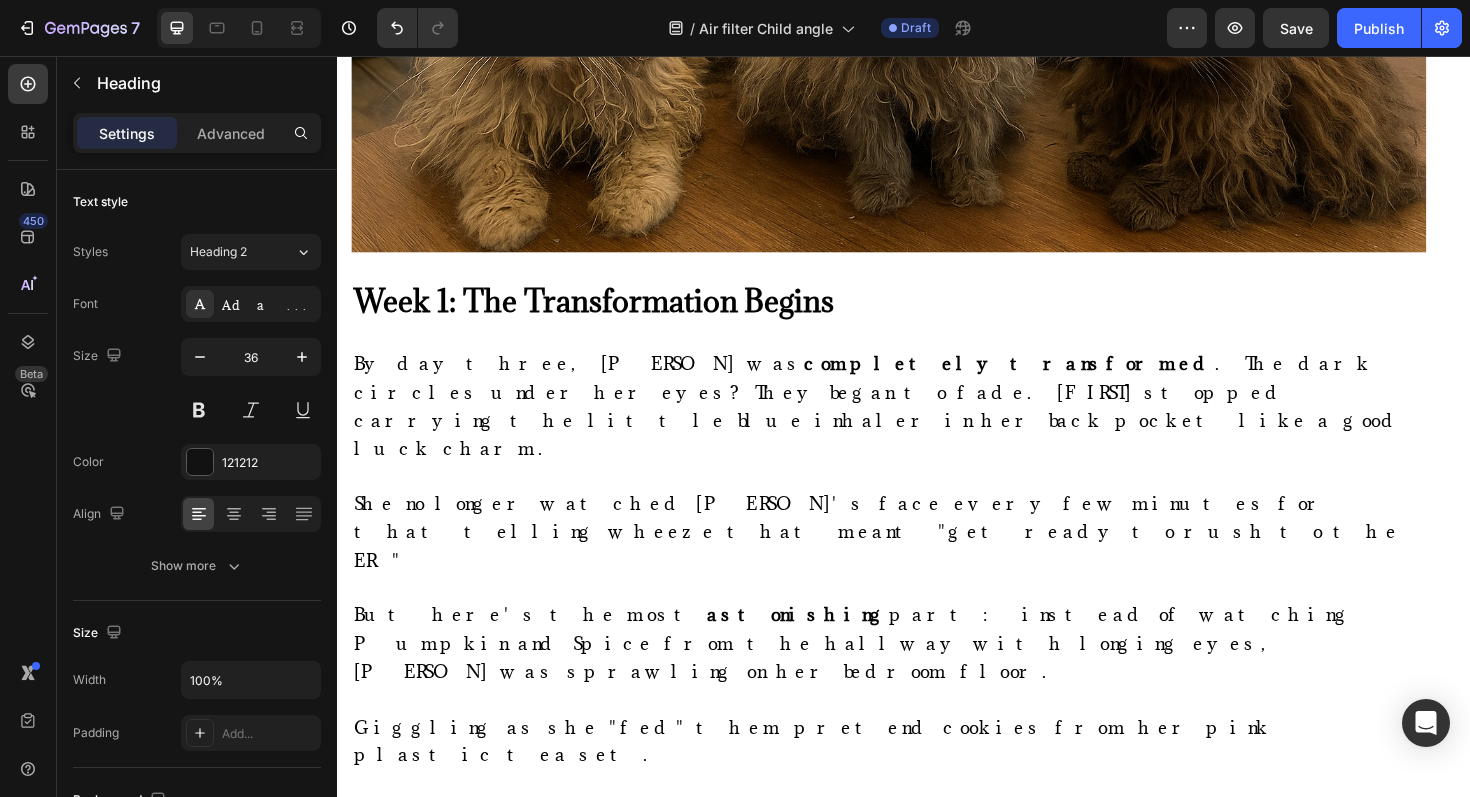 click on "Meet the Gatiné Spa Brush: Where Pampering Meets Purpose" at bounding box center [823, 2131] 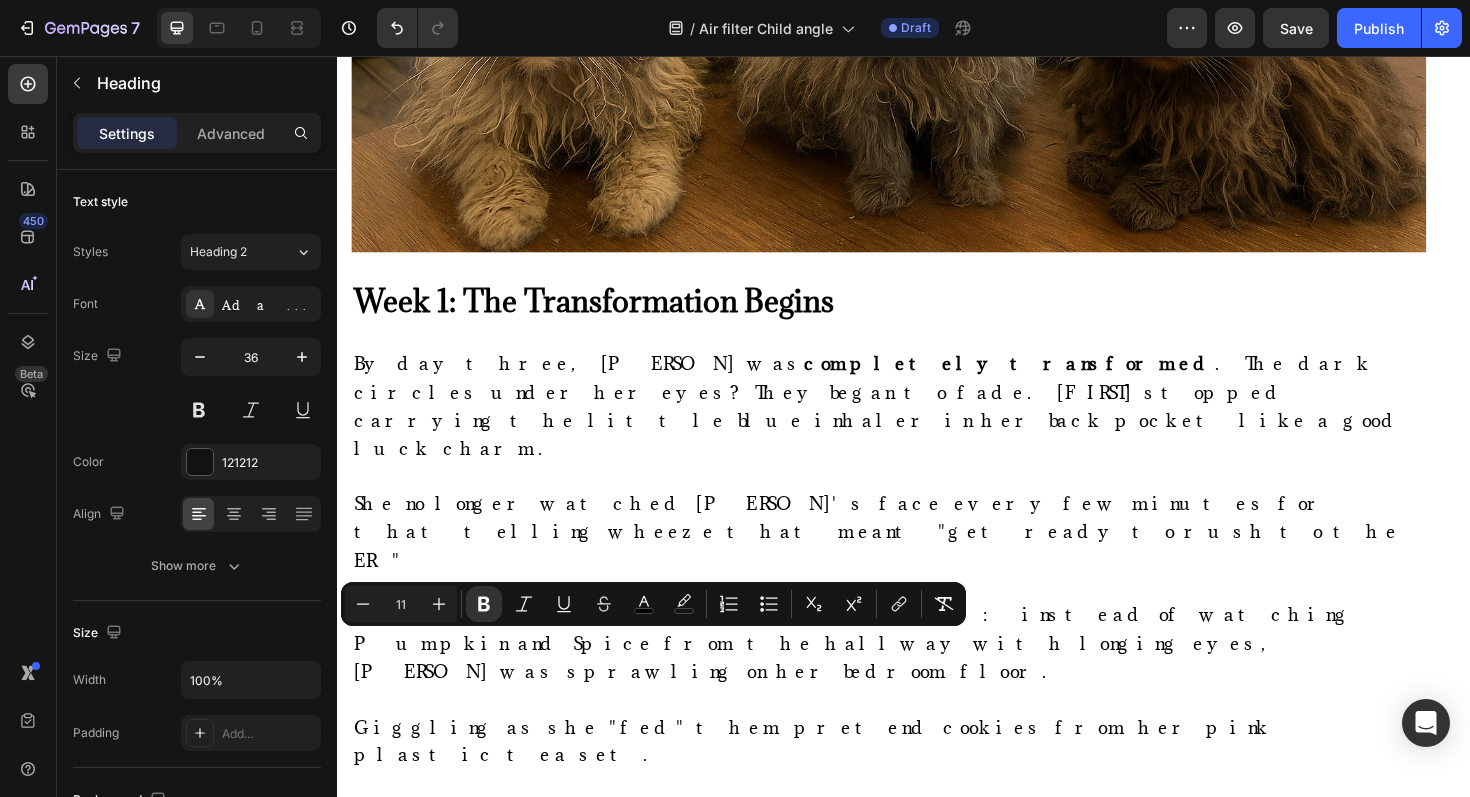 click on "11" at bounding box center (401, 604) 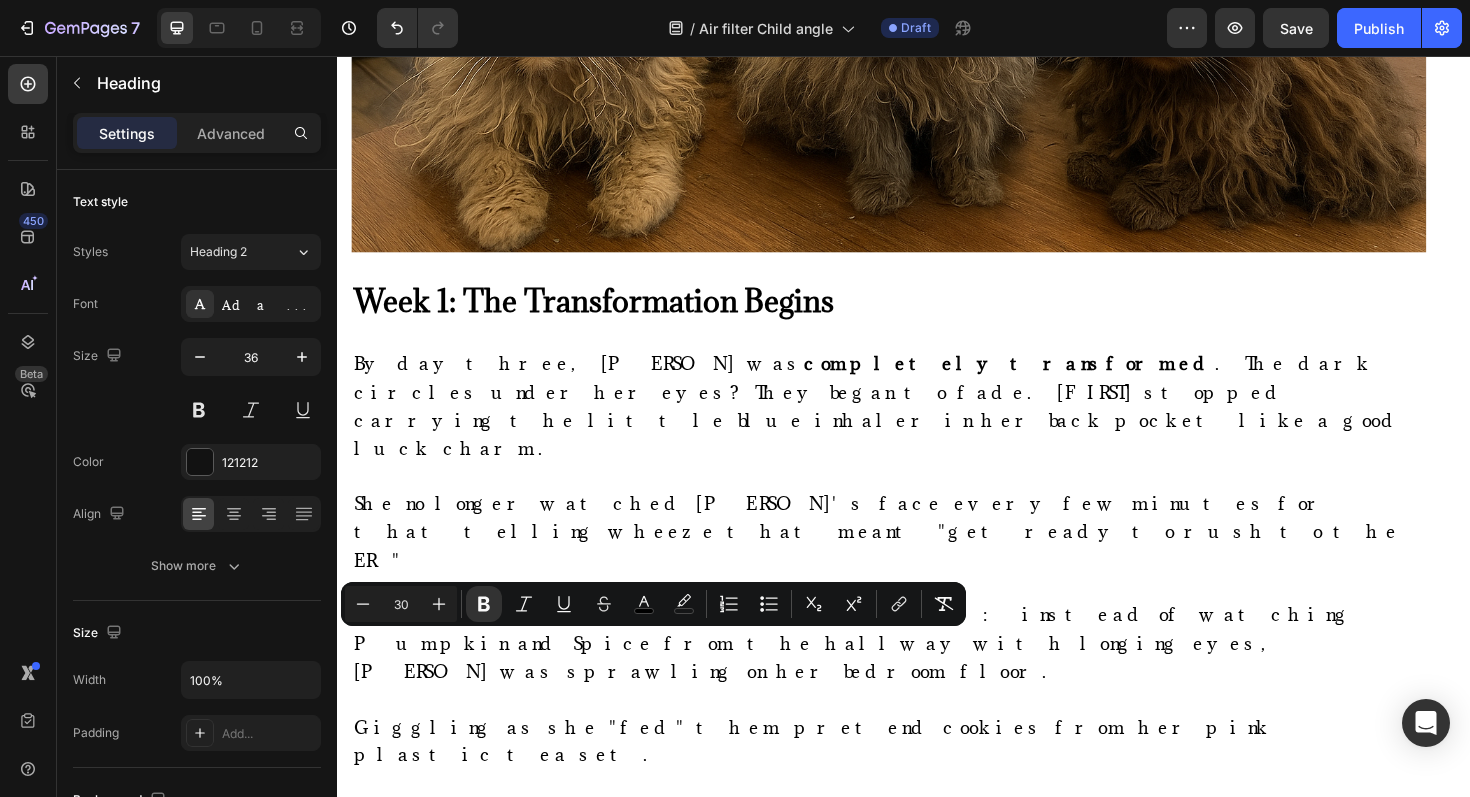 type on "30" 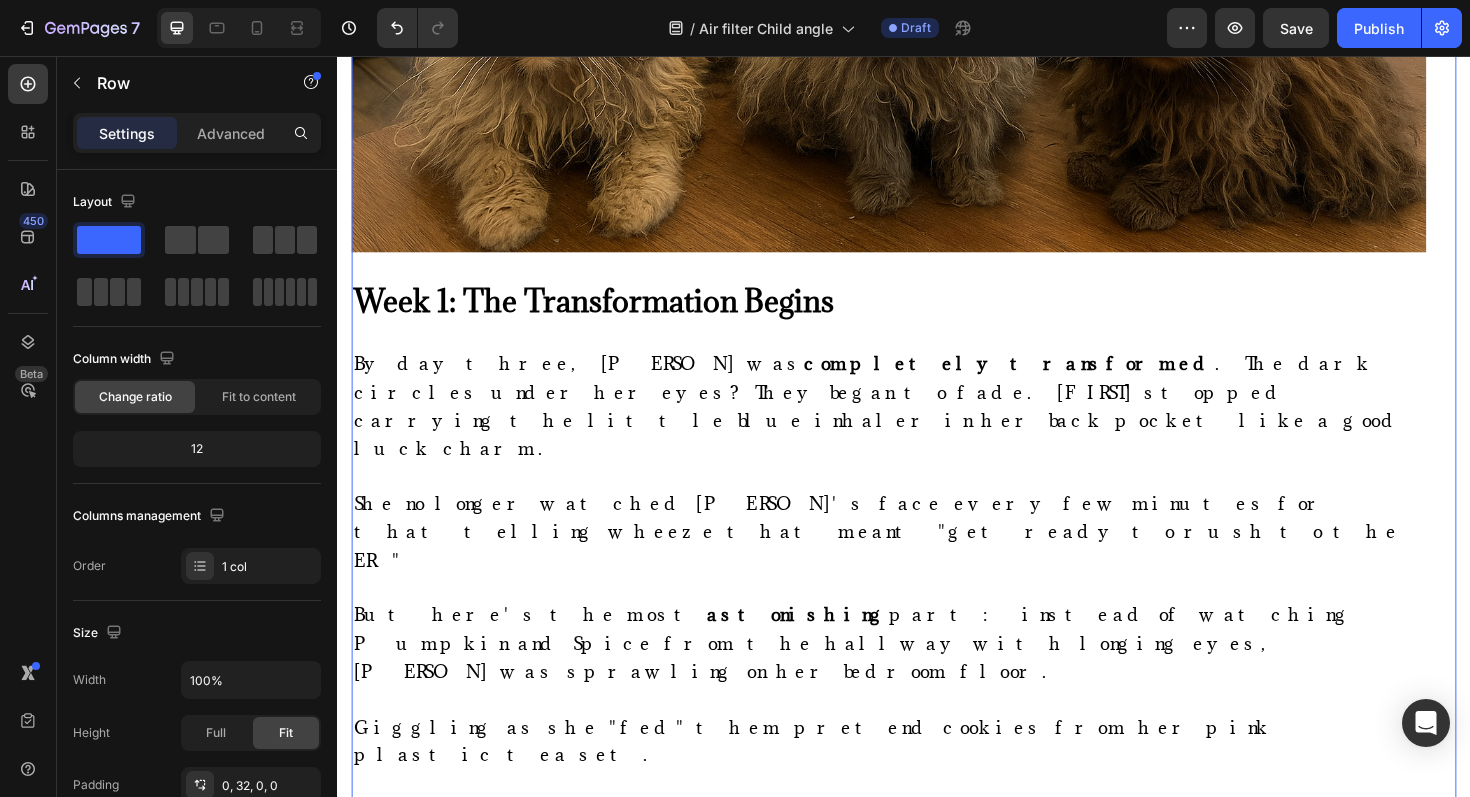 click on "By [PERSON] M., 34, never imagined that two rescue cats would  destroy  her 6-year-old daughter [PERSON]'s breathing—turning her into a wheezing child who could barely breathe in her own home. You see, [PERSON] had dreamed of giving [PERSON] the  treasure  of growing up with pets. So when they visited the local shelter "just to look," guess what happened?  They fell head over heels for two orange tabby cats, Pumpkin and Spice. But here's the thing. What started as a fairy-tale pet adoption quickly turned into [PERSON]'s worst  ." at bounding box center [921, 52] 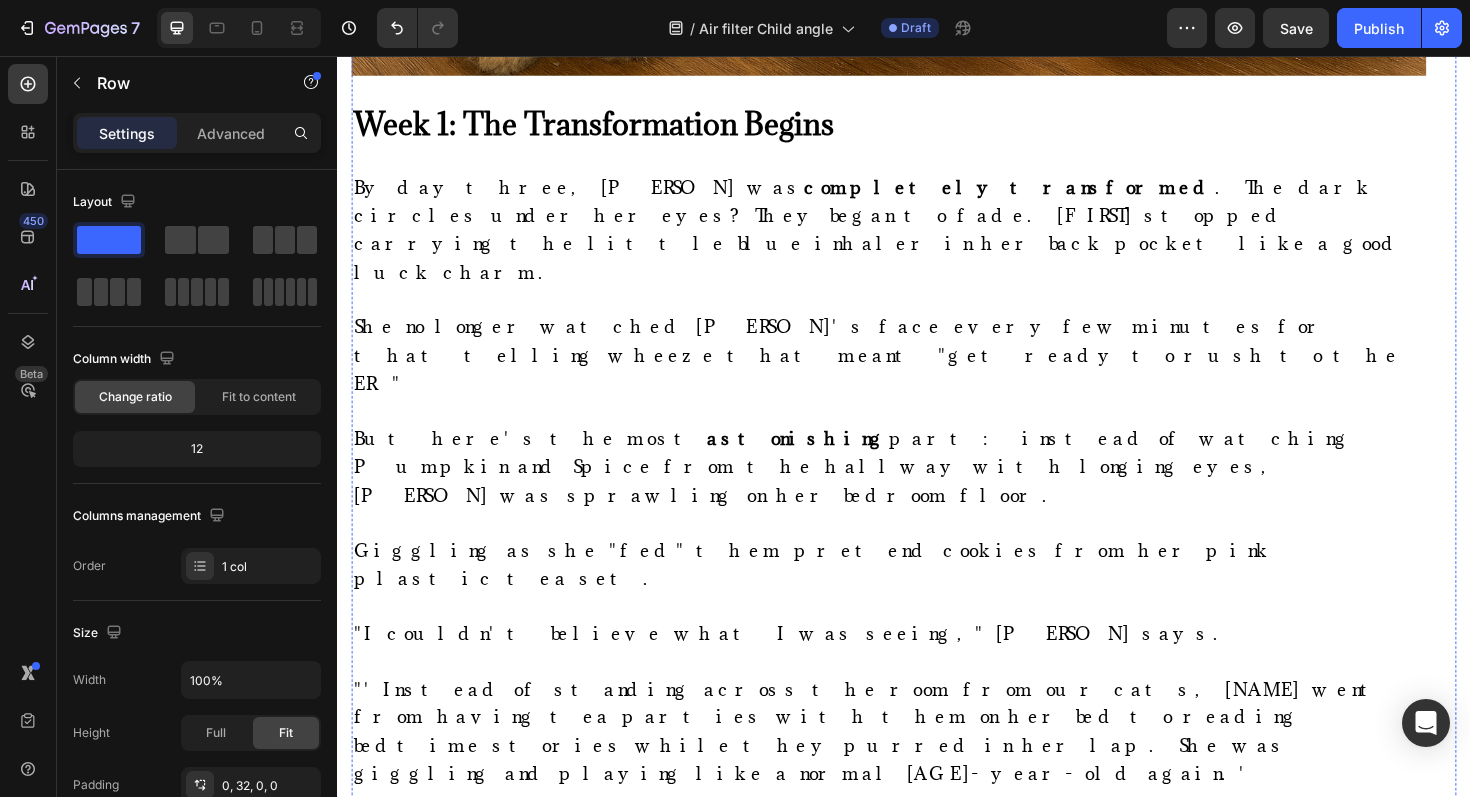 scroll, scrollTop: 8364, scrollLeft: 0, axis: vertical 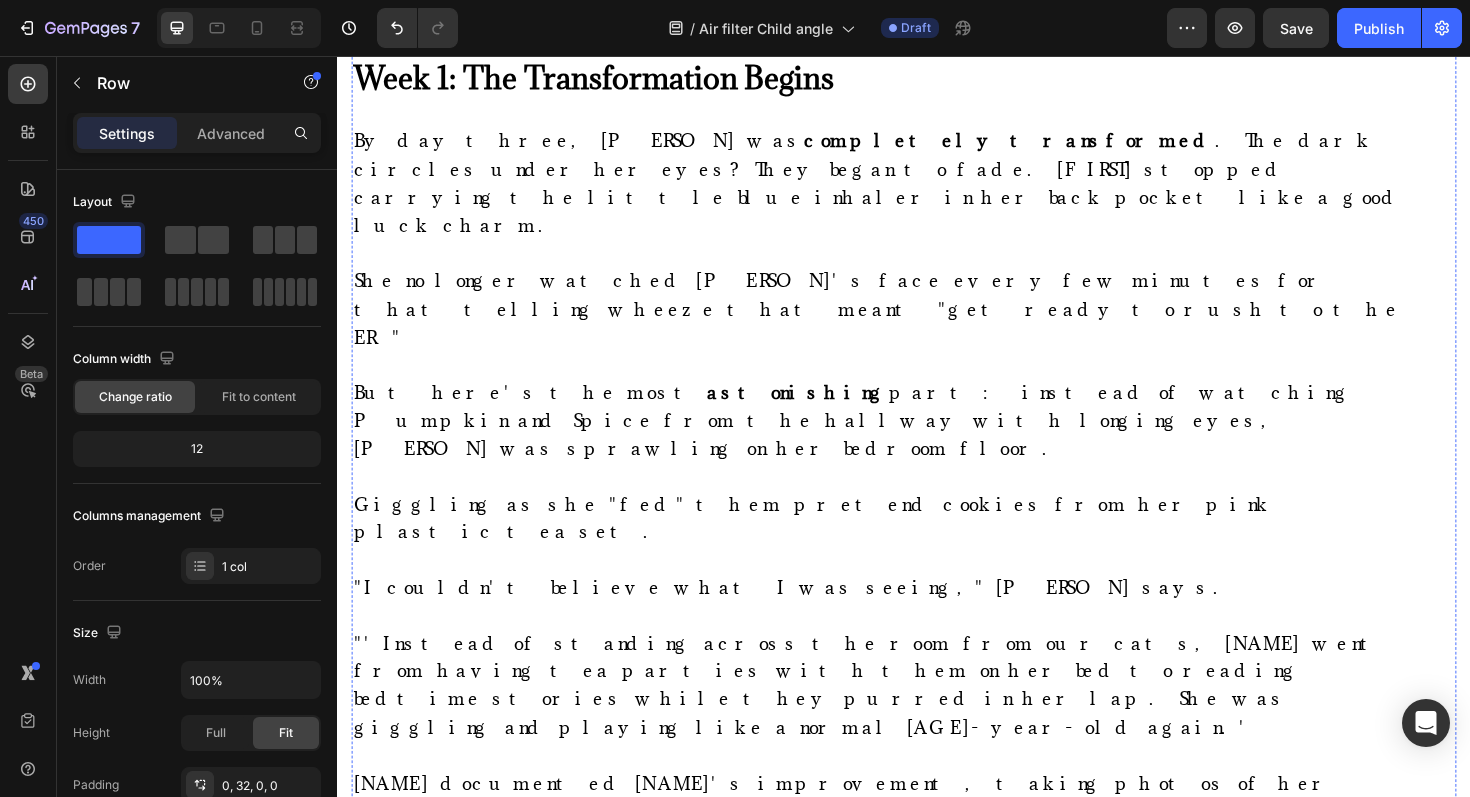 click at bounding box center [921, 2081] 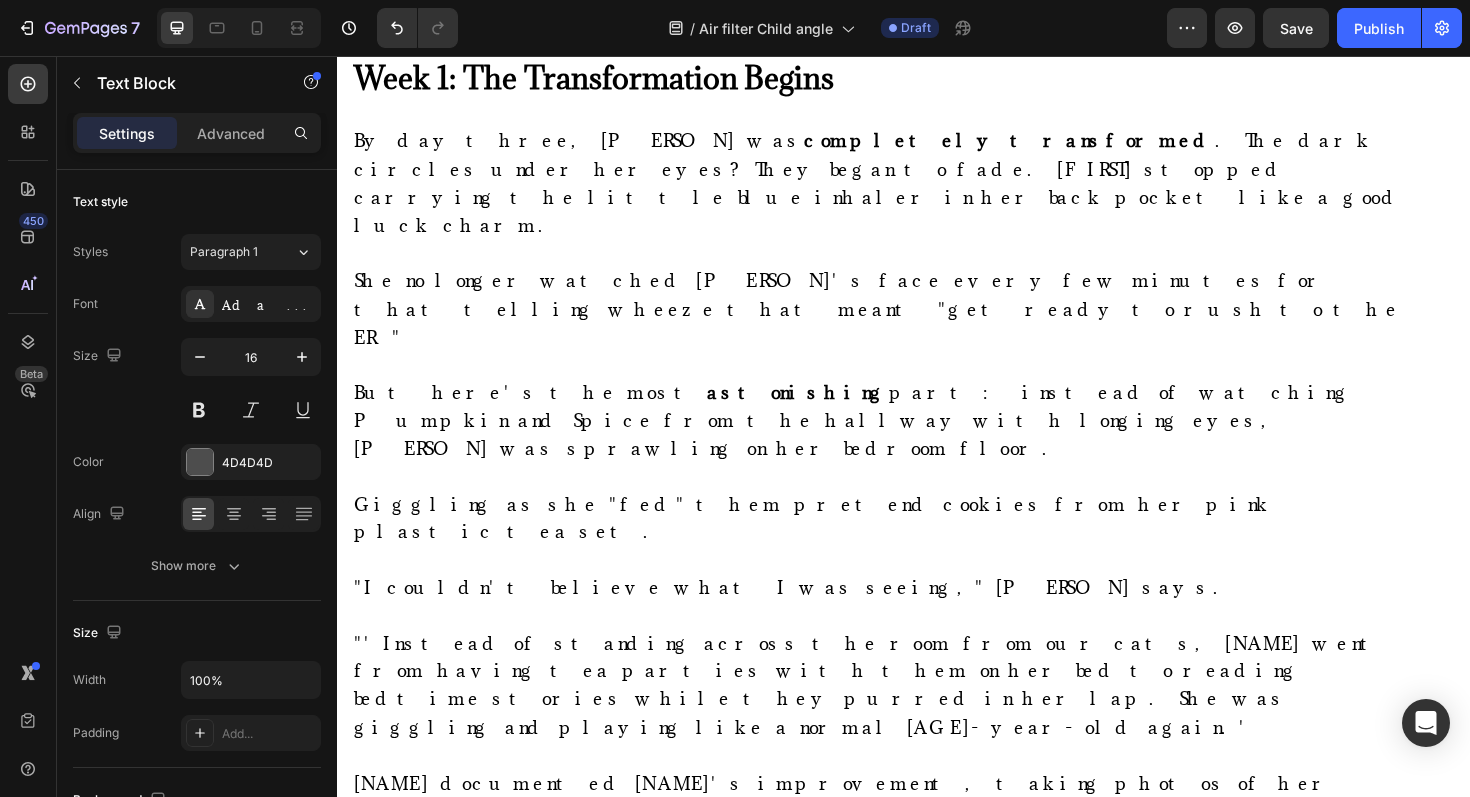 click at bounding box center [921, 2081] 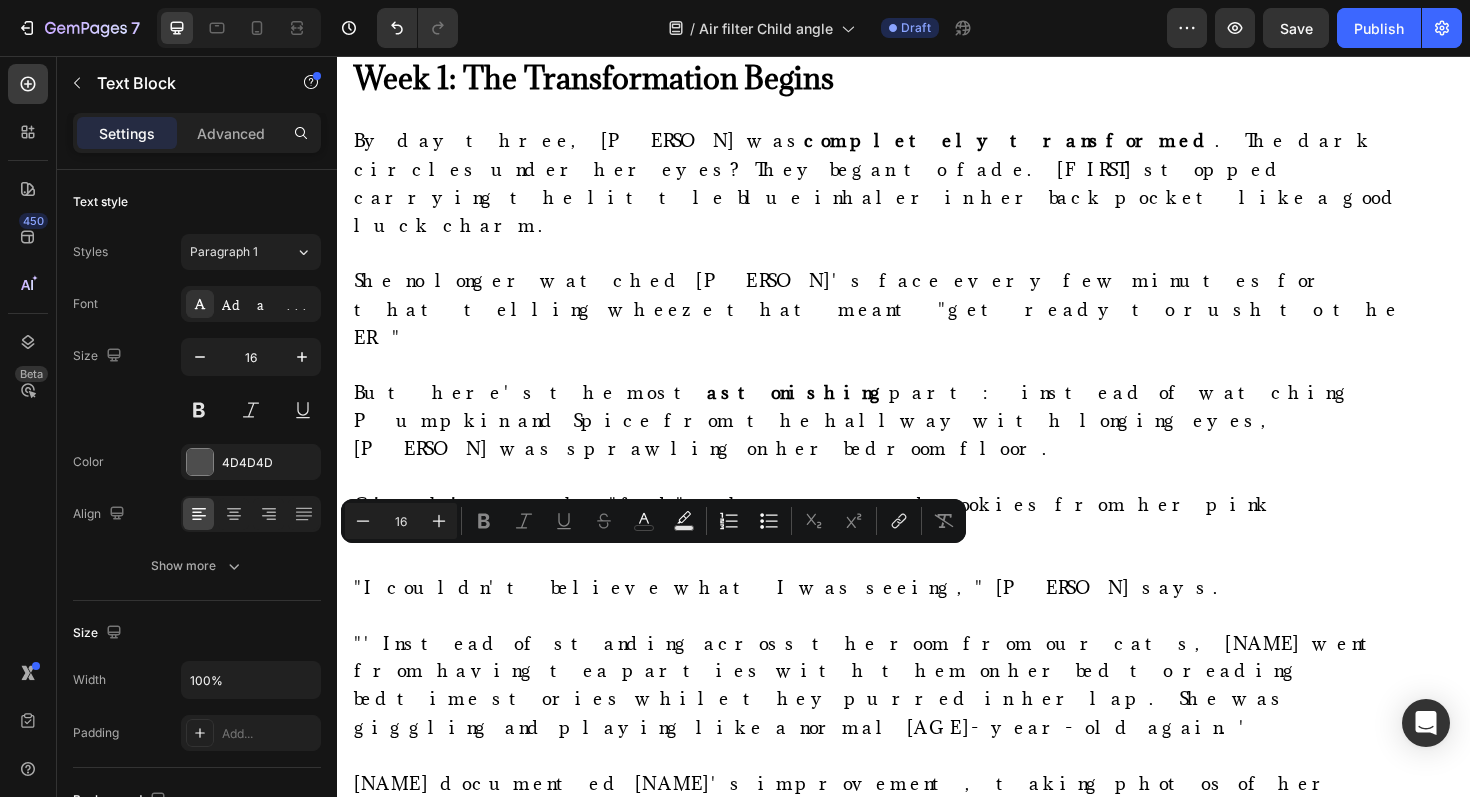 type on "20" 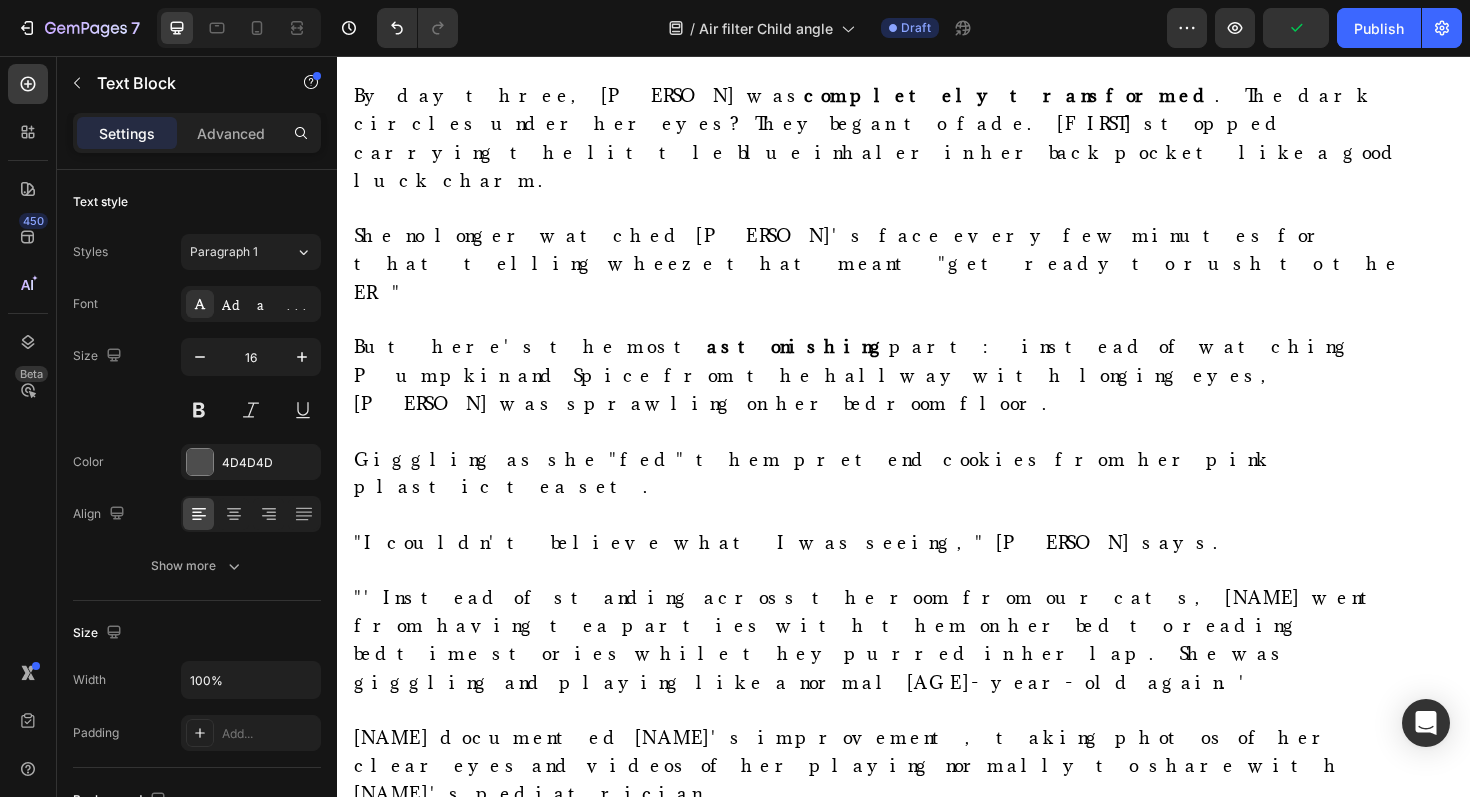 scroll, scrollTop: 8426, scrollLeft: 0, axis: vertical 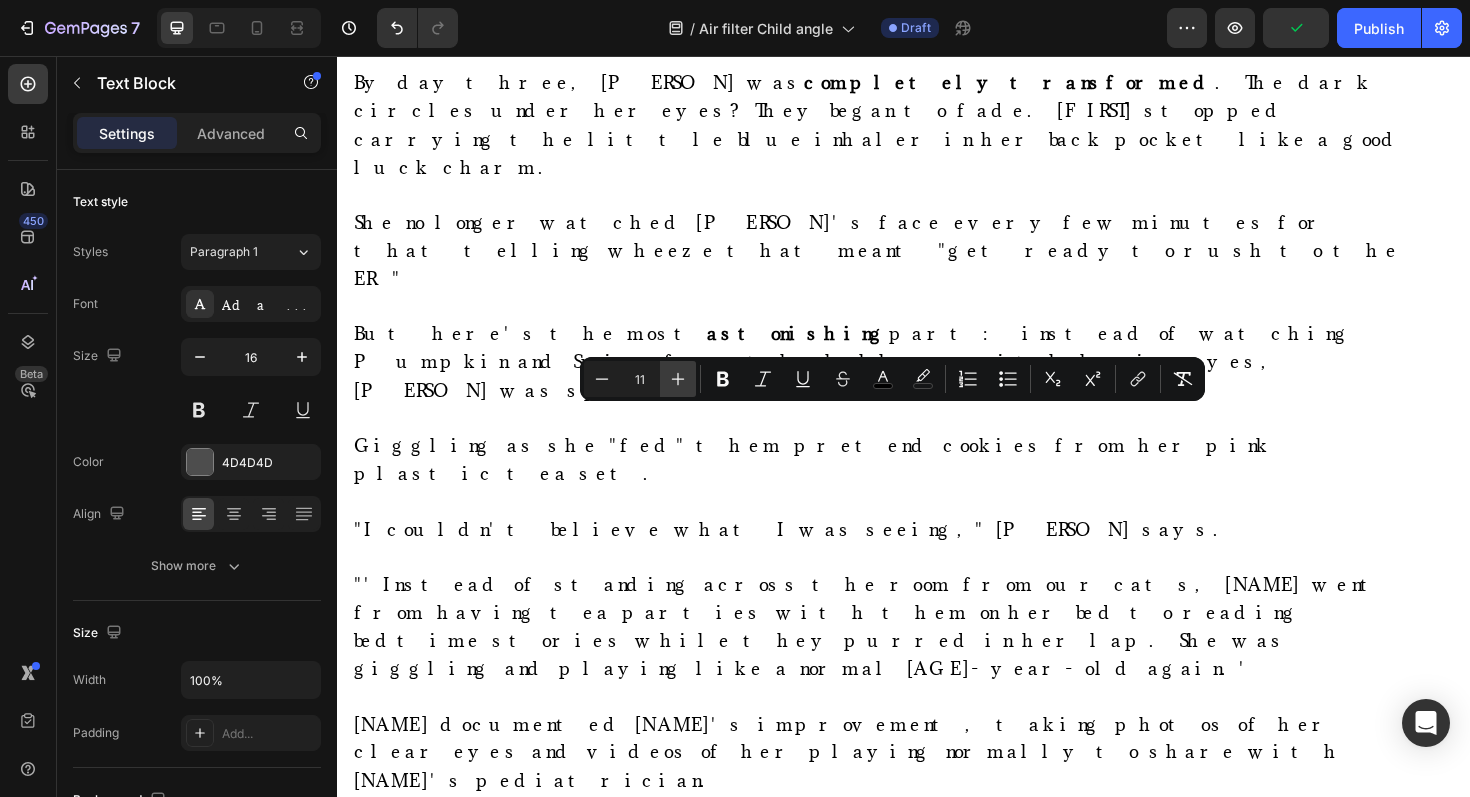 click on "Plus" at bounding box center [678, 379] 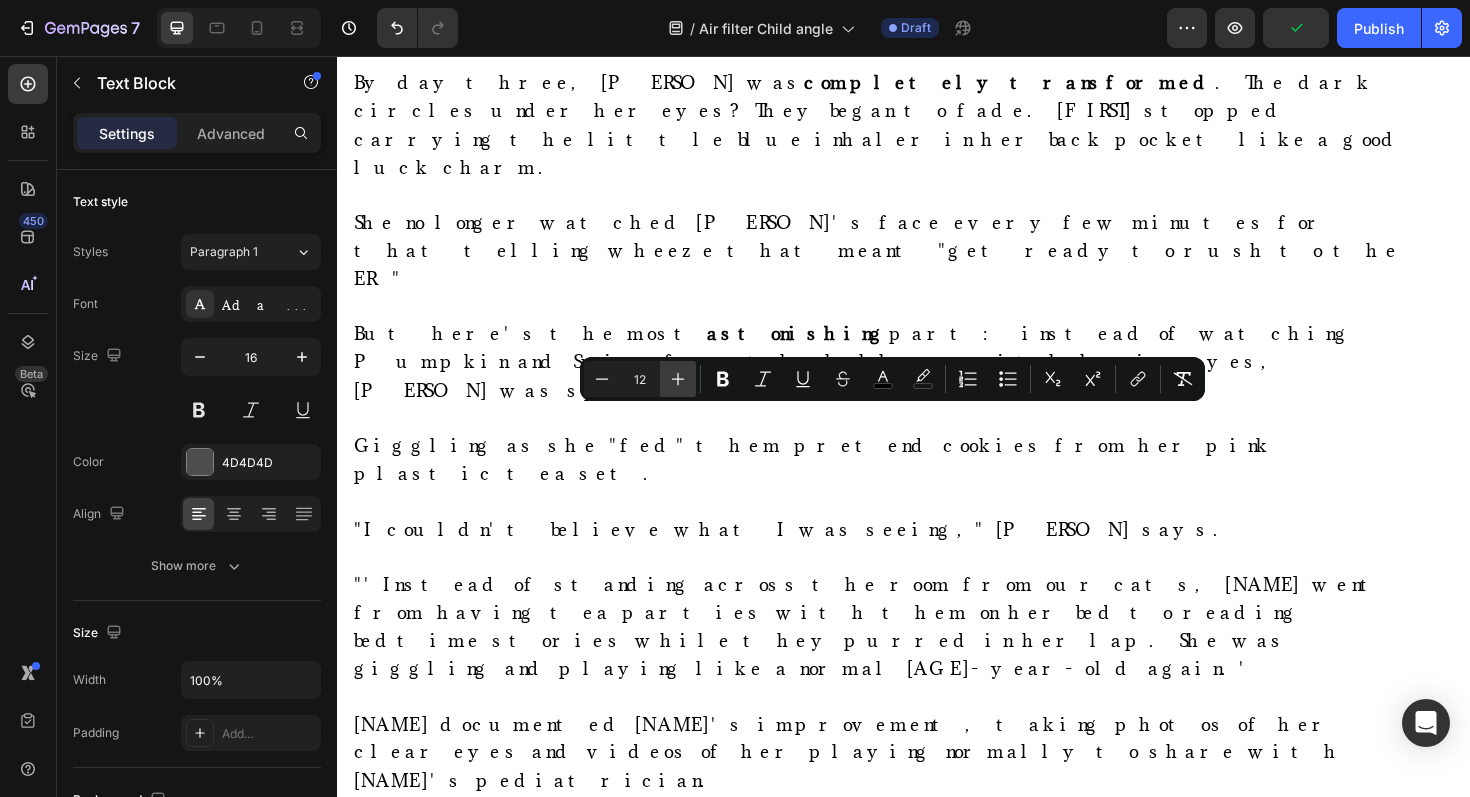 click on "Plus" at bounding box center (678, 379) 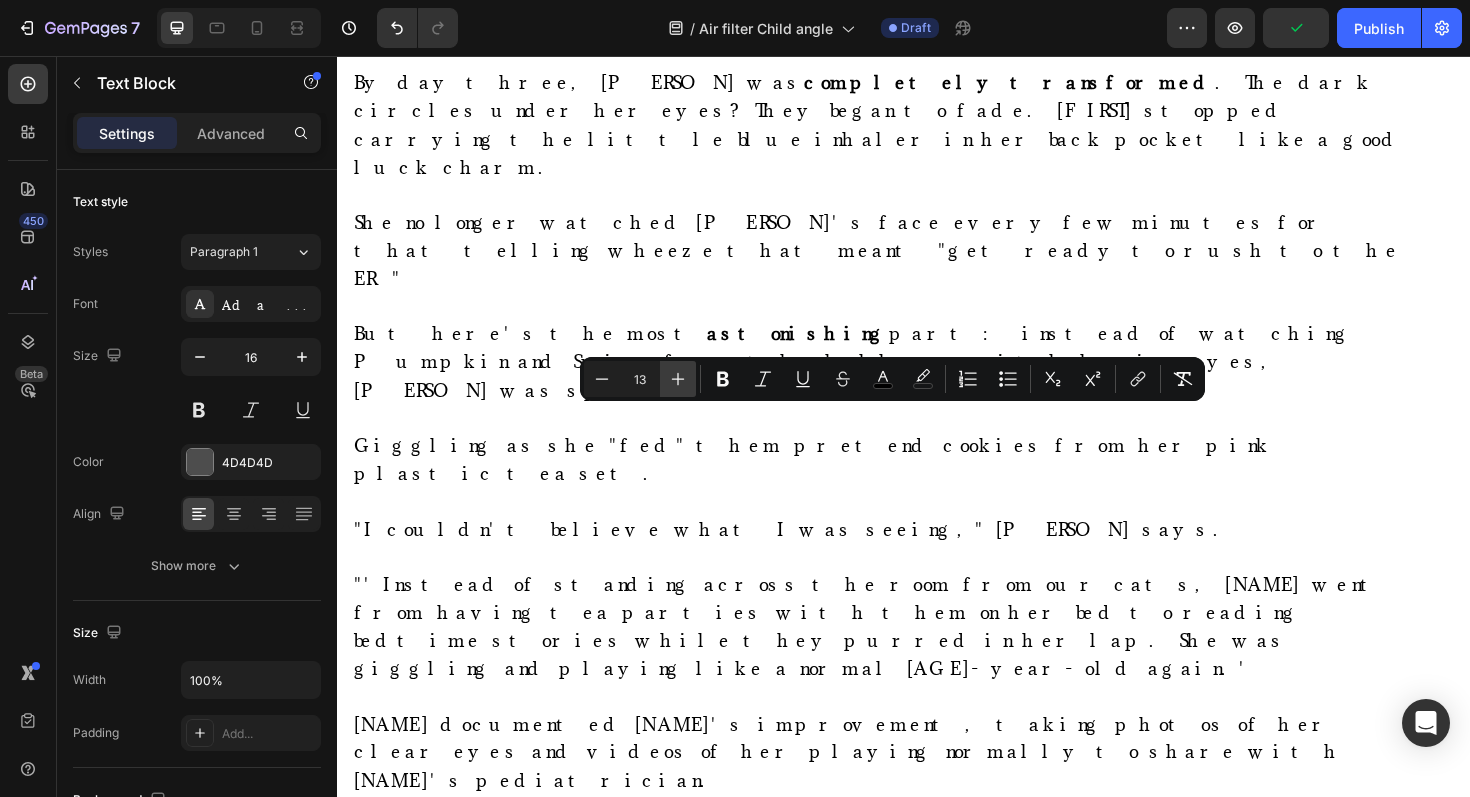 click on "Plus" at bounding box center [678, 379] 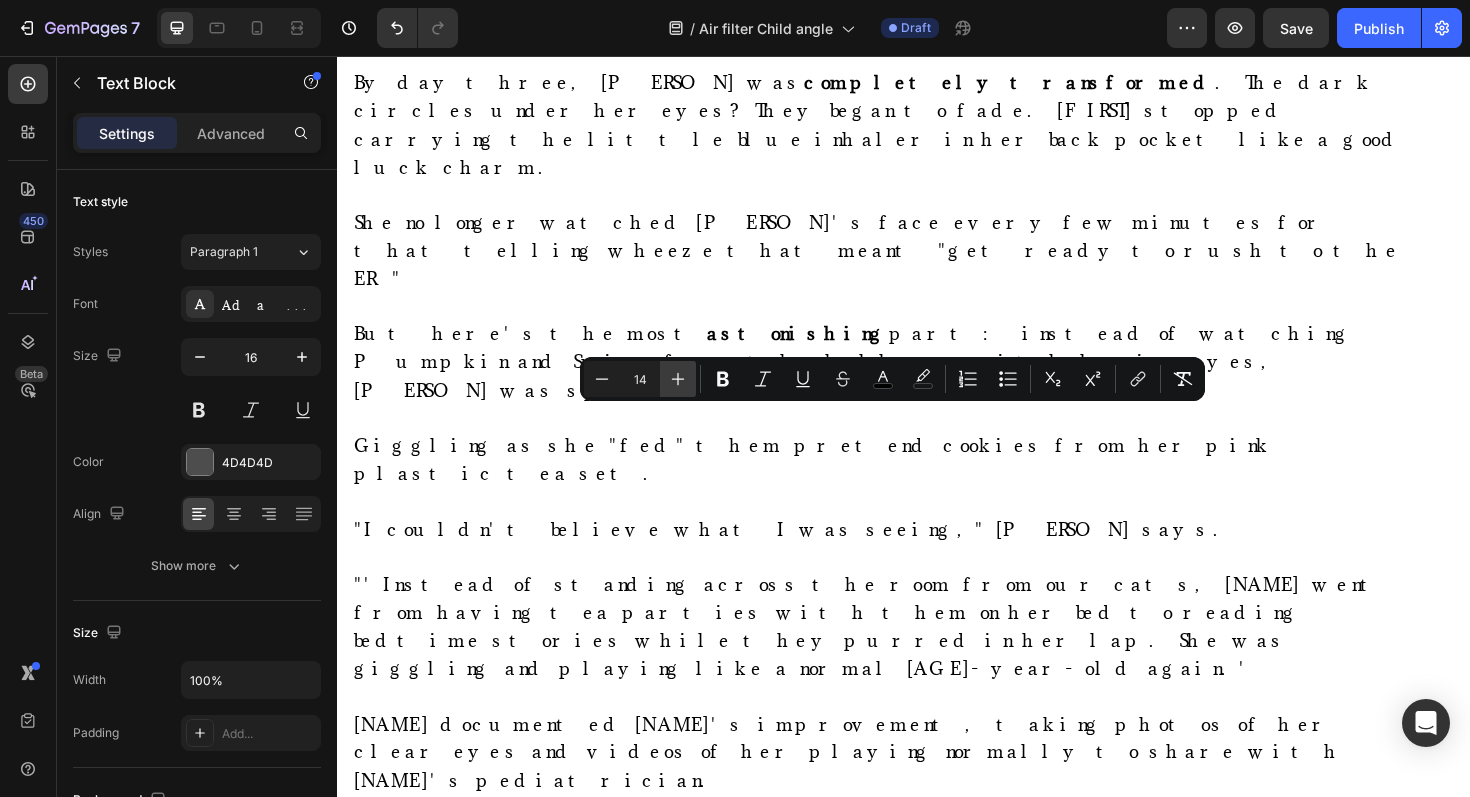 click on "Plus" at bounding box center (678, 379) 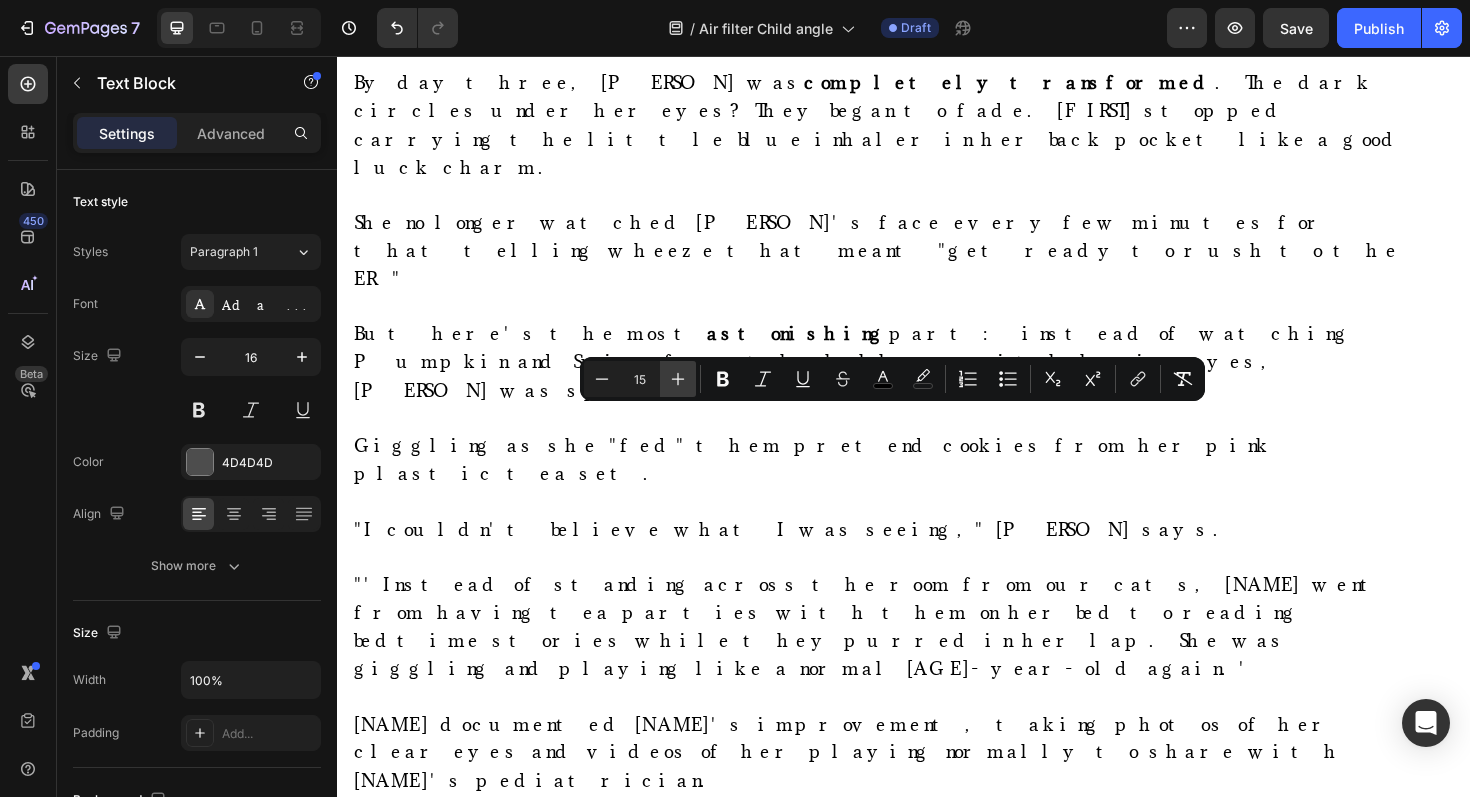 click on "Plus" at bounding box center (678, 379) 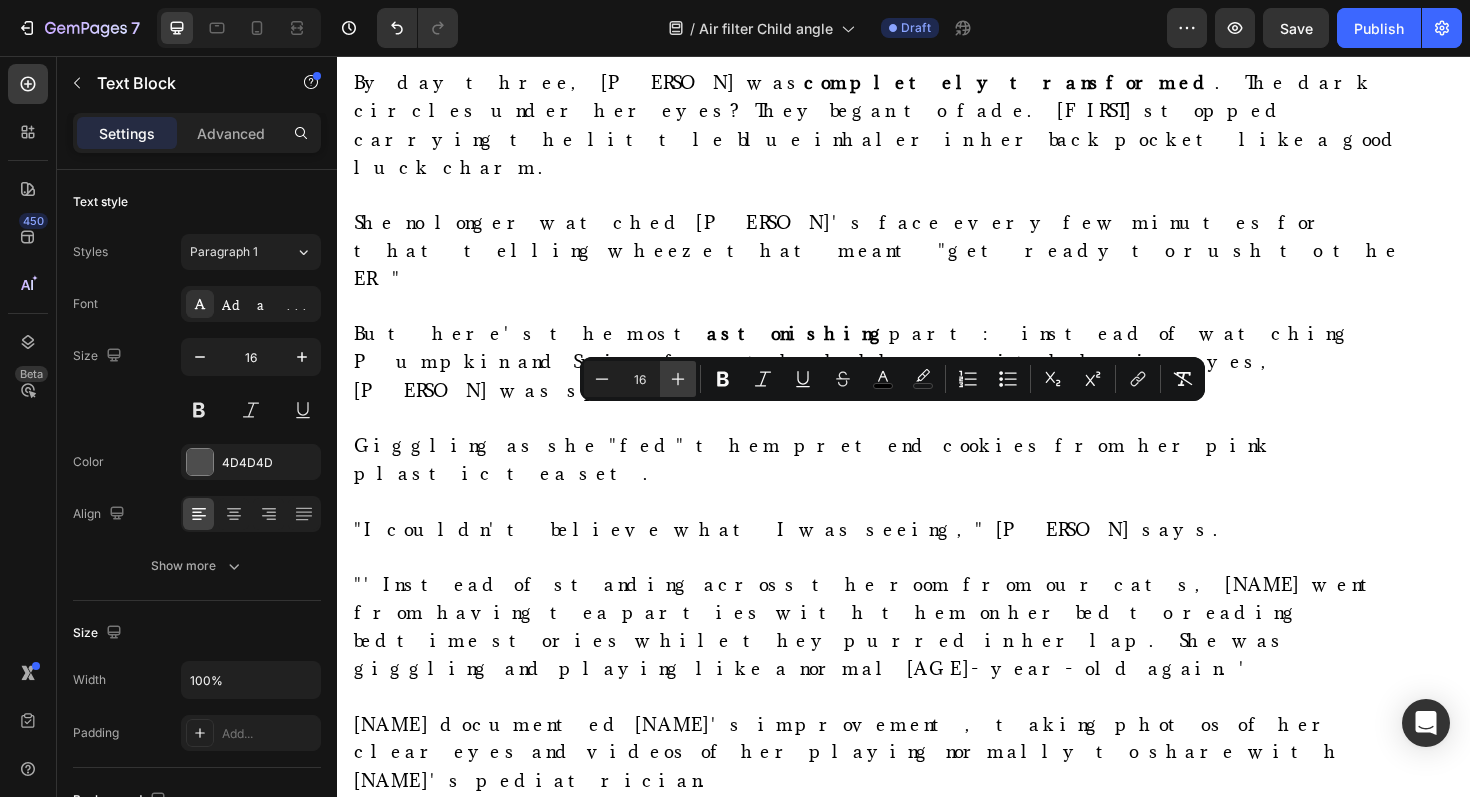 click on "Plus" at bounding box center (678, 379) 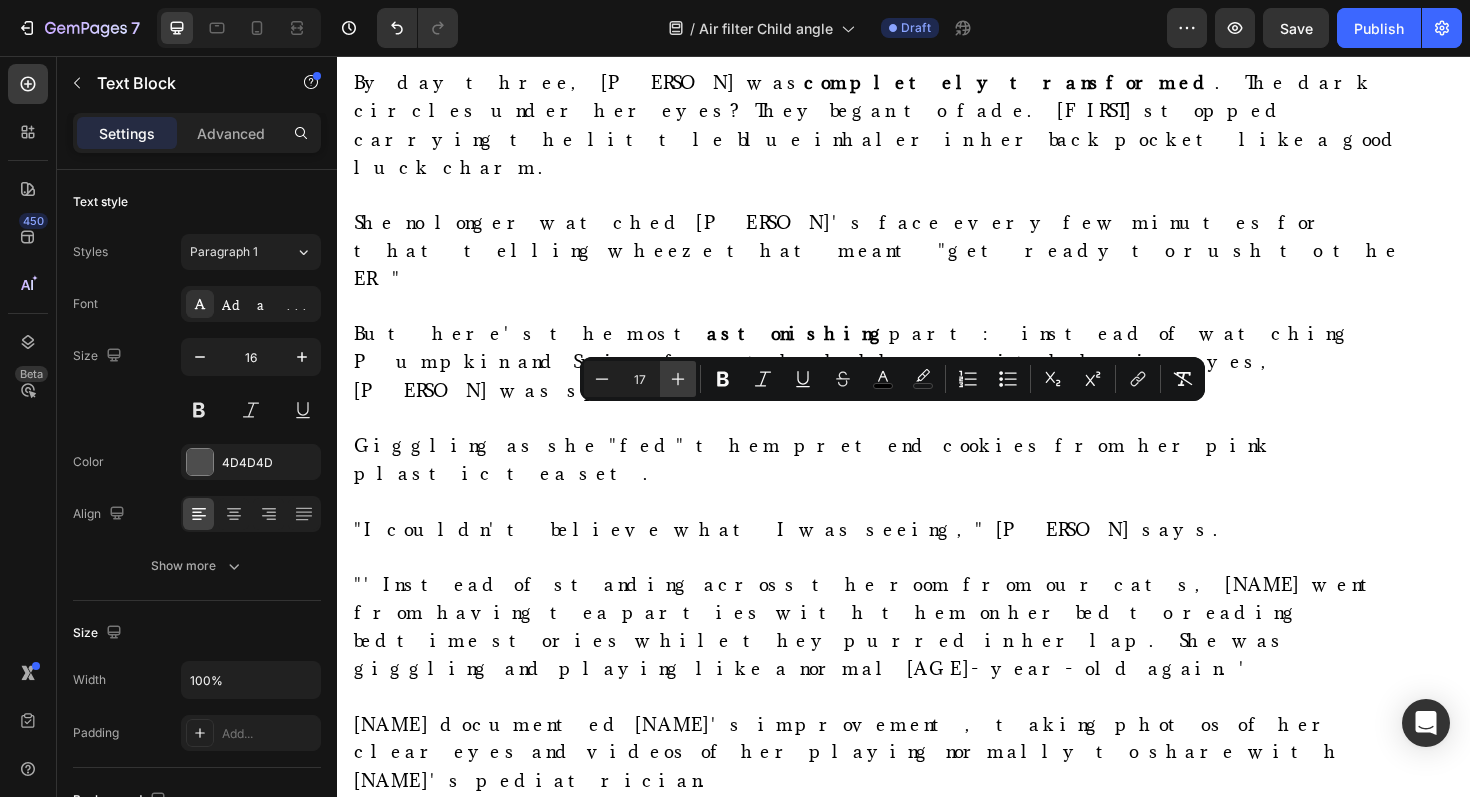 click on "Plus" at bounding box center (678, 379) 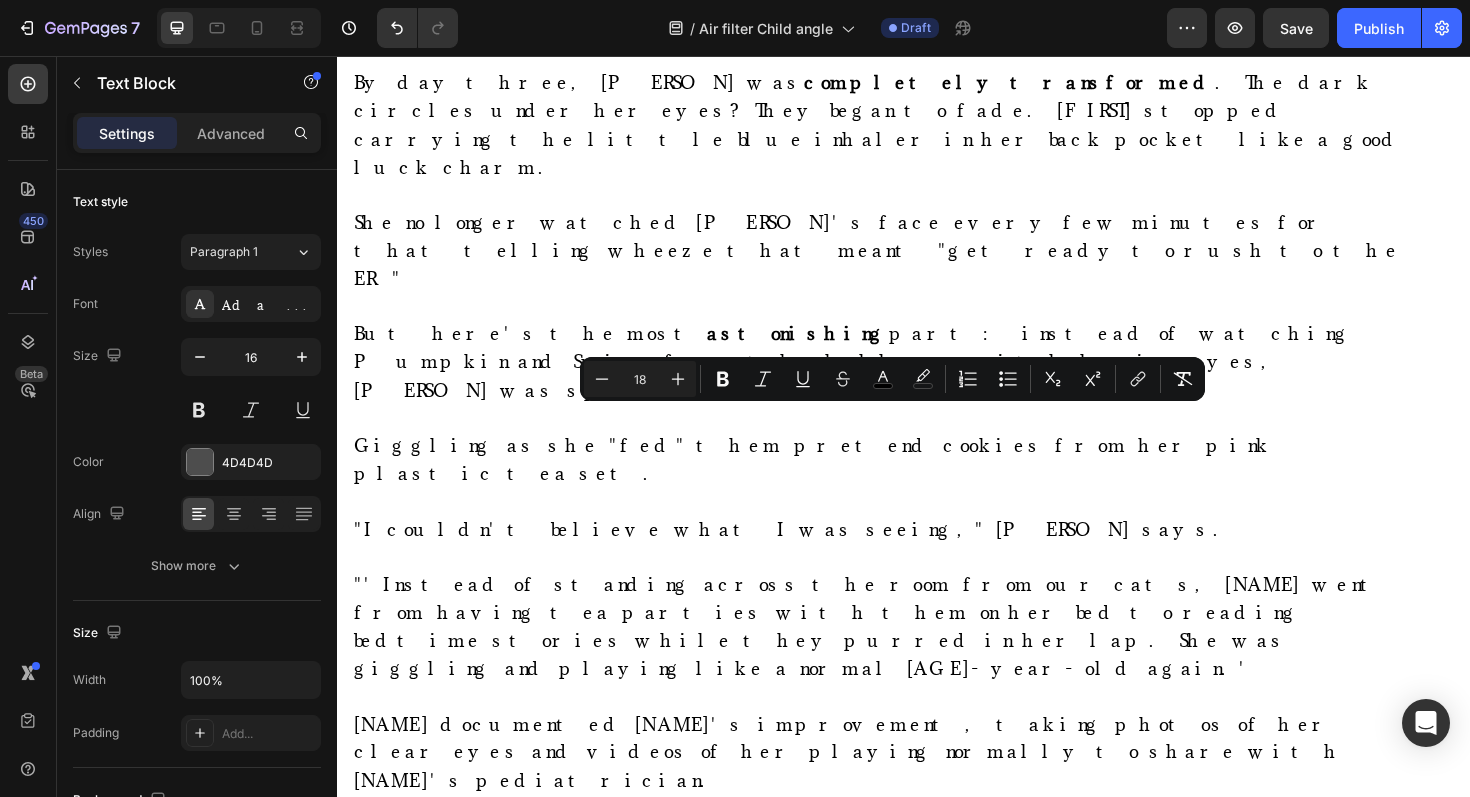 click on "By the second week? The transformation was undeniable. [FIRST]'s teacher even called. She said [FIRST] seemed "like a completely different child." More focused. More energetic. And so much happier. [FIRST] realized she had been holding her breath for months, constantly listening for [FIRST]'s wheezing, and now she could finally relax." at bounding box center [891, 1975] 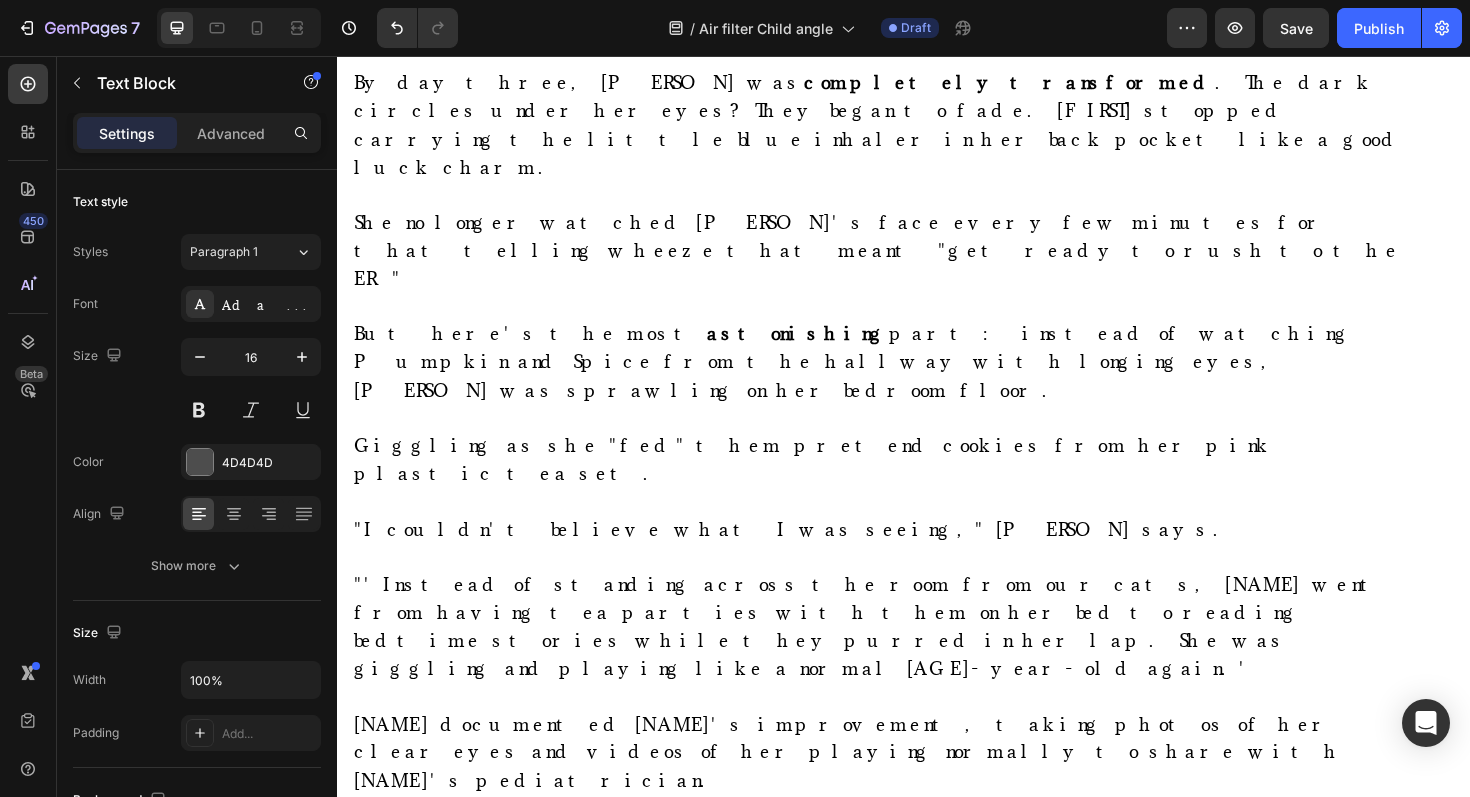 click on "By the second week? The transformation was undeniable. [FIRST]'s teacher even called. She said [FIRST] seemed "like a completely different child." More focused. More energetic. And so much happier. [FIRST] realized she had been holding her breath for months, constantly listening for [FIRST]'s wheezing, and now she could finally relax." at bounding box center [891, 1975] 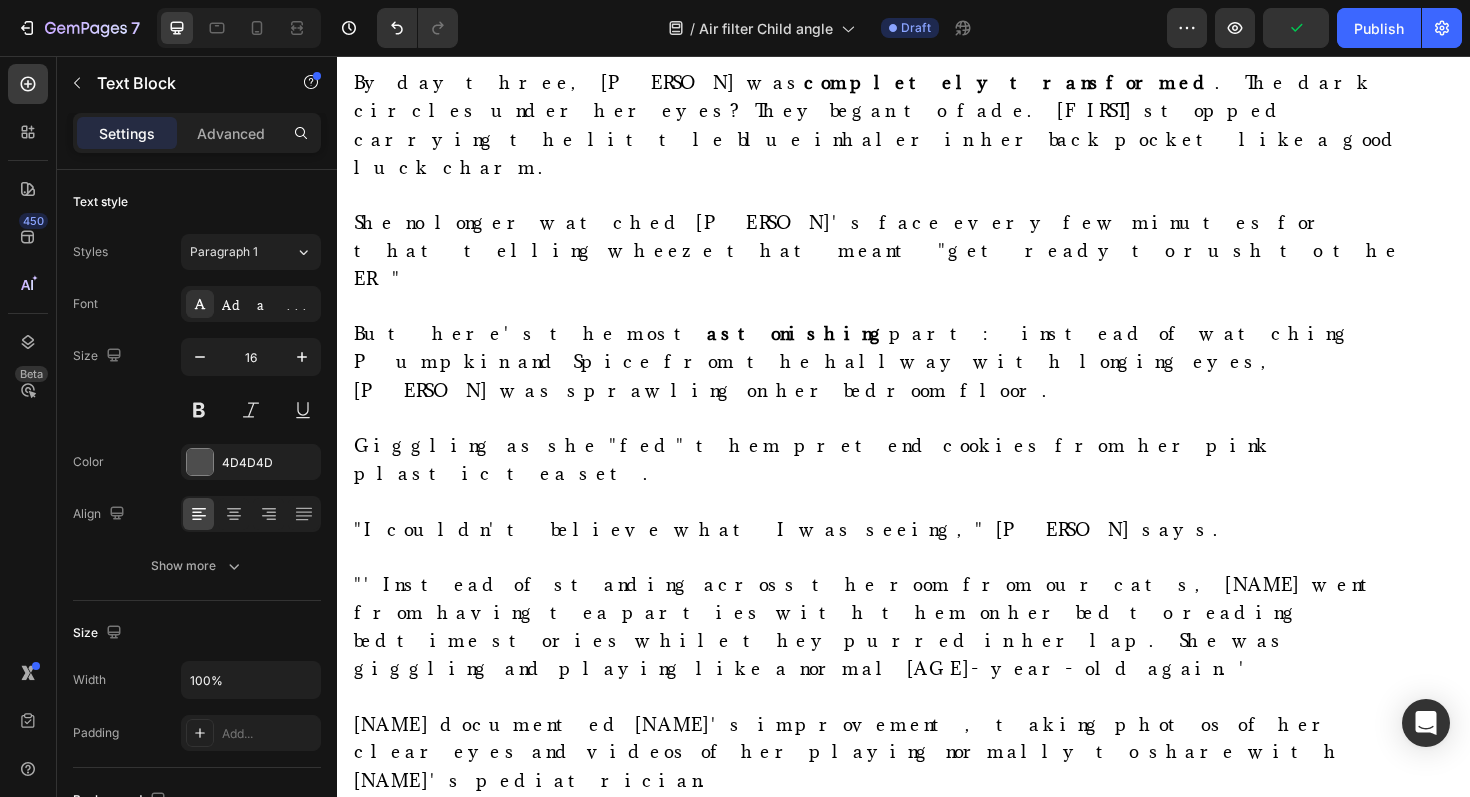 click on "[NAME]'s teacher even called. She said [NAME] seemed "like a completely different child." More focused. More energetic. And so much happier. [NAME] realized she had been holding her breath for months, constantly listening for [NAME]'s wheezing, and now she could finally relax." at bounding box center [919, 2019] 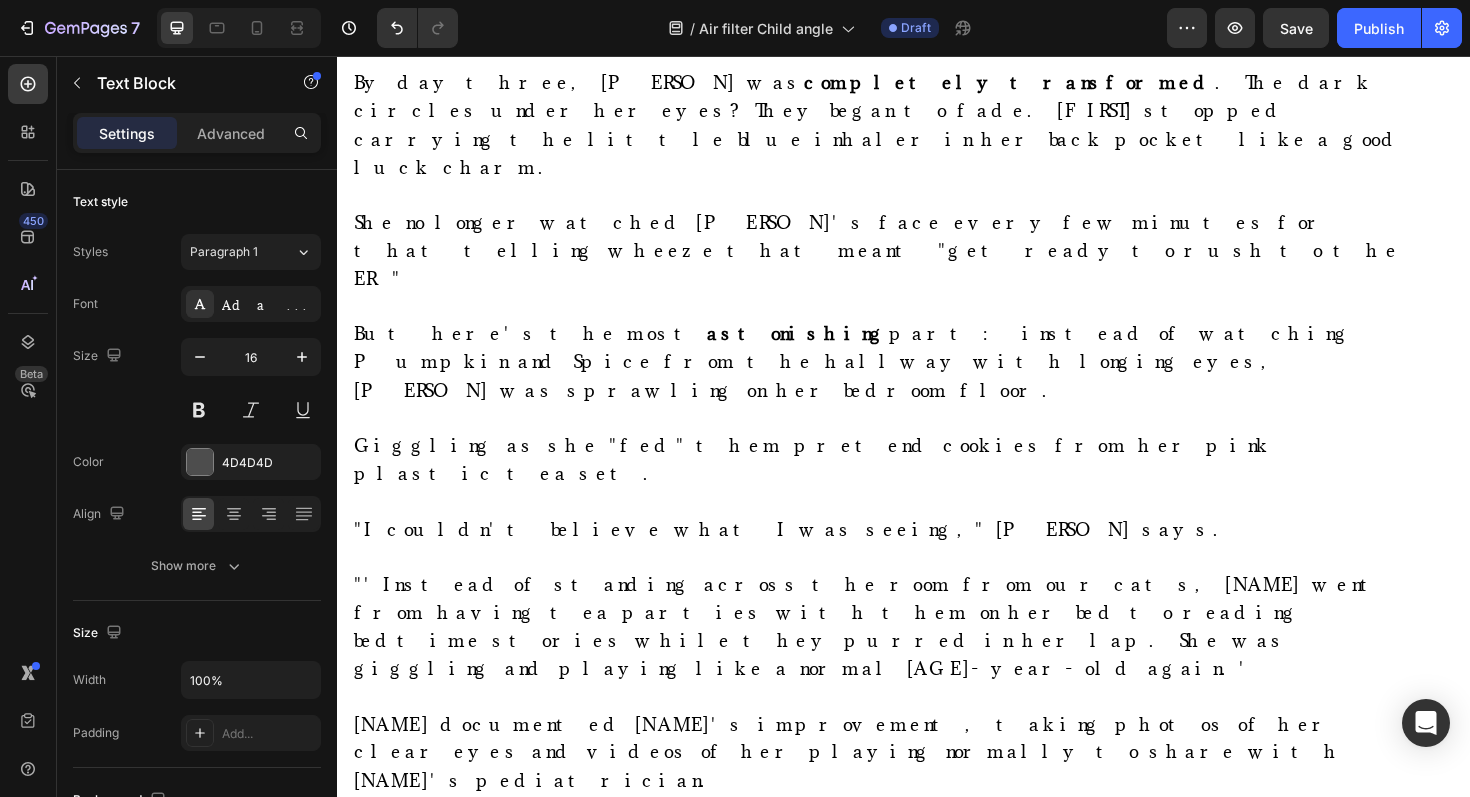 click on "[FIRST] realized she had been holding her breath for months, constantly listening for [FIRST]'s wheezing, and now she could finally relax." at bounding box center (921, 2108) 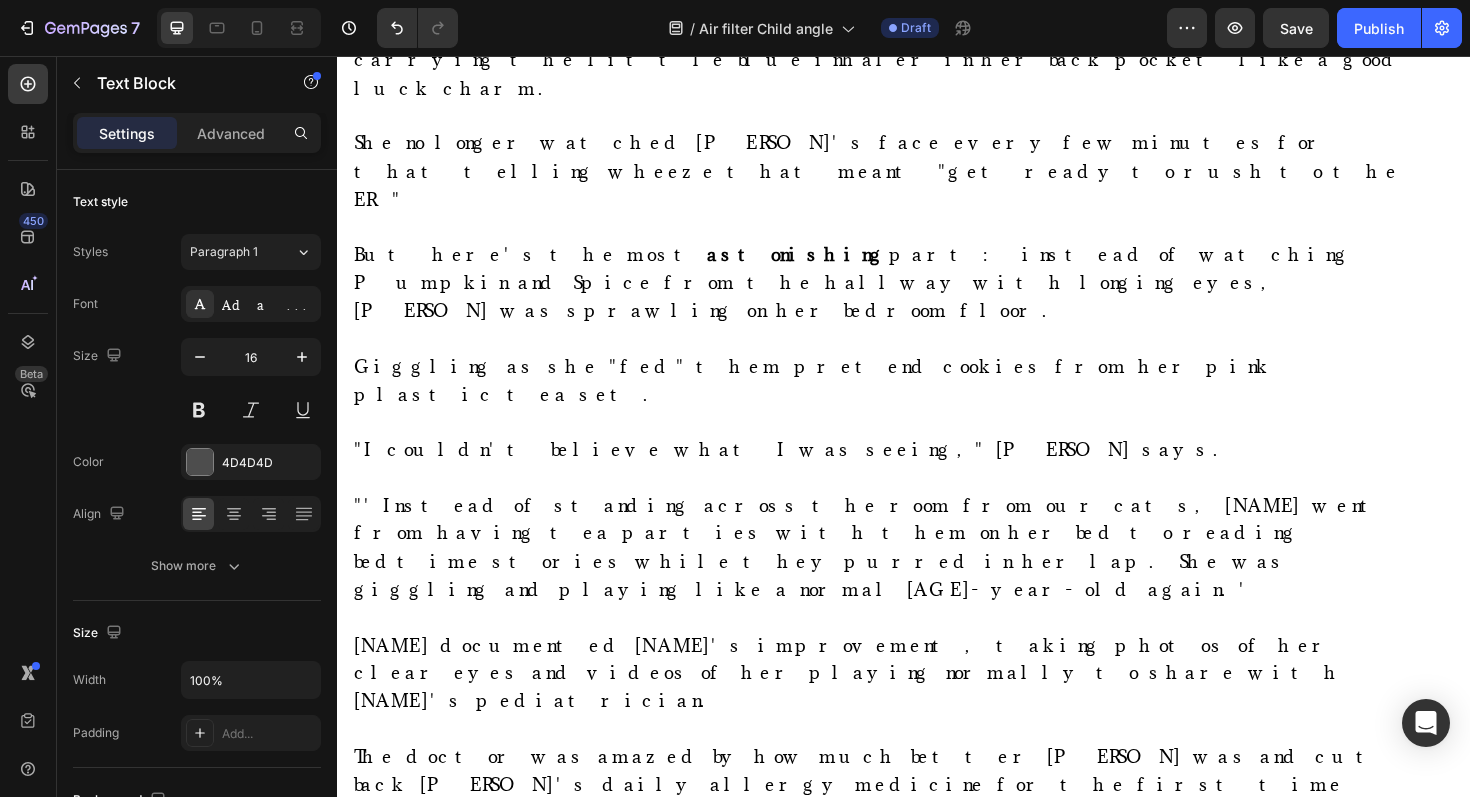 scroll, scrollTop: 8529, scrollLeft: 0, axis: vertical 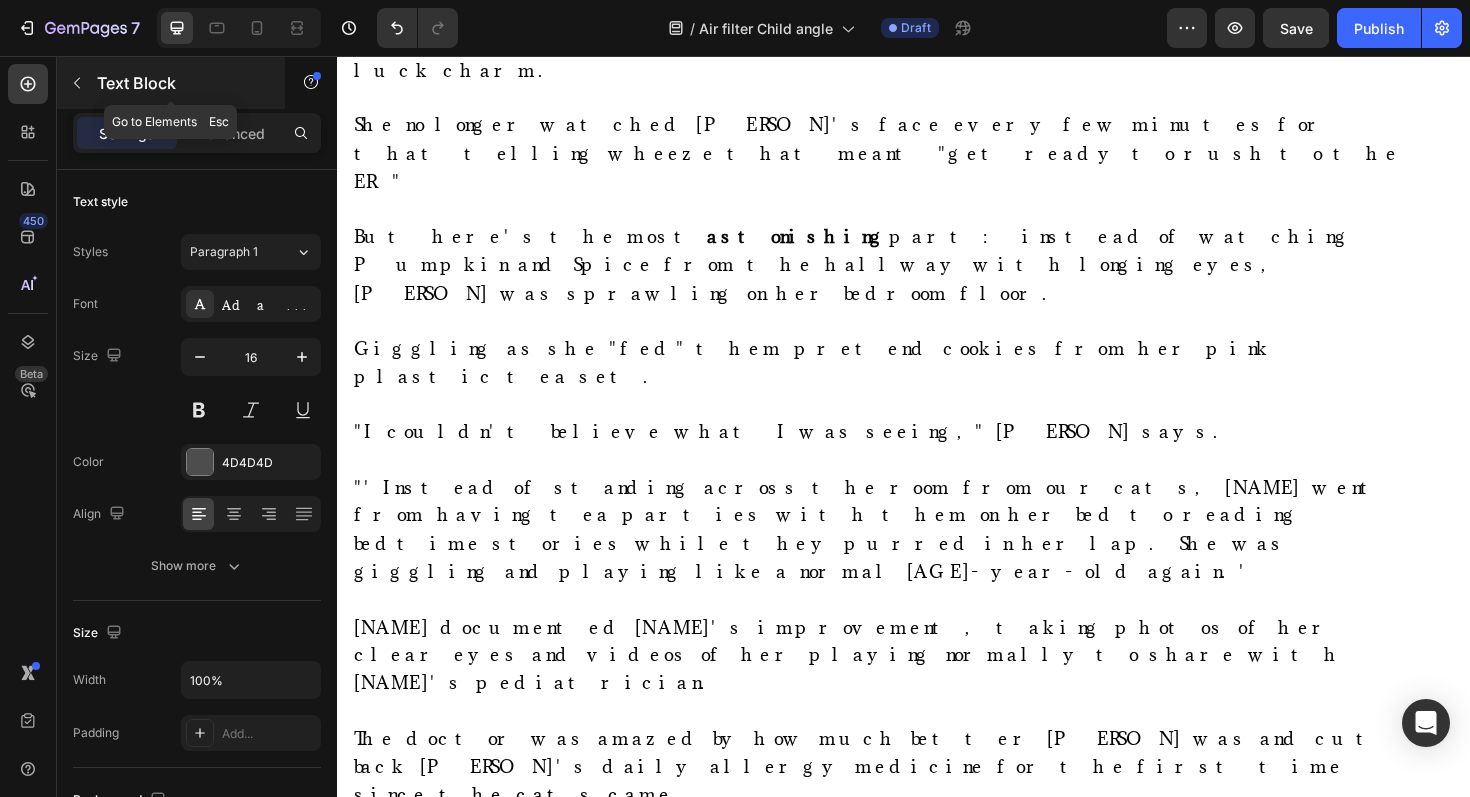 click at bounding box center (77, 83) 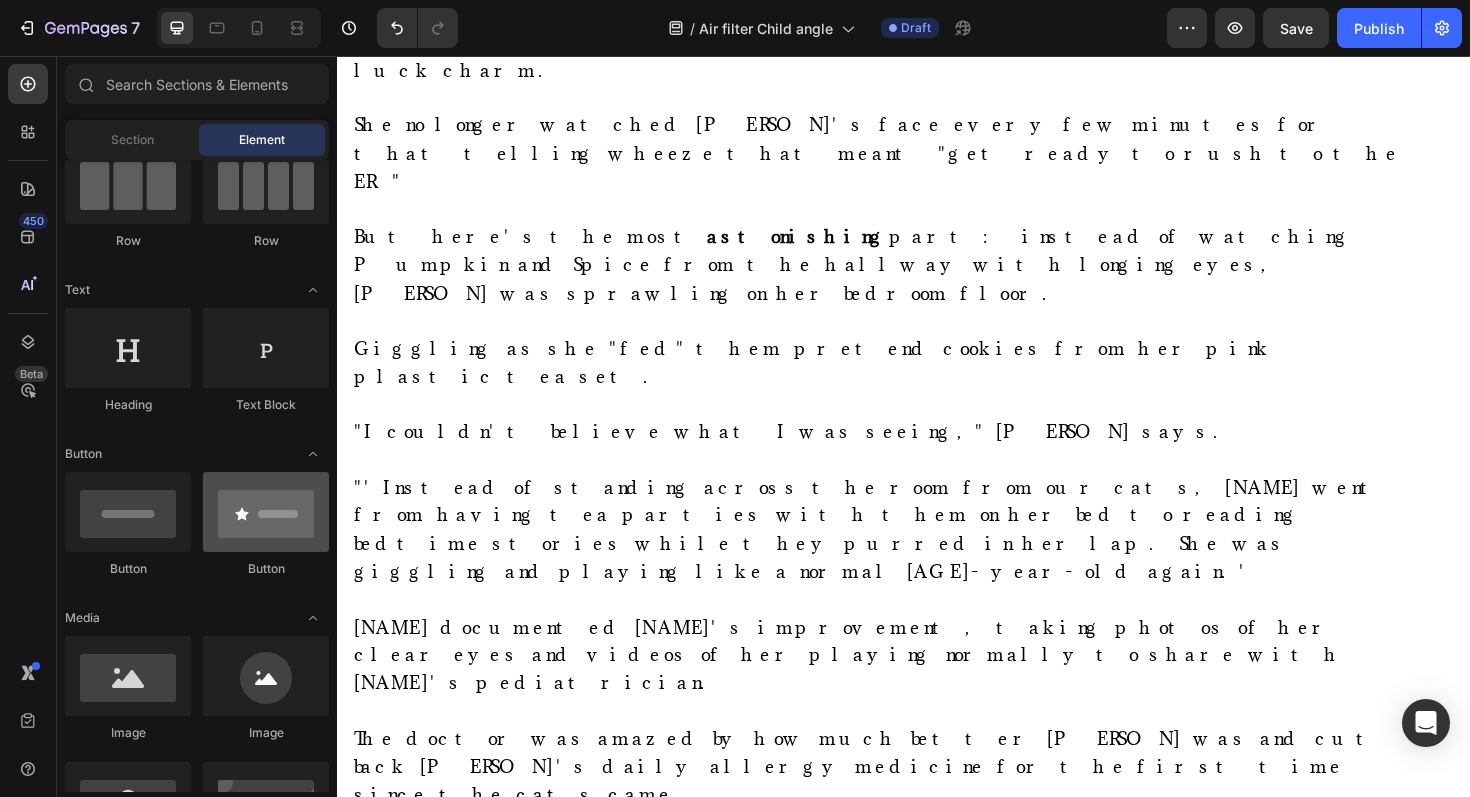 scroll, scrollTop: 0, scrollLeft: 0, axis: both 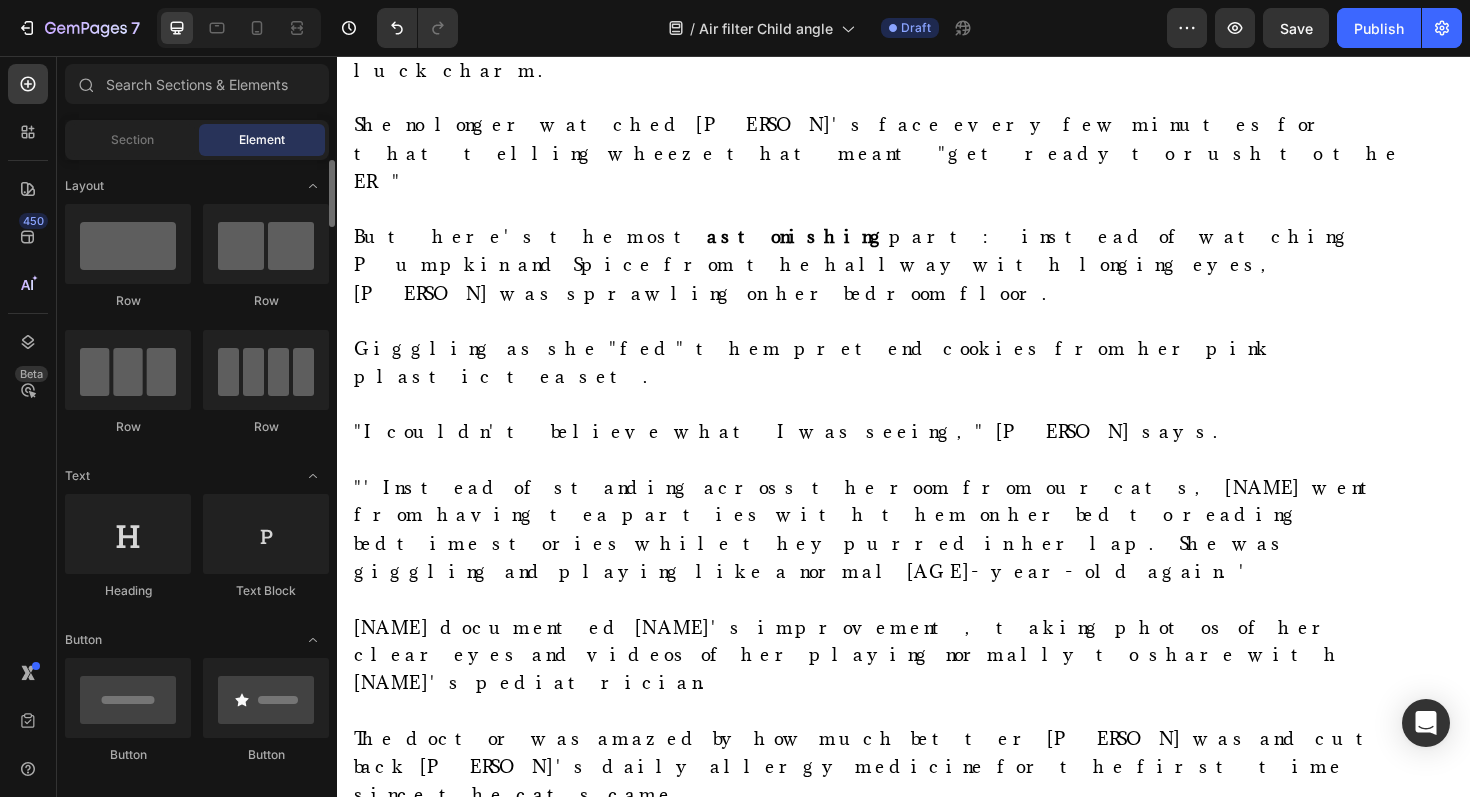 click on "Row" 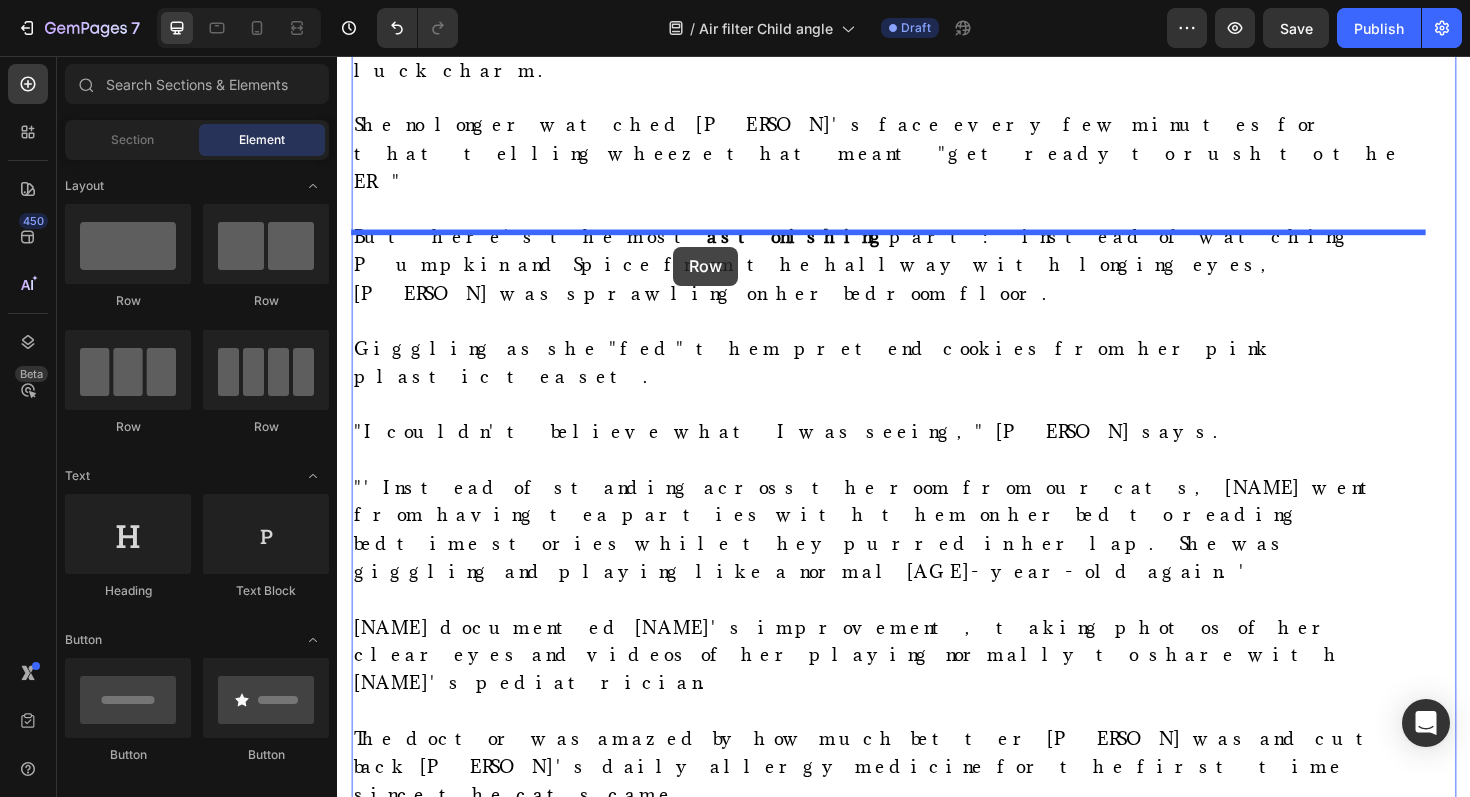 drag, startPoint x: 600, startPoint y: 317, endPoint x: 693, endPoint y: 258, distance: 110.13628 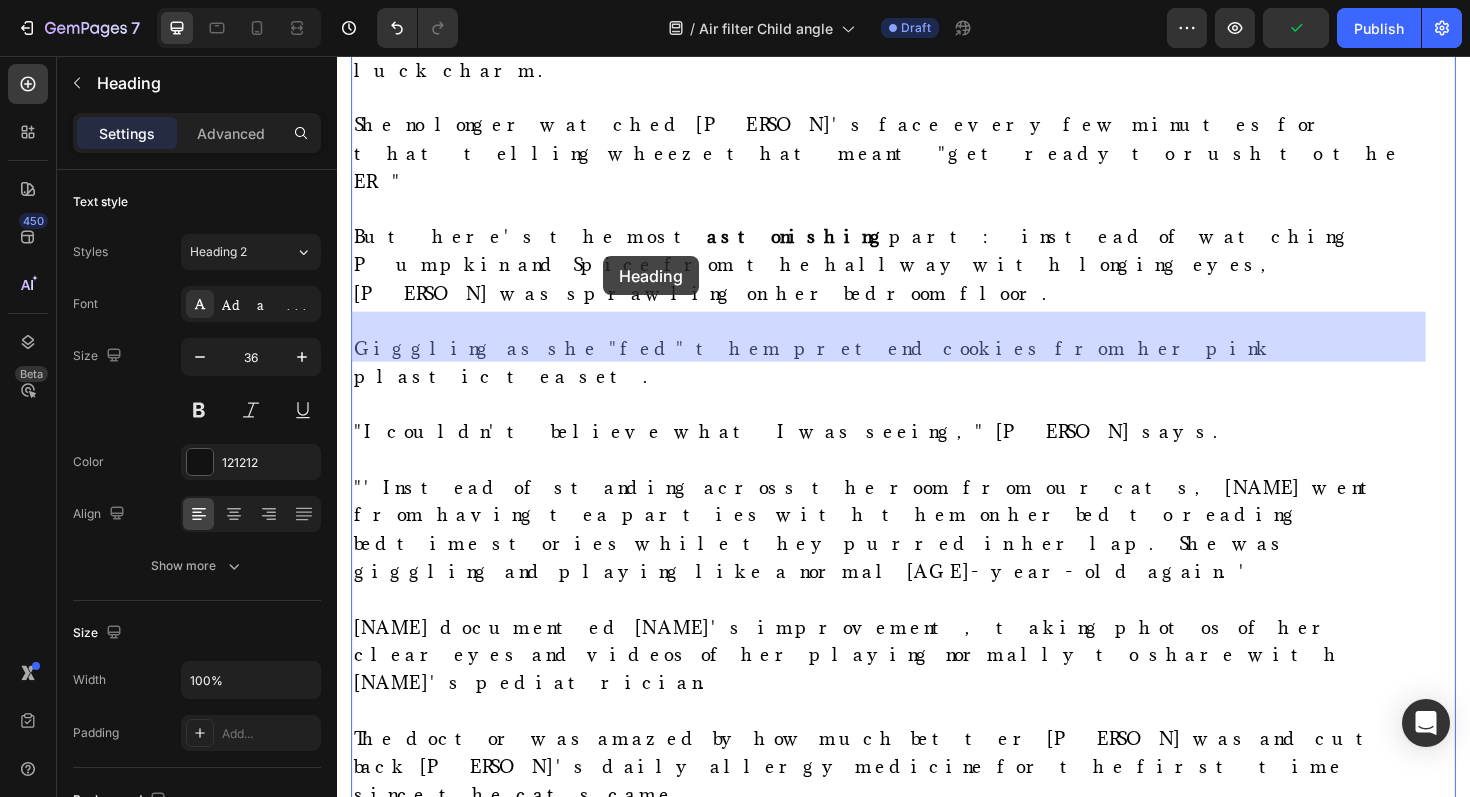 drag, startPoint x: 606, startPoint y: 360, endPoint x: 619, endPoint y: 268, distance: 92.91394 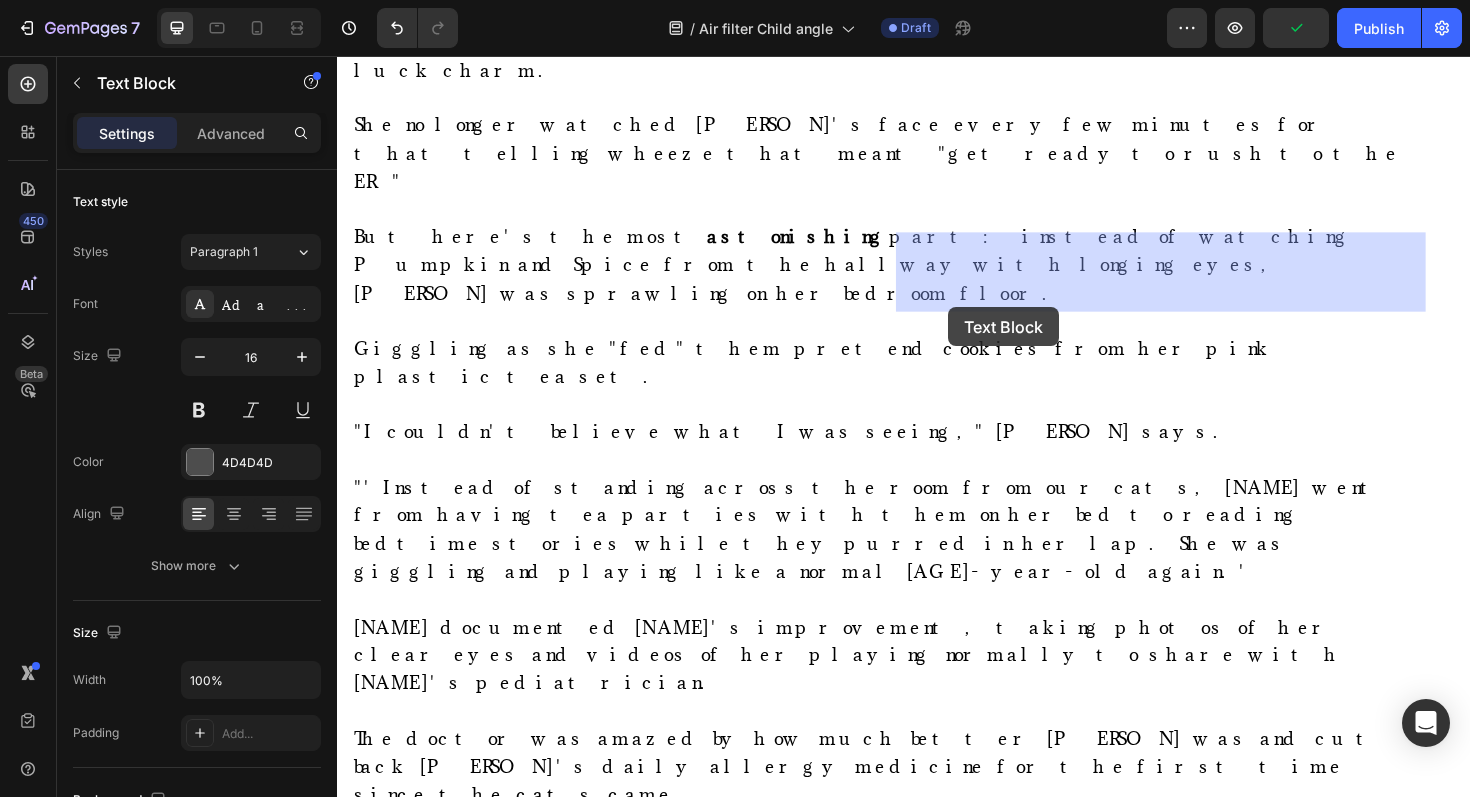 drag, startPoint x: 610, startPoint y: 581, endPoint x: 985, endPoint y: 317, distance: 458.60767 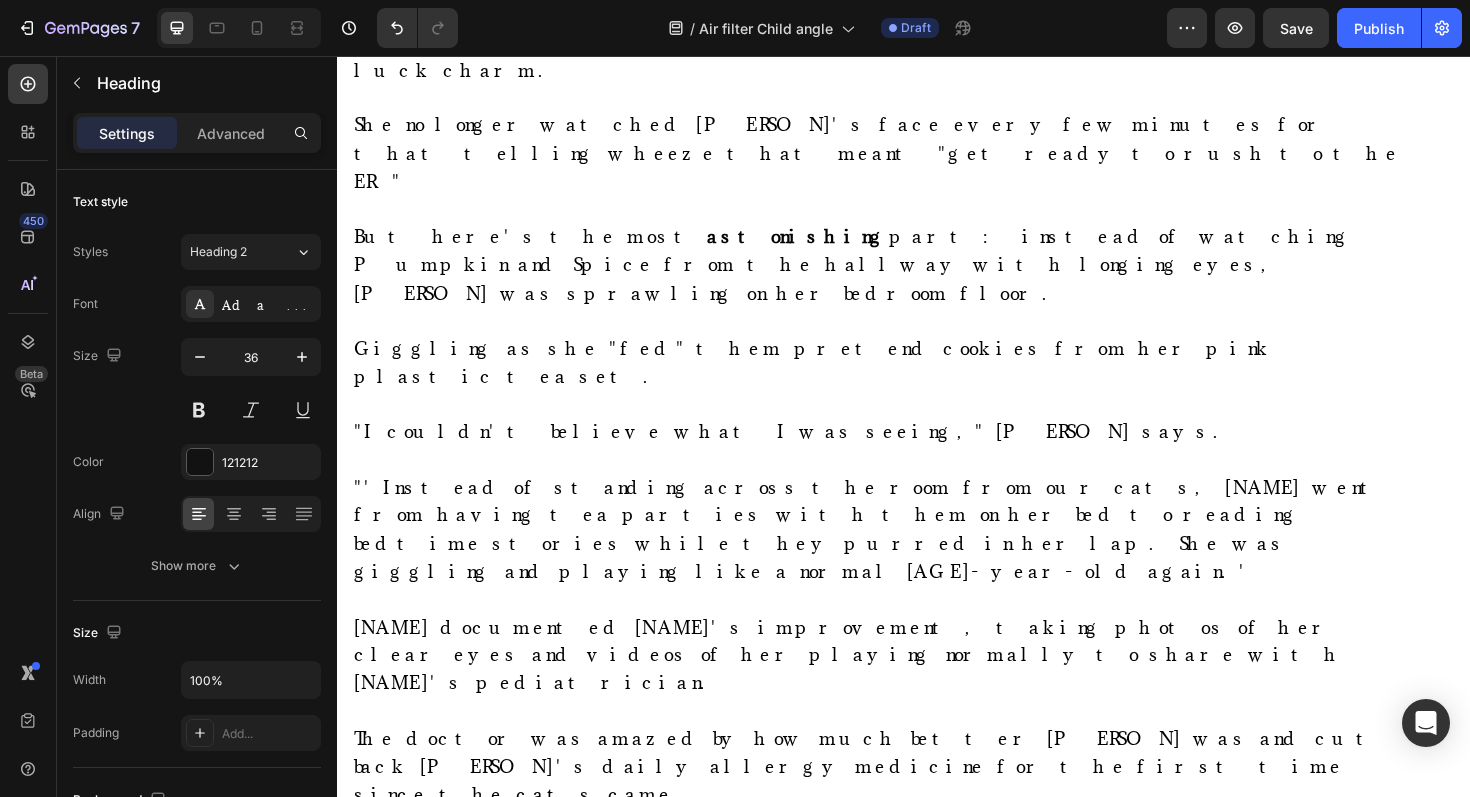 click on "Week [NUMBER]: Breathing Easy" at bounding box center [473, 1737] 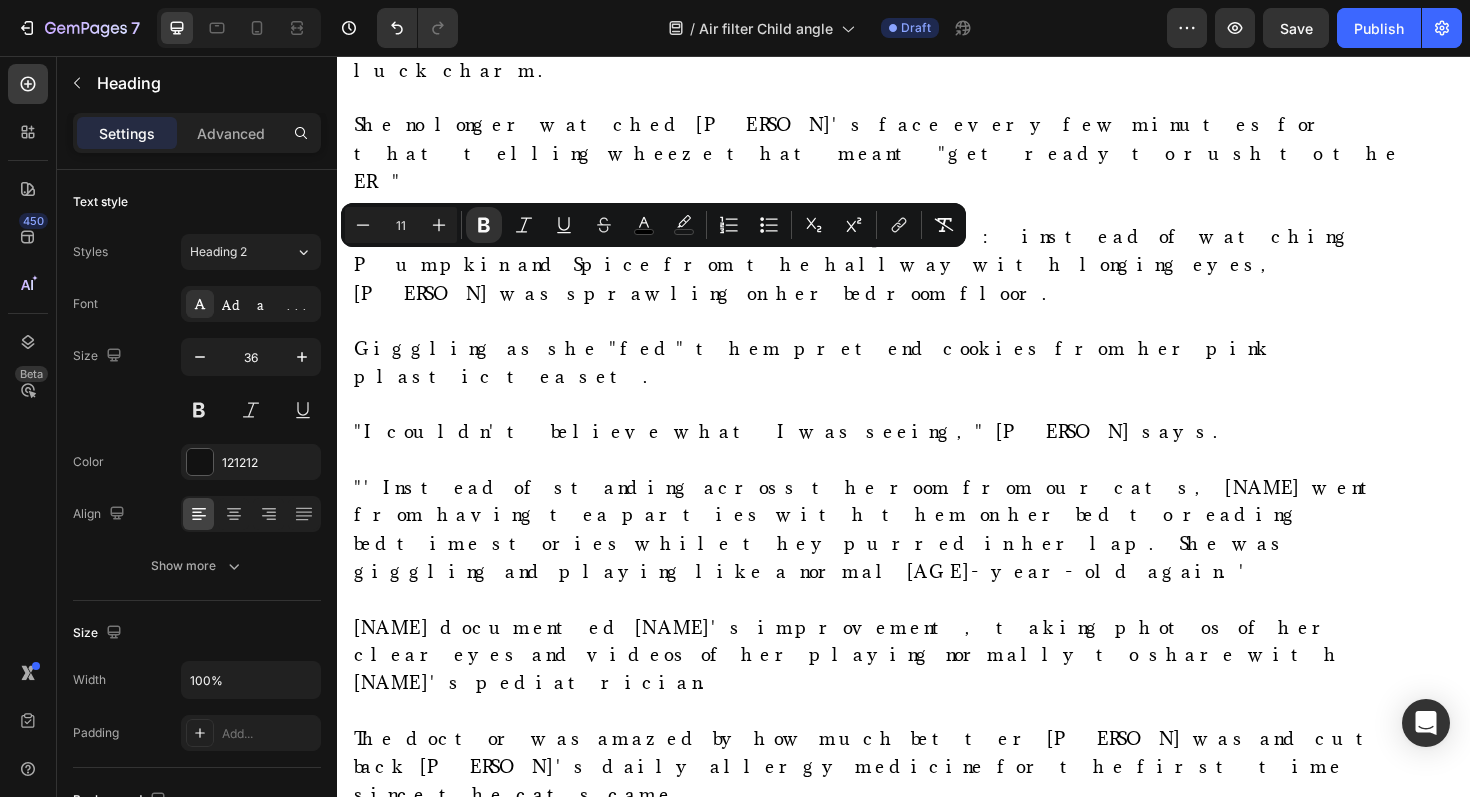 click on "11" at bounding box center (401, 225) 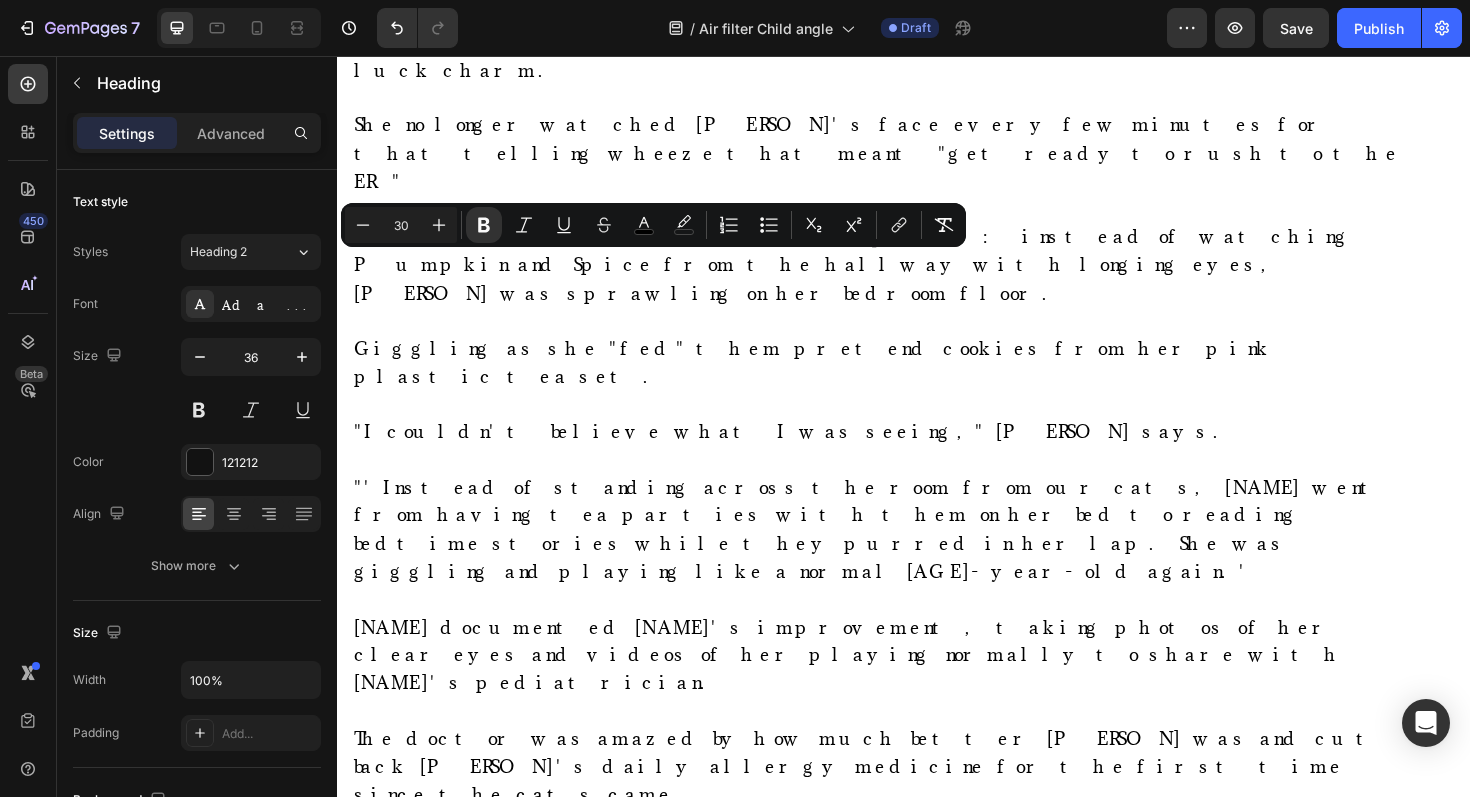 type on "30" 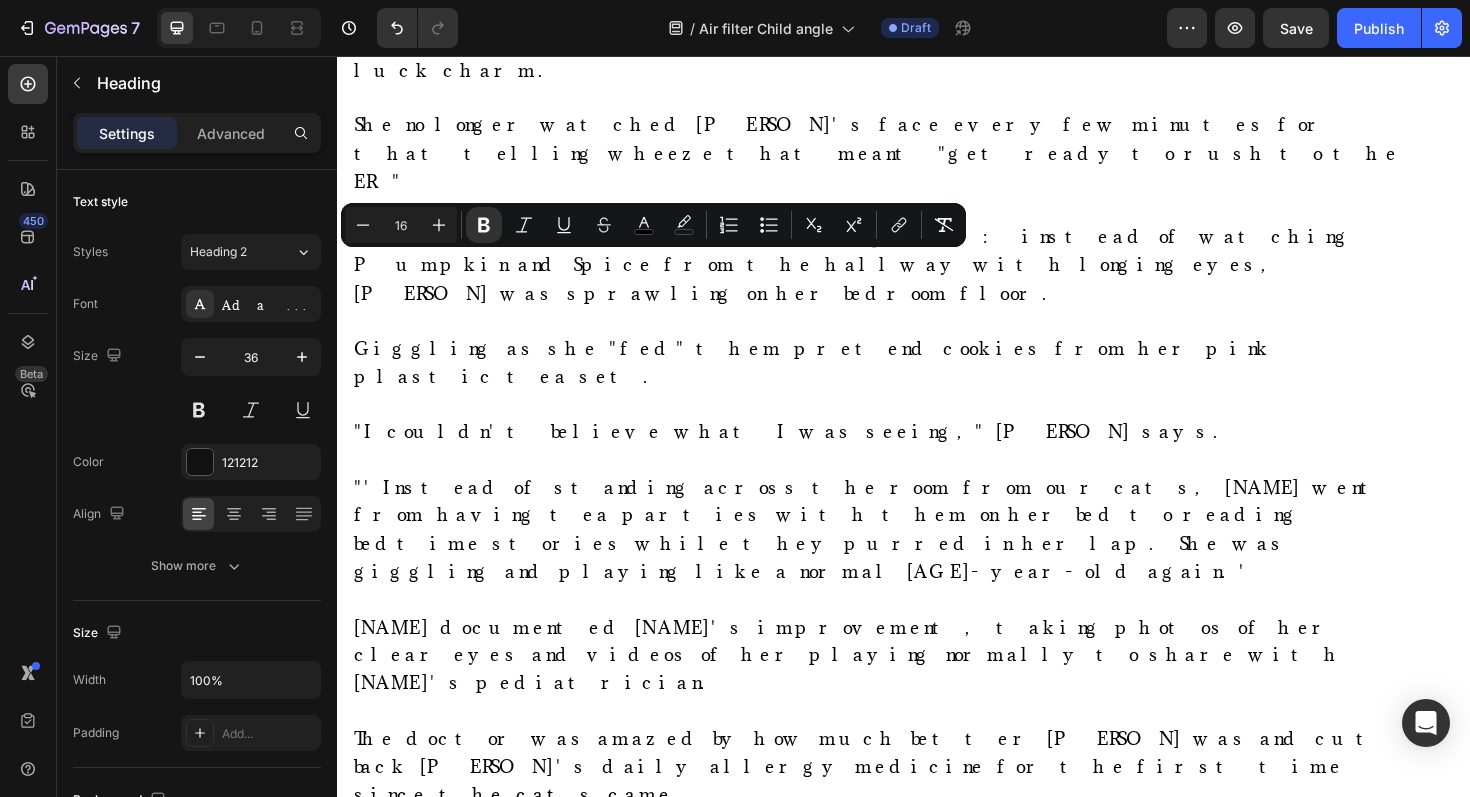 click on "⁠⁠⁠⁠⁠⁠⁠ Week 2: Breathing Easy Heading" at bounding box center [632, 2089] 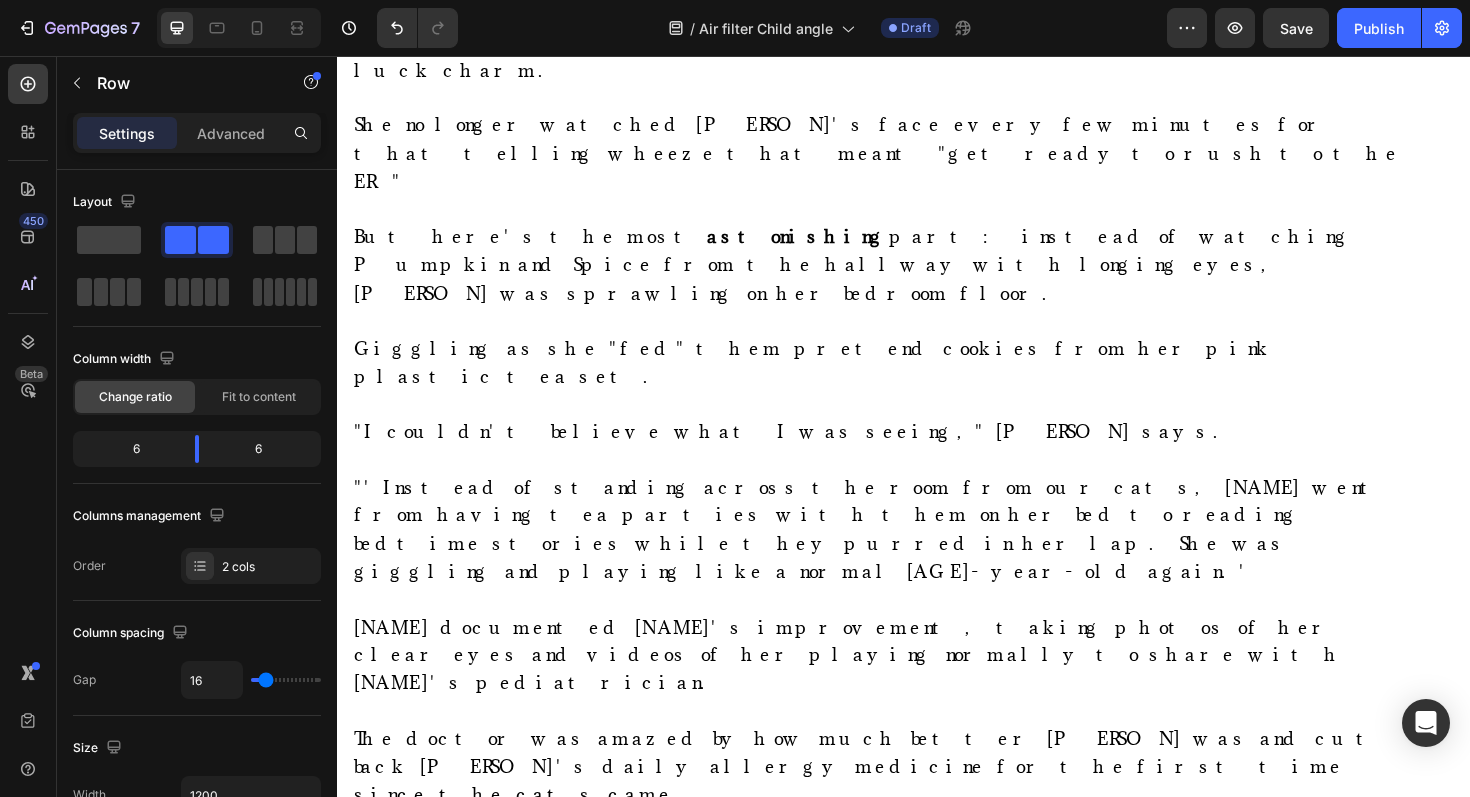 click on "[NAME]'s teacher even called. She said [NAME] seemed "like a completely different child." More focused. More energetic. And so much happier." at bounding box center (1207, 1868) 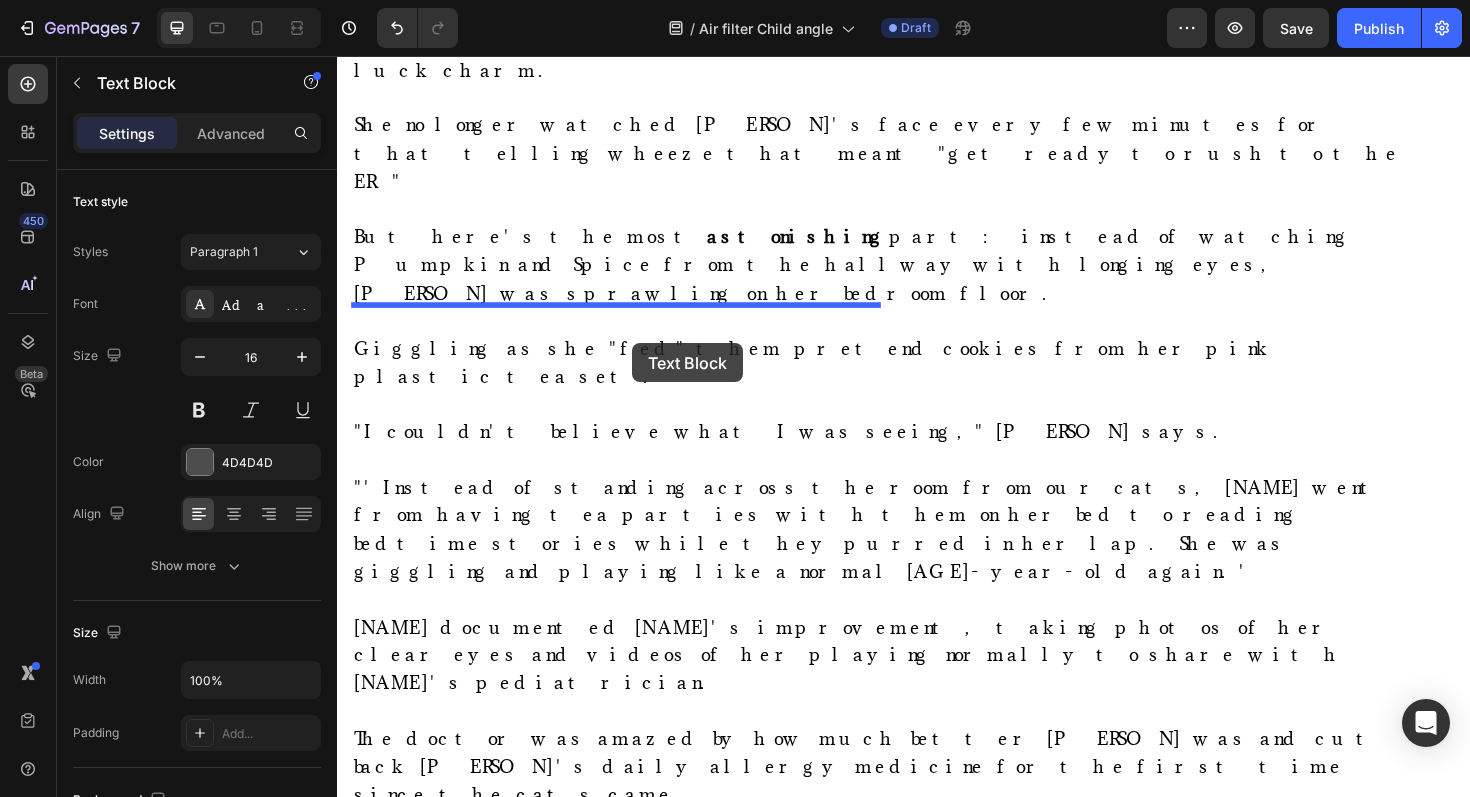 drag, startPoint x: 1000, startPoint y: 230, endPoint x: 633, endPoint y: 366, distance: 391.38855 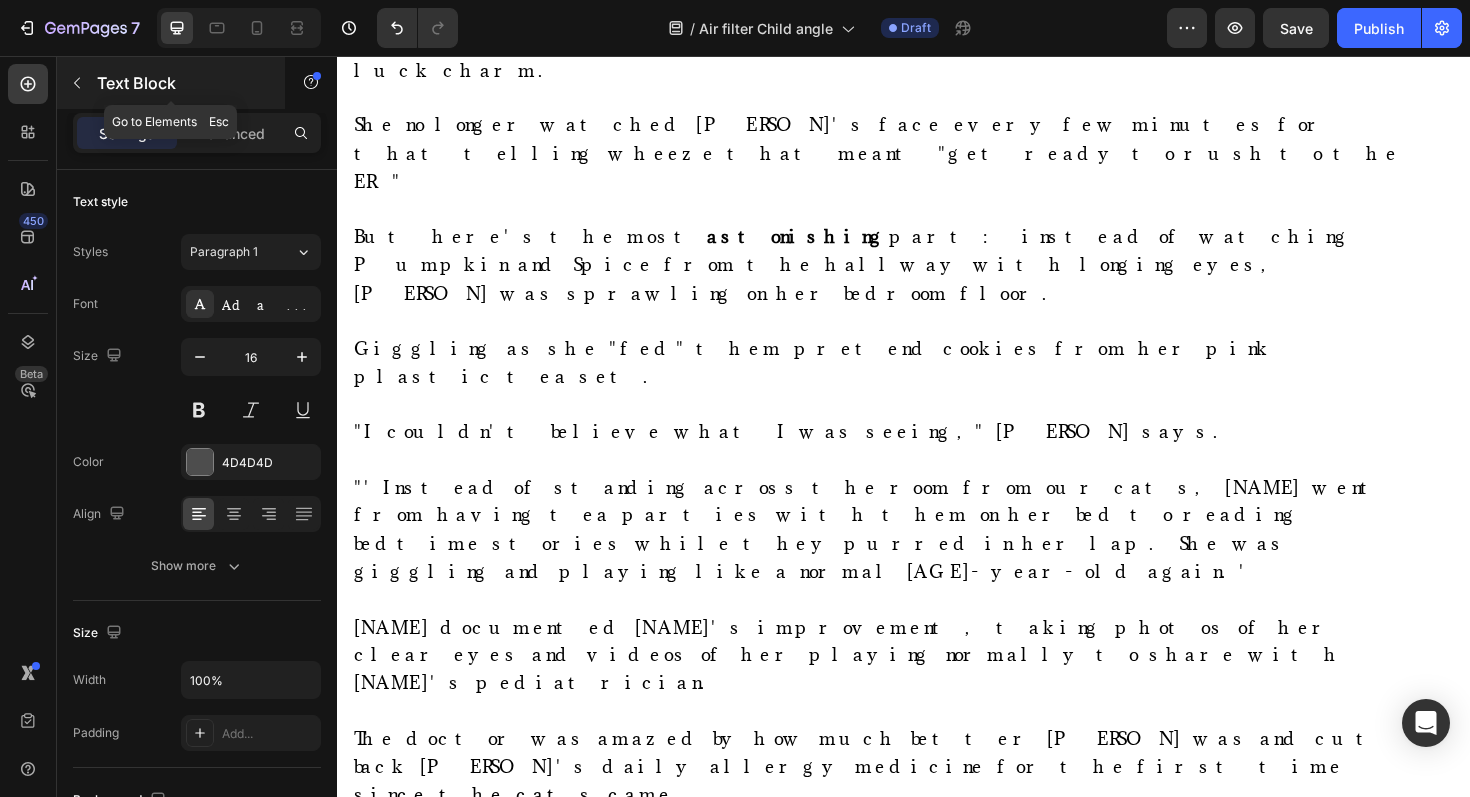 click at bounding box center [77, 83] 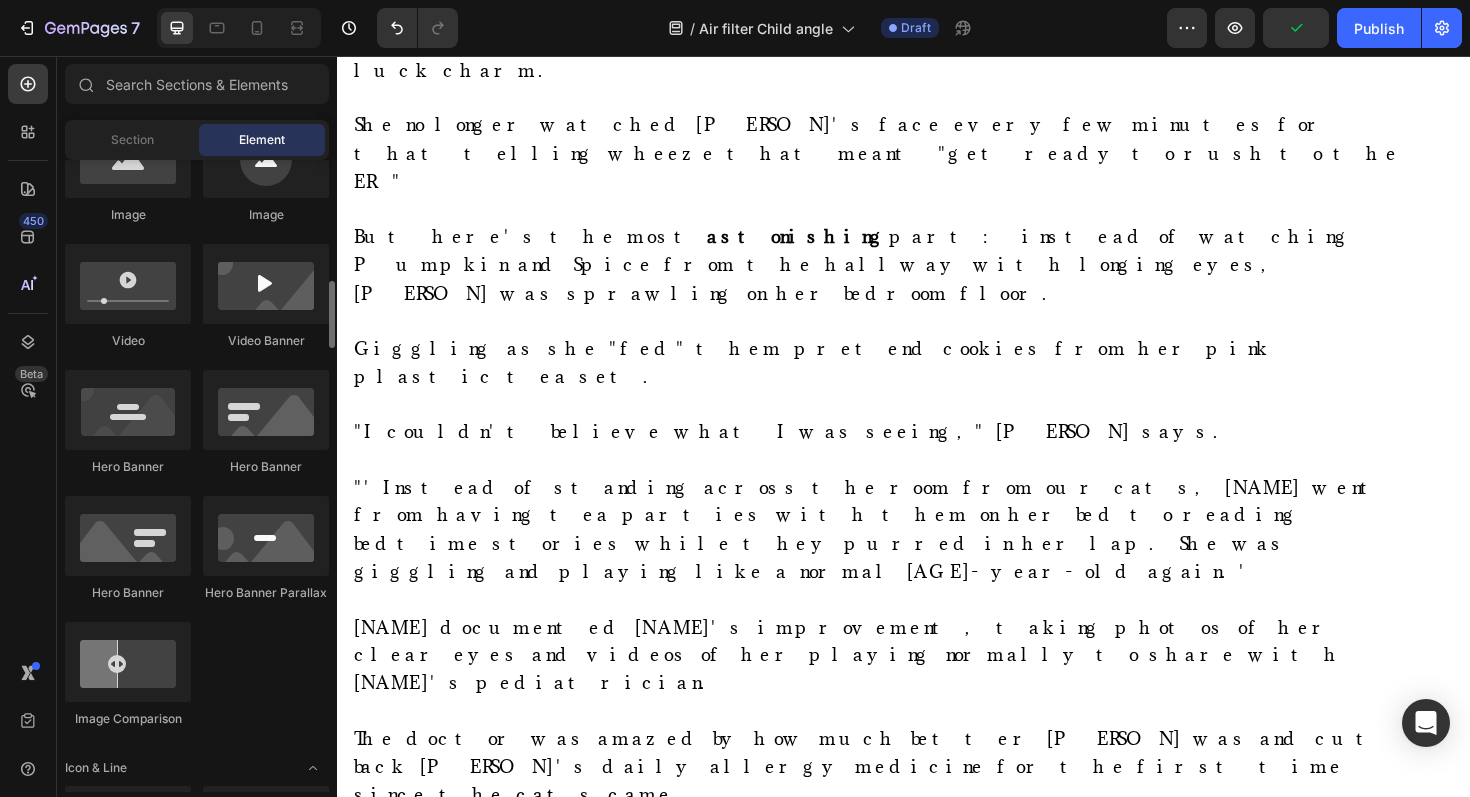 scroll, scrollTop: 660, scrollLeft: 0, axis: vertical 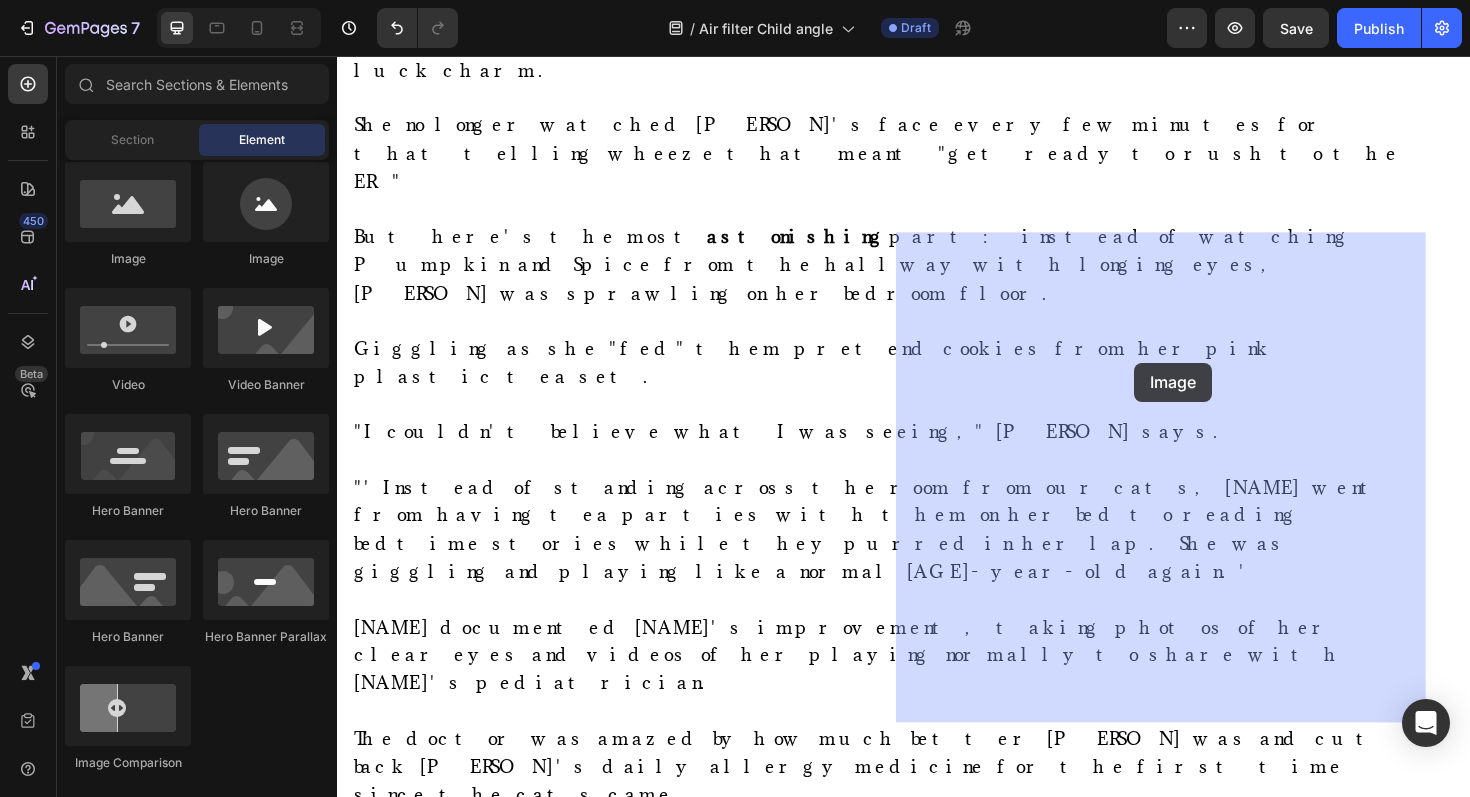 drag, startPoint x: 461, startPoint y: 258, endPoint x: 1198, endPoint y: 396, distance: 749.80865 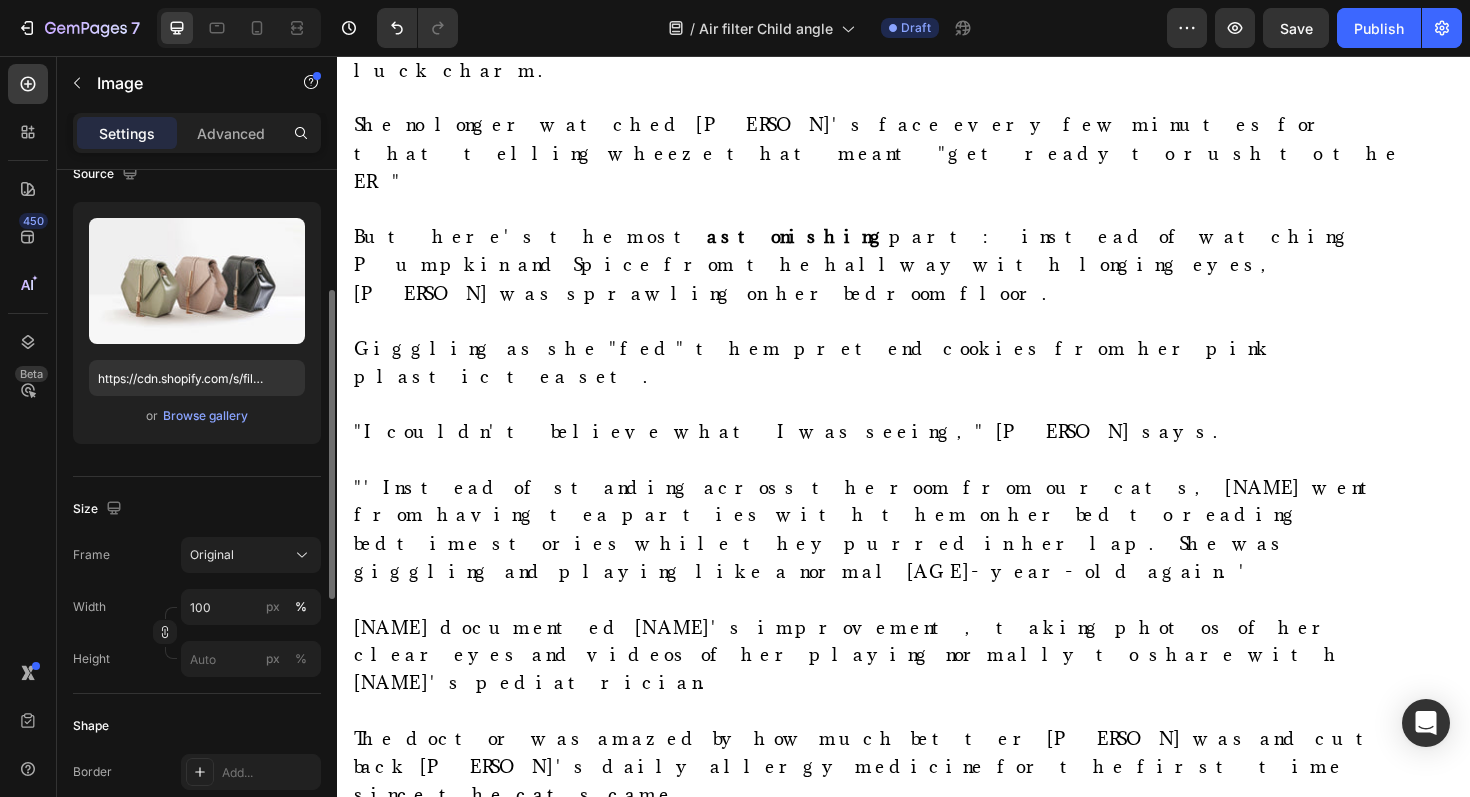 scroll, scrollTop: 206, scrollLeft: 0, axis: vertical 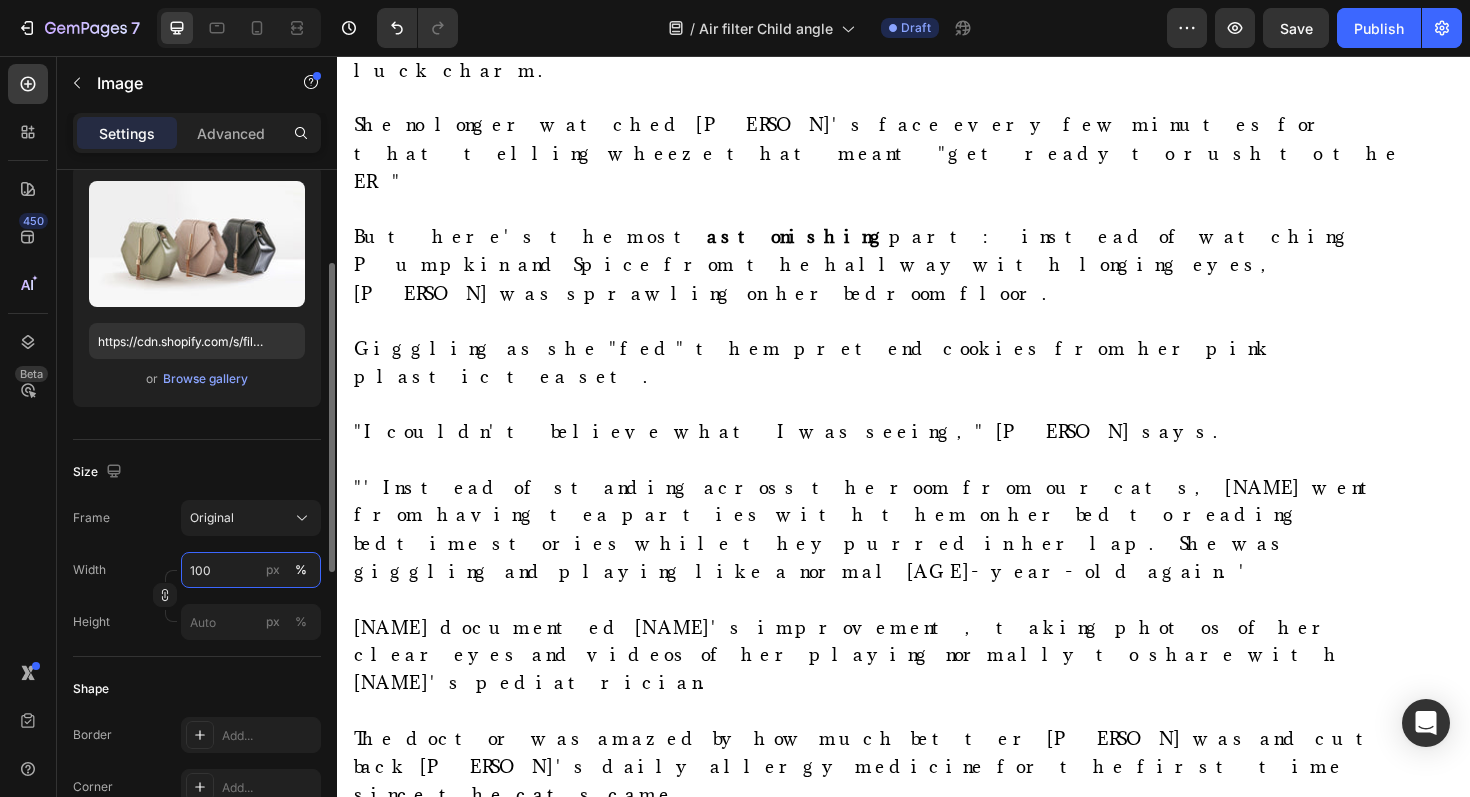 click on "100" at bounding box center (251, 570) 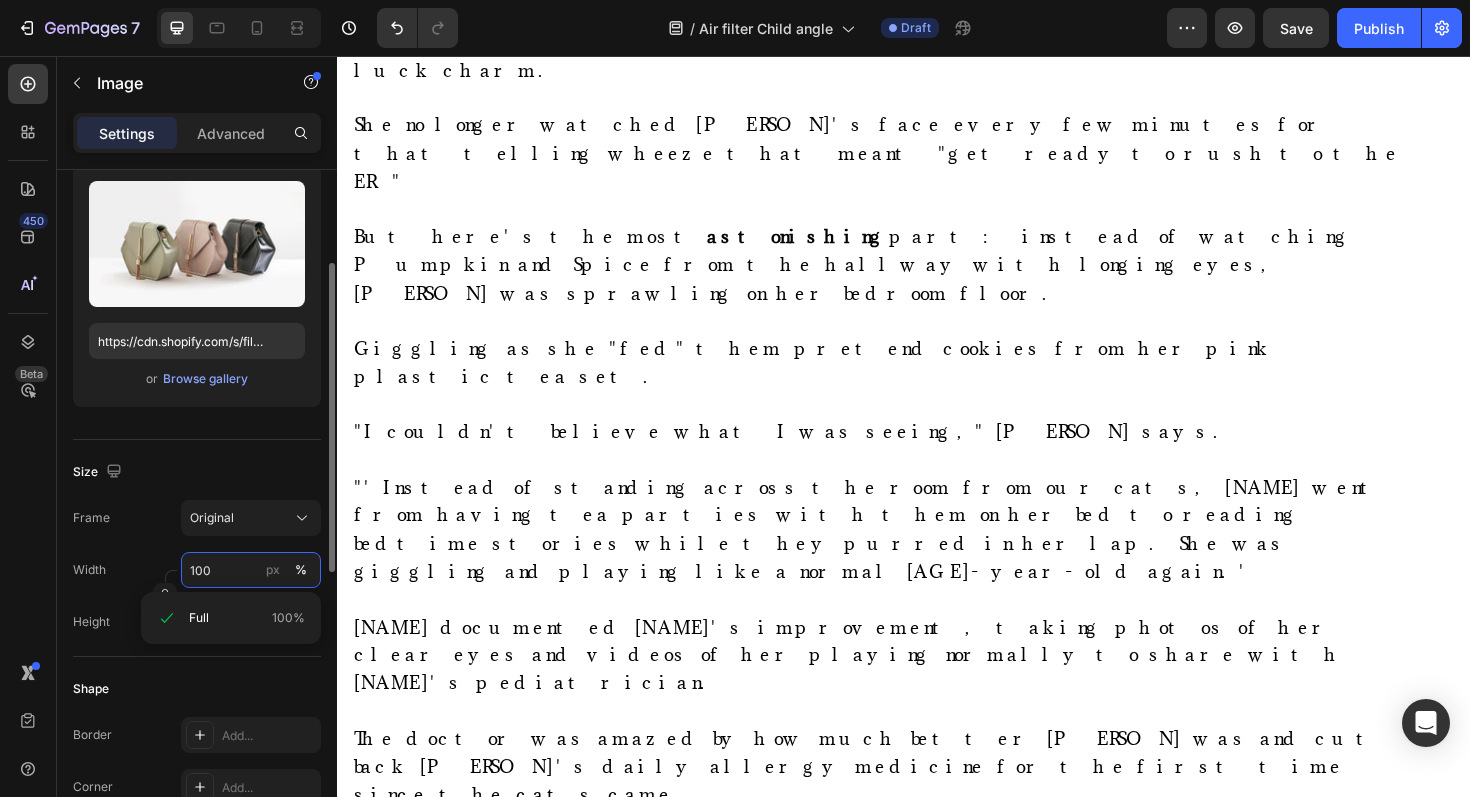 click on "100" at bounding box center [251, 570] 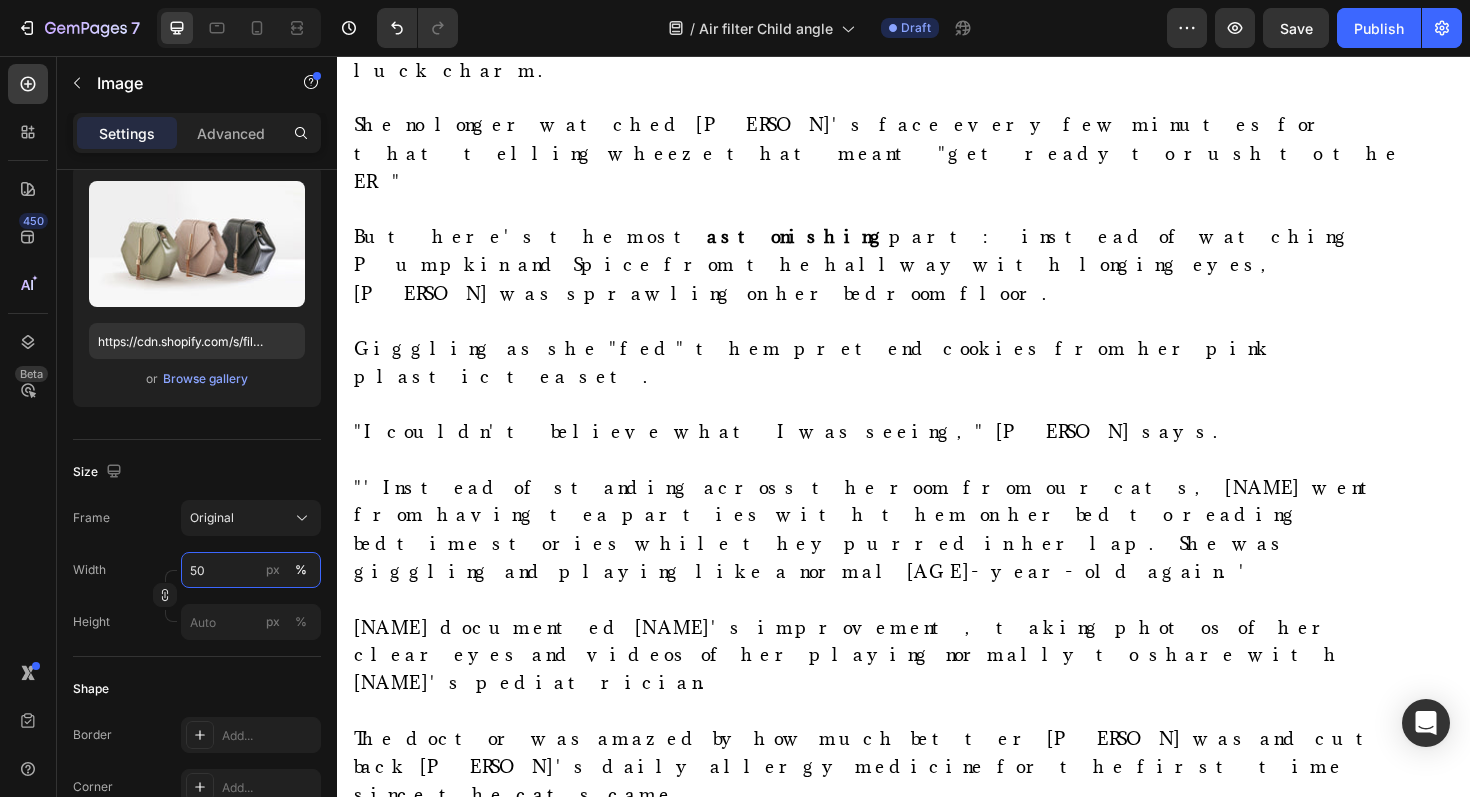 type on "5" 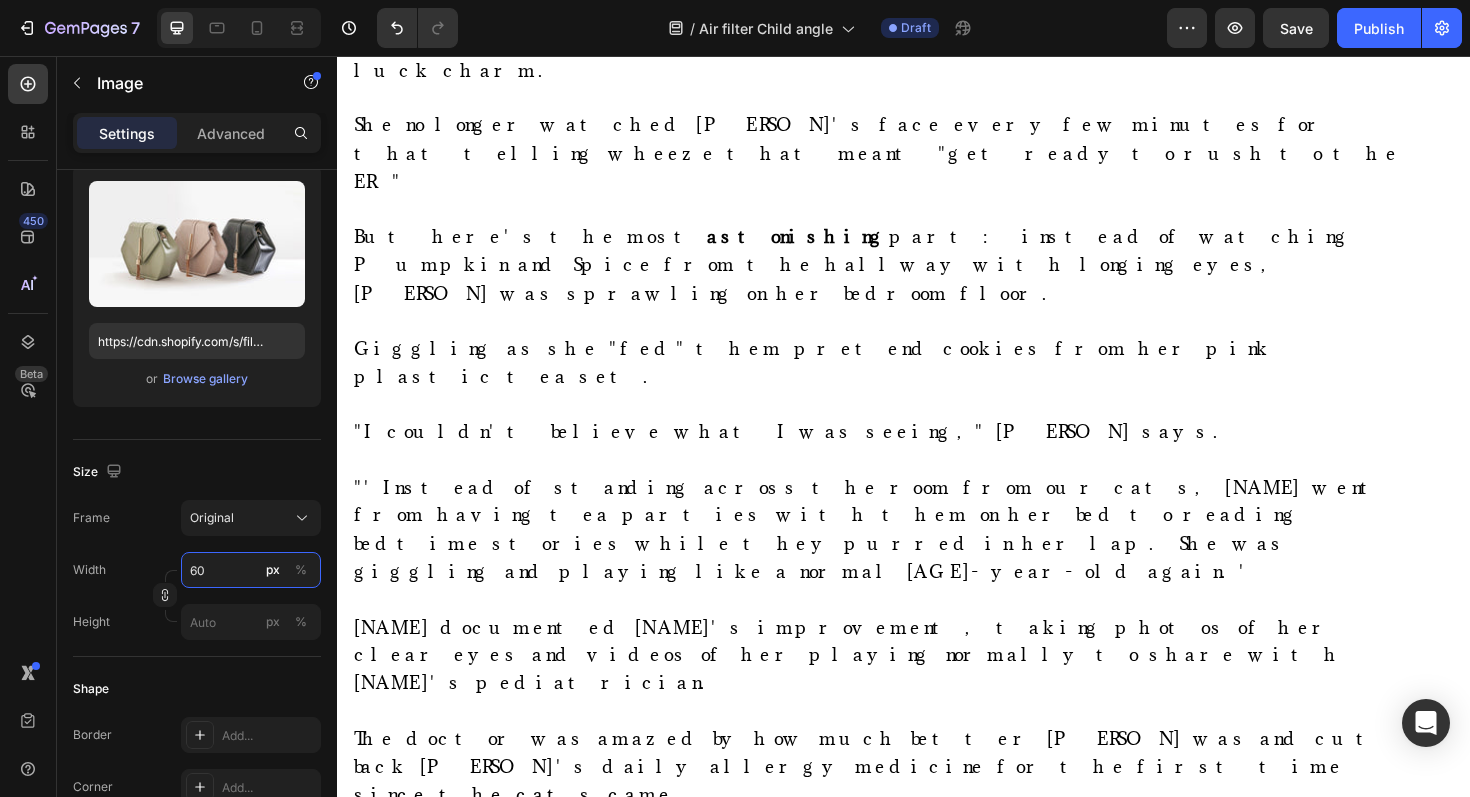 type on "6" 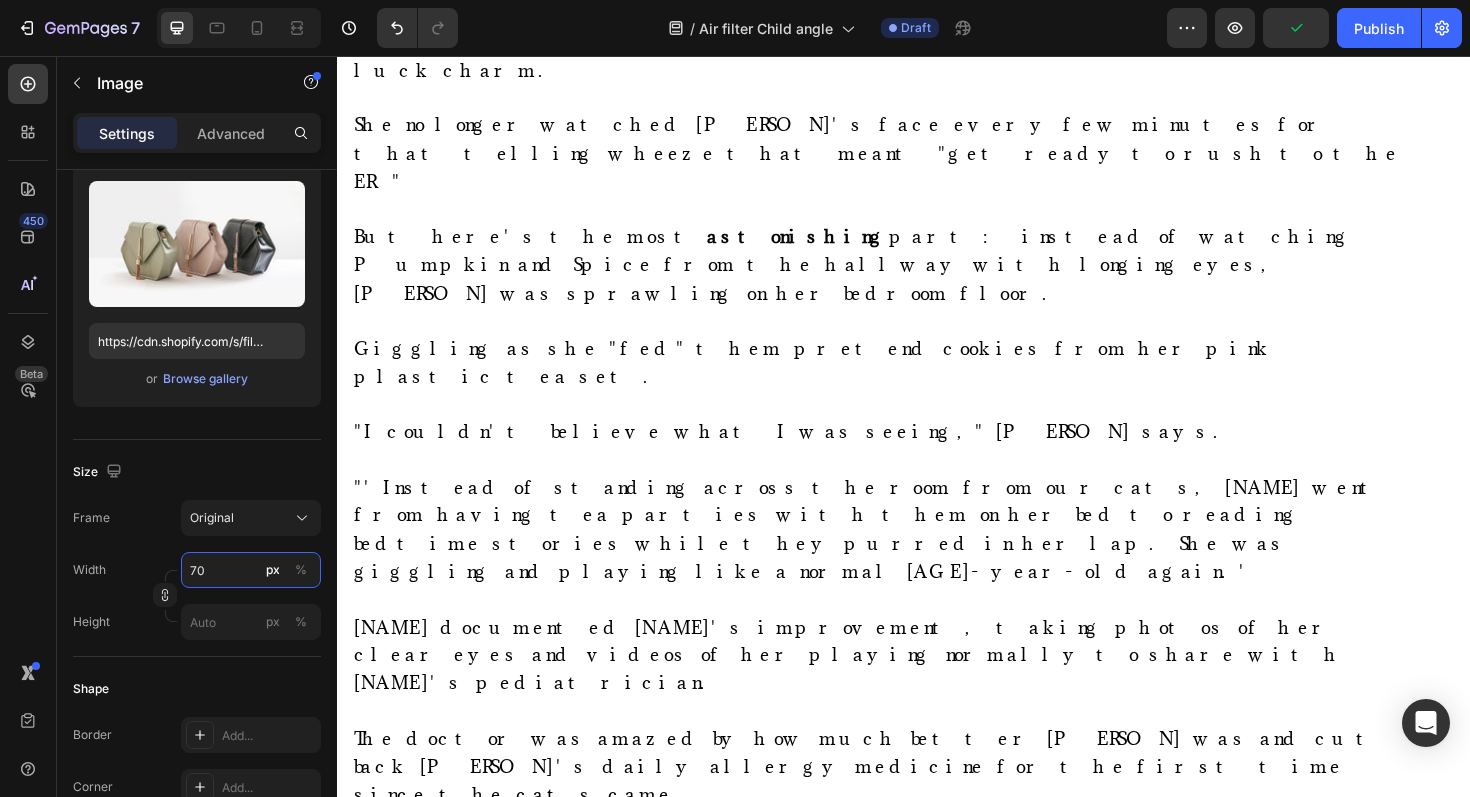 type on "7" 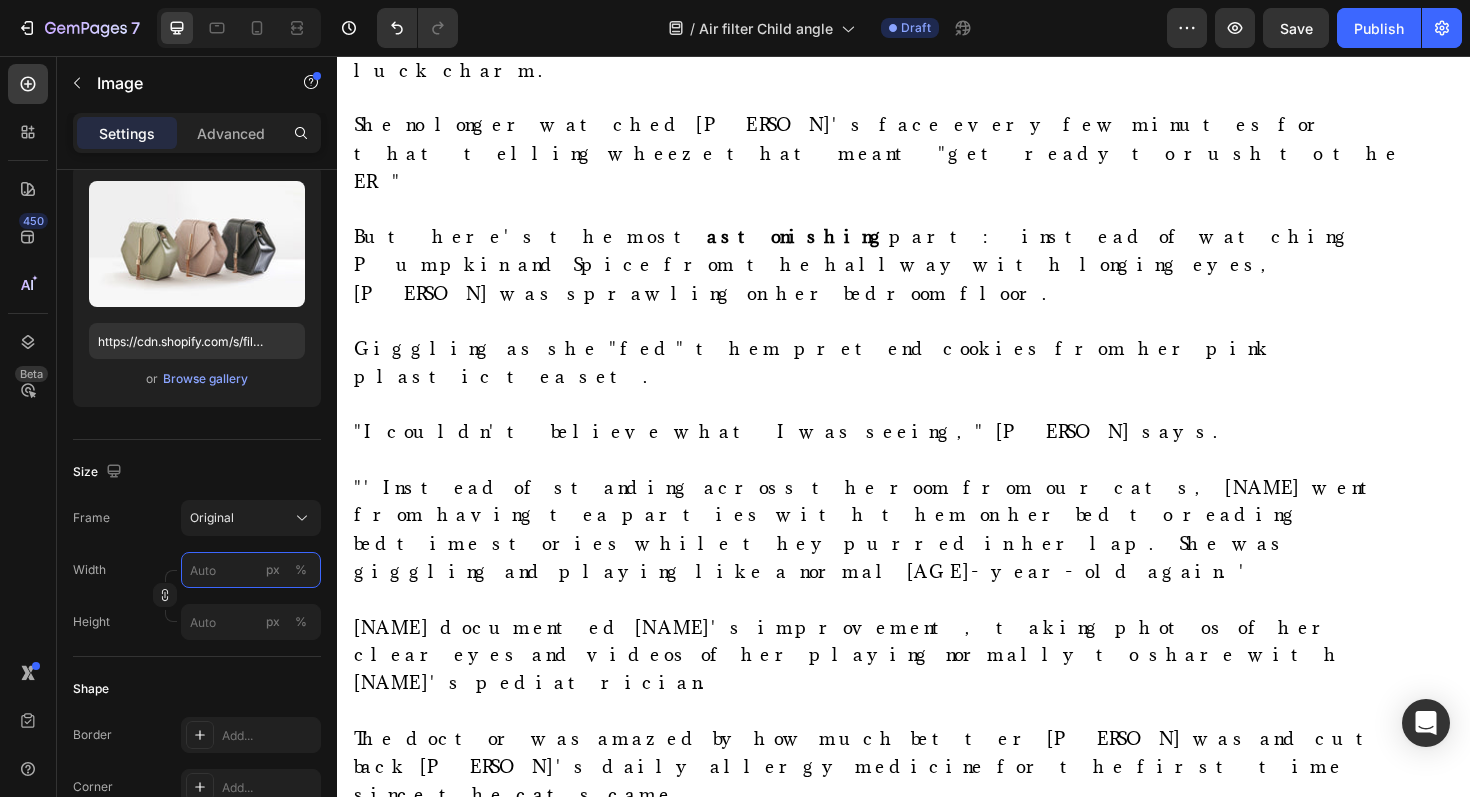 type on "7" 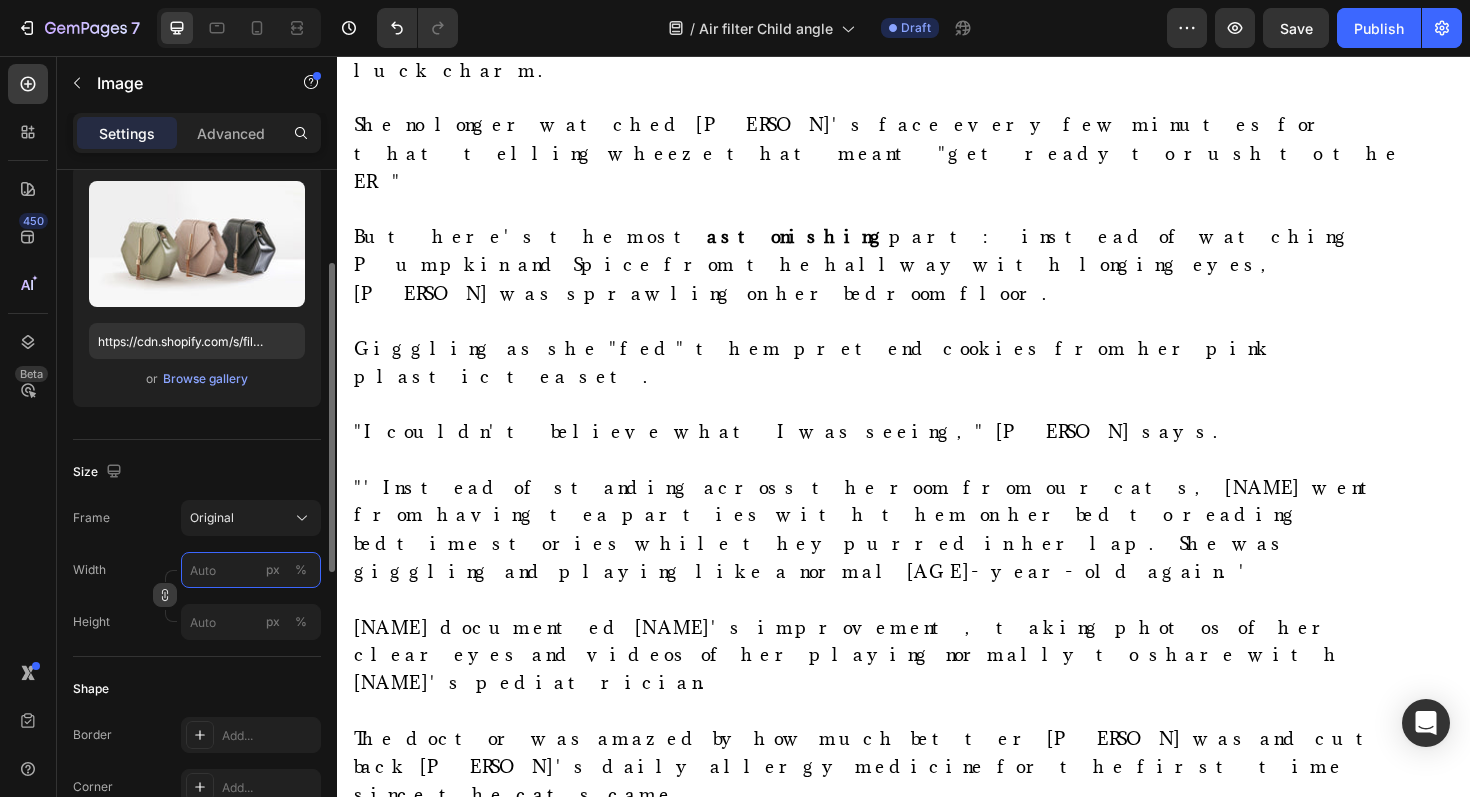 type 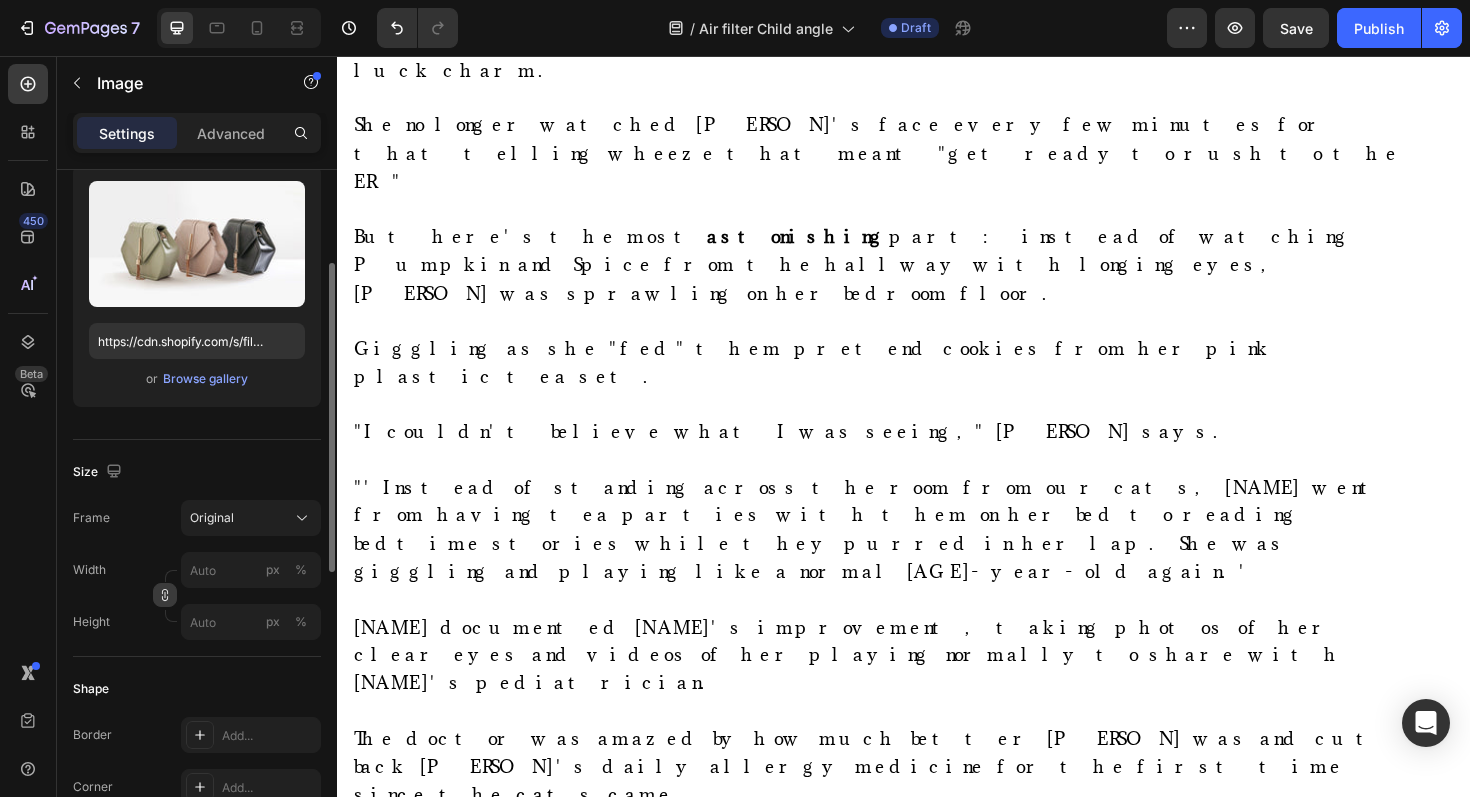click 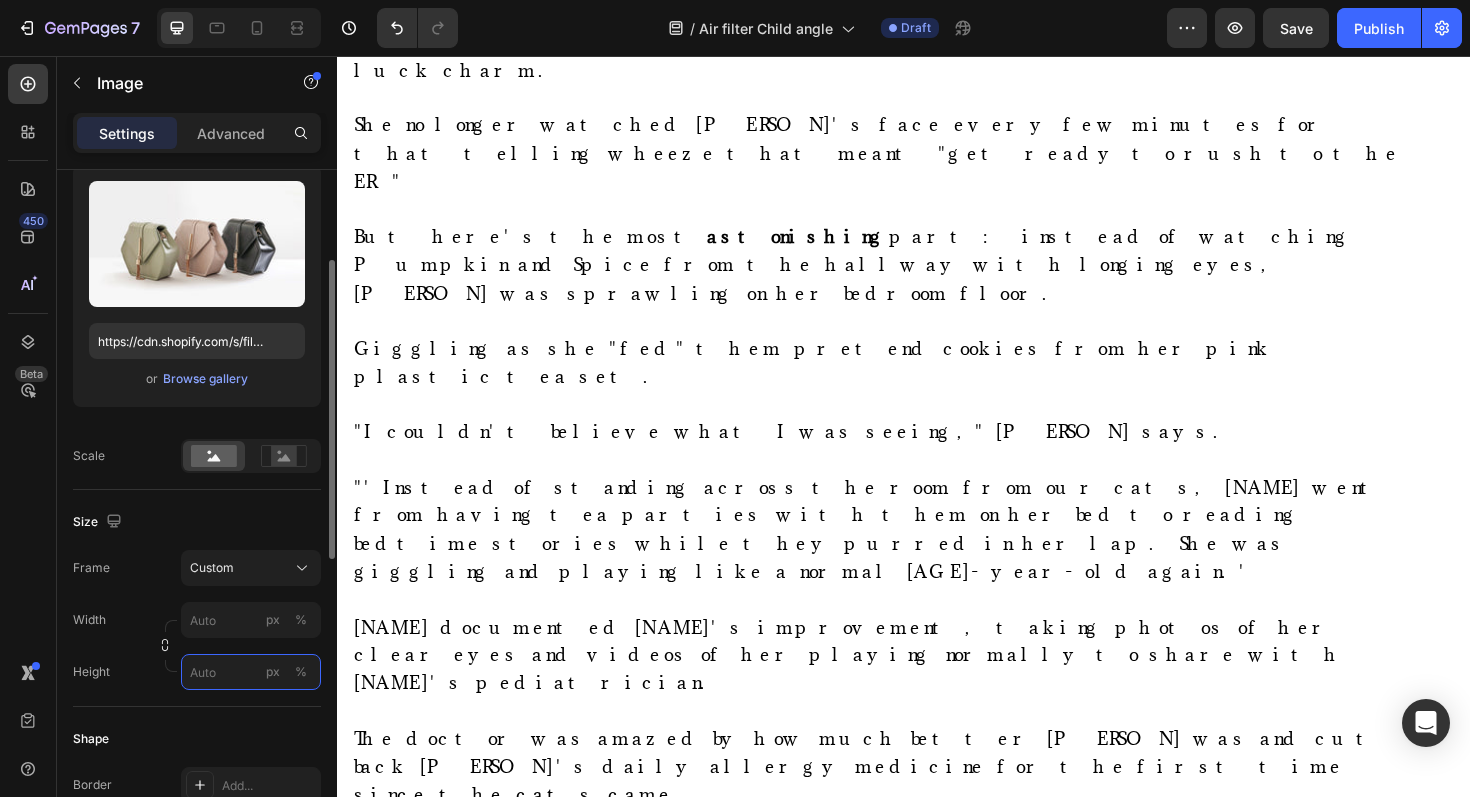 click on "px %" at bounding box center (251, 672) 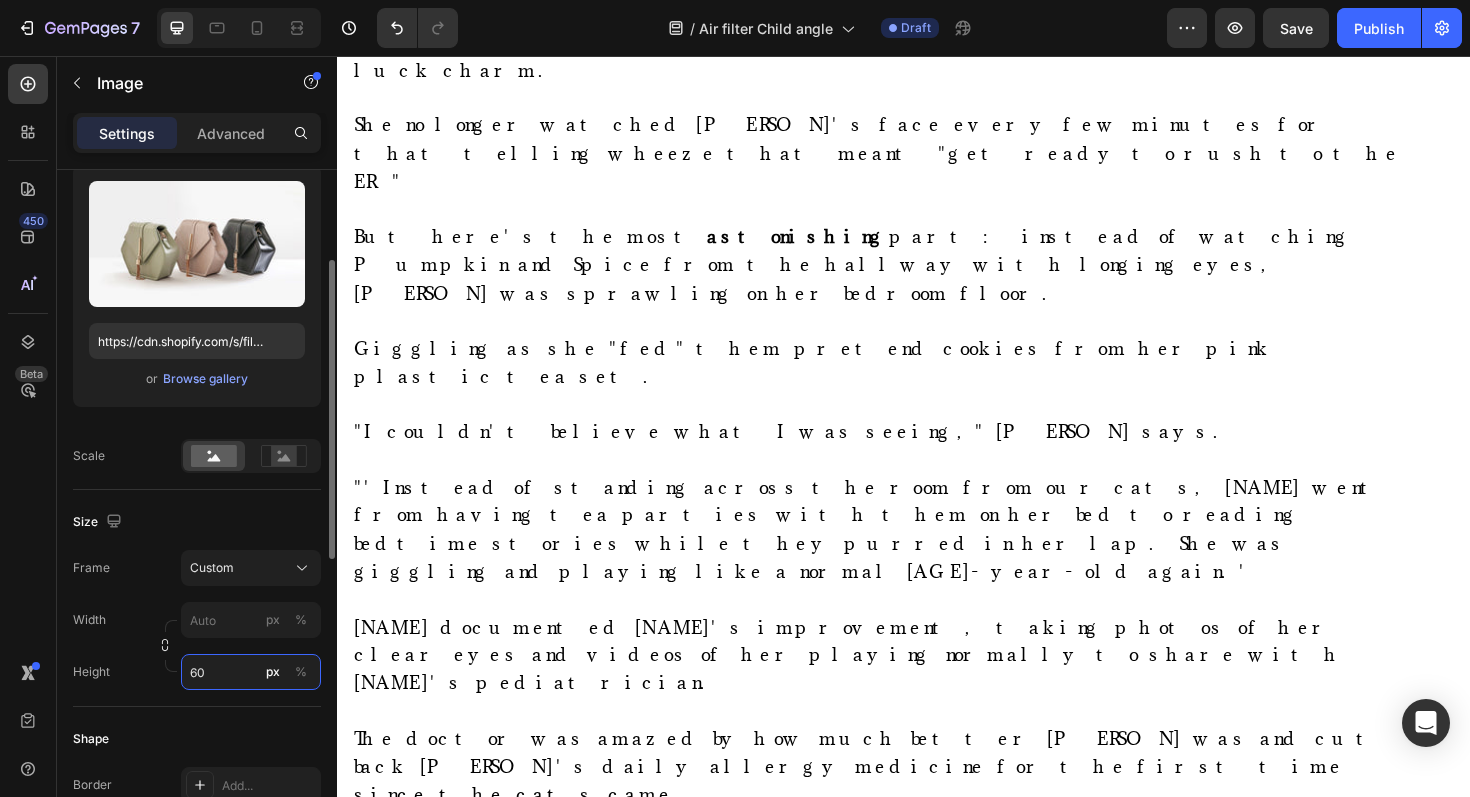 type on "6" 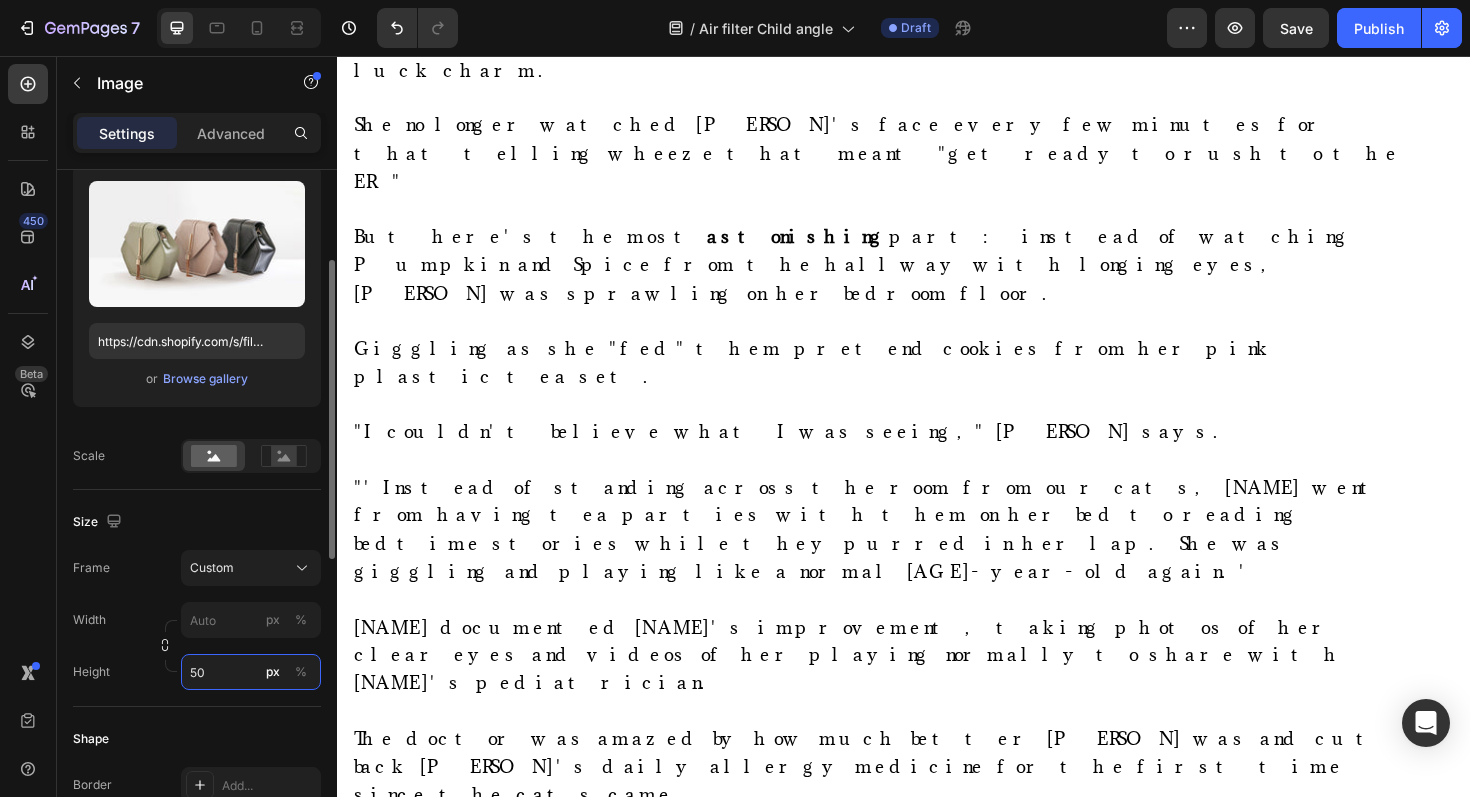 type on "500" 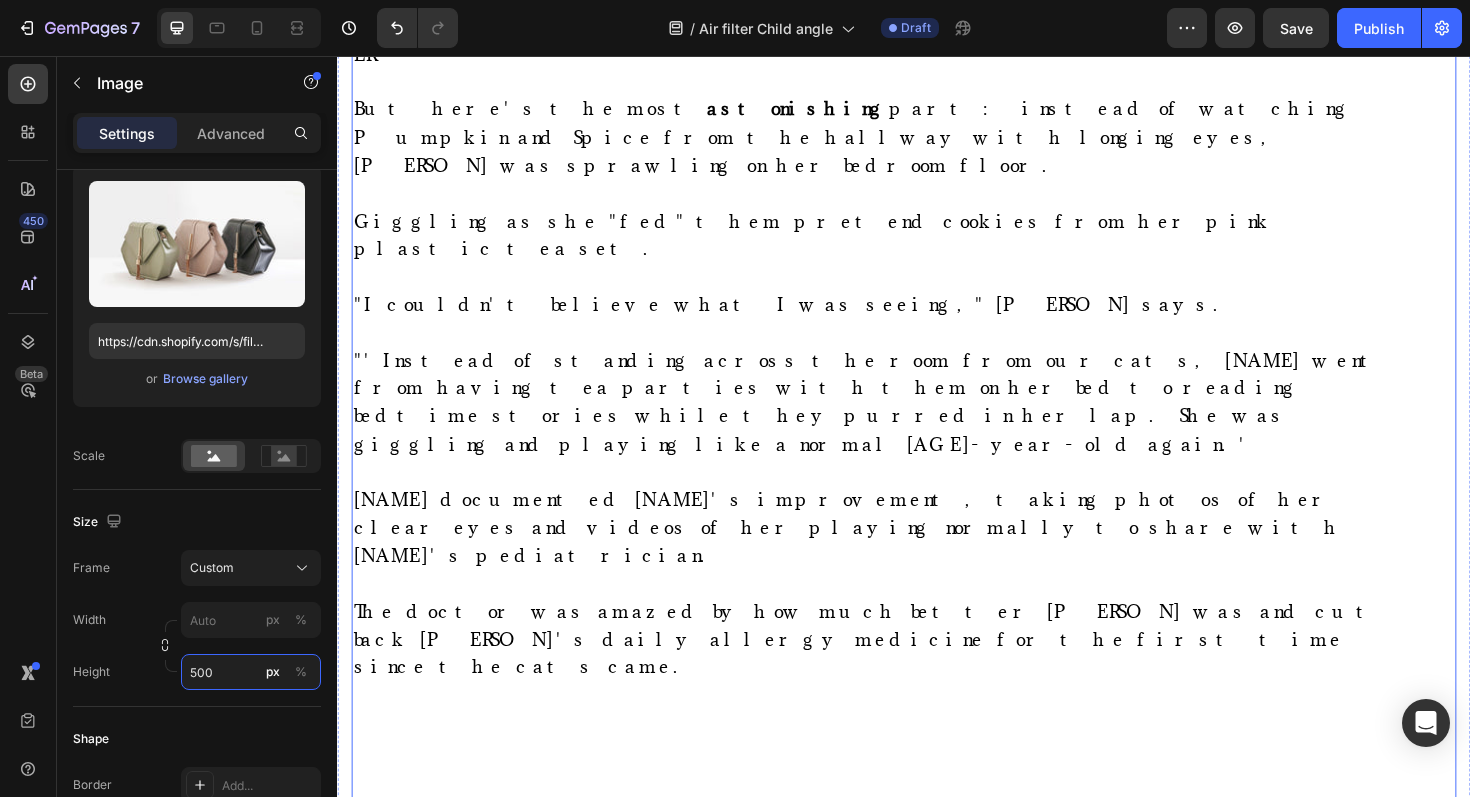 scroll, scrollTop: 8711, scrollLeft: 0, axis: vertical 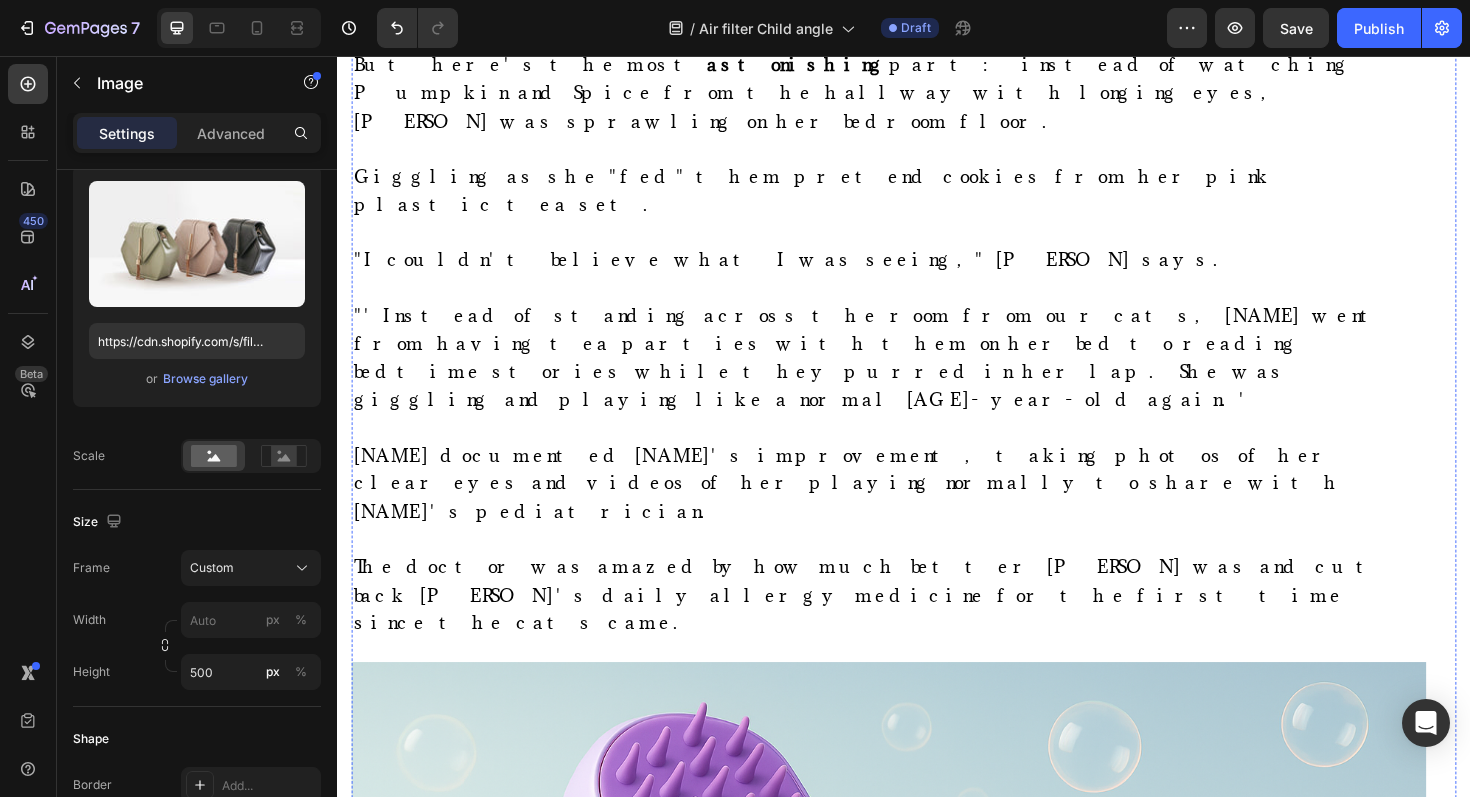click on "By [PERSON] M., 34, never imagined that two rescue cats would  destroy  her 6-year-old daughter [PERSON]'s breathing—turning her into a wheezing child who could barely breathe in her own home. You see, [PERSON] had dreamed of giving [PERSON] the  treasure  of growing up with pets. So when they visited the local shelter "just to look," guess what happened?  They fell head over heels for two orange tabby cats, Pumpkin and Spice. But here's the thing. What started as a fairy-tale pet adoption quickly turned into [PERSON]'s worst  ." at bounding box center [921, -725] 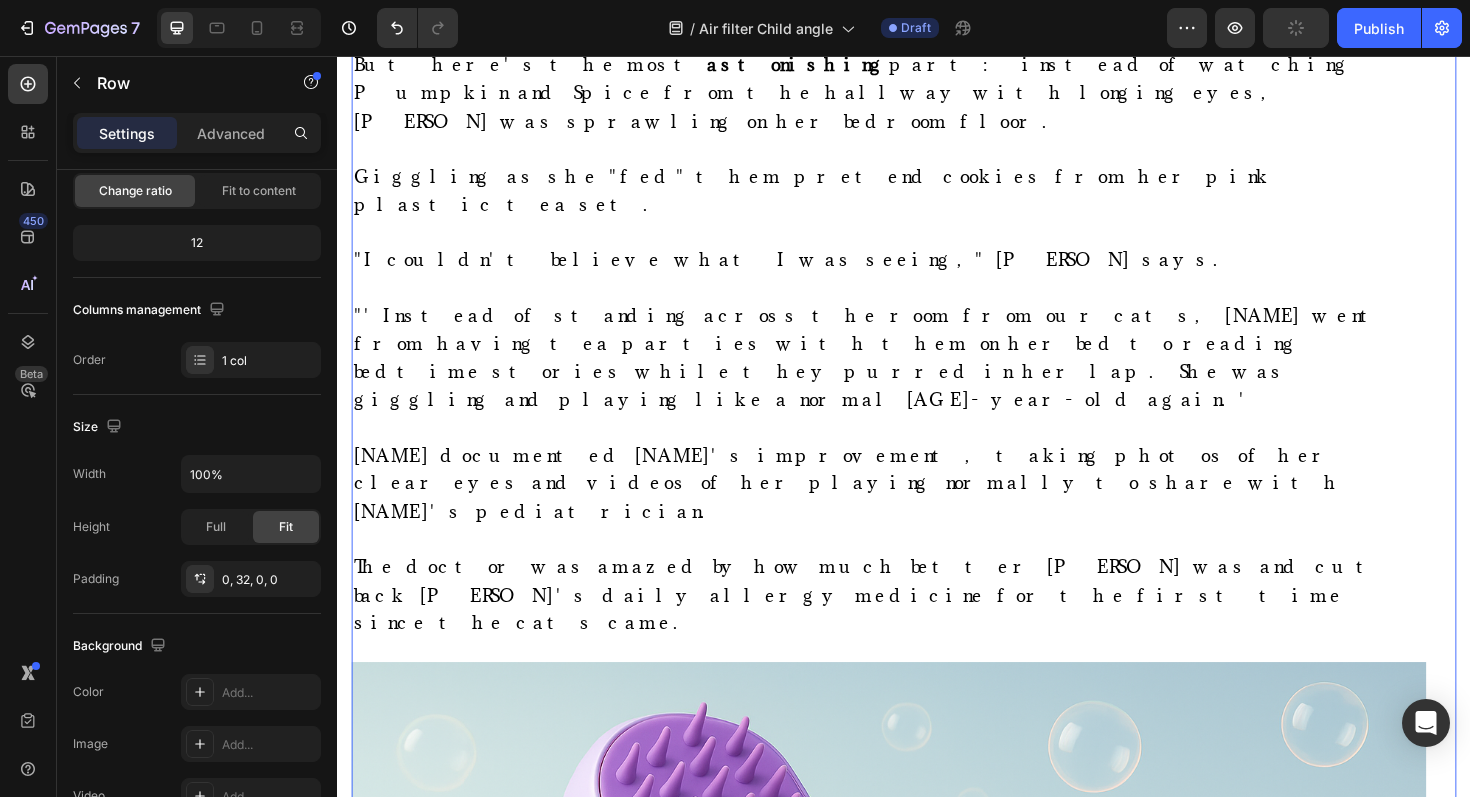 scroll, scrollTop: 0, scrollLeft: 0, axis: both 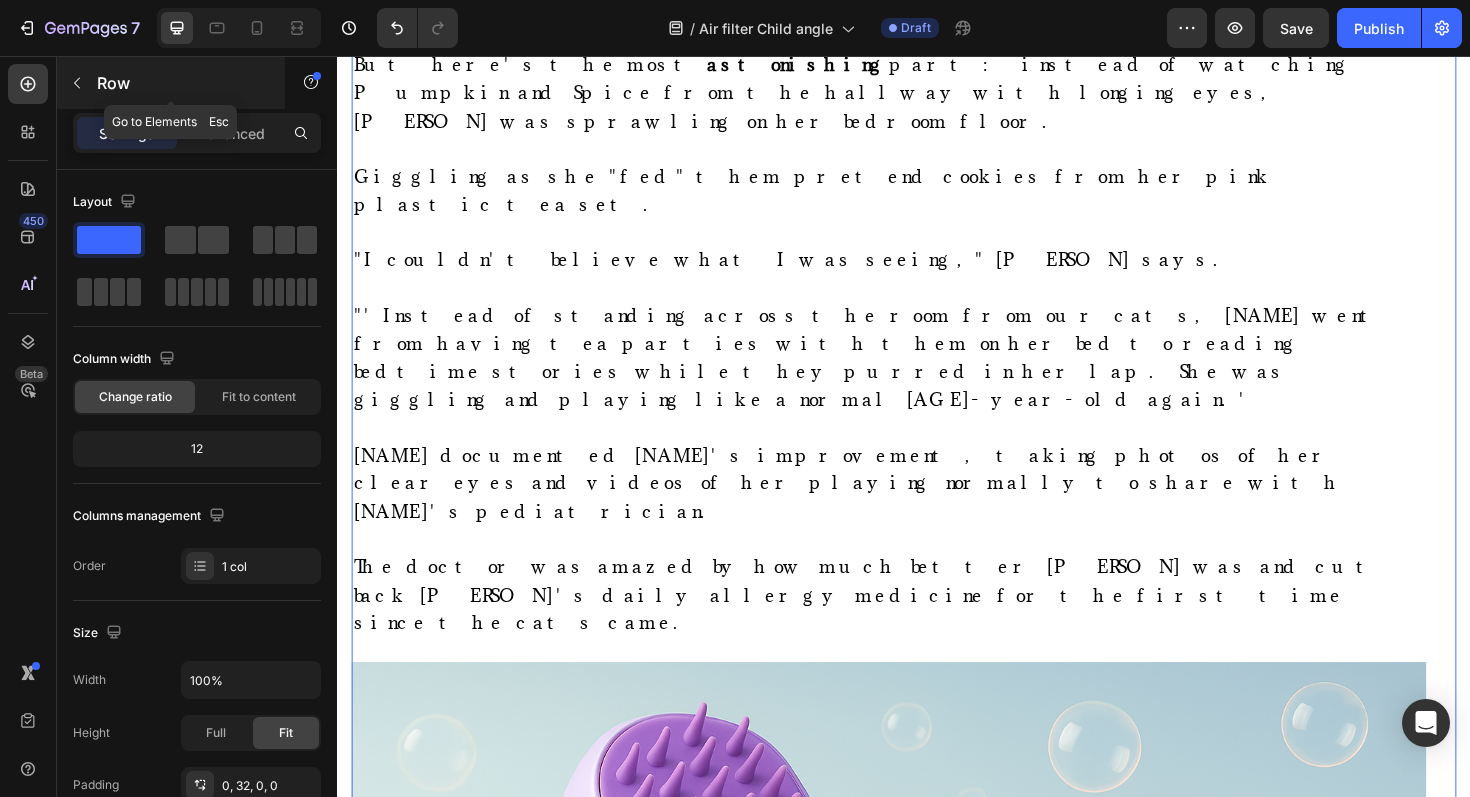 click on "Row" at bounding box center (171, 83) 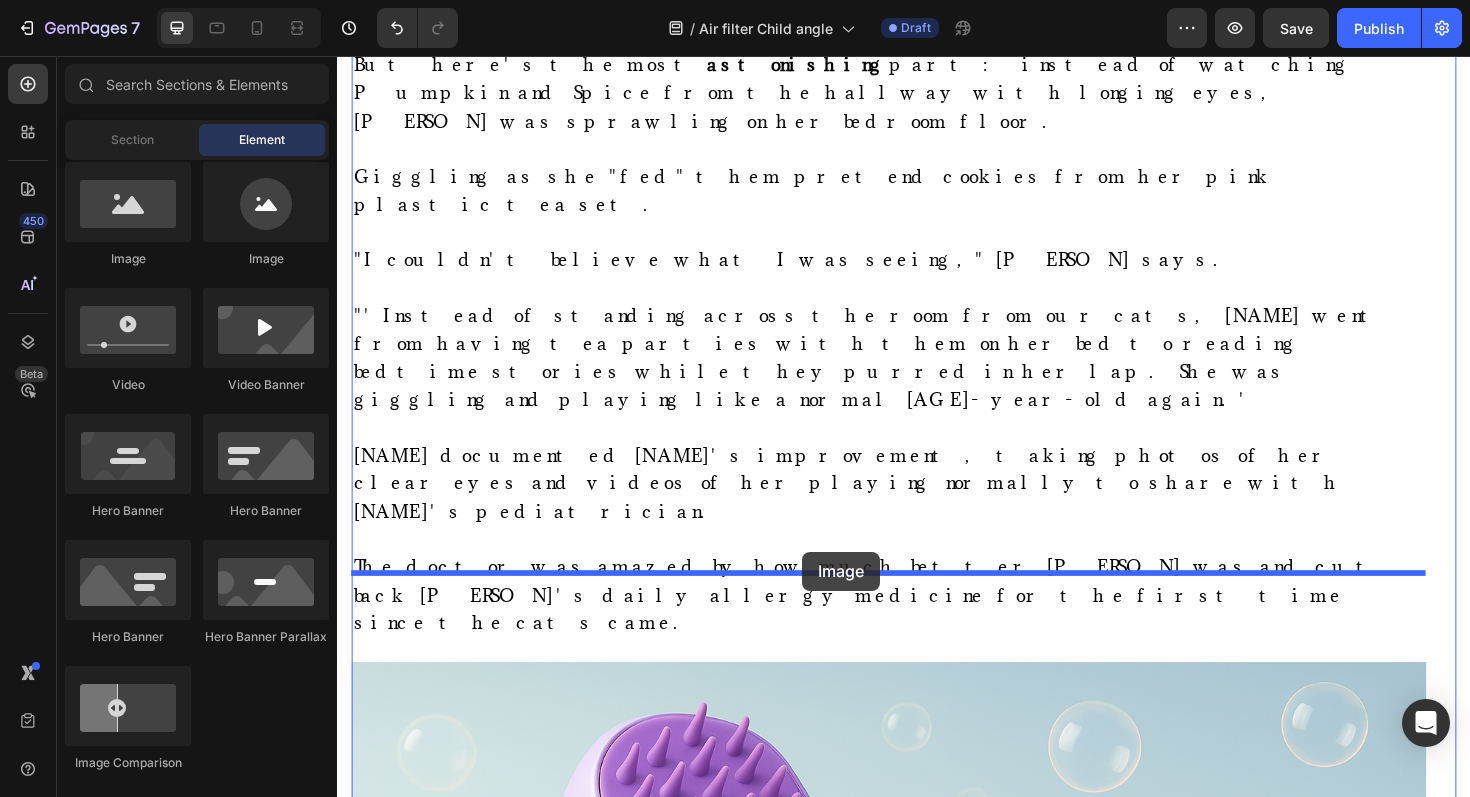 drag, startPoint x: 473, startPoint y: 295, endPoint x: 830, endPoint y: 581, distance: 457.43304 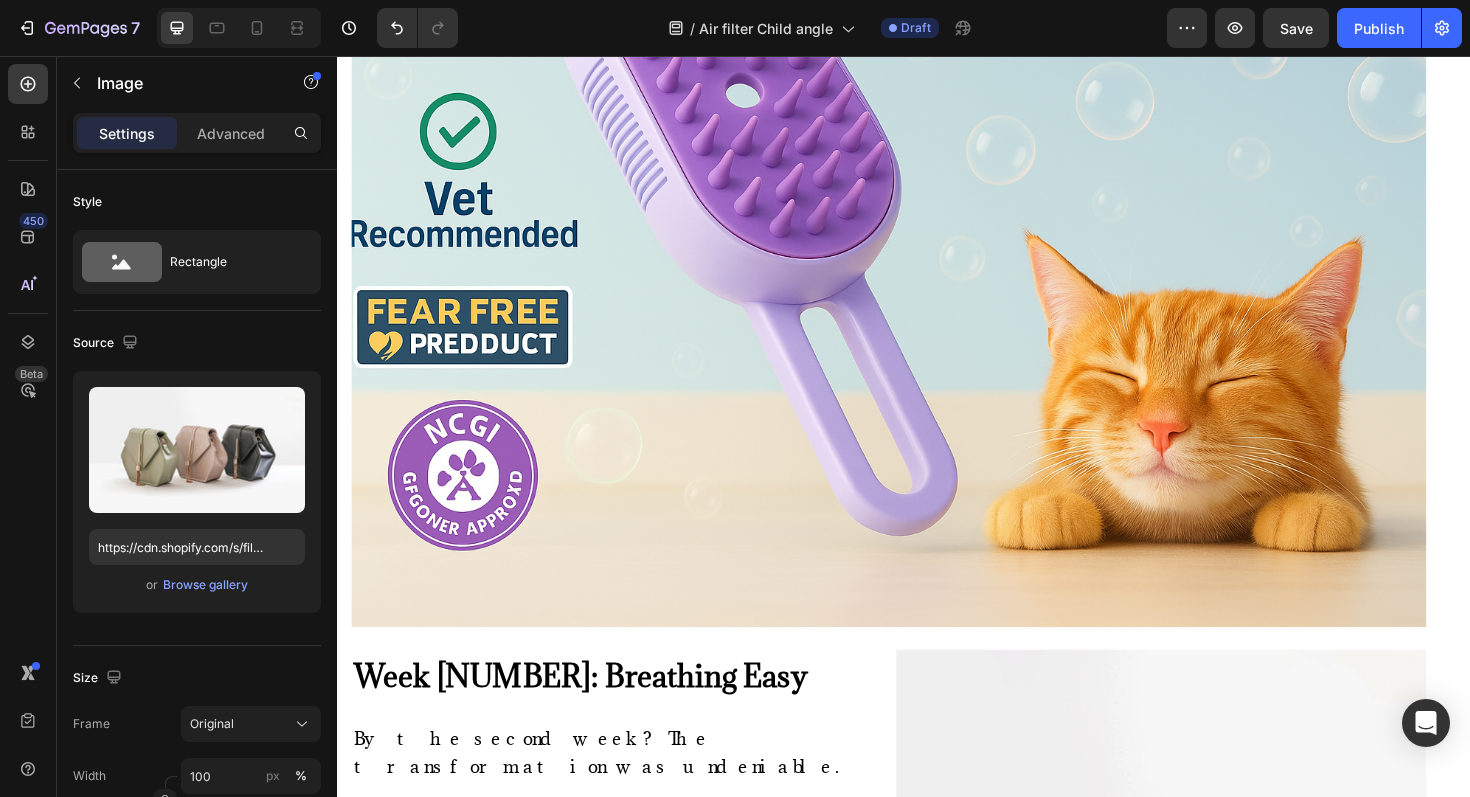 scroll, scrollTop: 9587, scrollLeft: 0, axis: vertical 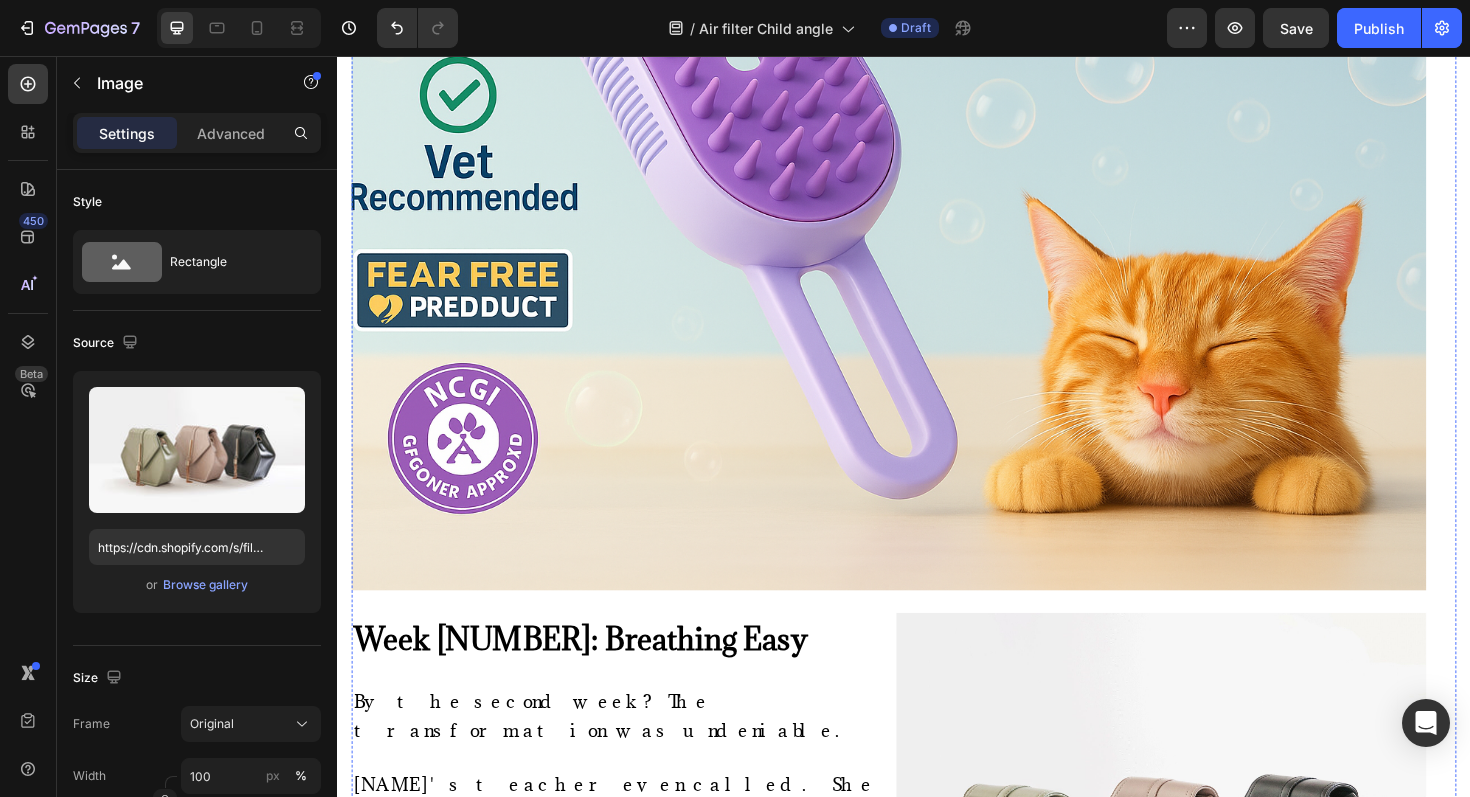 click on "Why Cats Are Finally Saying "Yes" to Grooming" at bounding box center (718, 2422) 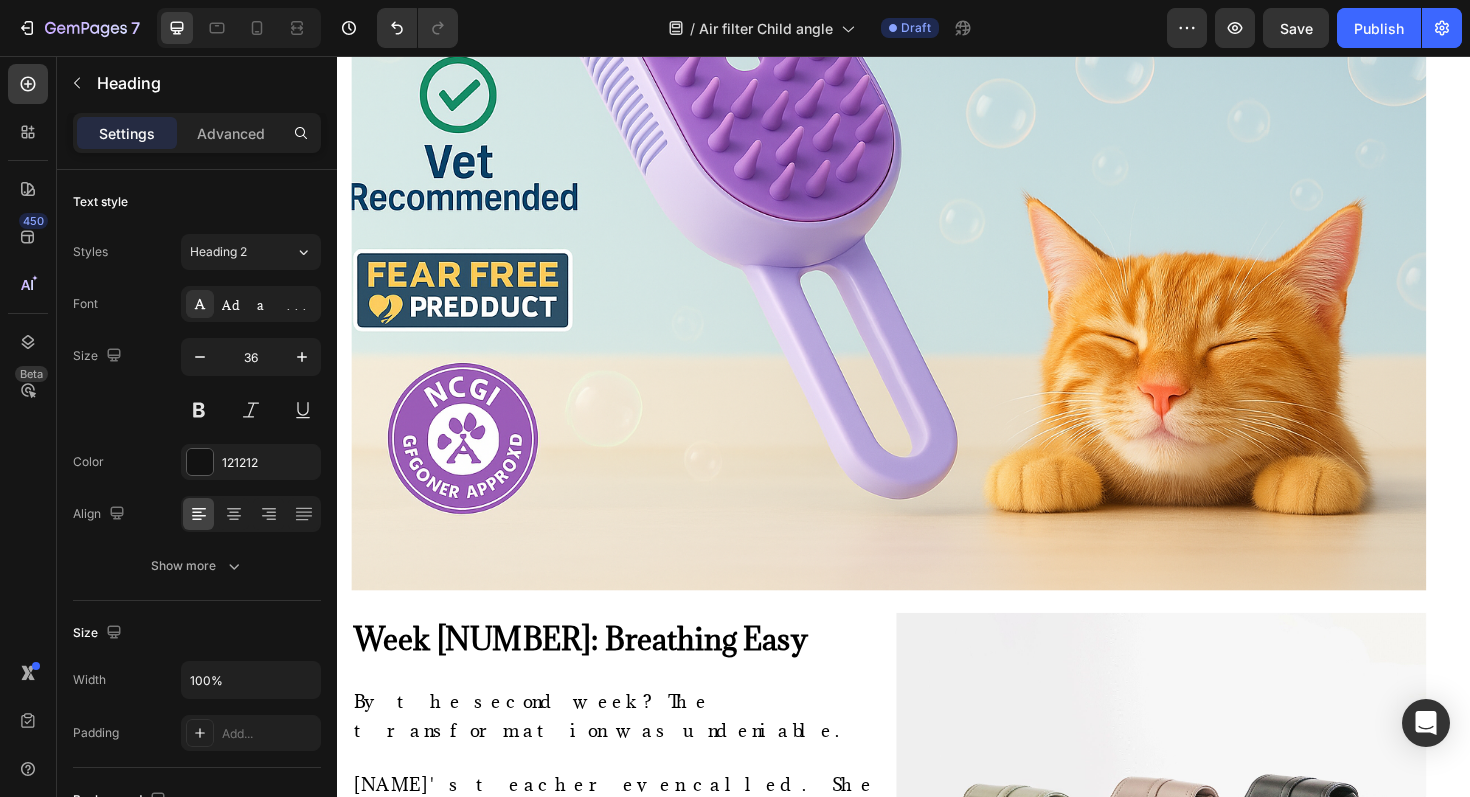 click on "Why Cats Are Finally Saying "Yes" to Grooming" at bounding box center [718, 2422] 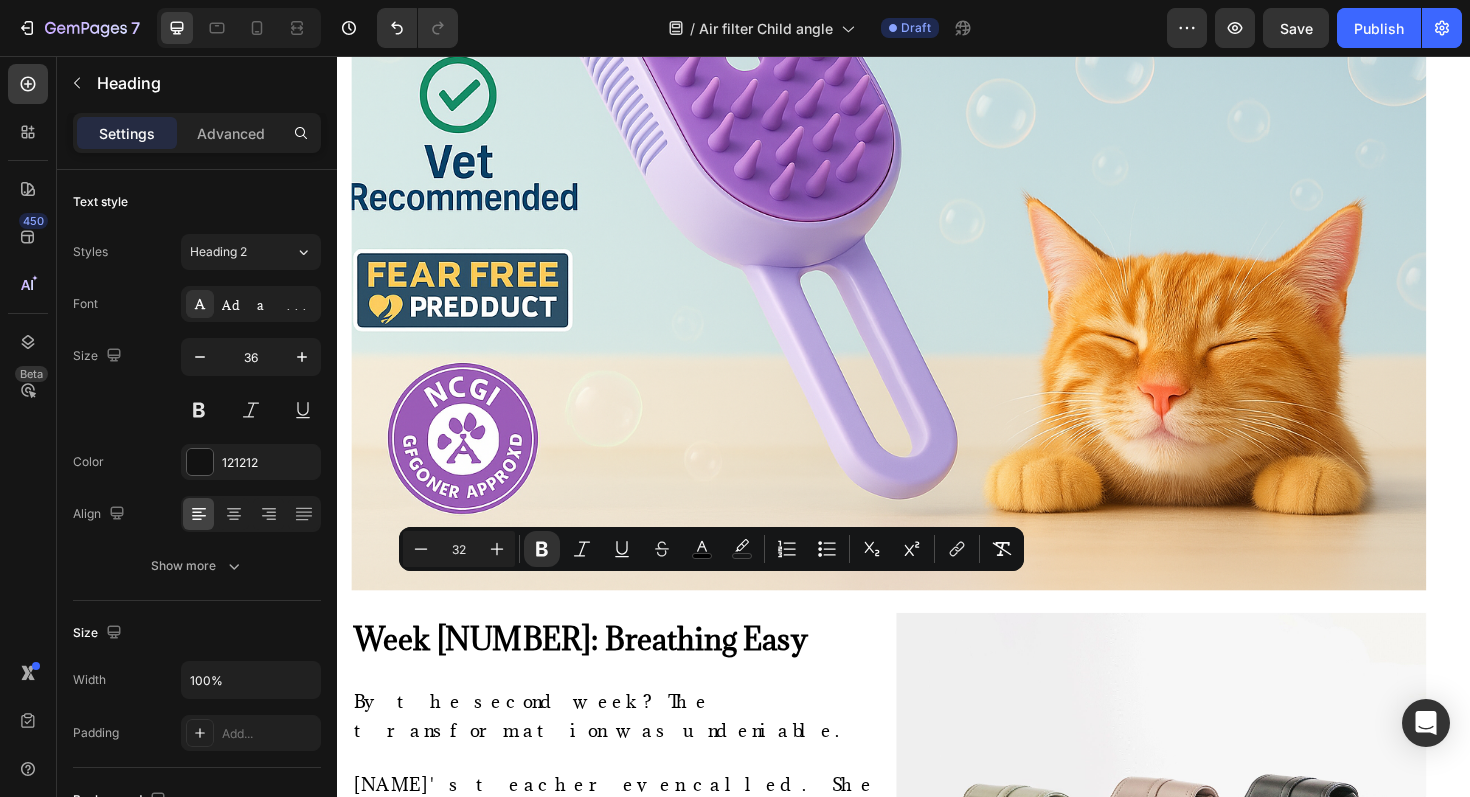 type on "11" 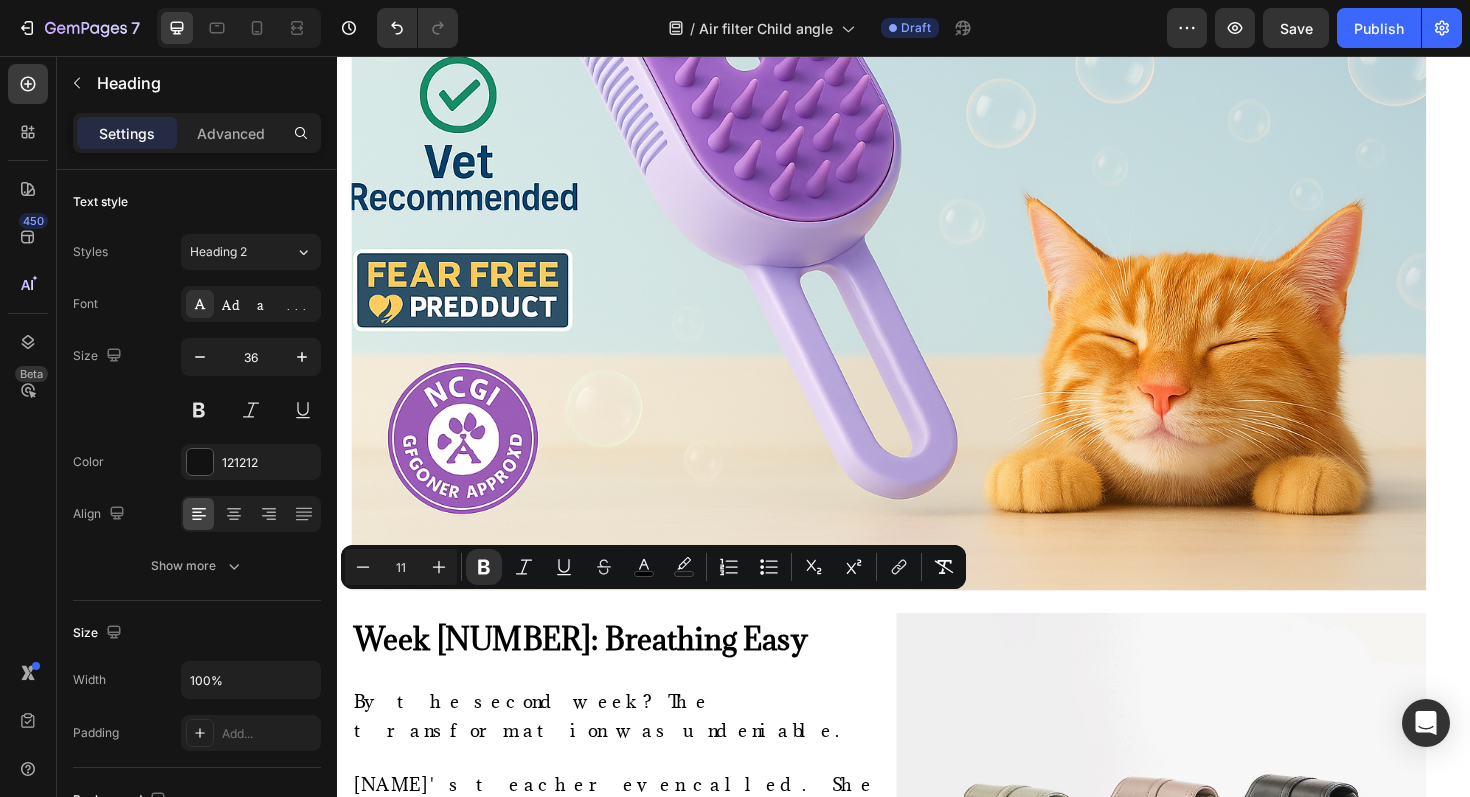 click on "11" at bounding box center [401, 567] 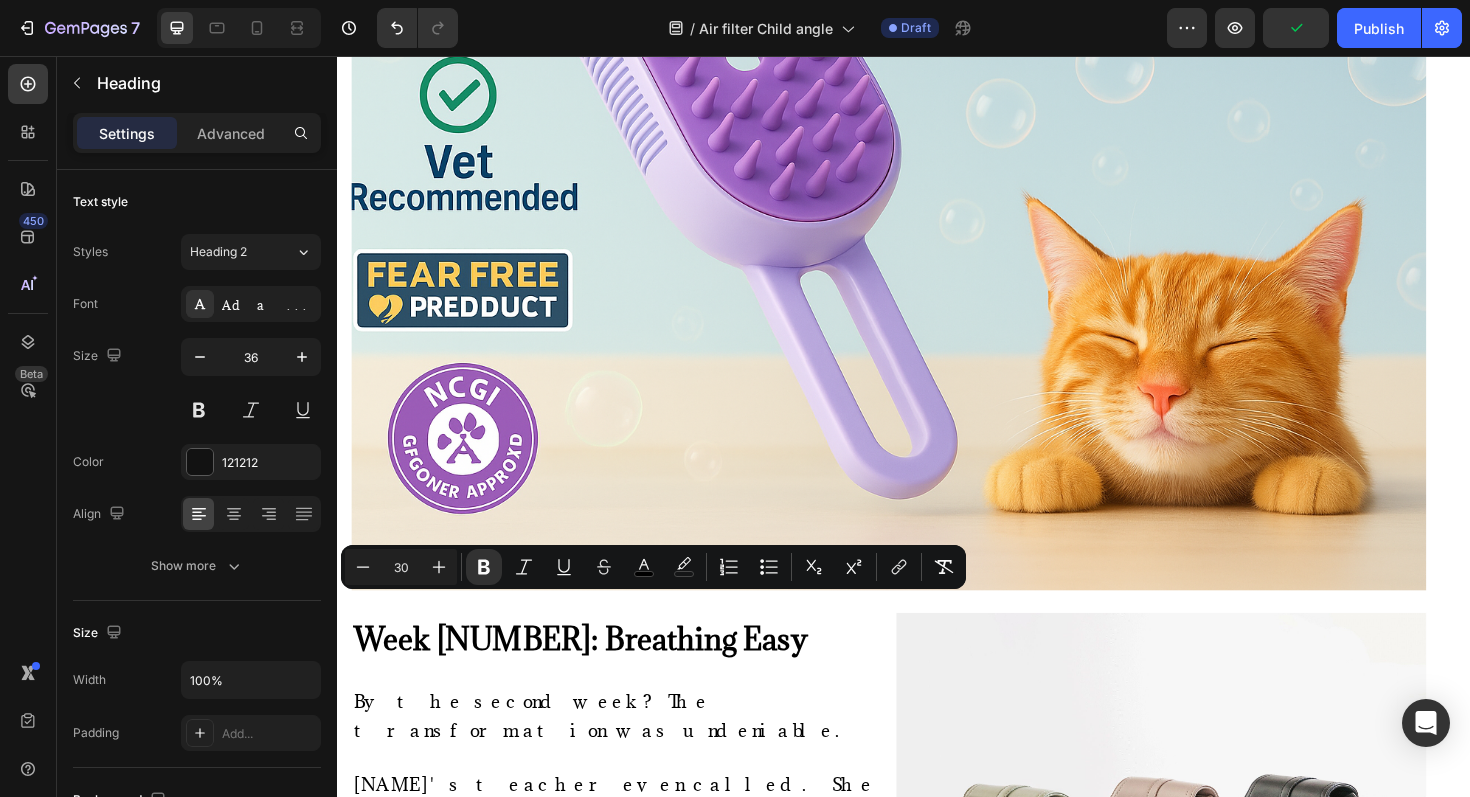 type on "30" 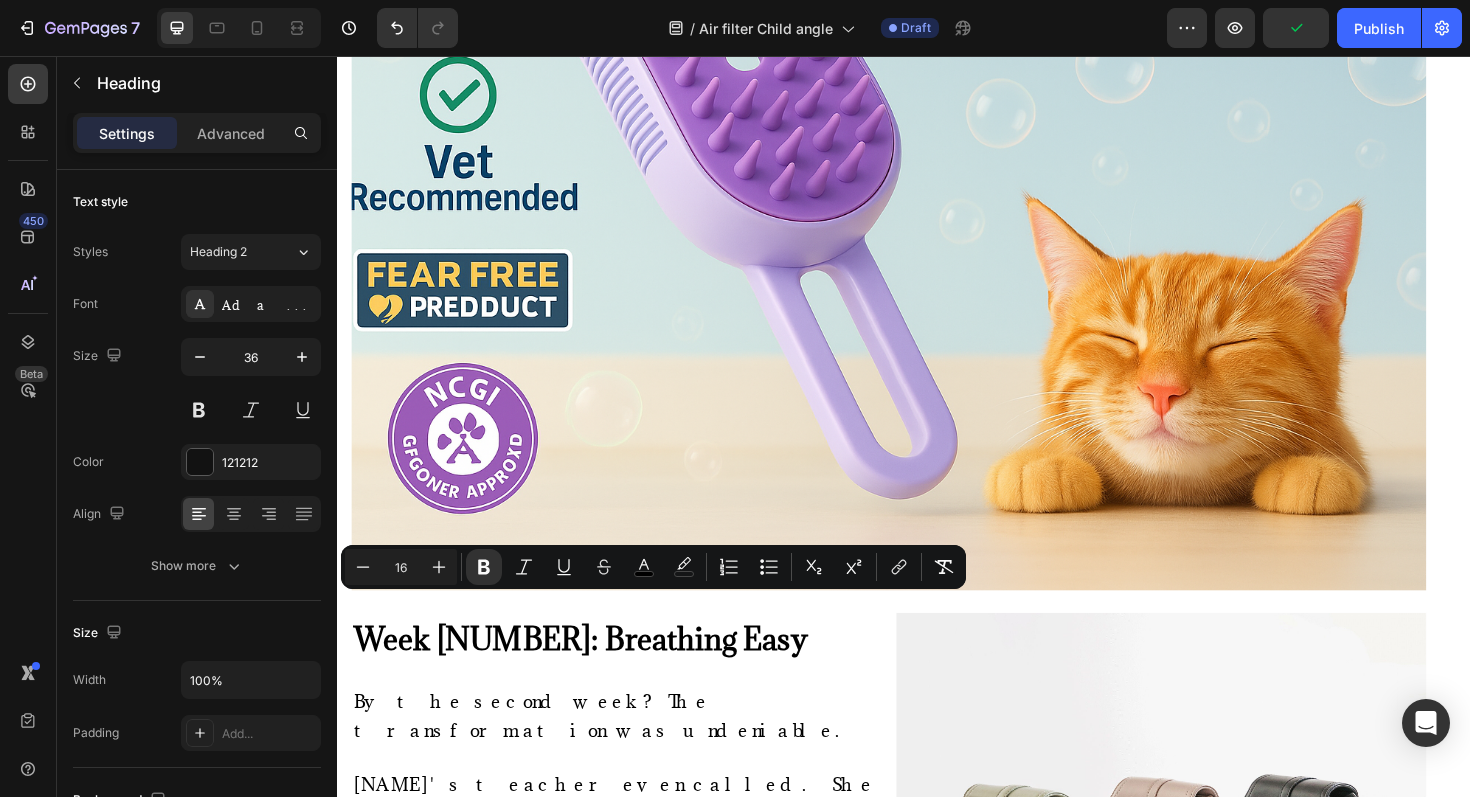 click on "Here's the thing. The hidden secret lies in knowing what cats actually crave: safety, comfort, and gentle touch. The whisper-quiet motor runs at just 42 decibels.    That's quieter than your fridge. So it won't scare anxious cats.   The steam feels soothing, not shocking.   Those silicone bristles create the only grooming feel your cat's brain knows as pure comfort.   You know what? You'll actually know it's working when your cat starts that slow-blink "I love you" look during grooming.    The same look they give when they're totally relaxed and happy.   In our study with UC Davis Vet School, 94% of the 847 cats tested showed much lower stress hormone levels during grooming sessions.    We're talking about the hormone that spikes when cats feel threatened." at bounding box center [921, 2858] 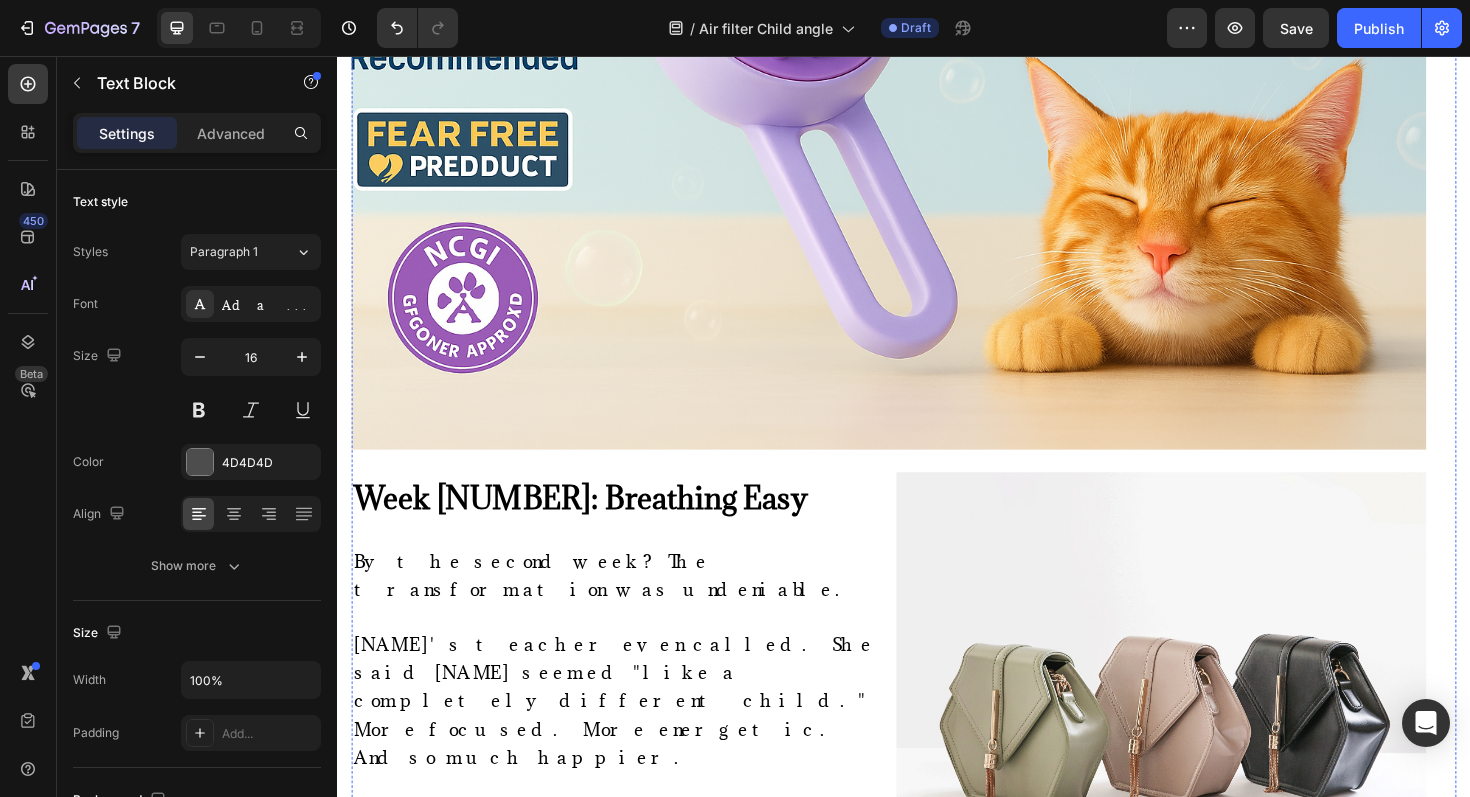 scroll, scrollTop: 9882, scrollLeft: 0, axis: vertical 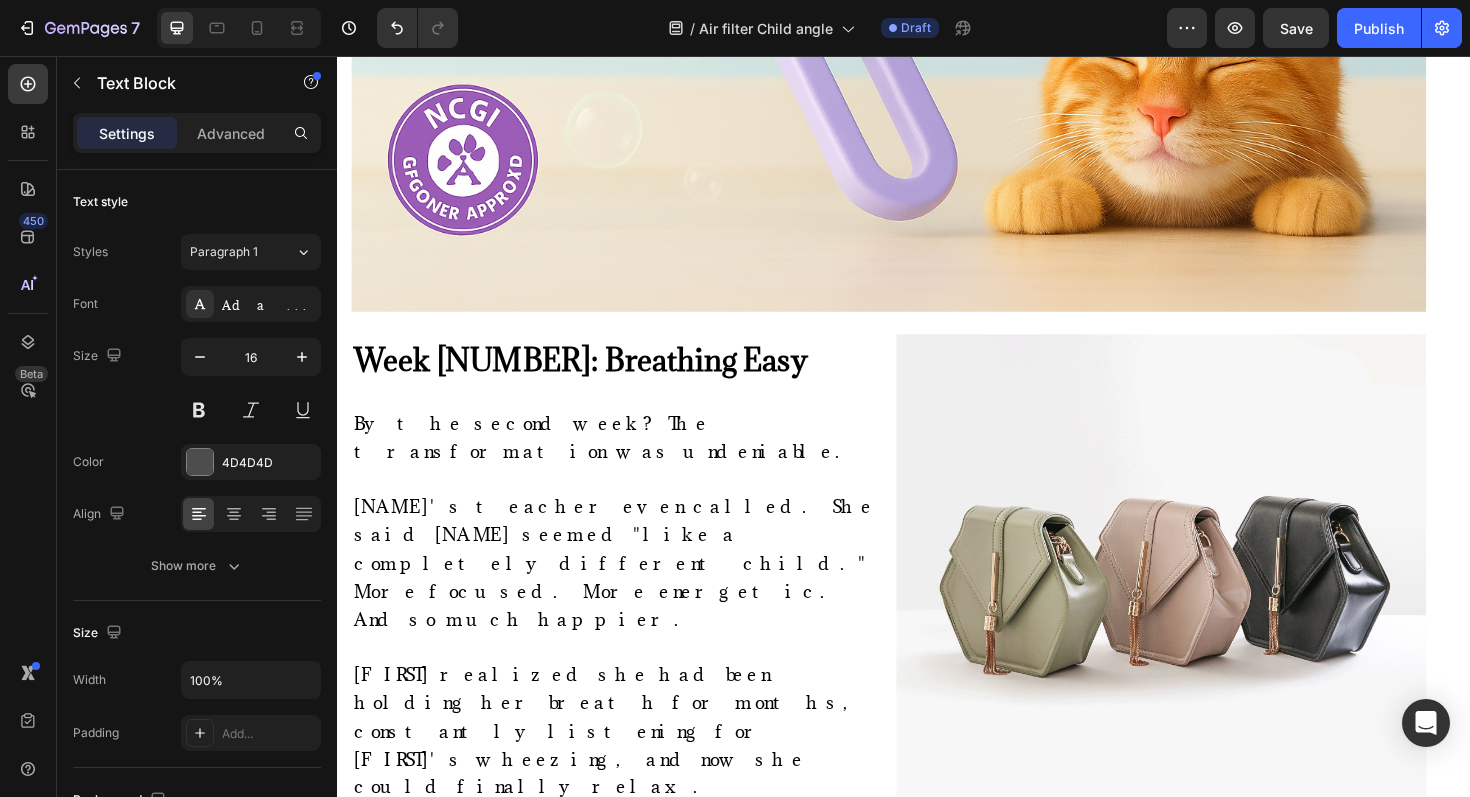 click on "The steam feels soothing, not shocking." at bounding box center [921, 2402] 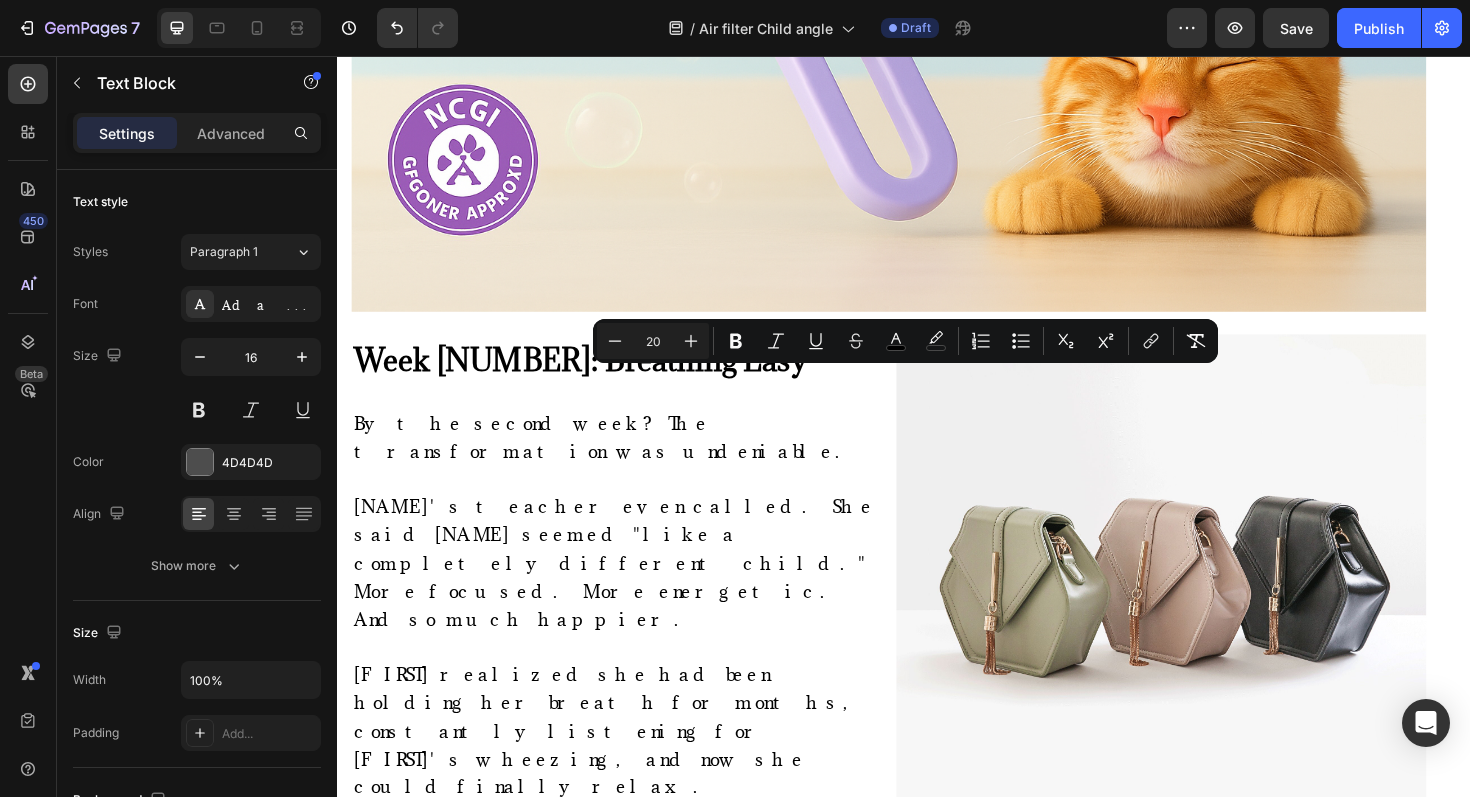 type on "11" 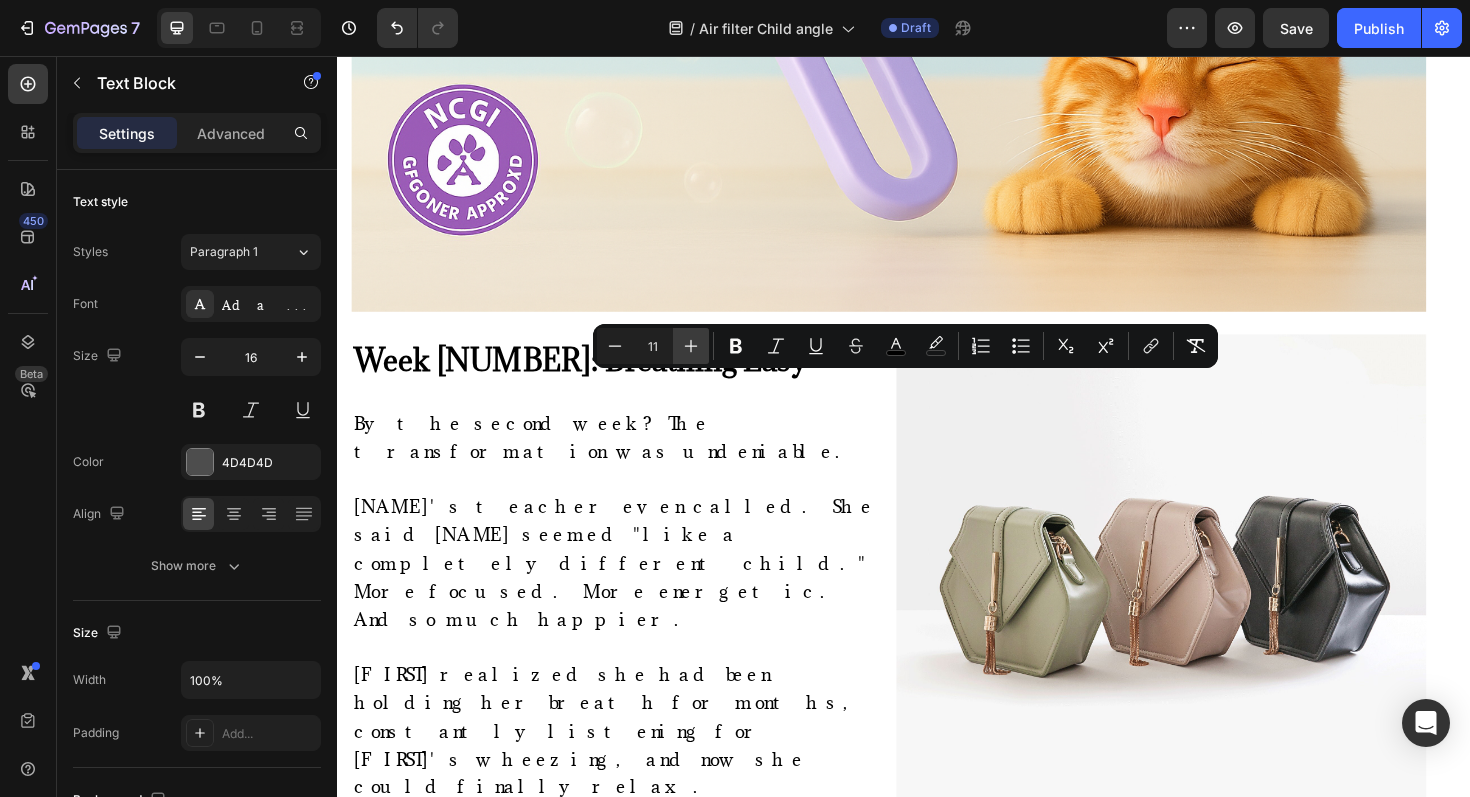 click on "Plus" at bounding box center [691, 346] 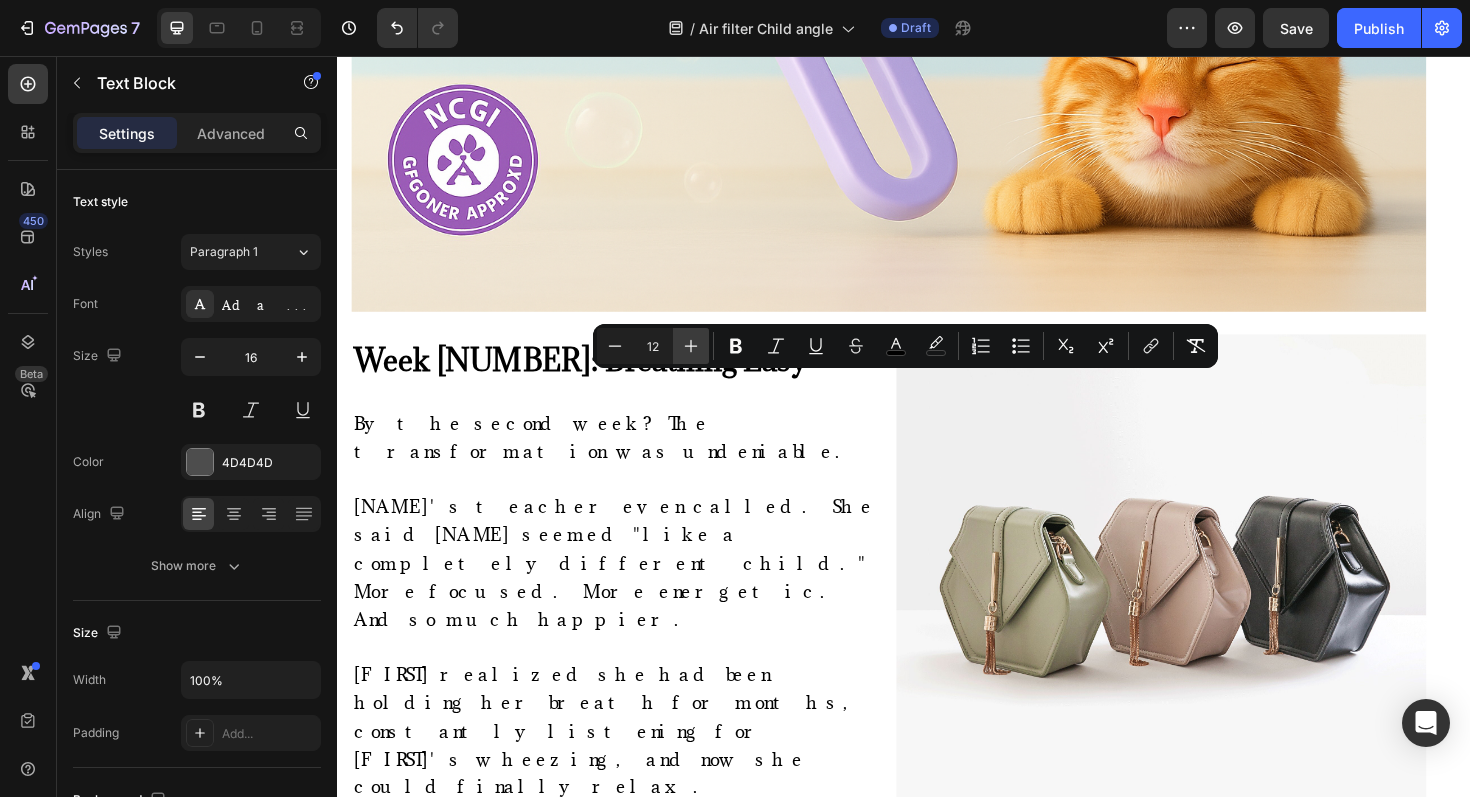click on "Plus" at bounding box center [691, 346] 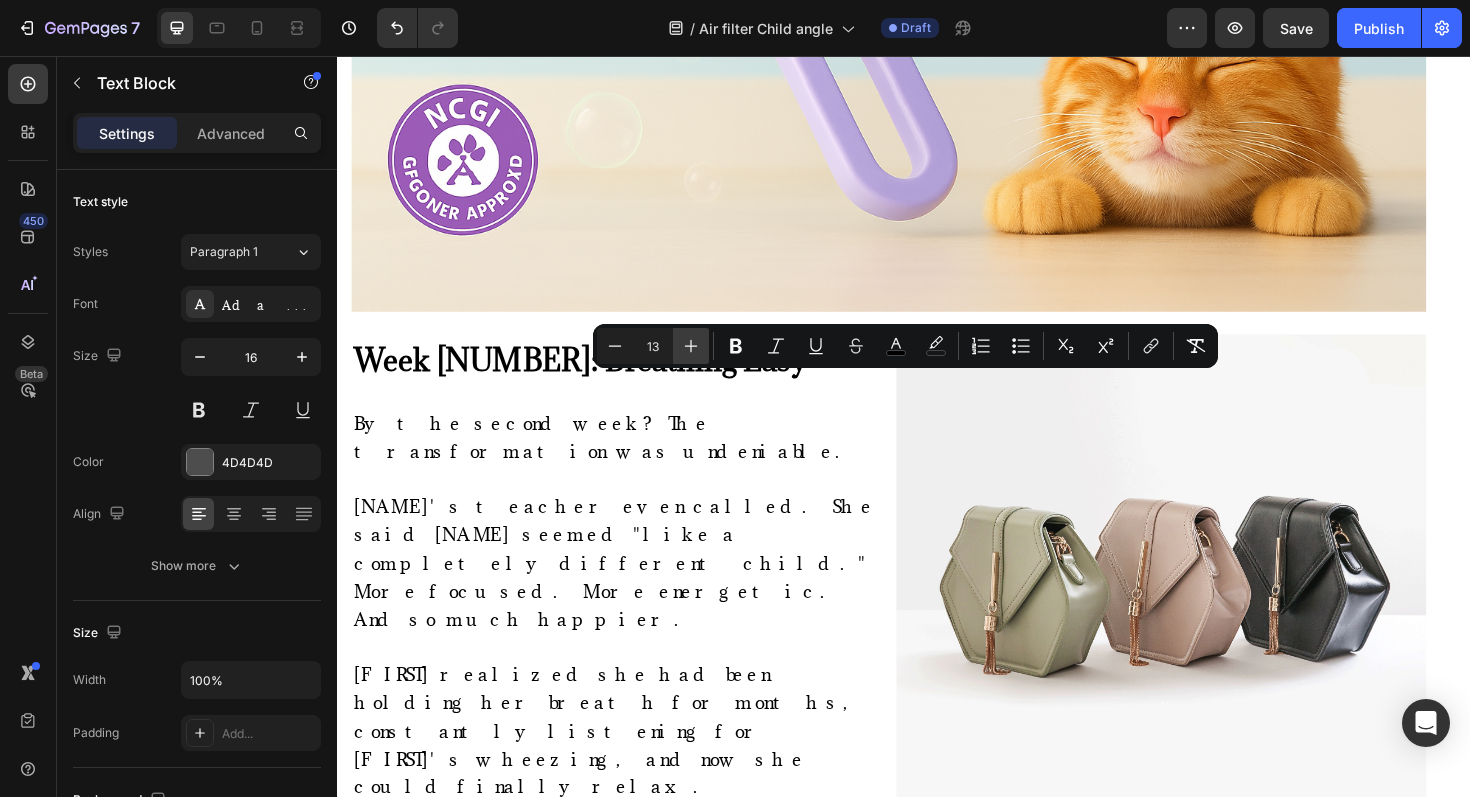 click on "Plus" at bounding box center (691, 346) 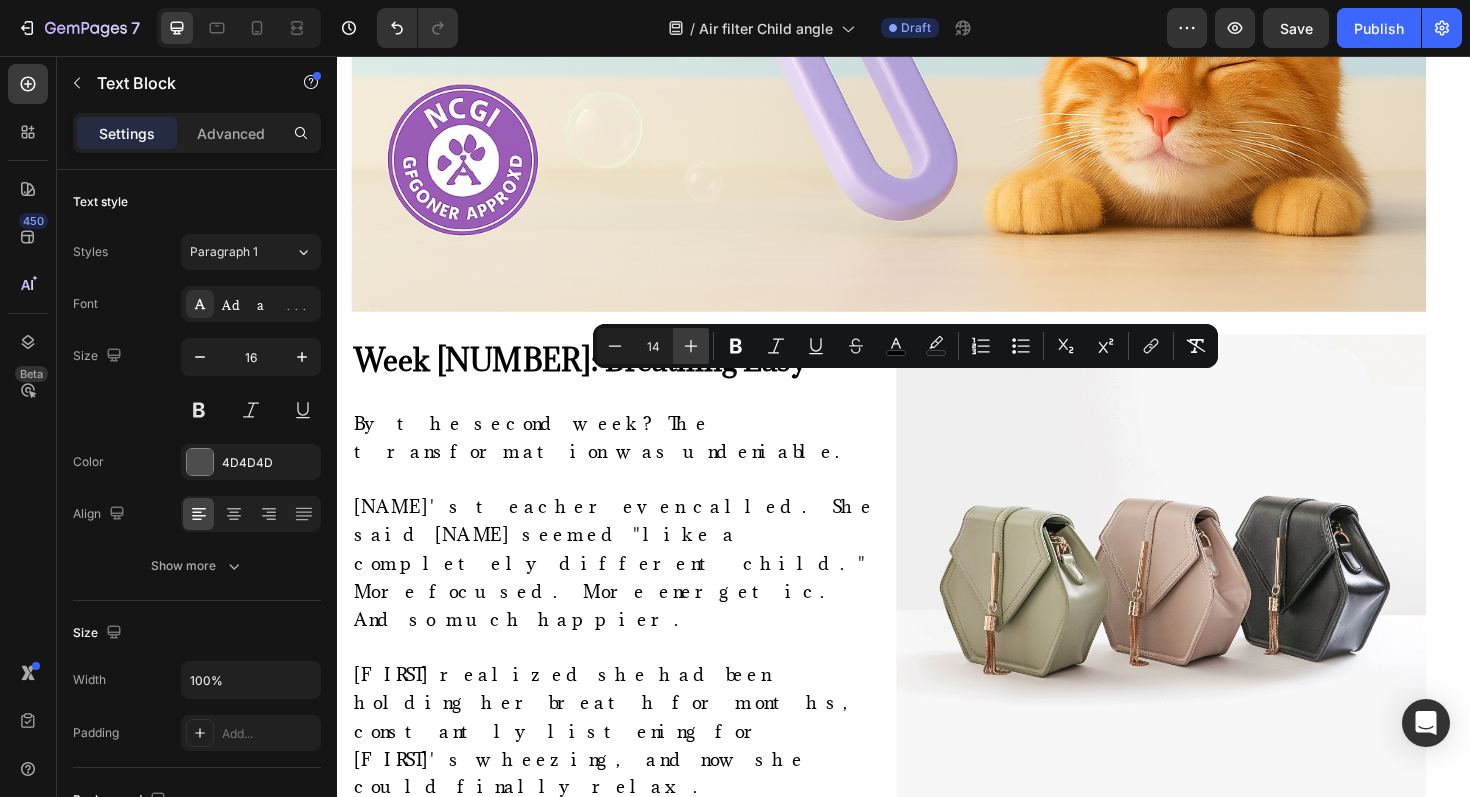 click on "Plus" at bounding box center [691, 346] 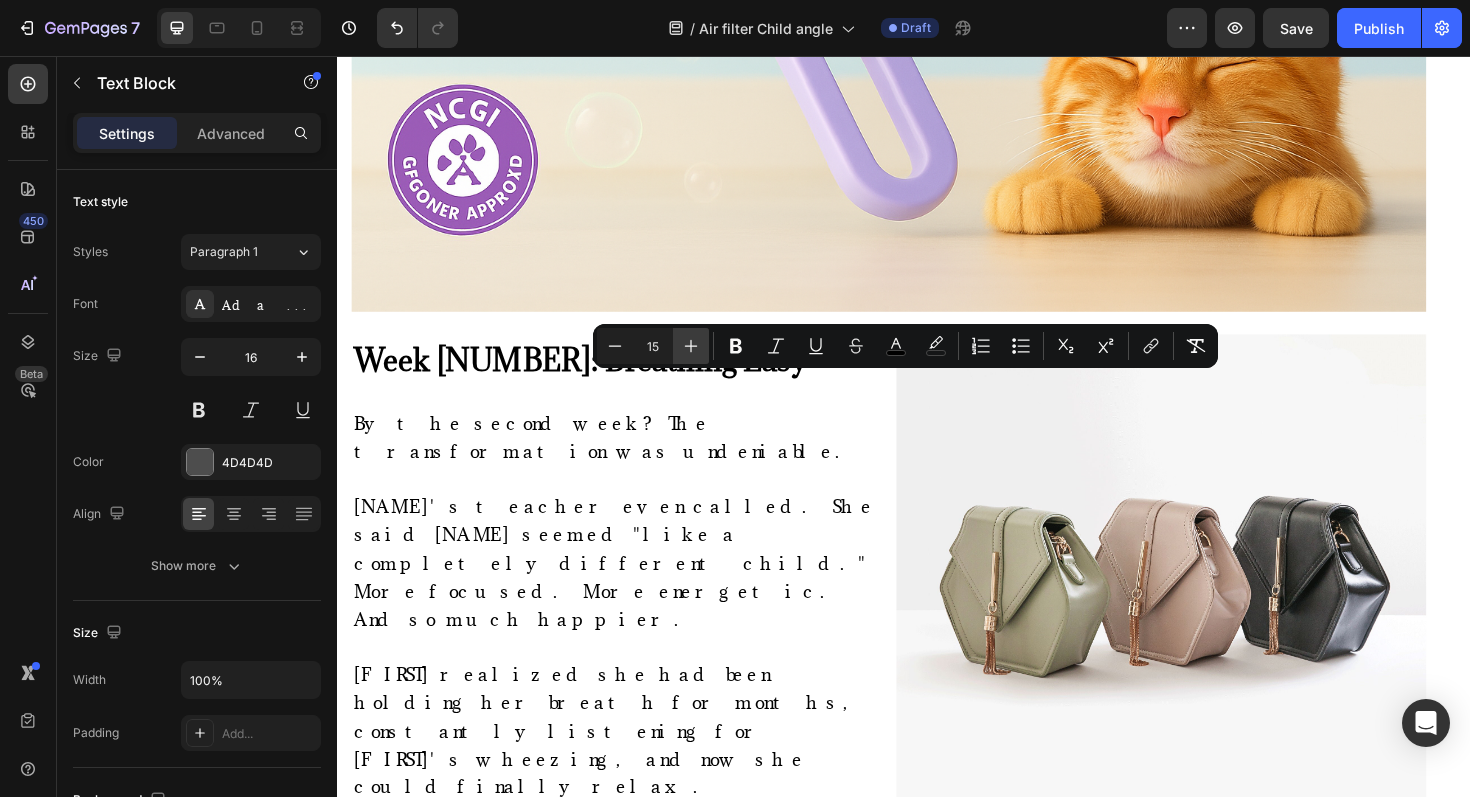 click on "Plus" at bounding box center (691, 346) 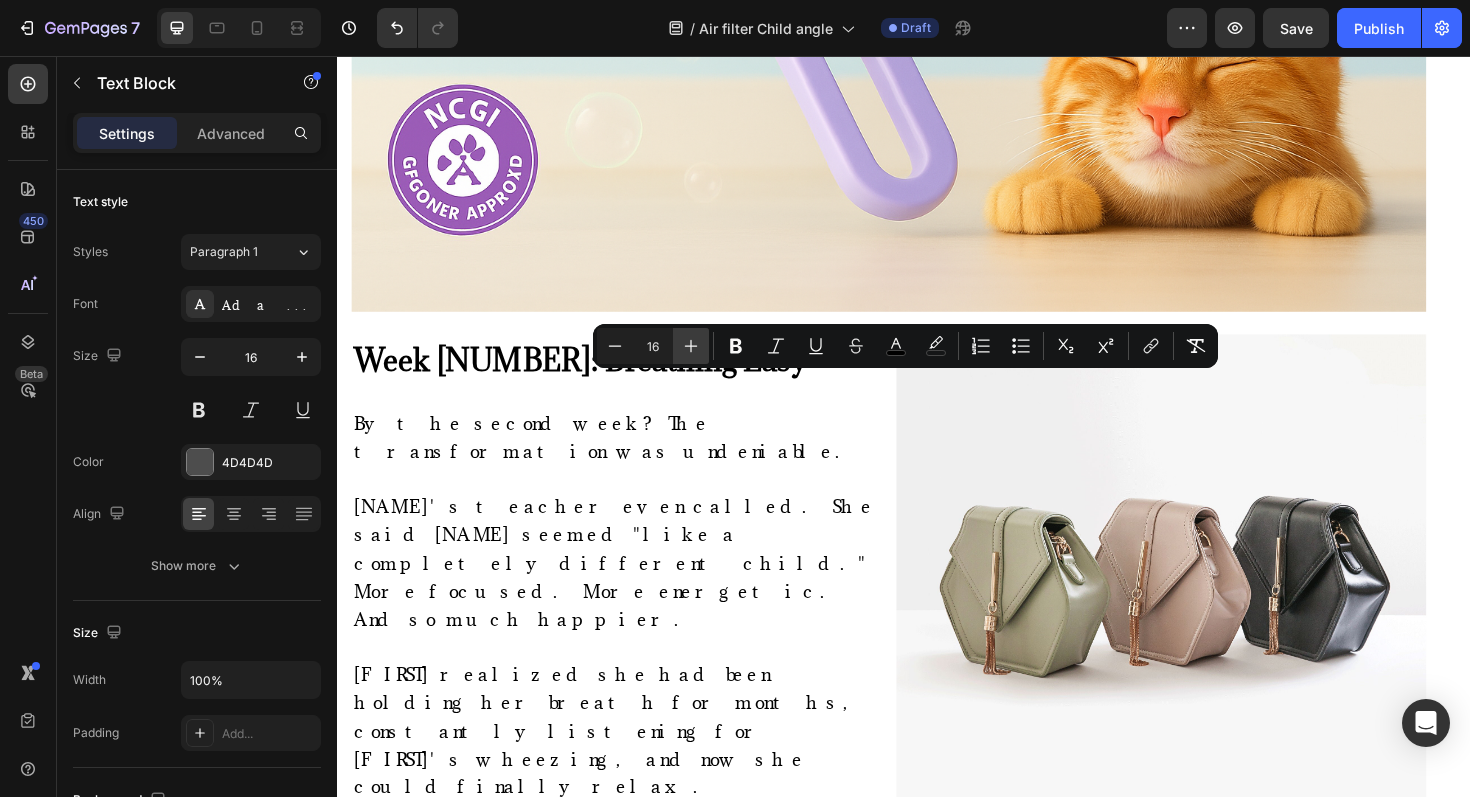 click on "Plus" at bounding box center (691, 346) 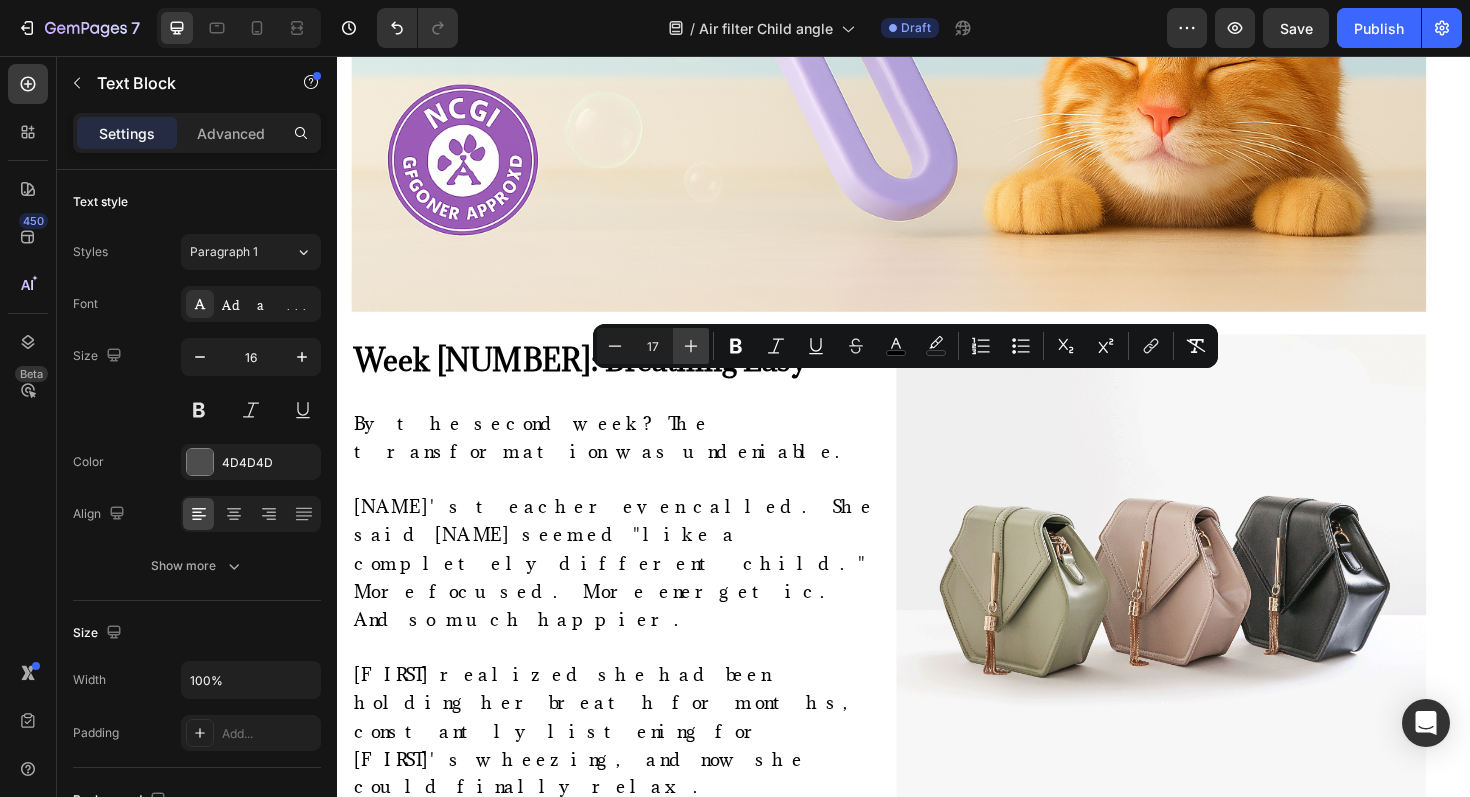 click on "Plus" at bounding box center [691, 346] 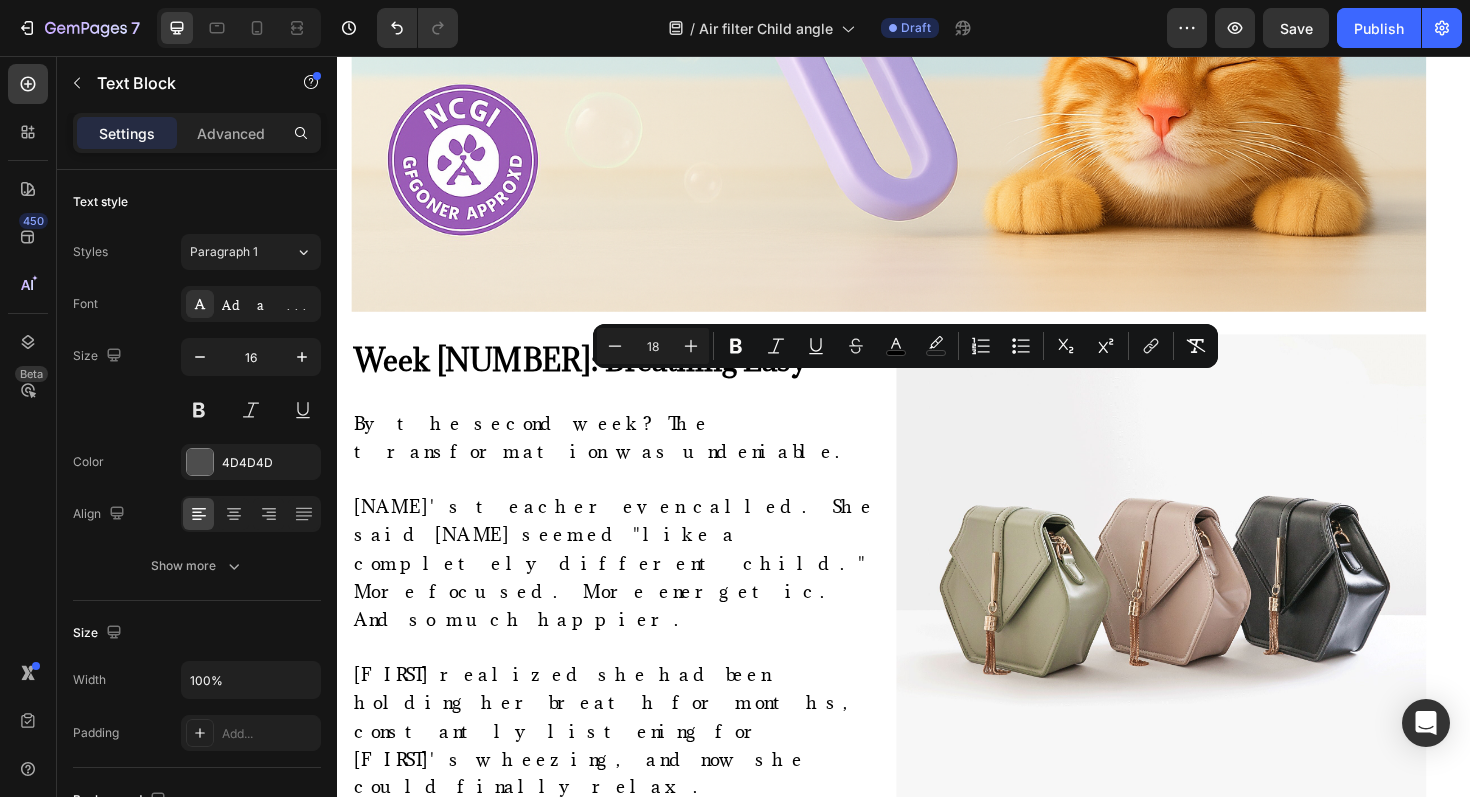click on "'The grocery store clerk who'd watched [FIRST] struggle through checkout lines for months did a double-take,' [FIRST] recalls. 'Is this the same little girl? She looks like a completely different kid!' [FIRST]'s grandmother said she looked 'bright and healthy again.' [FIRST]'s best friend's mom asked what we'd changed because [FIRST] seemed so much more like herself at playdates.'" at bounding box center [915, 2432] 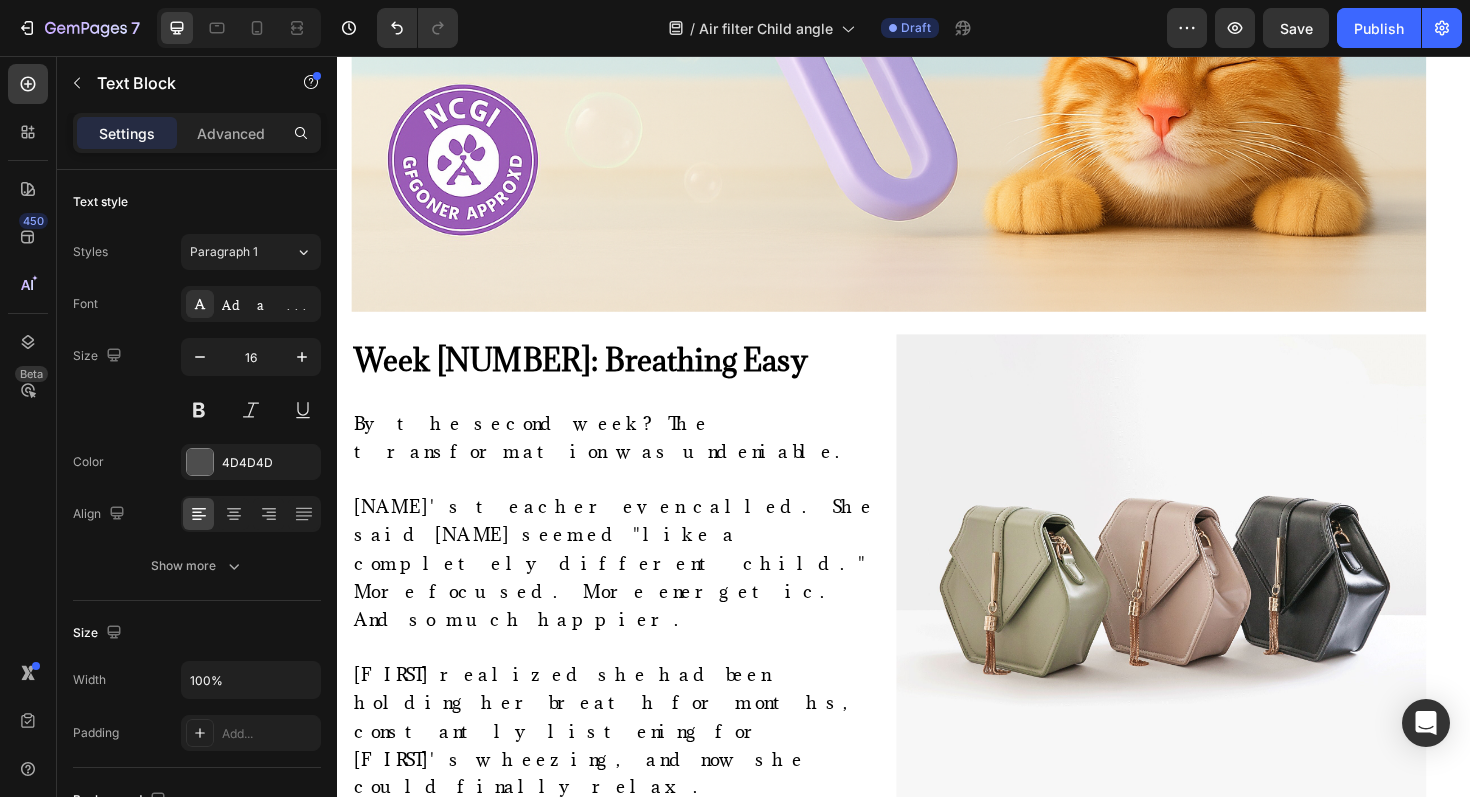 click on "Three weeks after plugging in the device? [NAME]'s home felt completely transformed. [NAME] was back to being the energetic, joyful child she'd always been. The cats were happier too—no longer banished to certain rooms, they could roam freely and bond with their little human." at bounding box center (910, 2253) 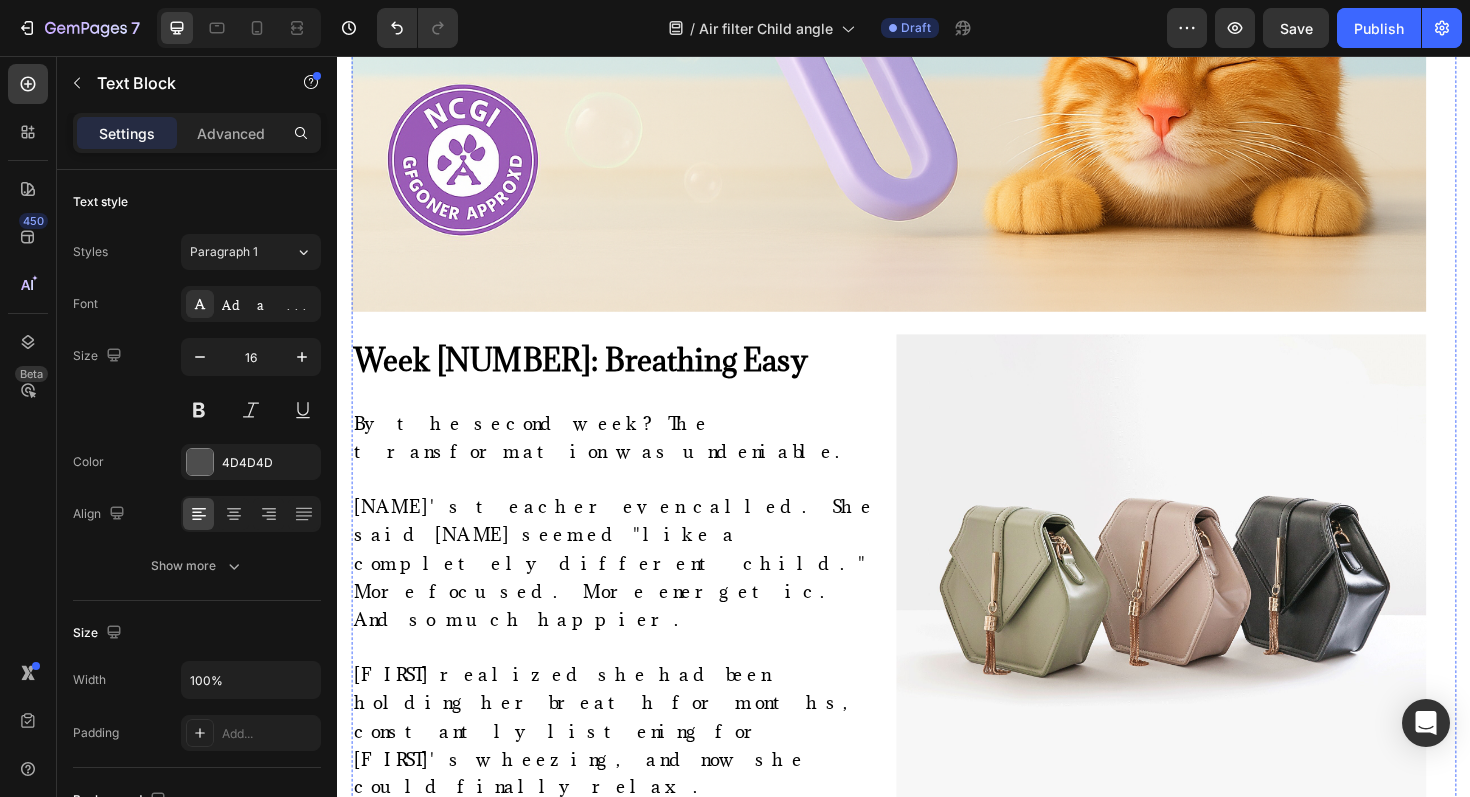 click at bounding box center [921, 1650] 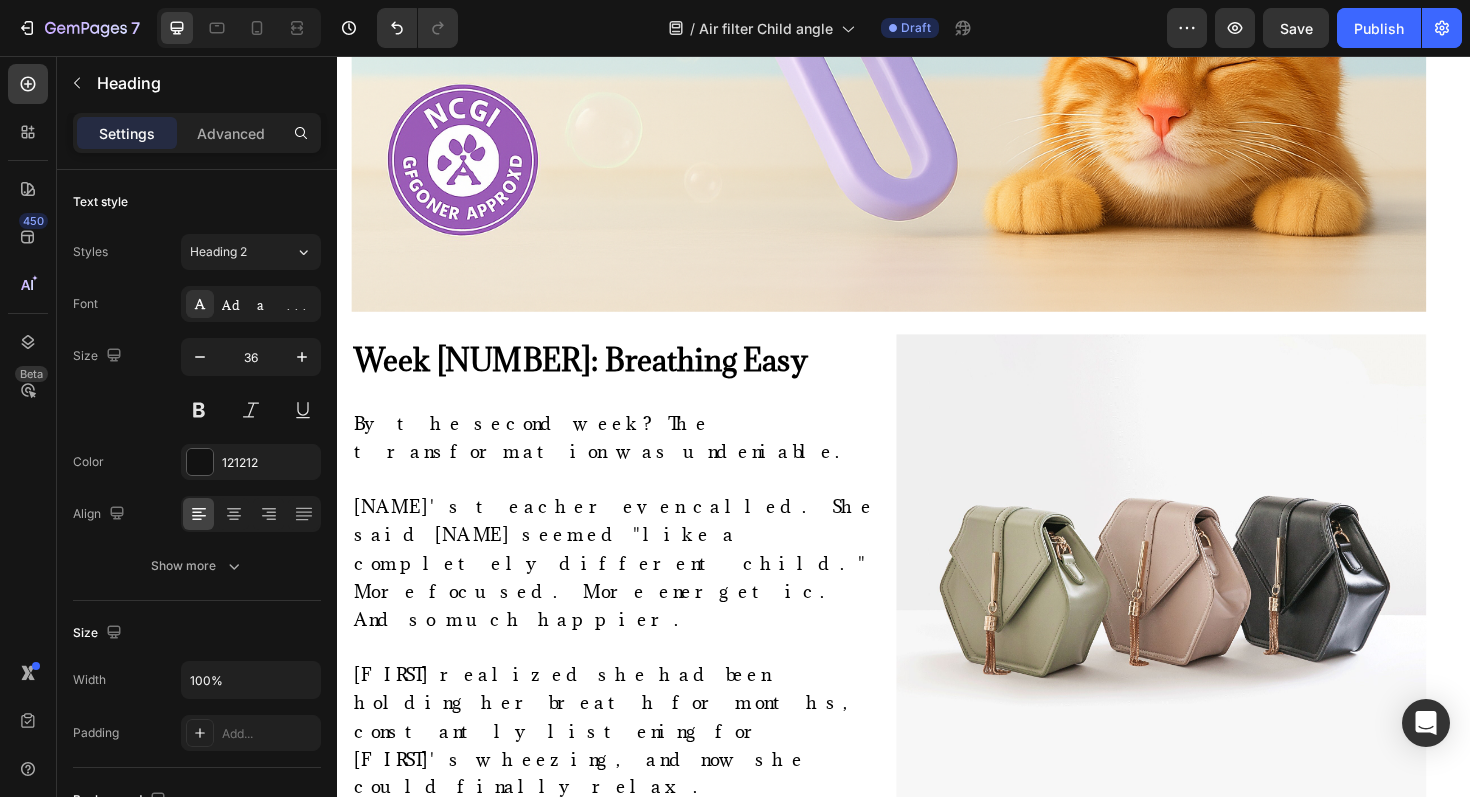 click on "⁠⁠⁠⁠⁠⁠⁠ Week [NUMBER]: A New Family" at bounding box center (921, 2128) 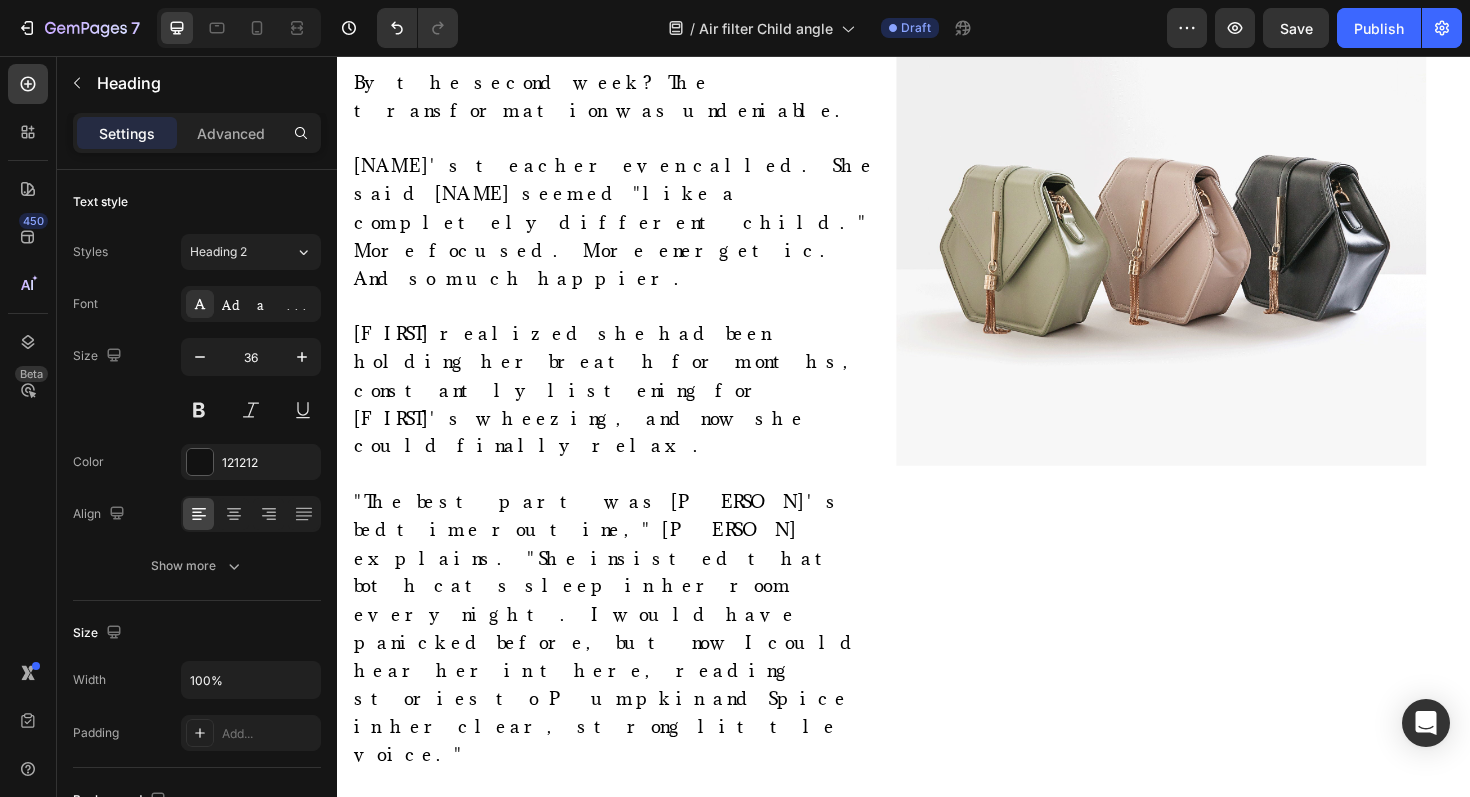 scroll, scrollTop: 10354, scrollLeft: 0, axis: vertical 